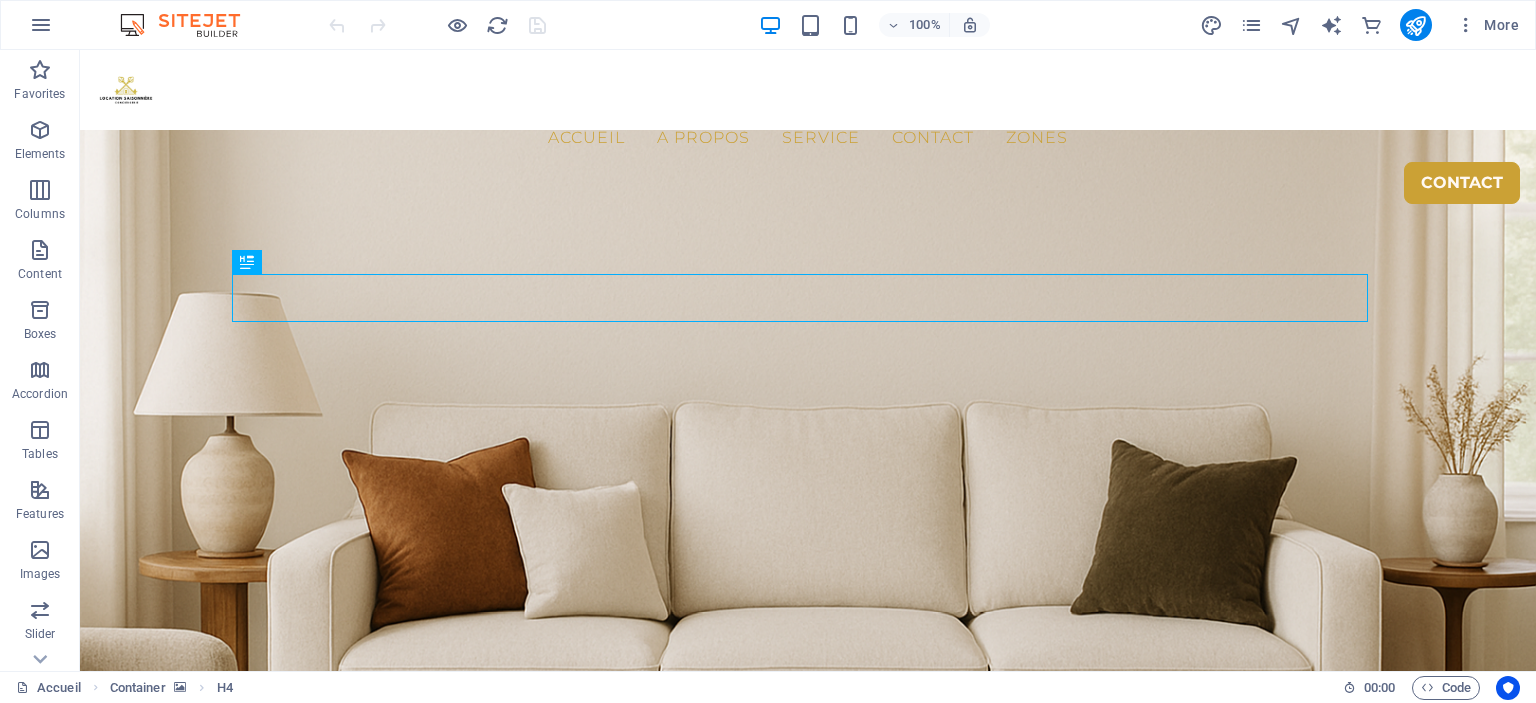 scroll, scrollTop: 0, scrollLeft: 0, axis: both 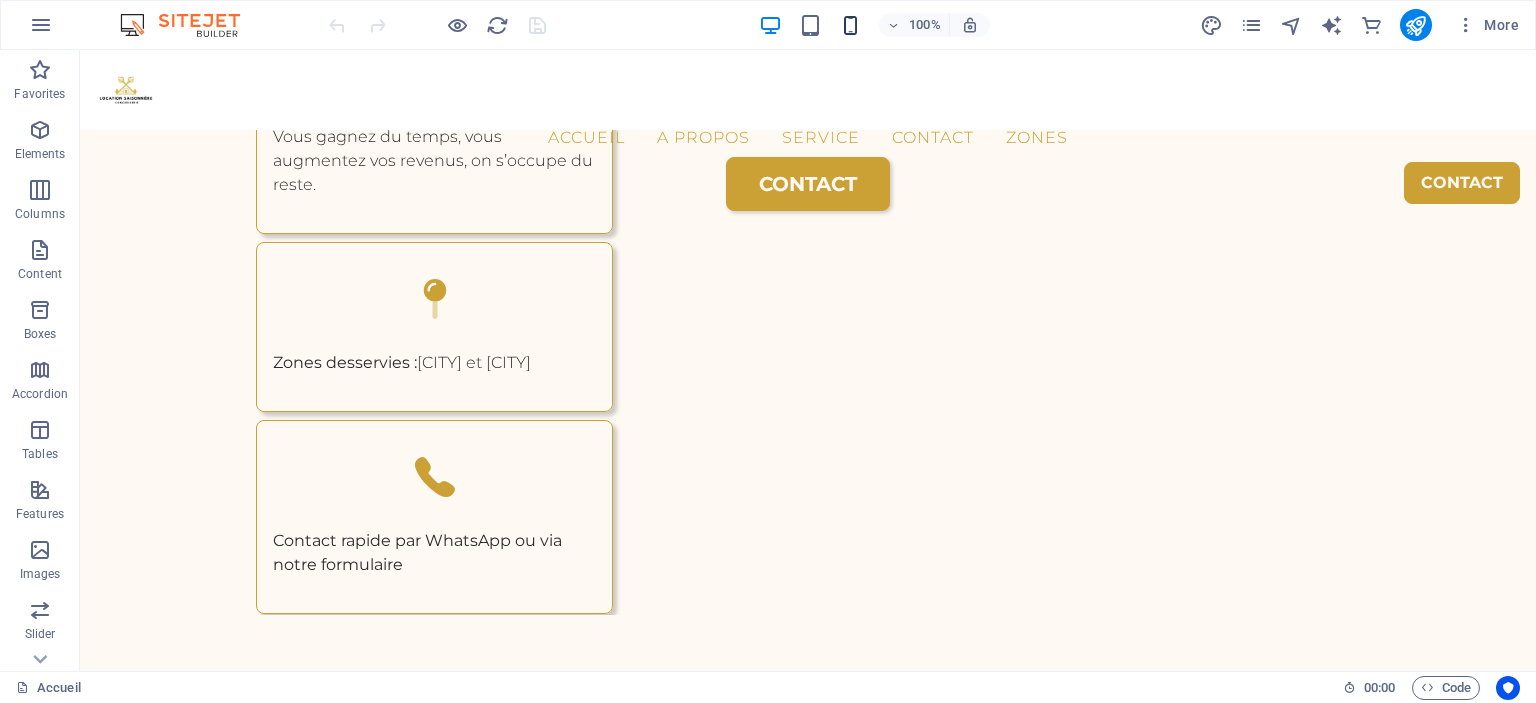 click at bounding box center [850, 25] 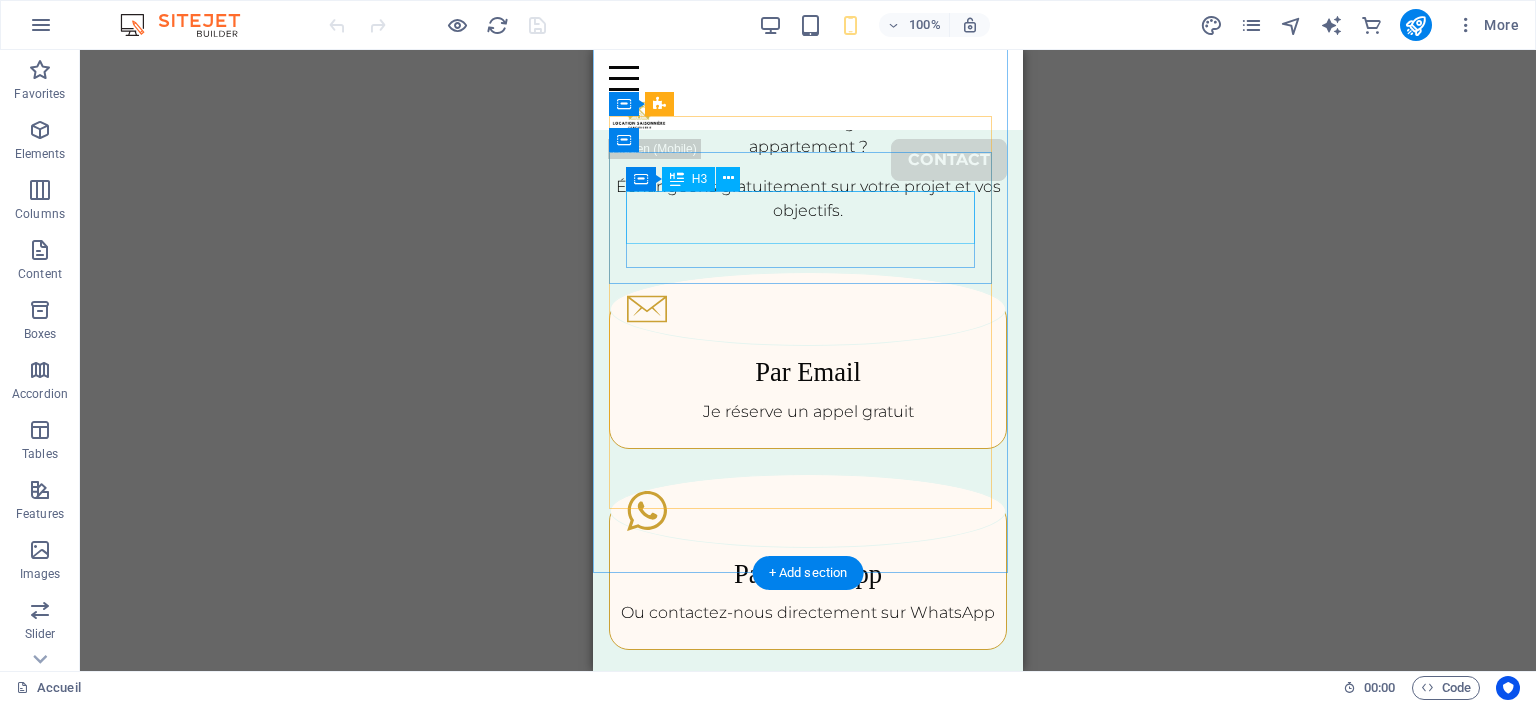 scroll, scrollTop: 5160, scrollLeft: 0, axis: vertical 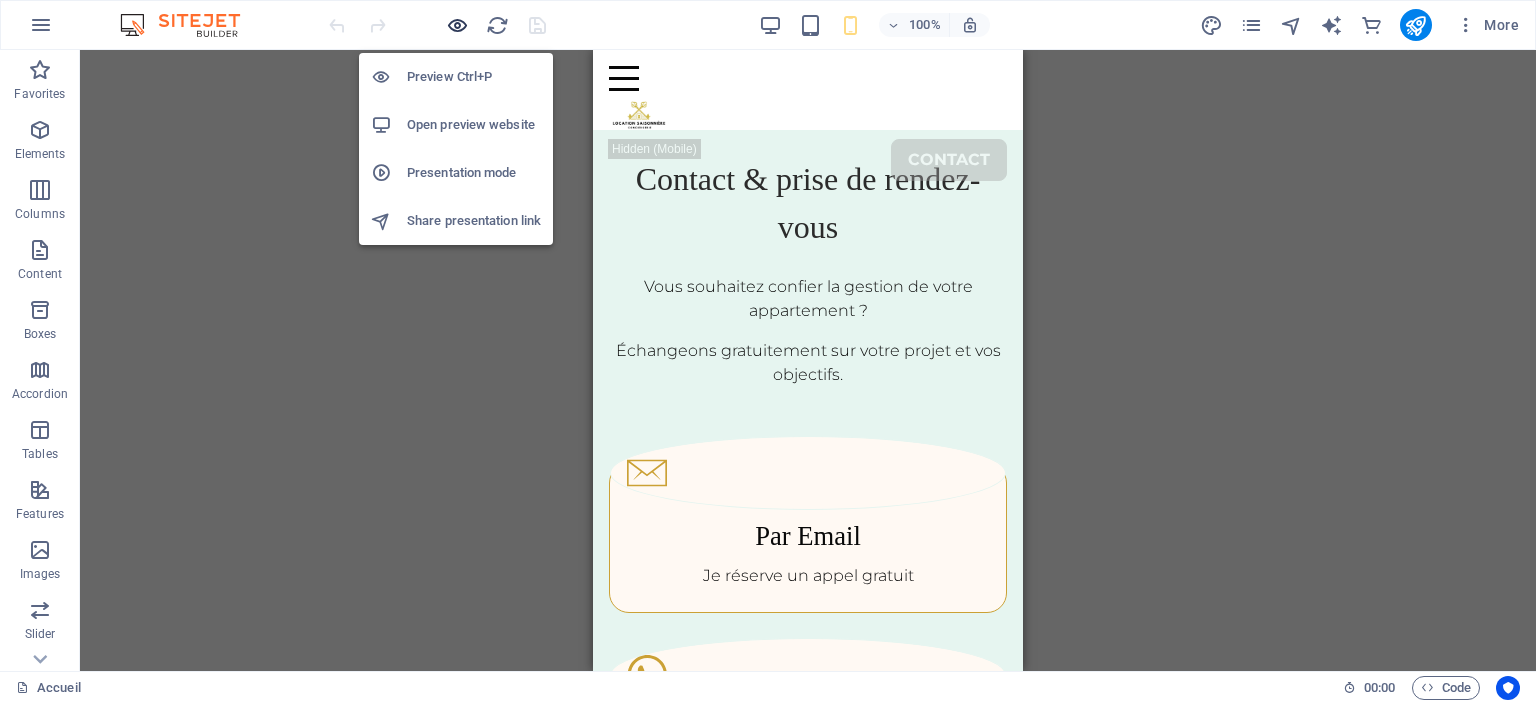 click at bounding box center (457, 25) 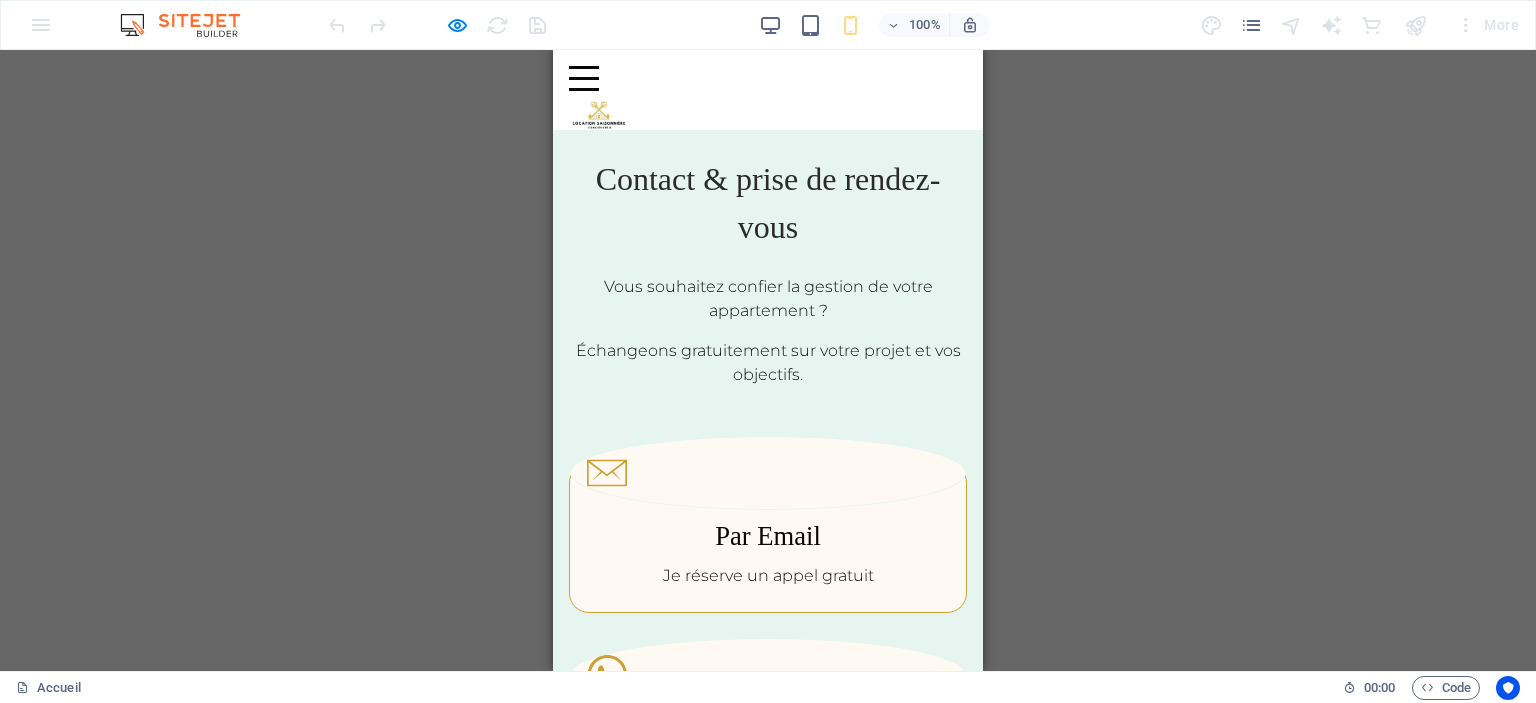 click at bounding box center [437, 25] 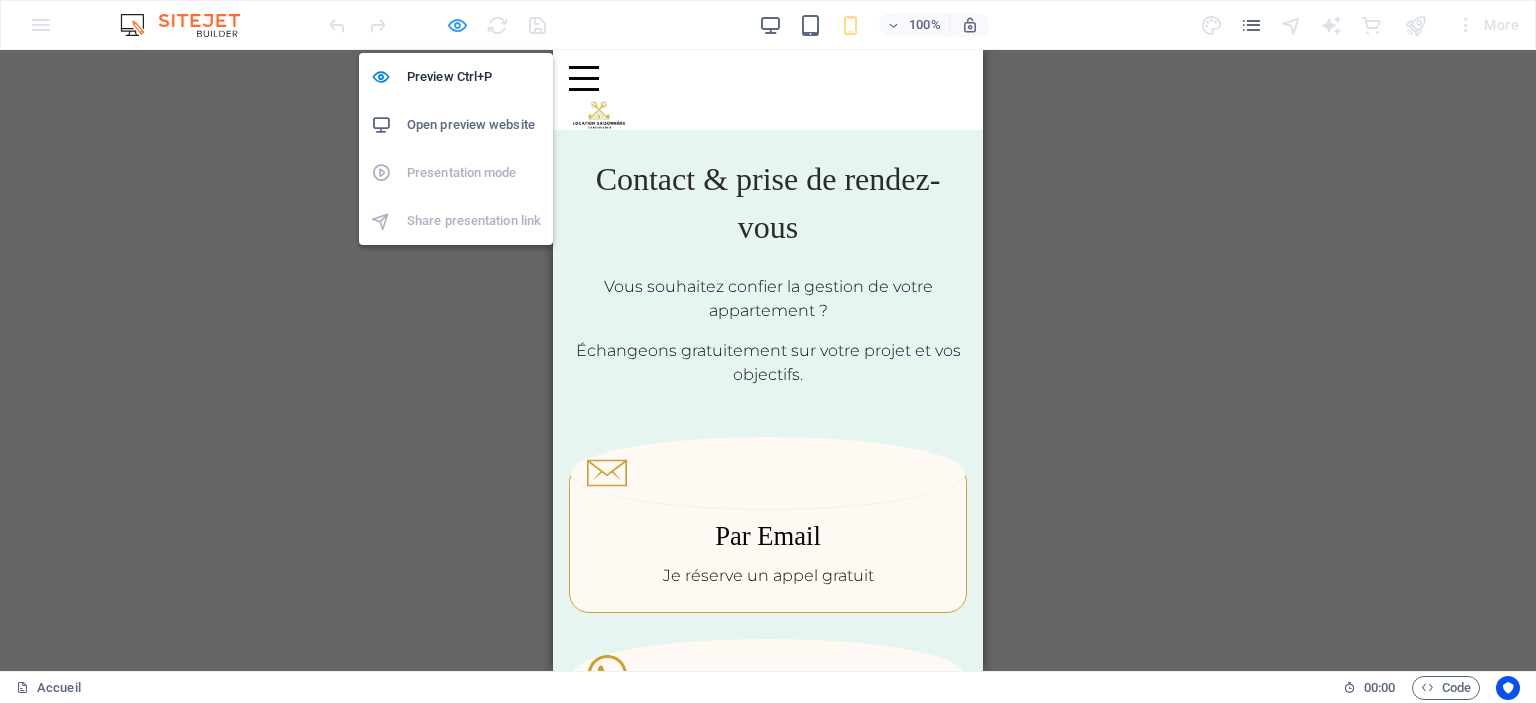click at bounding box center (457, 25) 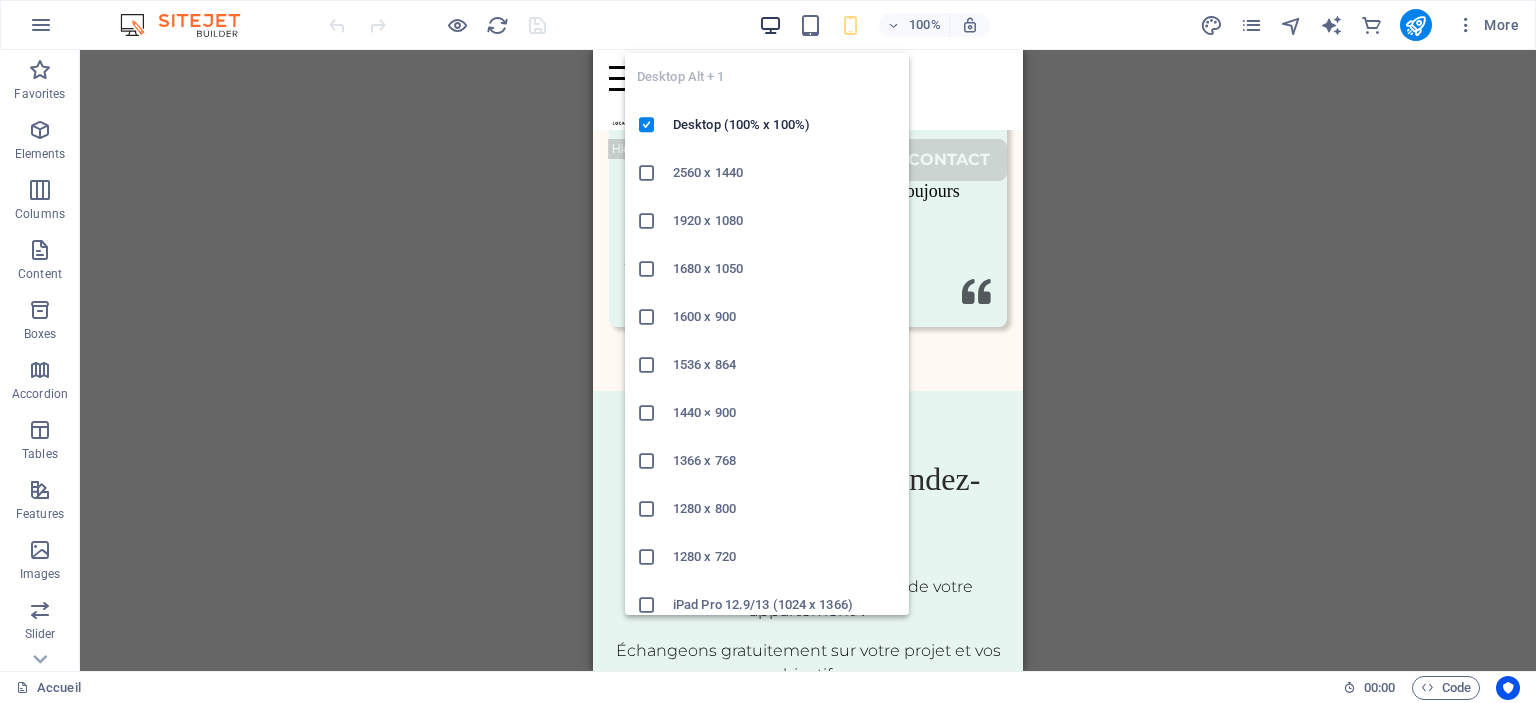 click at bounding box center [770, 25] 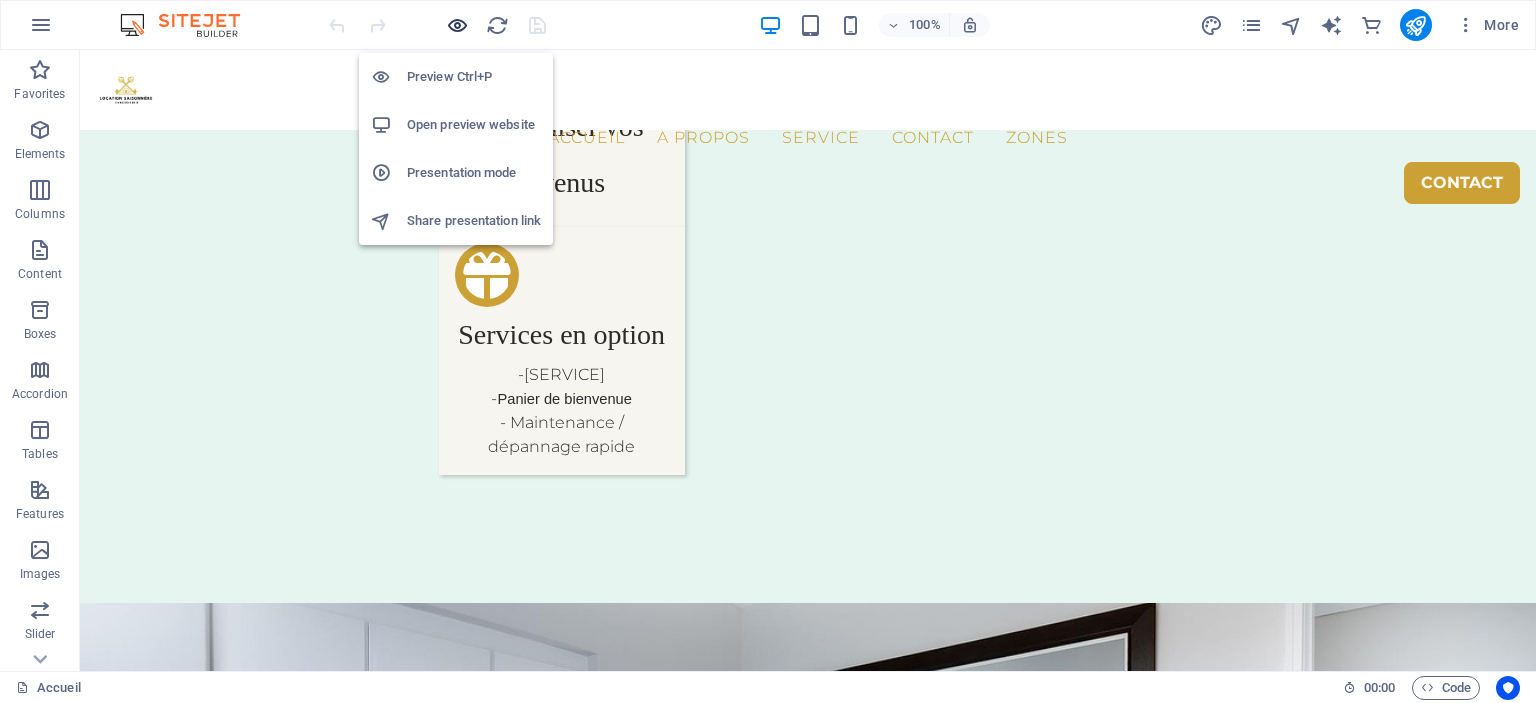 click at bounding box center (457, 25) 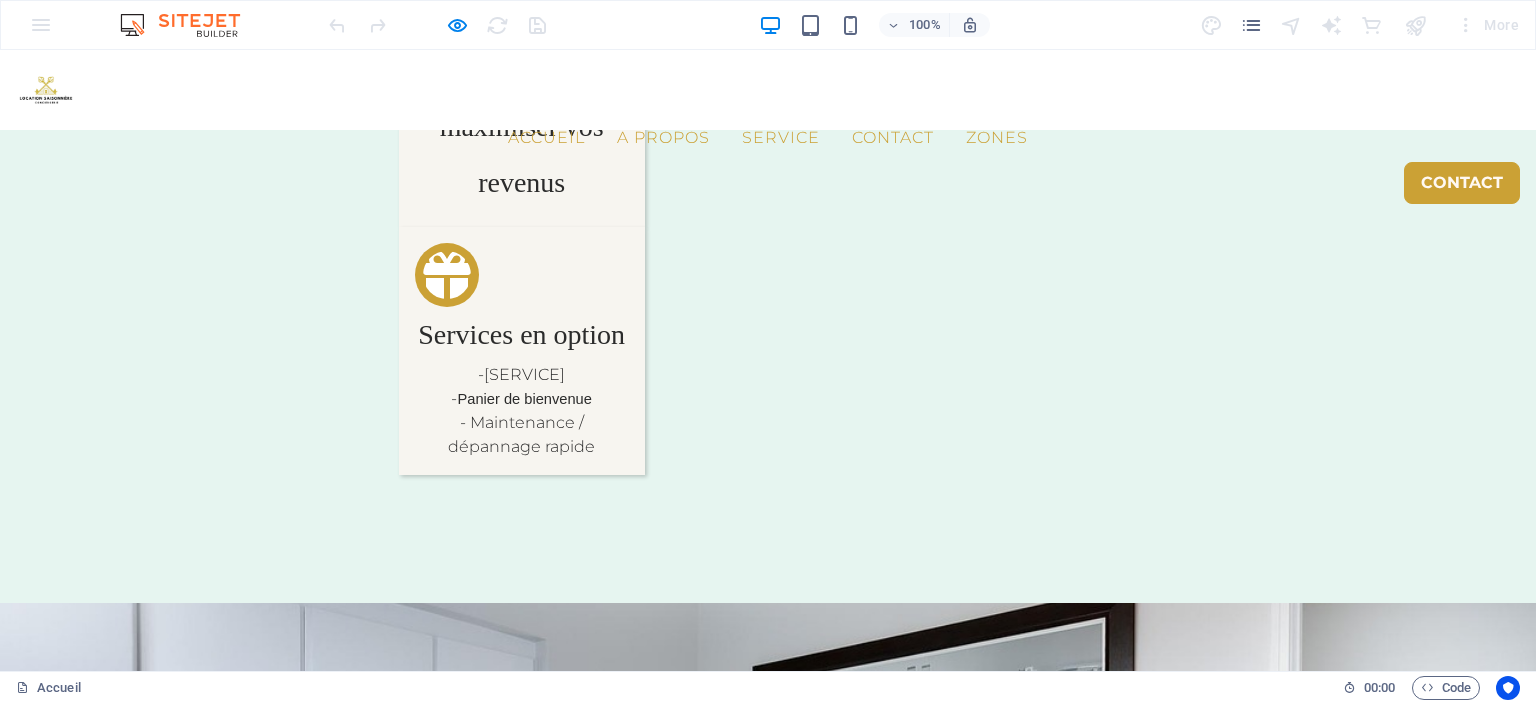 click on "Zones" at bounding box center [997, 138] 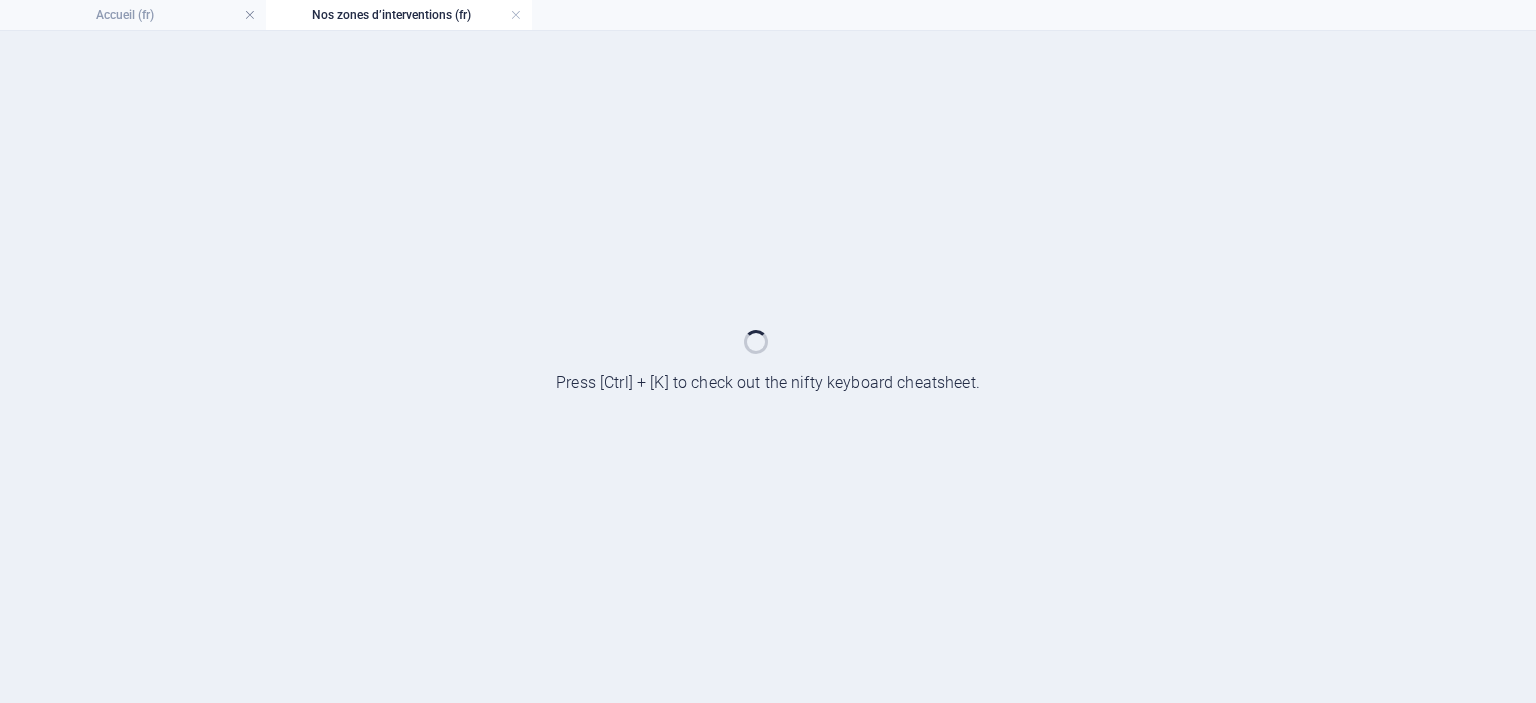 scroll, scrollTop: 0, scrollLeft: 0, axis: both 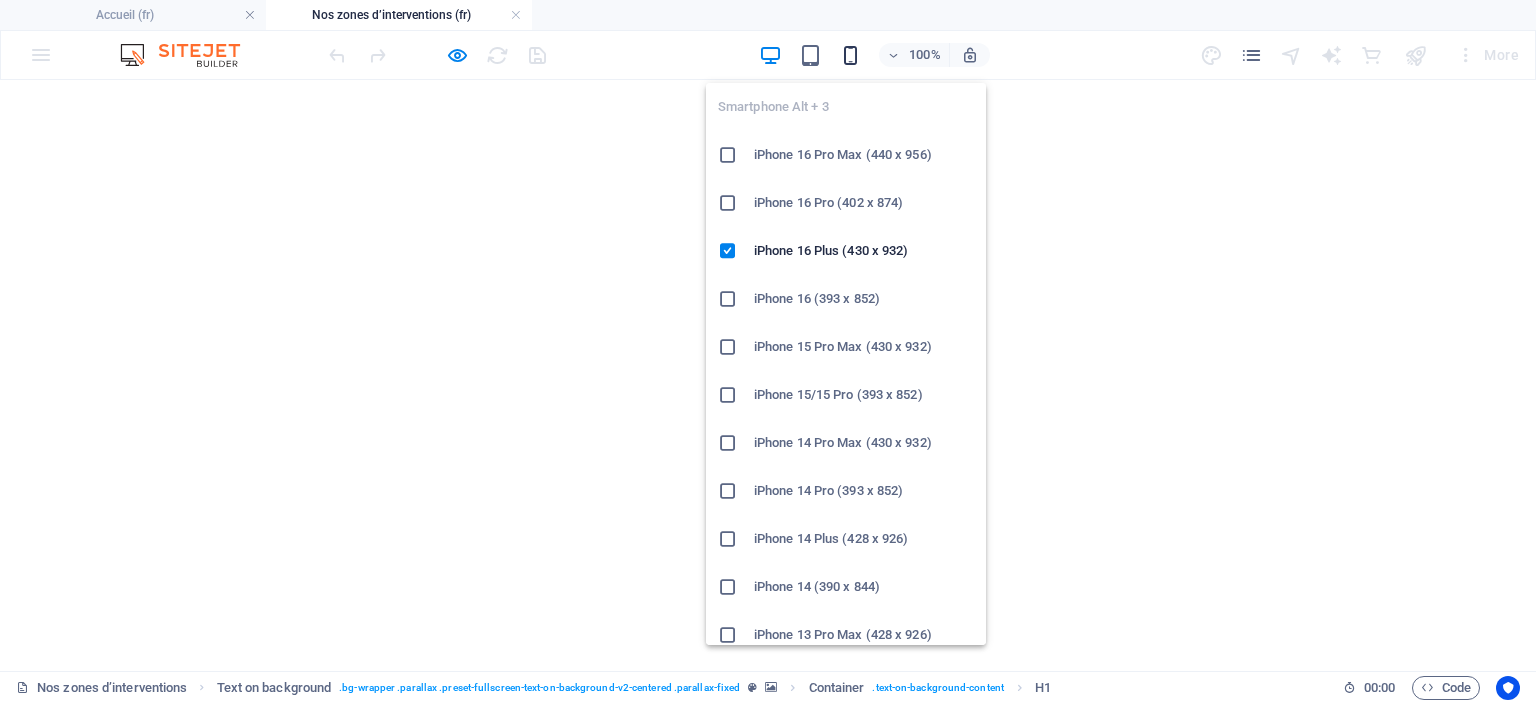 click at bounding box center (850, 55) 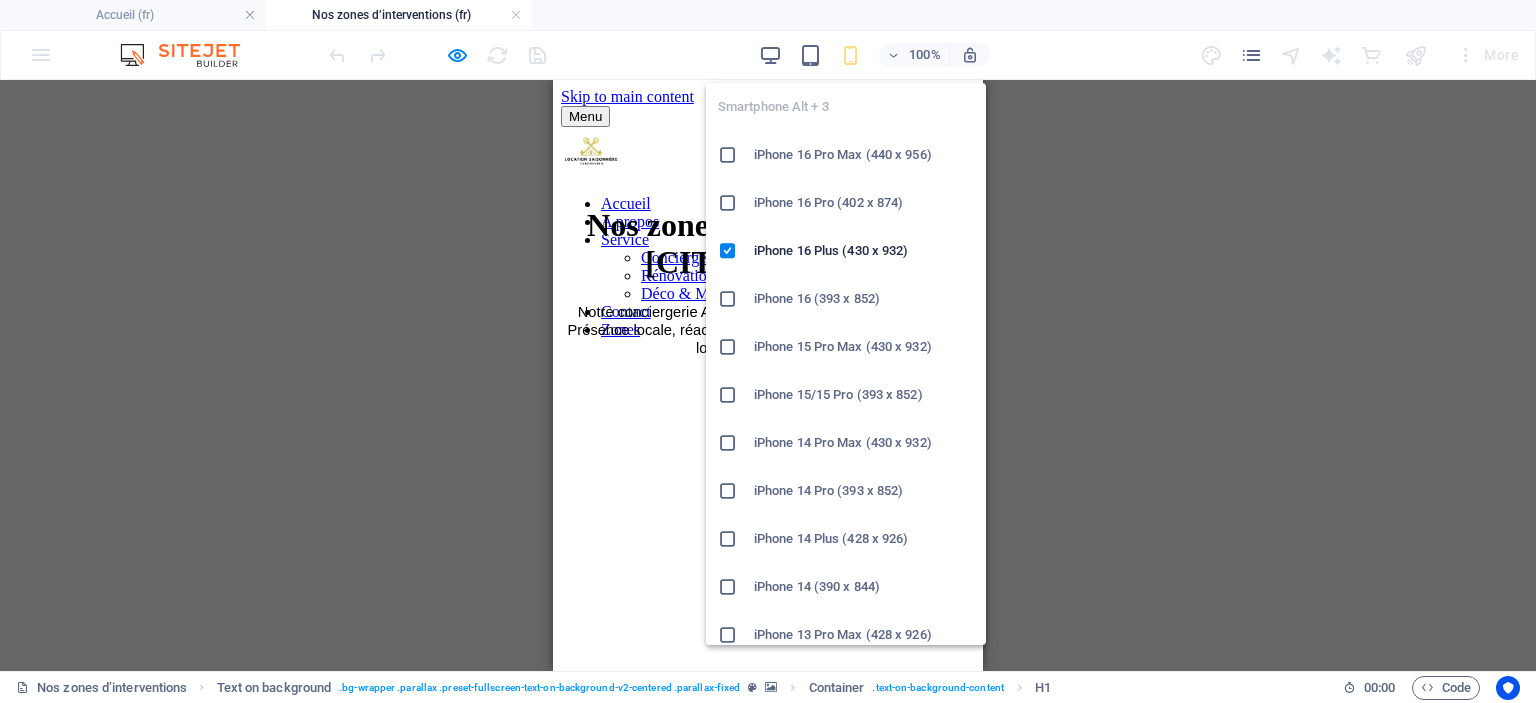 scroll, scrollTop: 0, scrollLeft: 0, axis: both 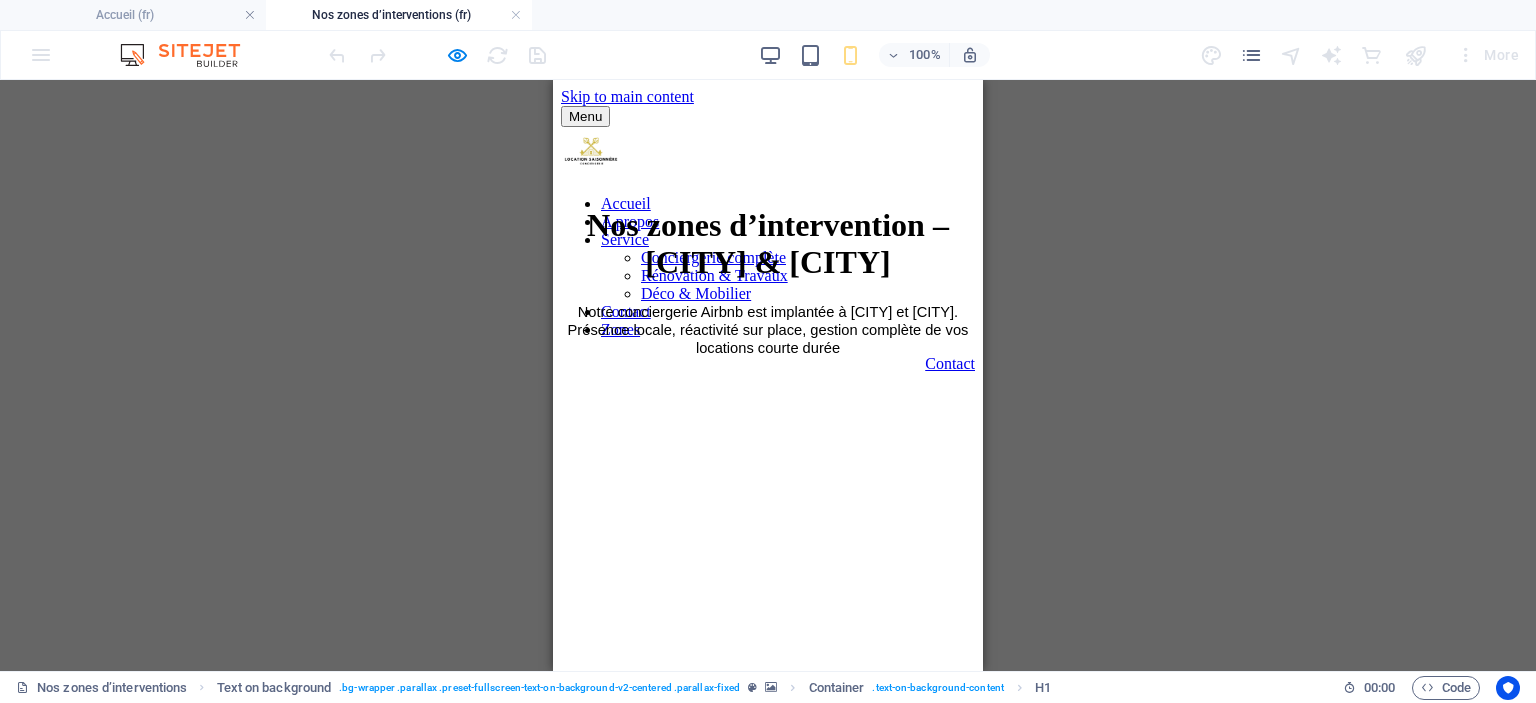 click on "Nos zones d’intervention – [CITY] & [CITY]" at bounding box center [768, 244] 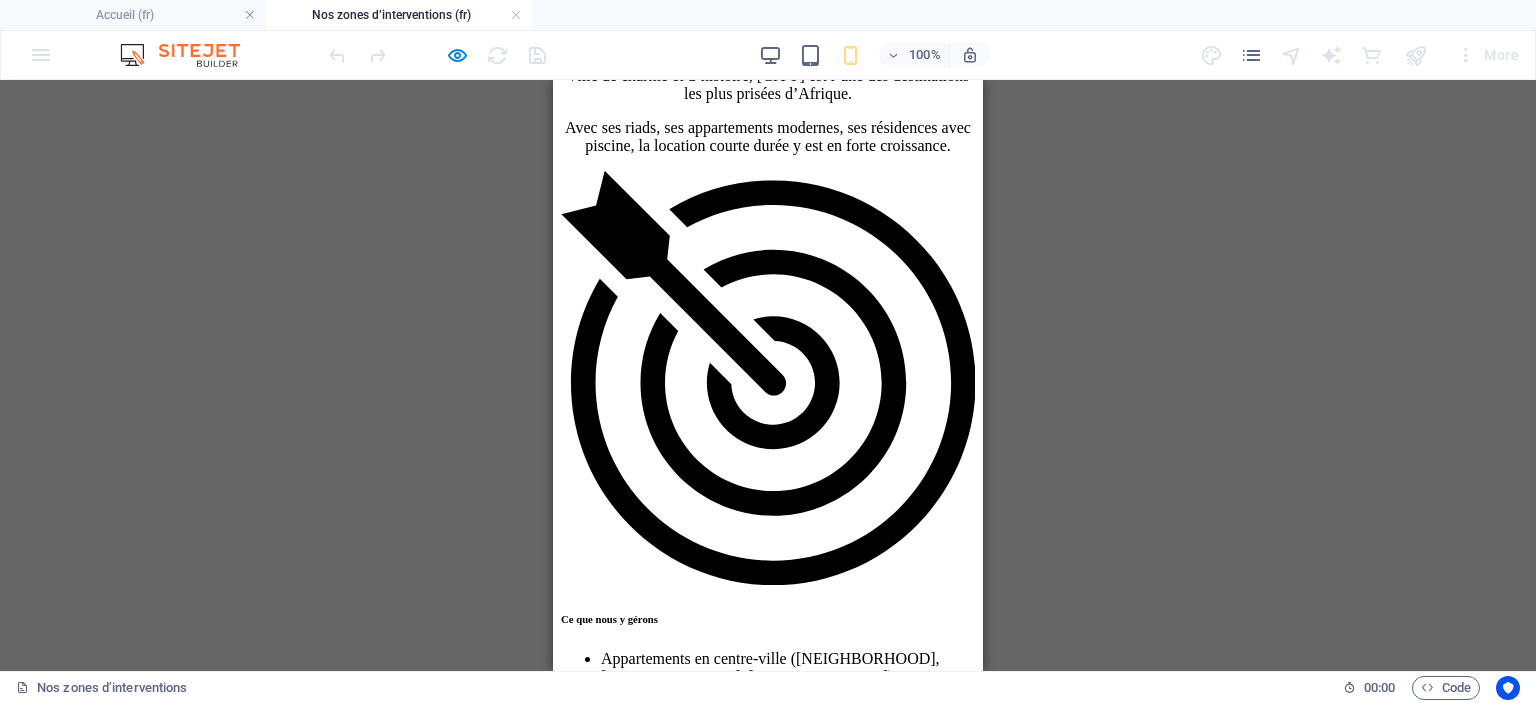 scroll, scrollTop: 3200, scrollLeft: 0, axis: vertical 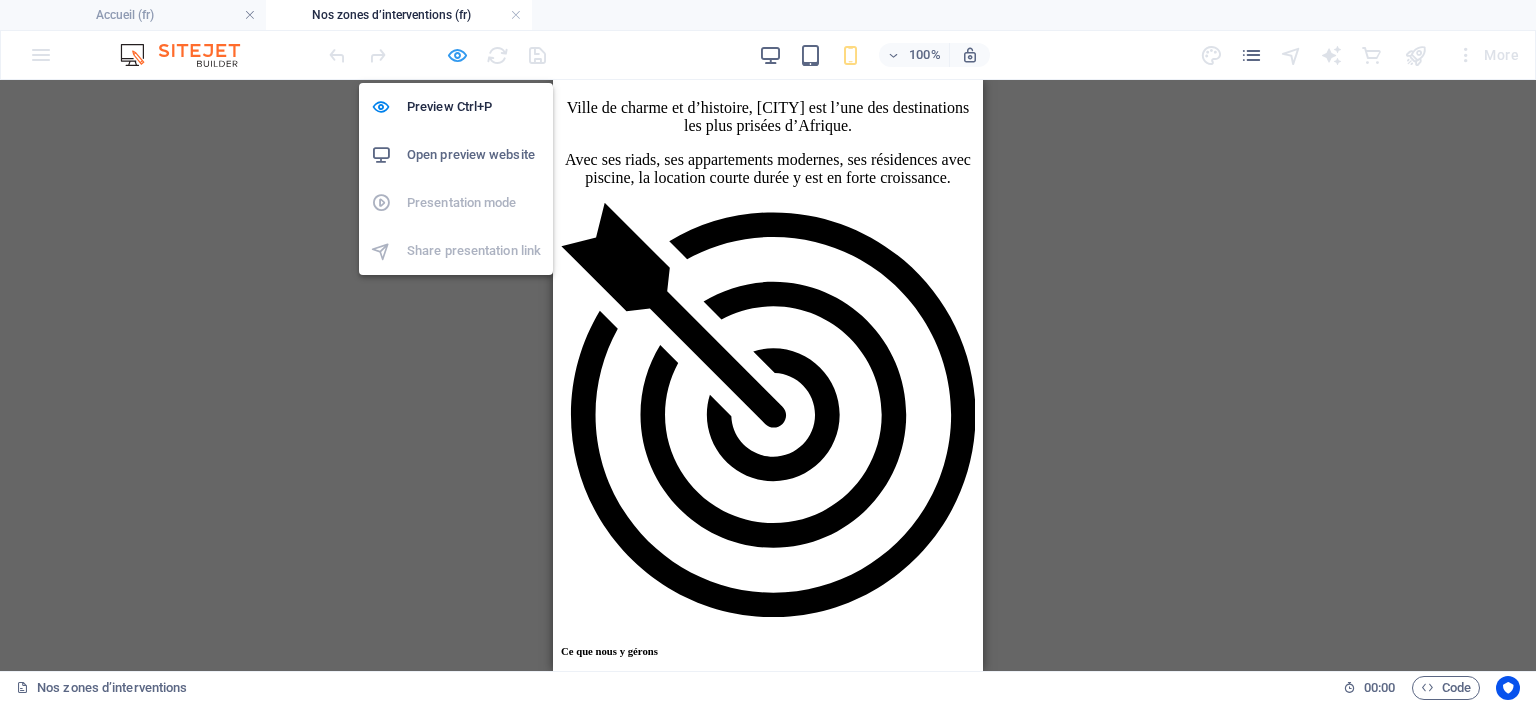click at bounding box center [457, 55] 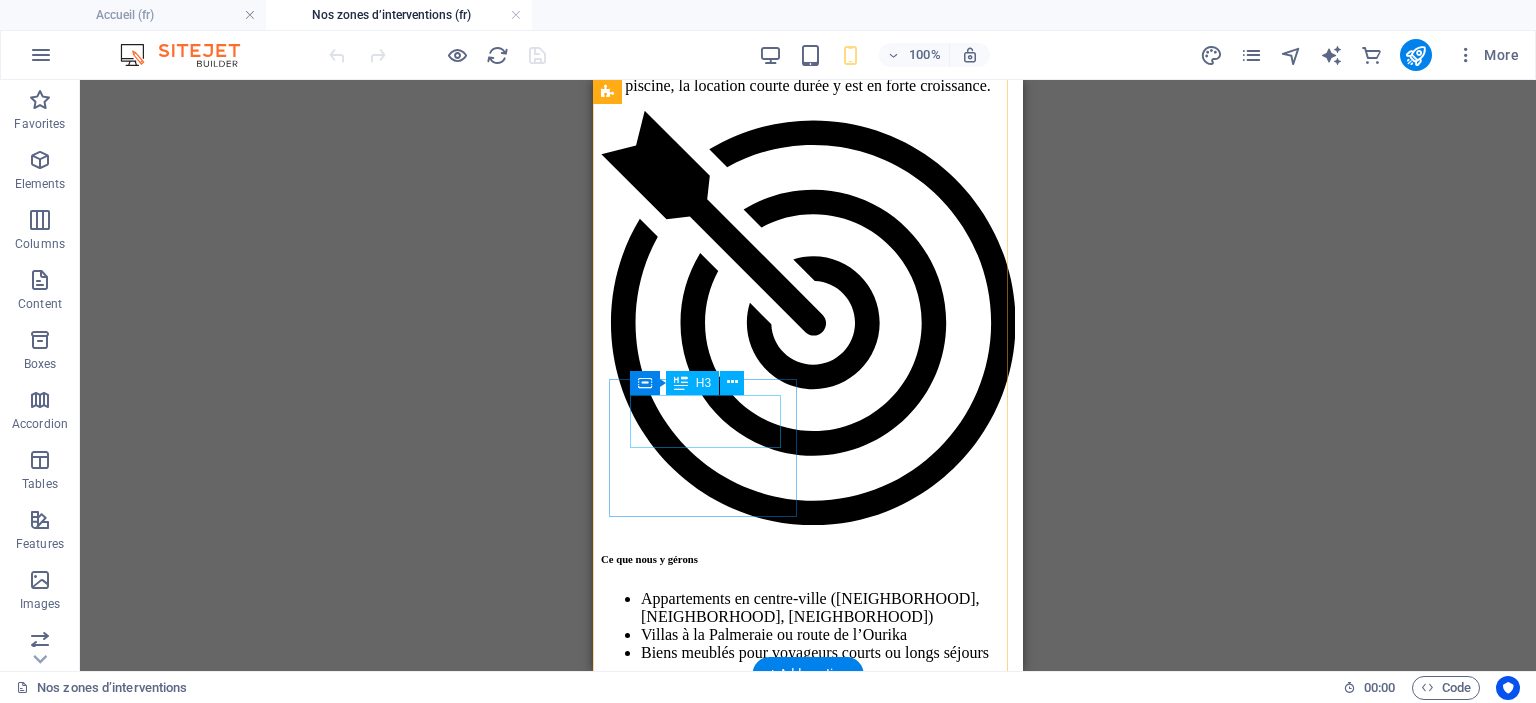 scroll, scrollTop: 3300, scrollLeft: 0, axis: vertical 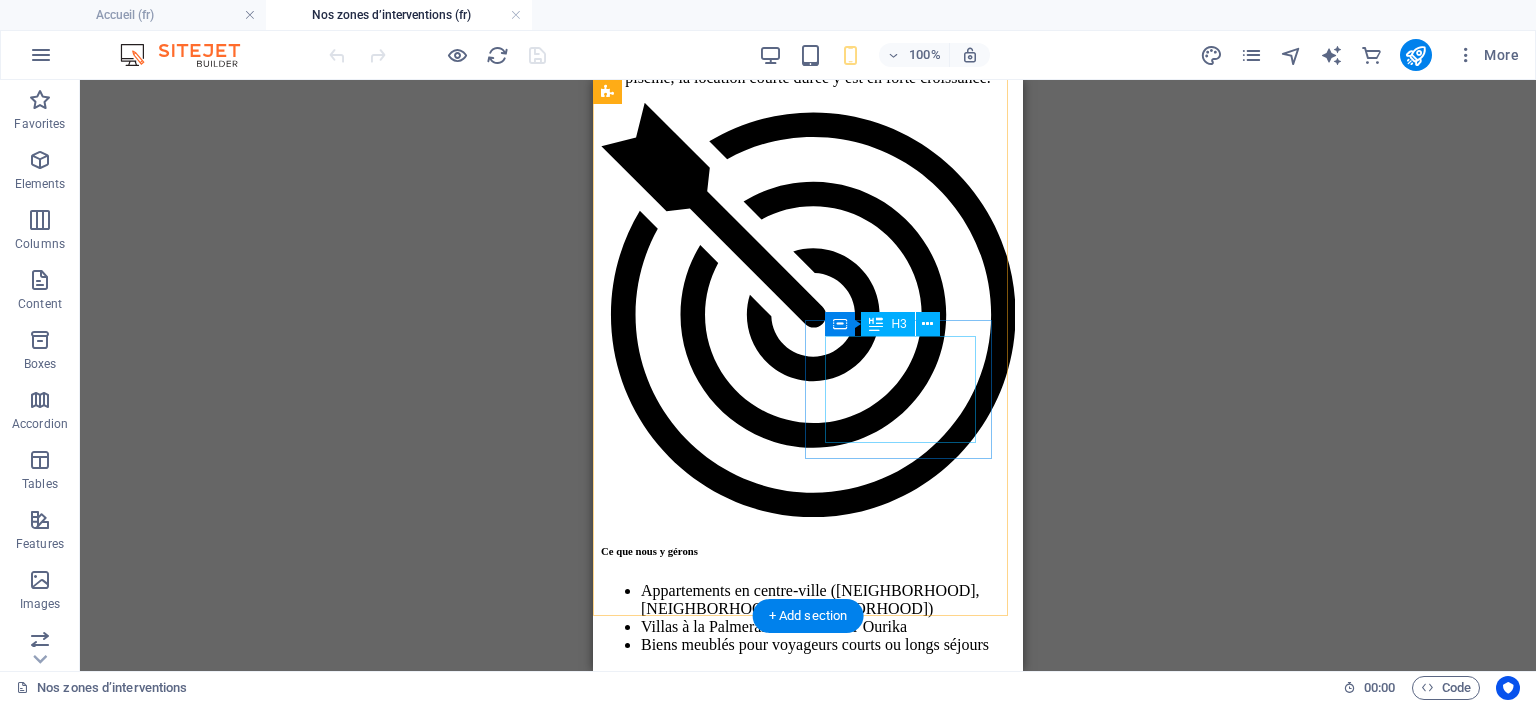 click on "[CITY_NAME]" at bounding box center [808, 2536] 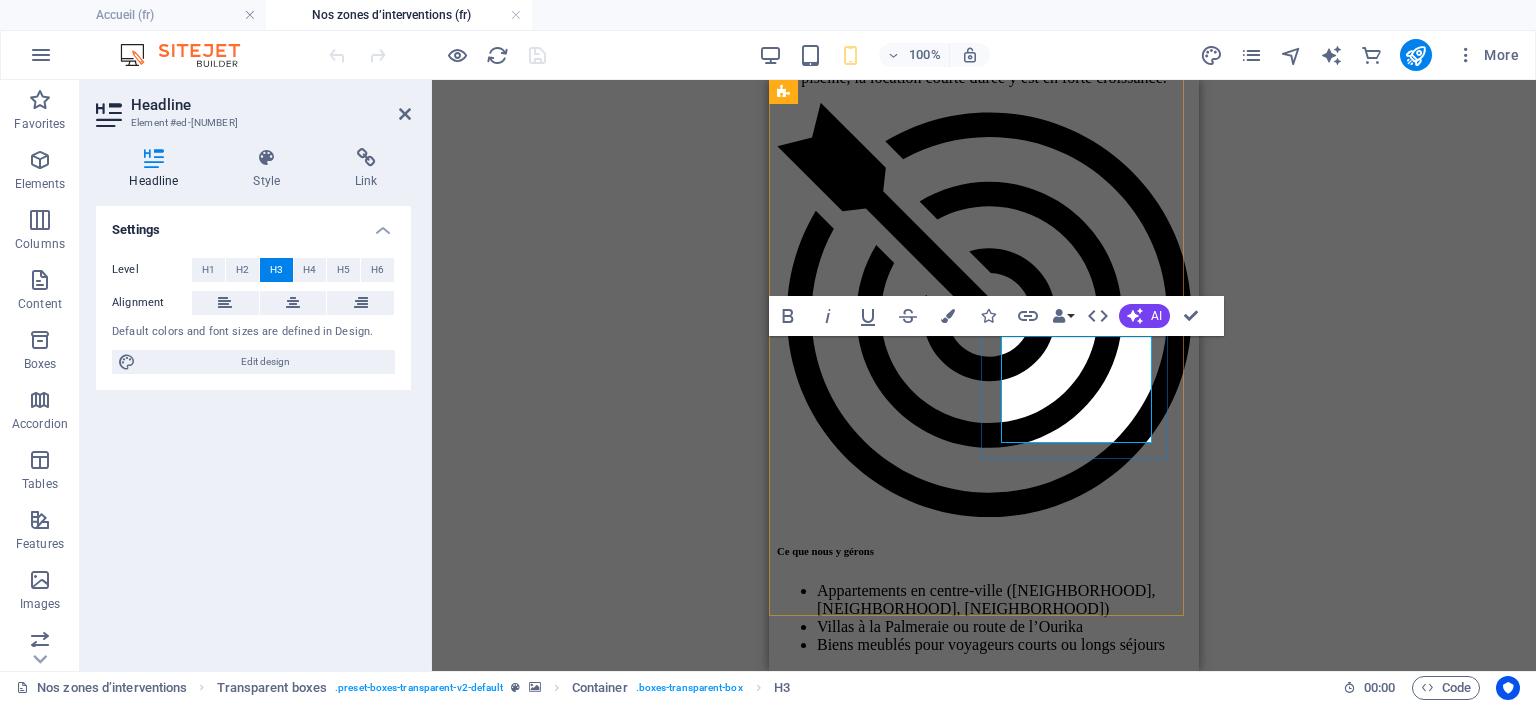 type 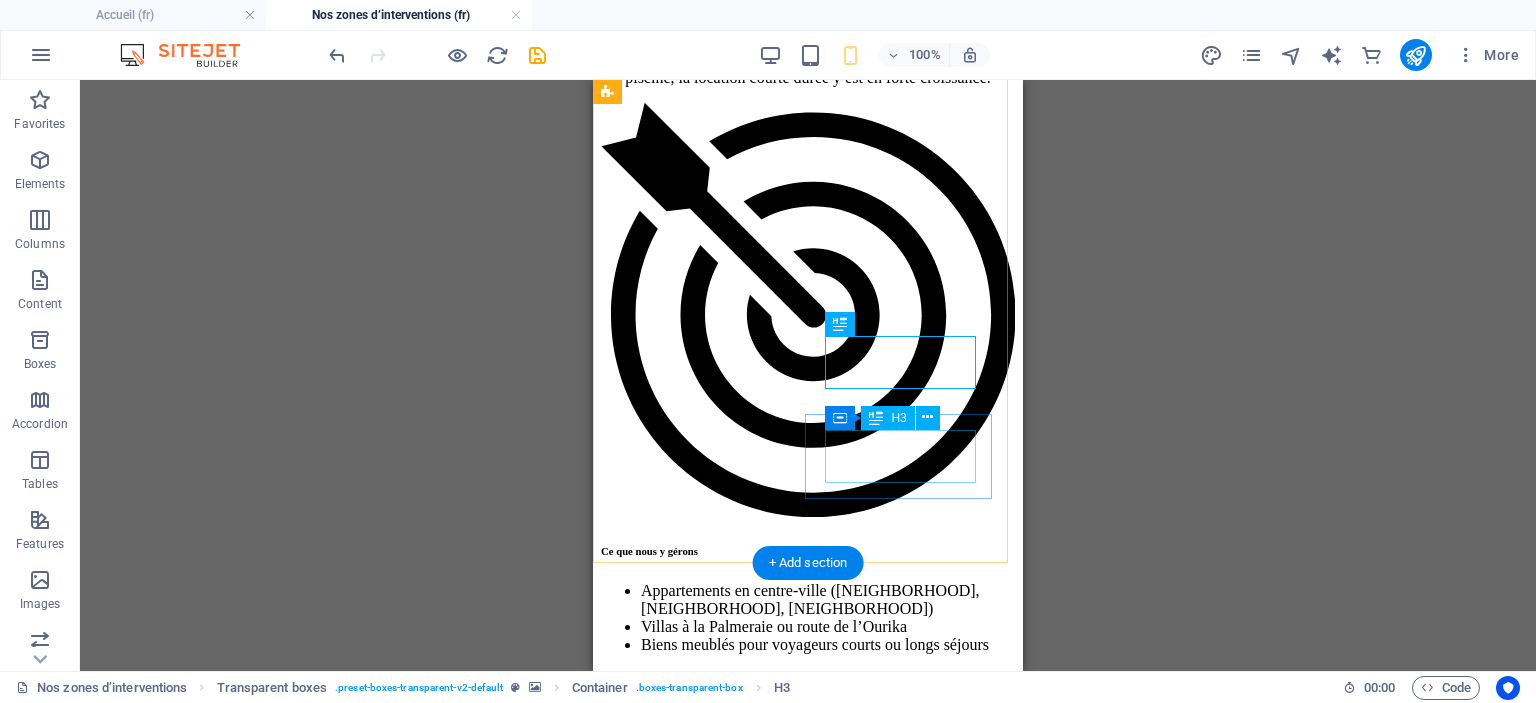 click on "[NEIGHBORHOOD]" at bounding box center (808, 2564) 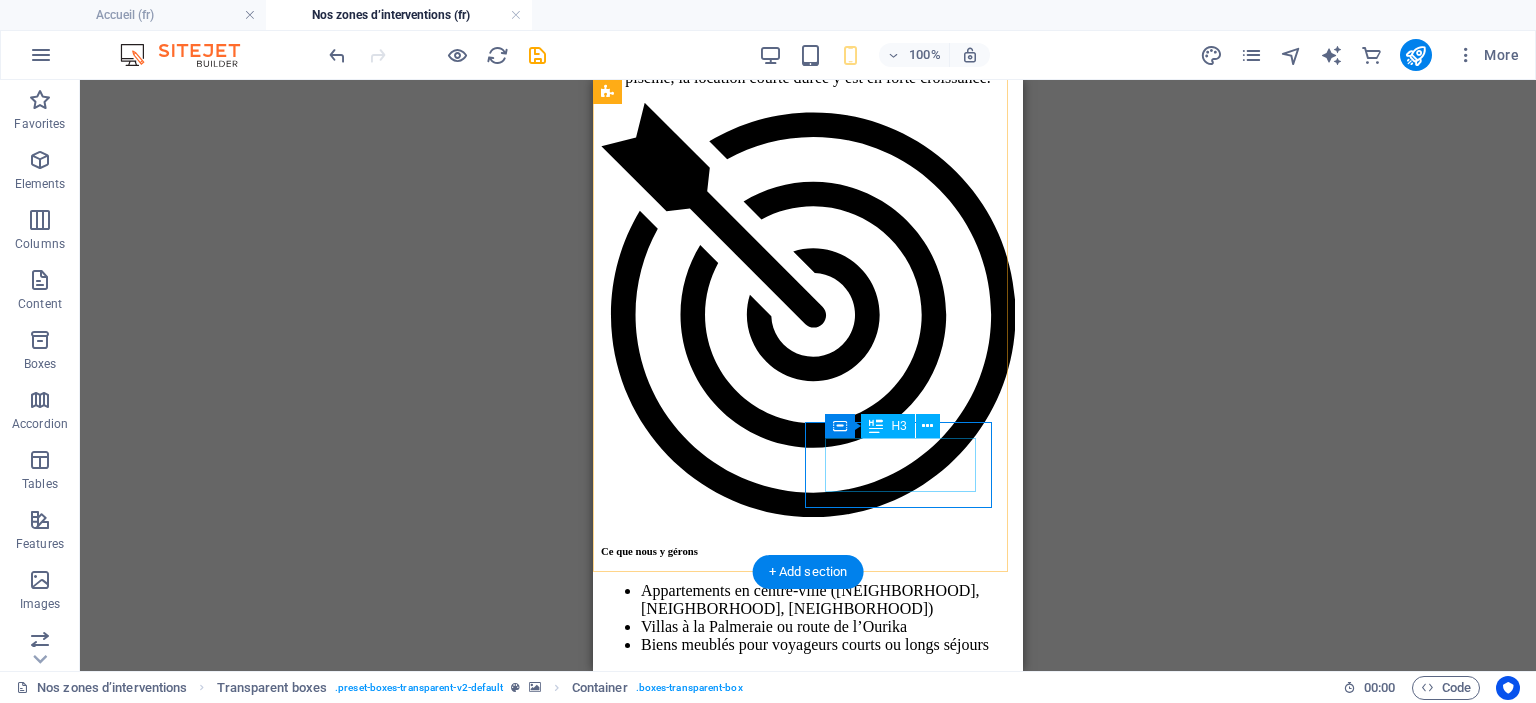scroll, scrollTop: 3000, scrollLeft: 0, axis: vertical 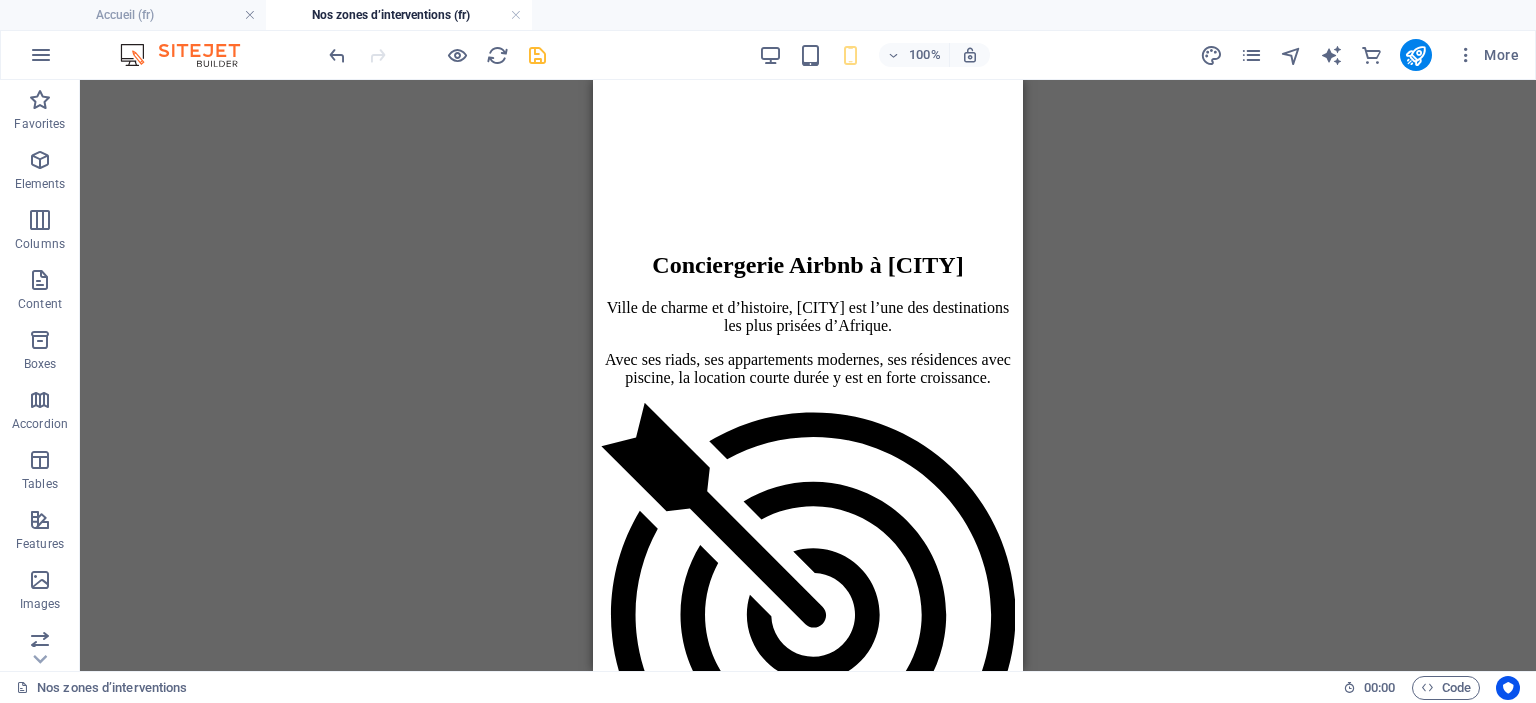 click at bounding box center (537, 55) 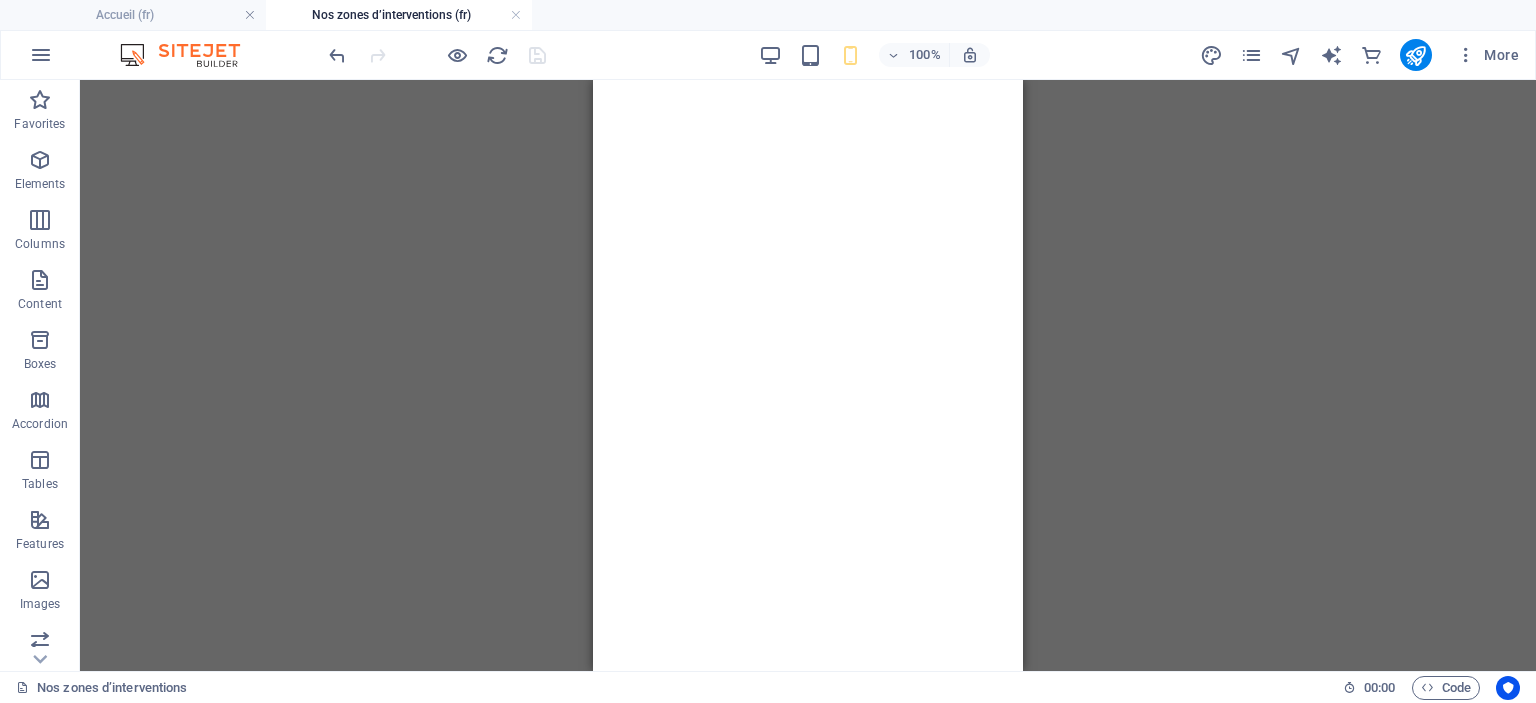 scroll, scrollTop: 4485, scrollLeft: 0, axis: vertical 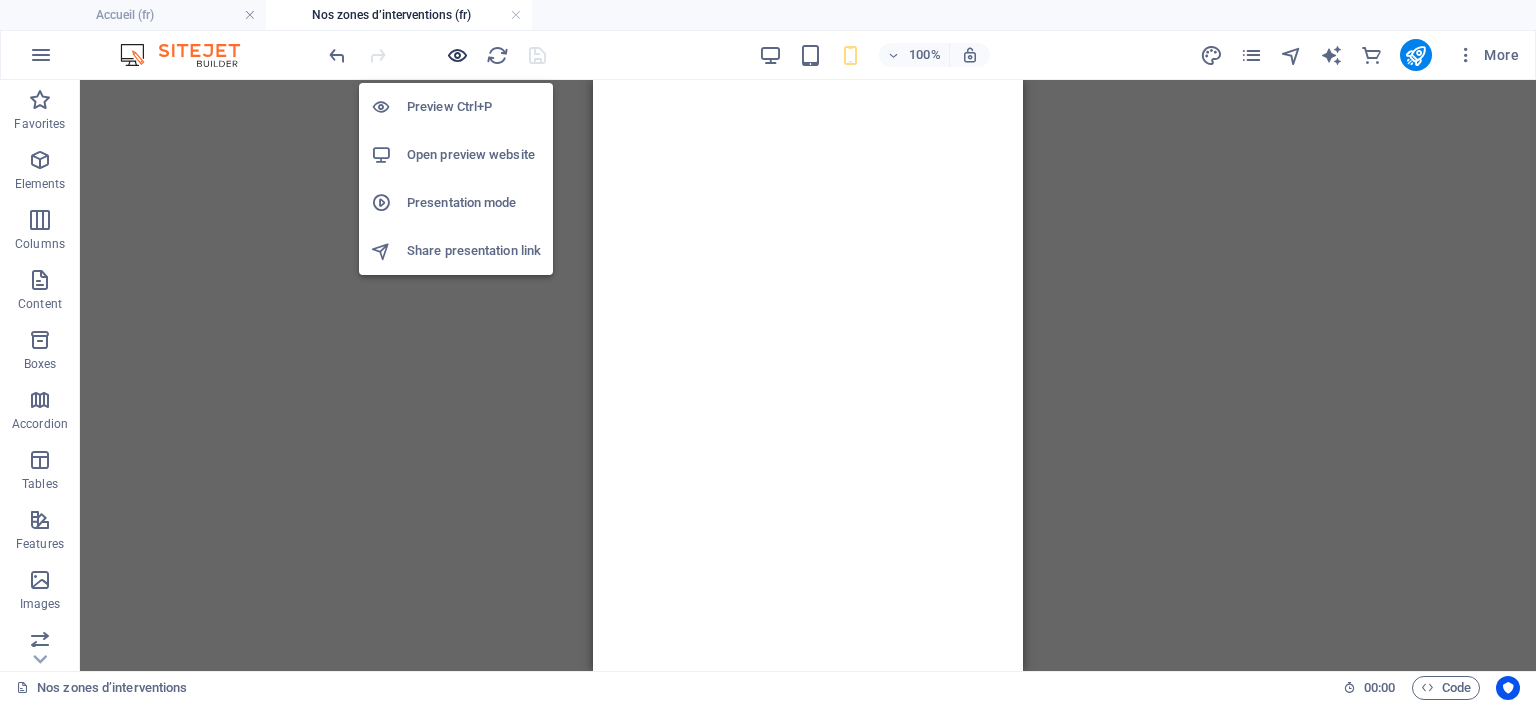 click at bounding box center (457, 55) 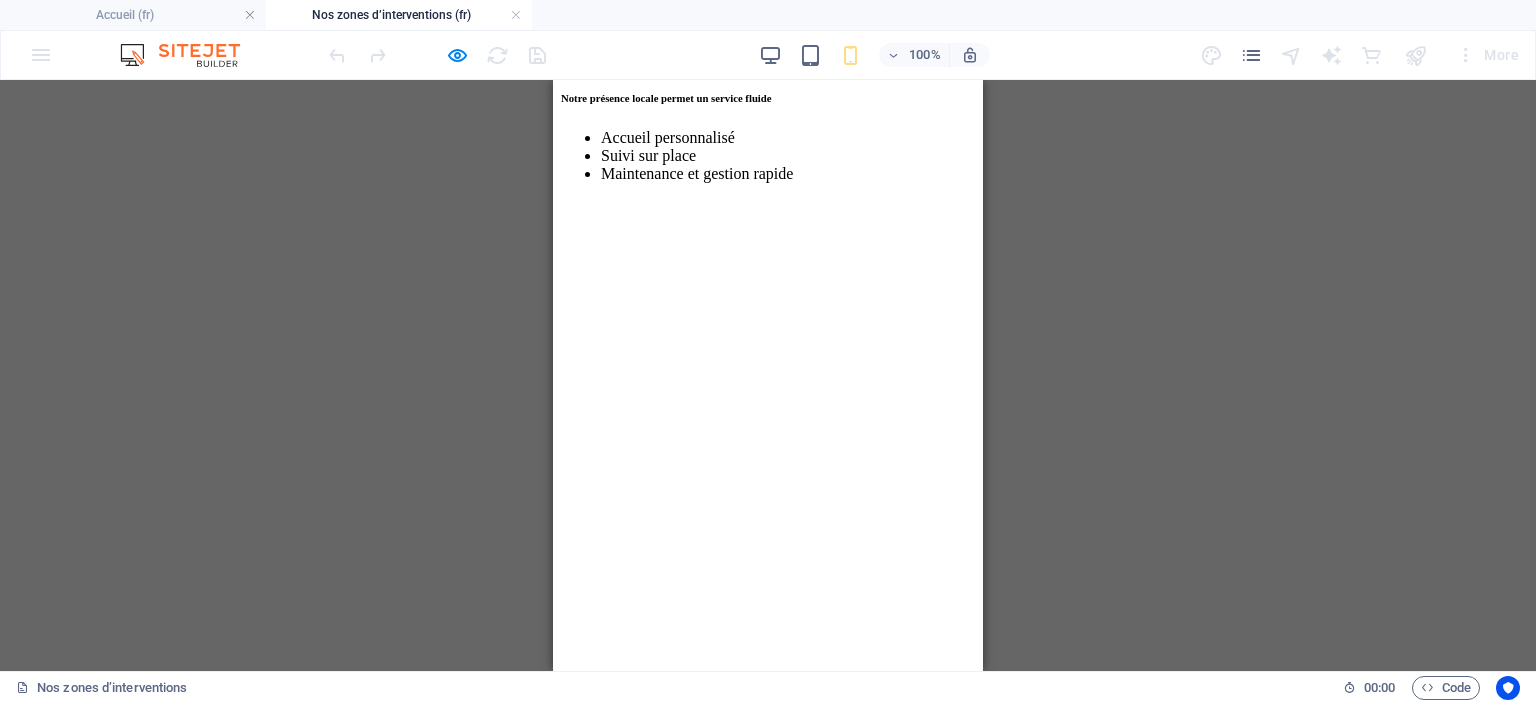 scroll, scrollTop: 4185, scrollLeft: 0, axis: vertical 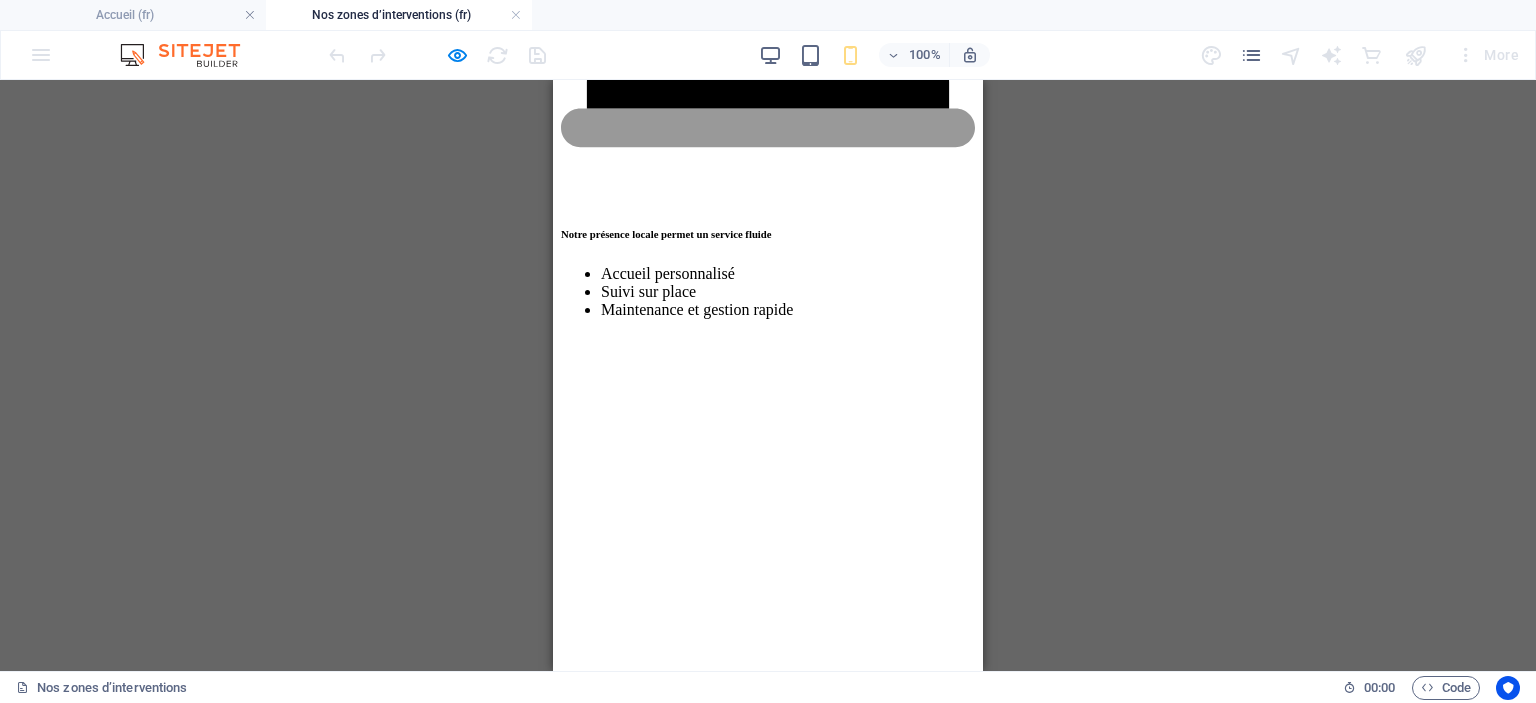 click on "Menu" at bounding box center [768, -4069] 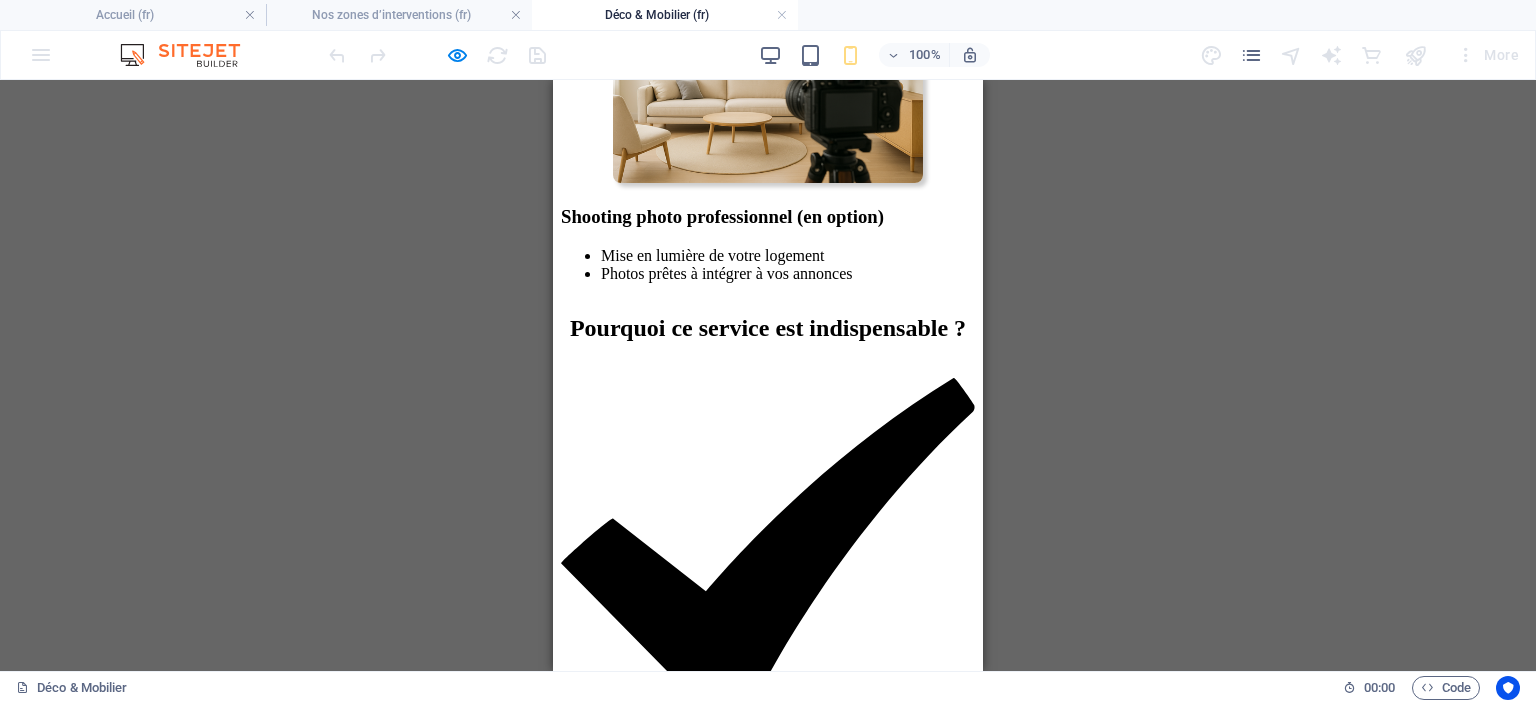 scroll, scrollTop: 2800, scrollLeft: 0, axis: vertical 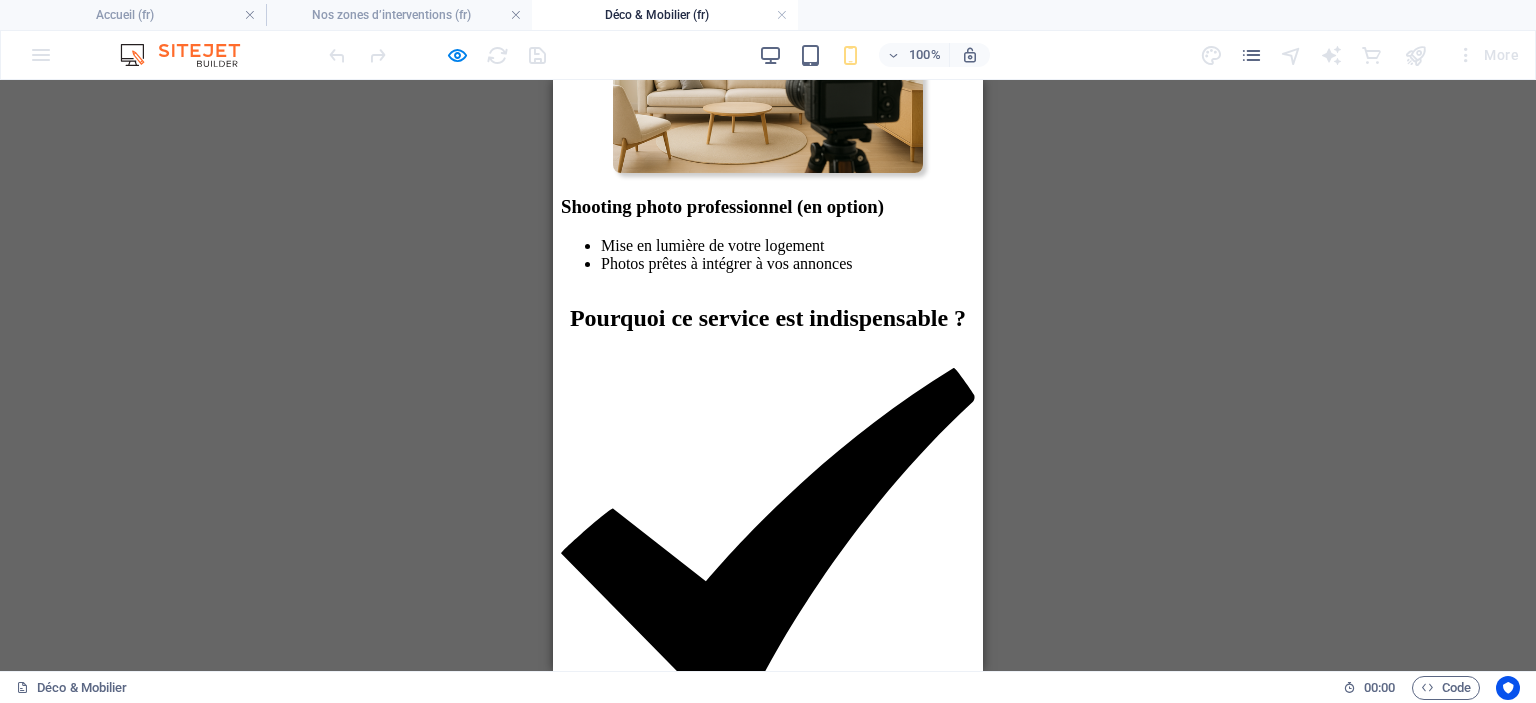 click at bounding box center (768, 76) 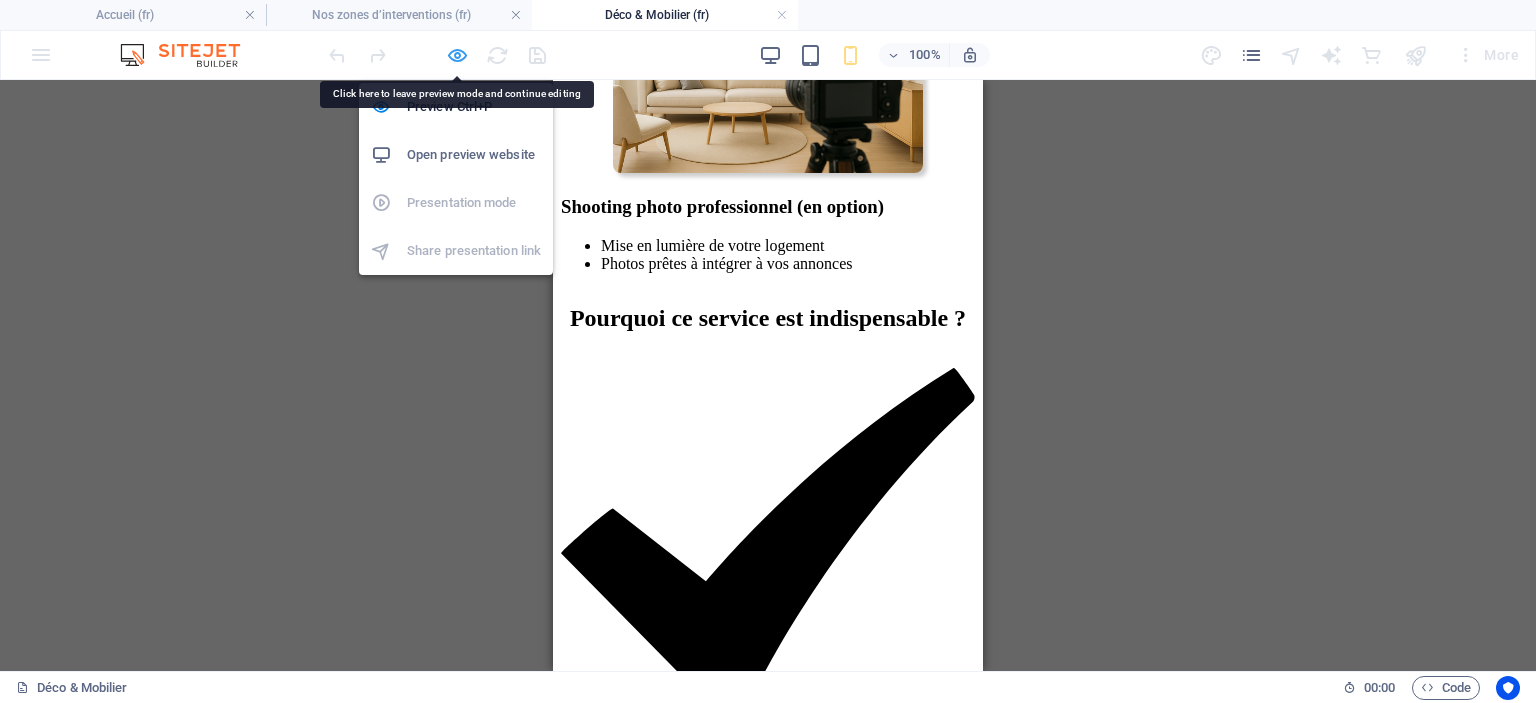 click at bounding box center [457, 55] 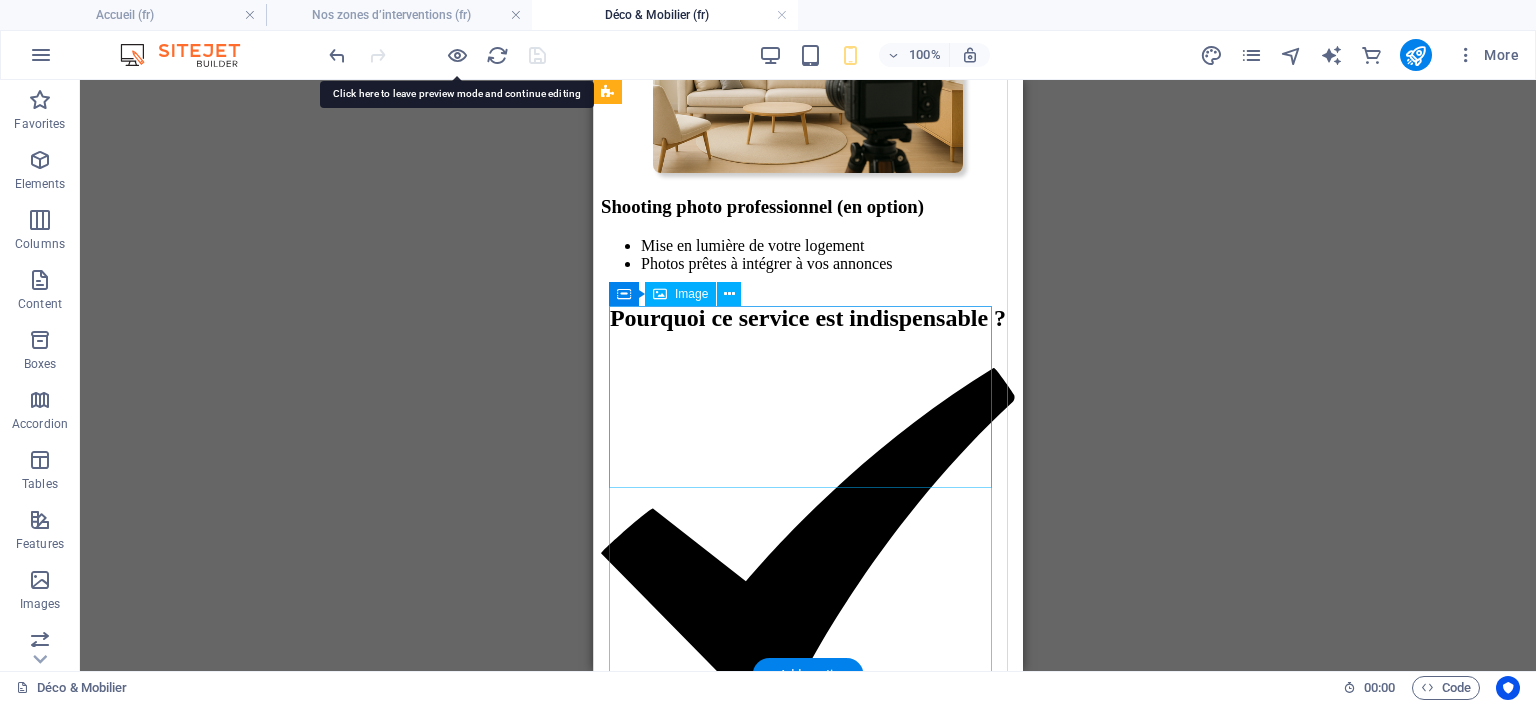 click at bounding box center (808, 76) 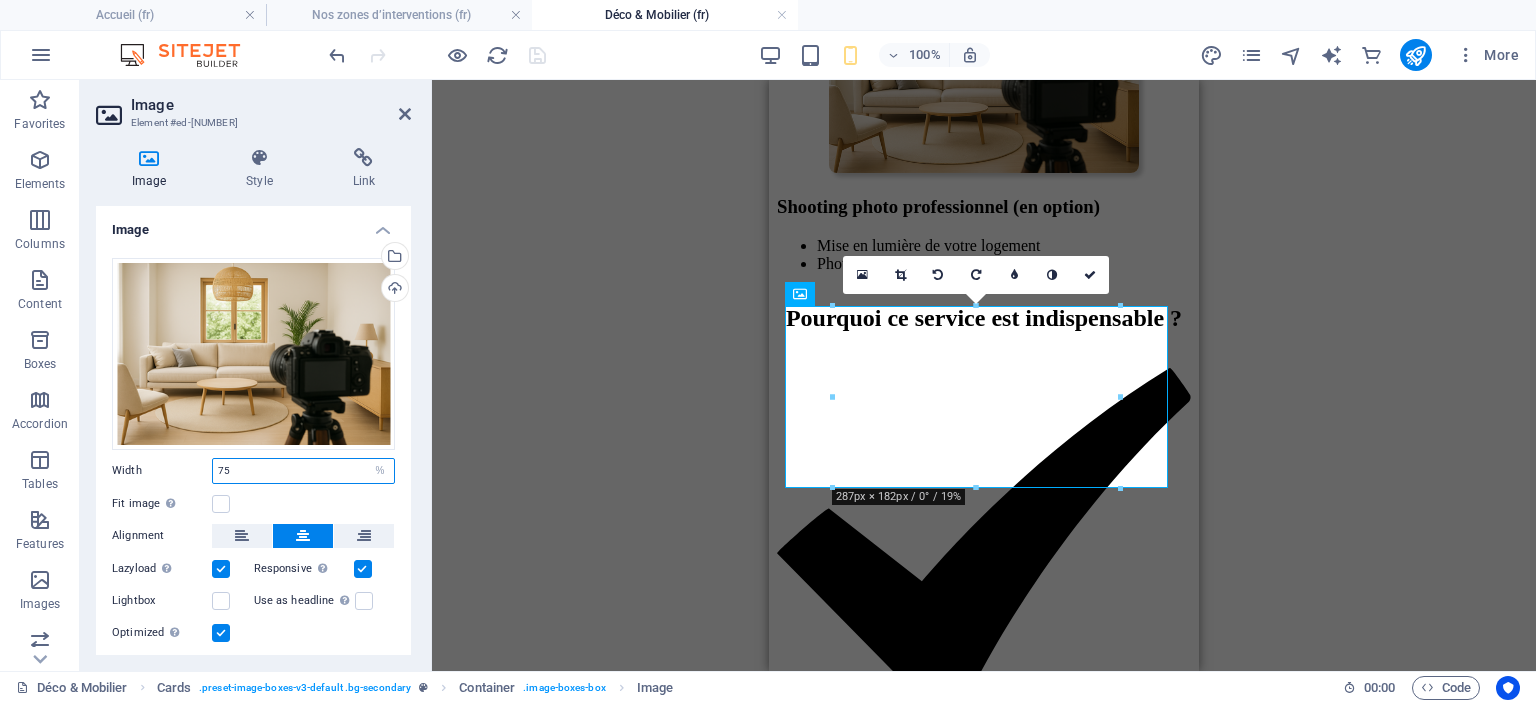 click on "75" at bounding box center [303, 471] 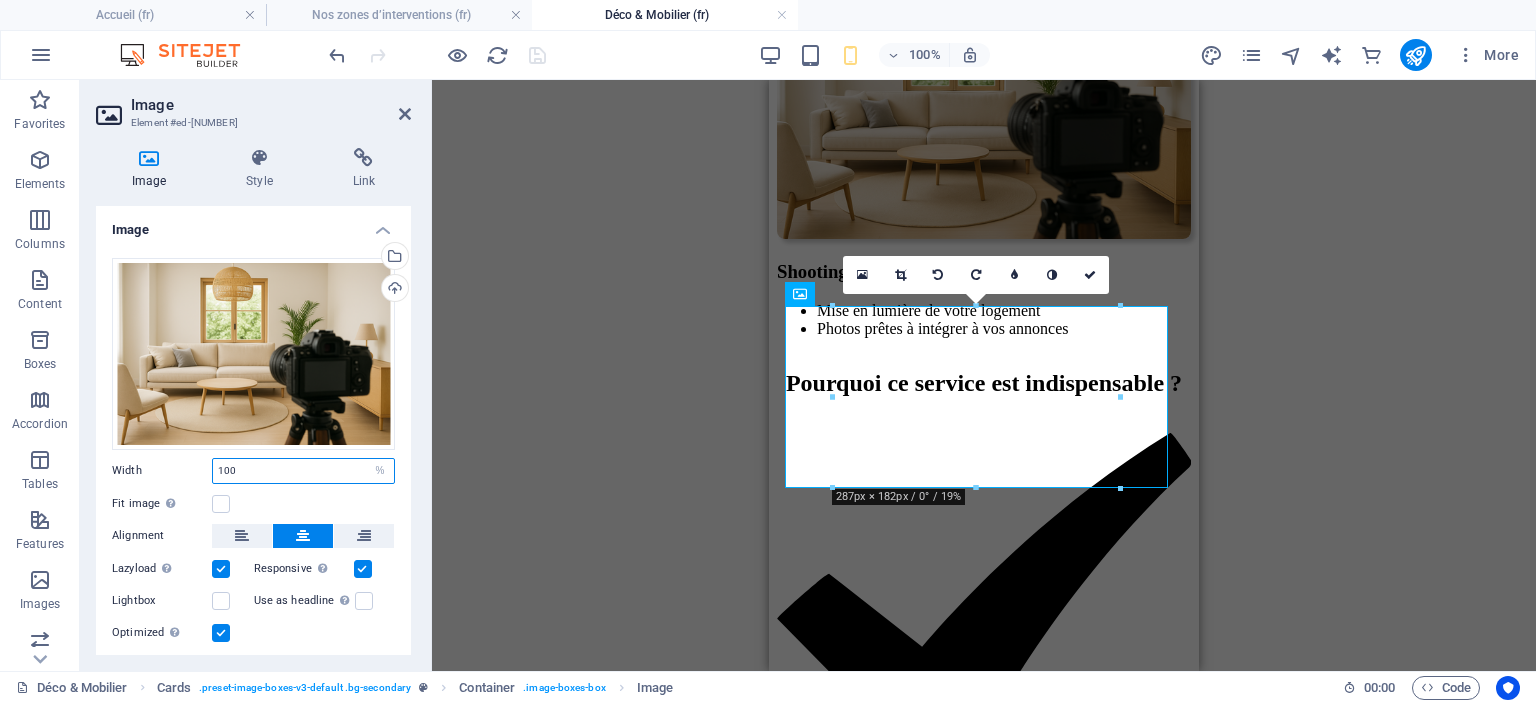 type on "100" 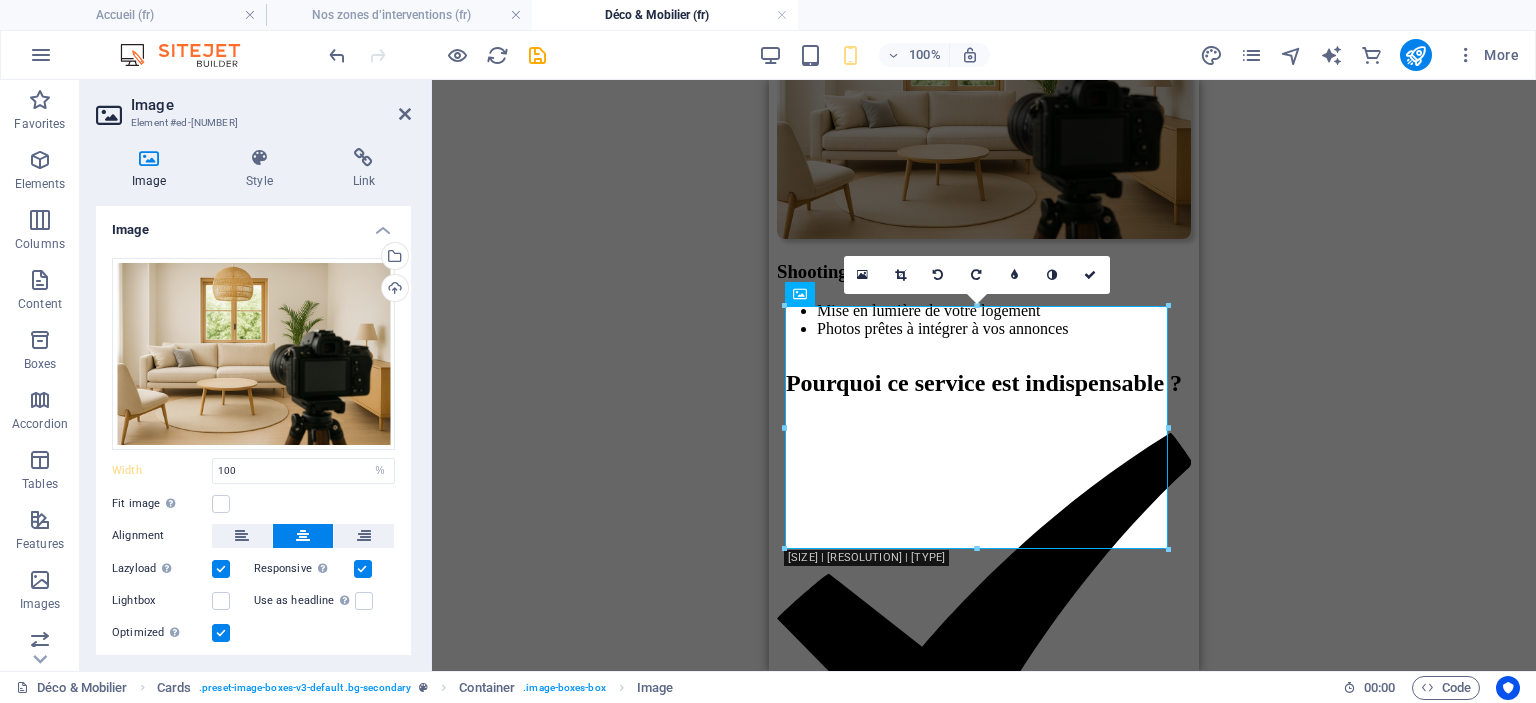 click on "Image Style Link Image Drag files here, click to choose files or select files from Files or our free stock photos & videos Select files from the file manager, stock photos, or upload file(s) Upload Width 100 Default auto px rem % em vh vw Fit image Automatically fit image to a fixed width and height Height Default auto px Alignment Lazyload Loading images after the page loads improves page speed. Responsive Automatically load retina image and smartphone optimized sizes. Lightbox Use as headline The image will be wrapped in an H1 headline tag. Useful for giving alternative text the weight of an H1 headline, e.g. for the logo. Leave unchecked if uncertain. Optimized Images are compressed to improve page speed. Position Direction Custom X offset 50 px rem % vh vw Y offset 50 px rem % vh vw Text Float No float Image left Image right Determine how text should behave around the image. Text Alternative text Image caption Paragraph Format Normal Heading 1 Heading 2 Heading 3 Heading 4 Heading 5 Heading 6 Code Arial 8" at bounding box center [253, 401] 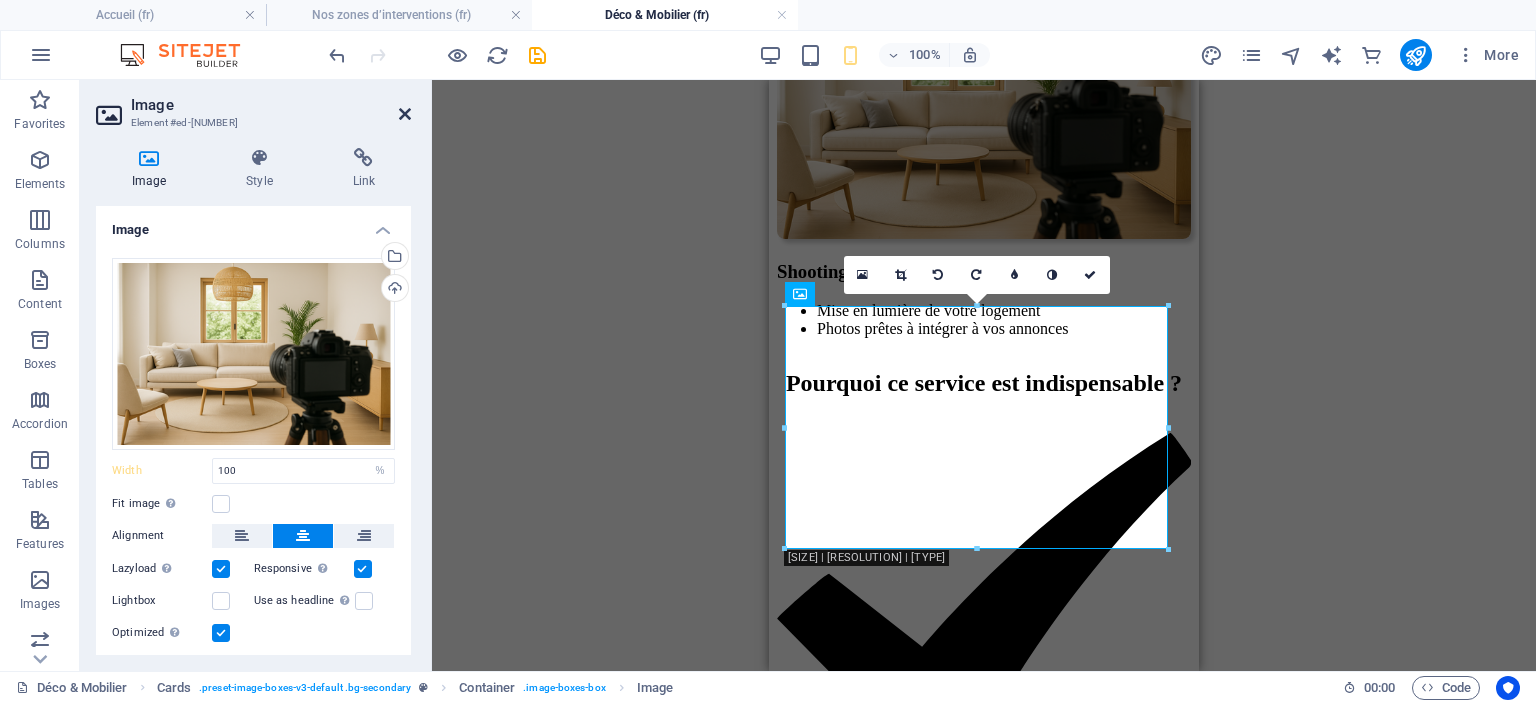 click at bounding box center [405, 114] 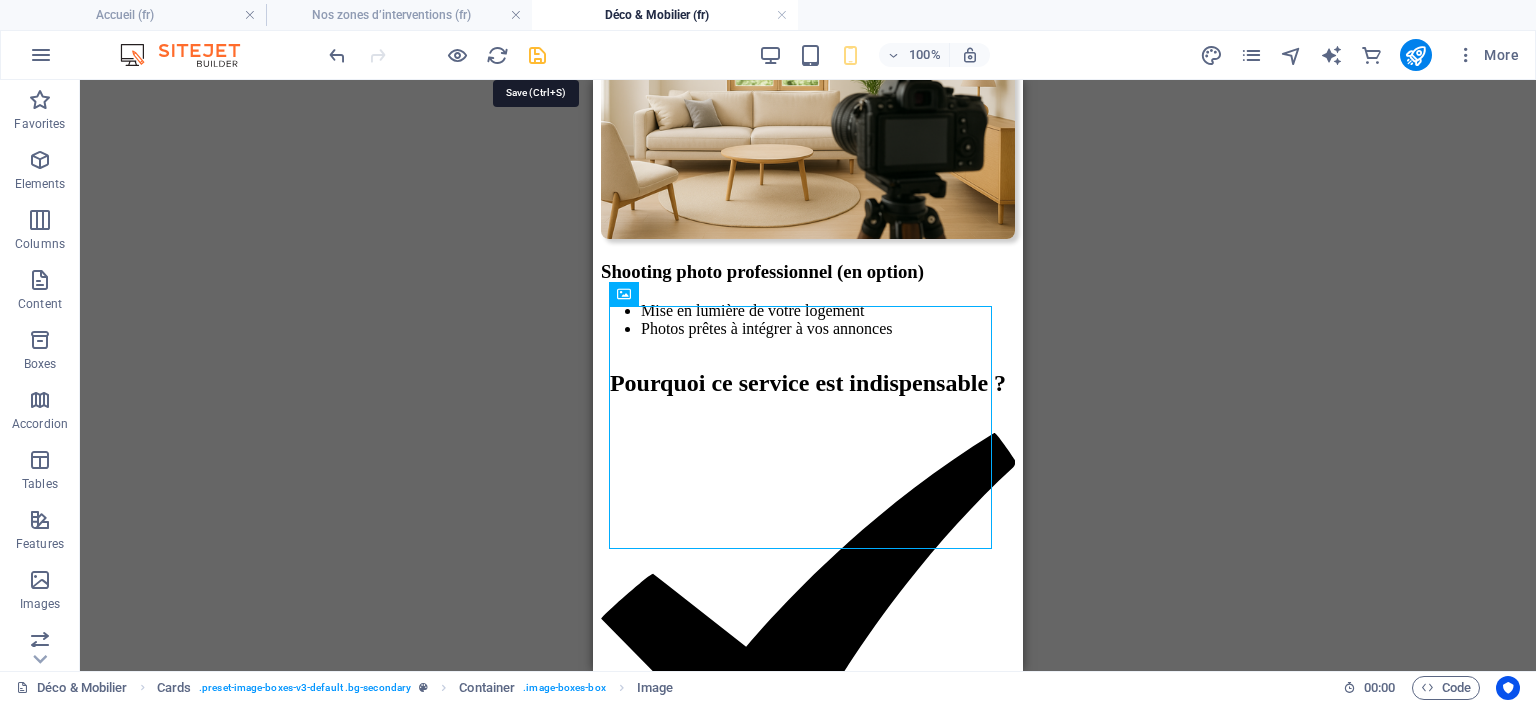 click at bounding box center (537, 55) 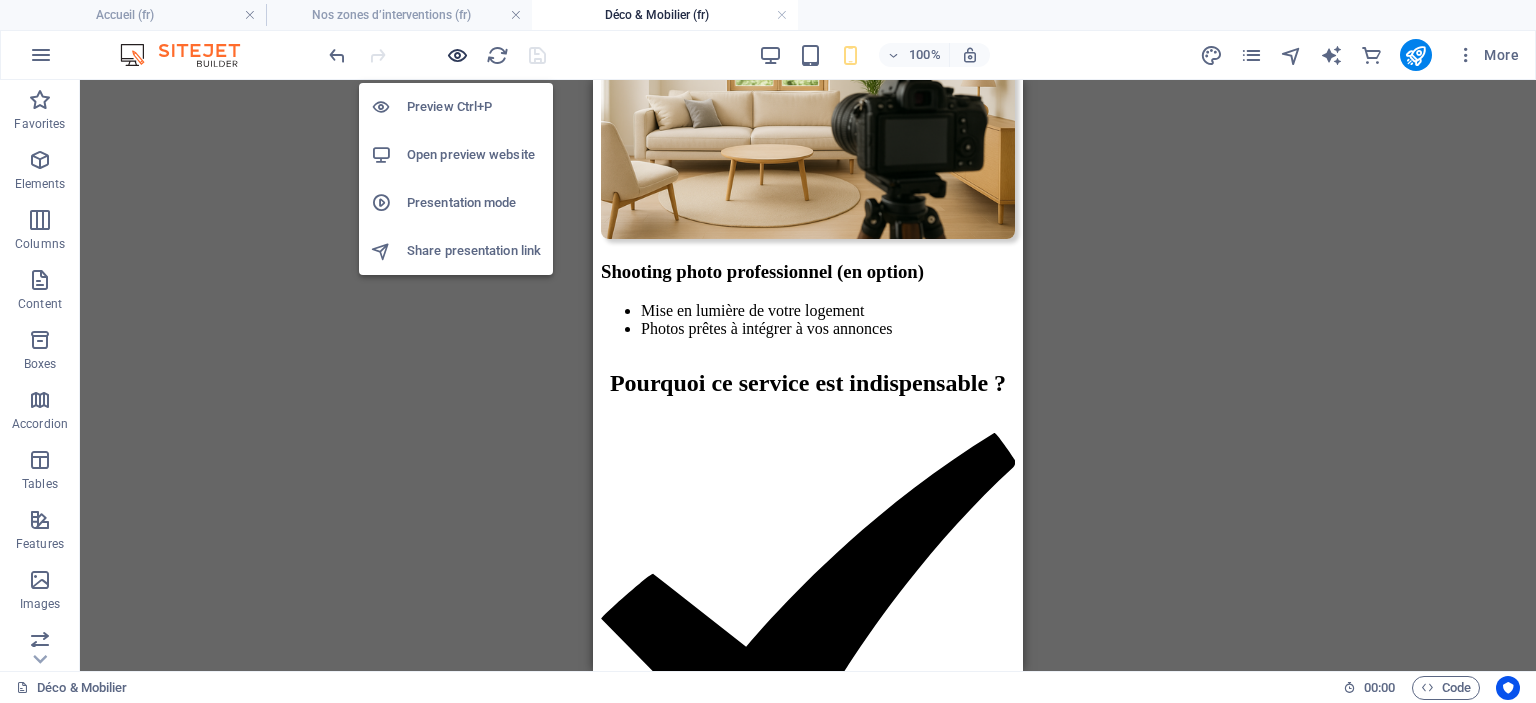 click at bounding box center [457, 55] 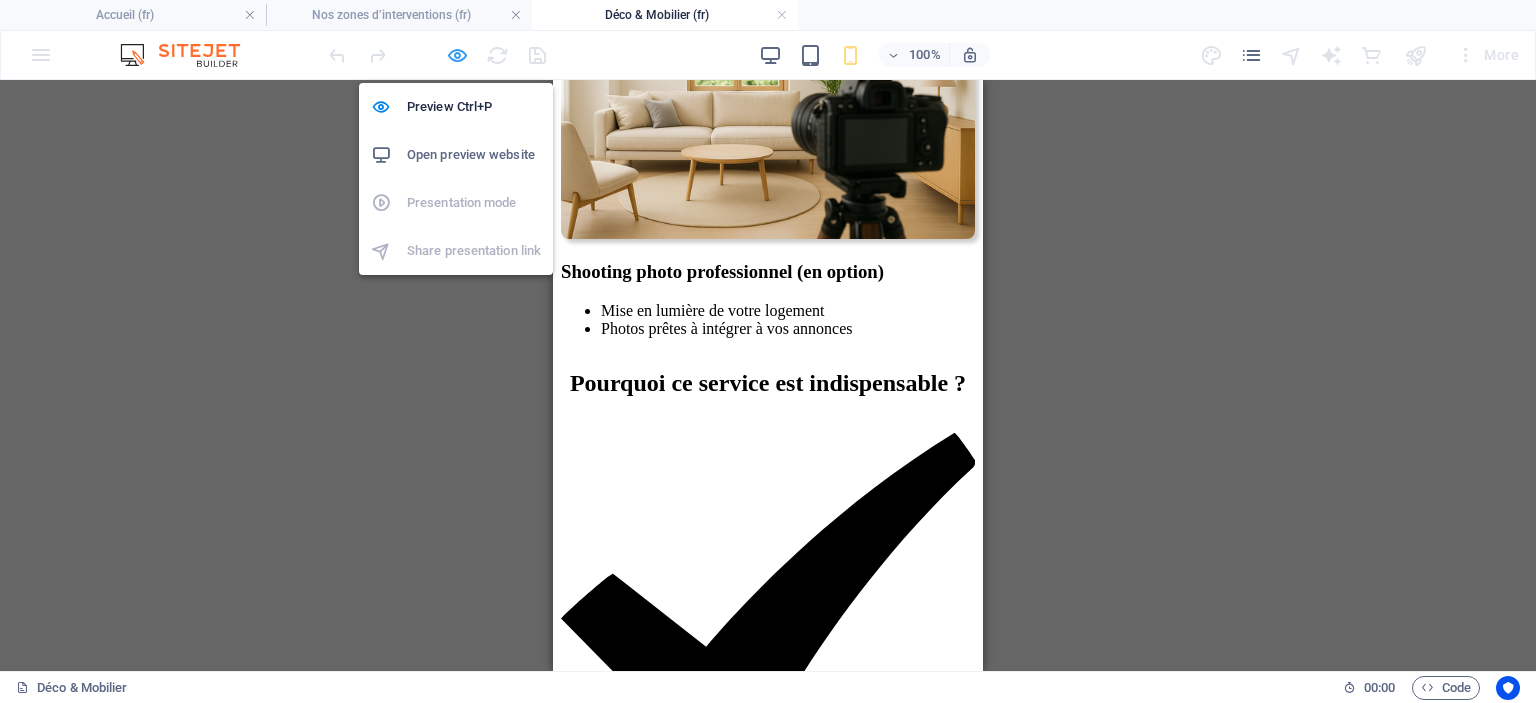 click at bounding box center (457, 55) 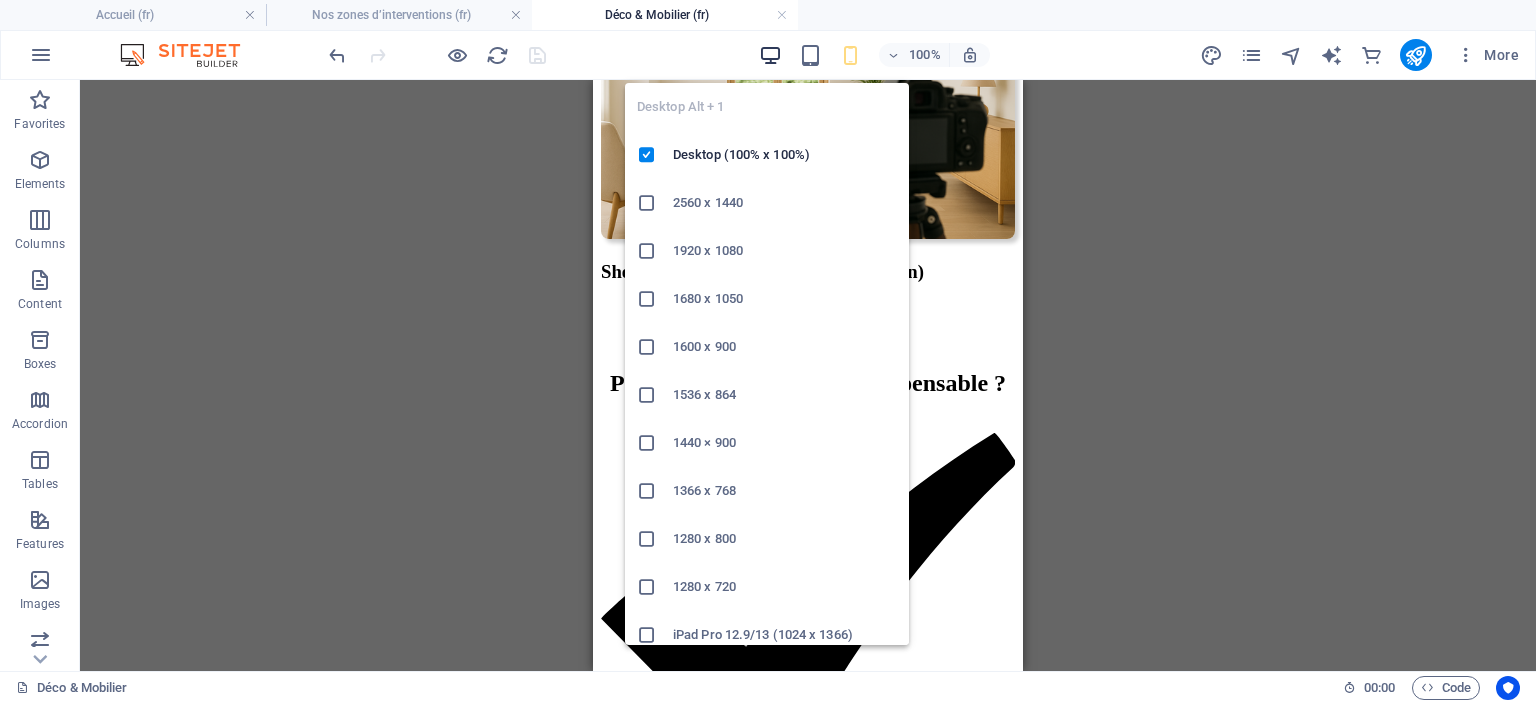 click at bounding box center [770, 55] 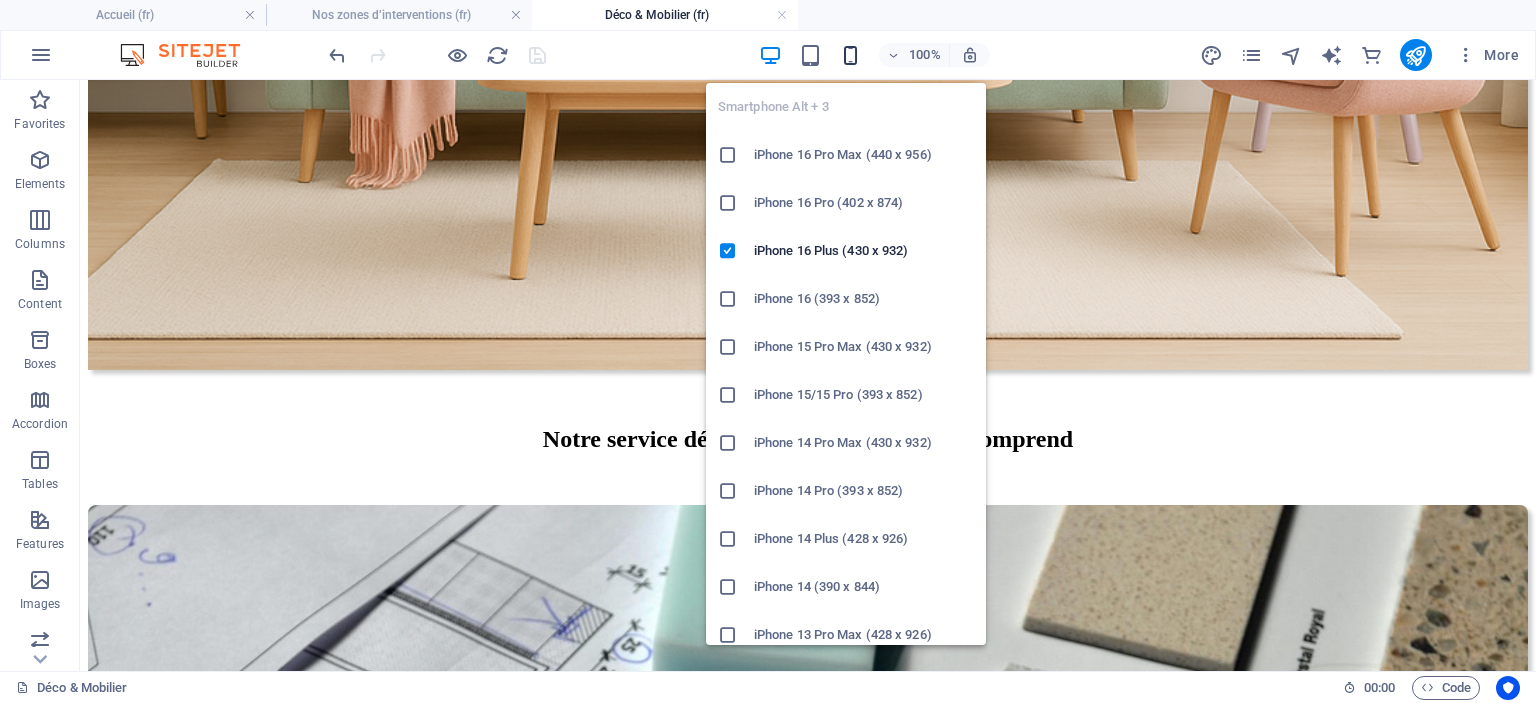 click at bounding box center (850, 55) 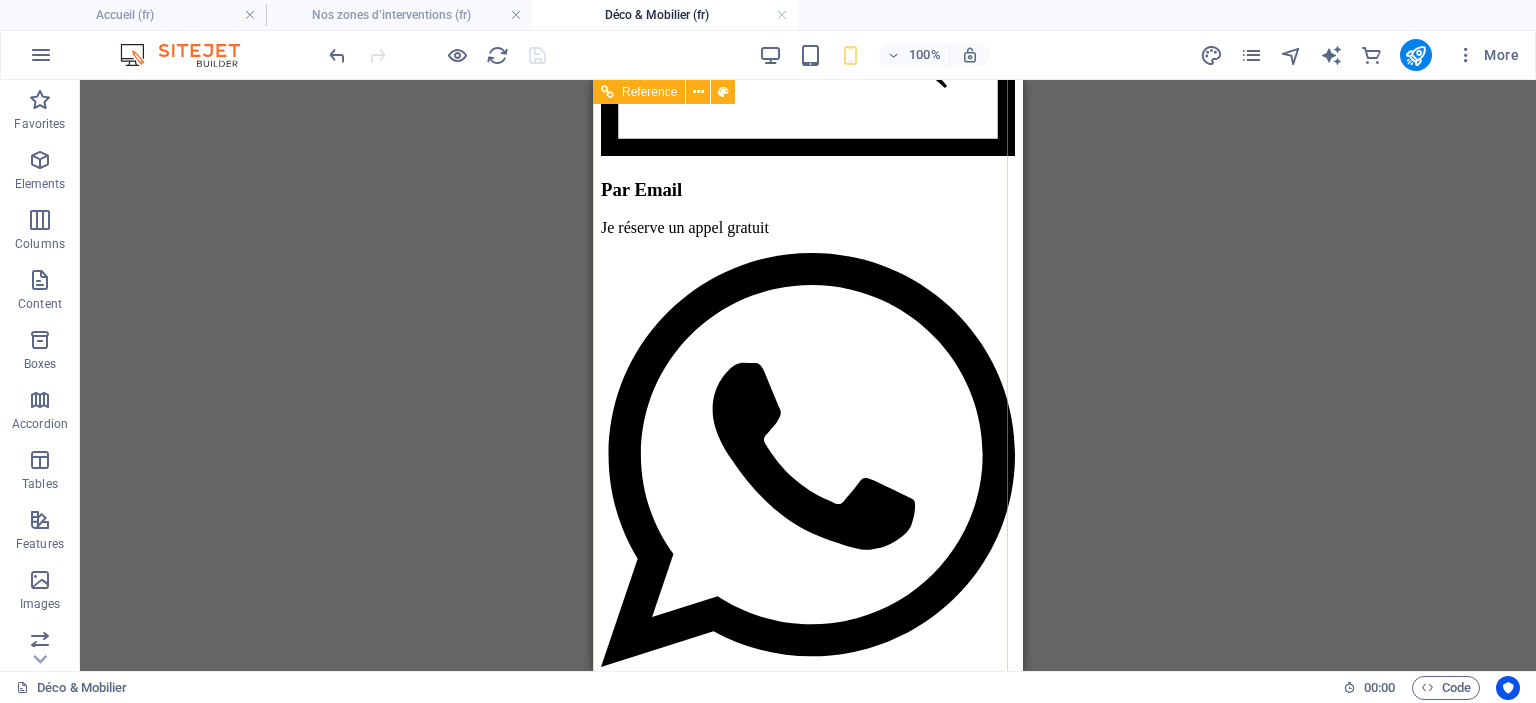 scroll, scrollTop: 5420, scrollLeft: 0, axis: vertical 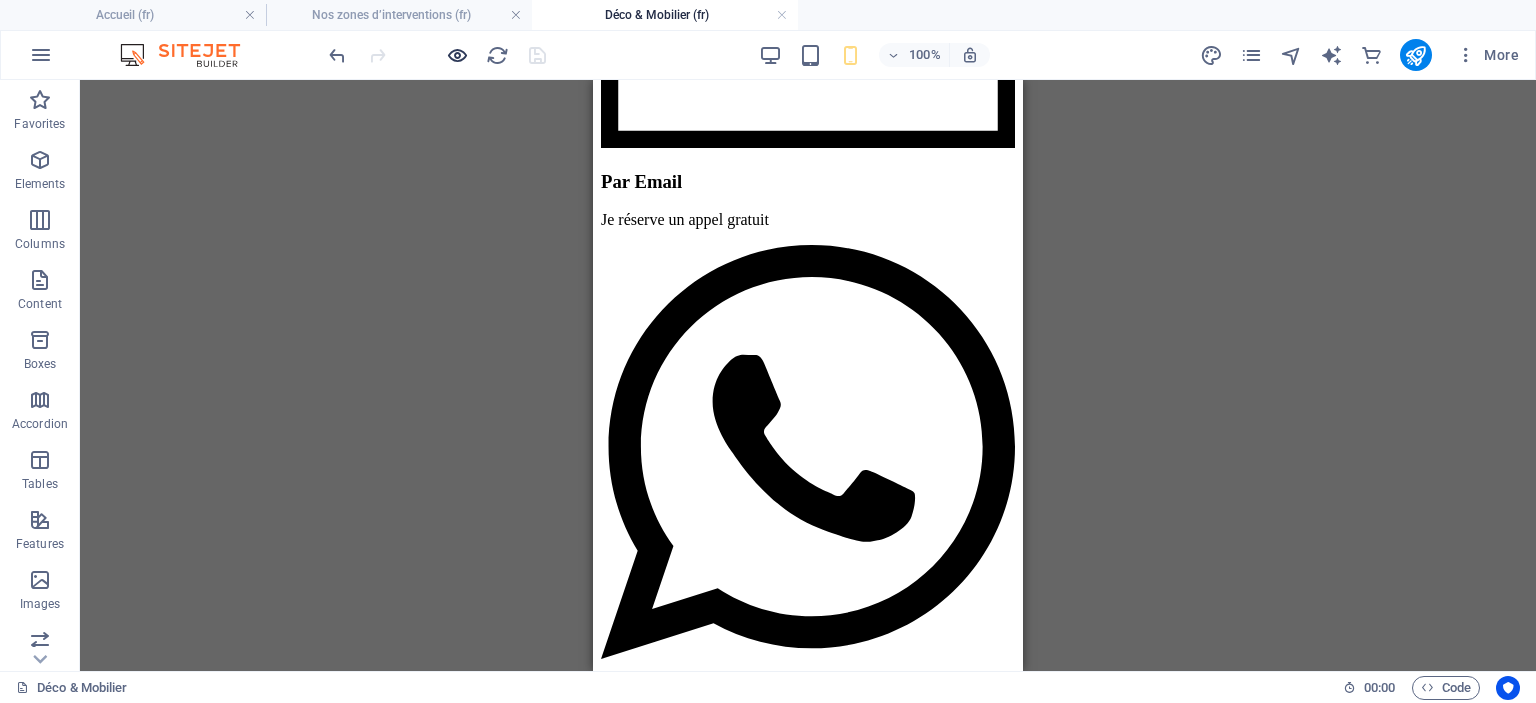 click at bounding box center [457, 55] 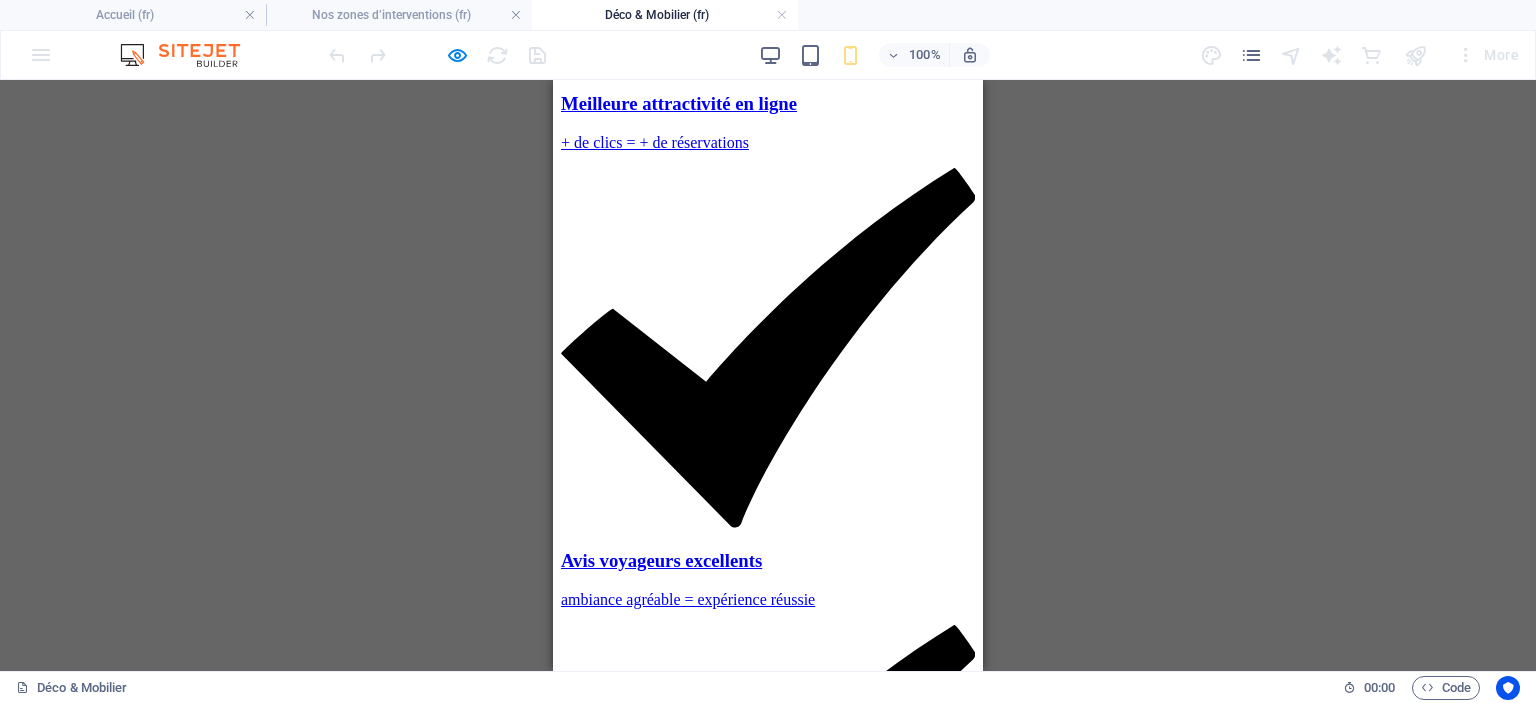 scroll, scrollTop: 3920, scrollLeft: 0, axis: vertical 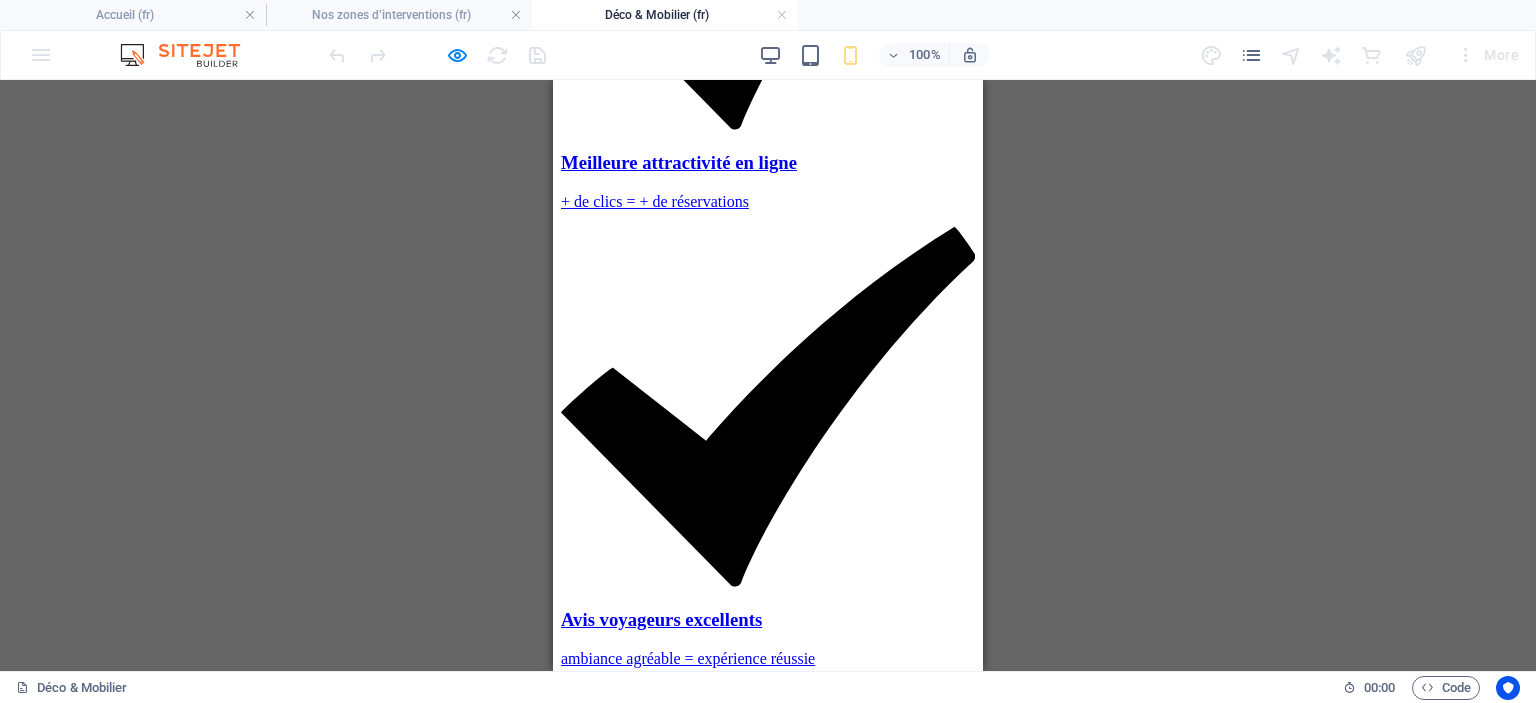 click on "Menu Accueil A propos Service Conciergerie complète Rénovation & Travaux Déco & Mobilier Contact Zones Contact" at bounding box center (768, -3774) 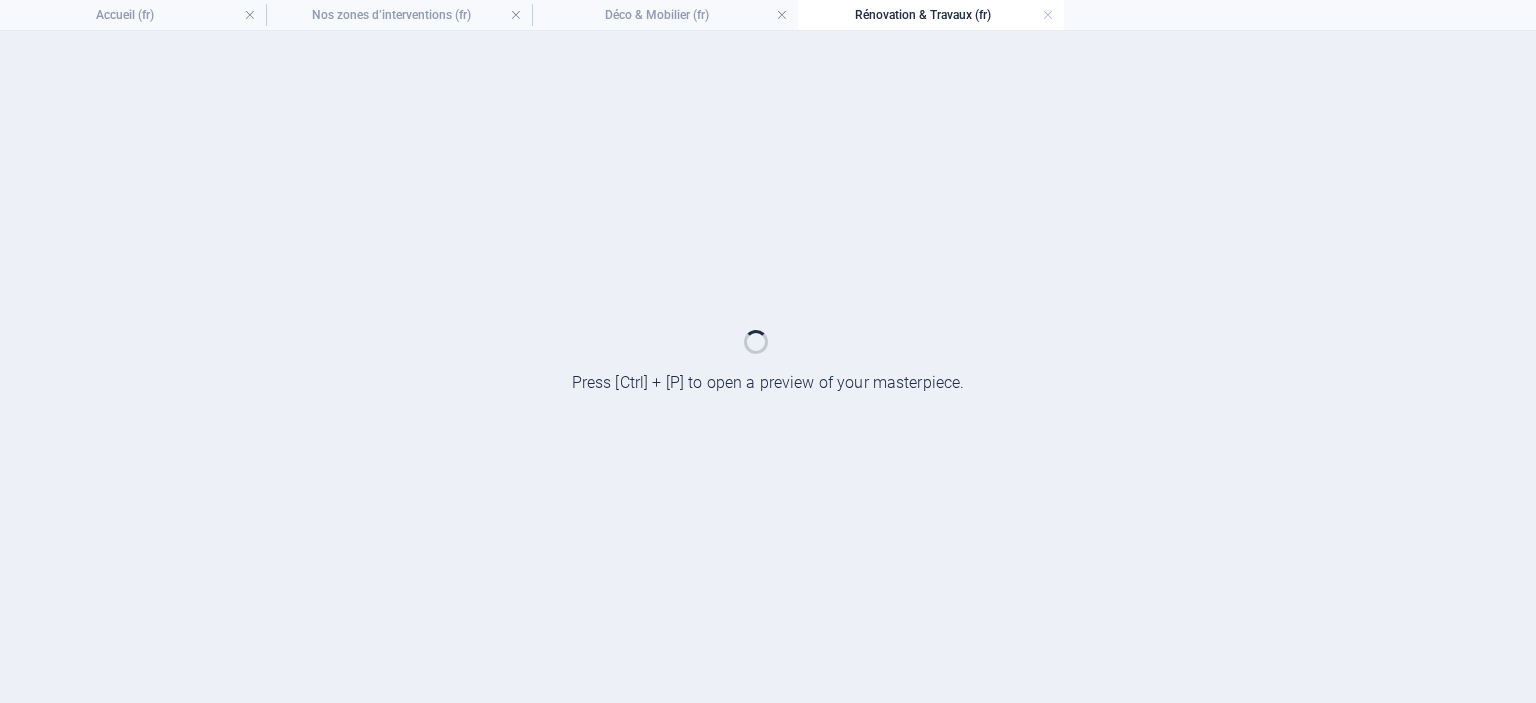 scroll, scrollTop: 0, scrollLeft: 0, axis: both 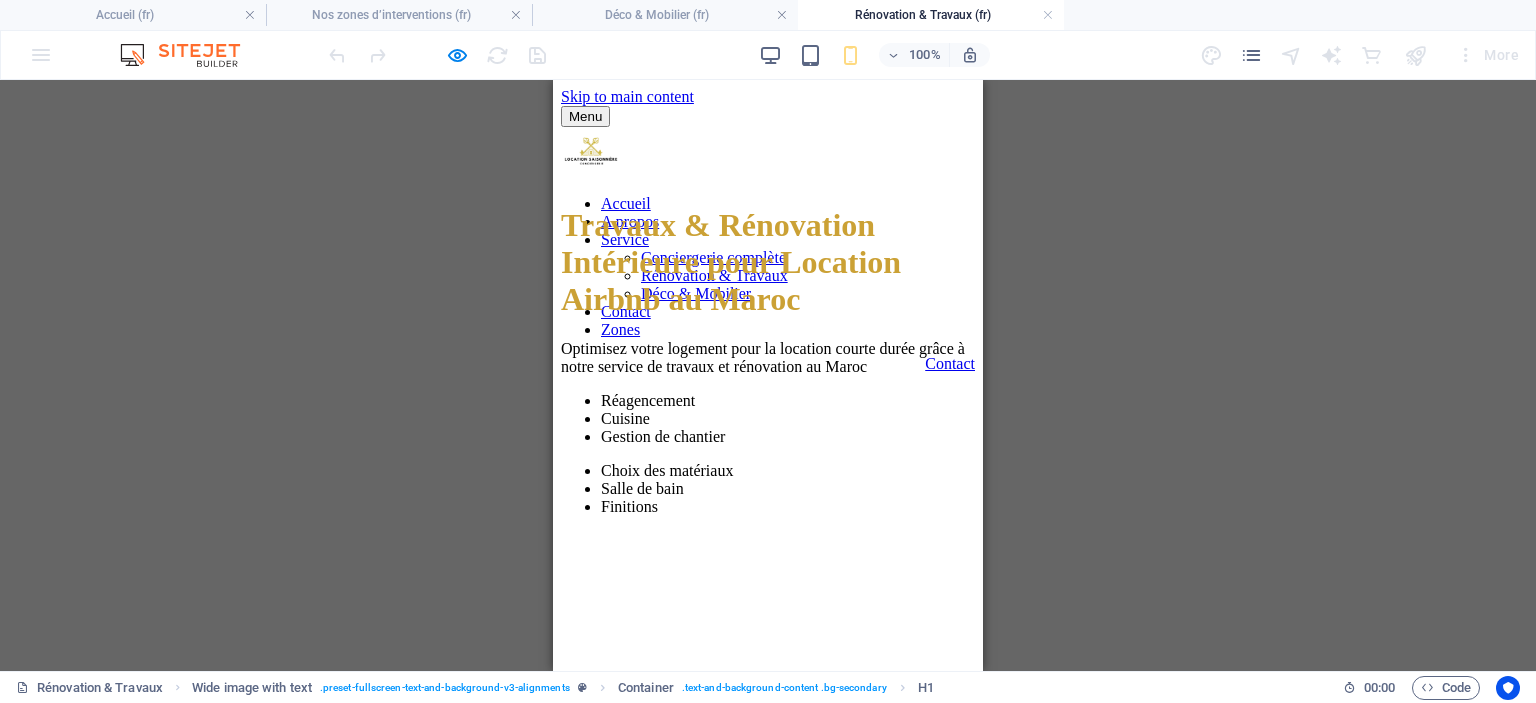 click on "Optimisez votre logement pour la location courte durée grâce à notre service de travaux et rénovation au Maroc  Réagencement Cuisine Gestion de chantier Choix des matériaux Salle de bain Finitions" at bounding box center [768, 481] 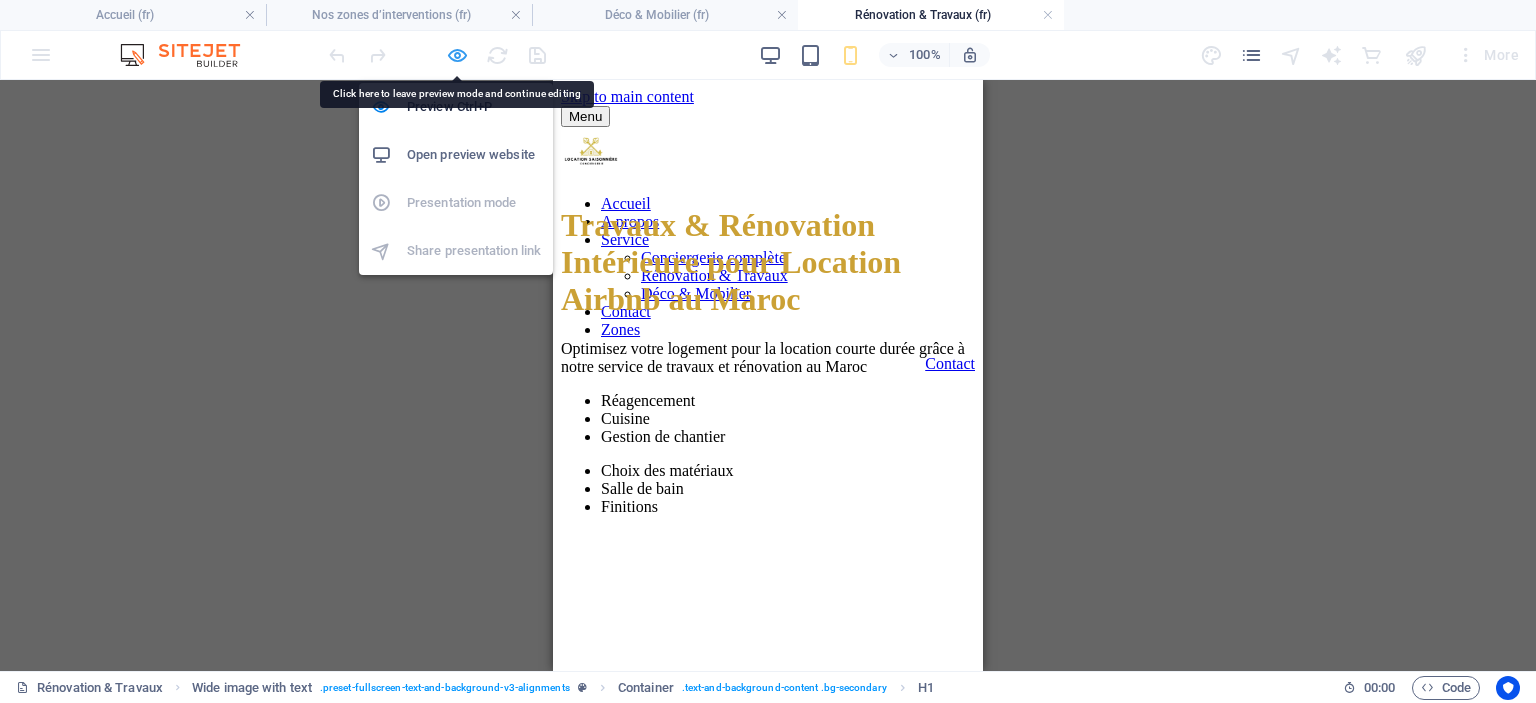 click at bounding box center [457, 55] 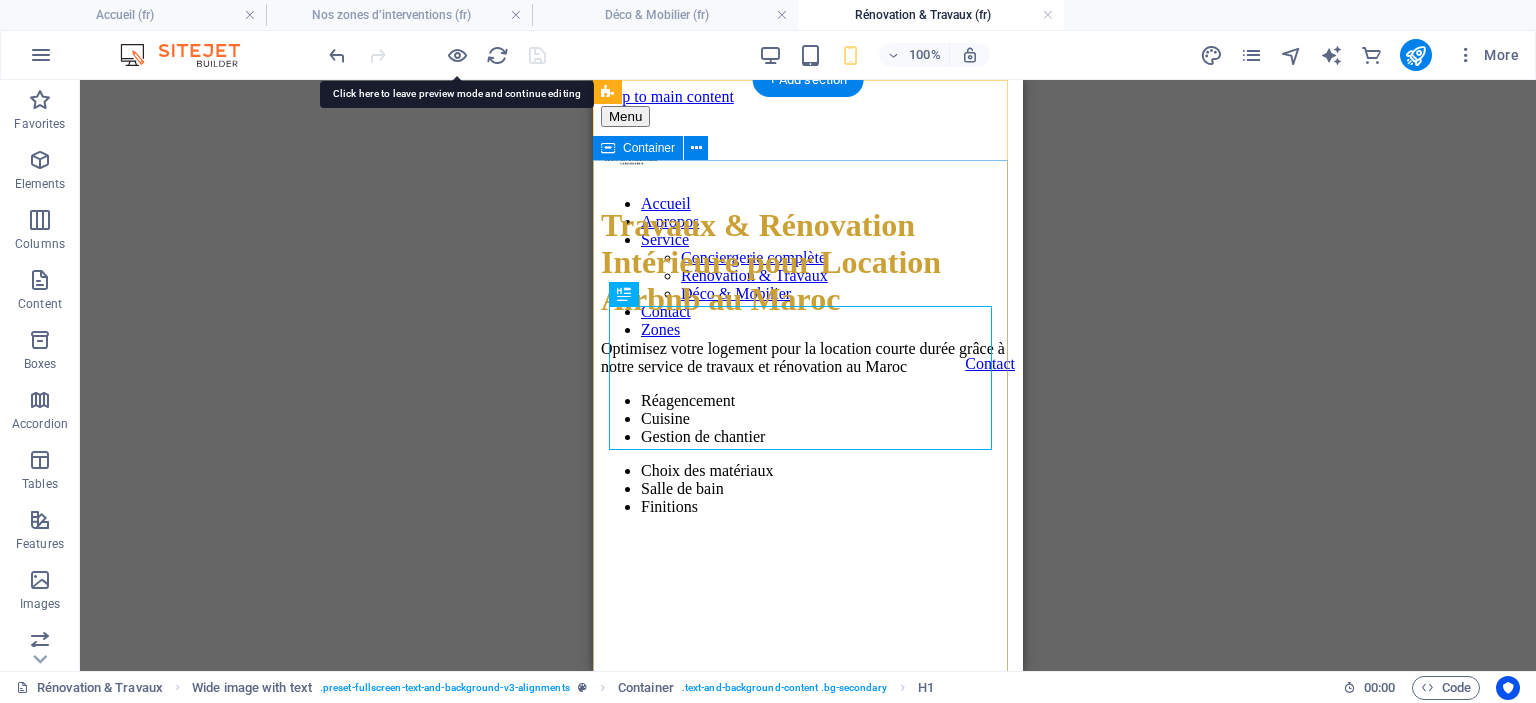 click on "Optimisez votre logement pour la location courte durée grâce à notre service de travaux et rénovation au Maroc  Réagencement Cuisine Gestion de chantier Choix des matériaux Salle de bain Finitions" at bounding box center [808, 481] 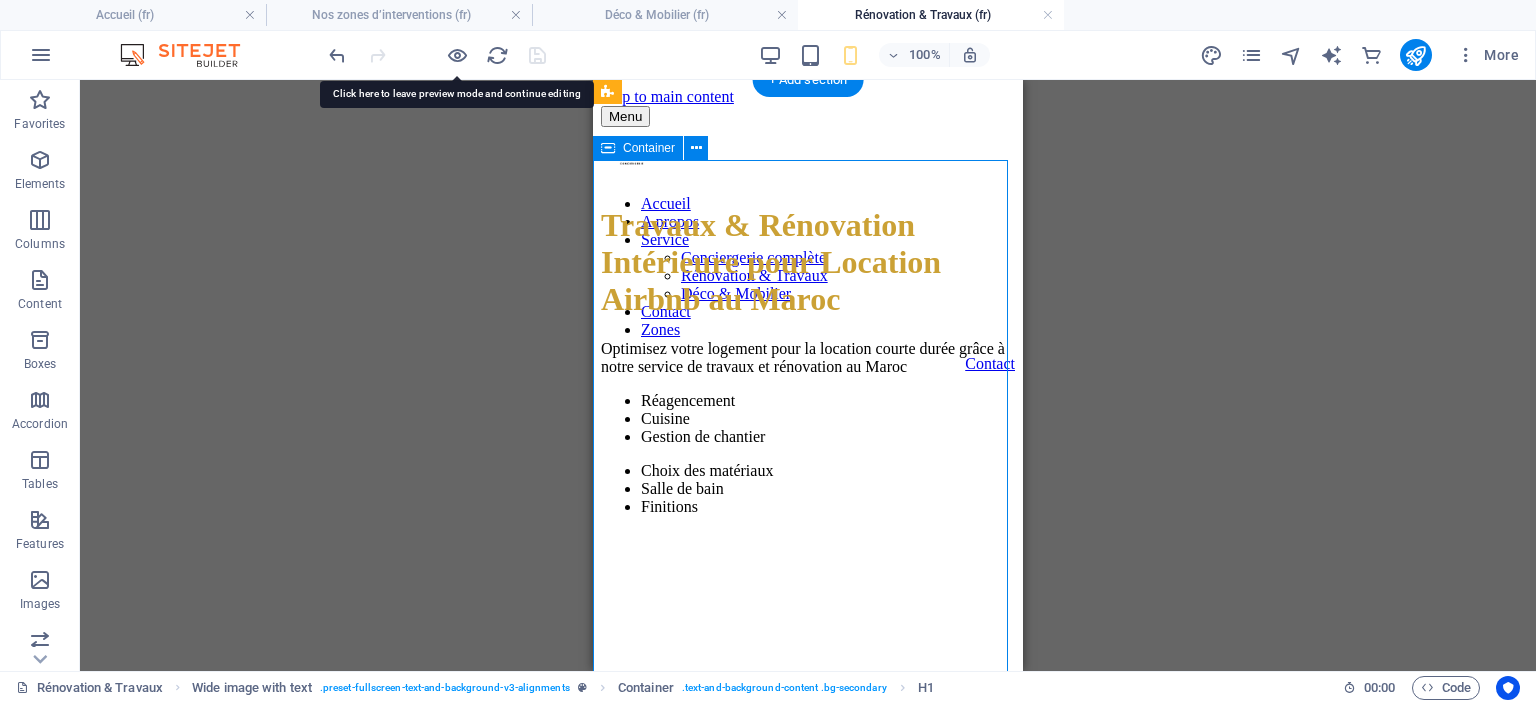 click on "Optimisez votre logement pour la location courte durée grâce à notre service de travaux et rénovation au Maroc  Réagencement Cuisine Gestion de chantier Choix des matériaux Salle de bain Finitions" at bounding box center (808, 481) 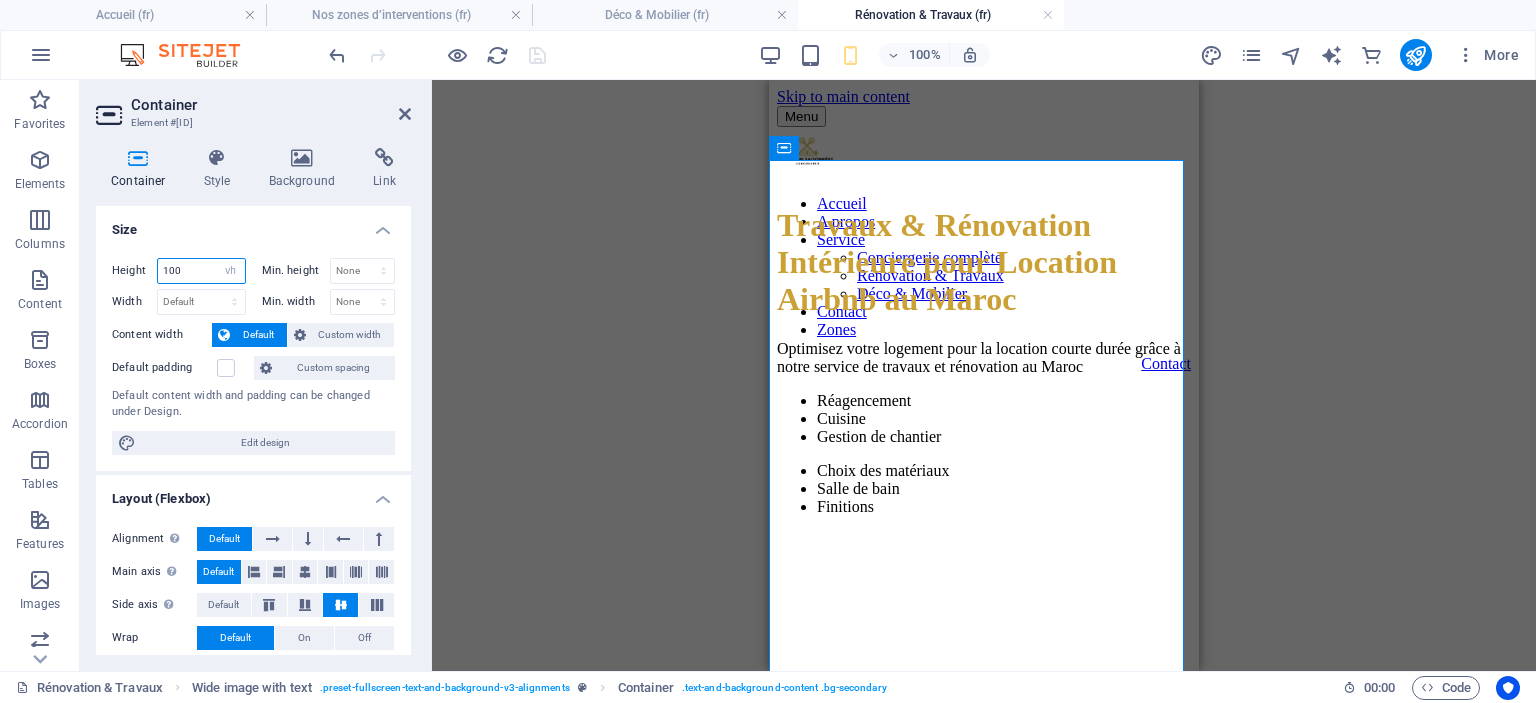 click on "100" at bounding box center (201, 271) 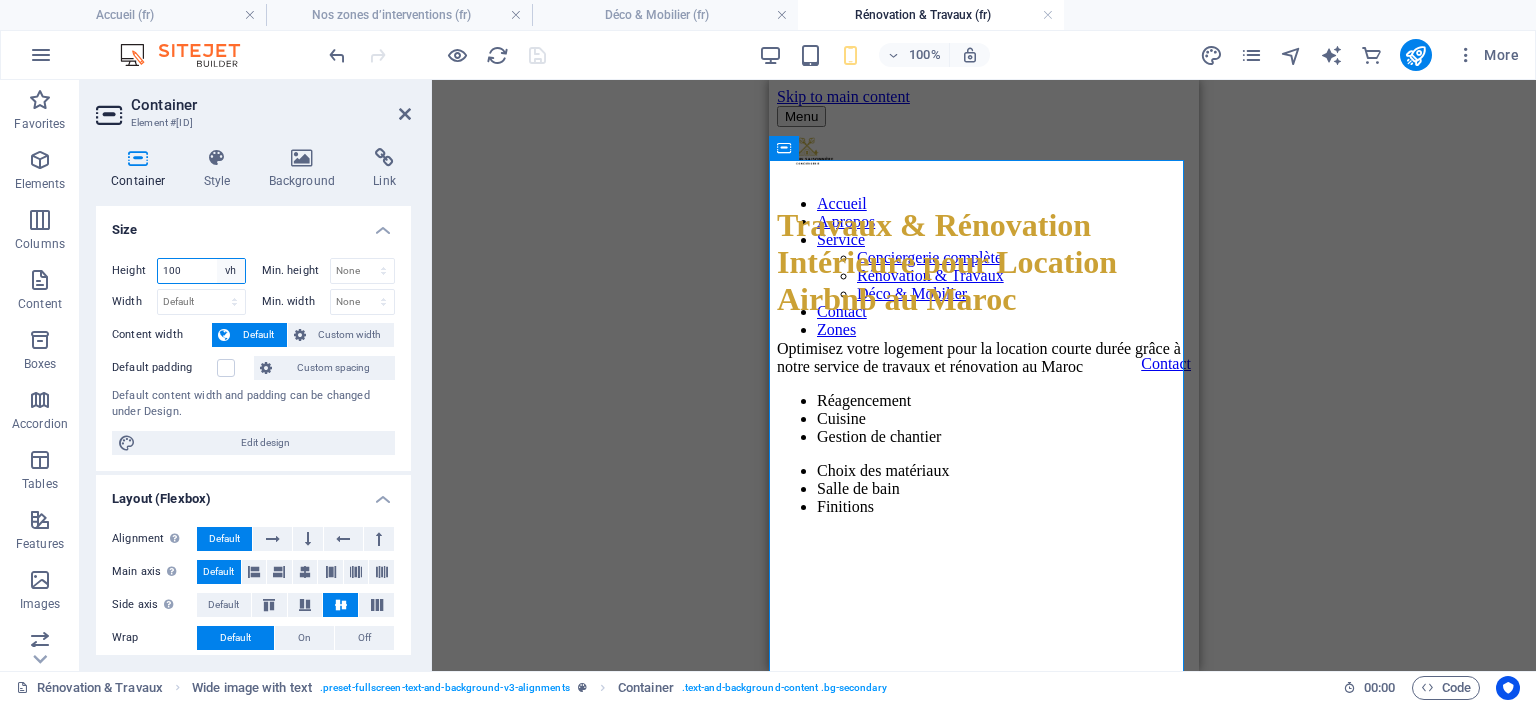 click on "Default px rem % vh vw" at bounding box center (231, 271) 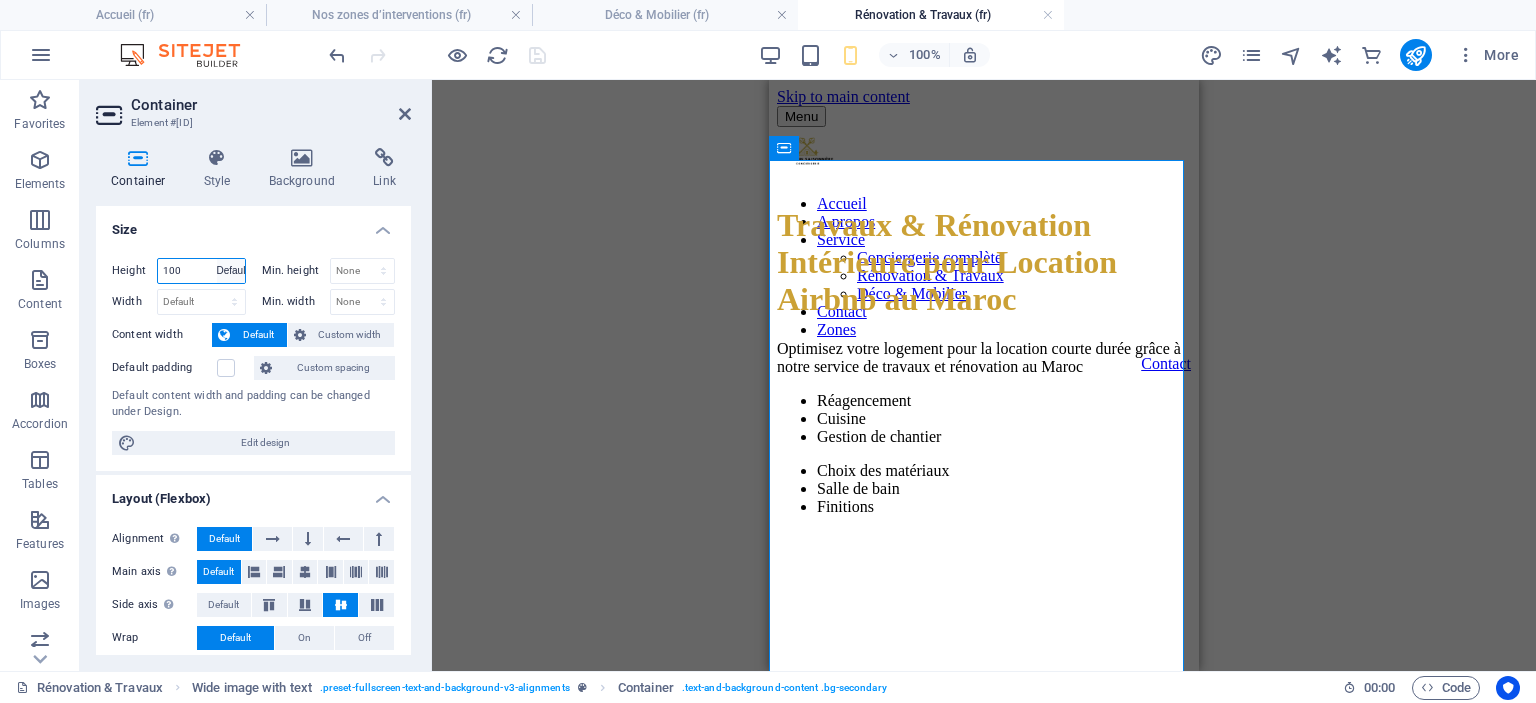 click on "Default px rem % vh vw" at bounding box center (231, 271) 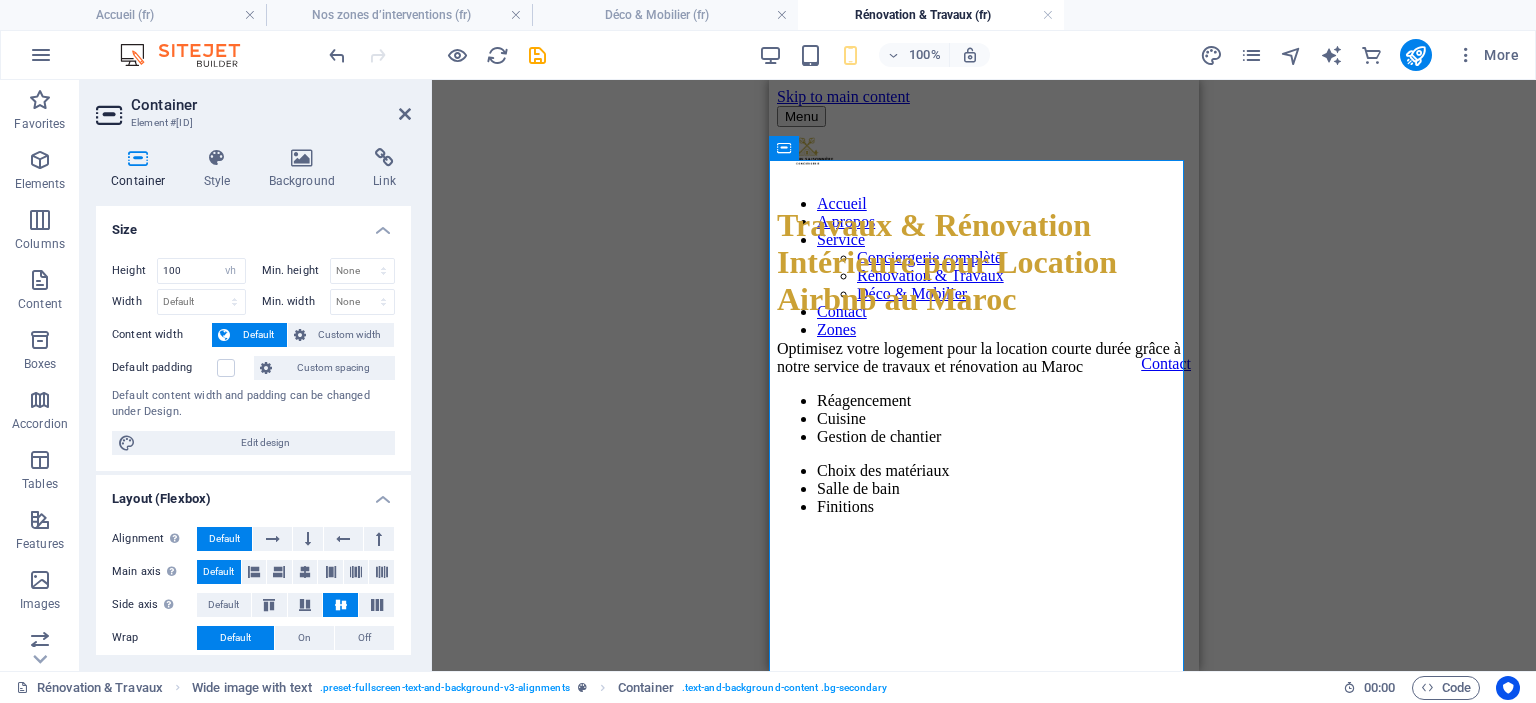 click on "[CONTAINER] [STYLE] [SIZE] [HEIGHT] [DEFAULT] [PX] [REM] [%] [VH] [VW] [MIN] [HEIGHT] [NONE] [PX] [REM] [%] [VH] [VW] [WIDTH] [DEFAULT] [PX] [REM] [%] [EM] [VH] [VW] [MIN] [WIDTH] [NONE] [PX] [REM] [%] [VH] [VW] [DEFAULT] [PADDING] [CUSTOM] [SPACING] [DEFAULT] [CONTENT] [WIDTH] [AND] [PADDING] [CAN] [BE] [CHANGED] [UNDER] [DESIGN] [EDIT] [DESIGN] [LAYOUT] ([FLEXBOX]) [ALIGNMENT] [DETERMINES] [THE] [FLEX] [DIRECTION] [DEFAULT] [MAIN] [AXIS] [DETERMINE] [HOW] [ELEMENTS] [SHOULD] [BEHAVE] [ALONG] [THE] [MAIN] [AXIS] [INSIDE] [THIS] [CONTAINER] ([JUSTIFY] [CONTENT]) [DEFAULT] [SIDE] [AXIS] [CONTROL] [THE] [VERTICAL] [DIRECTION] [OF] [THE] [ELEMENT] [INSIDE] [OF] [THE] [CONTAINER] ([ALIGN] [ITEMS]) [DEFAULT] [WRAP] [DEFAULT] [ON] [OFF] [FILL] [CONTROLS] [THE] [DISTANCES] [AND] [DIRECTION] [OF] [ELEMENTS] [ON] [THE] [Y-AXIS] [ACROSS] [SEVERAL] [LINES] ([ALIGN] [CONTENT]) [DEFAULT] [ACCESSIBILITY] [ARIA] [HELPS] [ASSISTIVE] [TECHNOLOGIES] ([LIKE] [SCREEN] [READERS]) [TO] [UNDERSTAND] [THE] [ROLE] [STATE] [AND] [BEHAVIOR] [OF] [WEB] [ELEMENTS] [ROLE] [THE] [ARIA] [ROLE] [DEFINES] [THE] [PURPOSE] [OF] [AN] [ELEMENT] [NONE] [ALERT] [ARTICLE] [BANNER] [COMMENT]" at bounding box center [253, 401] 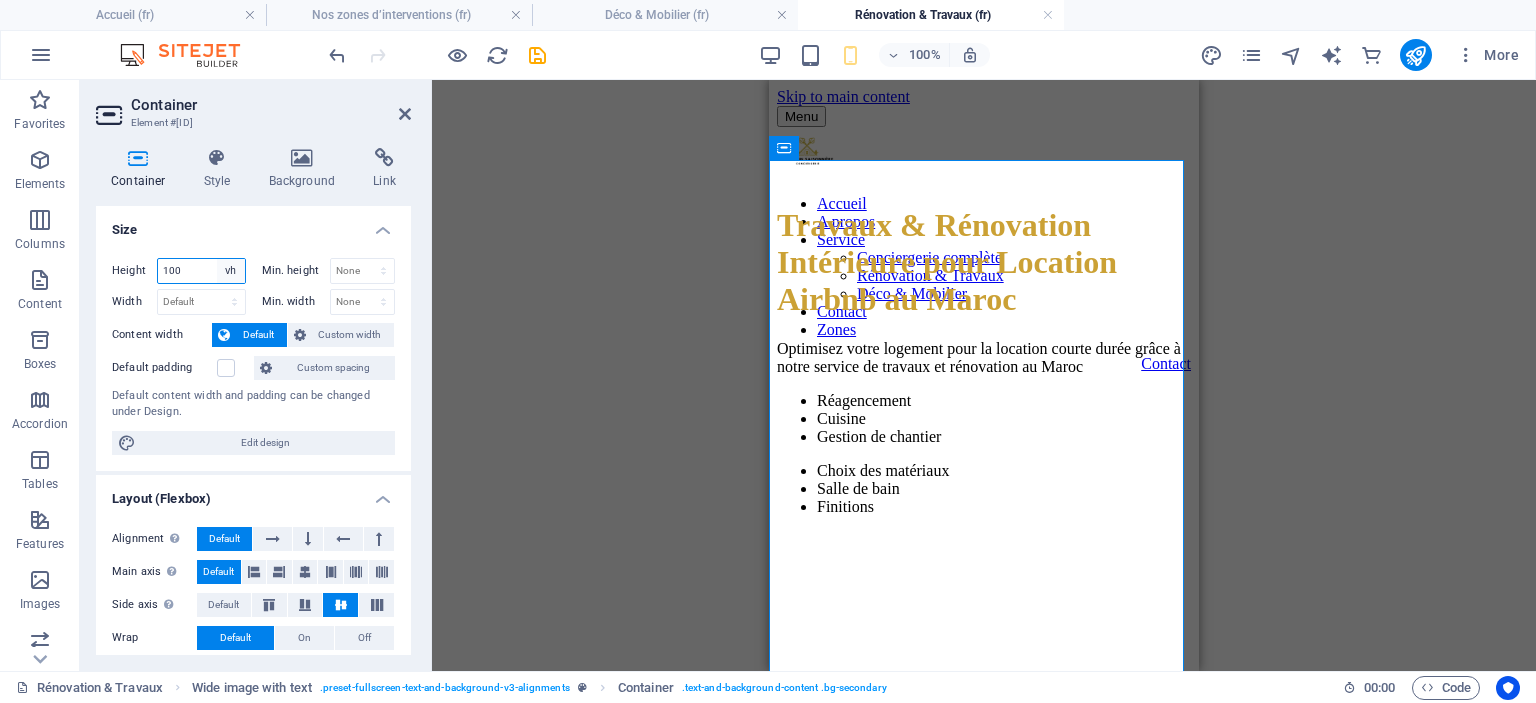 click on "Default px rem % vh vw" at bounding box center [231, 271] 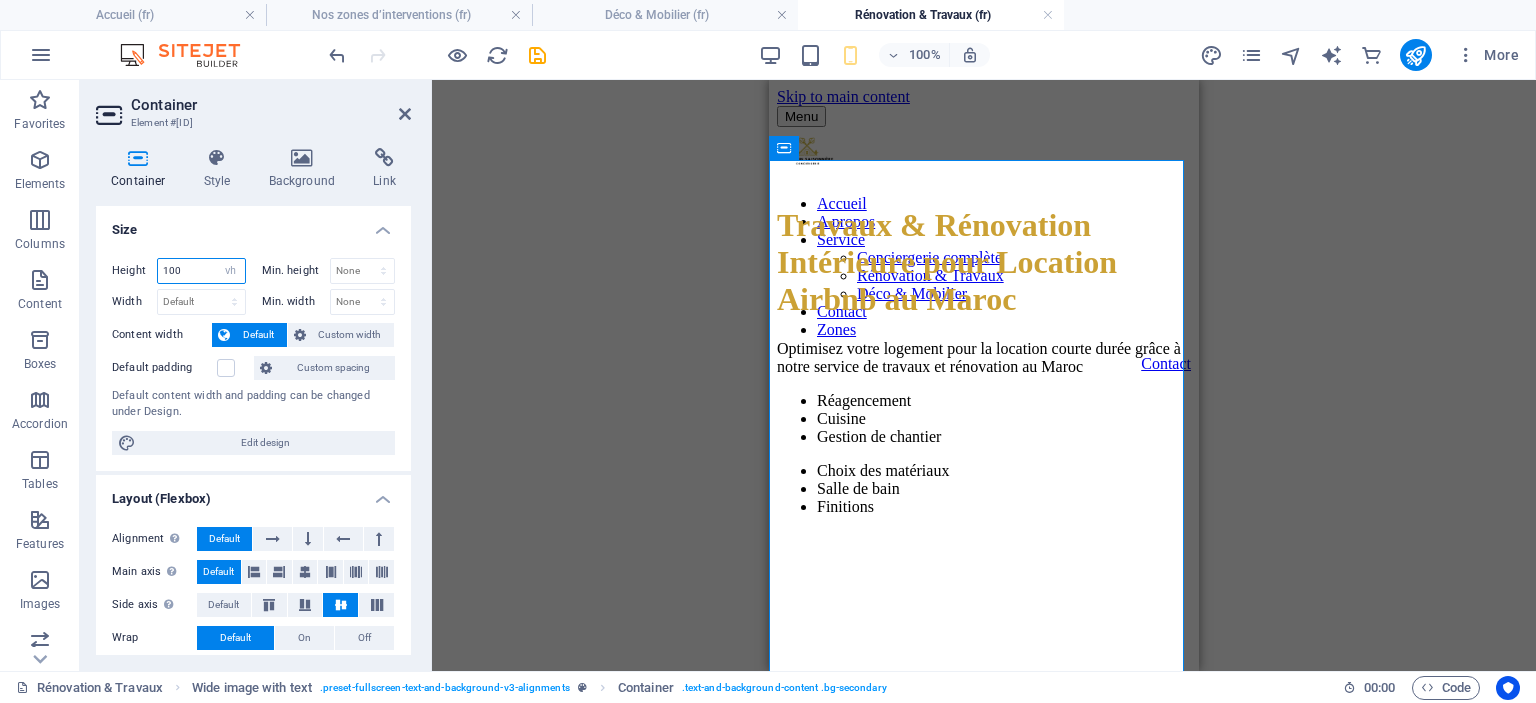 select on "default" 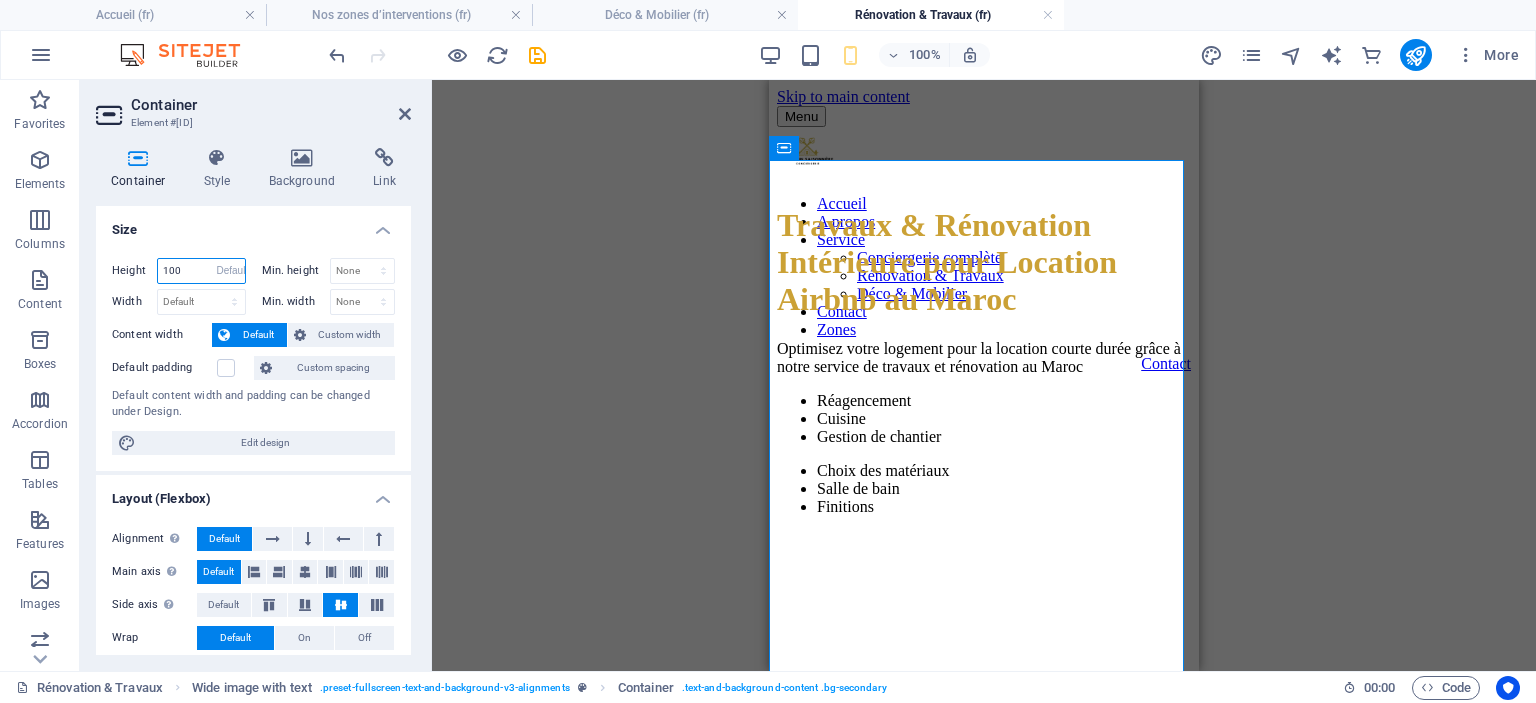 click on "Default px rem % vh vw" at bounding box center [231, 271] 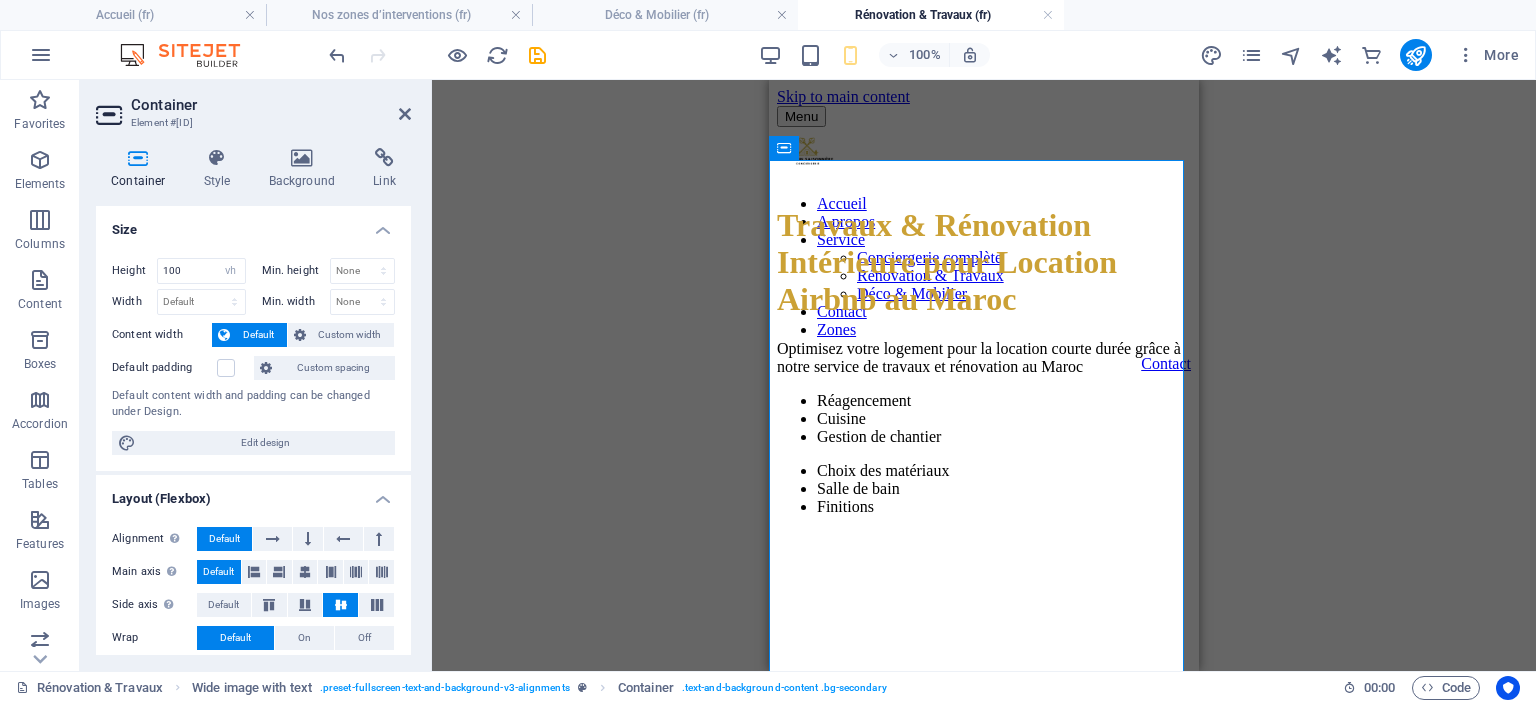 click on "Size" at bounding box center (253, 224) 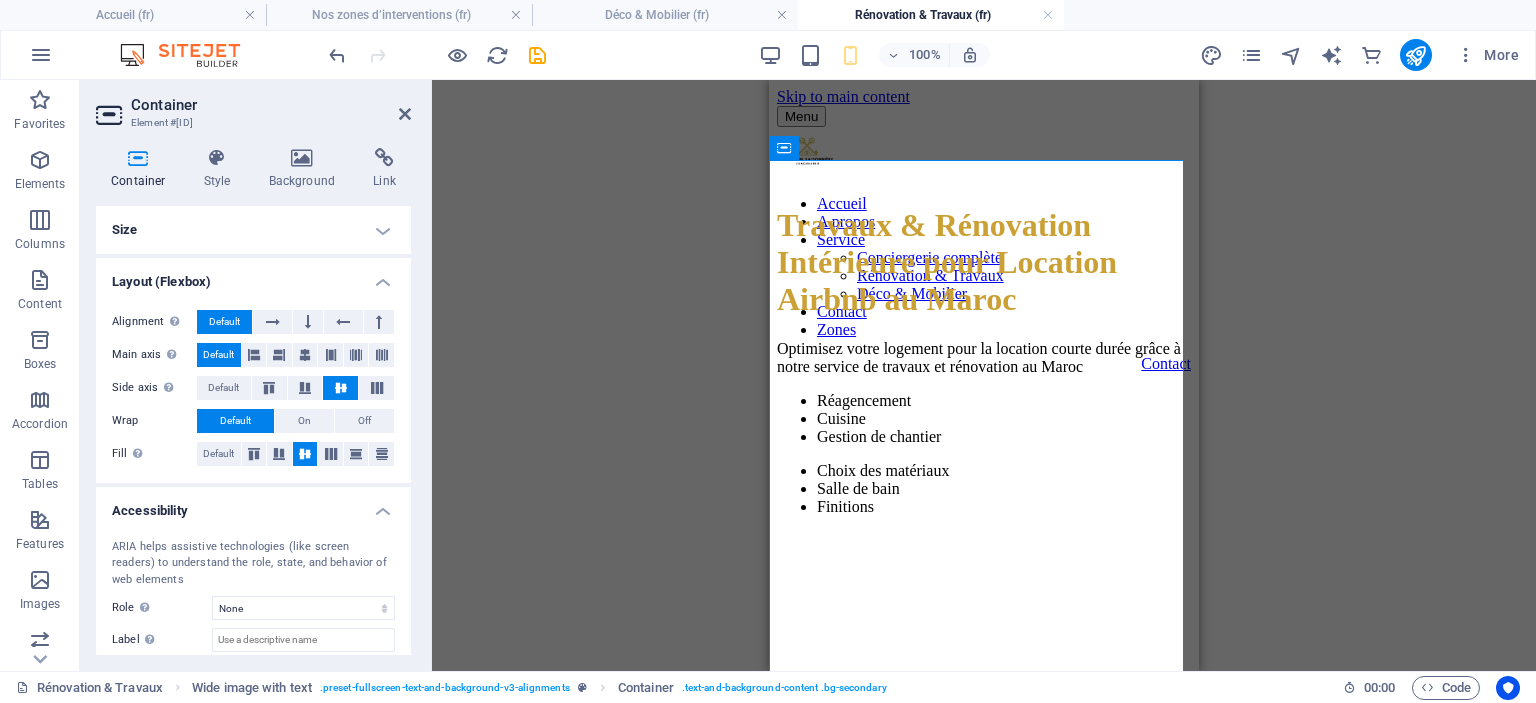 click on "Size" at bounding box center [253, 230] 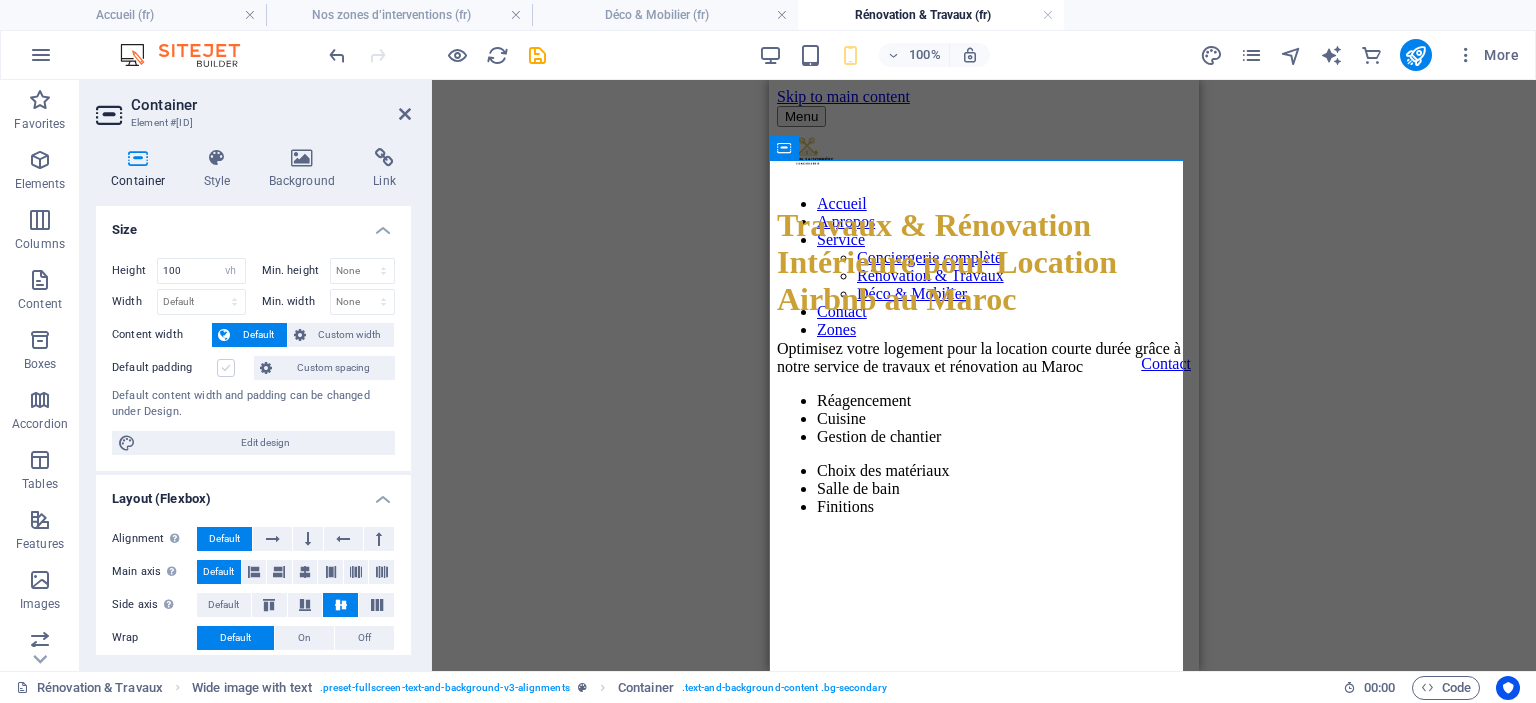 click at bounding box center (226, 368) 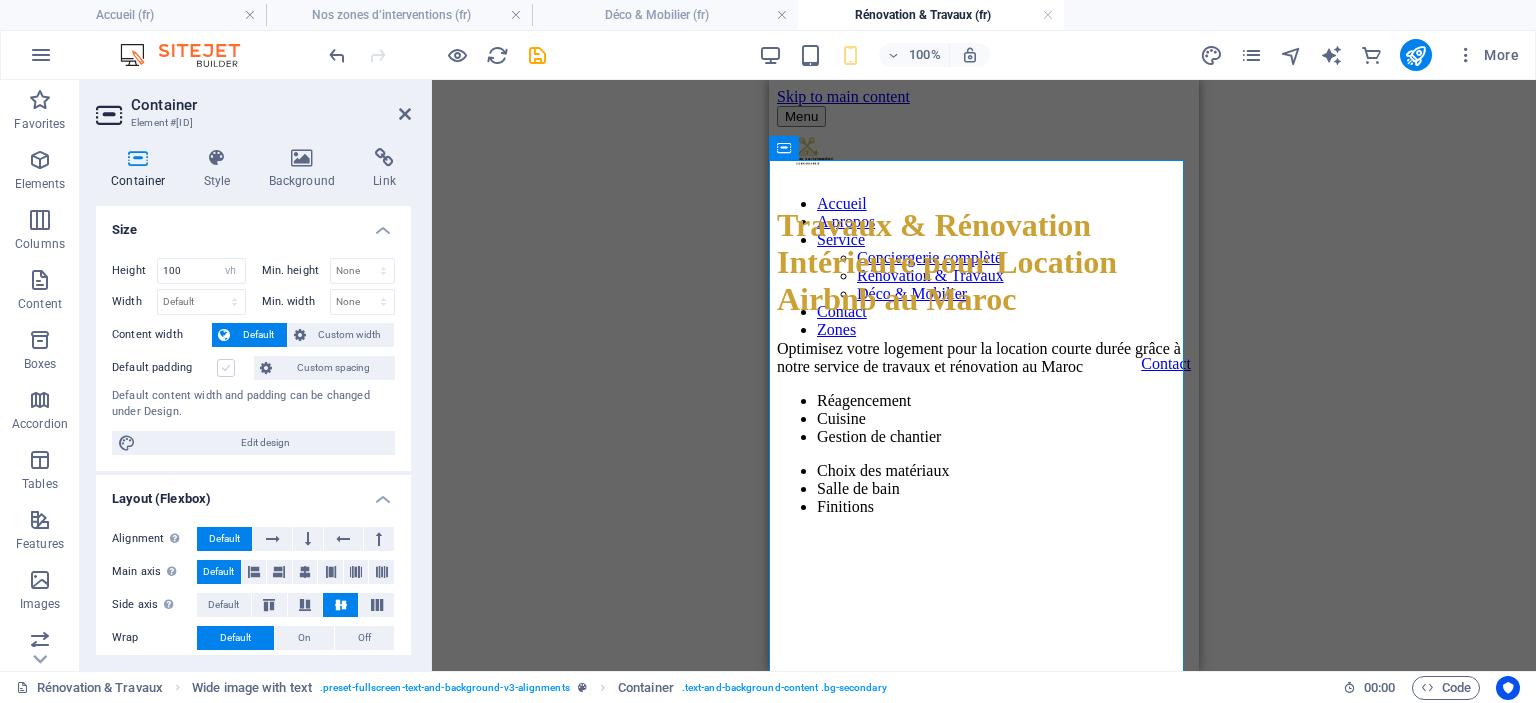 click on "Default padding" at bounding box center (0, 0) 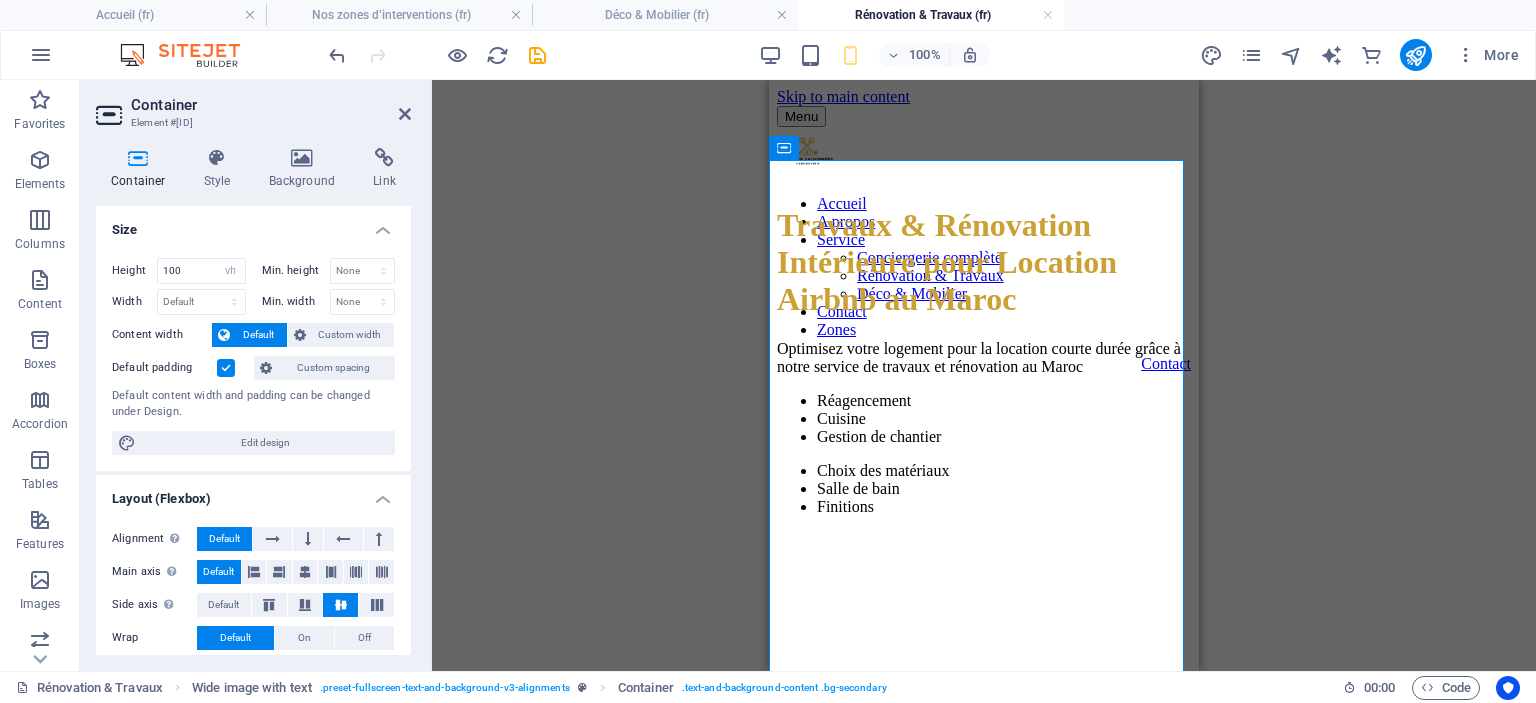 click at bounding box center [226, 368] 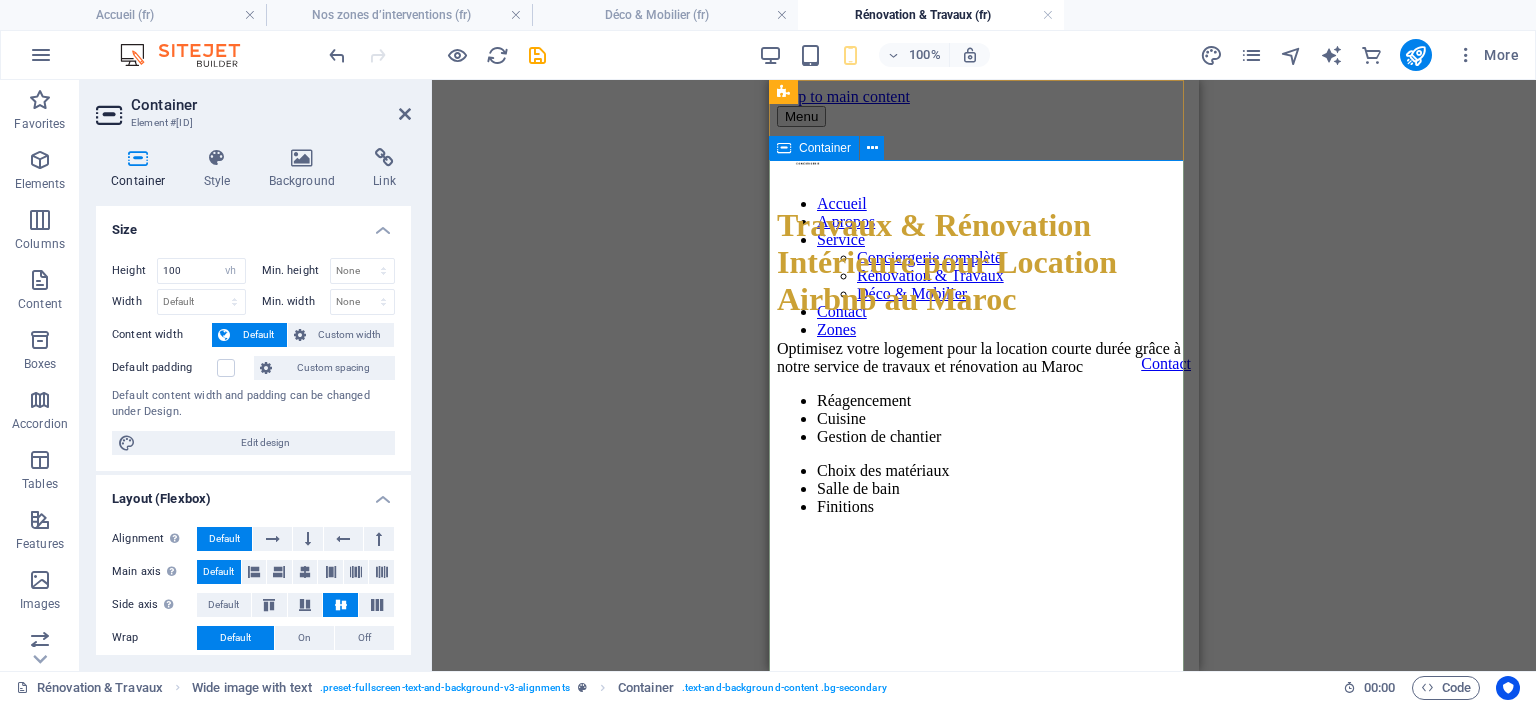 click on "Optimisez votre logement pour la location courte durée grâce à notre service de travaux et rénovation au Maroc  Réagencement Cuisine Gestion de chantier Choix des matériaux Salle de bain Finitions" at bounding box center [984, 481] 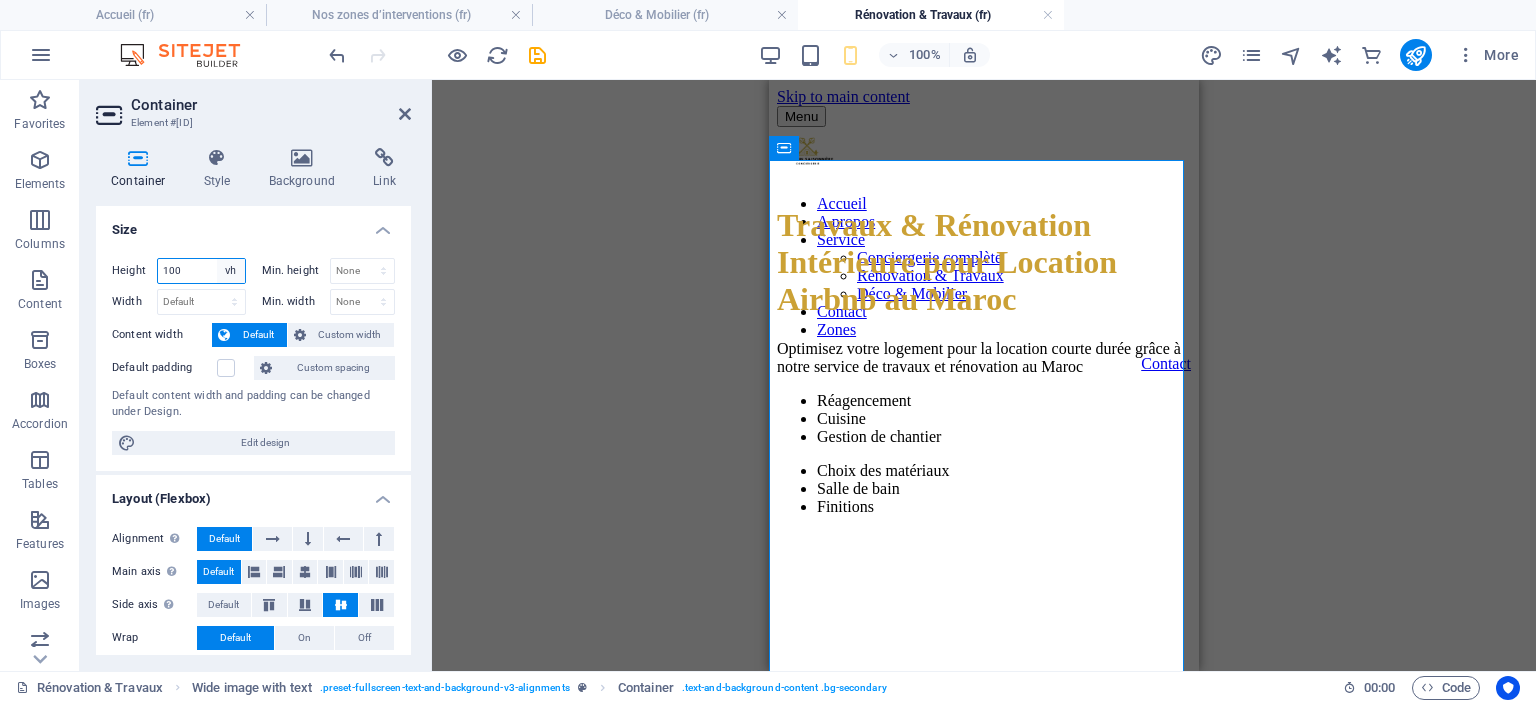 click on "Default px rem % vh vw" at bounding box center [231, 271] 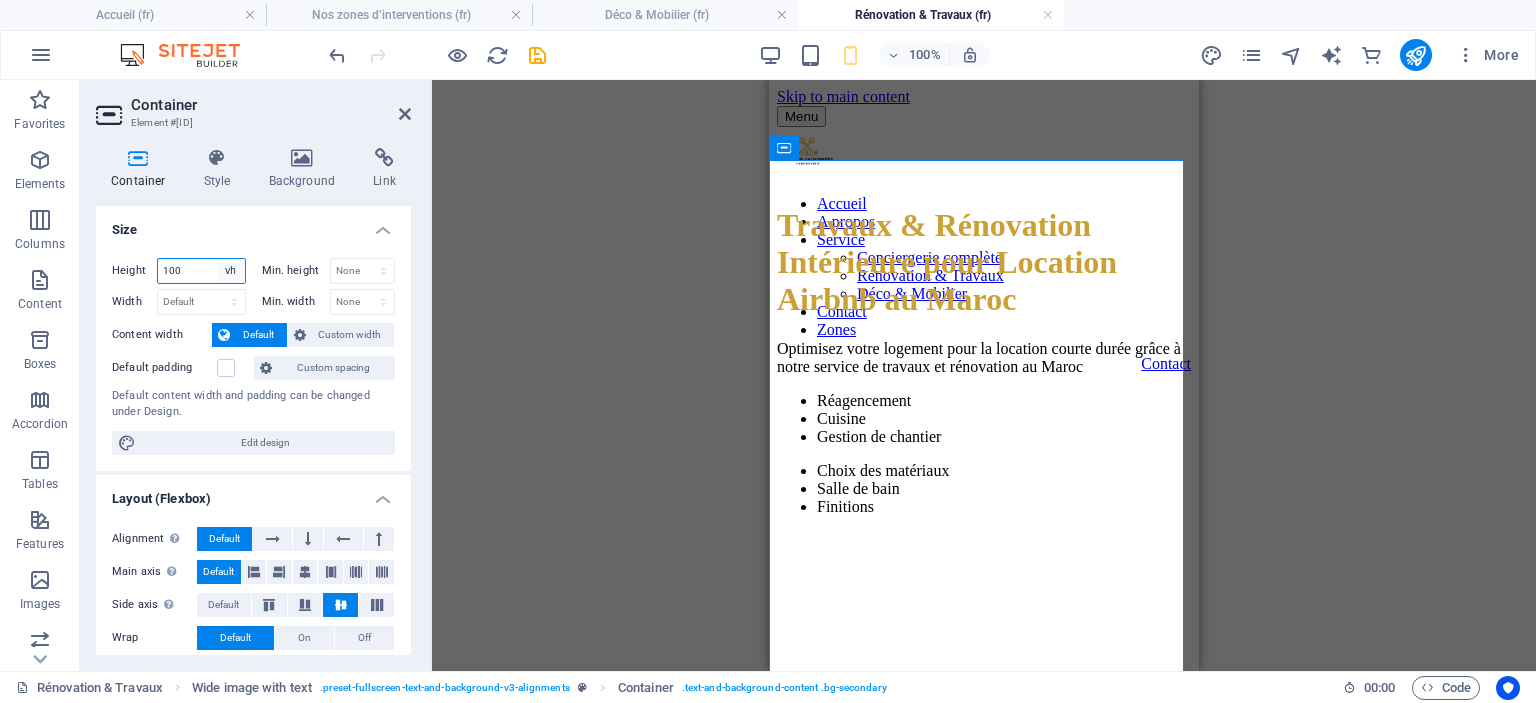 select on "px" 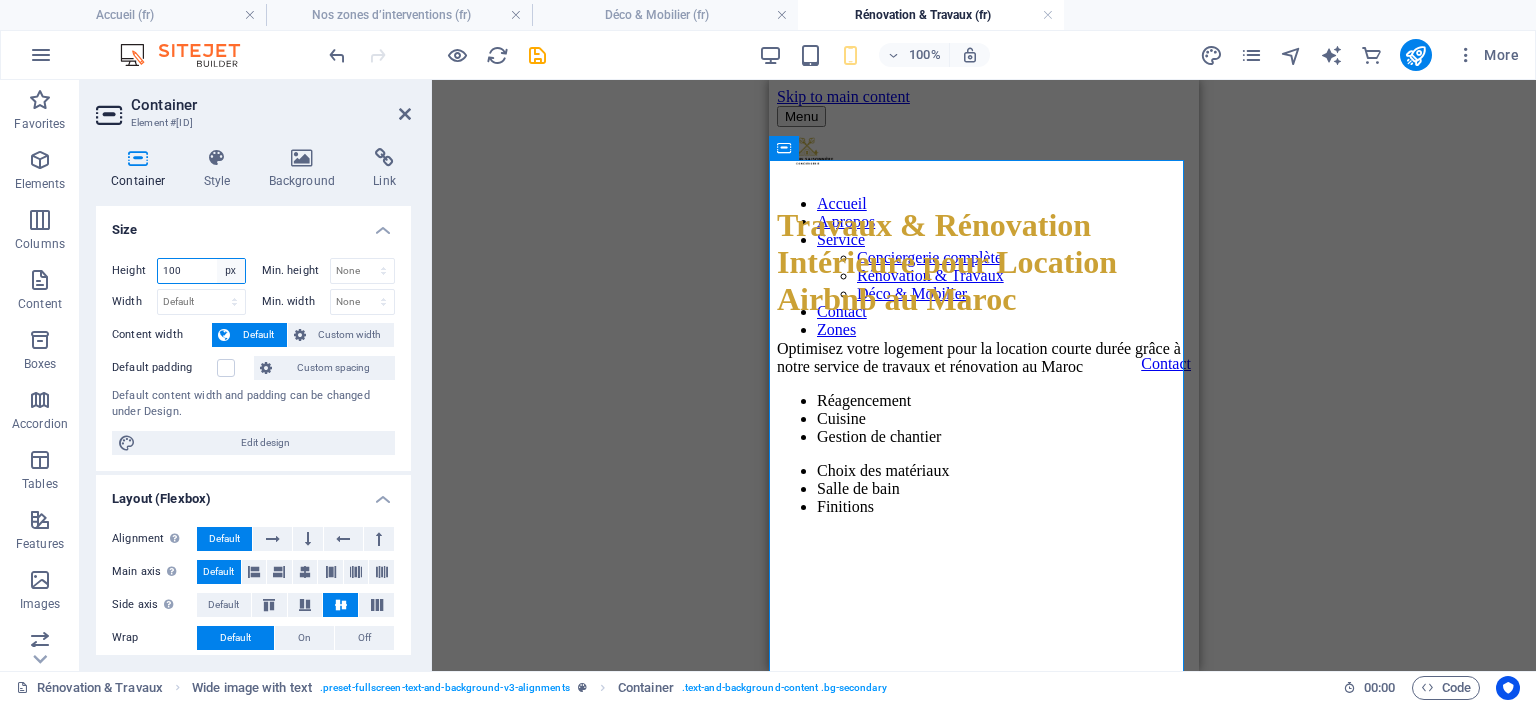 click on "Default px rem % vh vw" at bounding box center [231, 271] 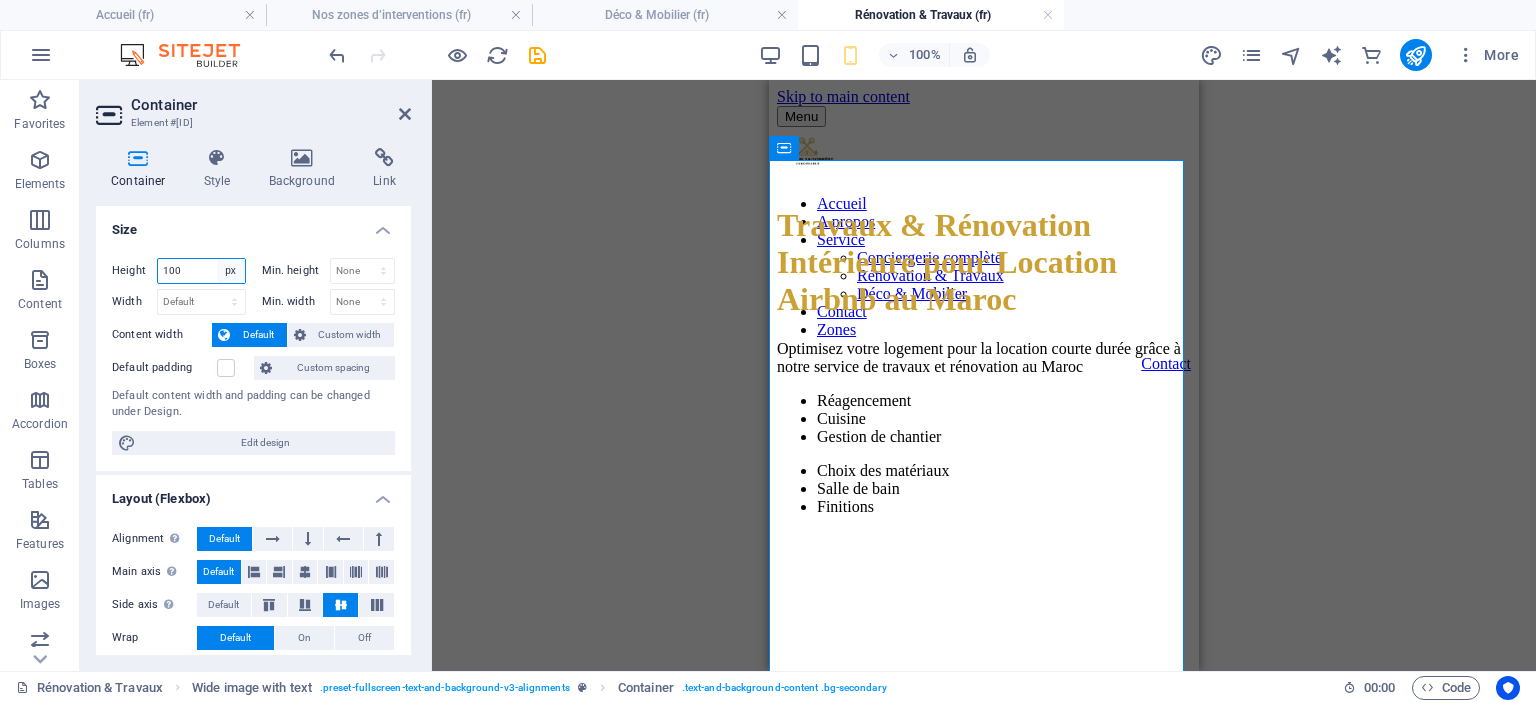 type on "591" 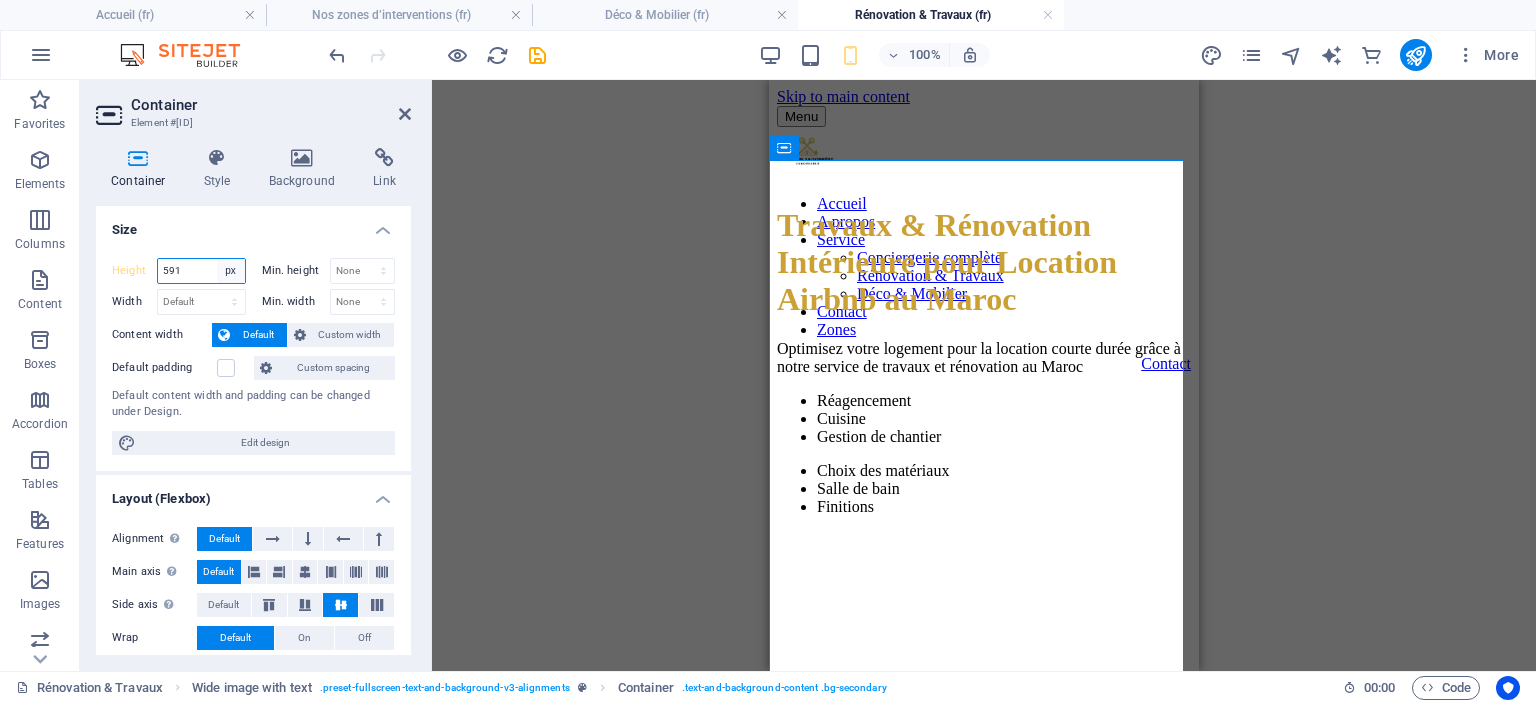 click on "Default px rem % vh vw" at bounding box center [231, 271] 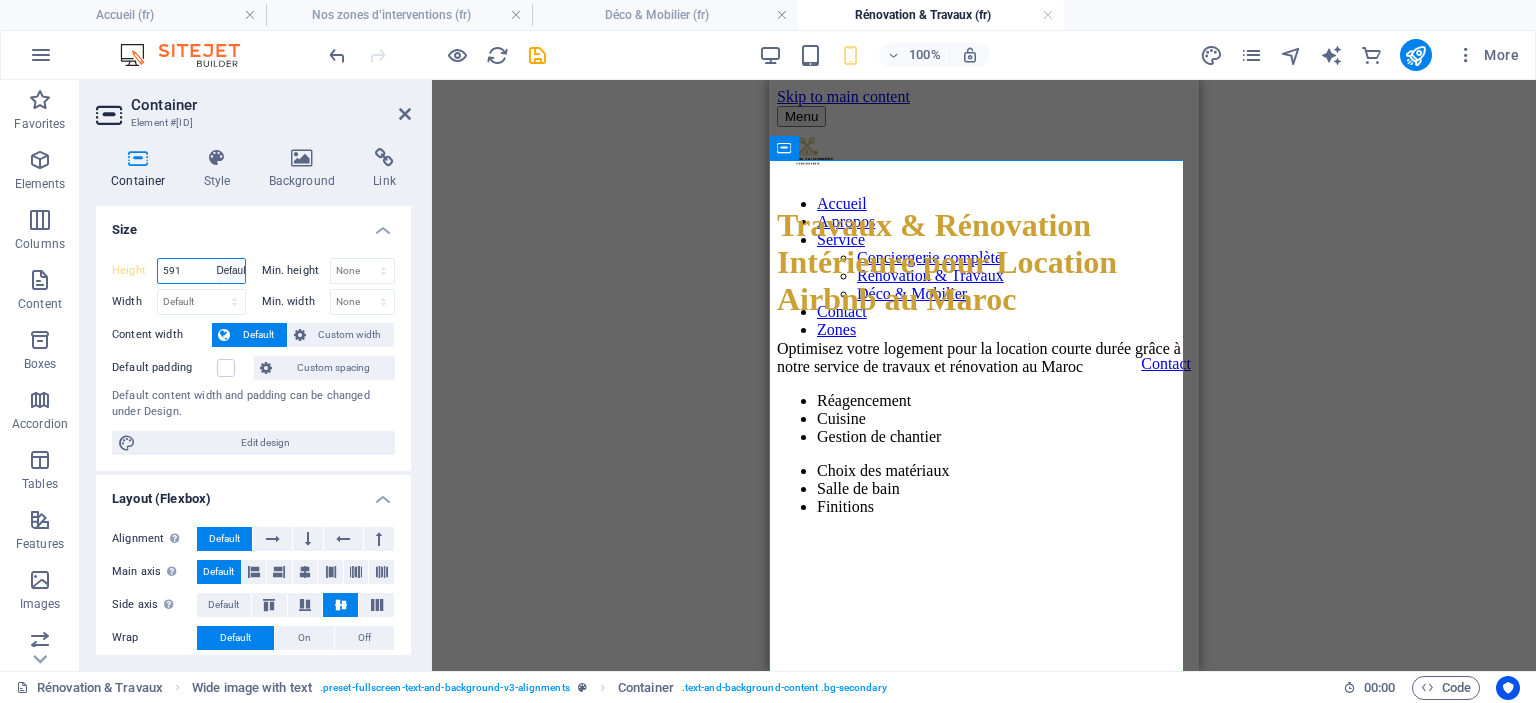 click on "Default px rem % vh vw" at bounding box center [231, 271] 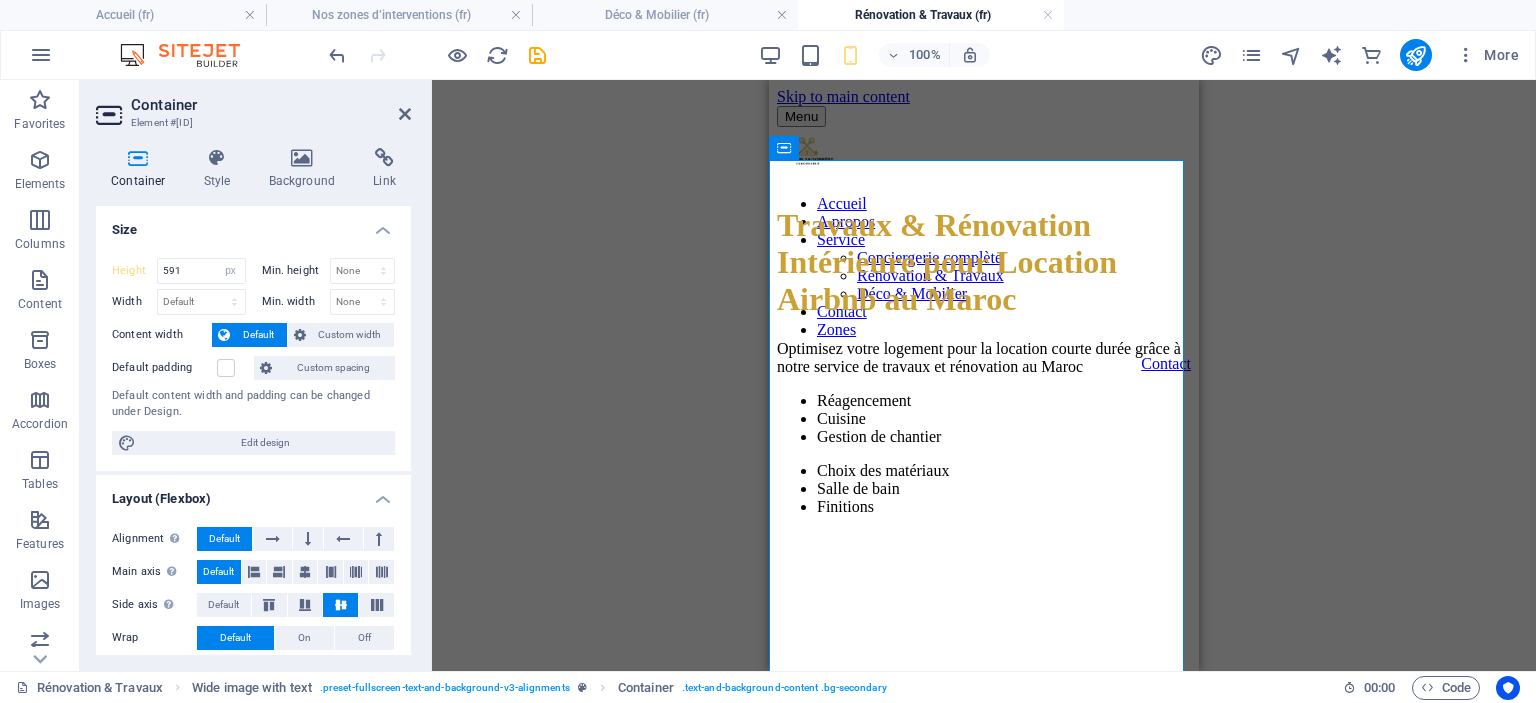 click on "Size" at bounding box center [253, 224] 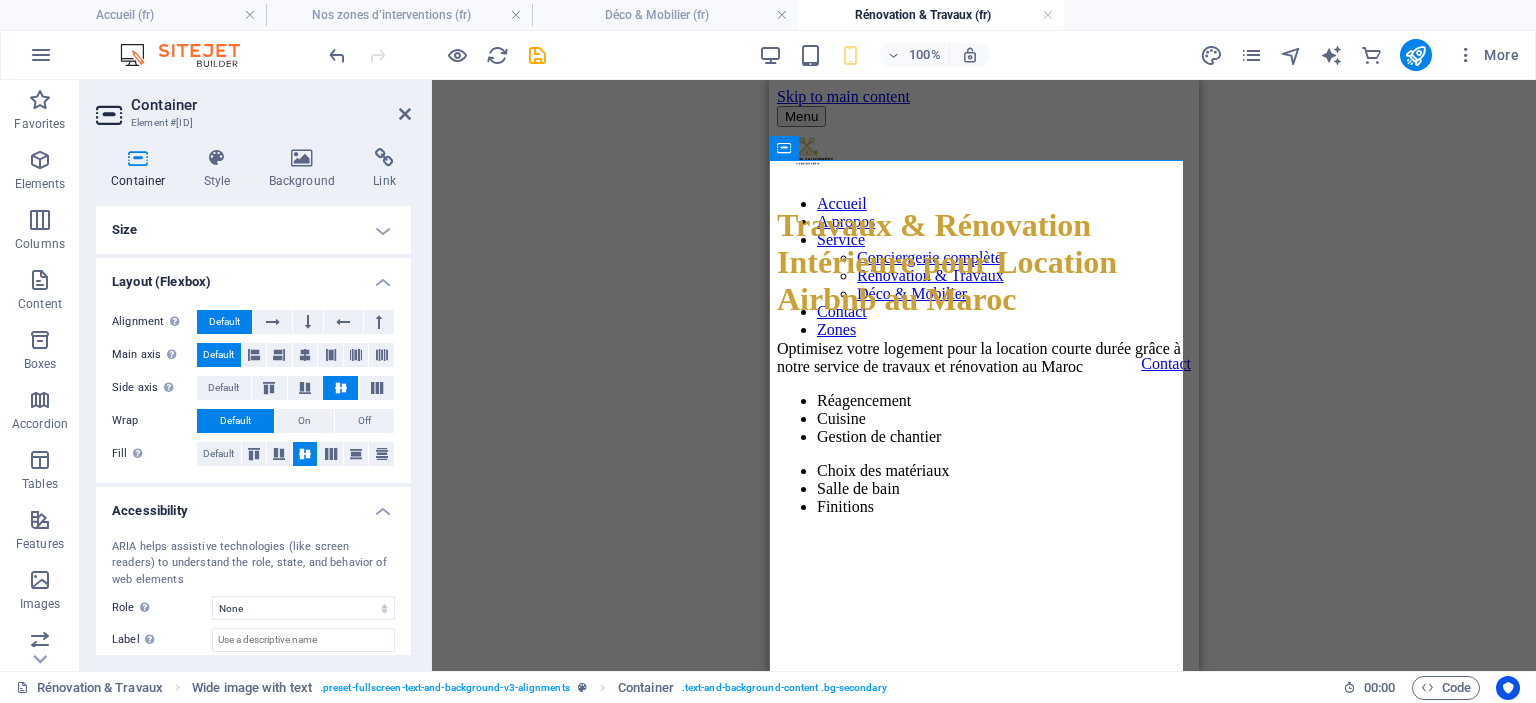 click on "Size" at bounding box center (253, 230) 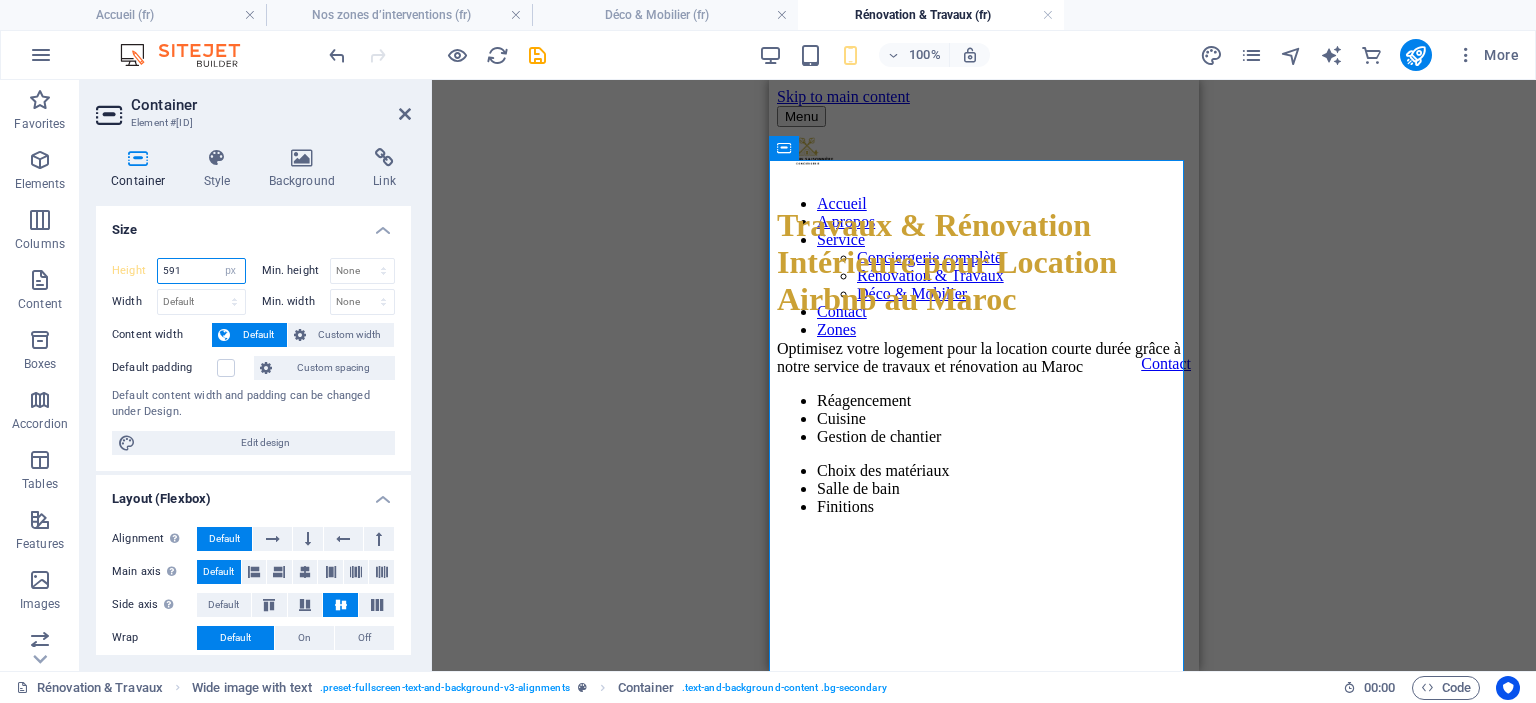 click on "591" at bounding box center (201, 271) 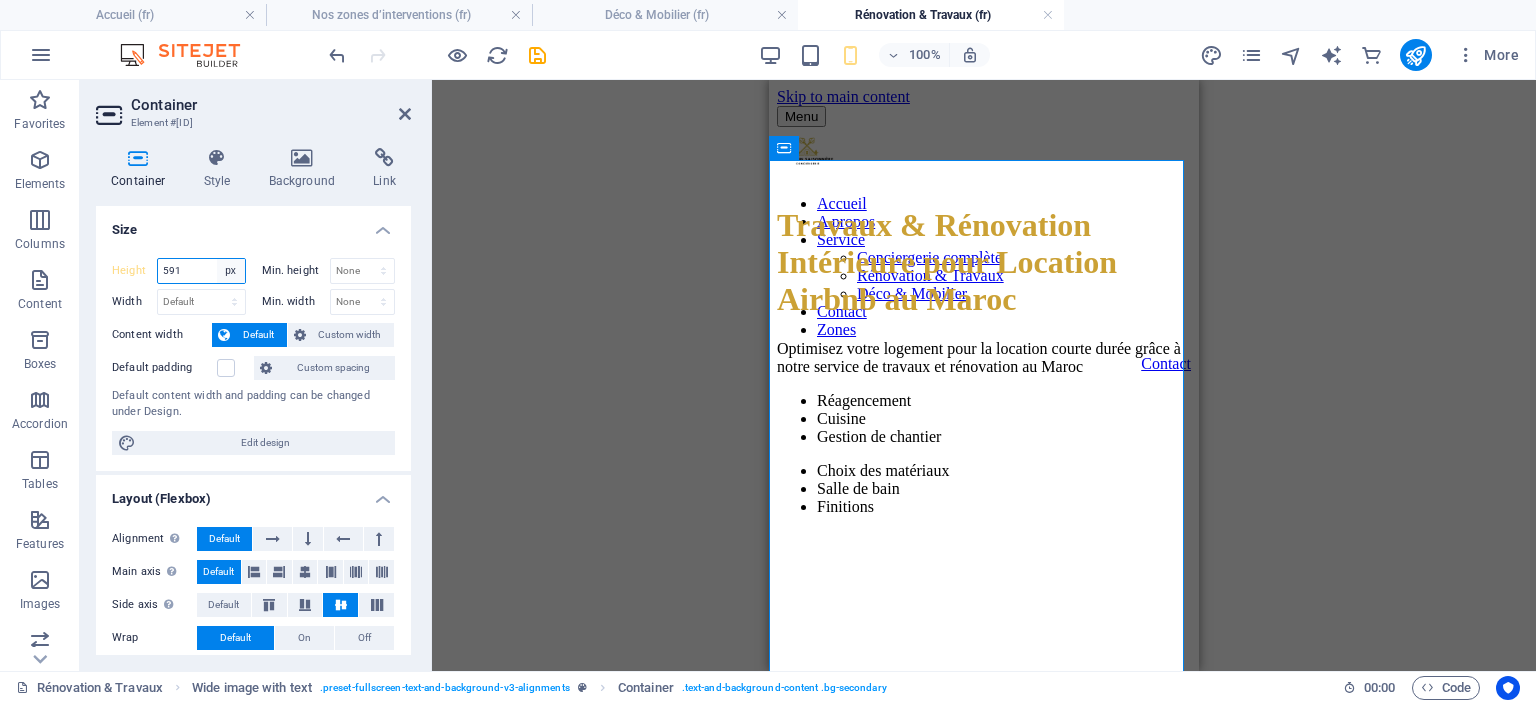 drag, startPoint x: 226, startPoint y: 269, endPoint x: 229, endPoint y: 280, distance: 11.401754 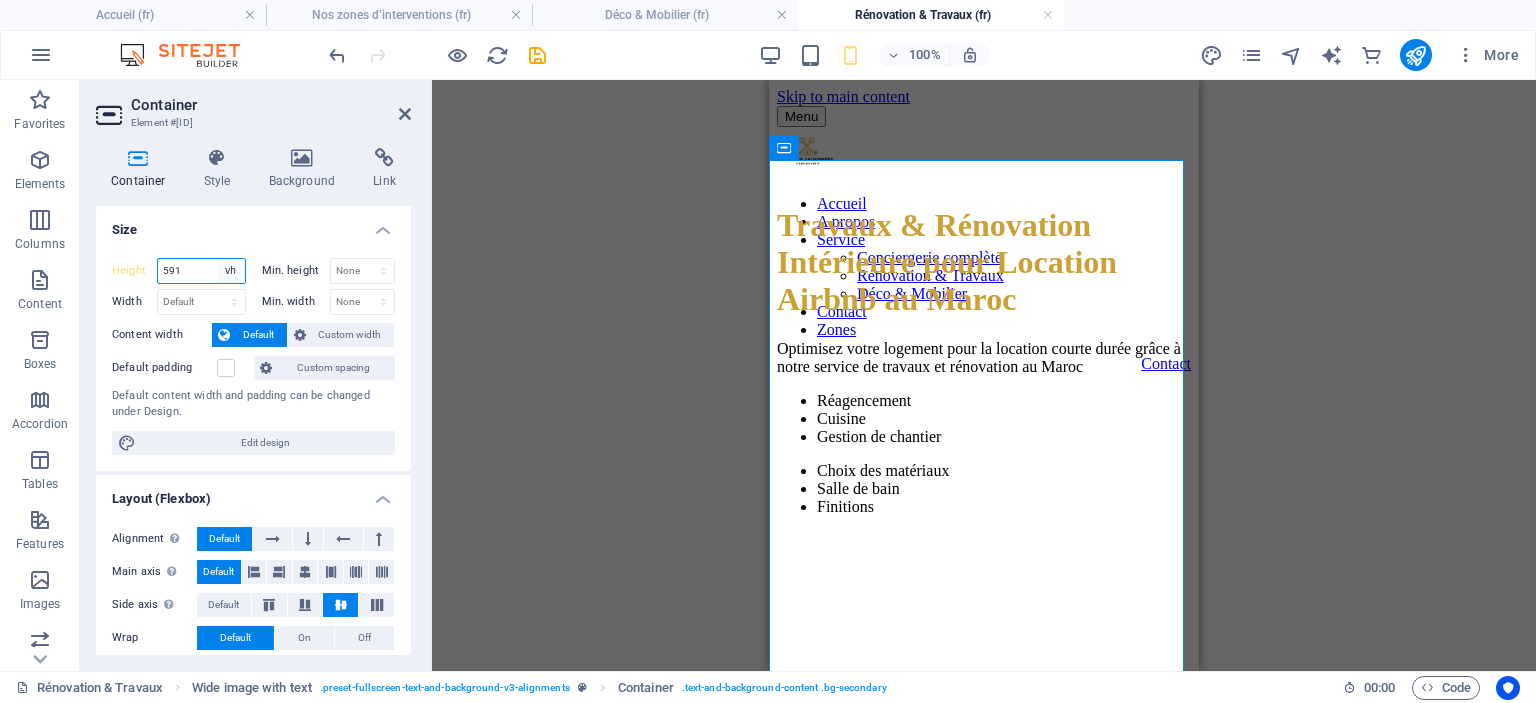 click on "Default px rem % vh vw" at bounding box center (231, 271) 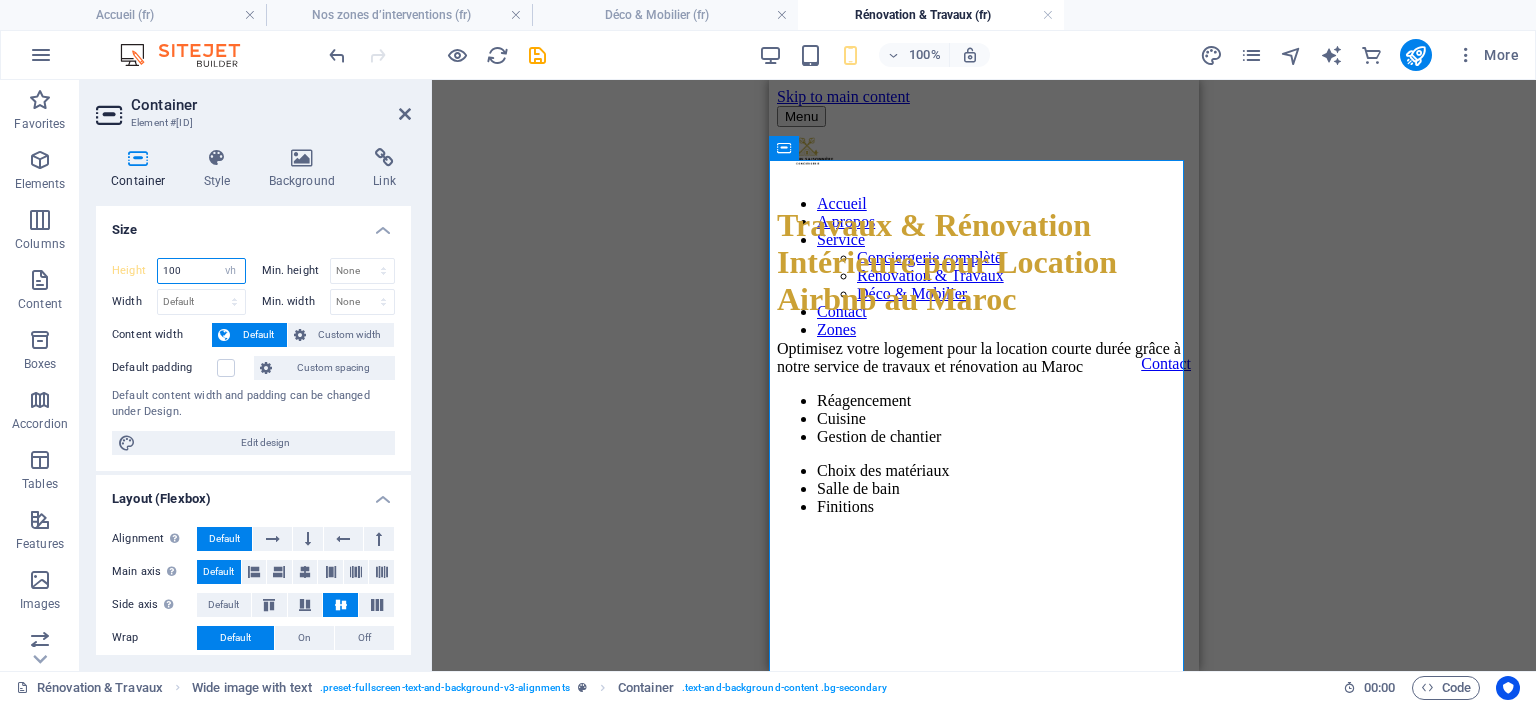 click on "100" at bounding box center [201, 271] 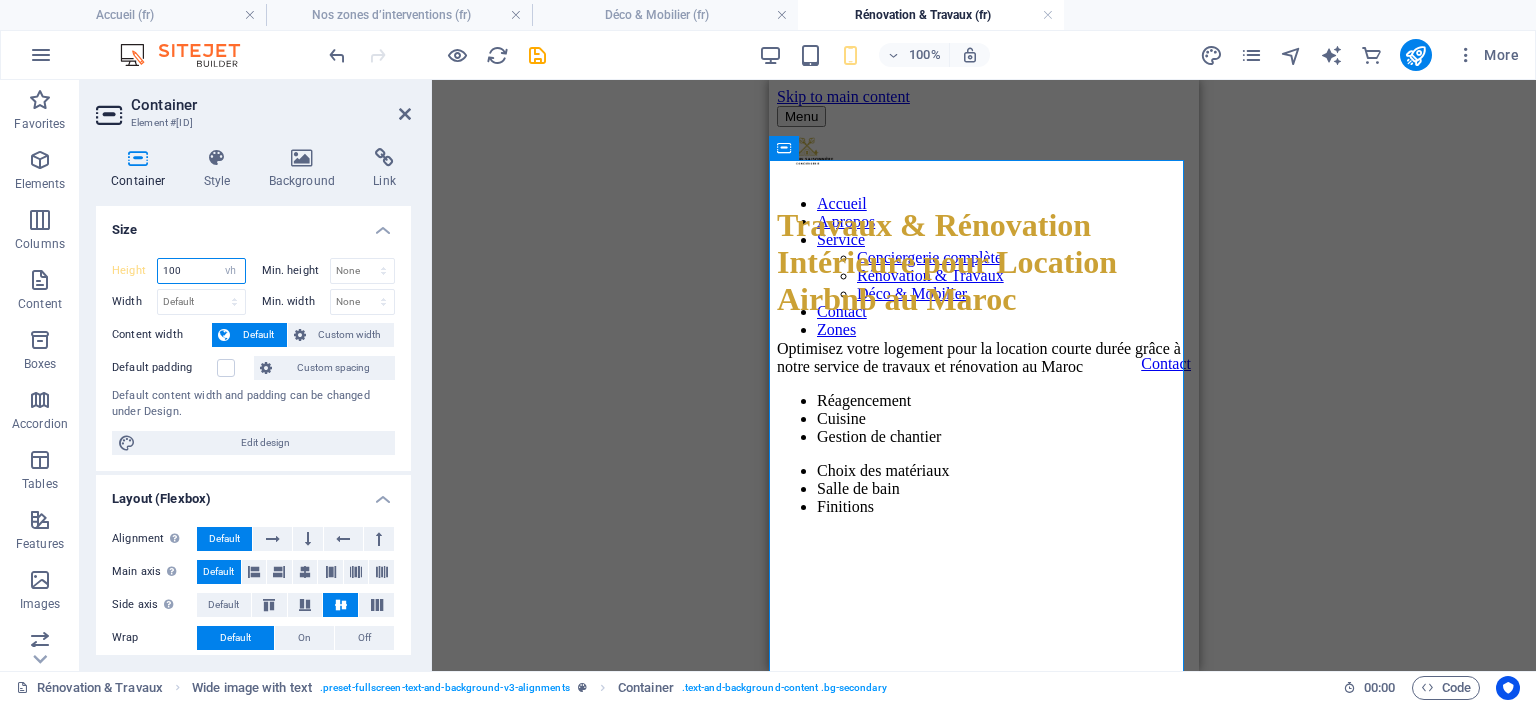 click on "100" at bounding box center [201, 271] 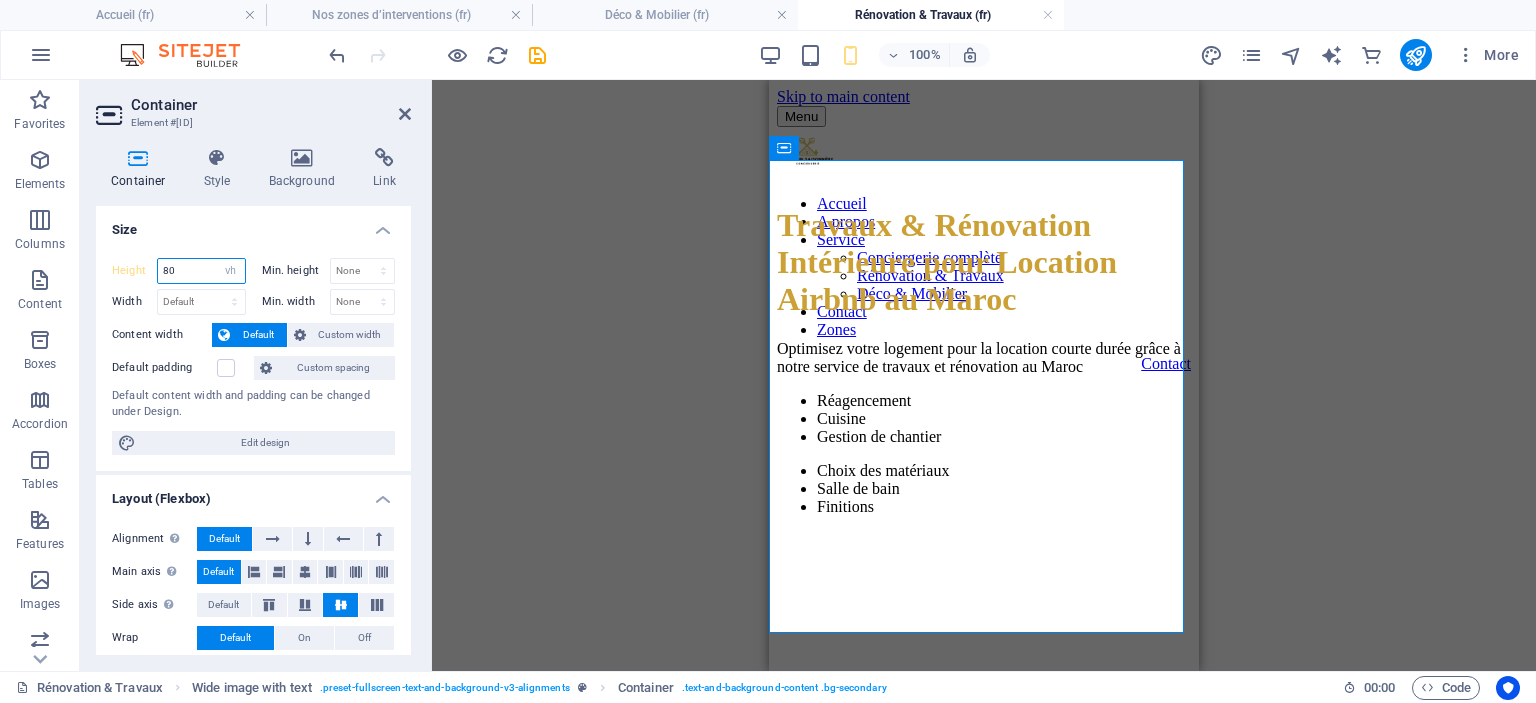 click at bounding box center [429, 375] 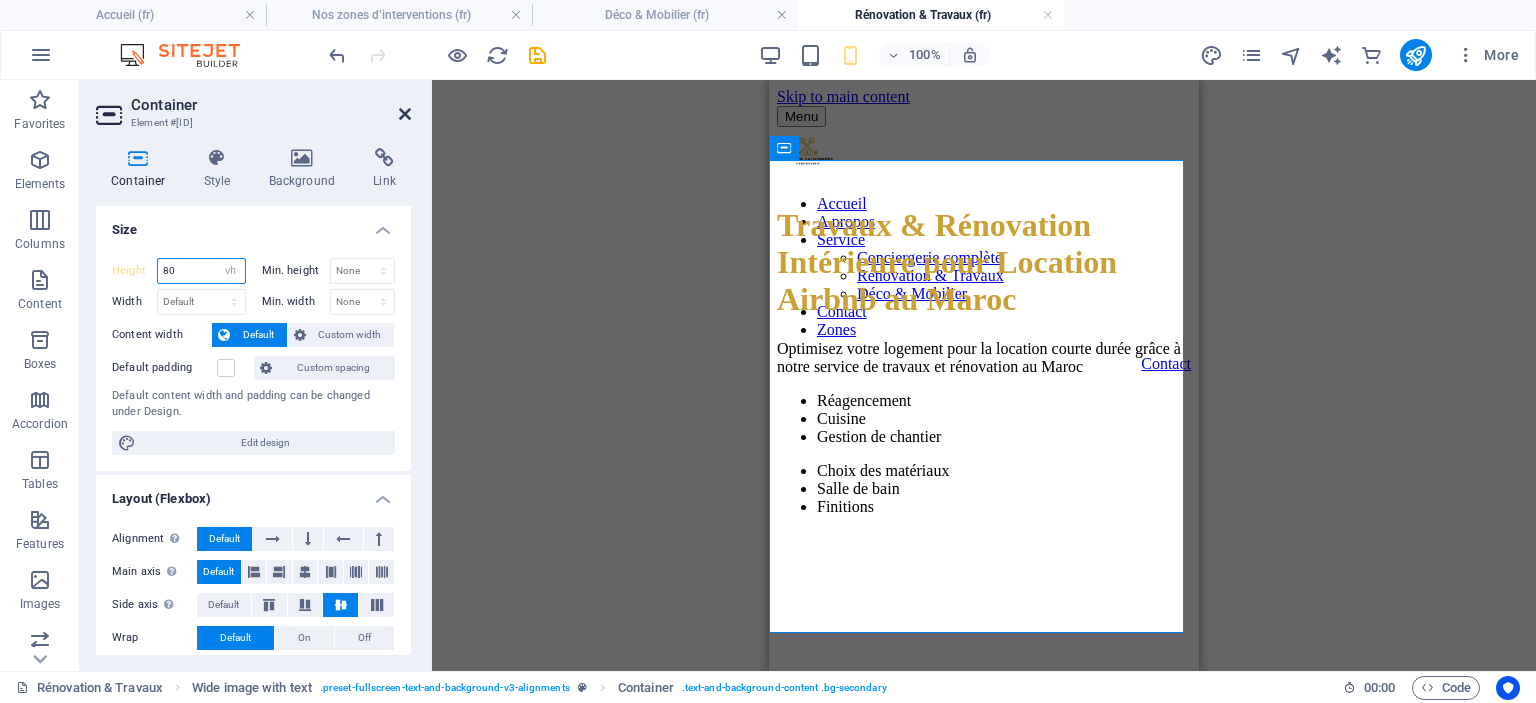 type on "80" 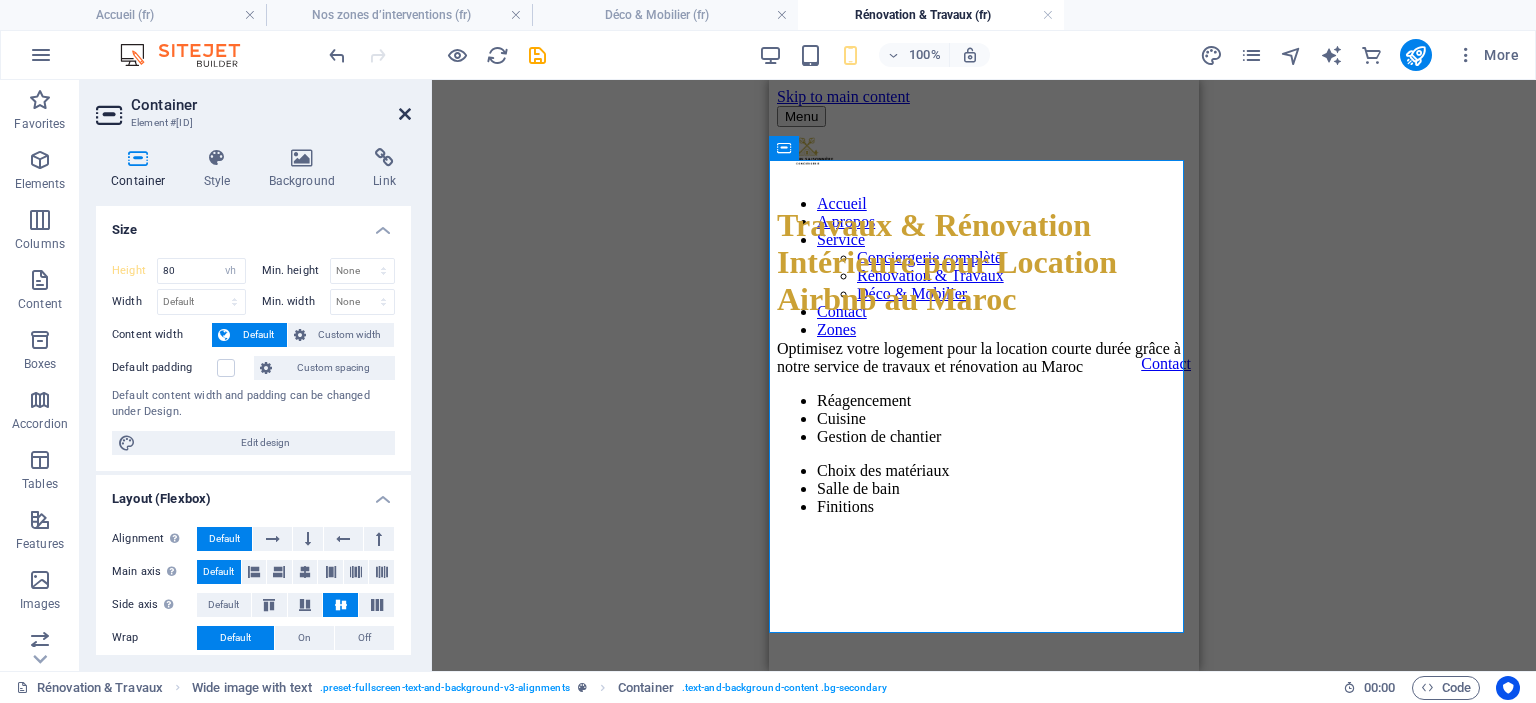 click at bounding box center [405, 114] 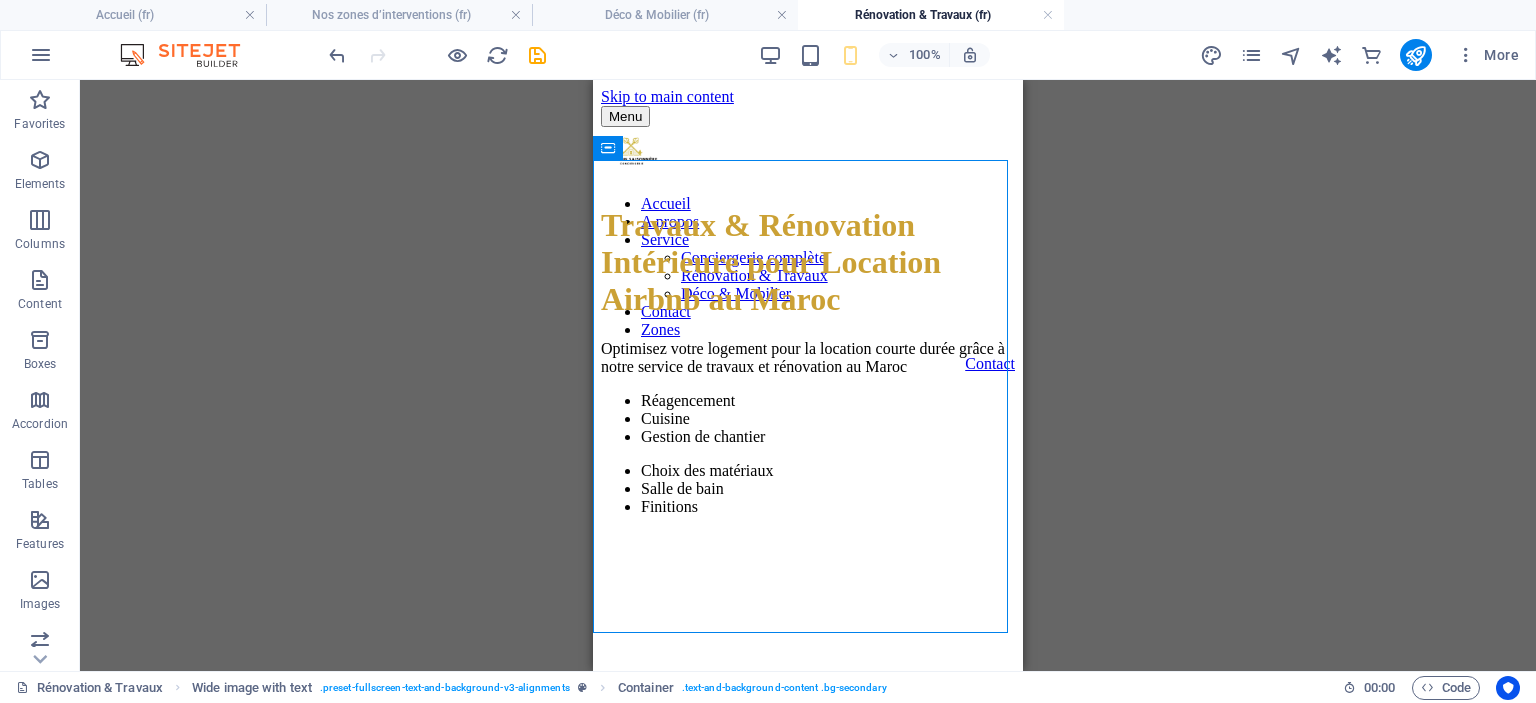 click on "Drag here to replace the existing content. Press “Ctrl” if you want to create a new element.
H1   Wide image with text   Container   Text" at bounding box center [808, 375] 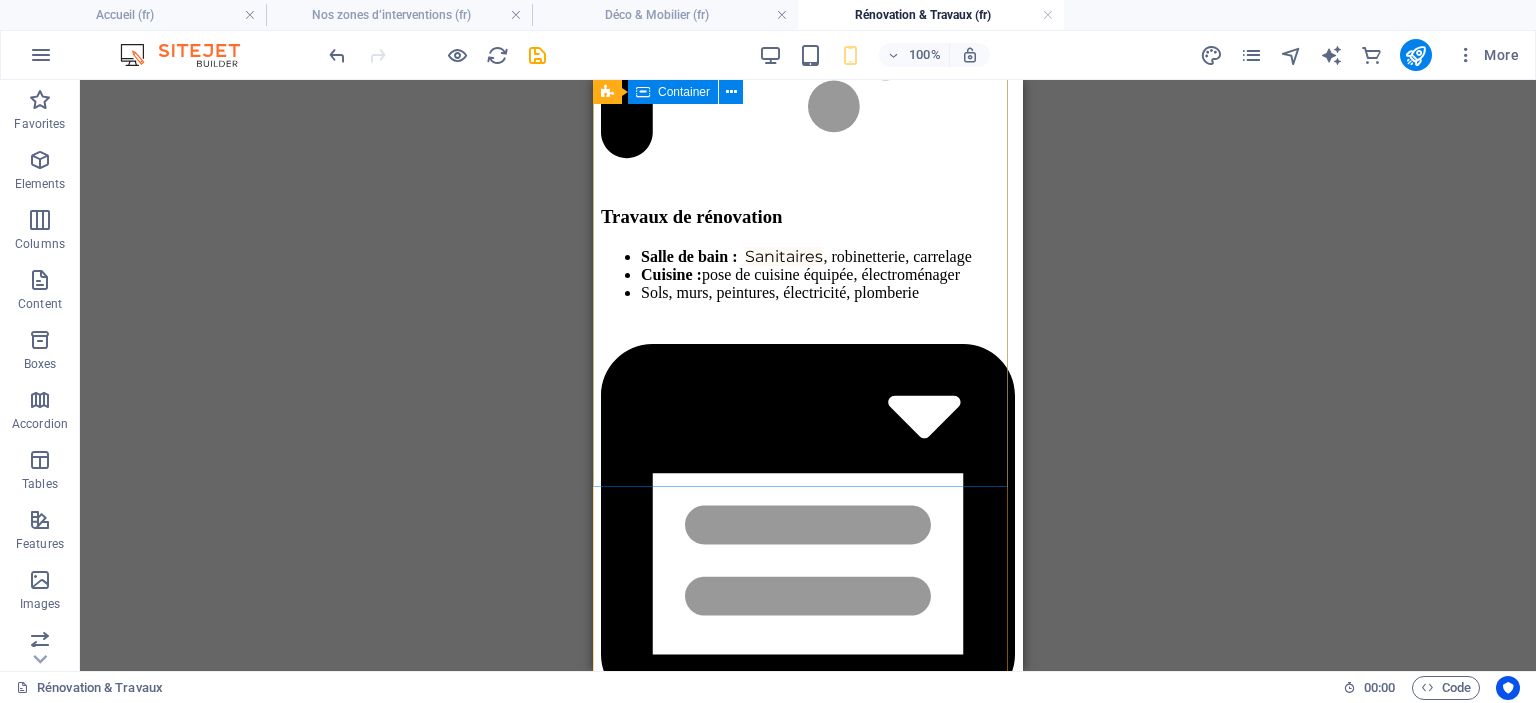 scroll, scrollTop: 2100, scrollLeft: 0, axis: vertical 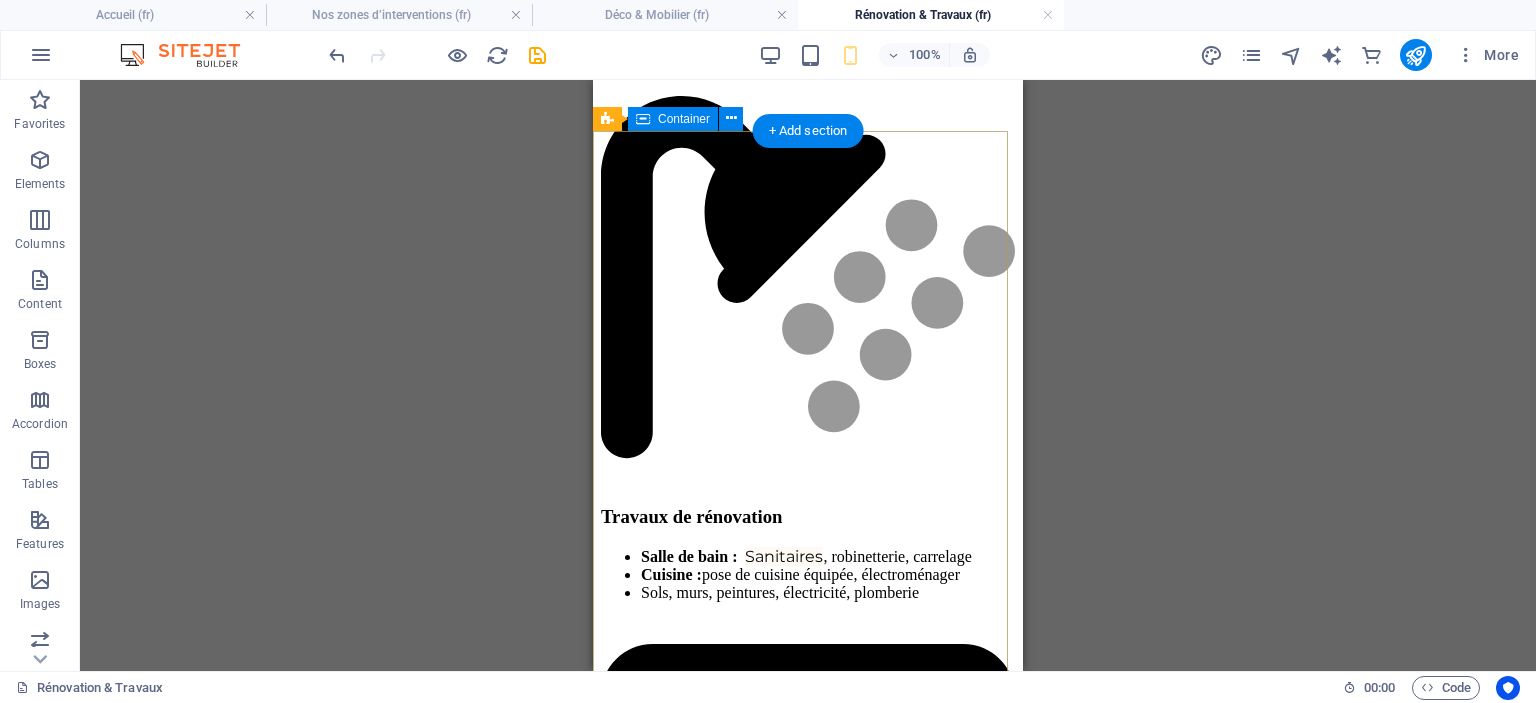 click on "📍 [SERVICE] : [CITY] et [CITY]" at bounding box center (808, 1461) 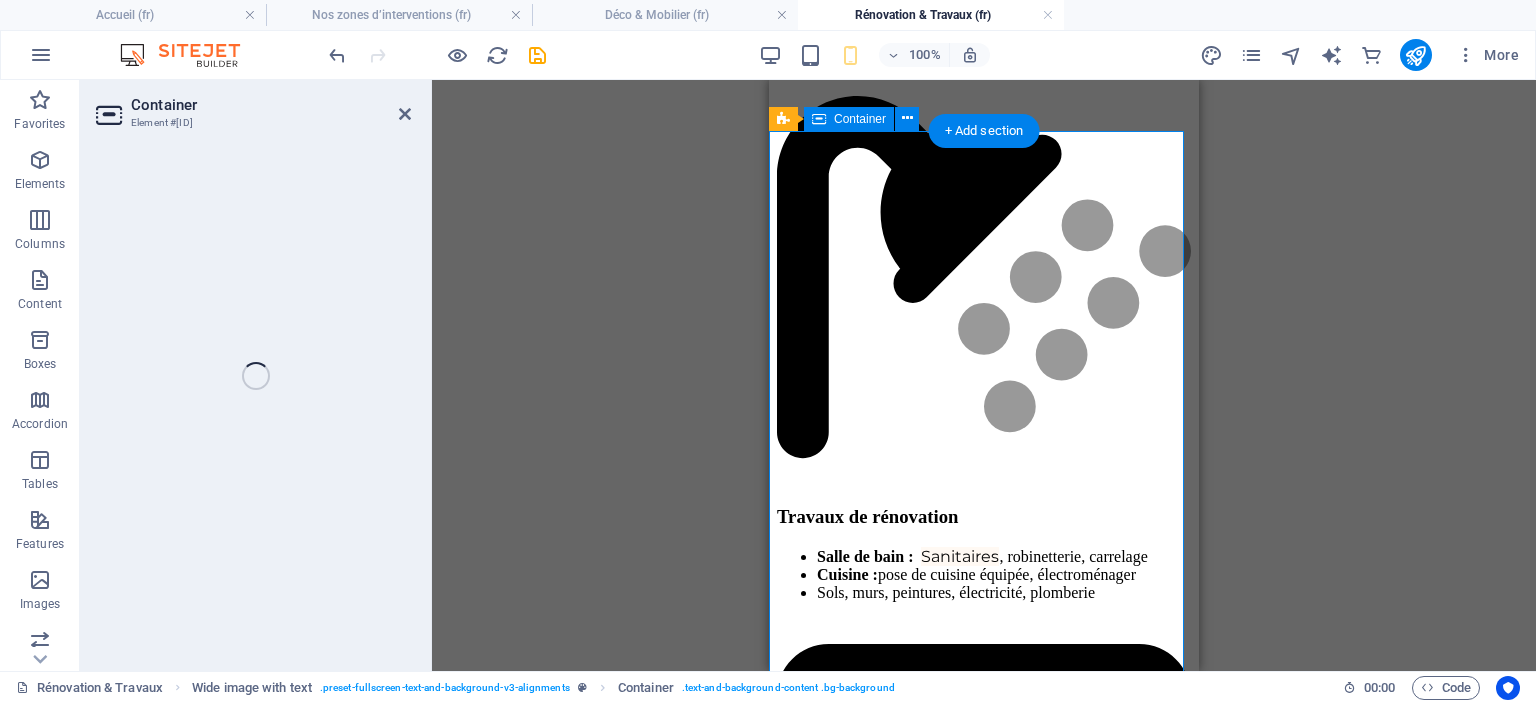 select on "vh" 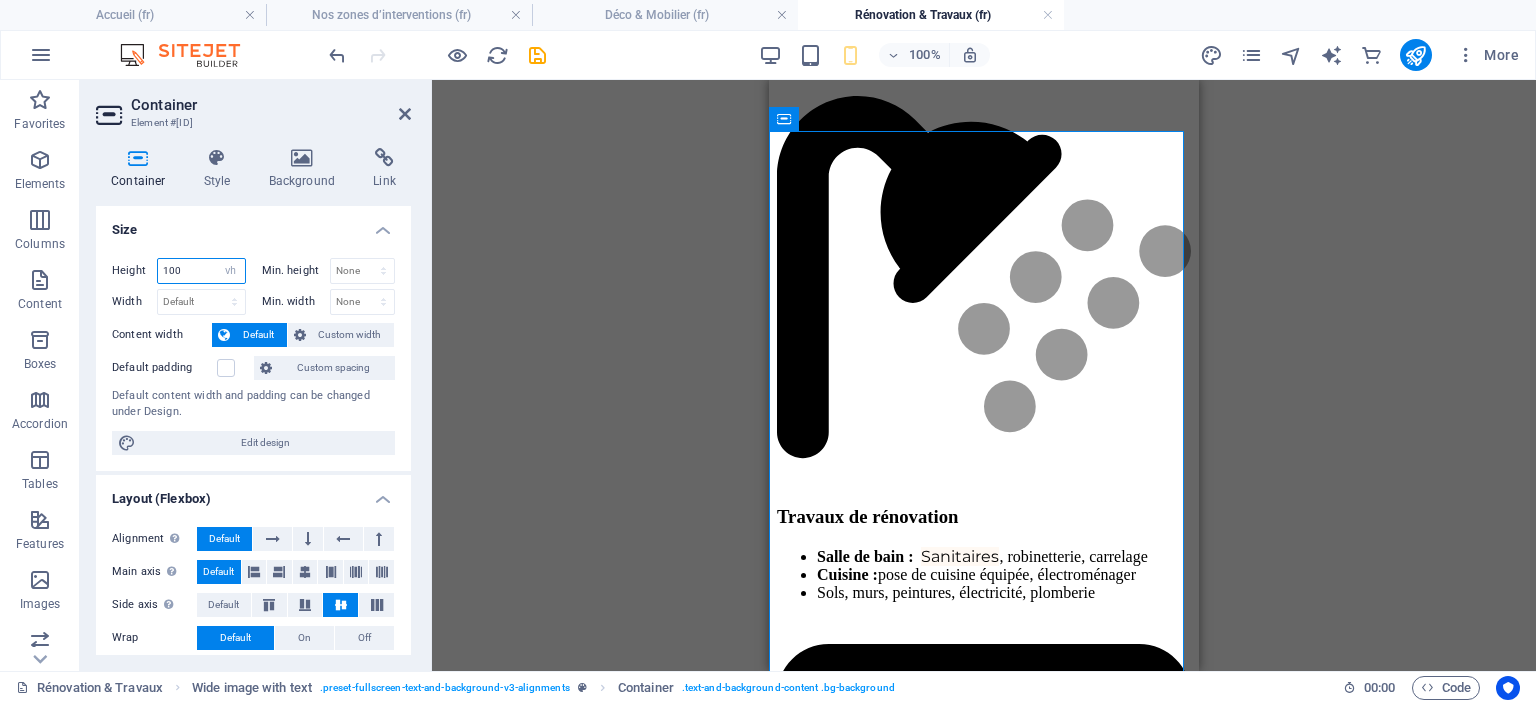 click on "100" at bounding box center [201, 271] 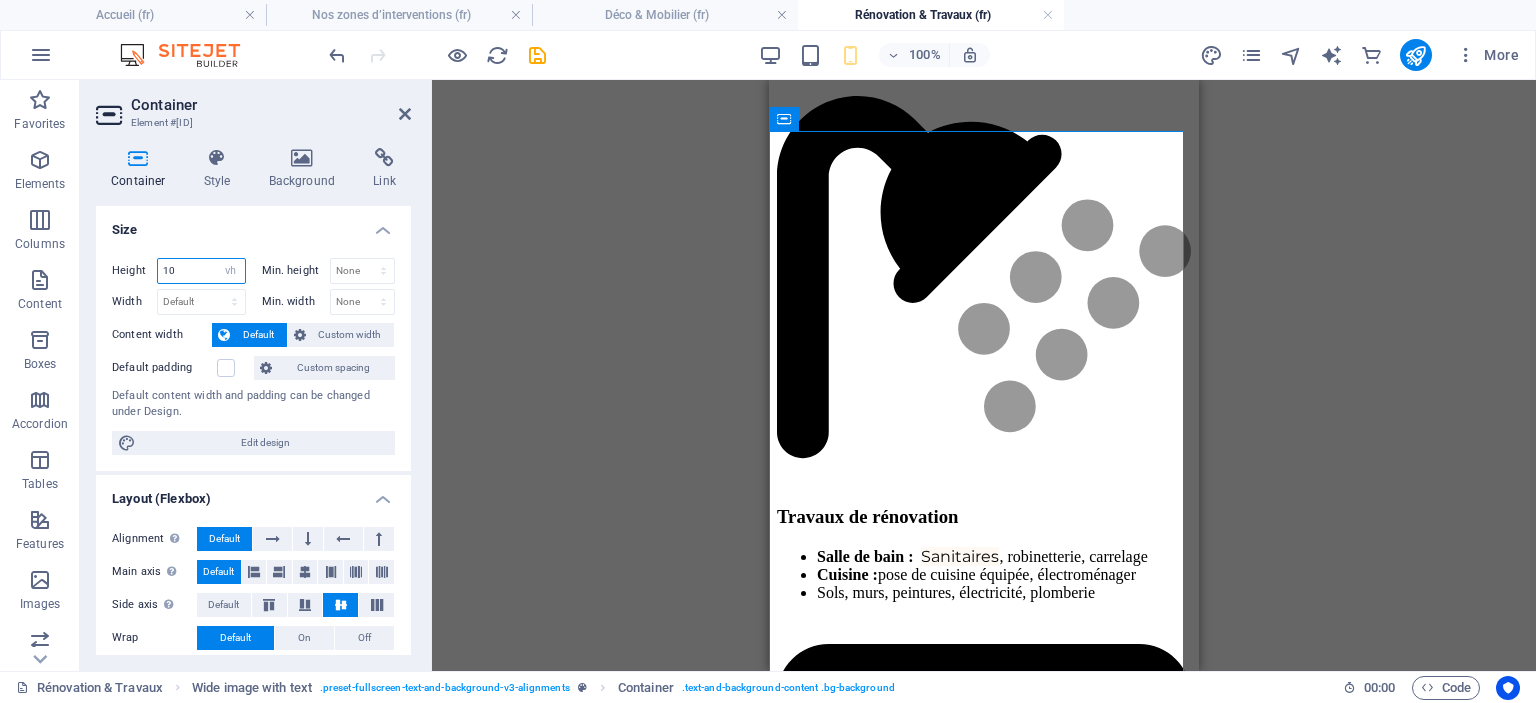 type on "1" 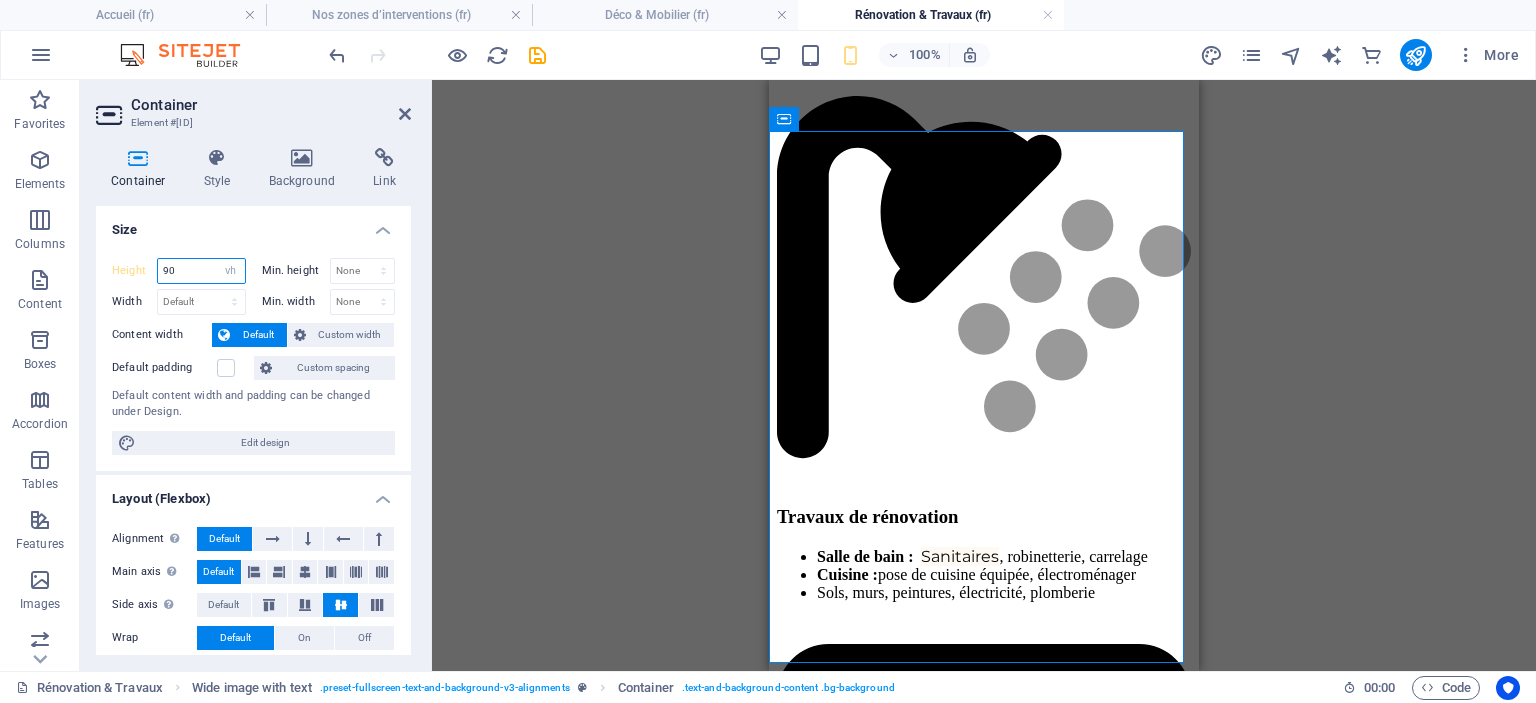 type on "90" 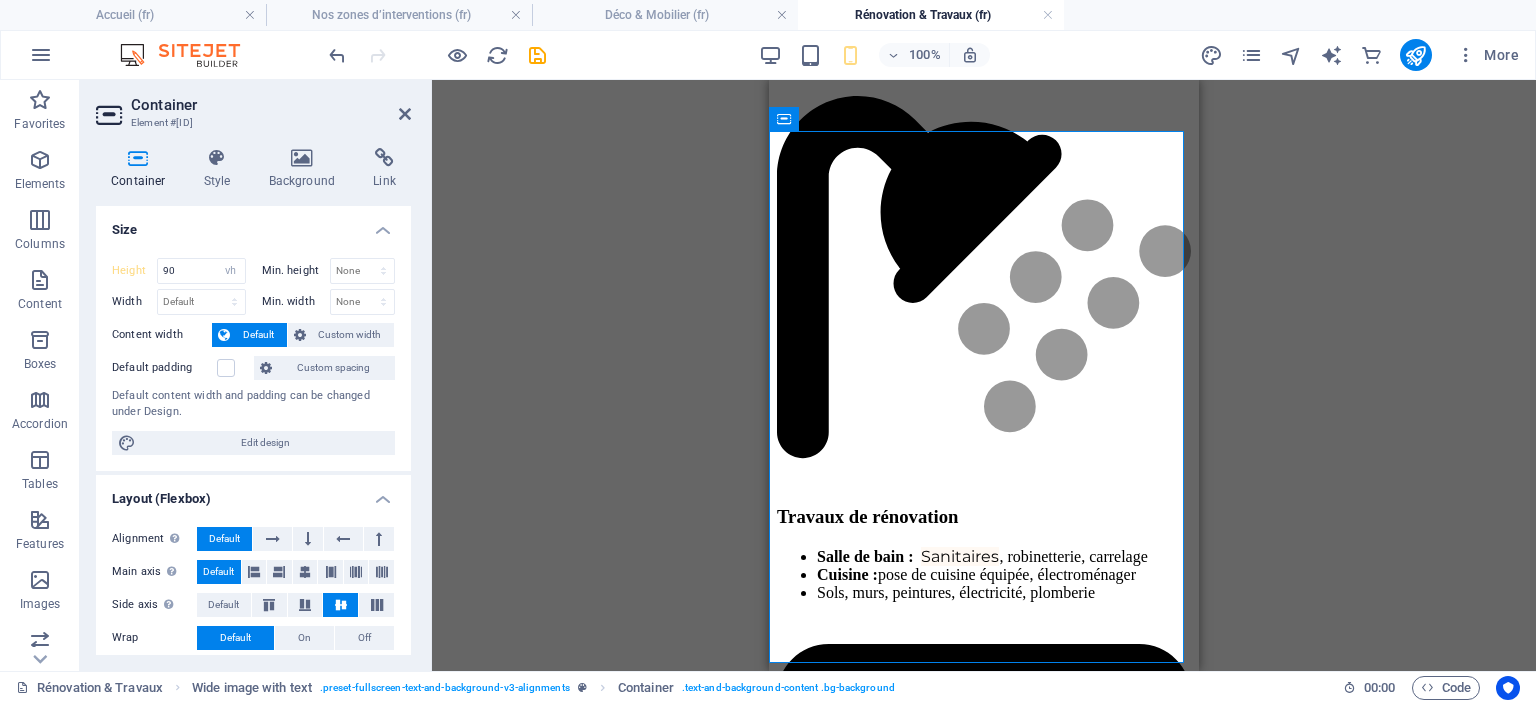 click on "Container Style Background Link Size Height 90 Default px rem % vh vw Min. height None px rem % vh vw Width Default px rem % em vh vw Min. width None px rem % vh vw Content width Default Custom width Width Default px rem % em vh vw Min. width None px rem % vh vw Default padding Custom spacing Default content width and padding can be changed under Design. Edit design Layout (Flexbox) Alignment Determines the flex direction. Default Main axis Determine how elements should behave along the main axis inside this container (justify content). Default Side axis Control the vertical direction of the element inside of the container (align items). Default Wrap Default On Off Fill Controls the distances and direction of elements on the y-axis across several lines (align content). Default Accessibility ARIA helps assistive technologies (like screen readers) to understand the role, state, and behavior of web elements Role The ARIA role defines the purpose of an element.  None Alert Article Banner Comment" at bounding box center (253, 401) 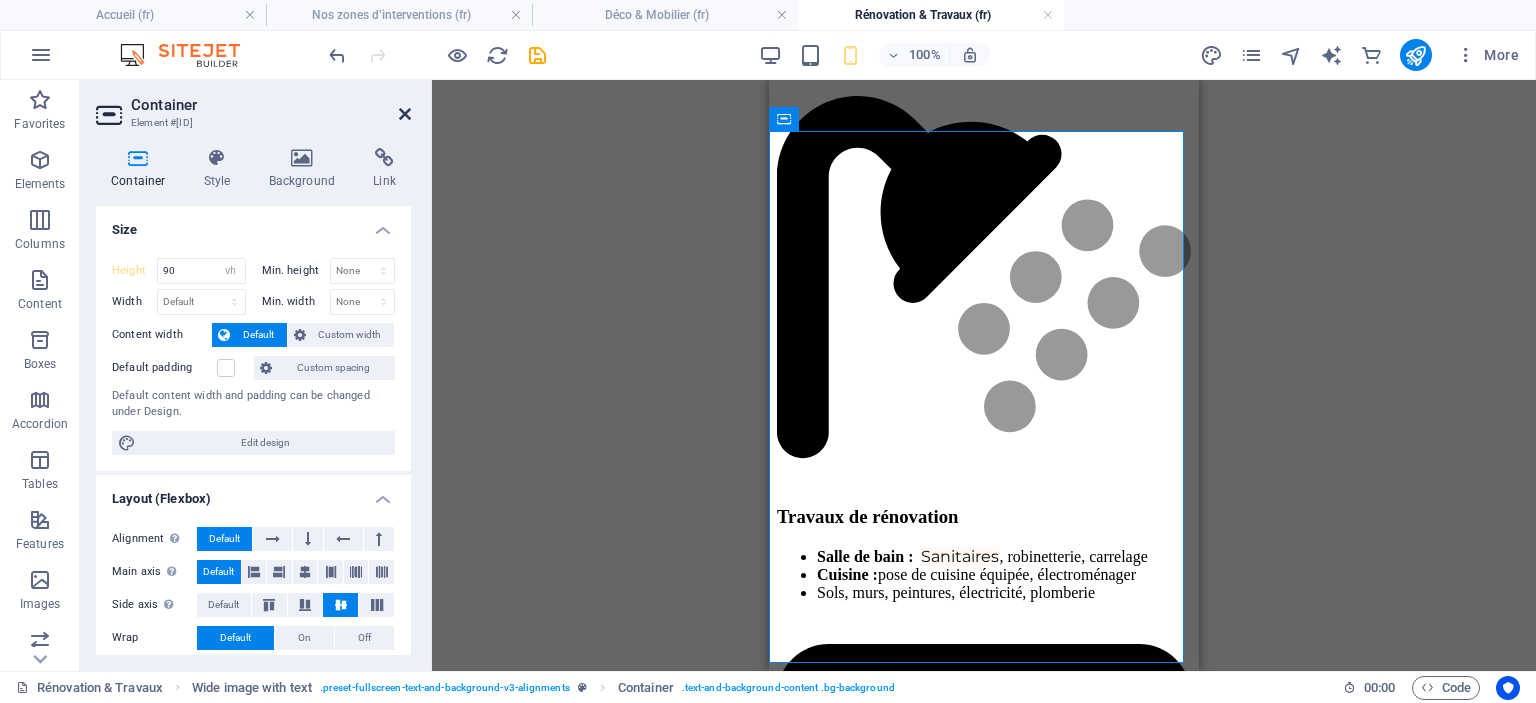 click at bounding box center (405, 114) 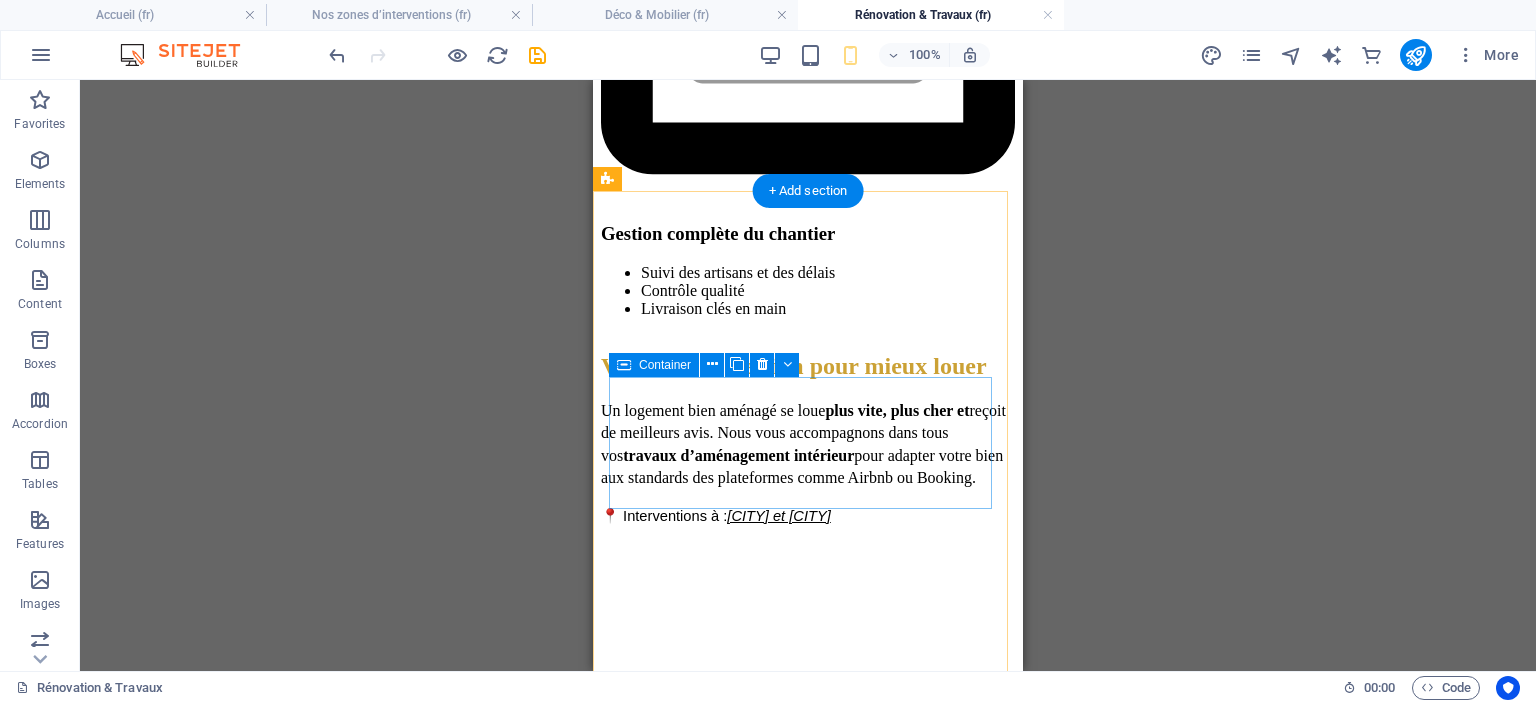 scroll, scrollTop: 2900, scrollLeft: 0, axis: vertical 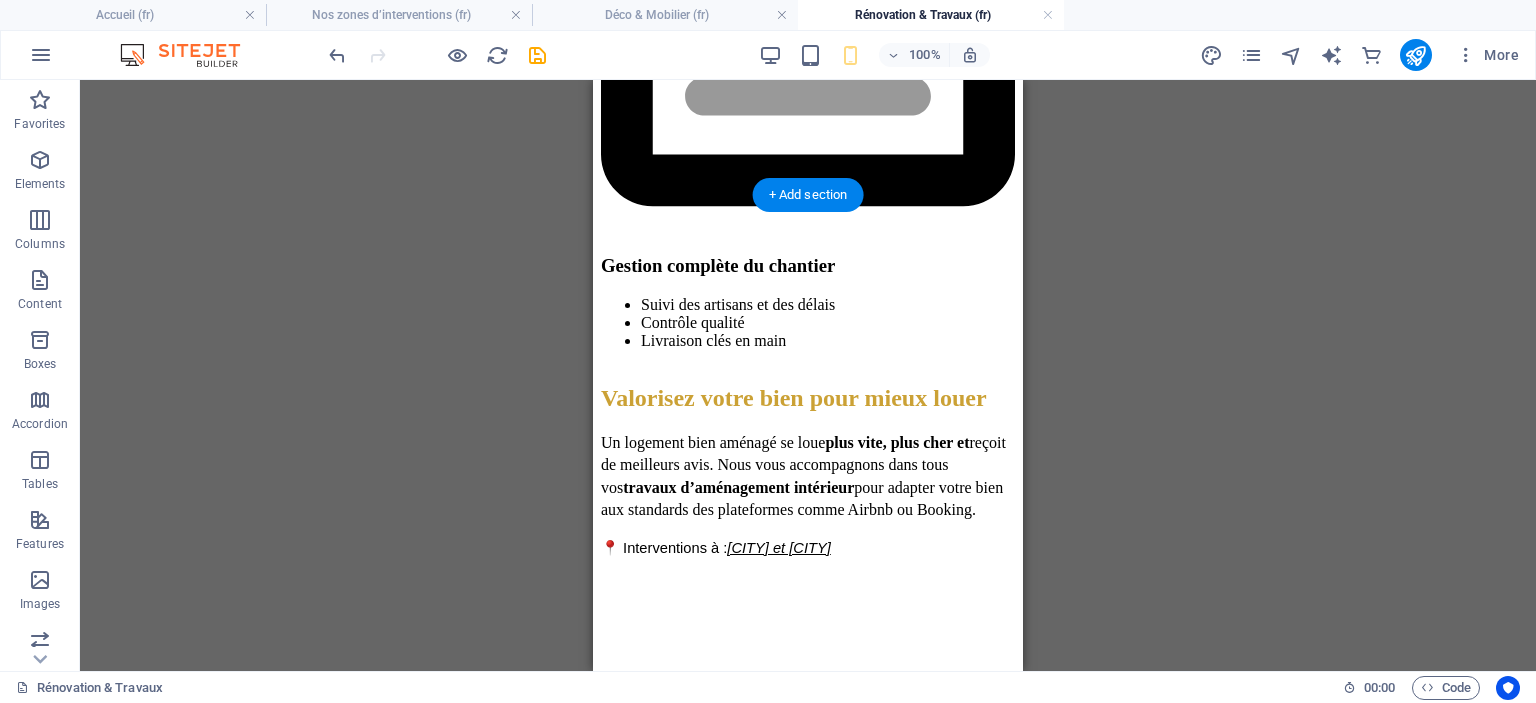 click at bounding box center (808, 1371) 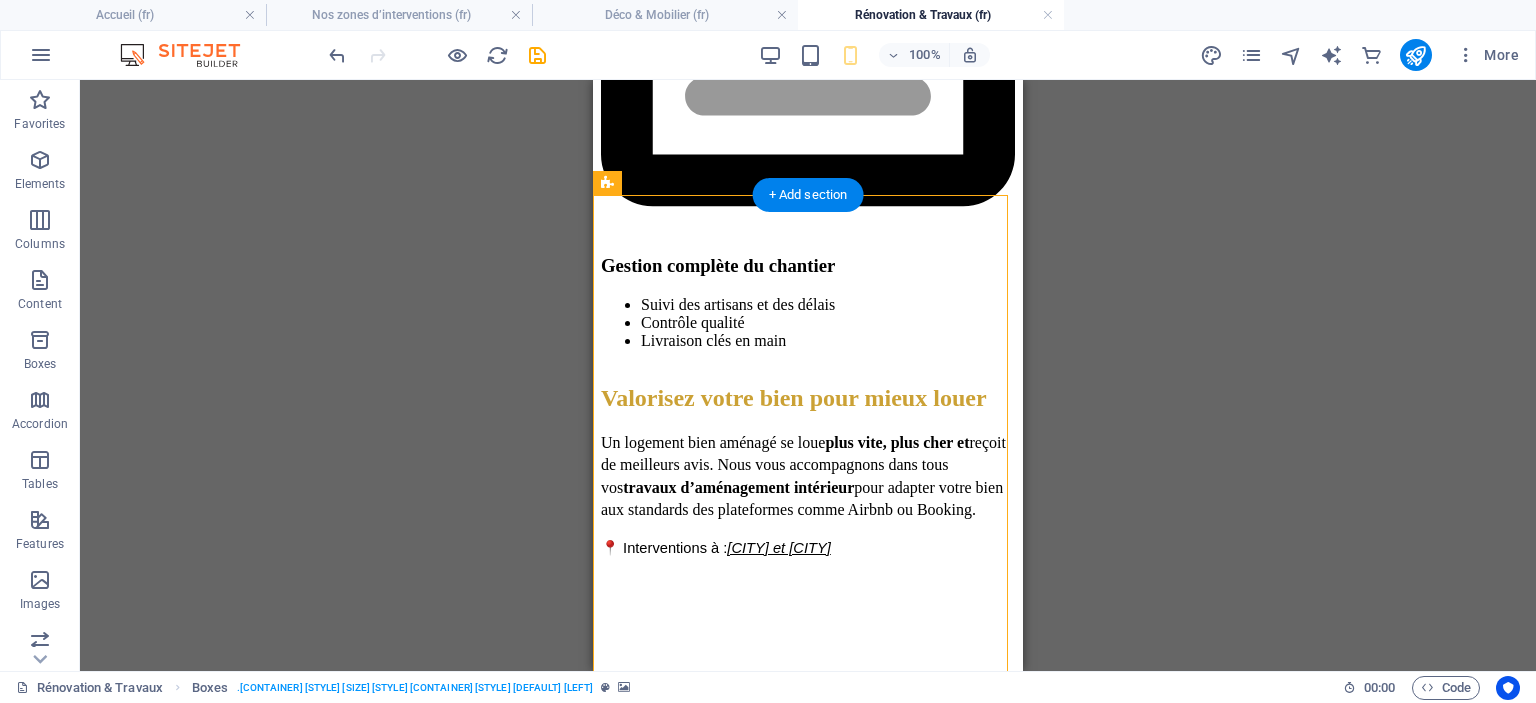 click at bounding box center (808, 1371) 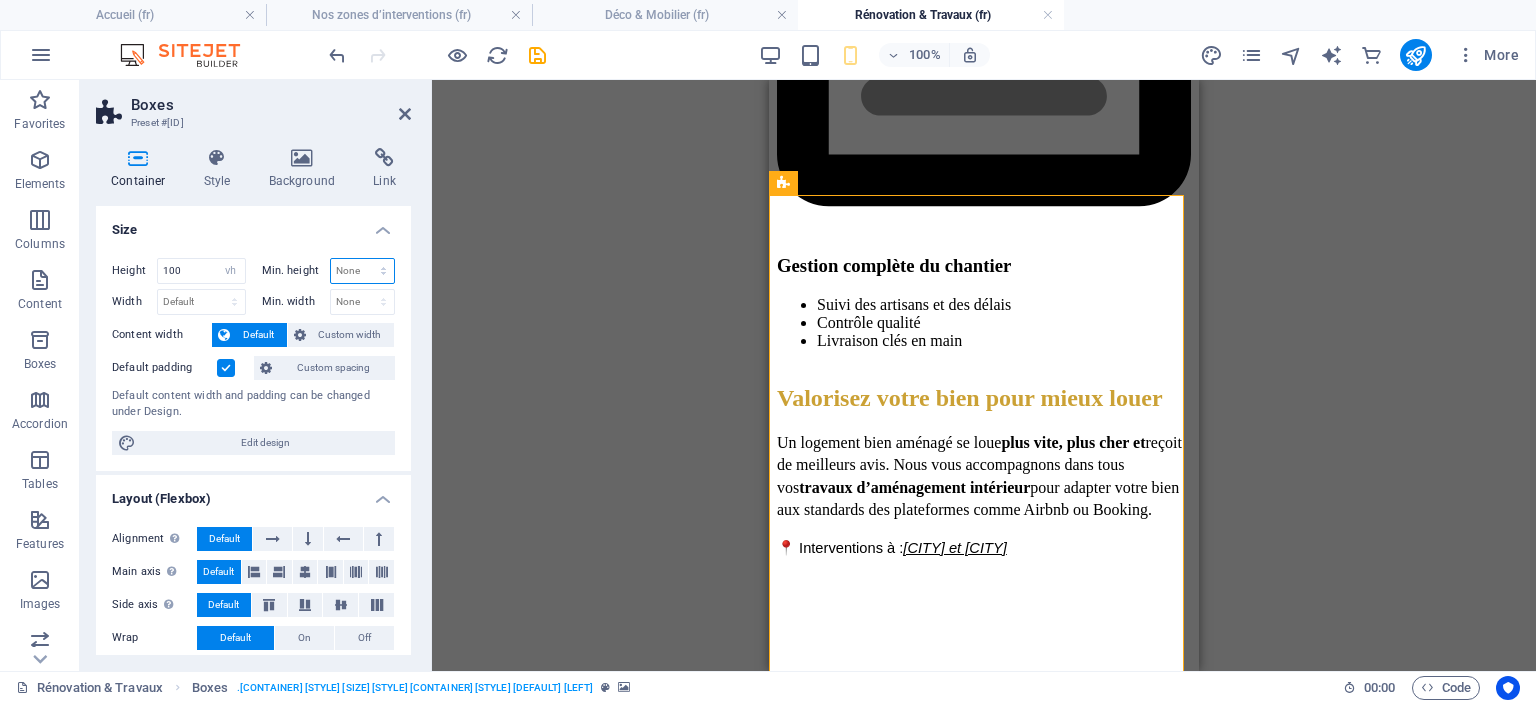 click on "None px rem % vh vw" at bounding box center (363, 271) 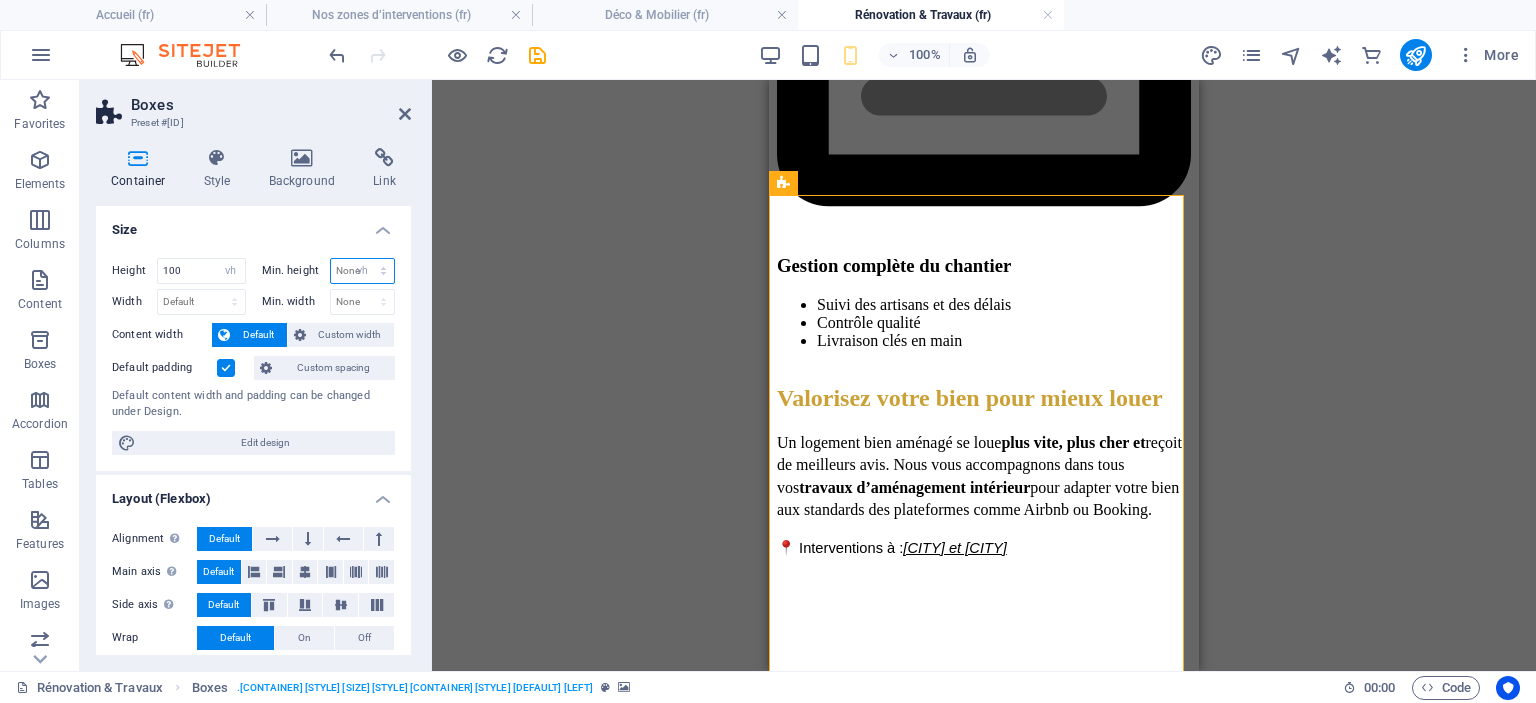 click on "None px rem % vh vw" at bounding box center [363, 271] 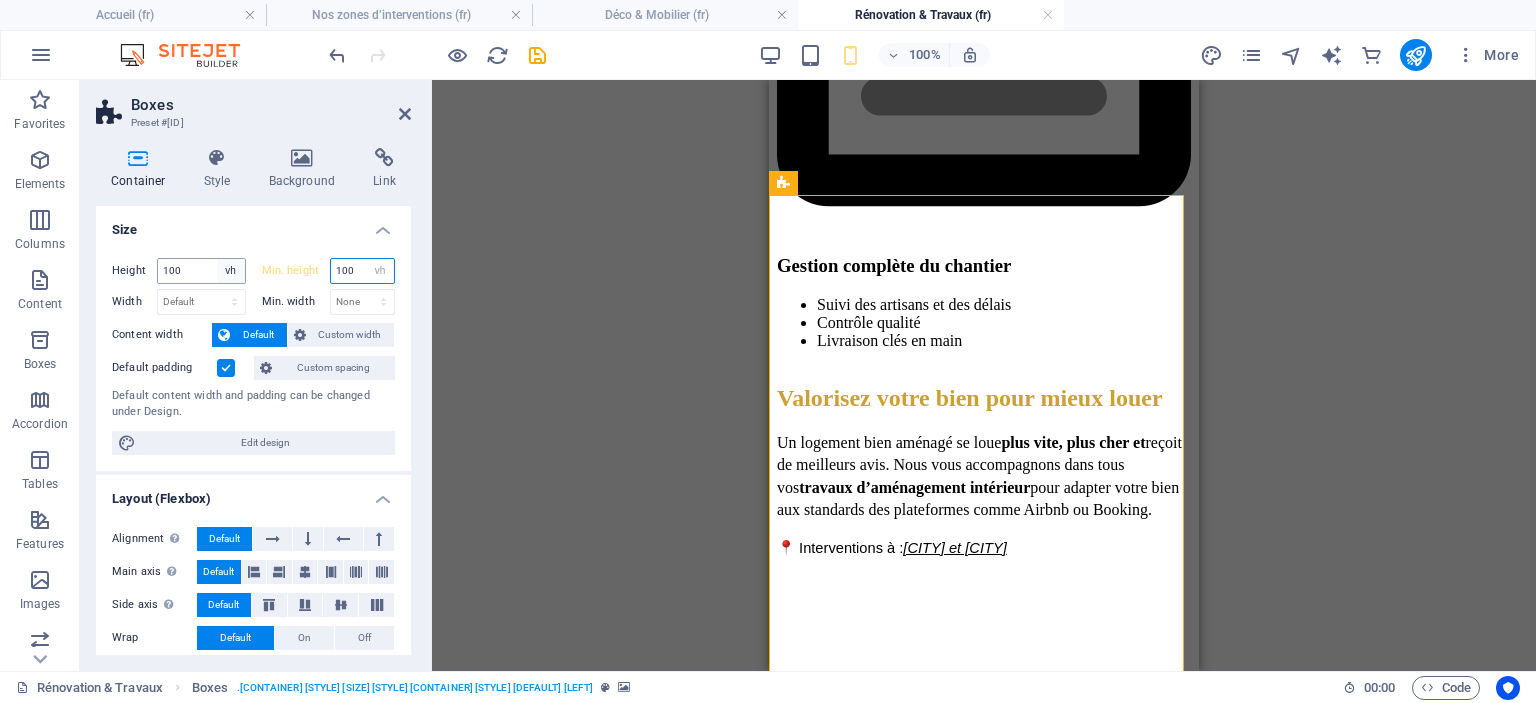 type on "100" 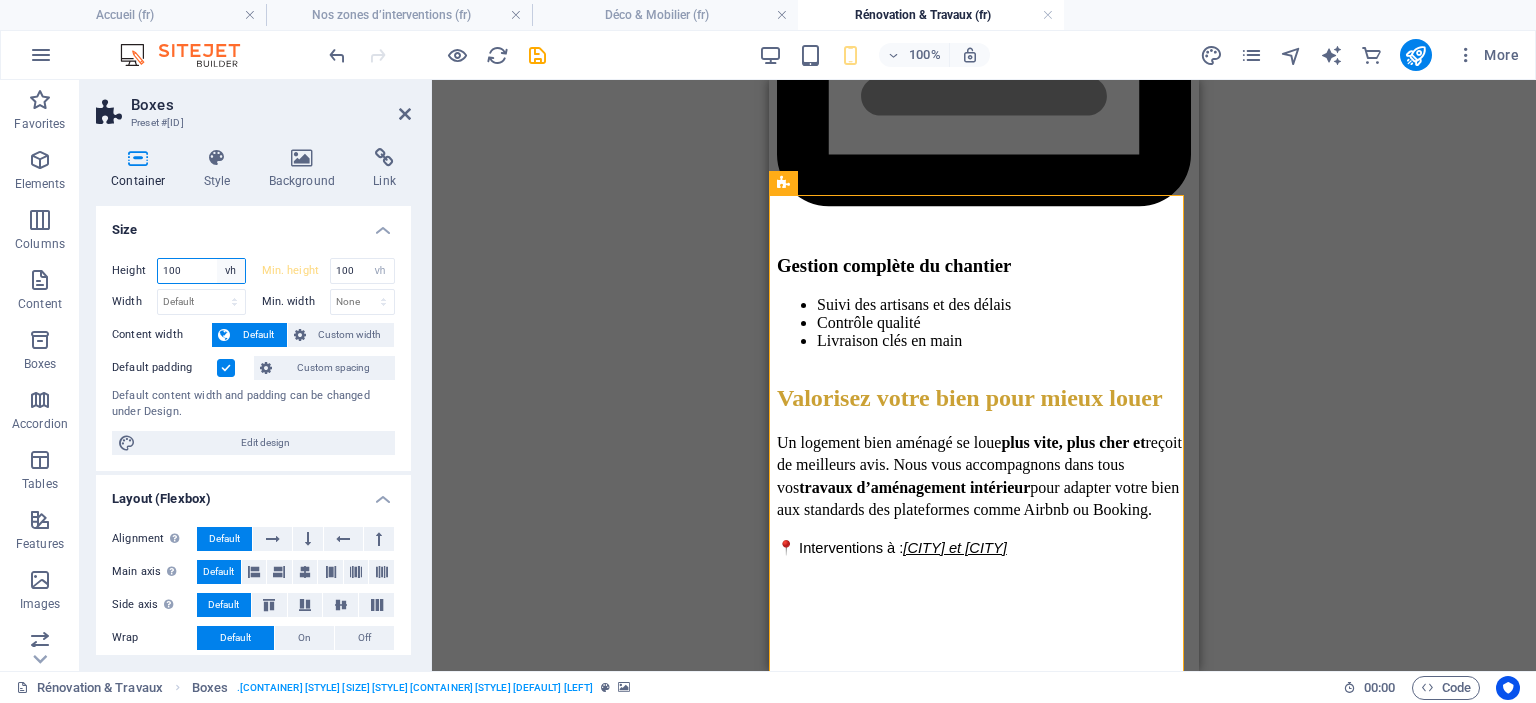click on "Default px rem % vh vw" at bounding box center [231, 271] 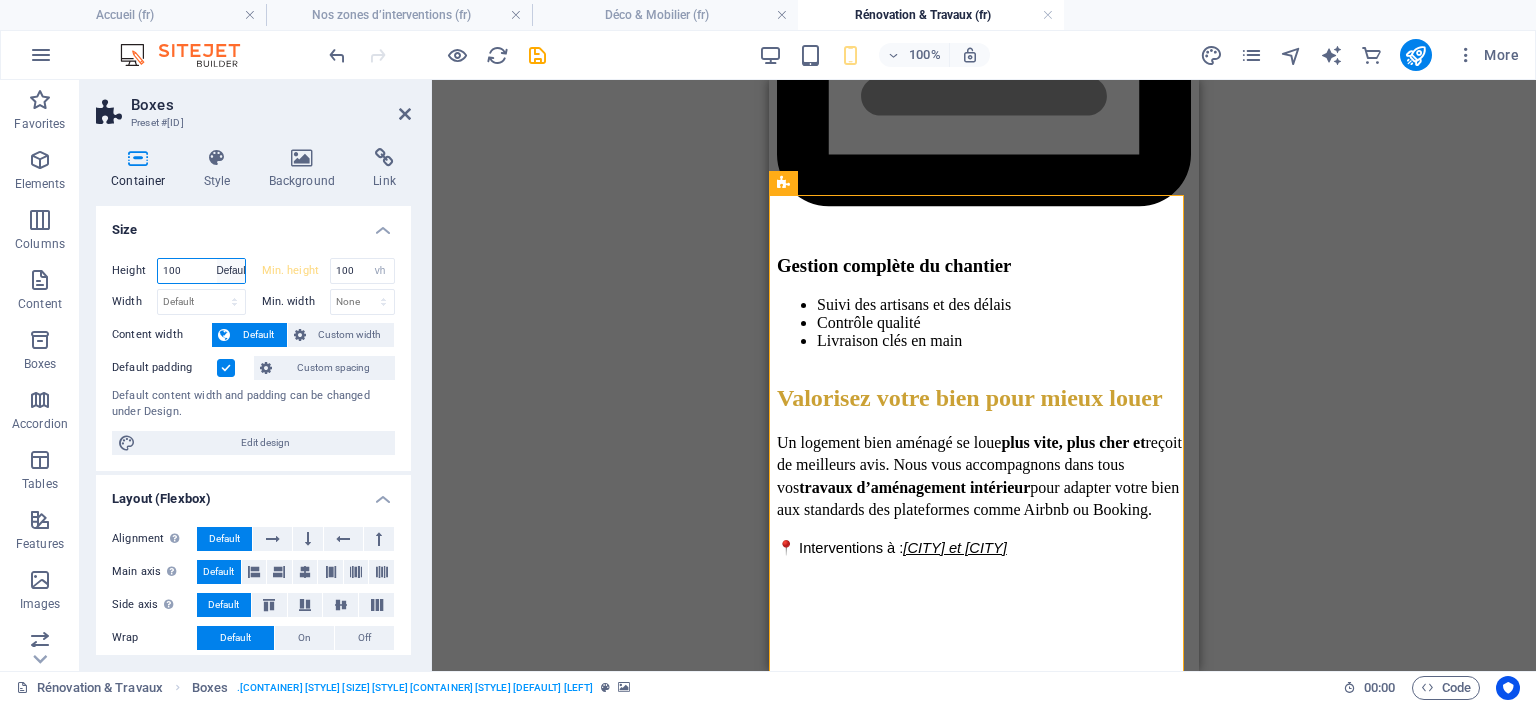 click on "Default px rem % vh vw" at bounding box center [231, 271] 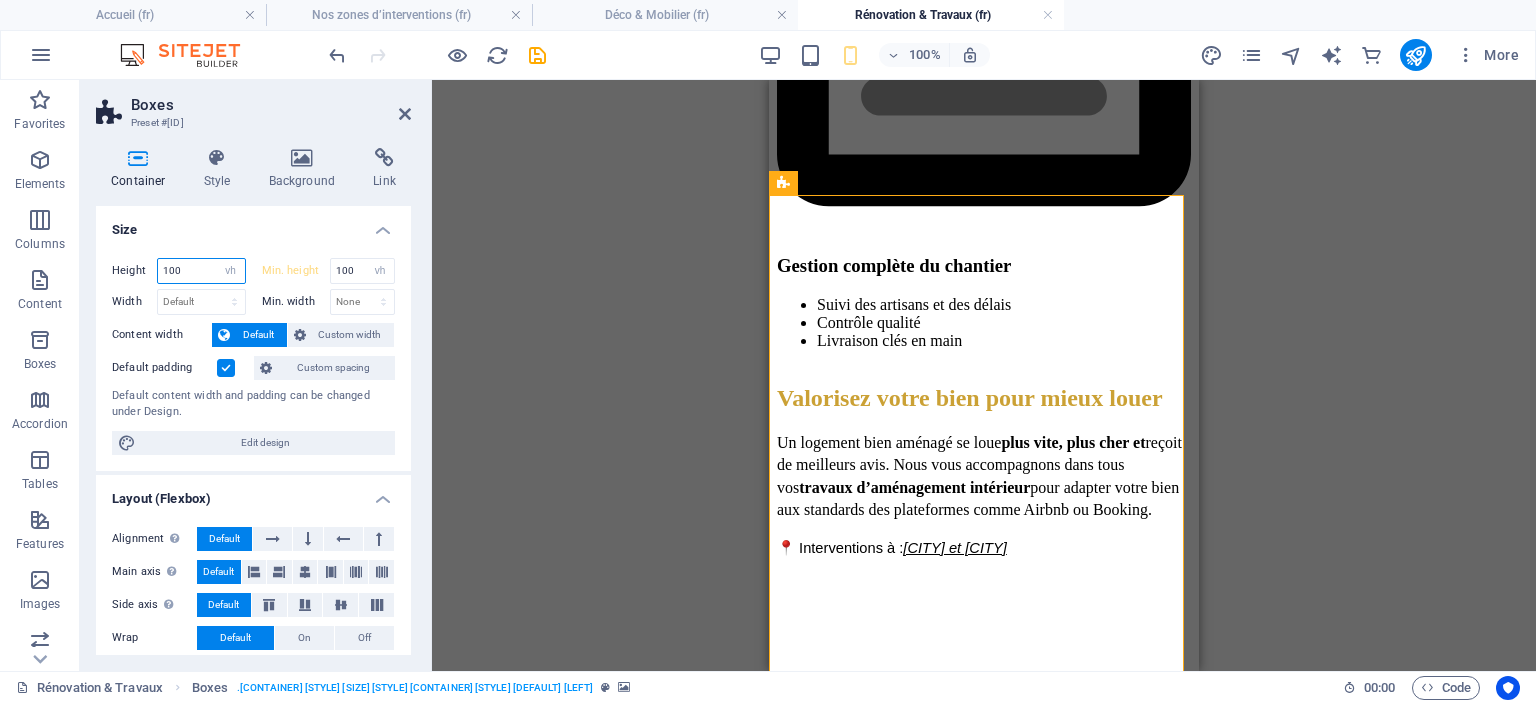 click on "100" at bounding box center [201, 271] 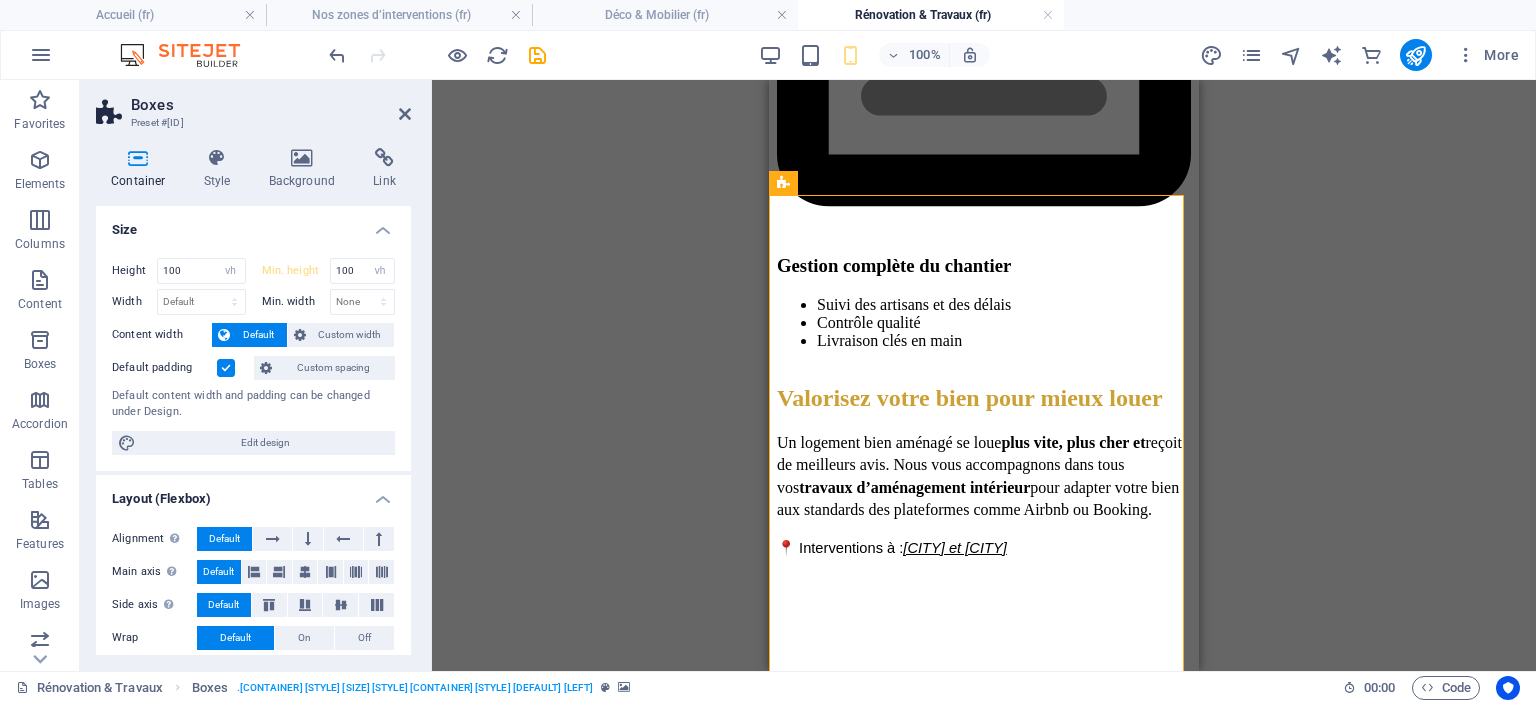 click on "Size" at bounding box center (253, 224) 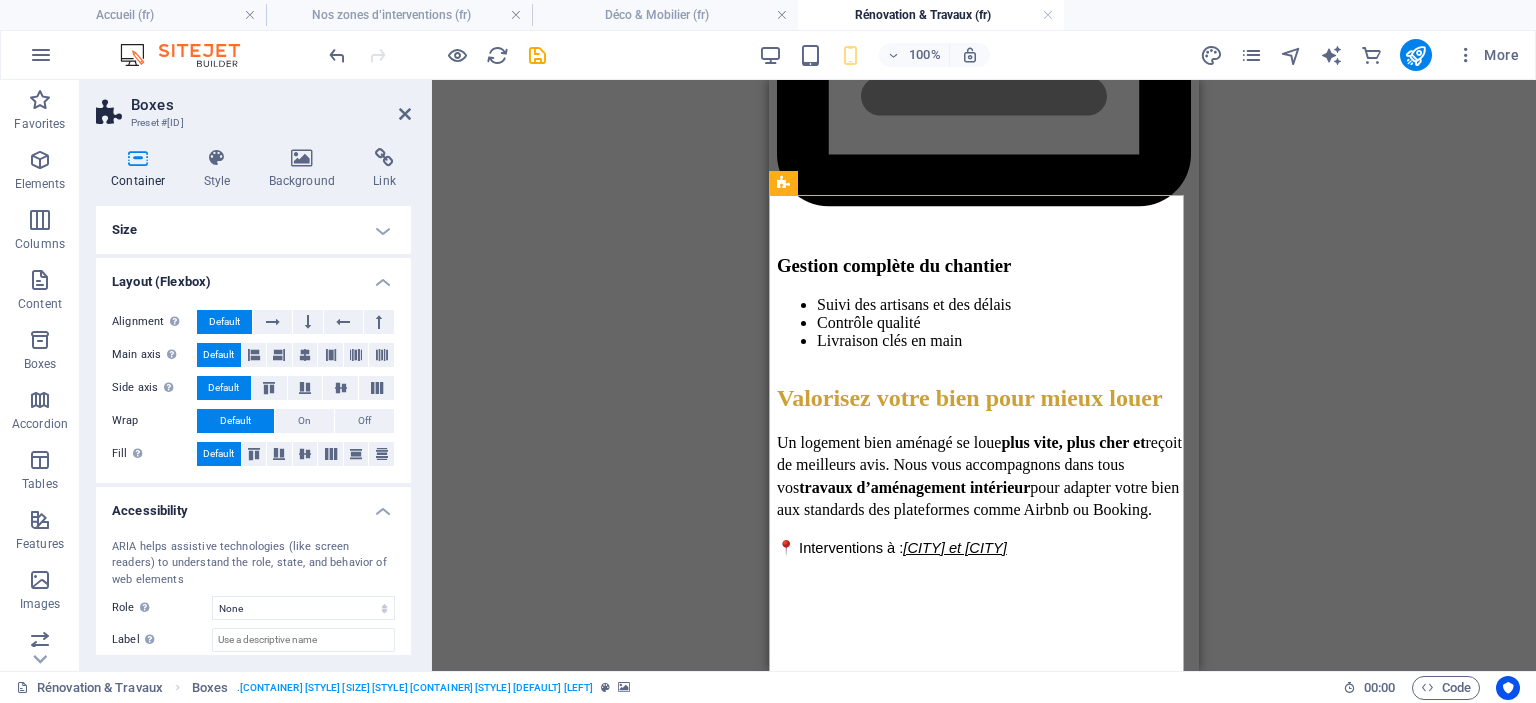 click on "Size" at bounding box center (253, 230) 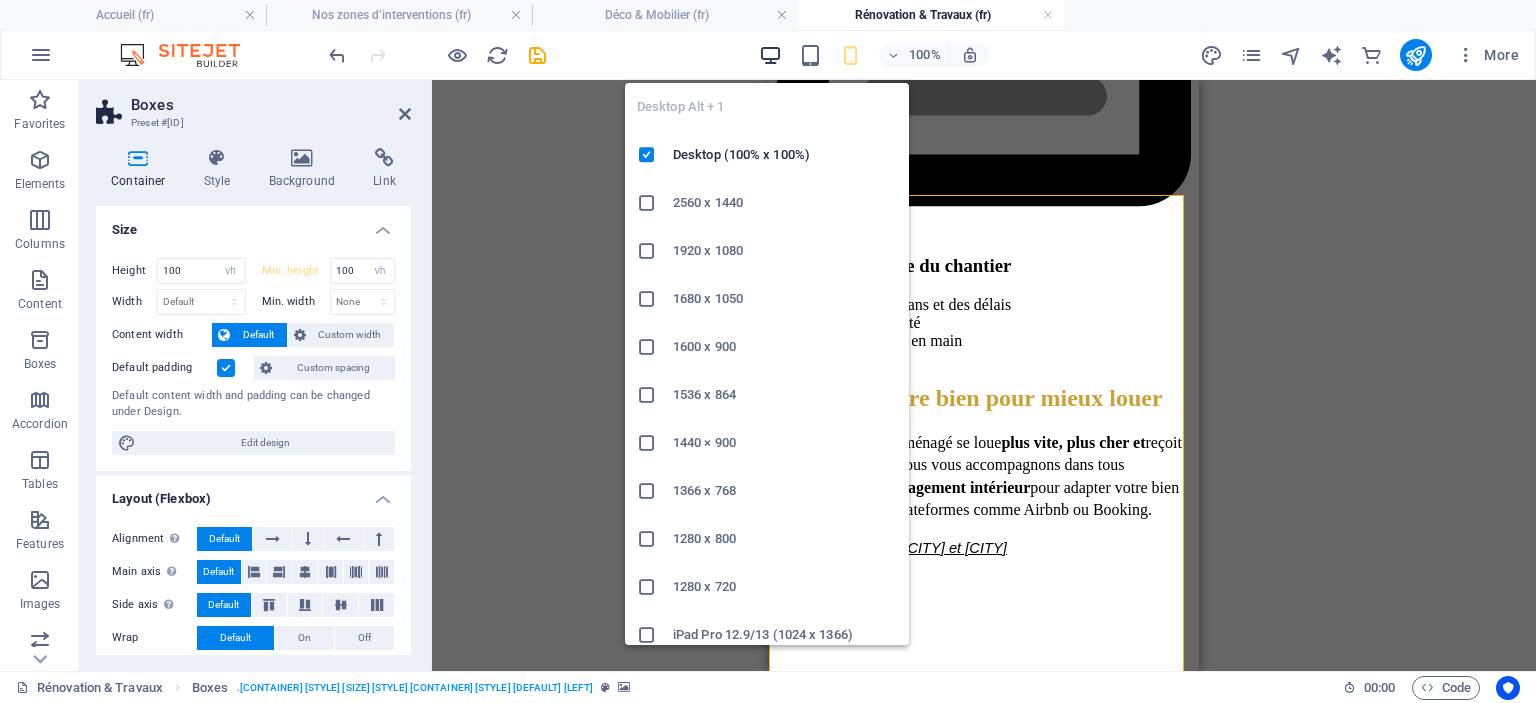 drag, startPoint x: 764, startPoint y: 53, endPoint x: 176, endPoint y: 85, distance: 588.8701 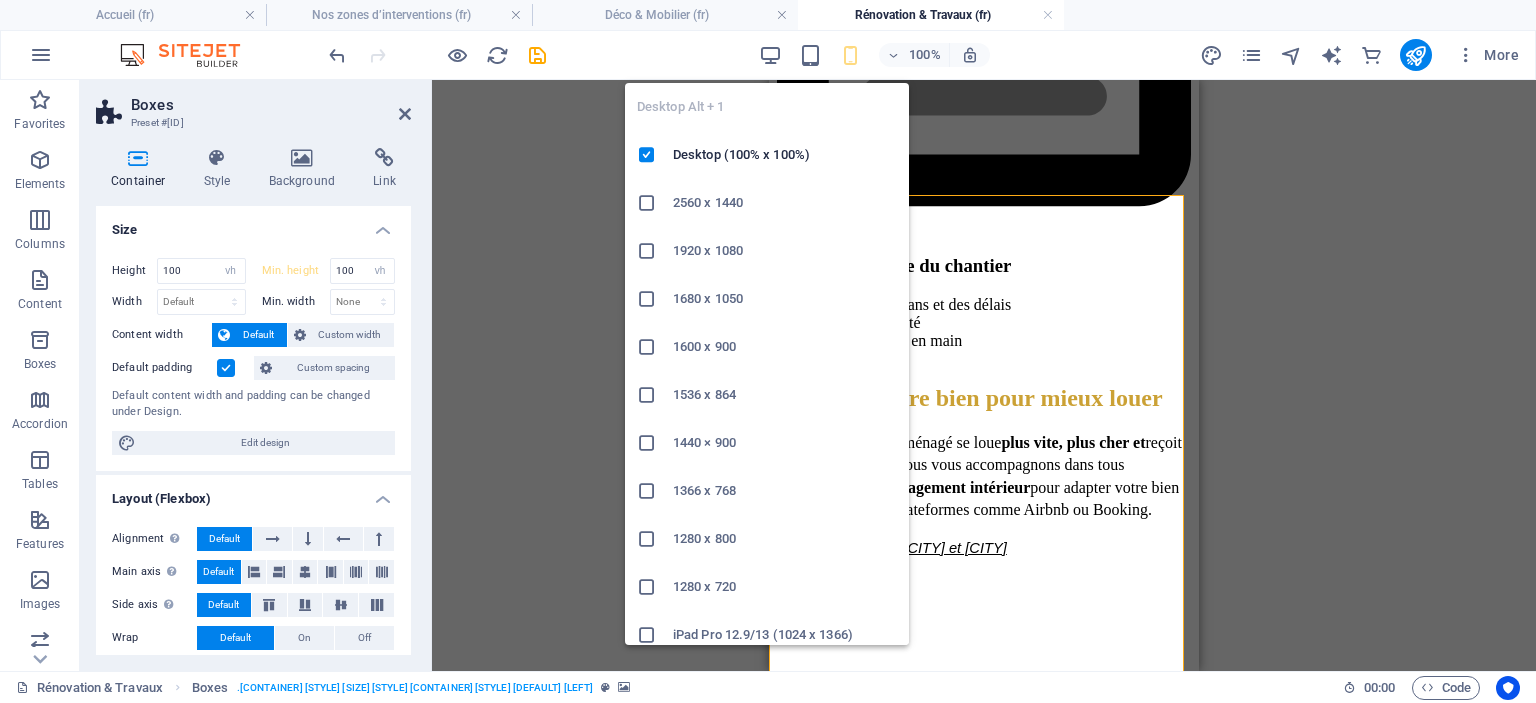 scroll, scrollTop: 2122, scrollLeft: 0, axis: vertical 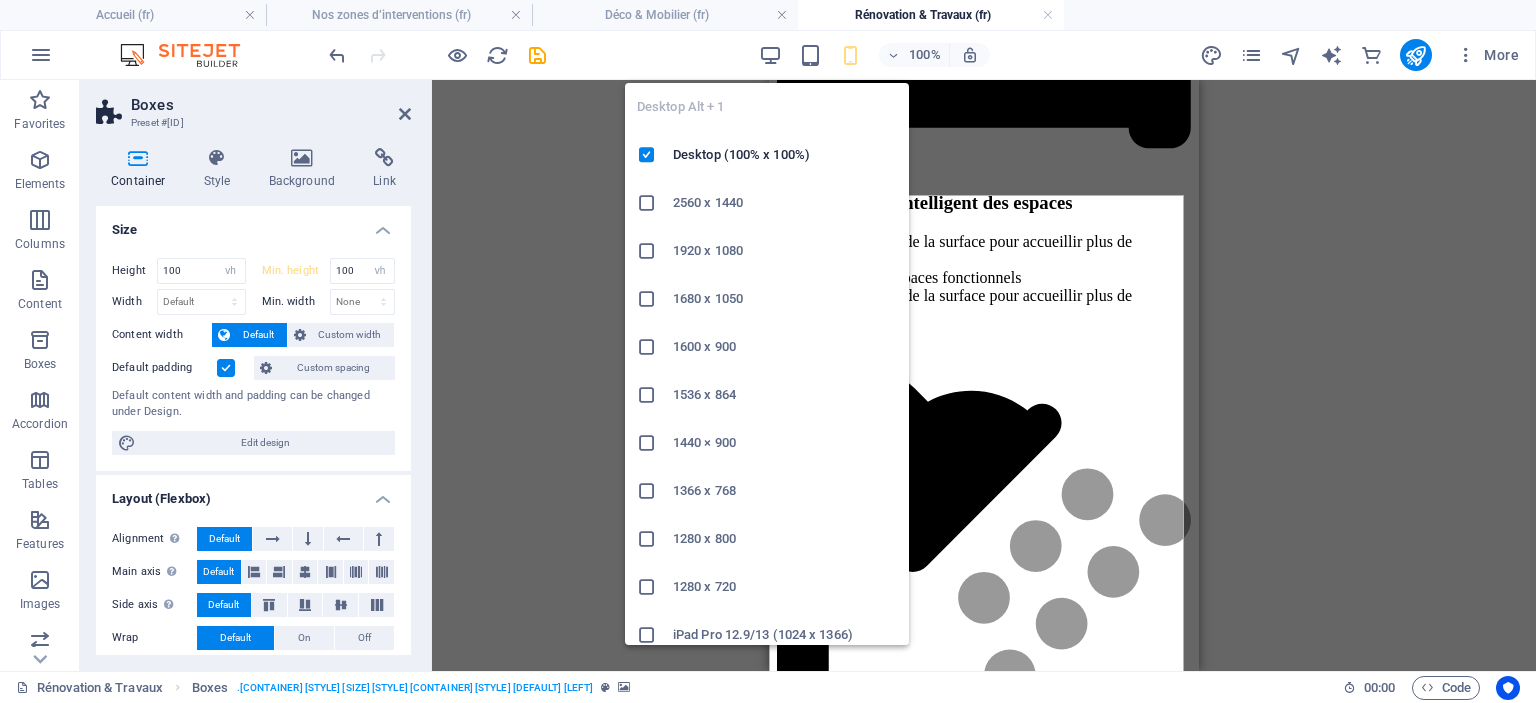type 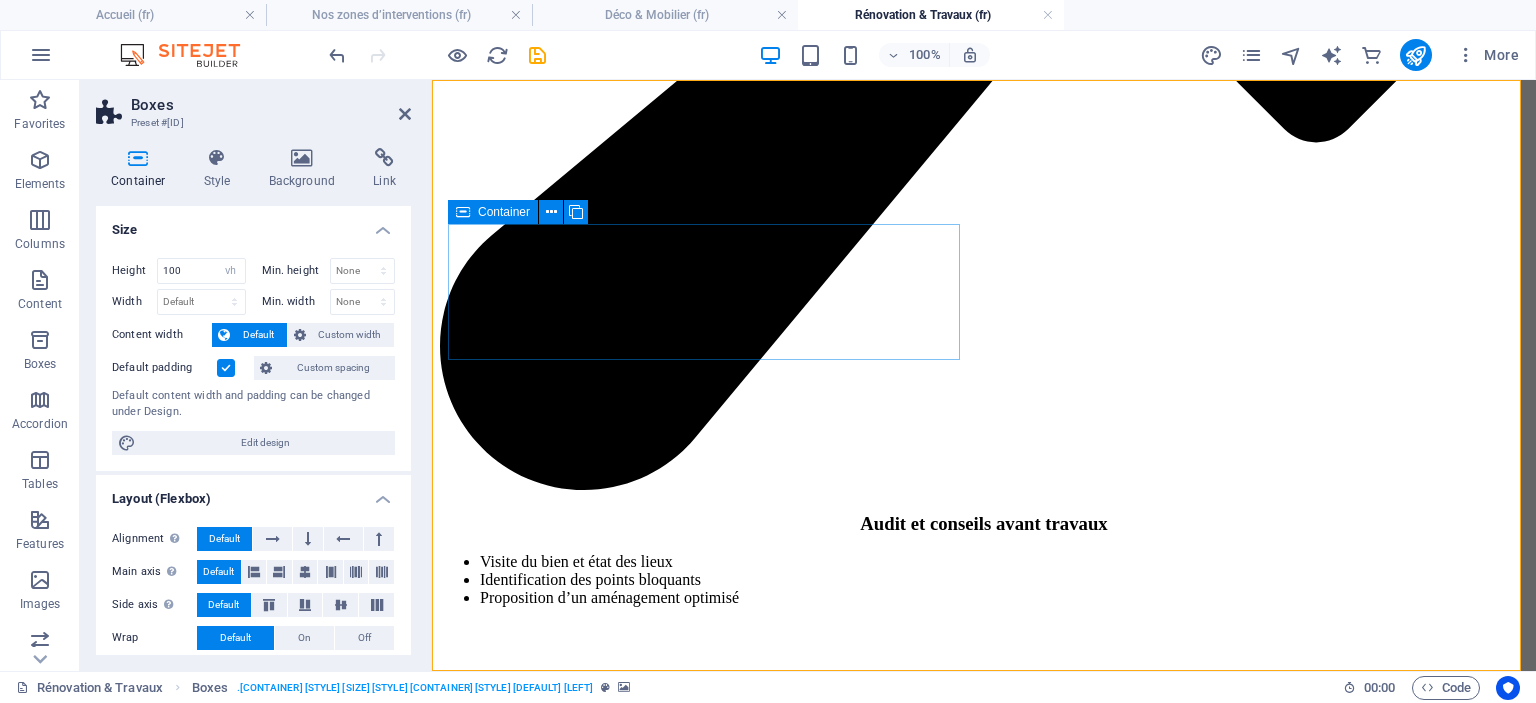 scroll, scrollTop: 2022, scrollLeft: 0, axis: vertical 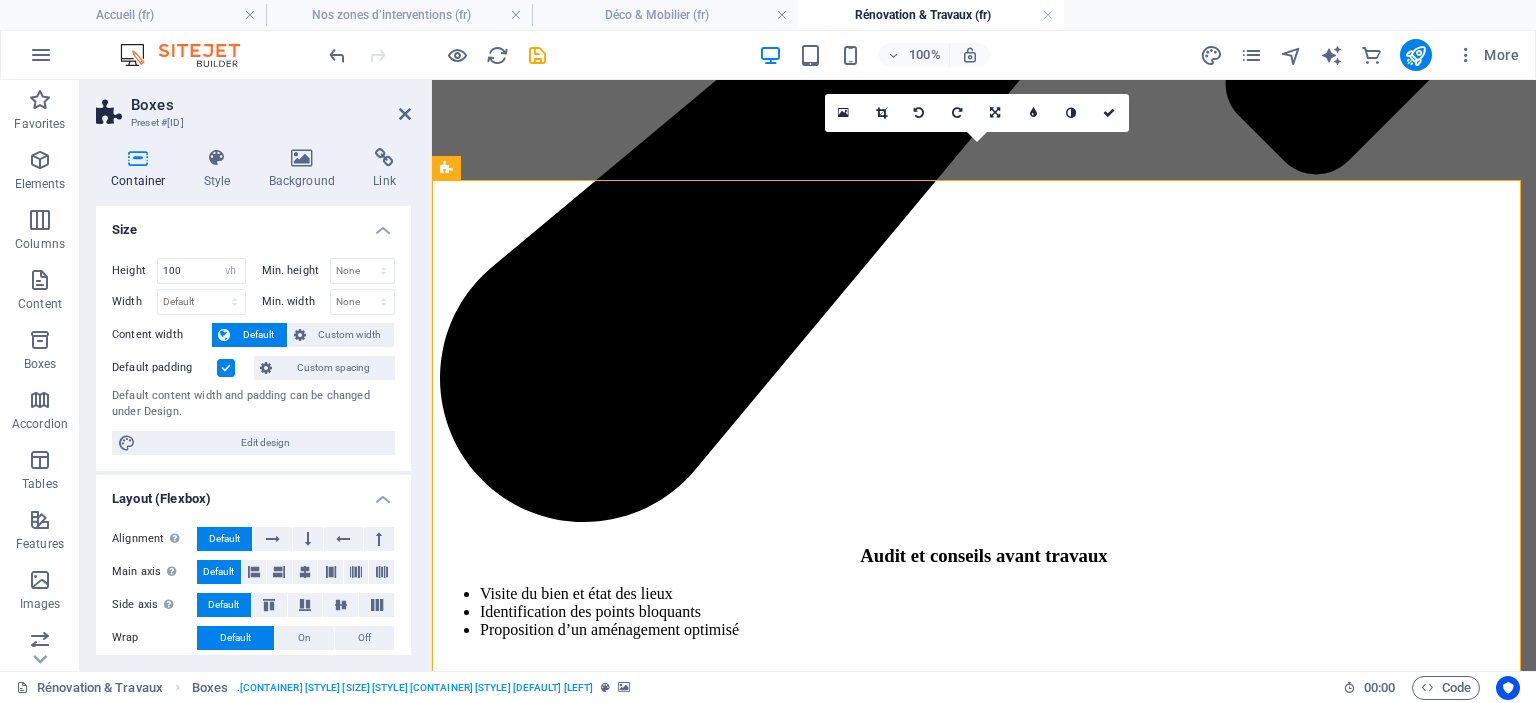 click at bounding box center (984, 5459) 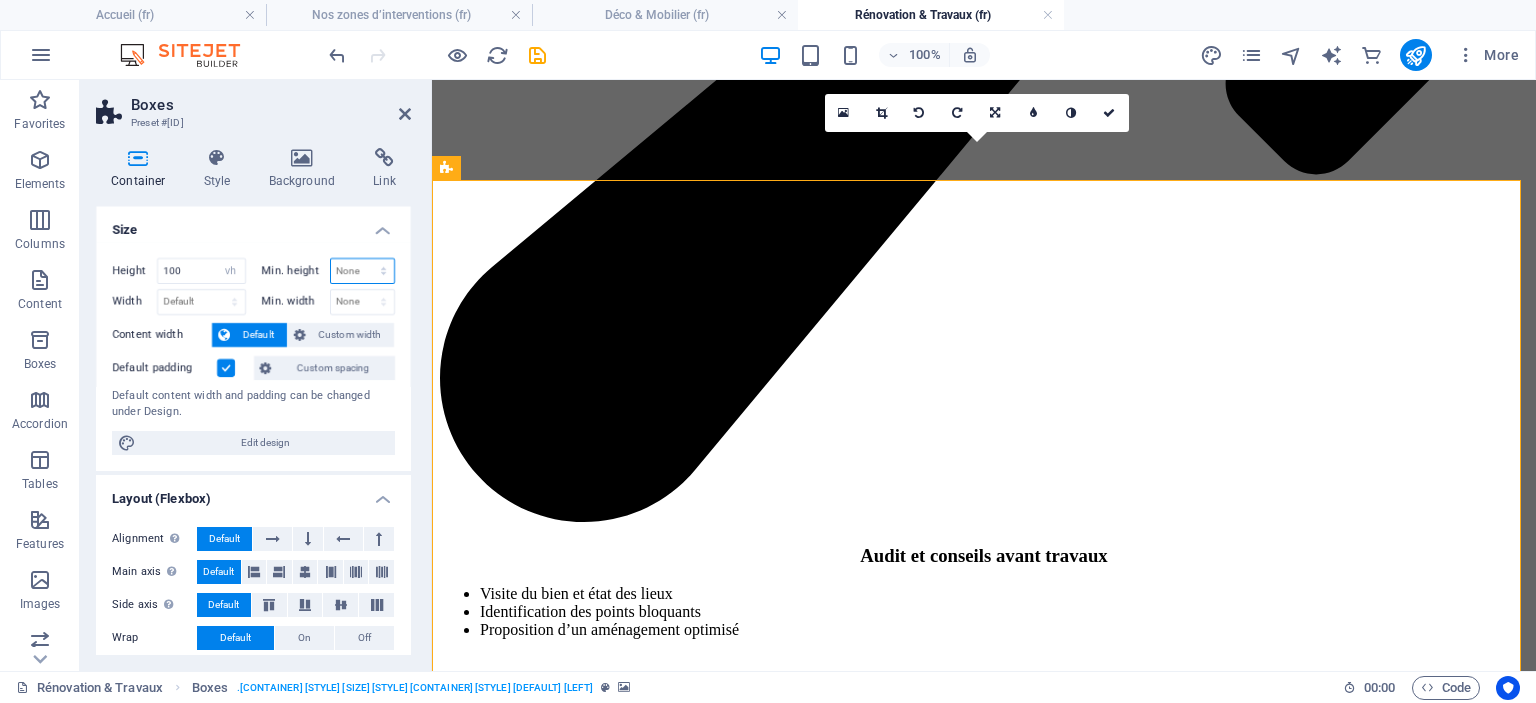click on "None px rem % vh vw" at bounding box center (363, 271) 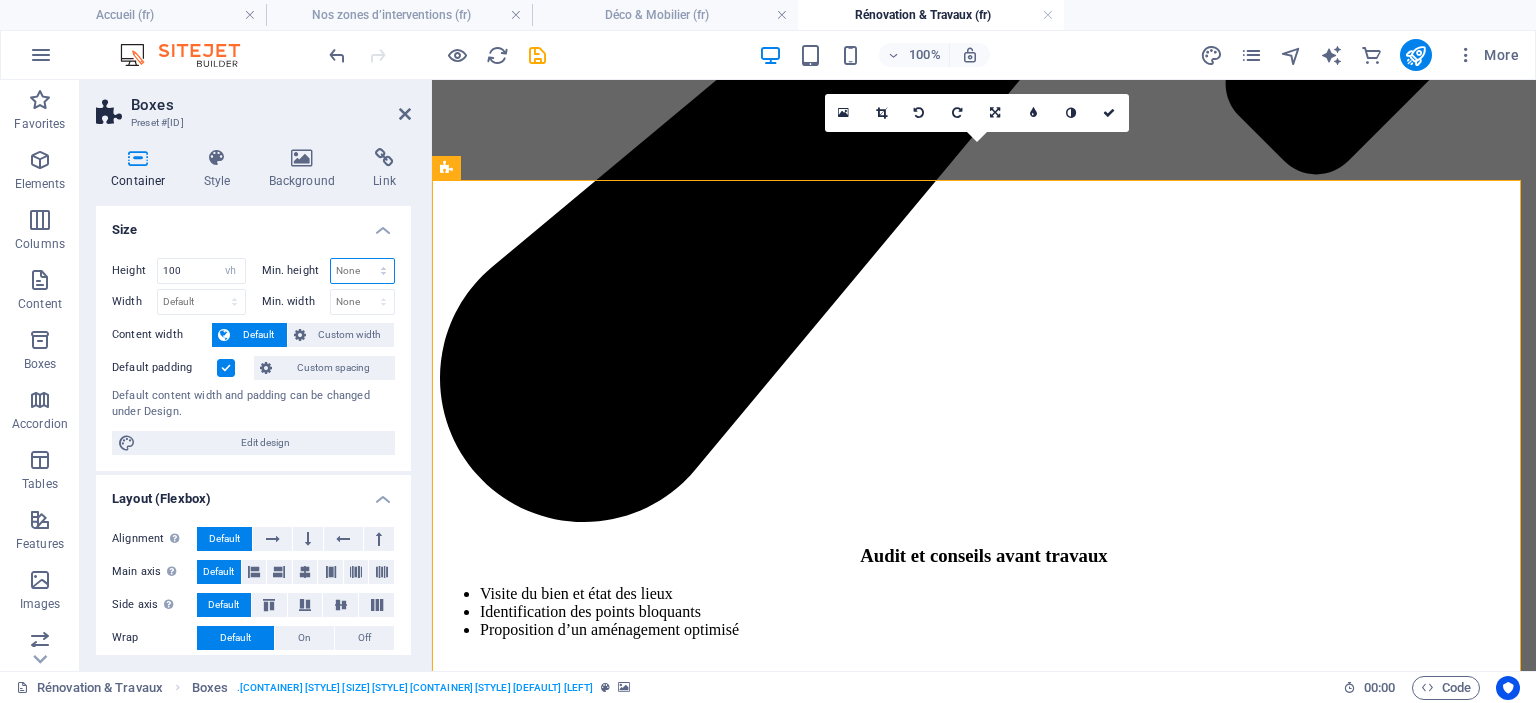 select on "vh" 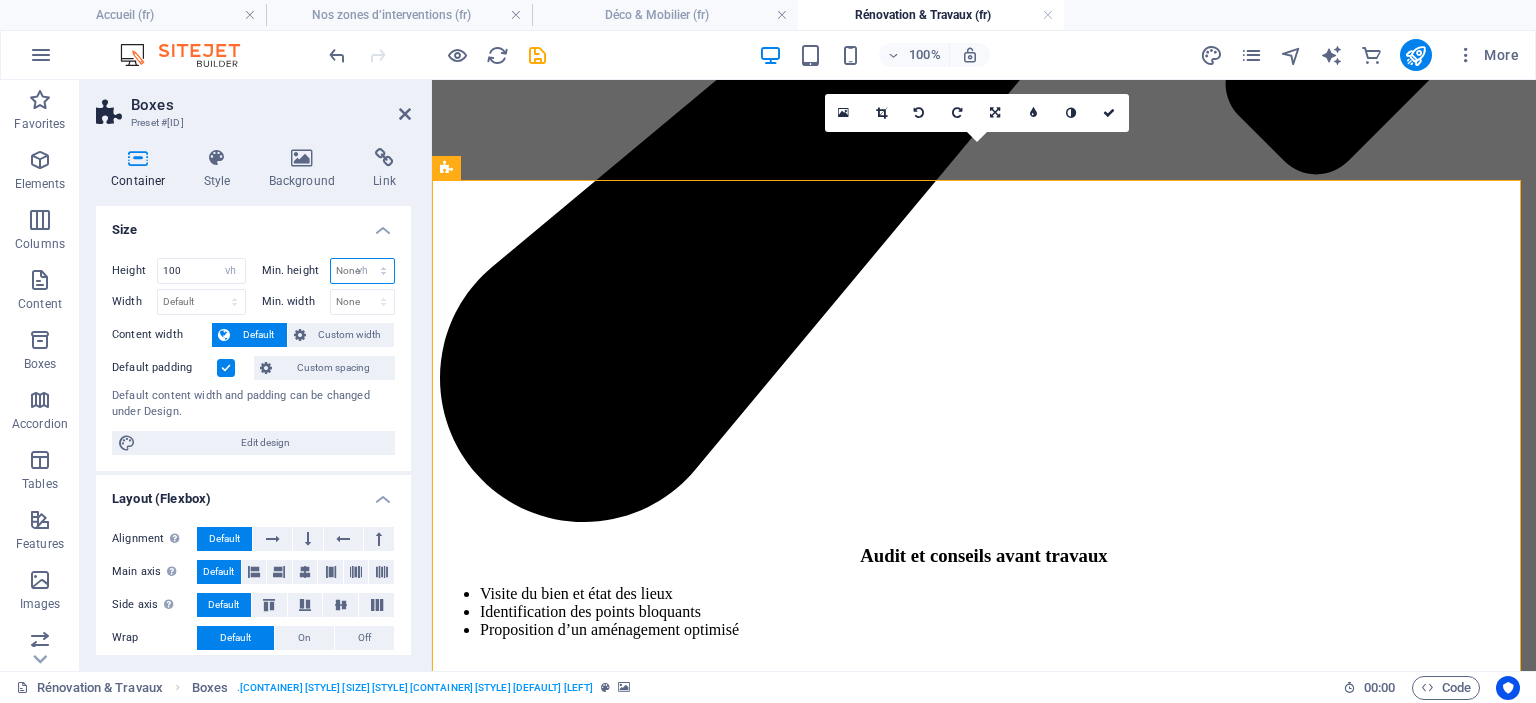 click on "None px rem % vh vw" at bounding box center (363, 271) 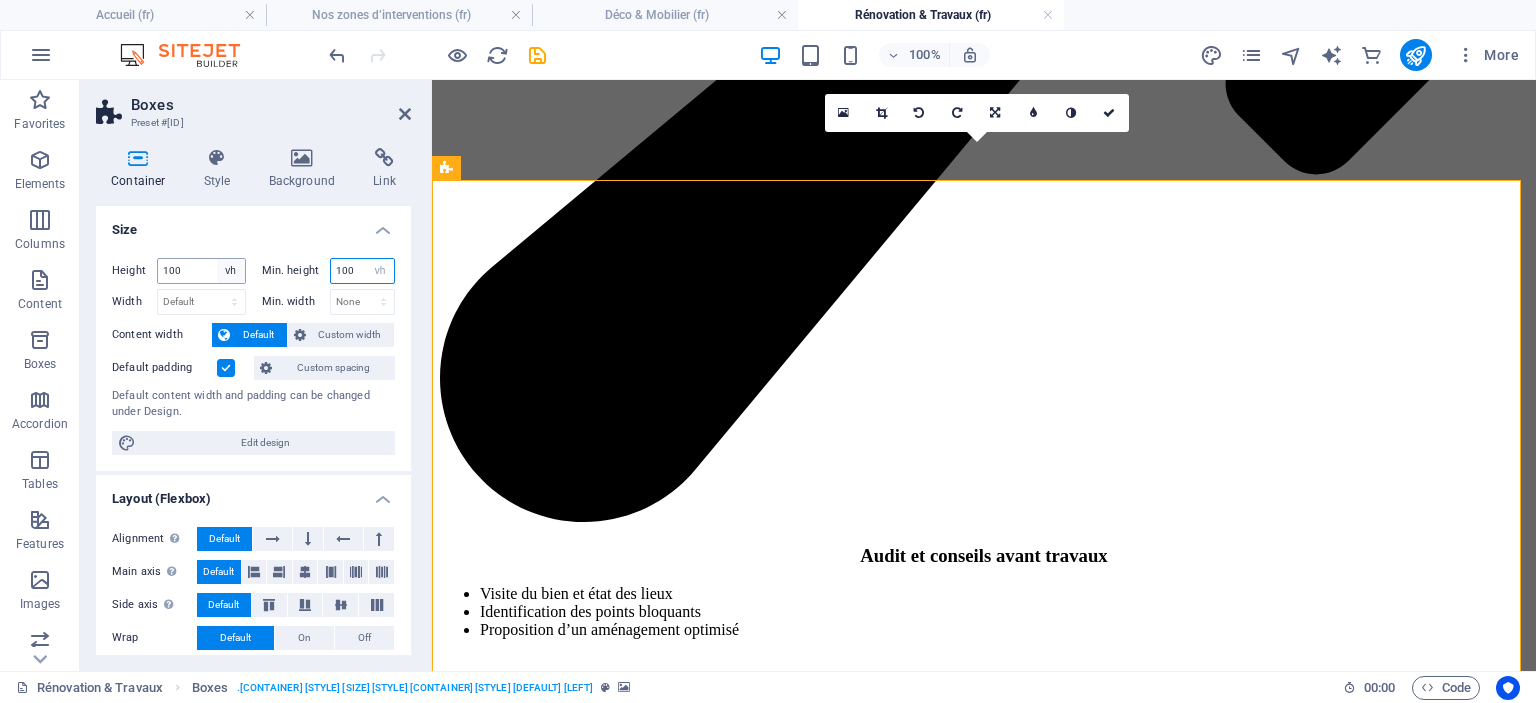 type on "100" 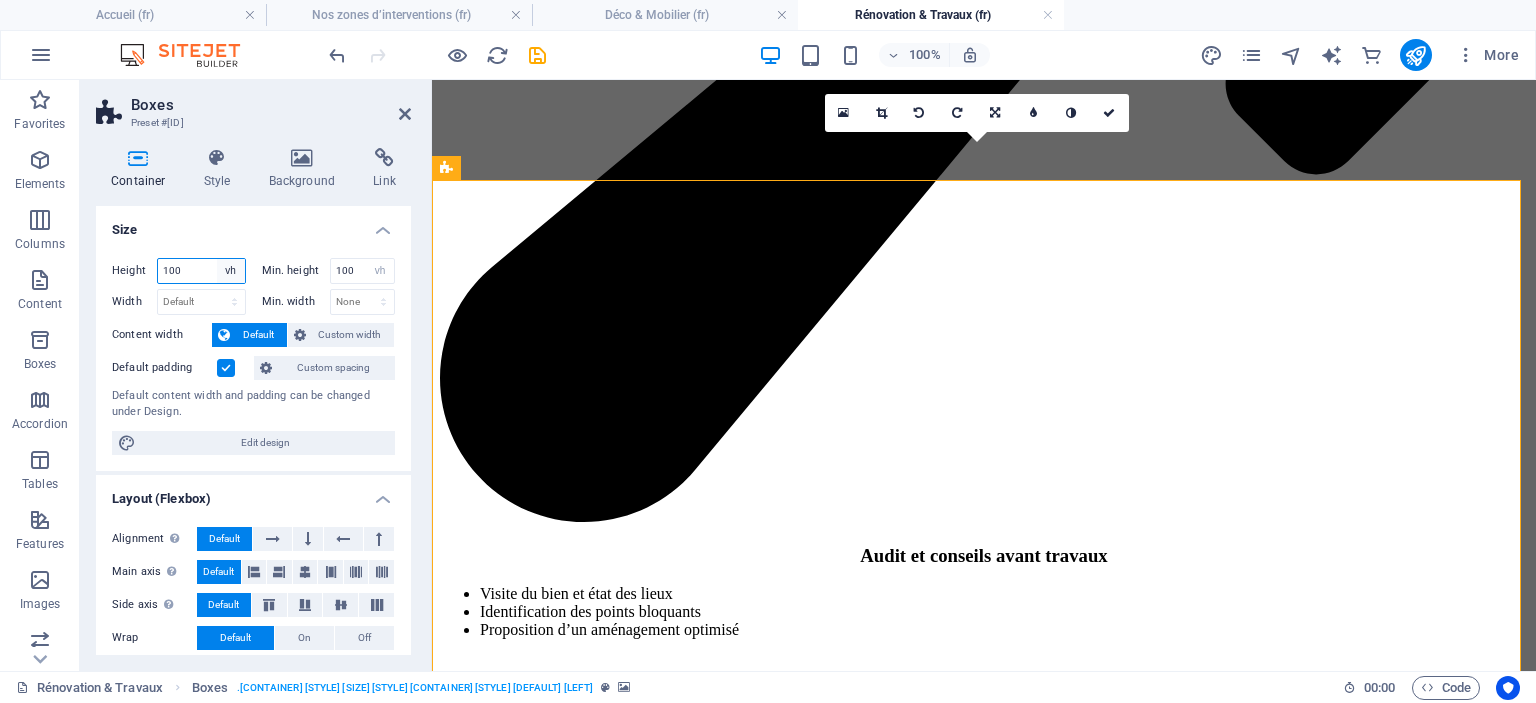 drag, startPoint x: 227, startPoint y: 267, endPoint x: 224, endPoint y: 279, distance: 12.369317 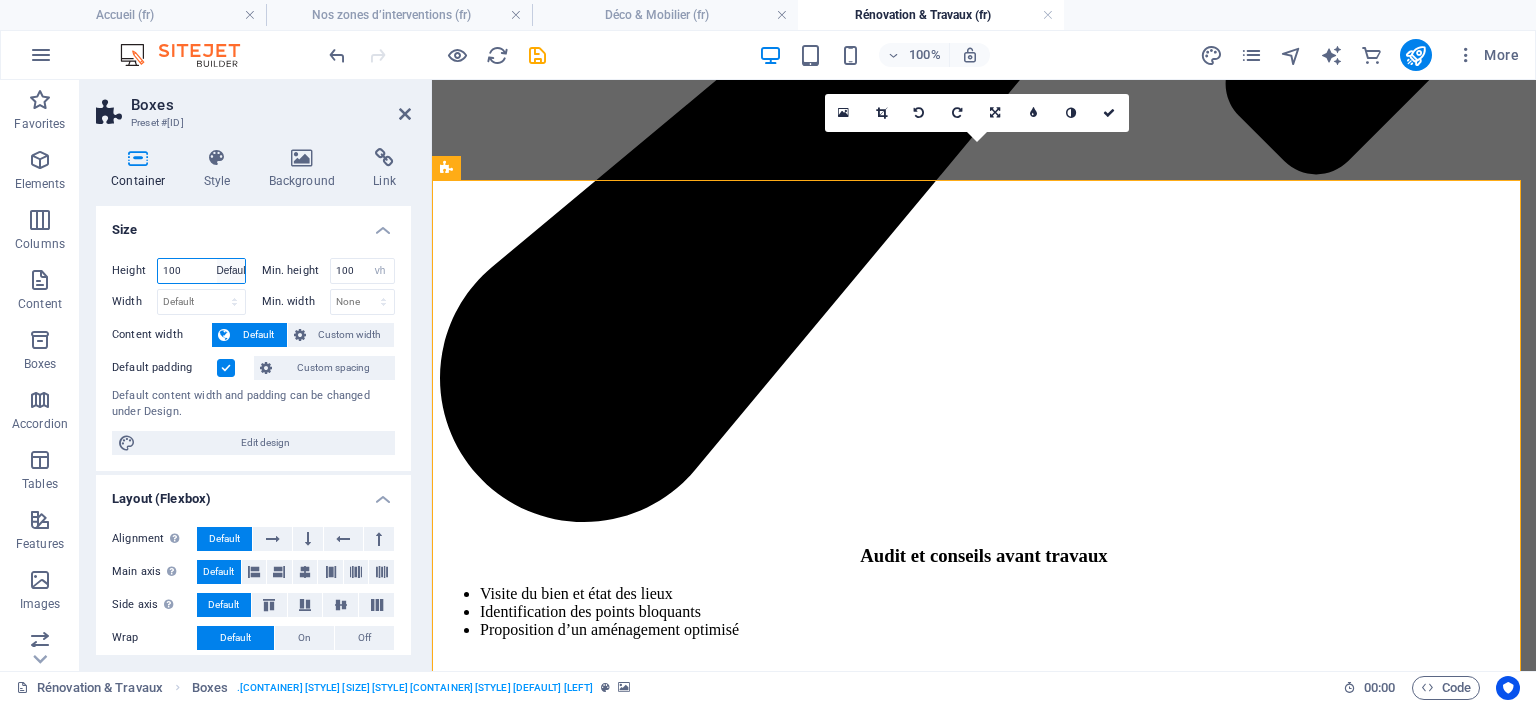 click on "Default px rem % vh vw" at bounding box center [231, 271] 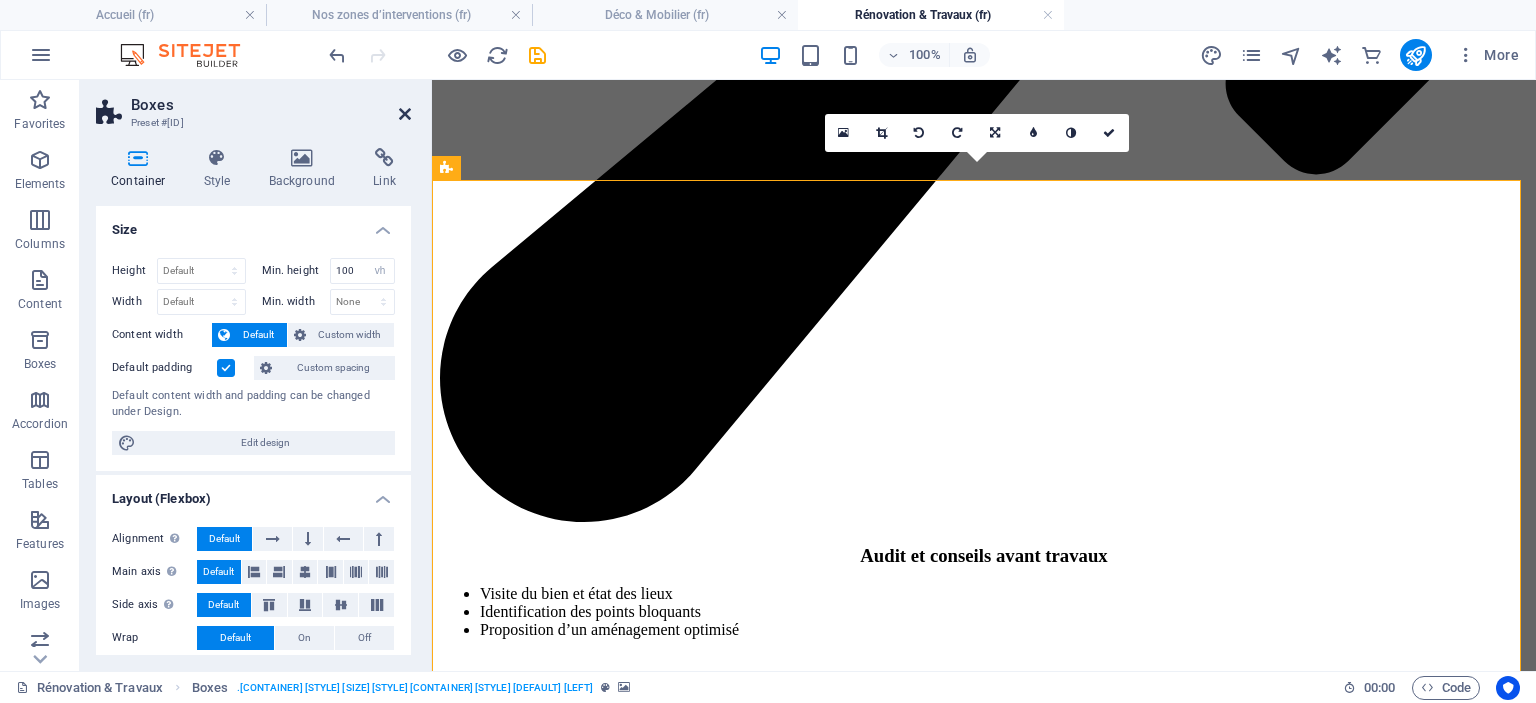 click at bounding box center [405, 114] 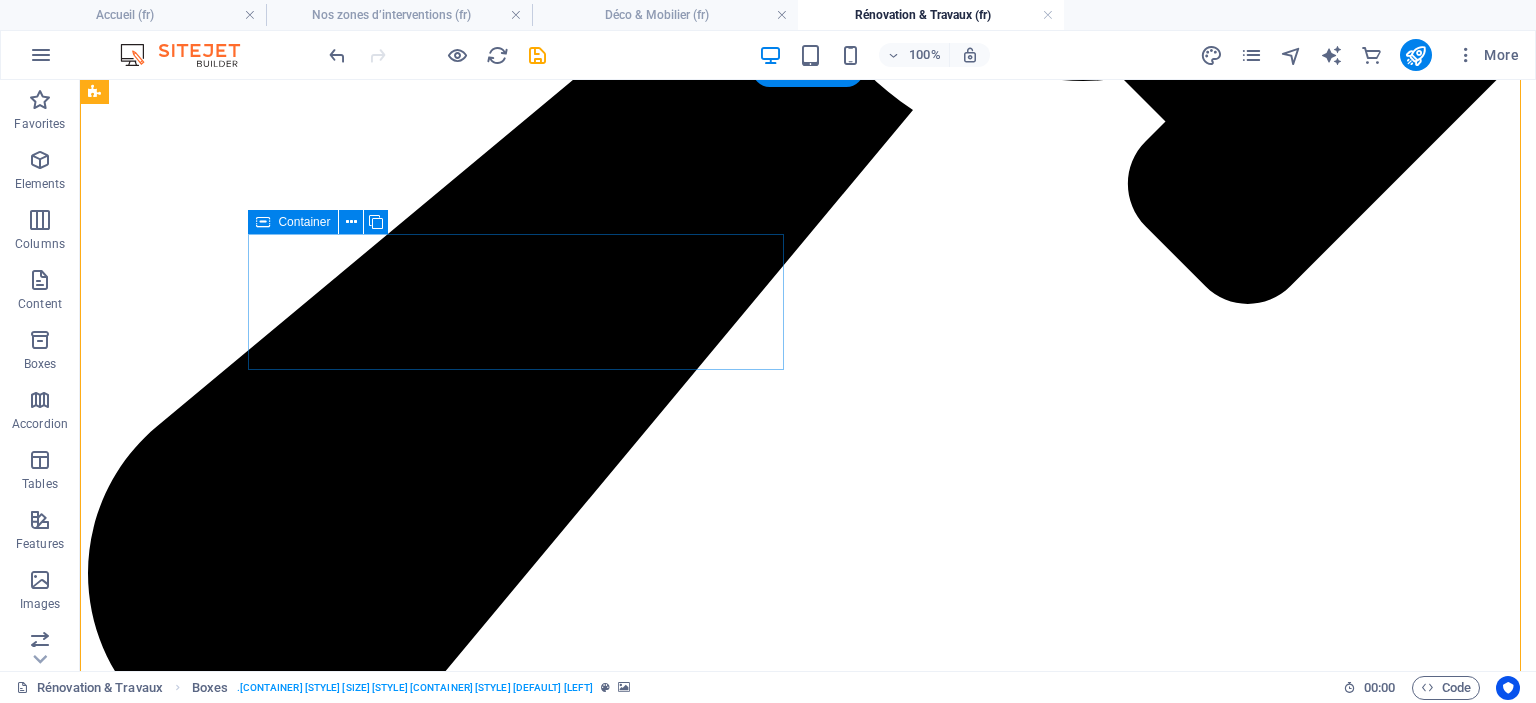 scroll, scrollTop: 2074, scrollLeft: 0, axis: vertical 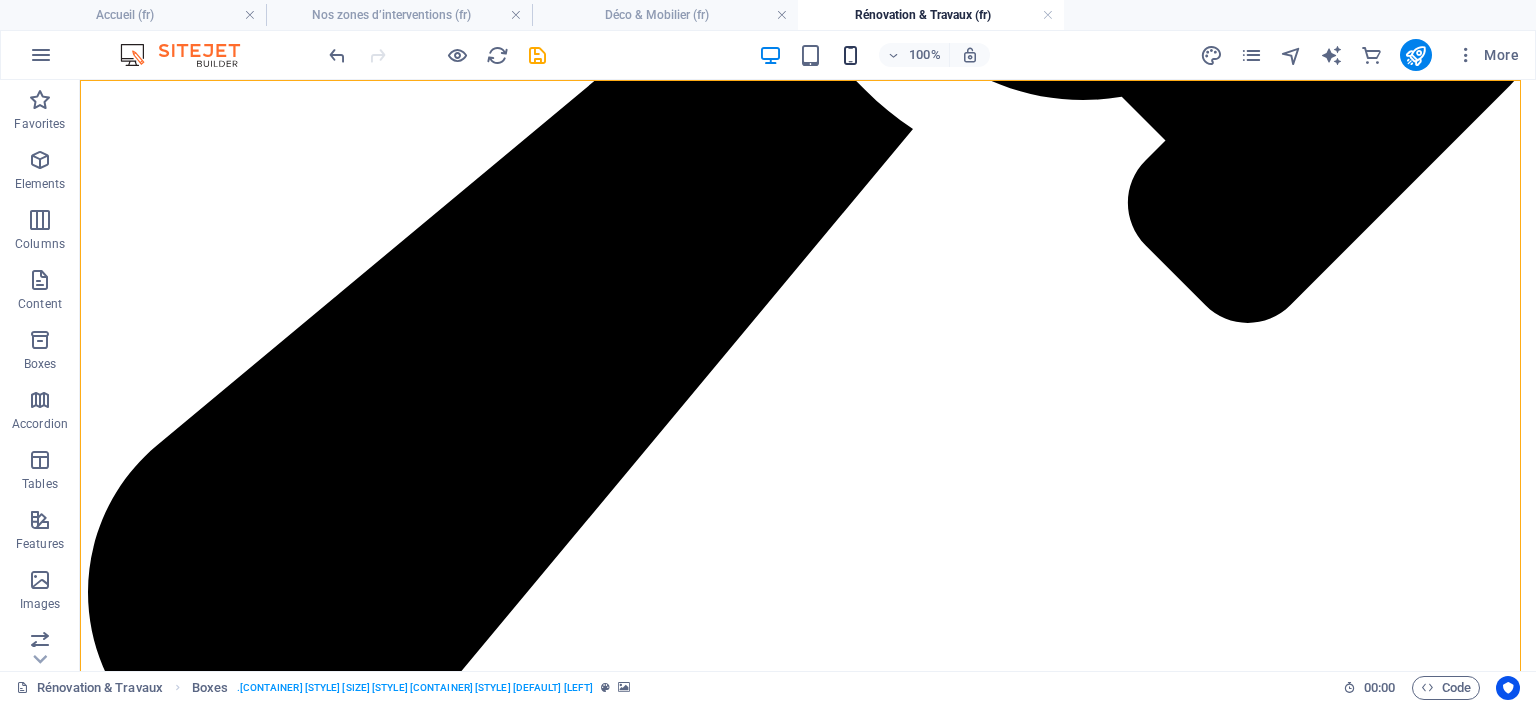 click at bounding box center [850, 55] 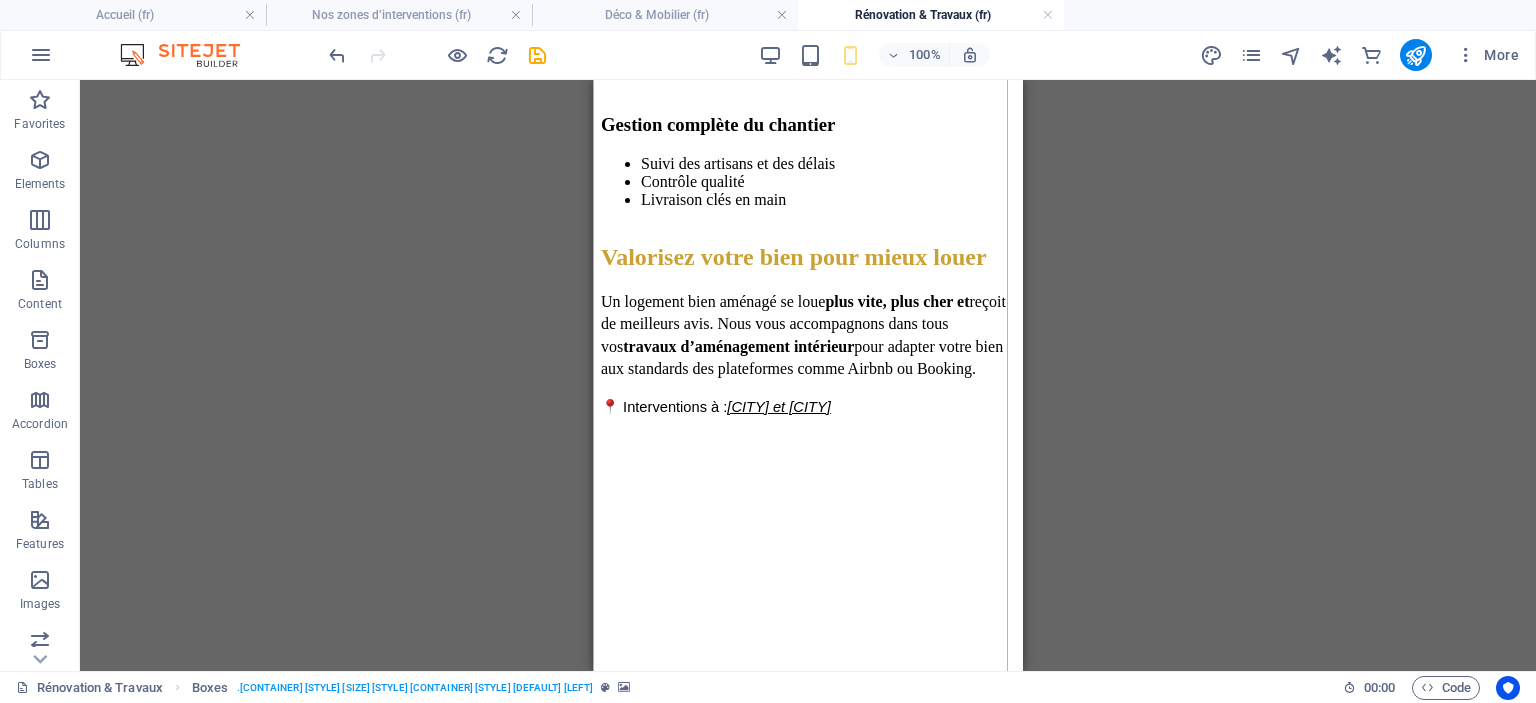 scroll, scrollTop: 3015, scrollLeft: 0, axis: vertical 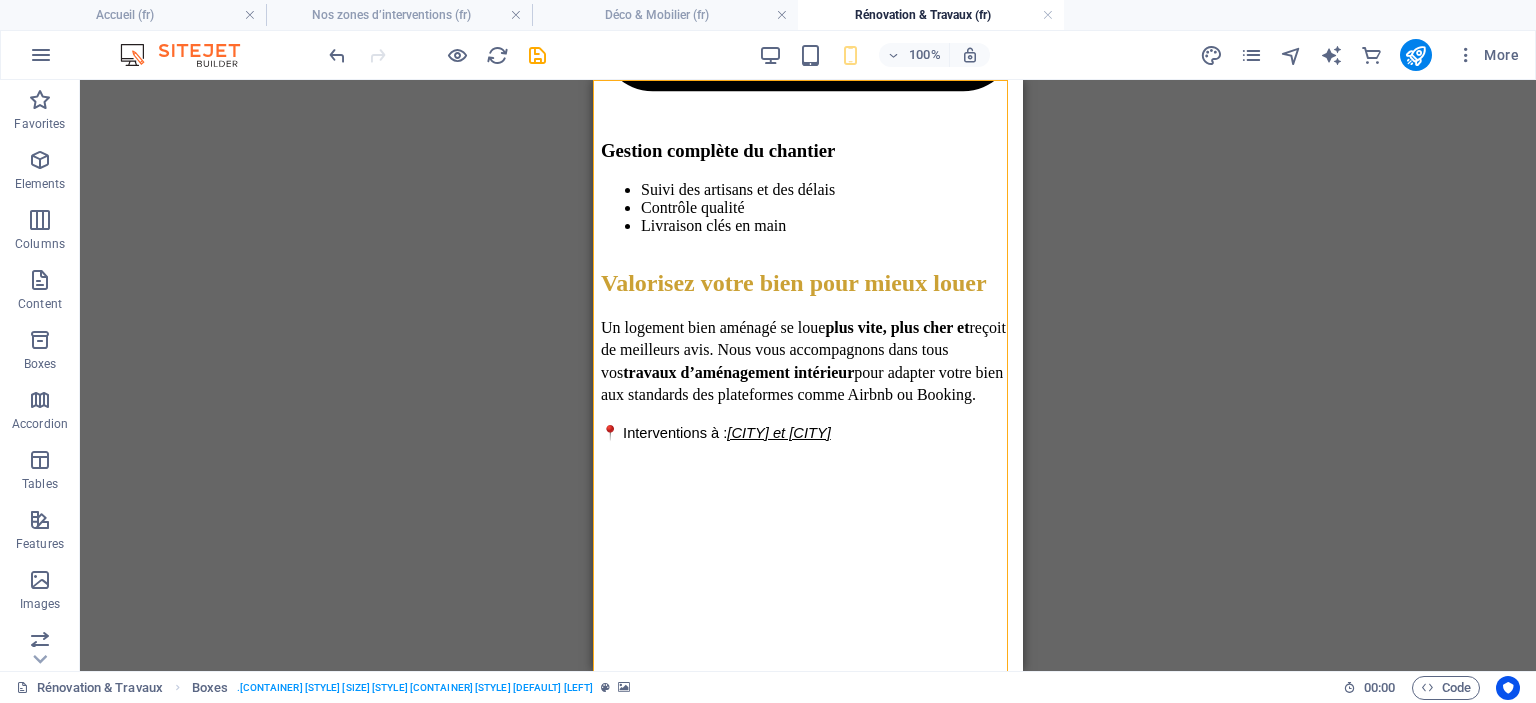 click on "Drag here to replace the existing content. Press “Ctrl” if you want to create a new element.
H1   Wide image with text   Wide image with text   Container   Text   Text   Container   Placeholder   Container   H2   Boxes   Container   Container   H3   Container   Text   Container   Container   H3   Container   Text   Container   H3   Container   Container   Text   Container   Container   H3   Container   Text   Container   Wide image with text   H2   Text   Text   Placeholder   Container   Container   H3   Boxes   Container   Container   Text   Icon   Container   Container   H3   Container   Text   Reference" at bounding box center (808, 375) 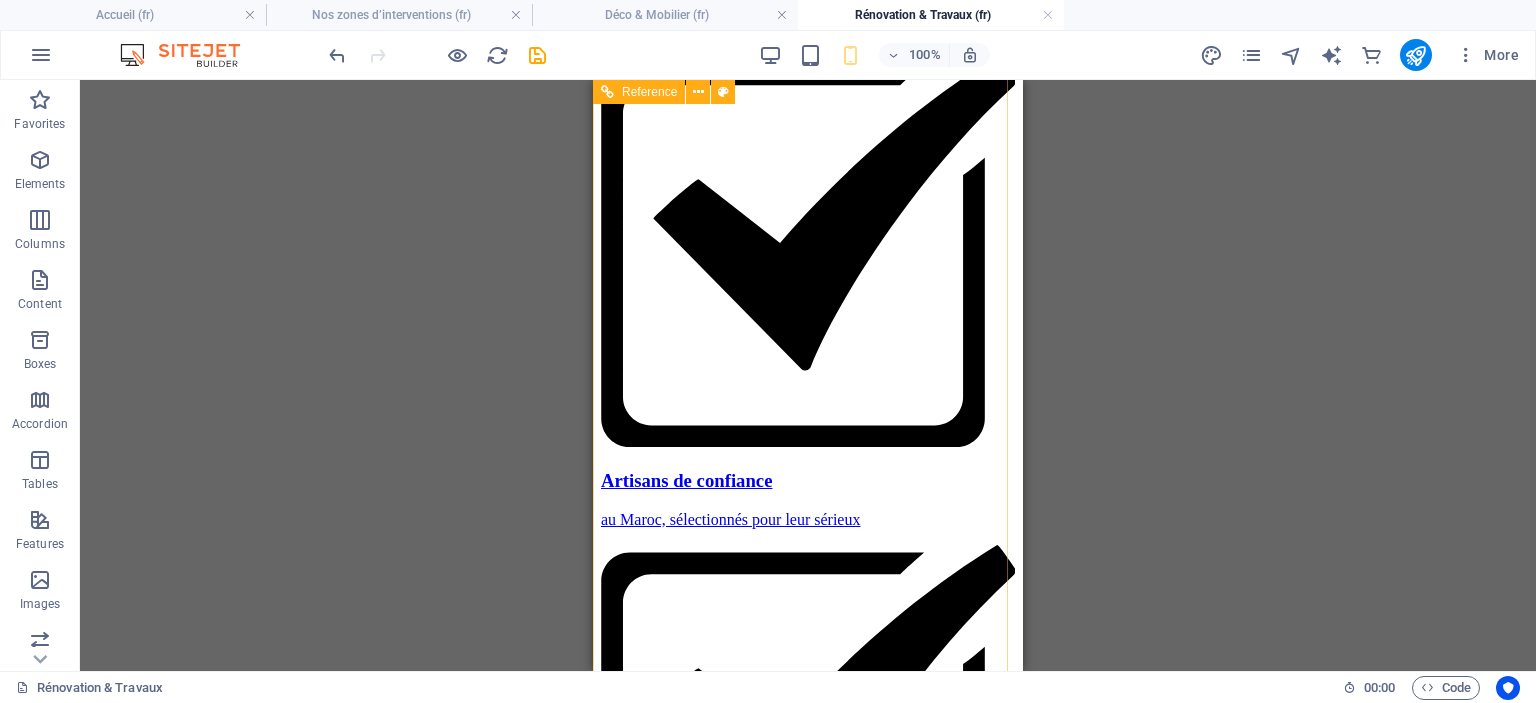 scroll, scrollTop: 4715, scrollLeft: 0, axis: vertical 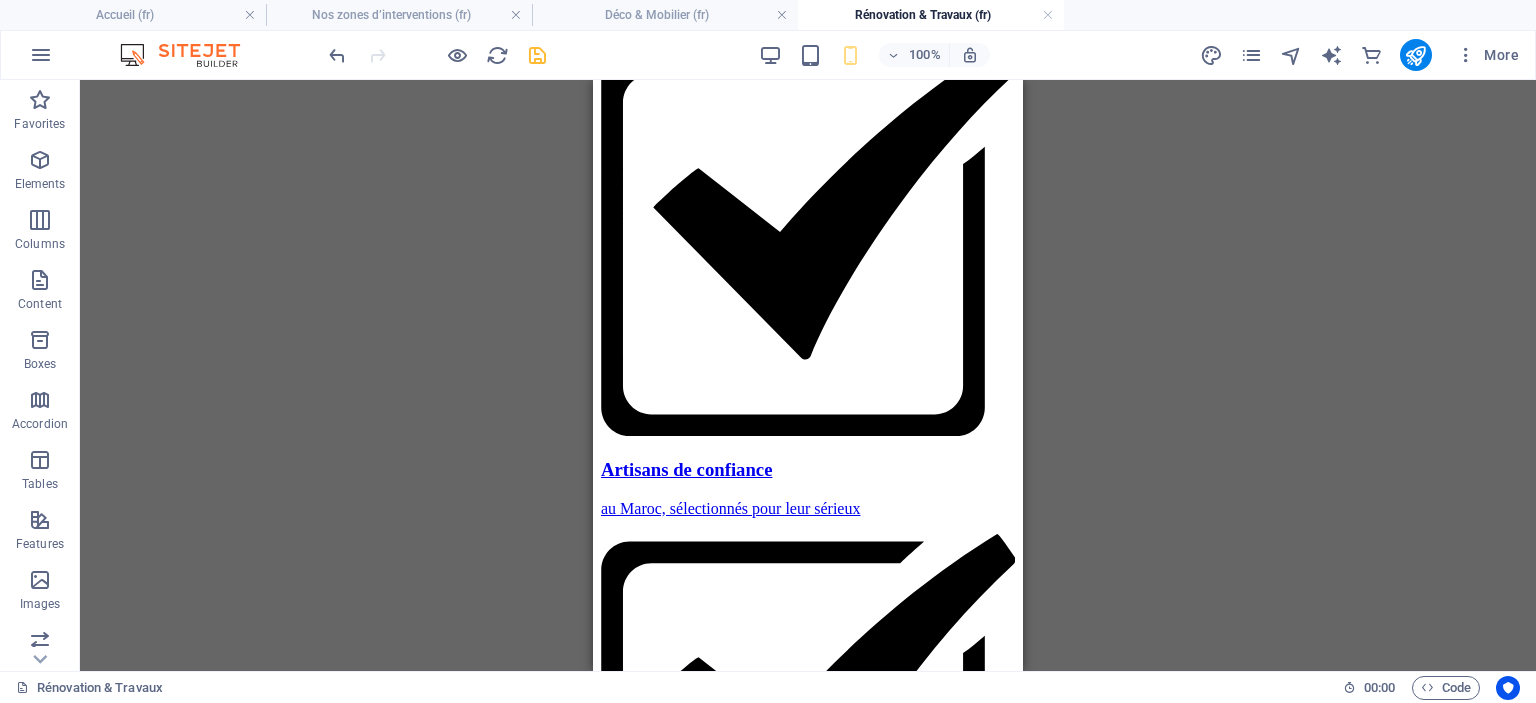 click at bounding box center (537, 55) 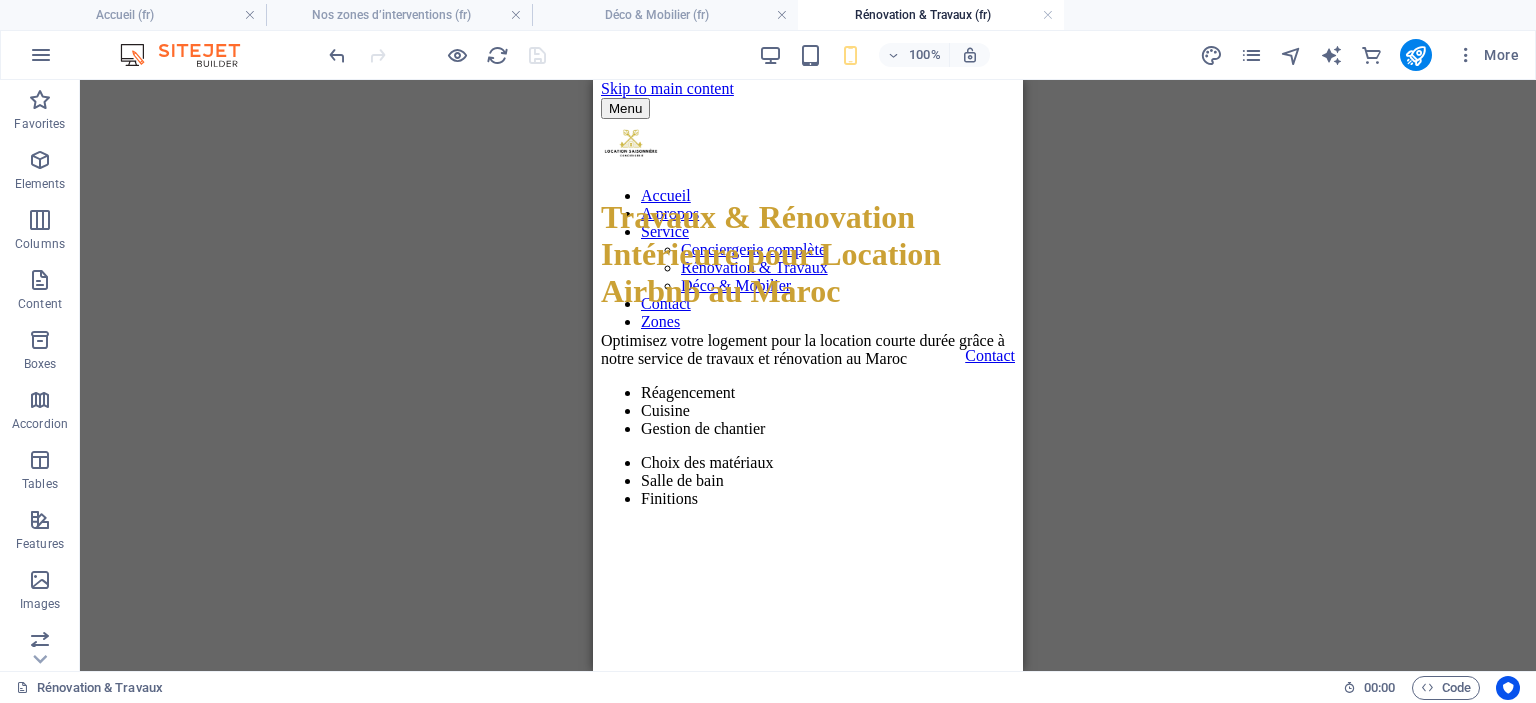scroll, scrollTop: 0, scrollLeft: 0, axis: both 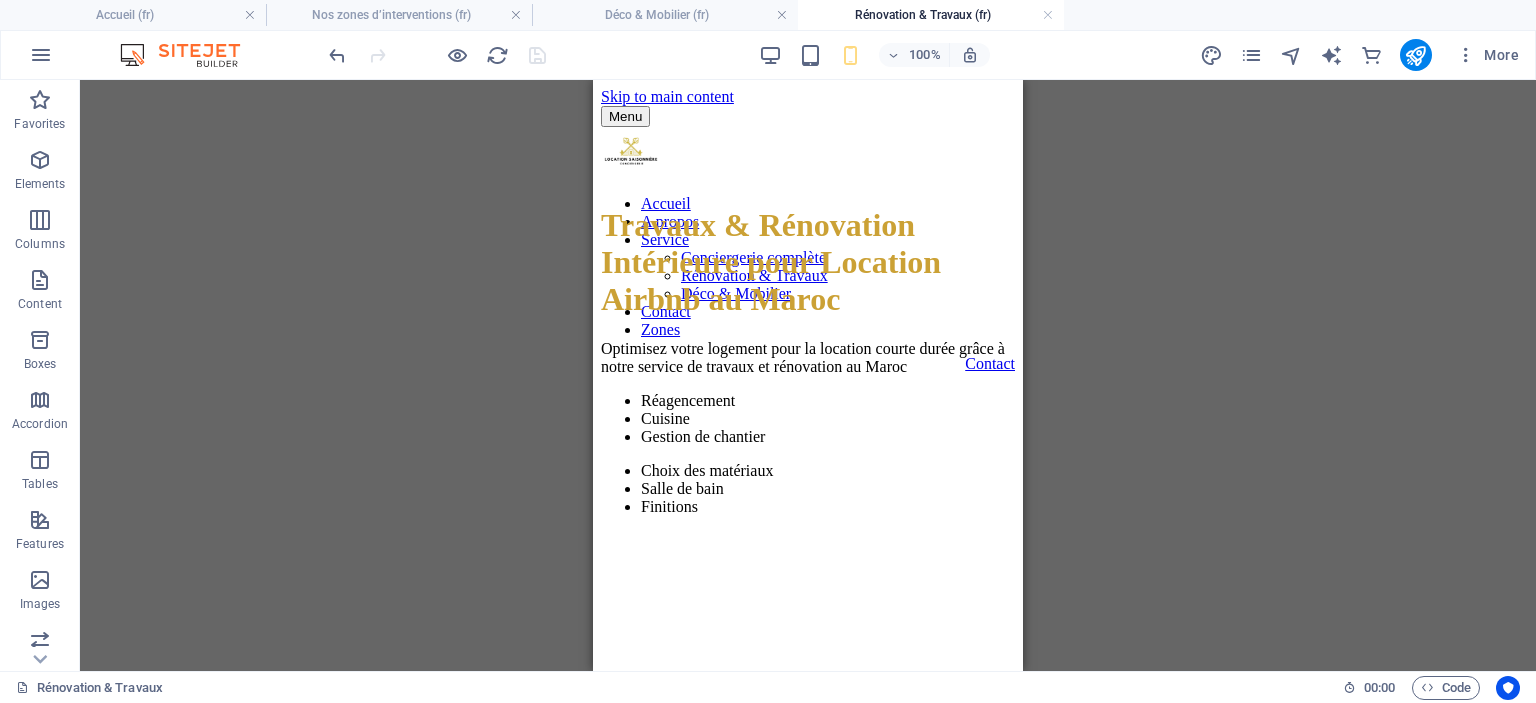 click on "Drag here to replace the existing content. Press “Ctrl” if you want to create a new element.
H1   Wide image with text   Container   Text   Text   Container   Placeholder   Container   H2   Boxes   Container   Container   H3   Container   Text   Container   Container   H3   Container   Text   Container   H3   Container   Container   Text   Container   Container   H3   Container   Text   Container   Wide image with text   H2   Text   Text   Placeholder   Container   Container   H3   Boxes   Container   Container   Text   Icon   Container   Container   H3   Container   Text   Reference   Container   Container   H3   Container   Text   Container   Container   H3   Container   Text   Container   H2   Text   Text   Container   Container   Boxes   Container   H3   Text   Container   Container   Container   H3   Text   Reference   Container   Text" at bounding box center (808, 375) 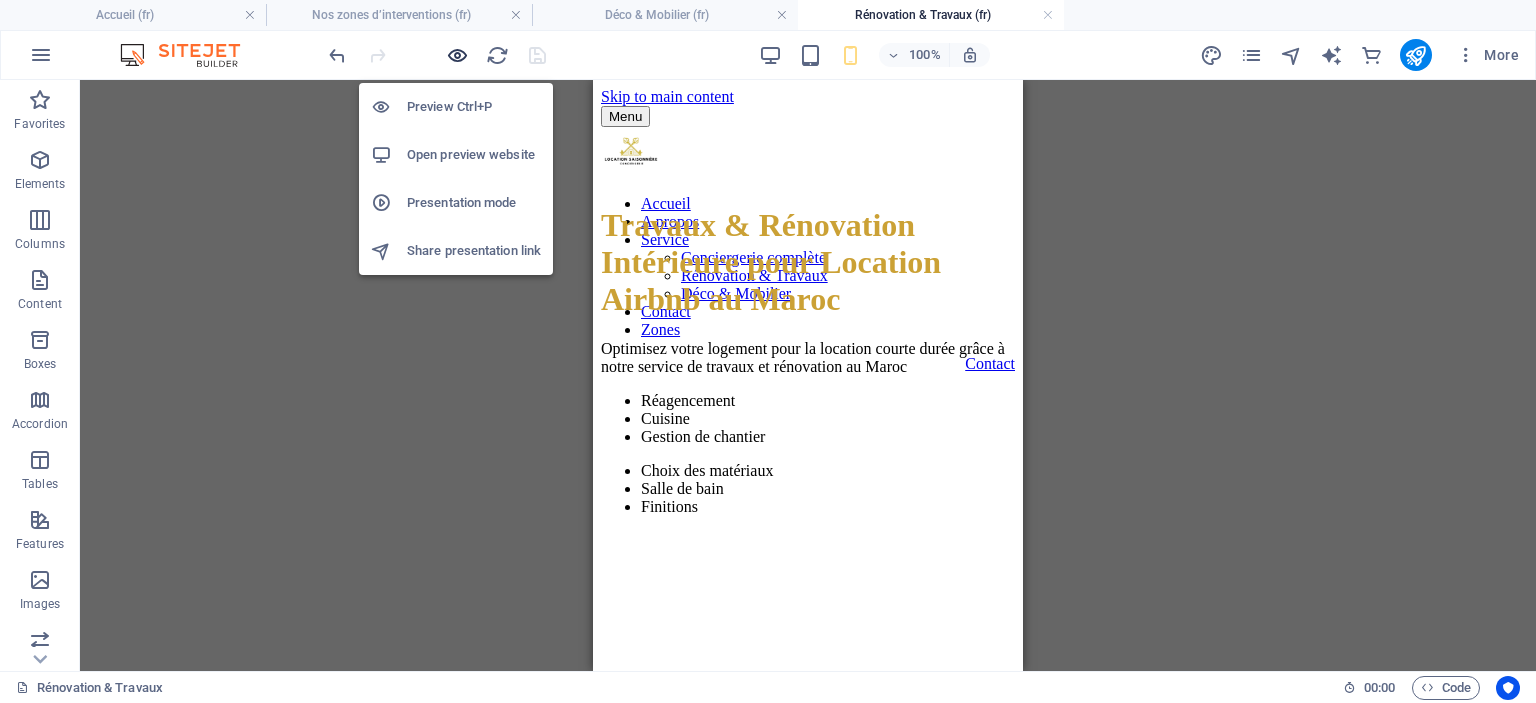 click at bounding box center [457, 55] 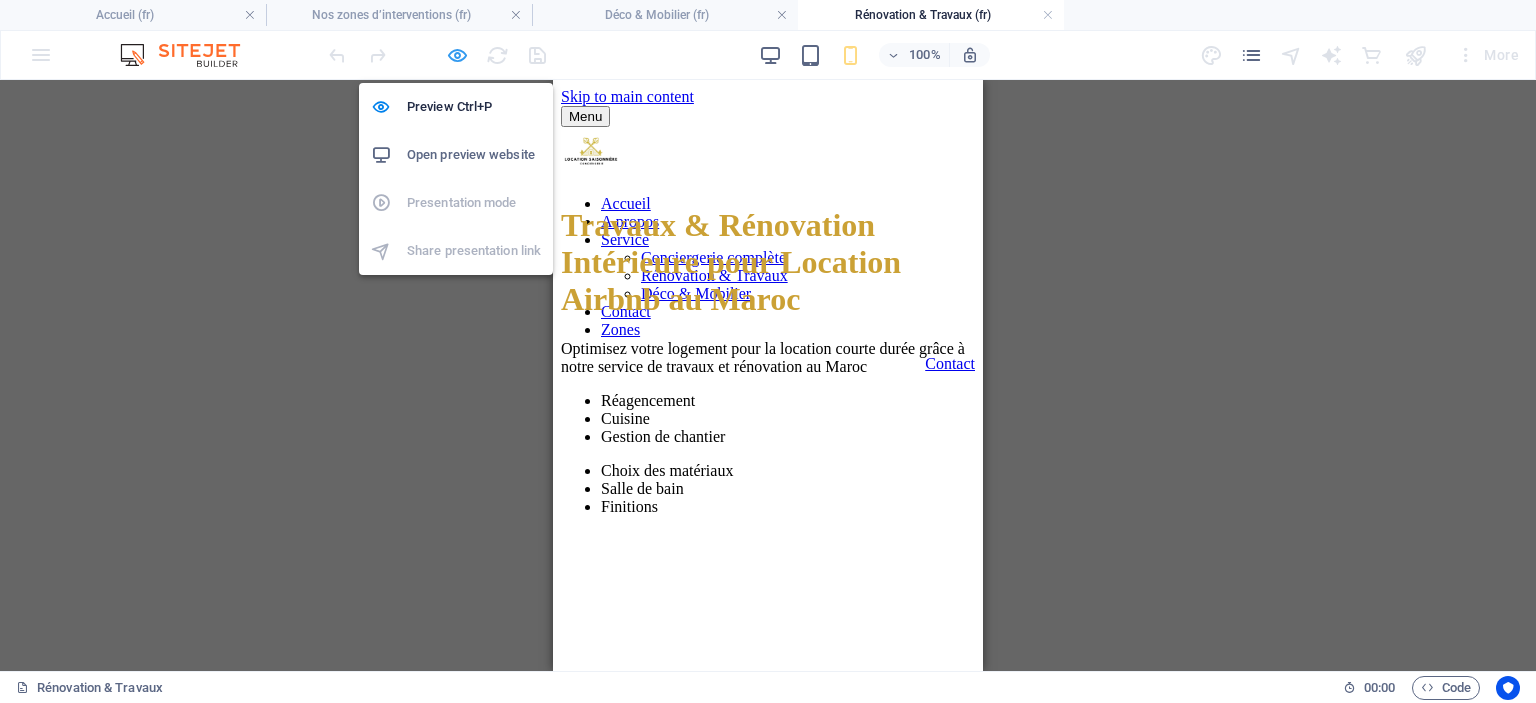 click at bounding box center (457, 55) 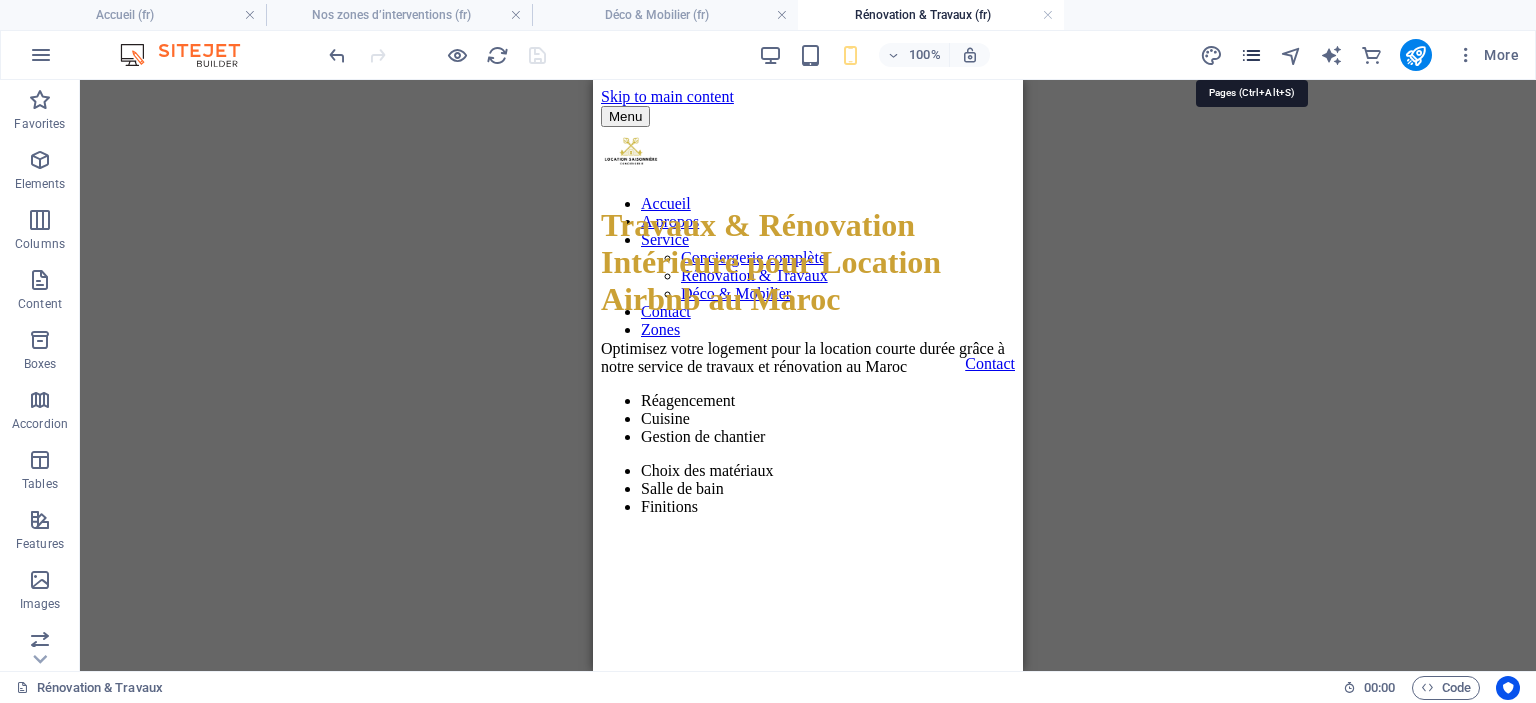 click at bounding box center (1251, 55) 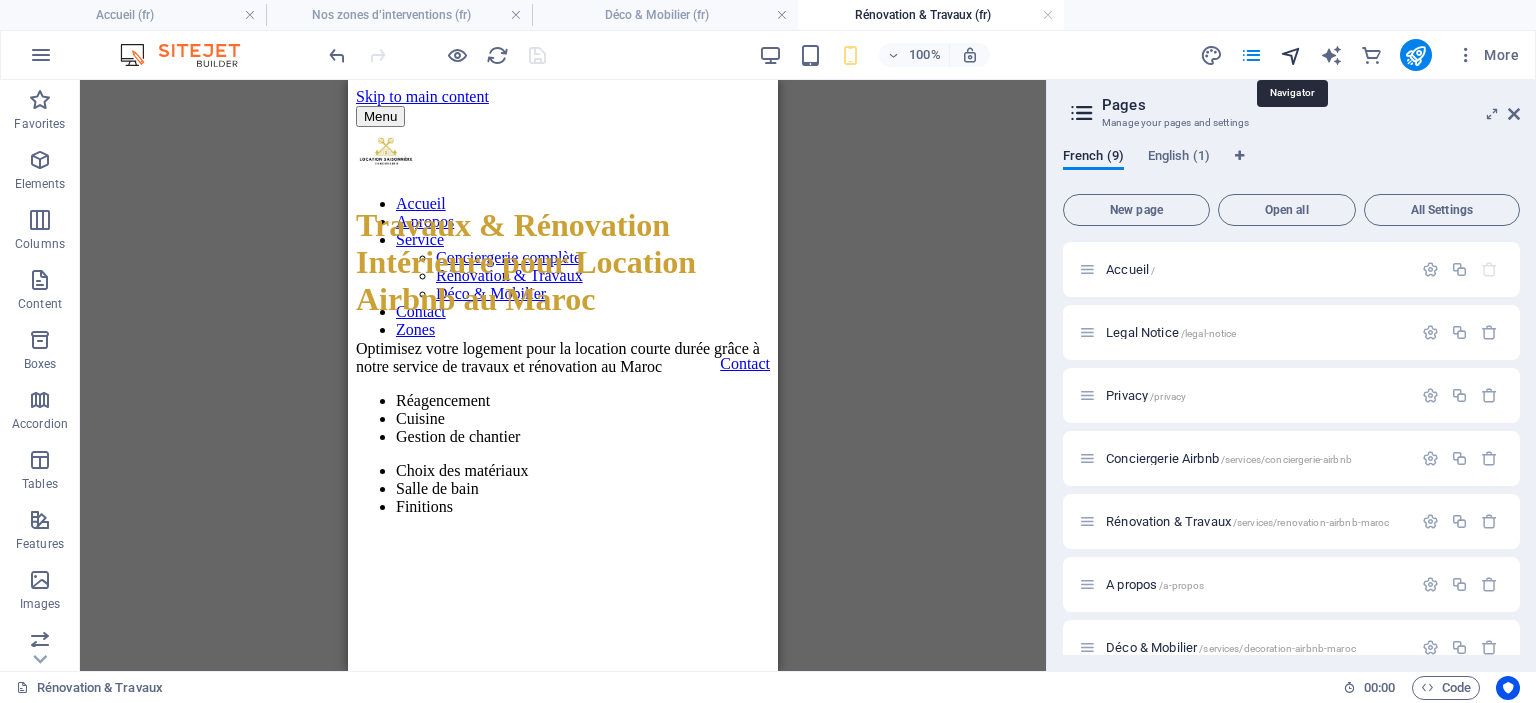 click at bounding box center (1291, 55) 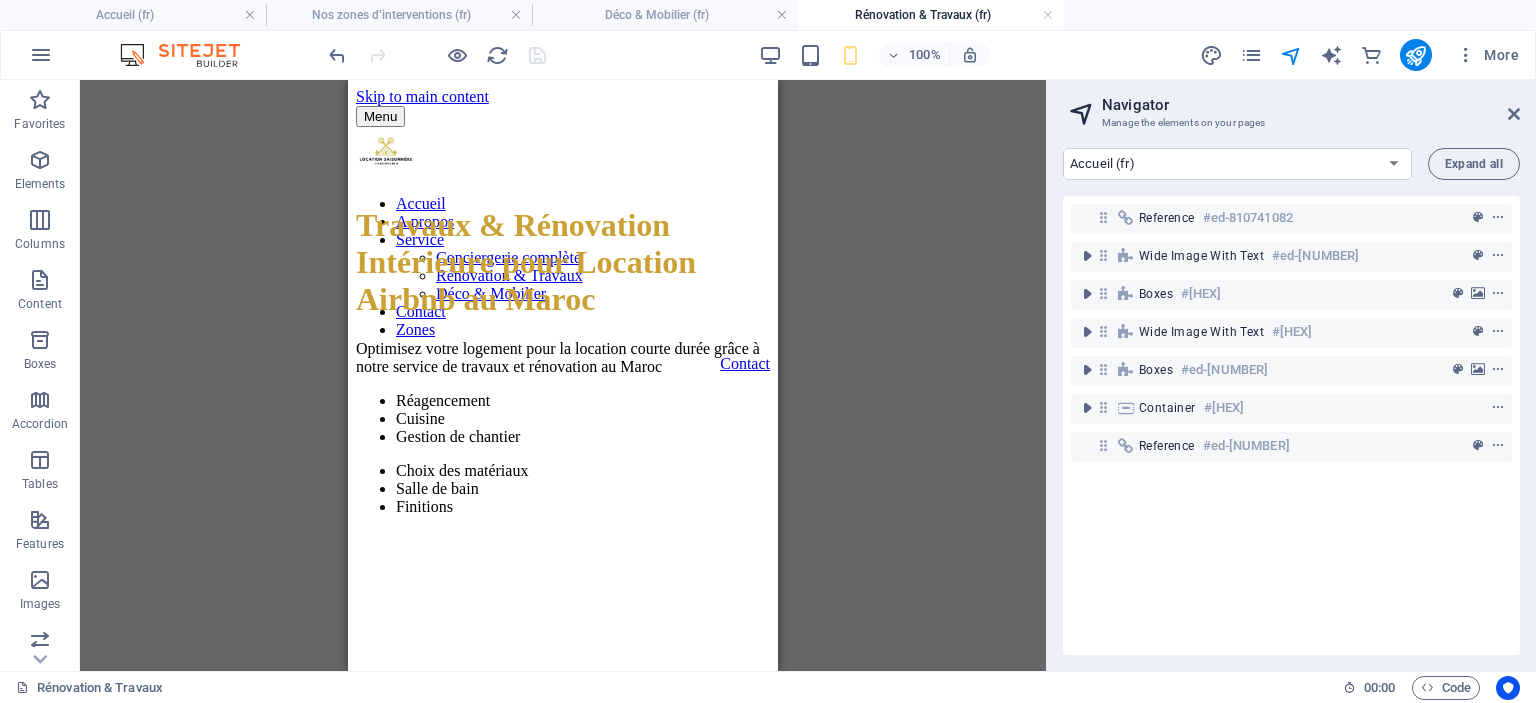 click on "More" at bounding box center [1363, 55] 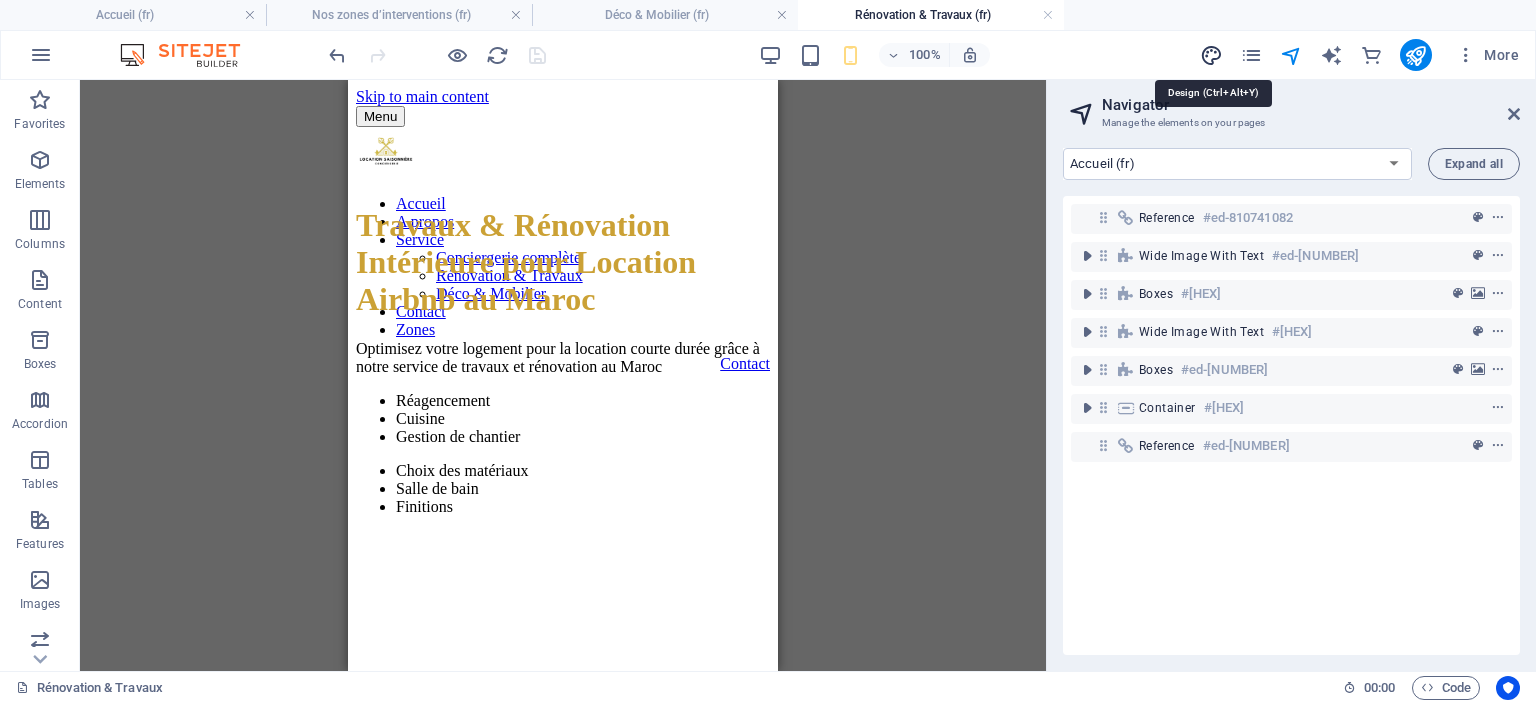 click at bounding box center [1211, 55] 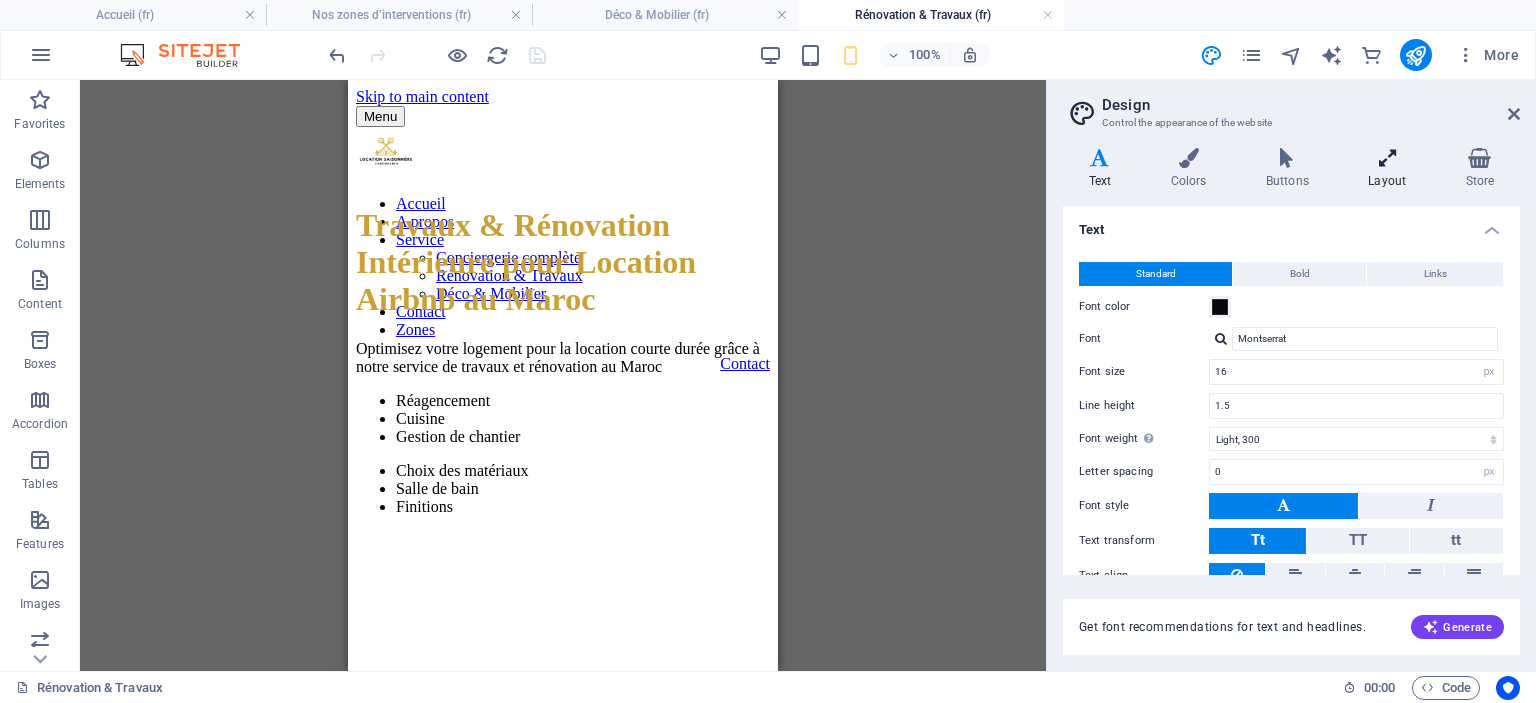 click at bounding box center (1387, 158) 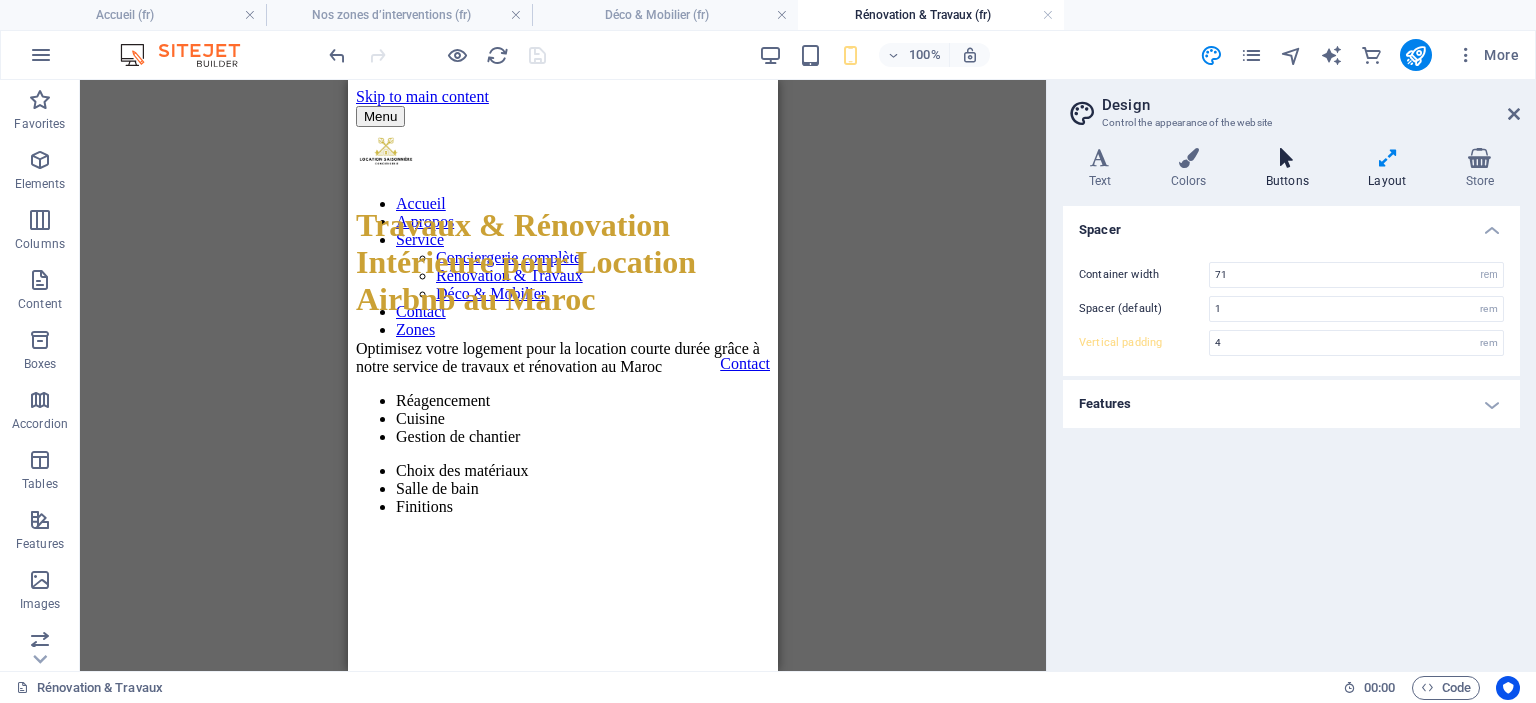 click at bounding box center (1287, 158) 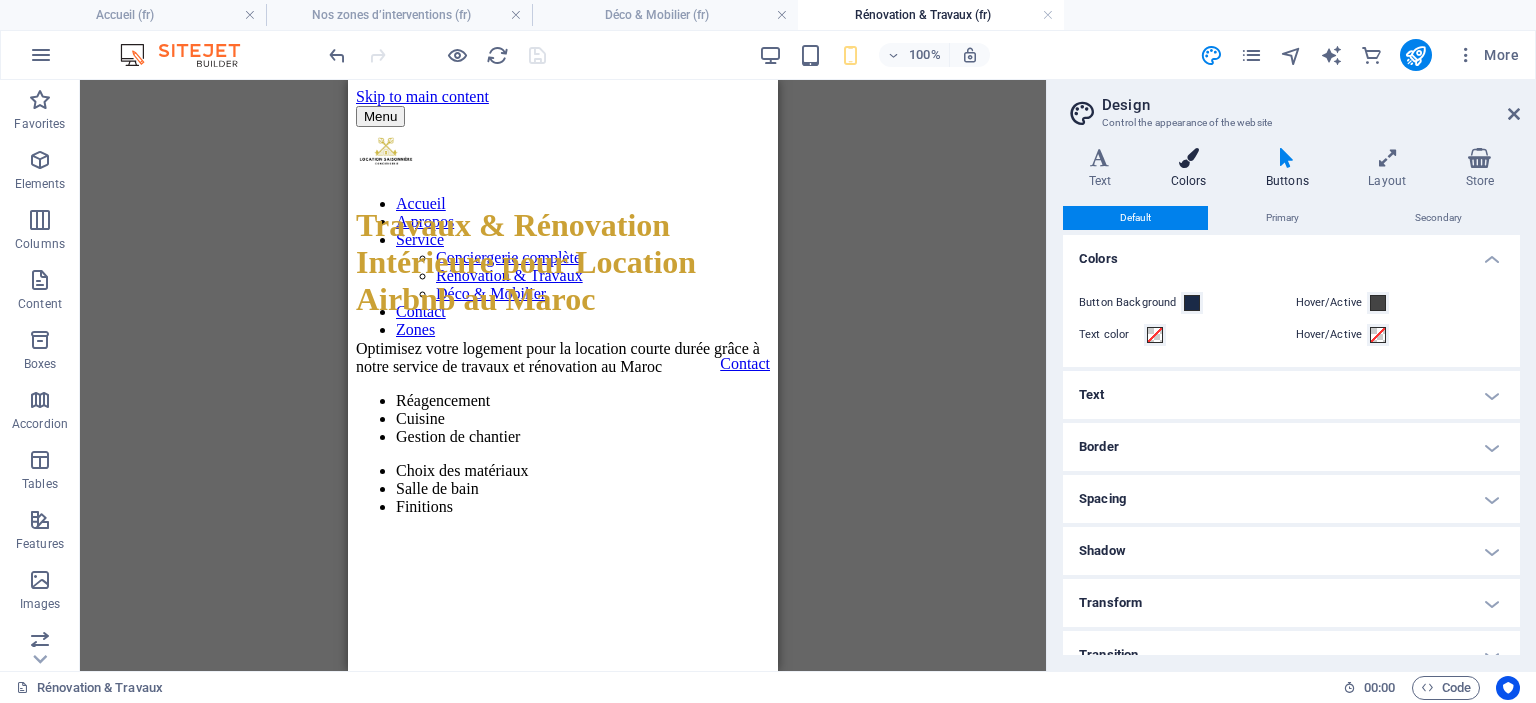 click at bounding box center [1188, 158] 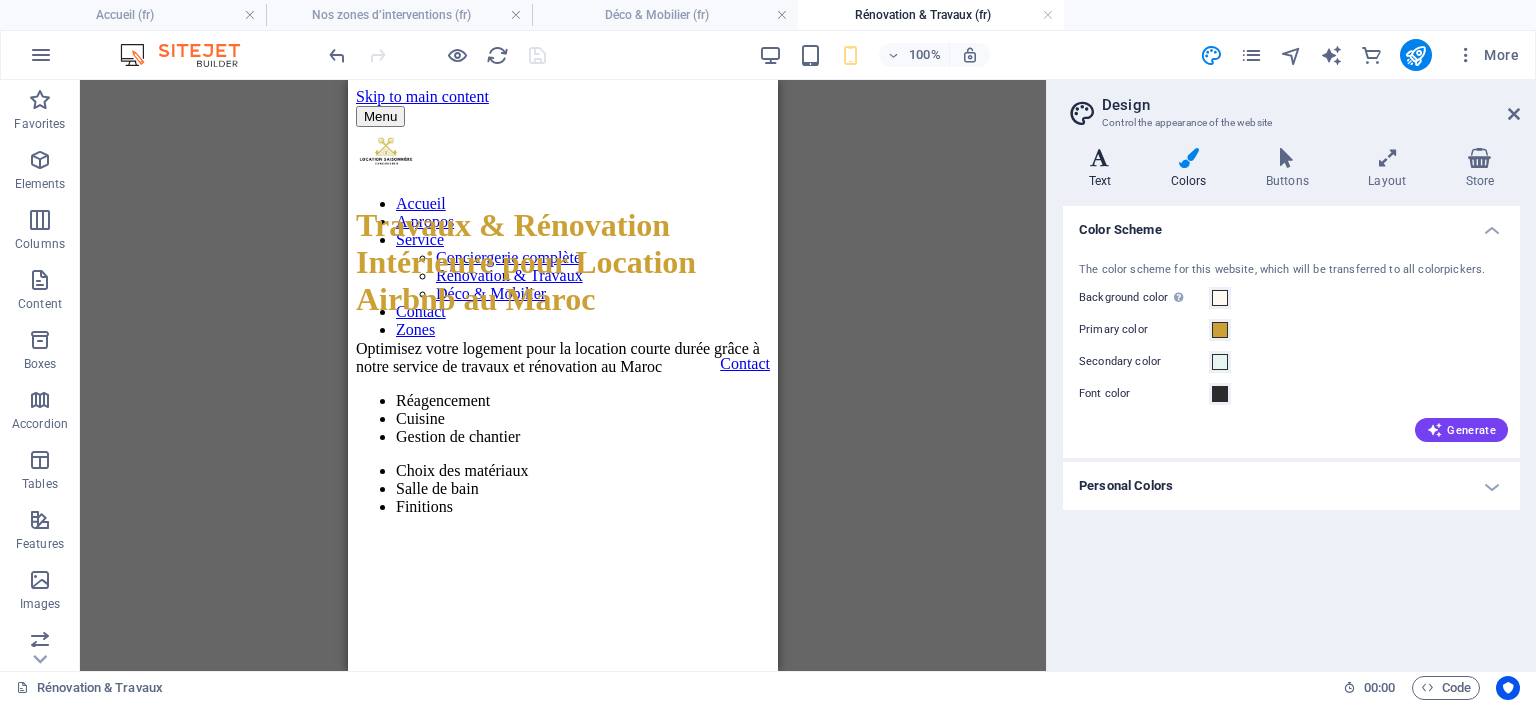 click at bounding box center (1100, 158) 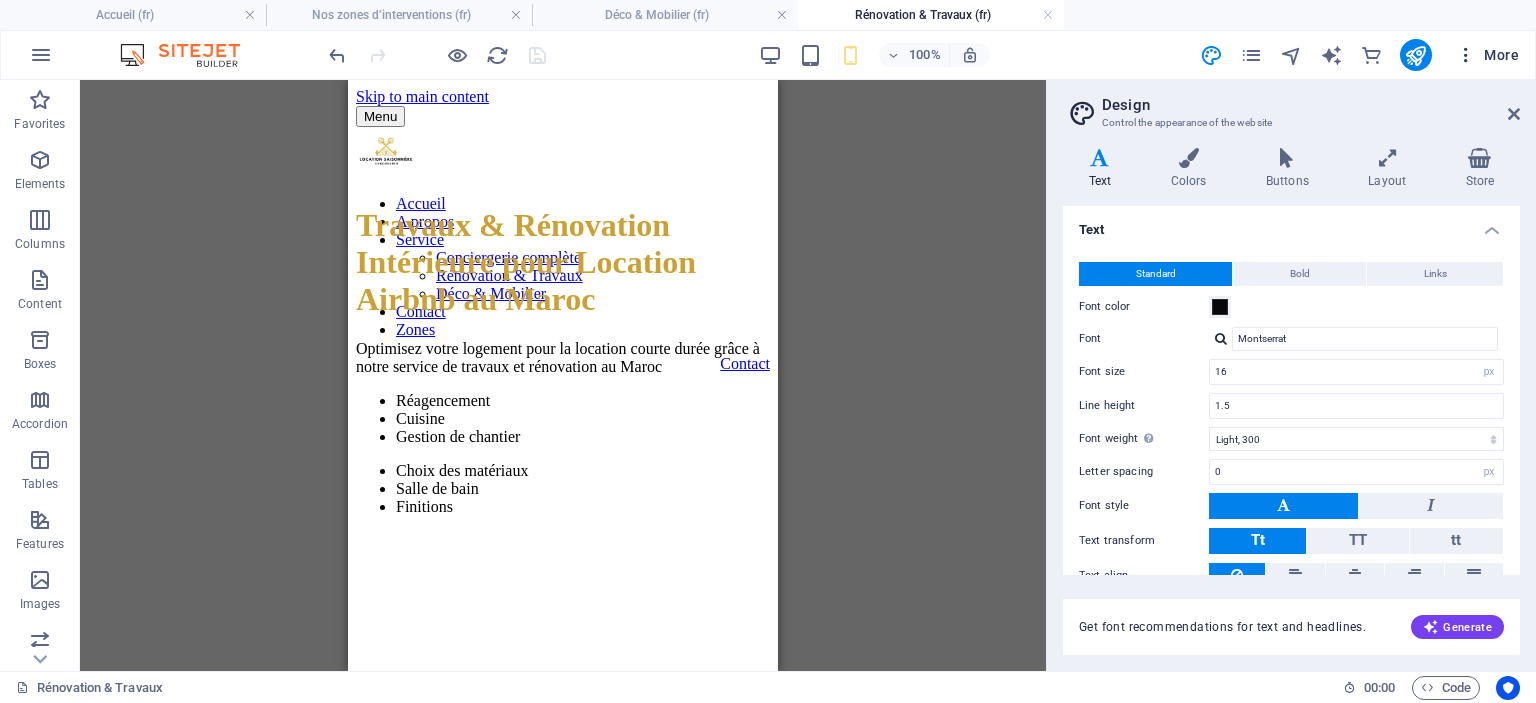 click on "More" at bounding box center [1487, 55] 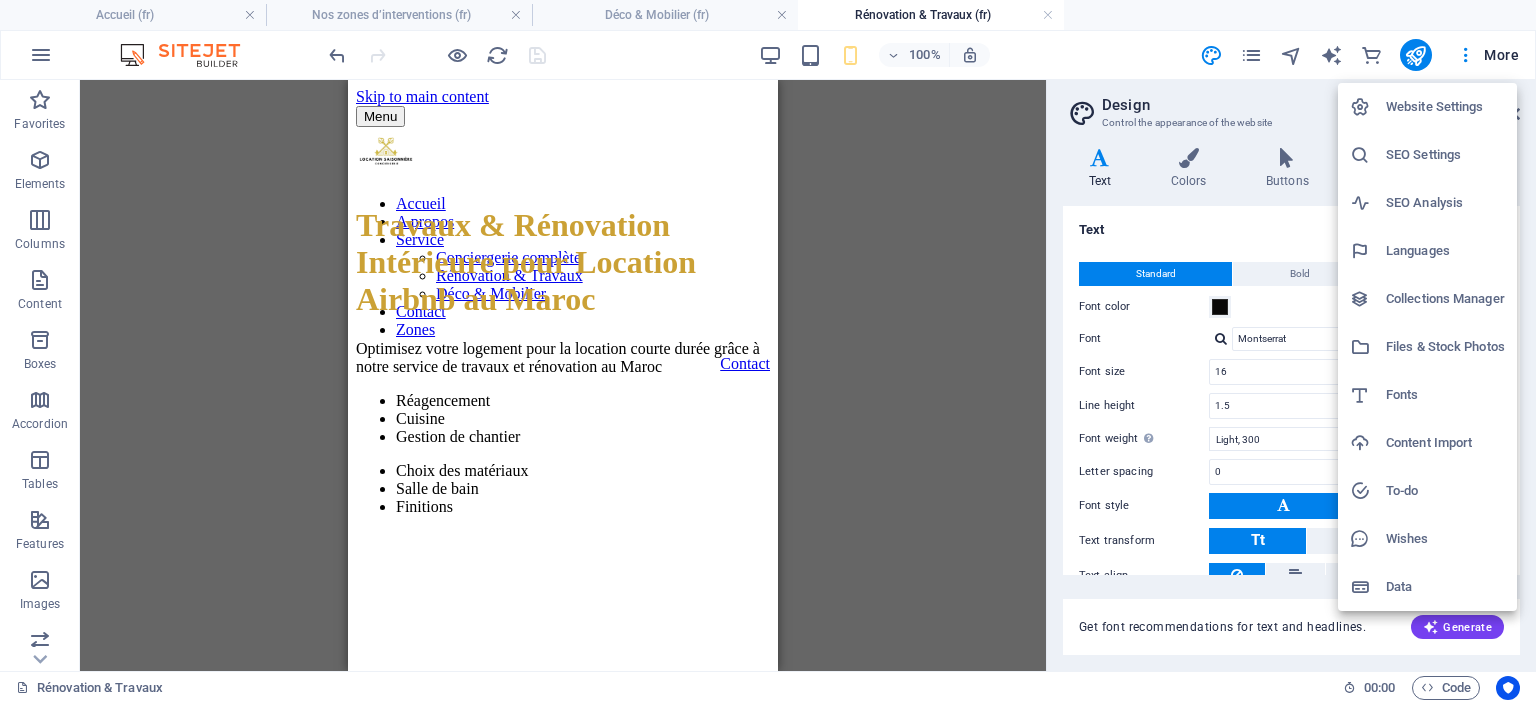 click on "Website Settings" at bounding box center [1445, 107] 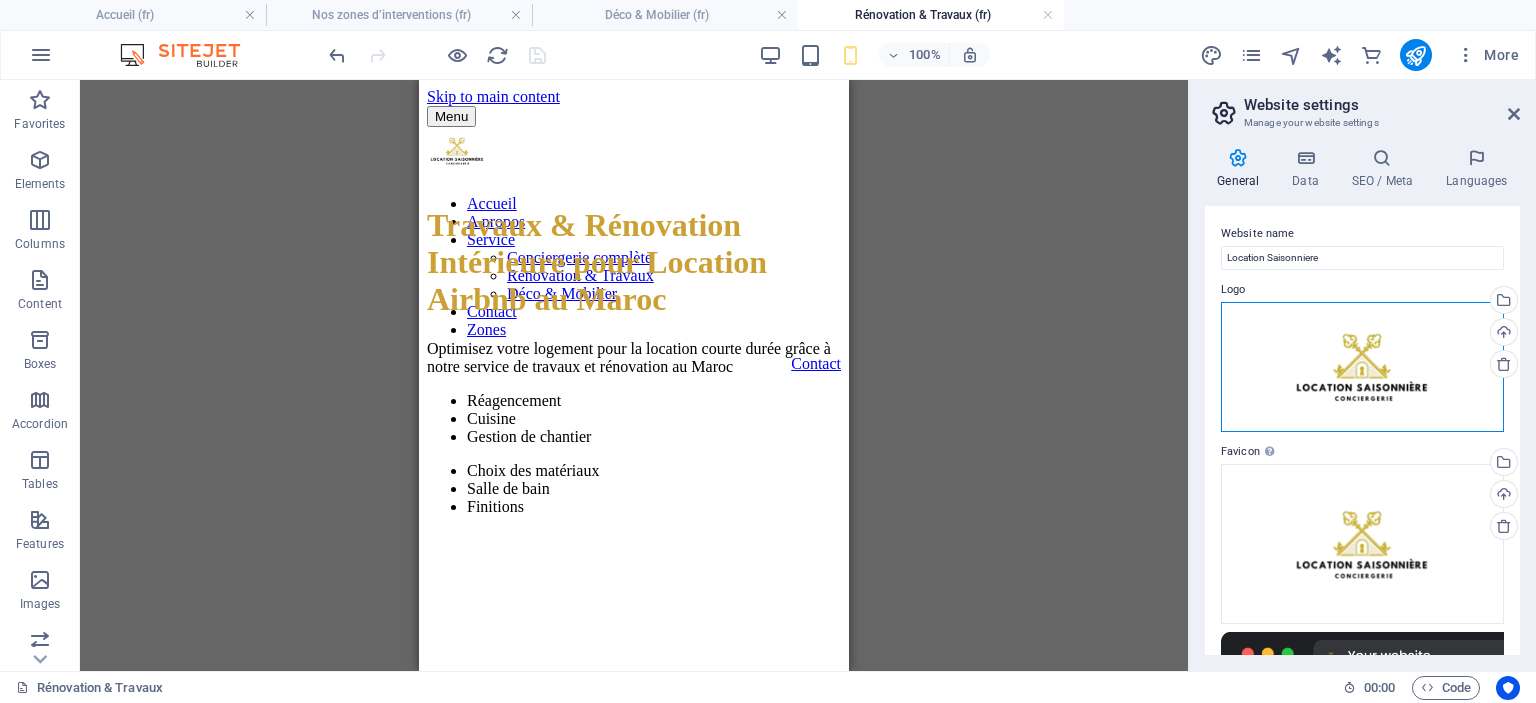 click on "Drag files here, click to choose files or select files from Files or our free stock photos & videos" at bounding box center [1362, 367] 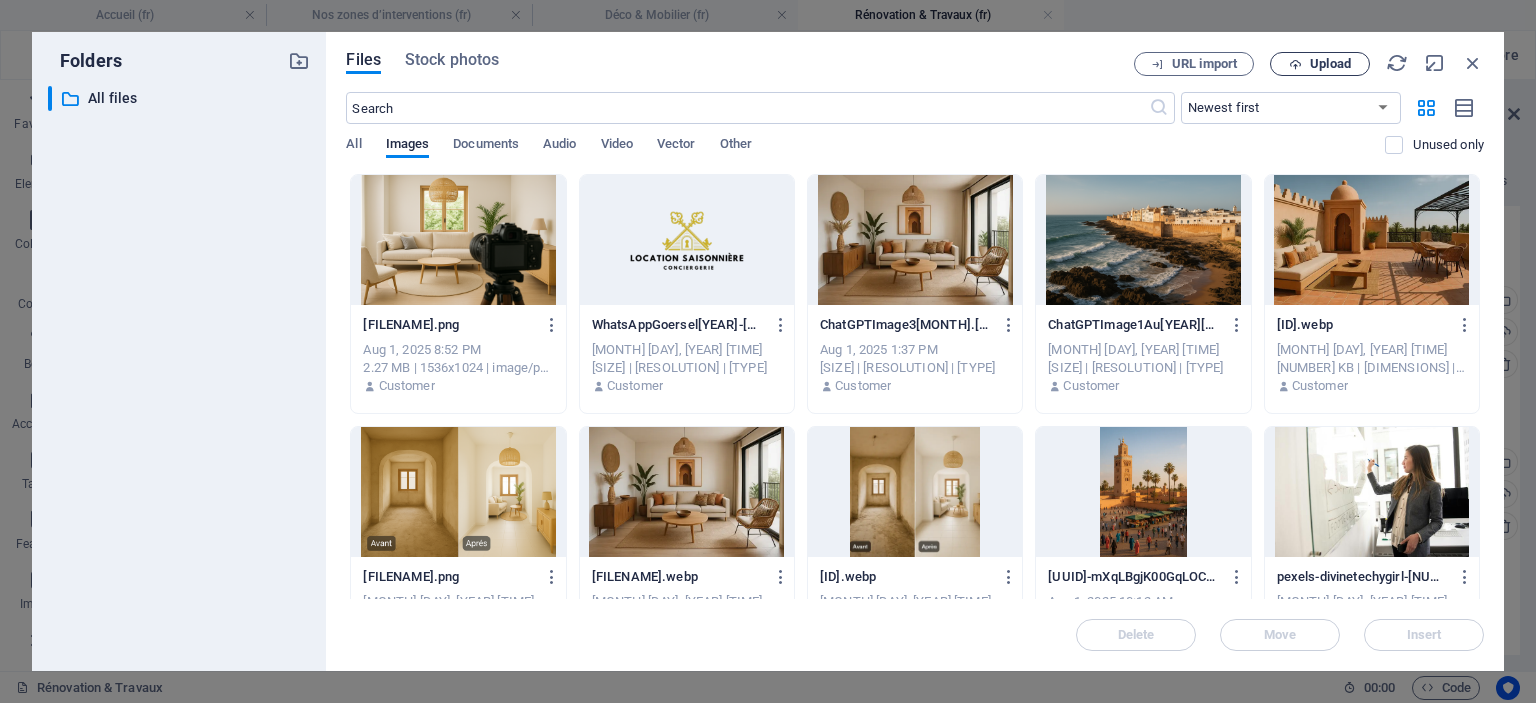 click on "Upload" at bounding box center (1330, 64) 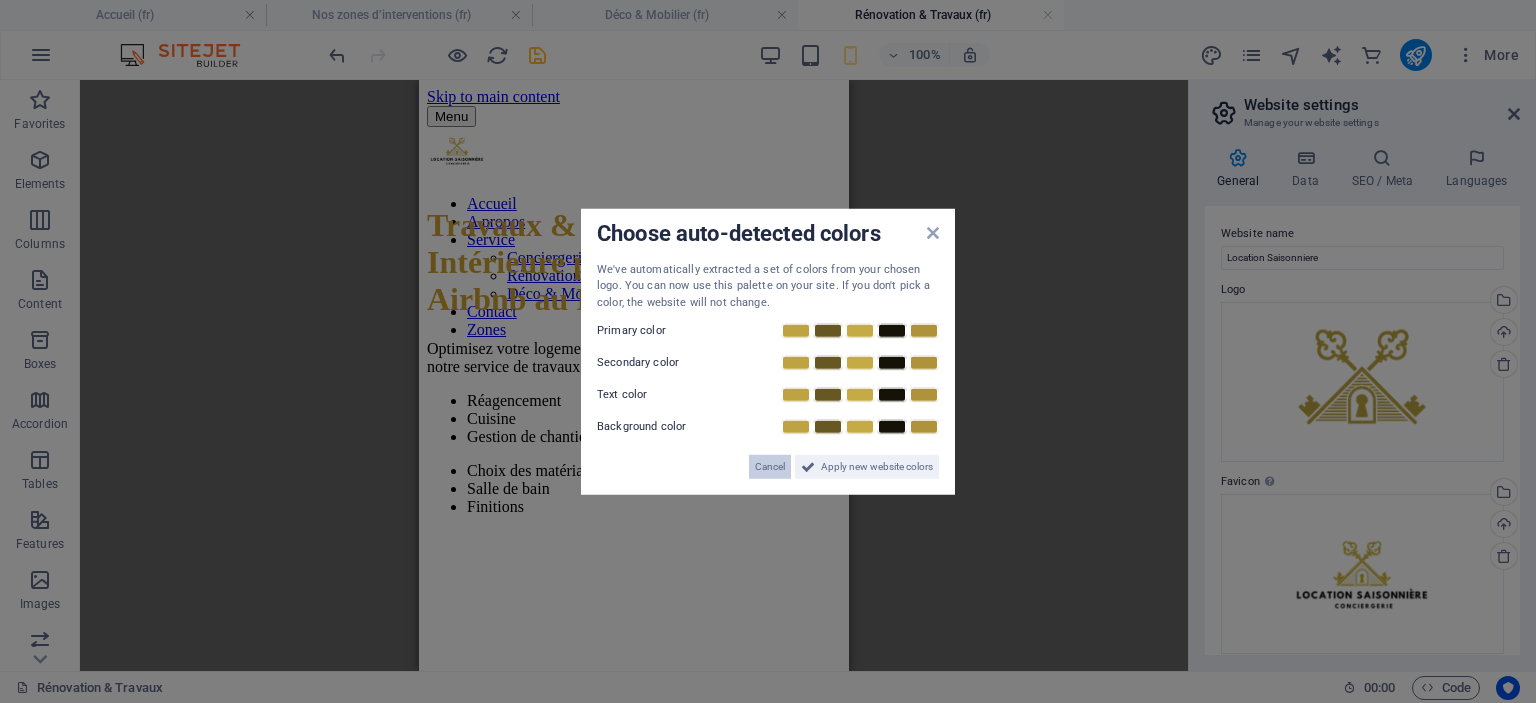 click on "Cancel" at bounding box center [770, 467] 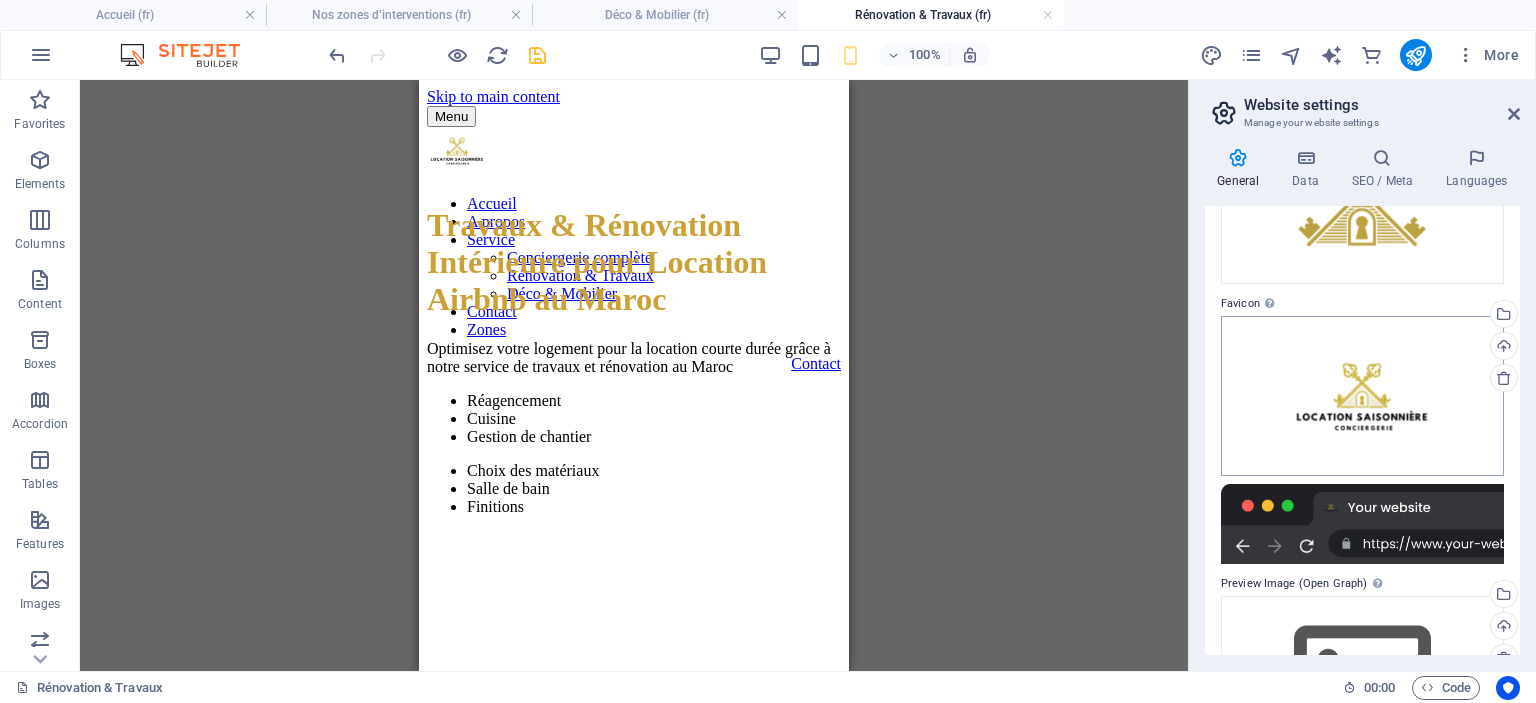 scroll, scrollTop: 200, scrollLeft: 0, axis: vertical 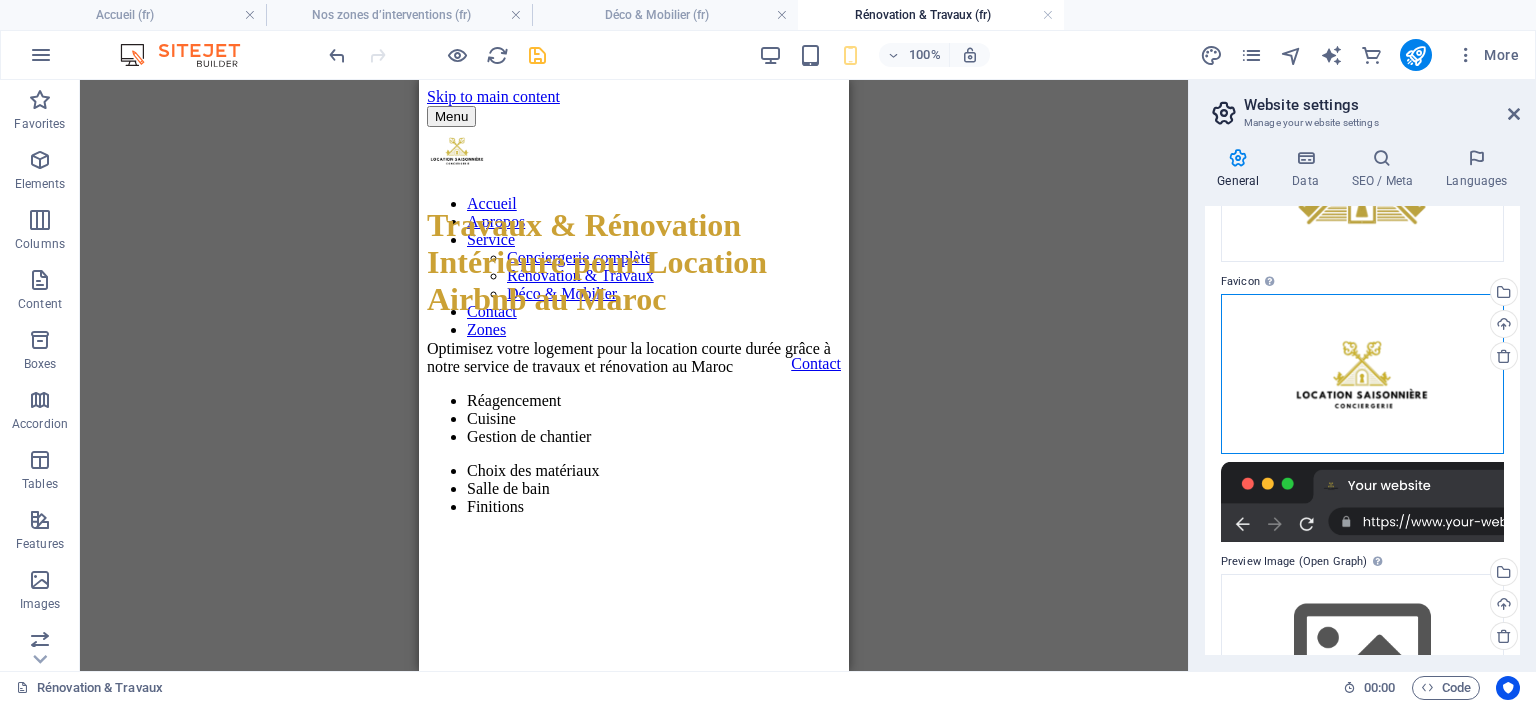 click on "Drag files here, click to choose files or select files from Files or our free stock photos & videos" at bounding box center [1362, 374] 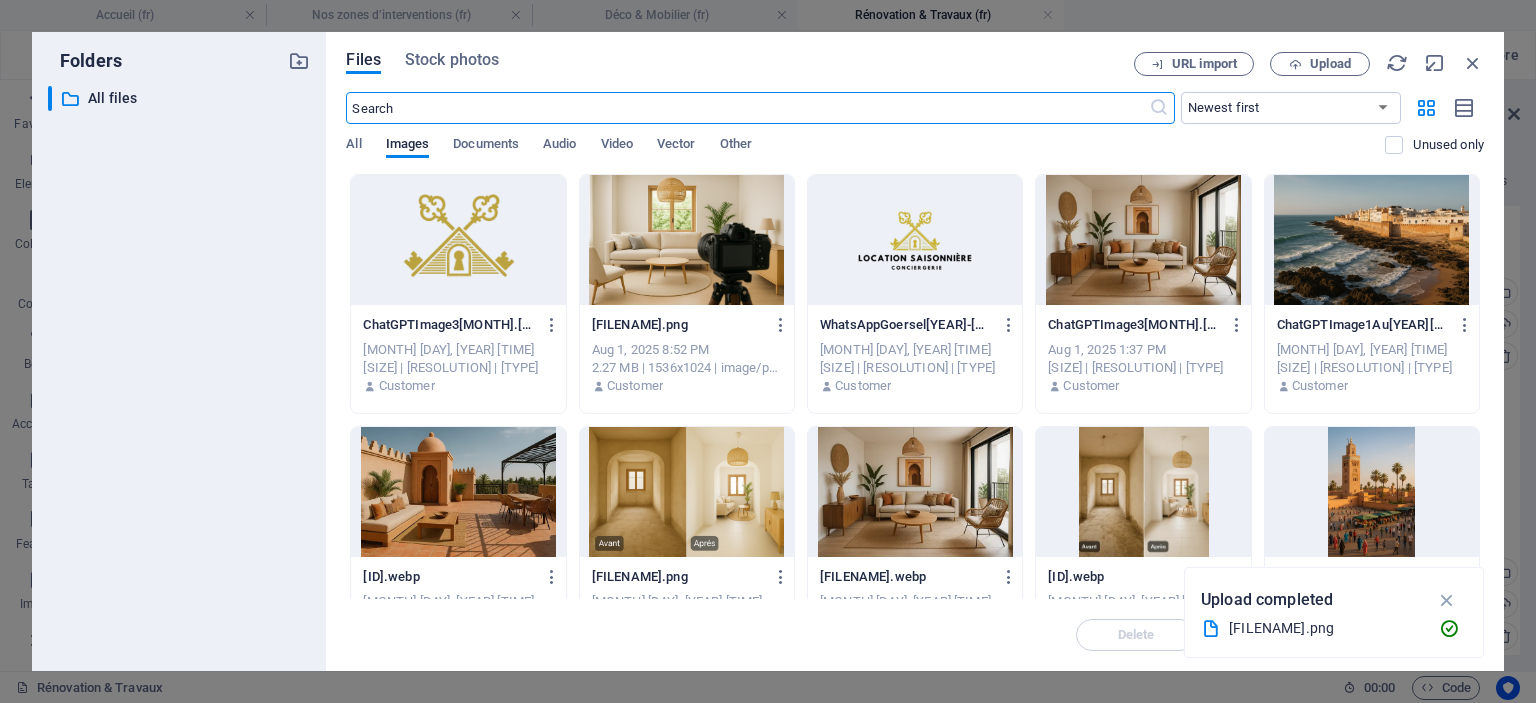 click at bounding box center (458, 240) 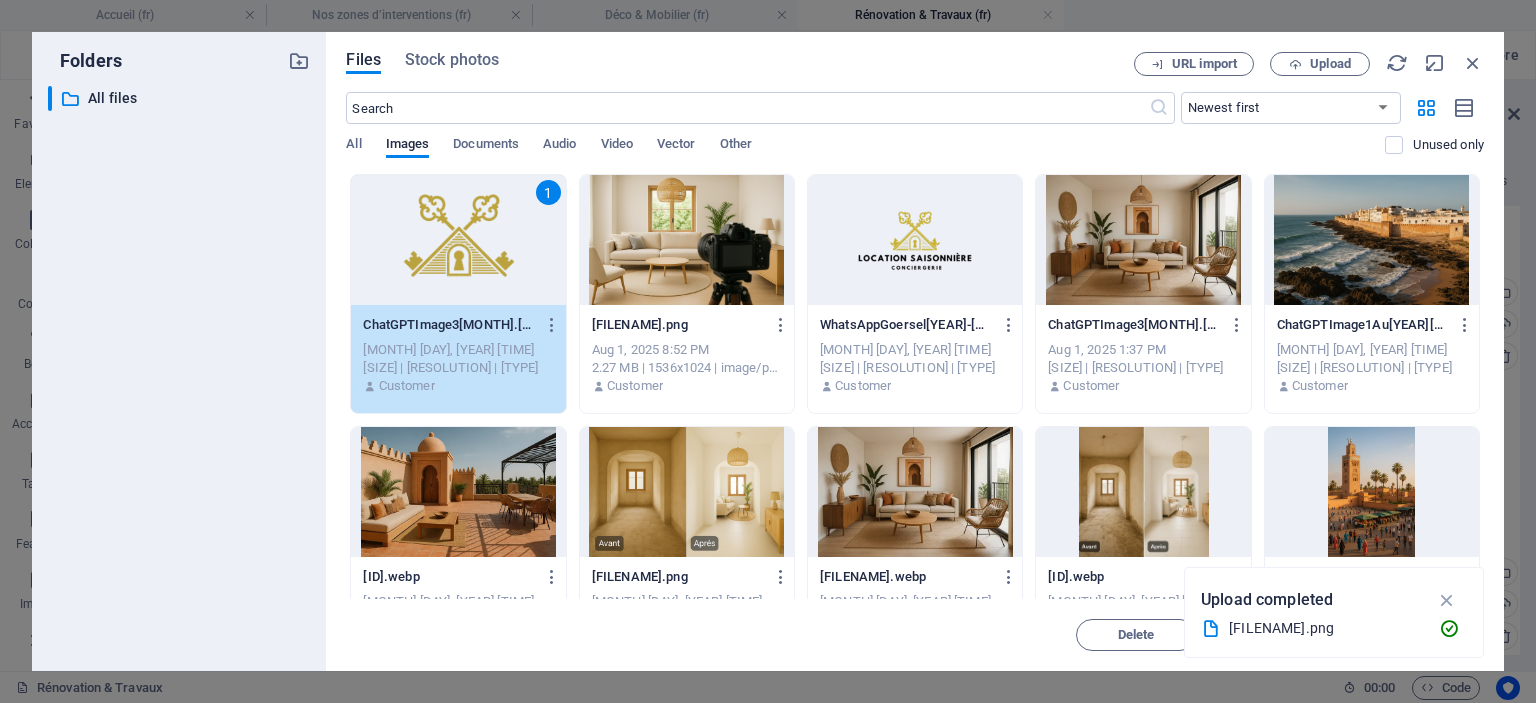 drag, startPoint x: 472, startPoint y: 275, endPoint x: 166, endPoint y: 179, distance: 320.70547 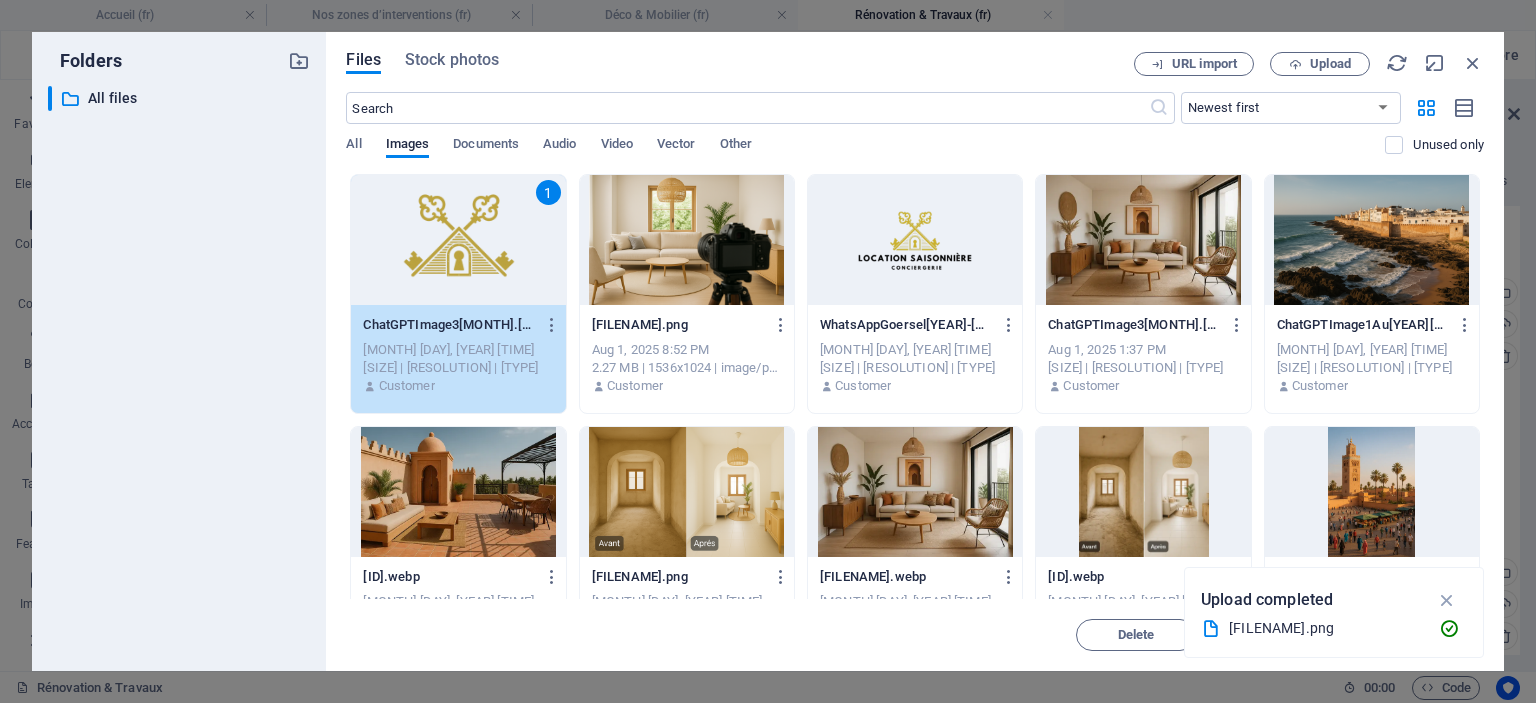 click on "1" at bounding box center [458, 240] 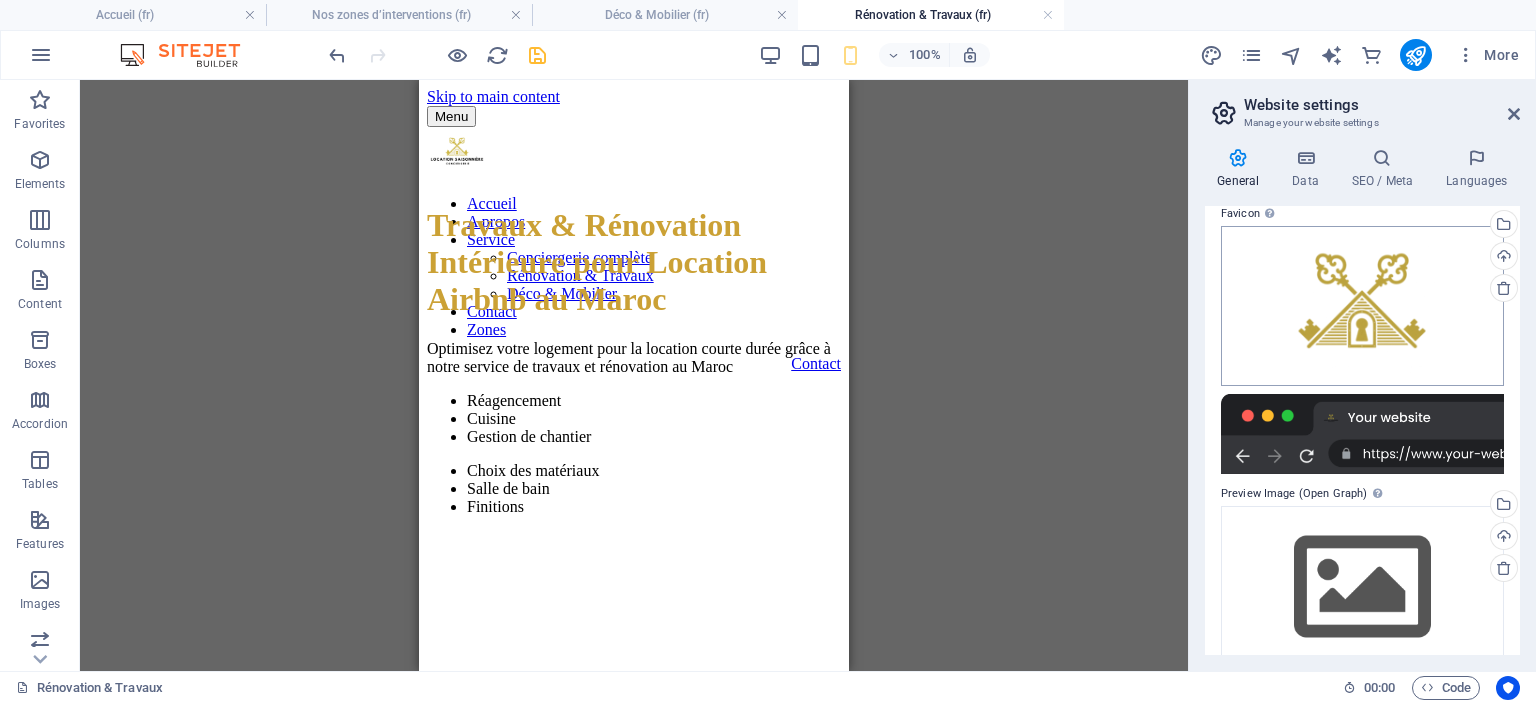 scroll, scrollTop: 296, scrollLeft: 0, axis: vertical 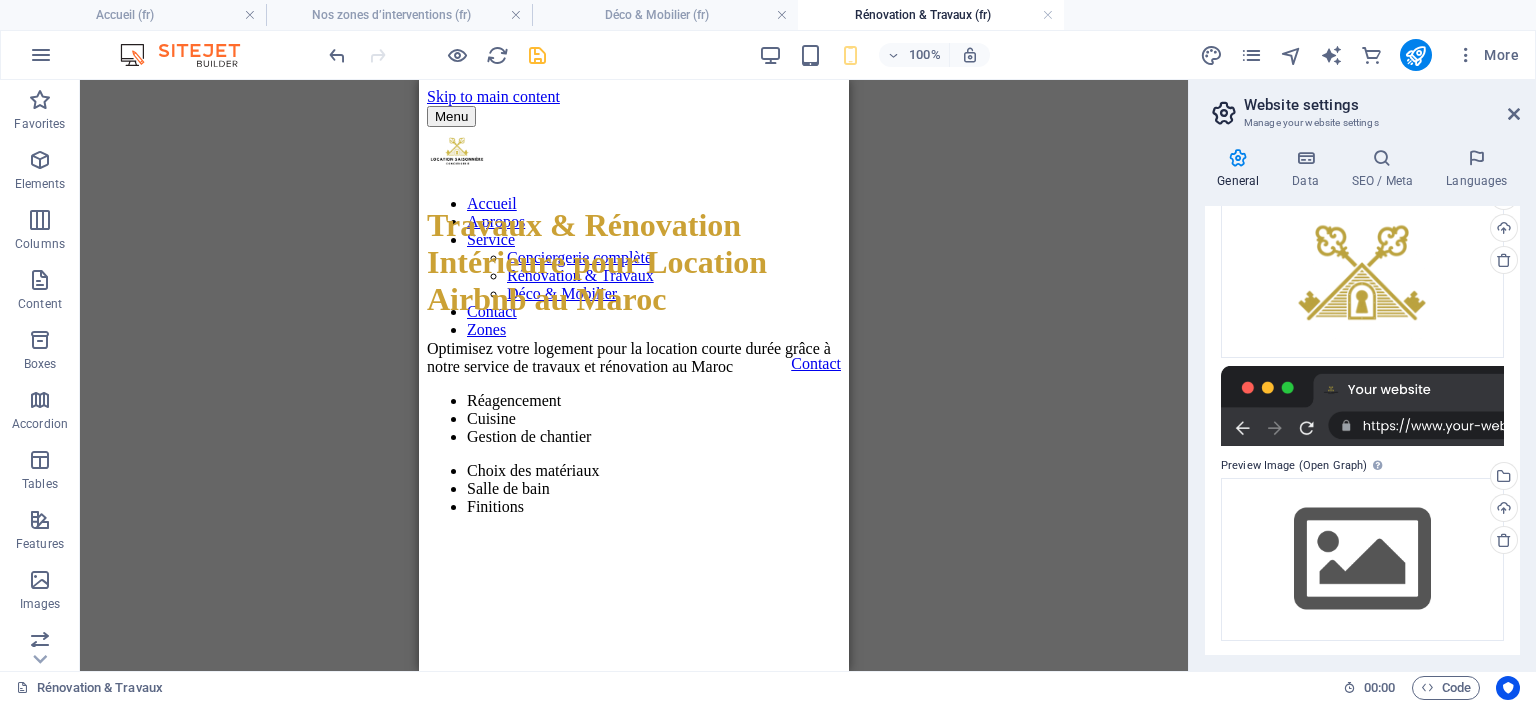 click at bounding box center [537, 55] 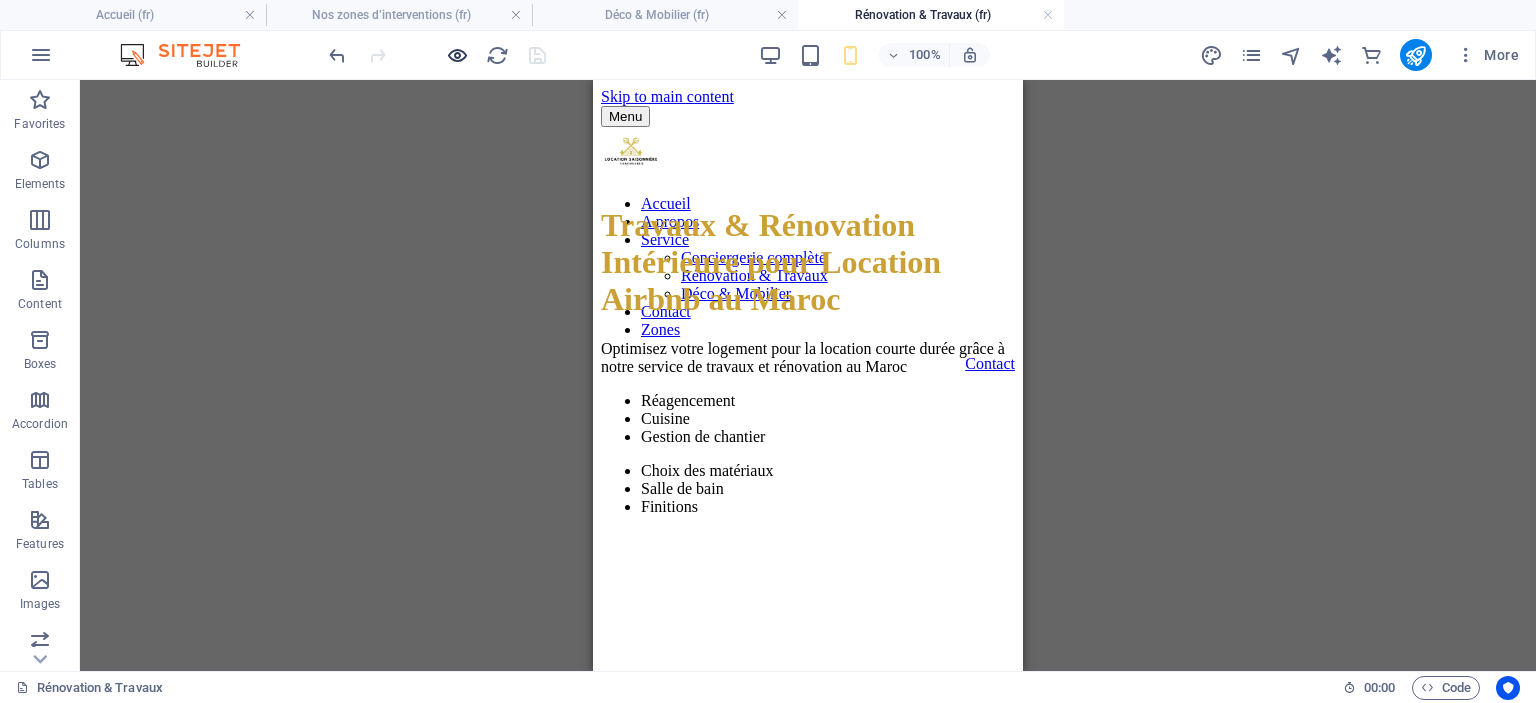 click at bounding box center [457, 55] 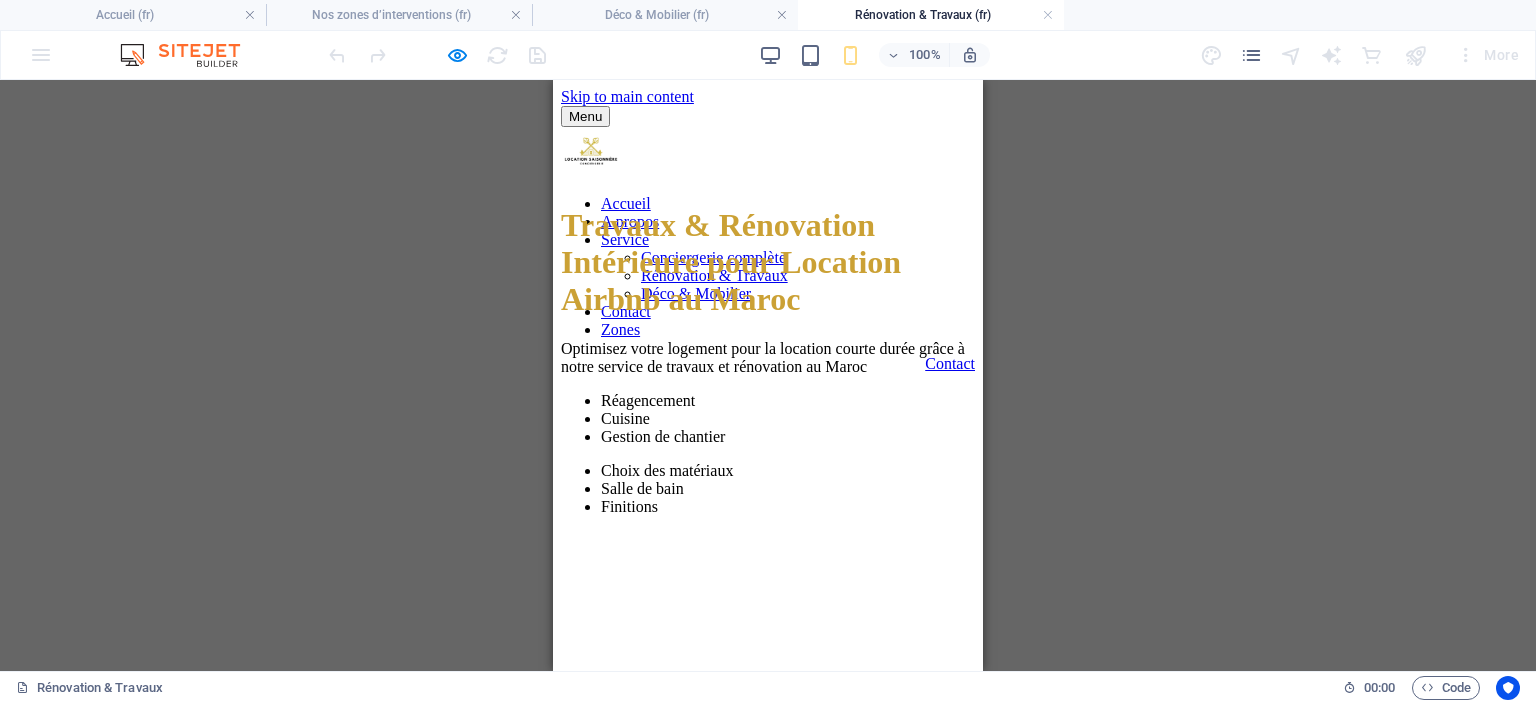 click on "100%" at bounding box center [874, 55] 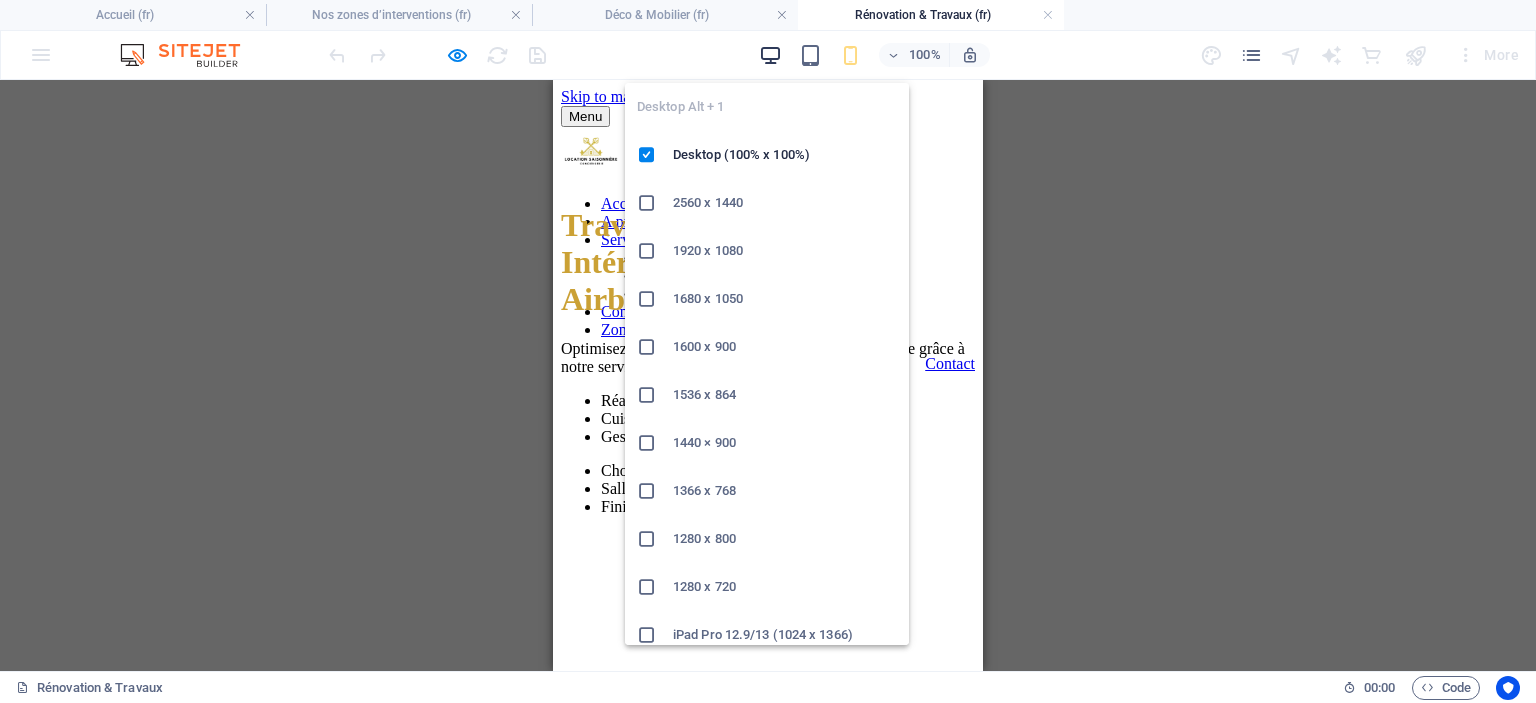 click at bounding box center (770, 55) 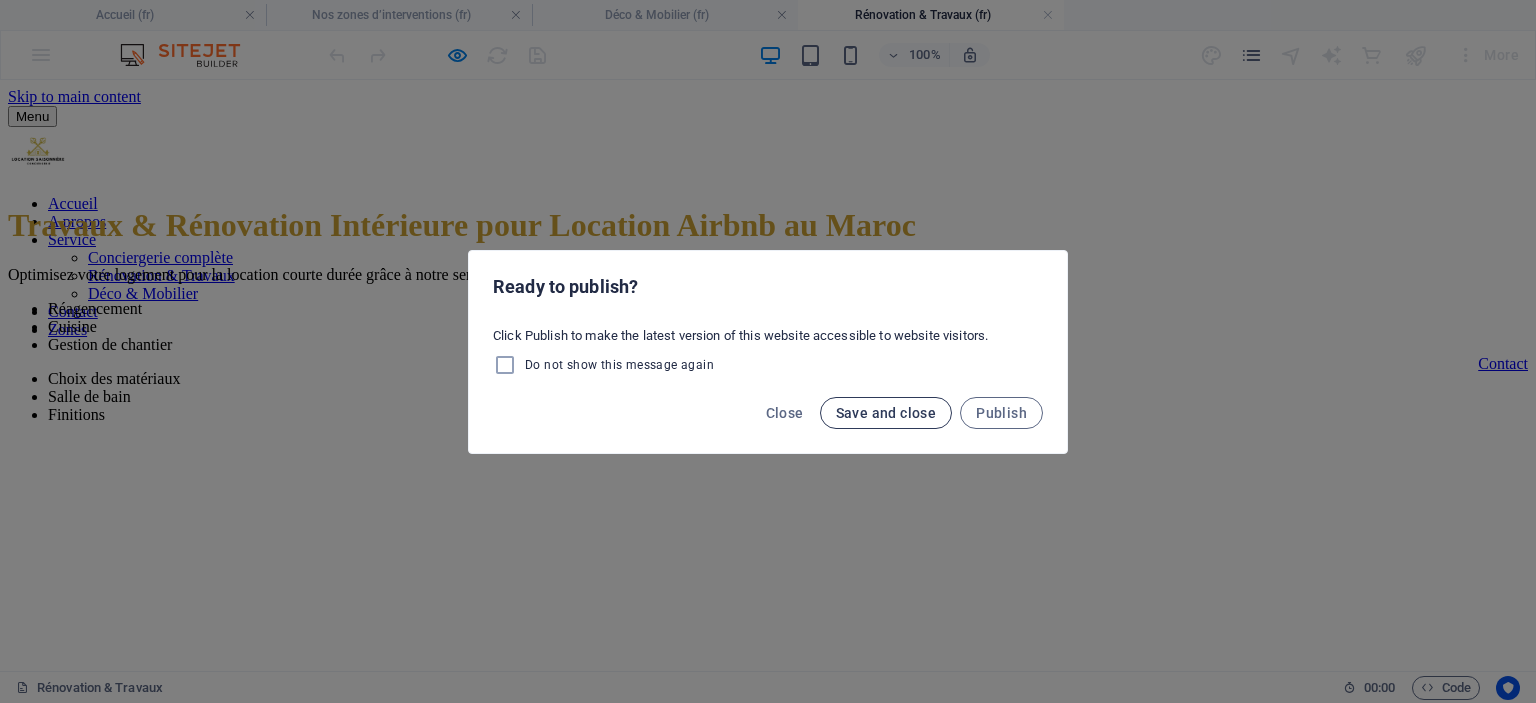 click on "Save and close" at bounding box center [886, 413] 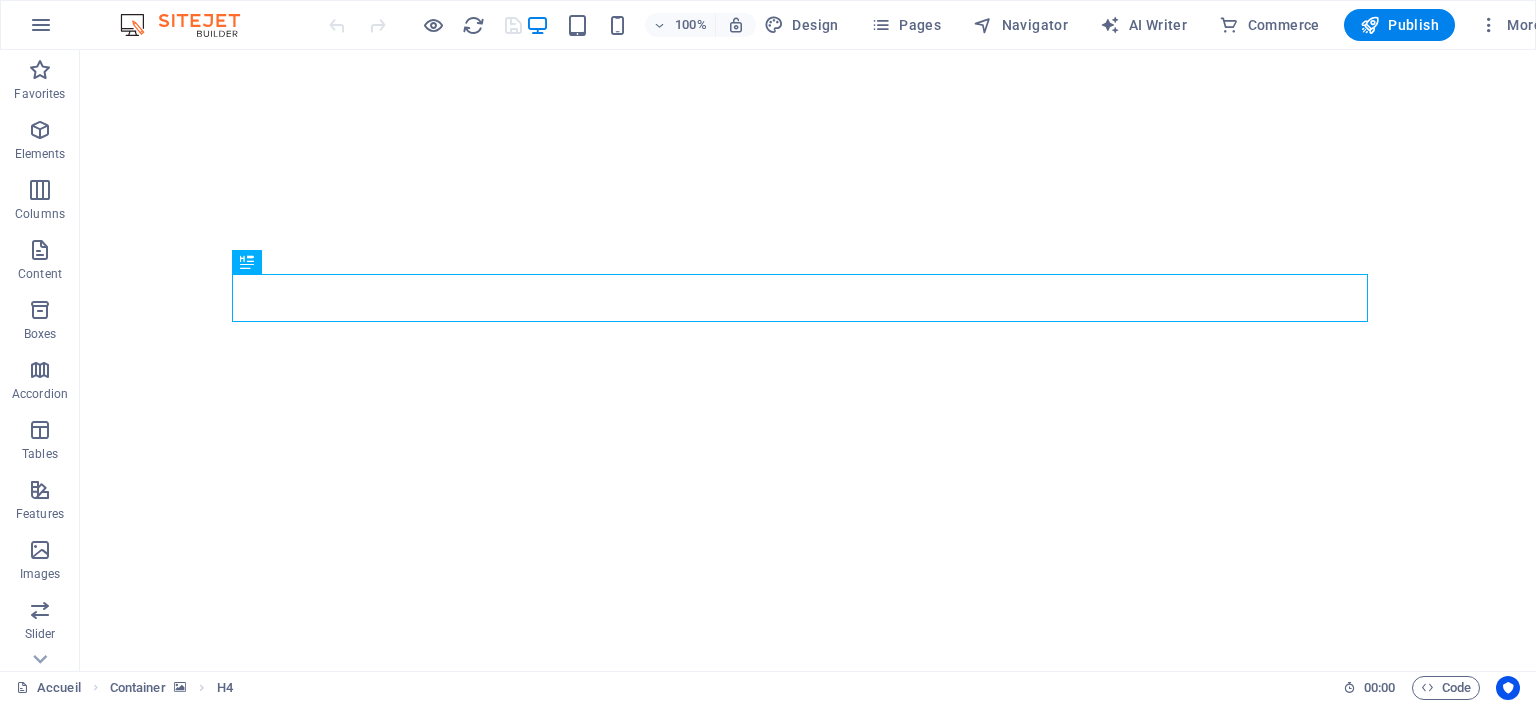 scroll, scrollTop: 0, scrollLeft: 0, axis: both 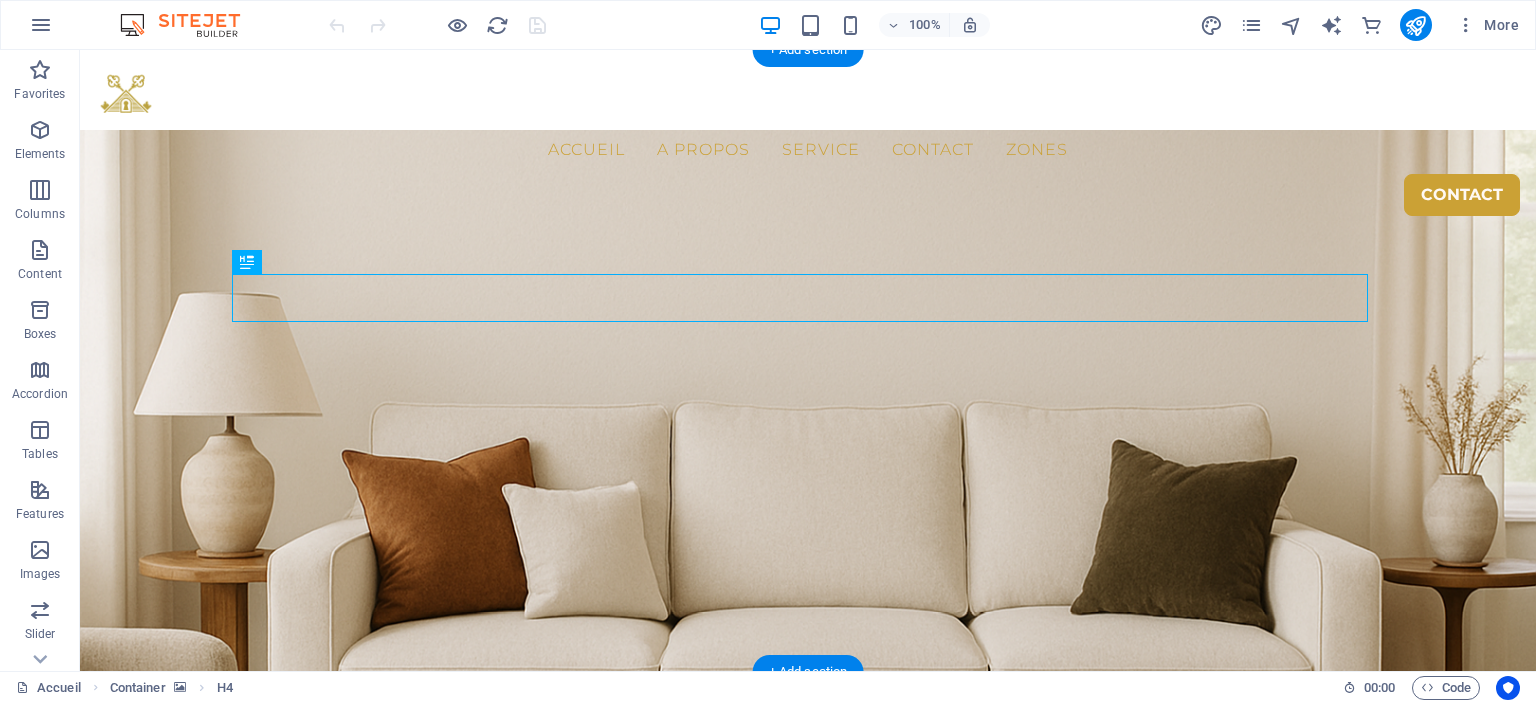 click at bounding box center [808, 441] 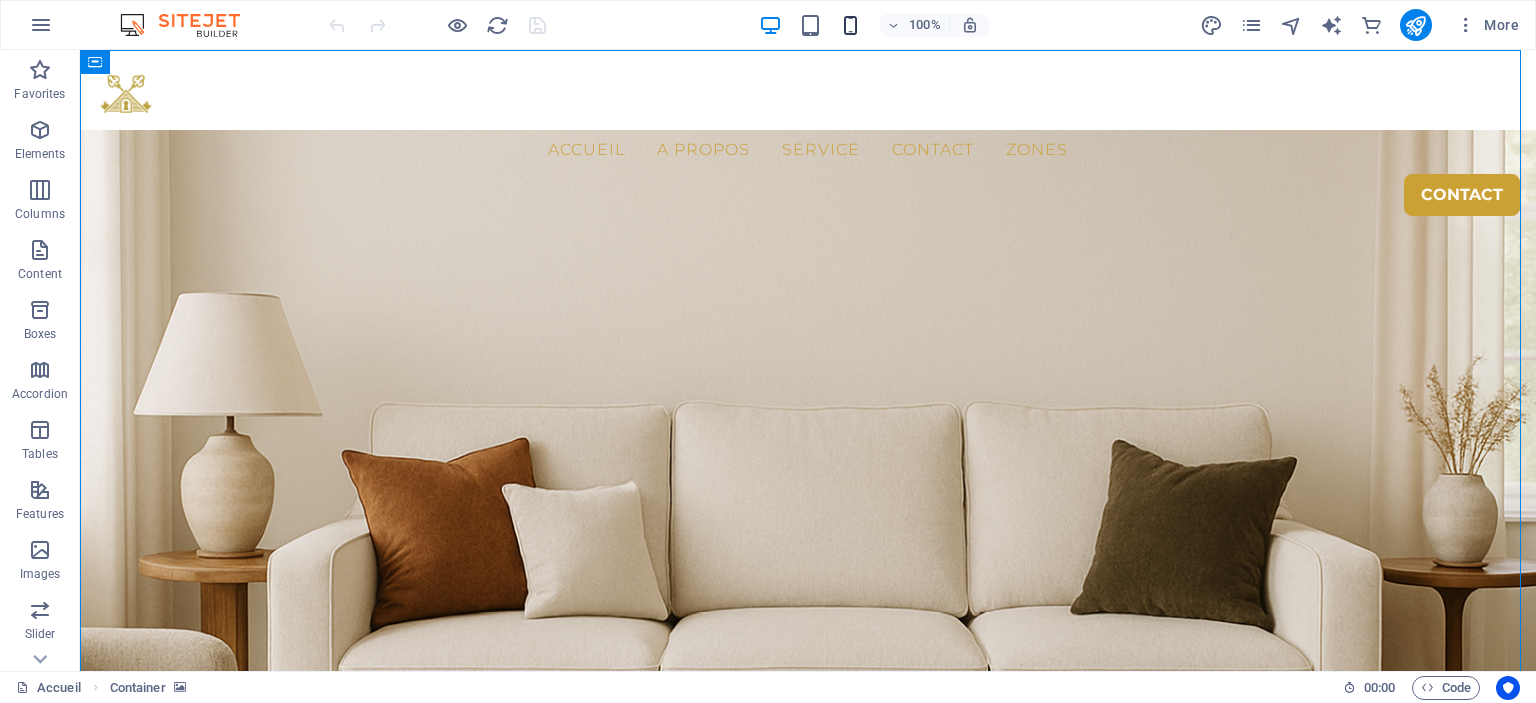 click at bounding box center [850, 25] 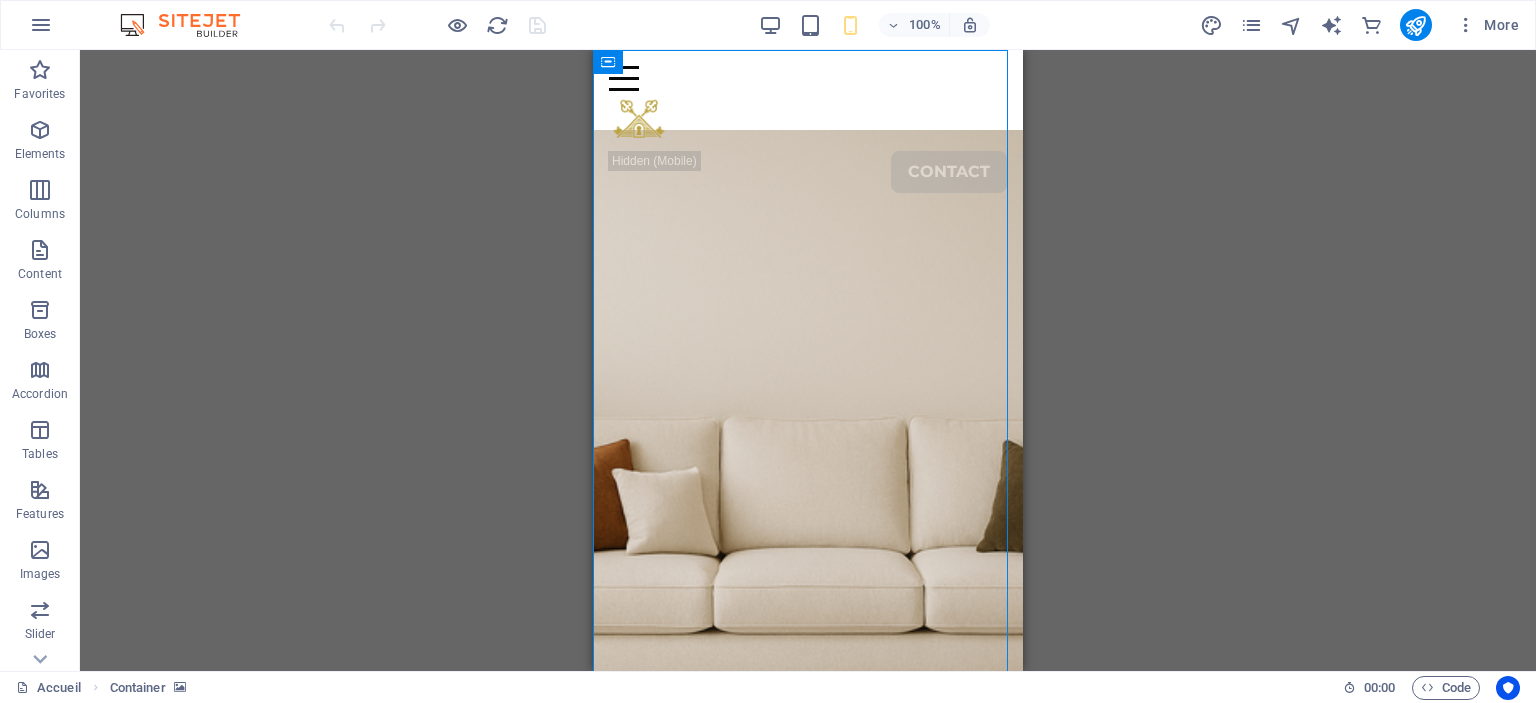 click on "Drag here to replace the existing content. Press “Ctrl” if you want to create a new element.
H4   Container   Button   Text   Text   H1   Menu   Menu Bar" at bounding box center [808, 360] 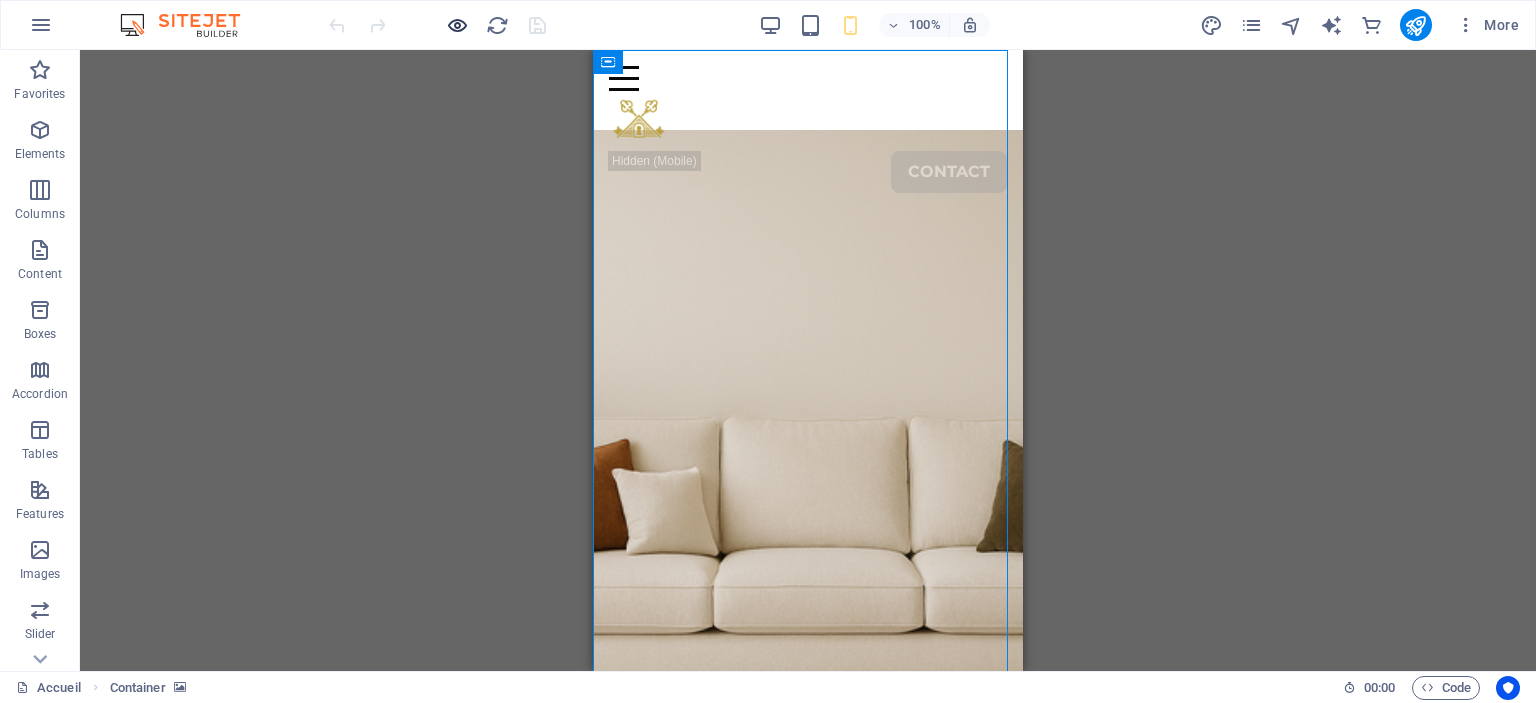 click at bounding box center (457, 25) 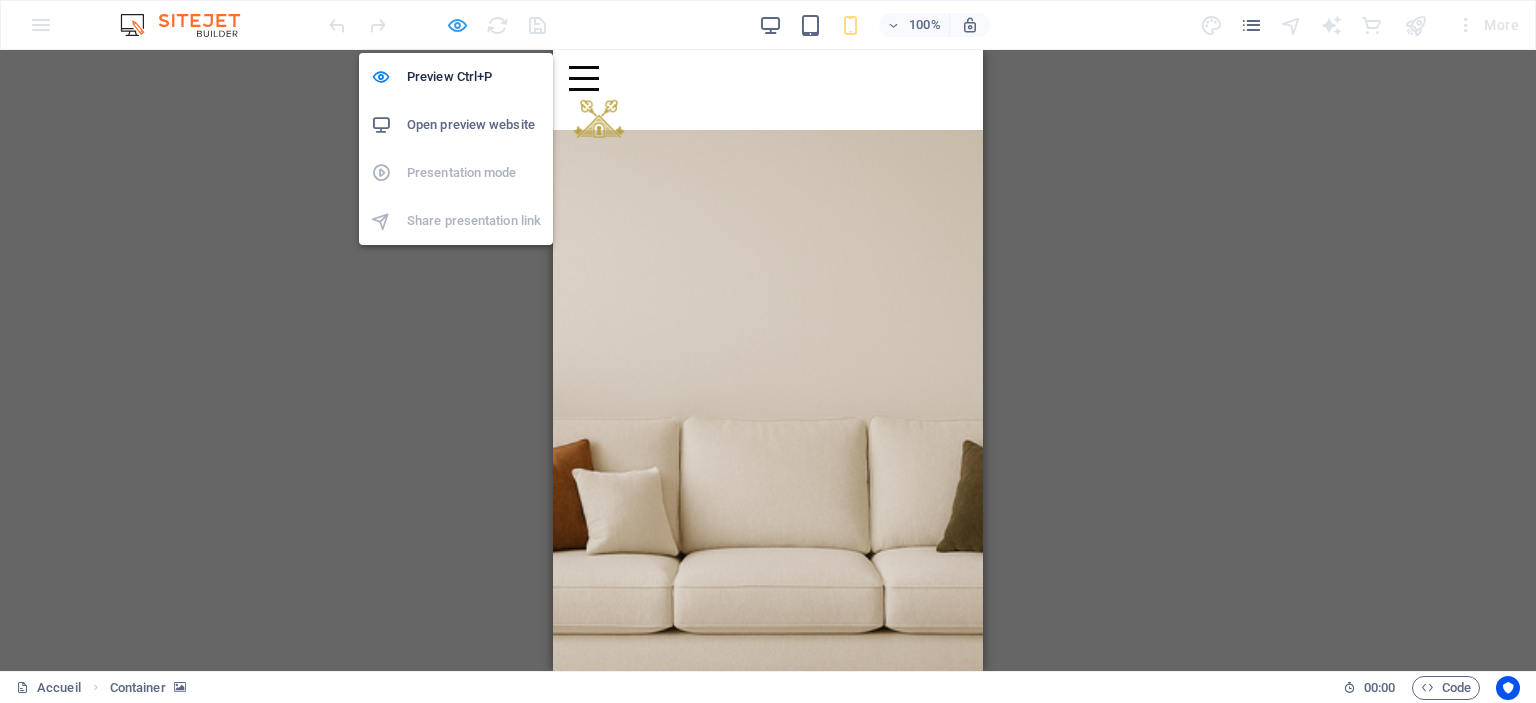 click at bounding box center (457, 25) 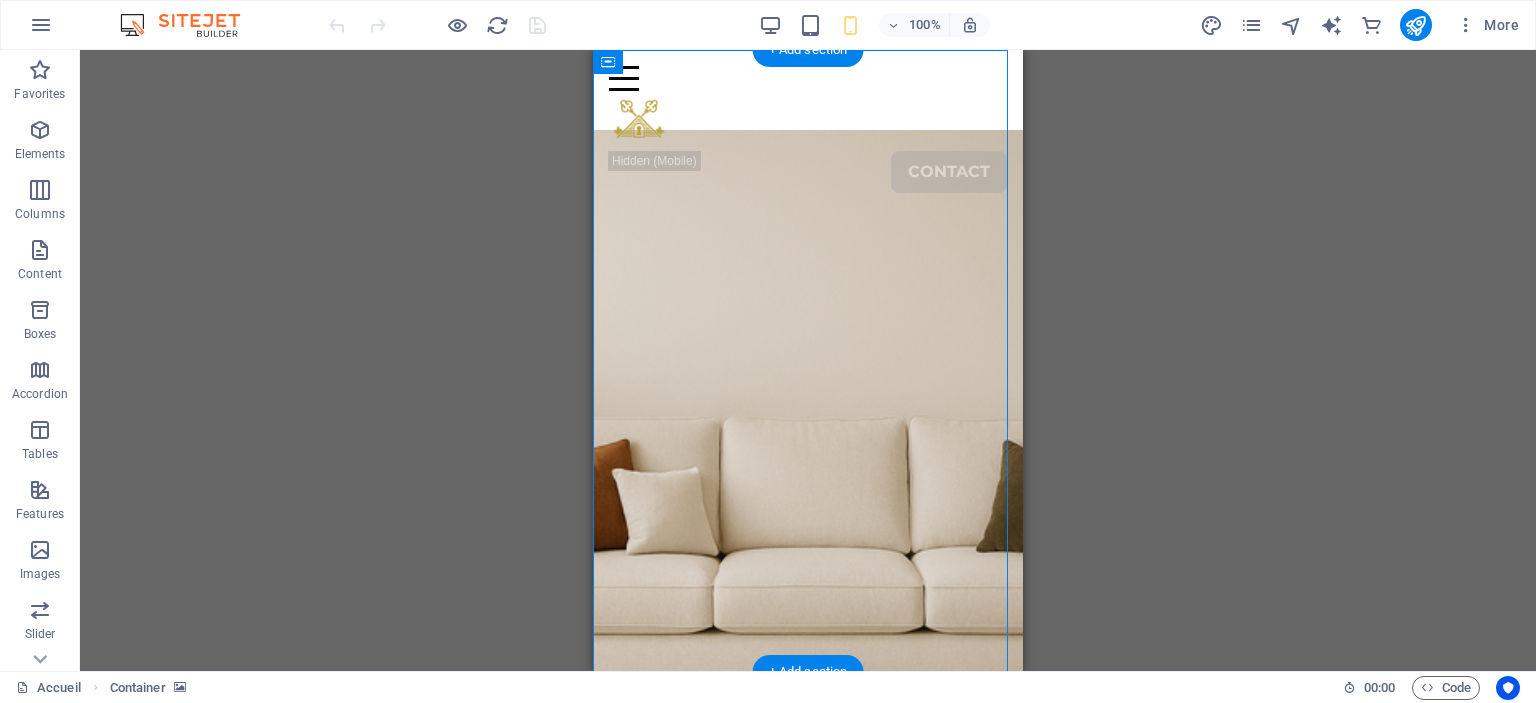 click on "Drag here to replace the existing content. Press “Ctrl” if you want to create a new element.
H4   Container   Button   Text   Text   H1   Menu   Menu Bar   Button   Logo   Container + Add section + Add section" at bounding box center (808, 360) 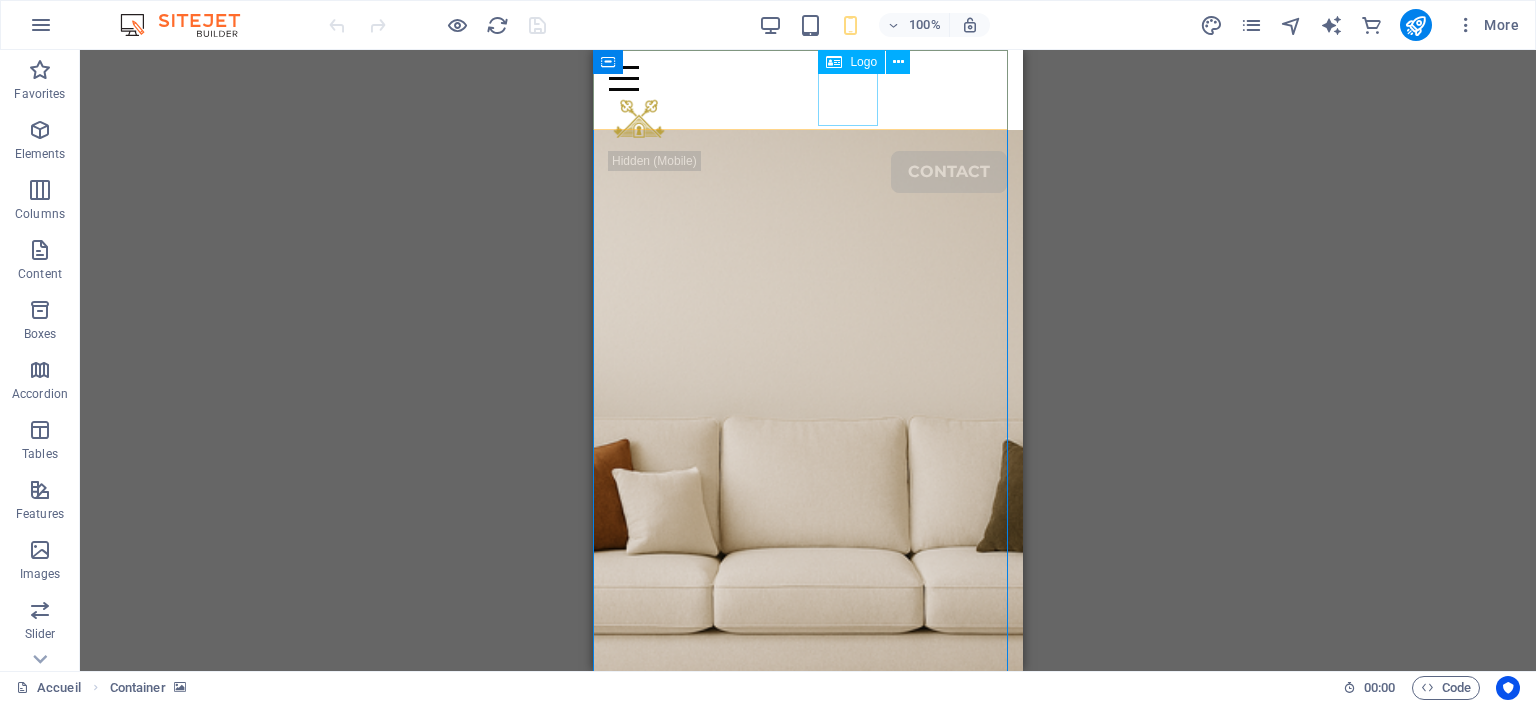click at bounding box center [808, 121] 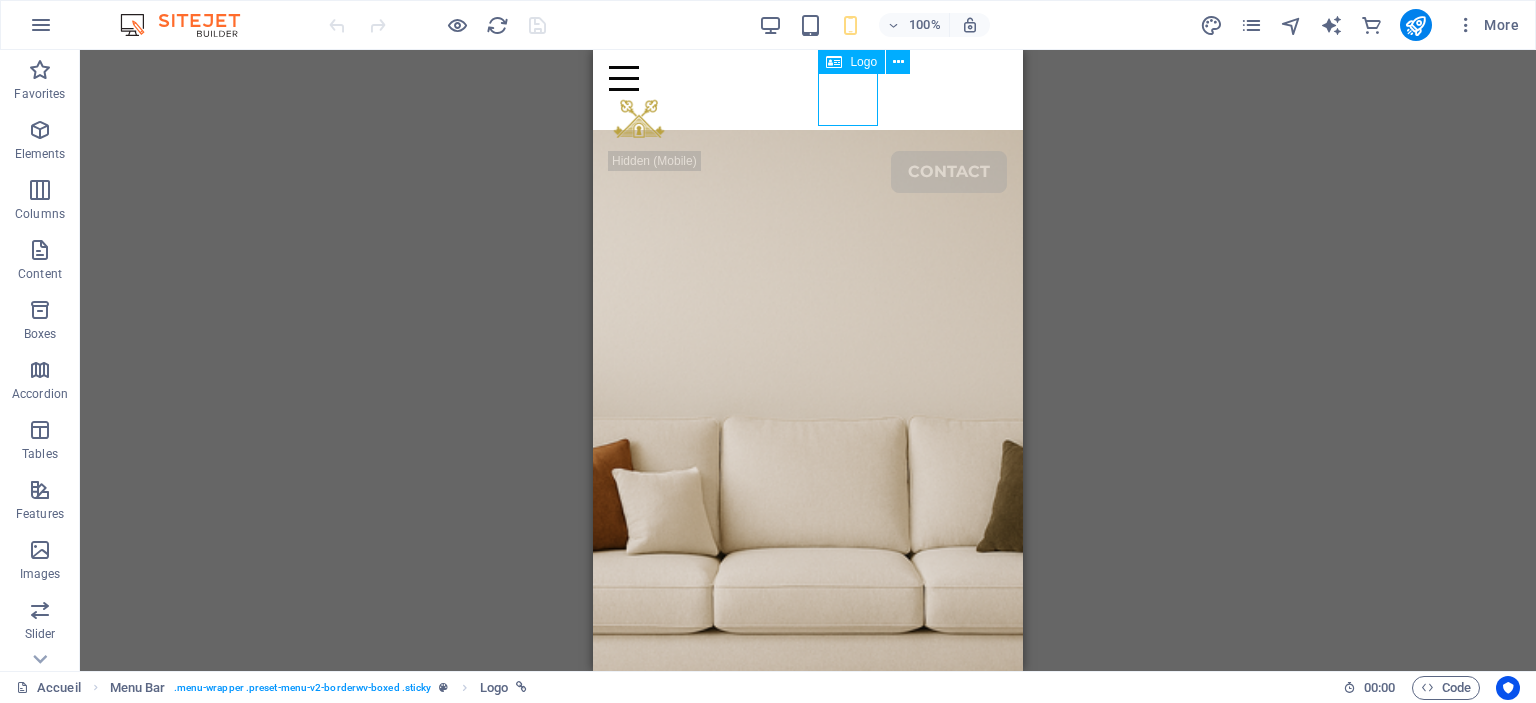 click at bounding box center [808, 121] 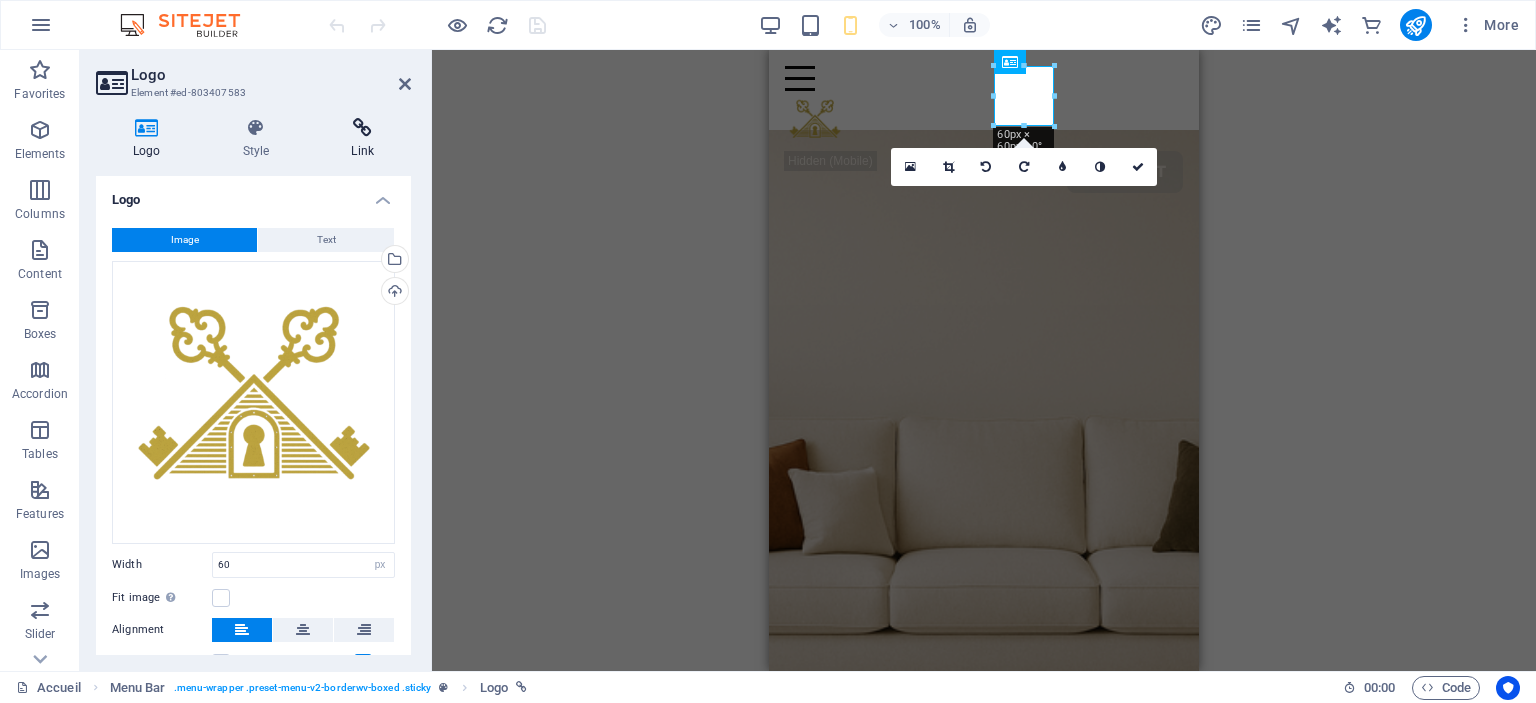 click at bounding box center (362, 128) 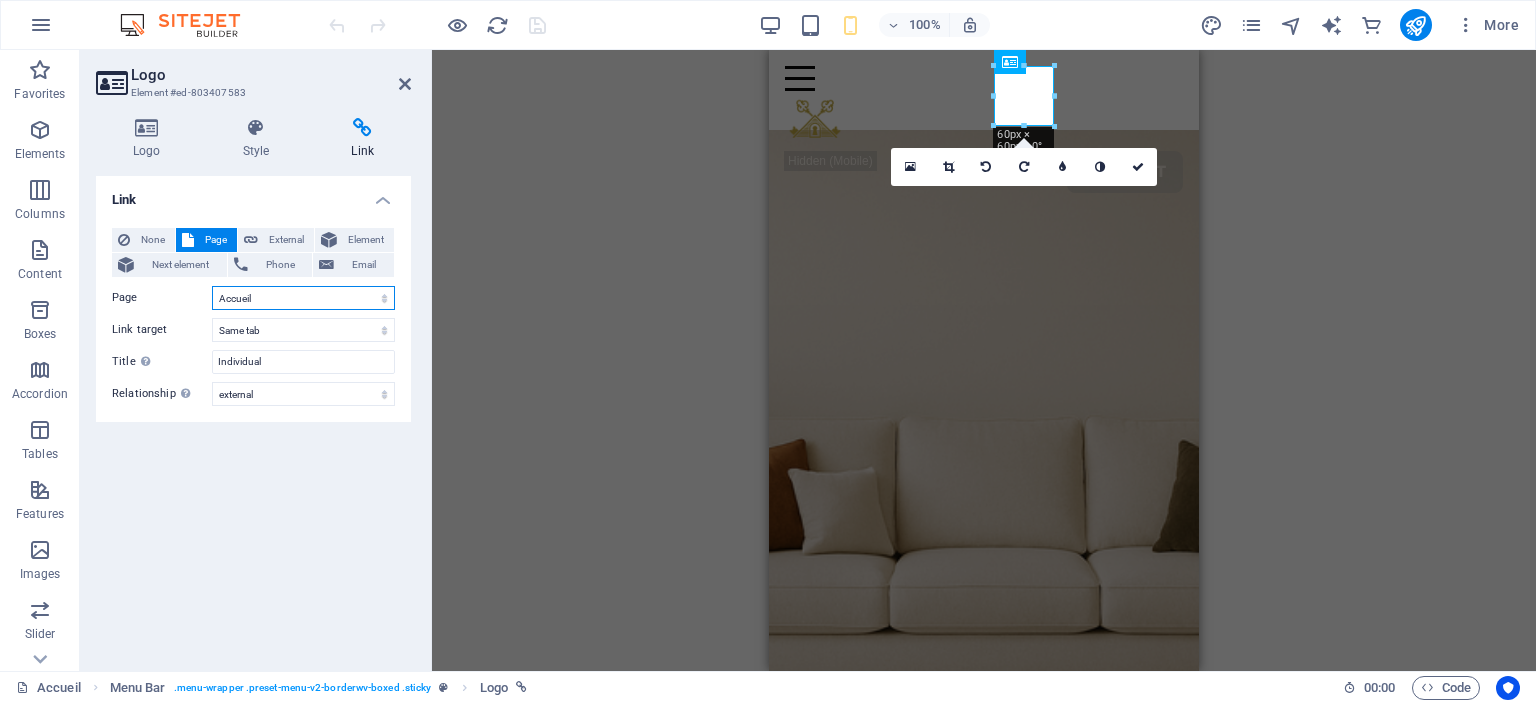 click on "Accueil Legal Notice Privacy Conciergerie Airbnb Rénovation &amp; Travaux A propos Déco &amp; Mobilier Contact Nos zones d’interventions Start" at bounding box center (303, 298) 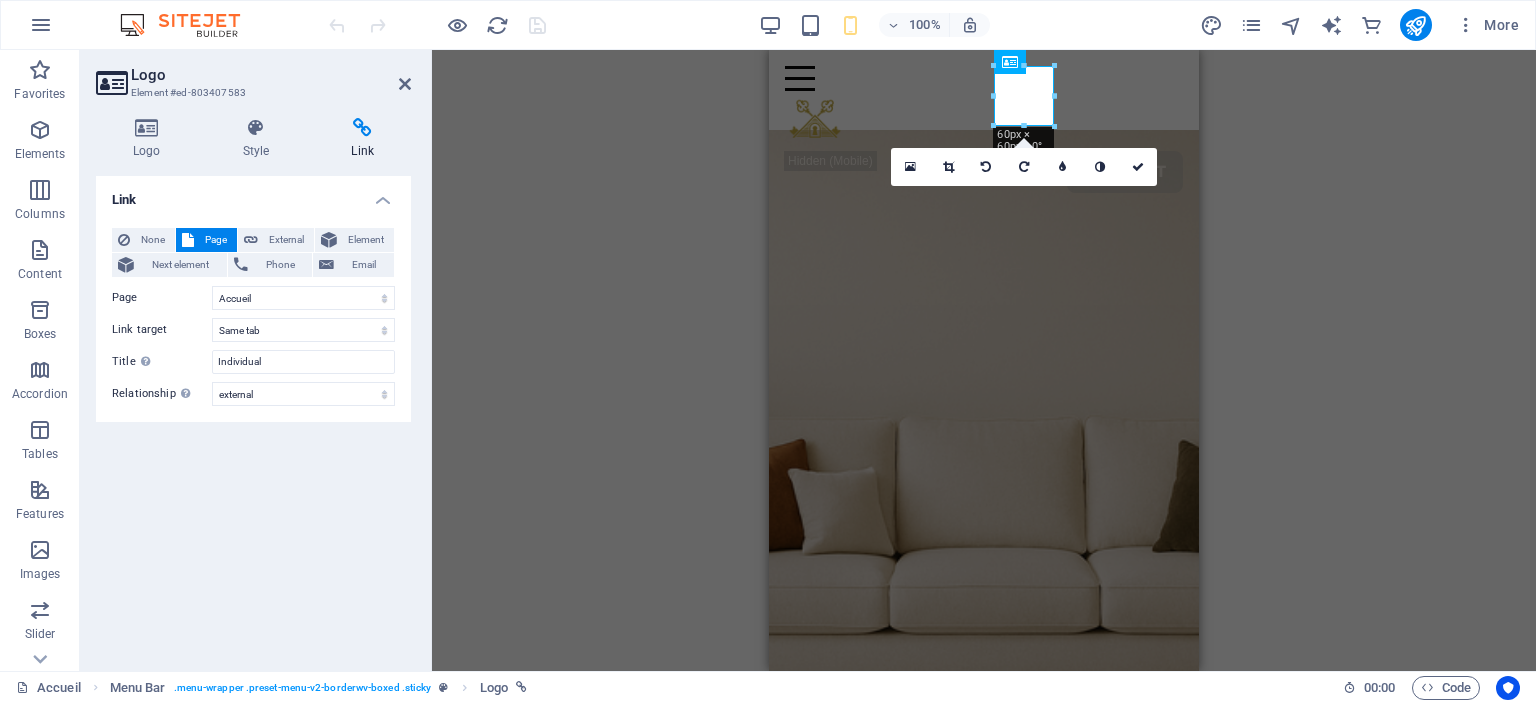 click on "H4   Container   Button   Text   Text   H1   Menu   Menu Bar   Button   Logo   Menu Bar   Container 180 170 160 150 140 130 120 110 100 90 80 70 60 50 40 30 20 10 0 -10 -20 -30 -40 -50 -60 -70 -80 -90 -100 -110 -120 -130 -140 -150 -160 -170 60px × 60px / 0° / 6% 16:10 16:9 4:3 1:1 1:2 0" at bounding box center [984, 360] 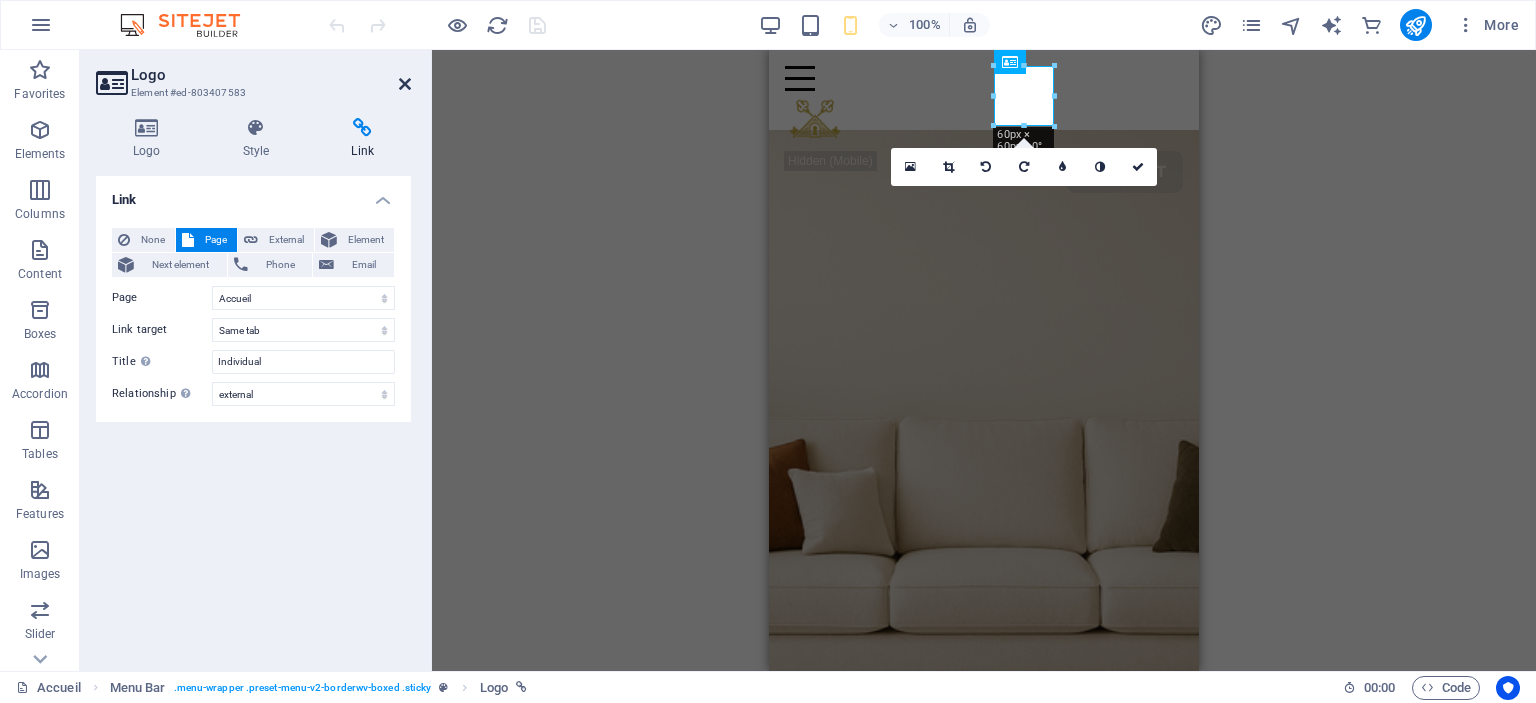click at bounding box center [405, 84] 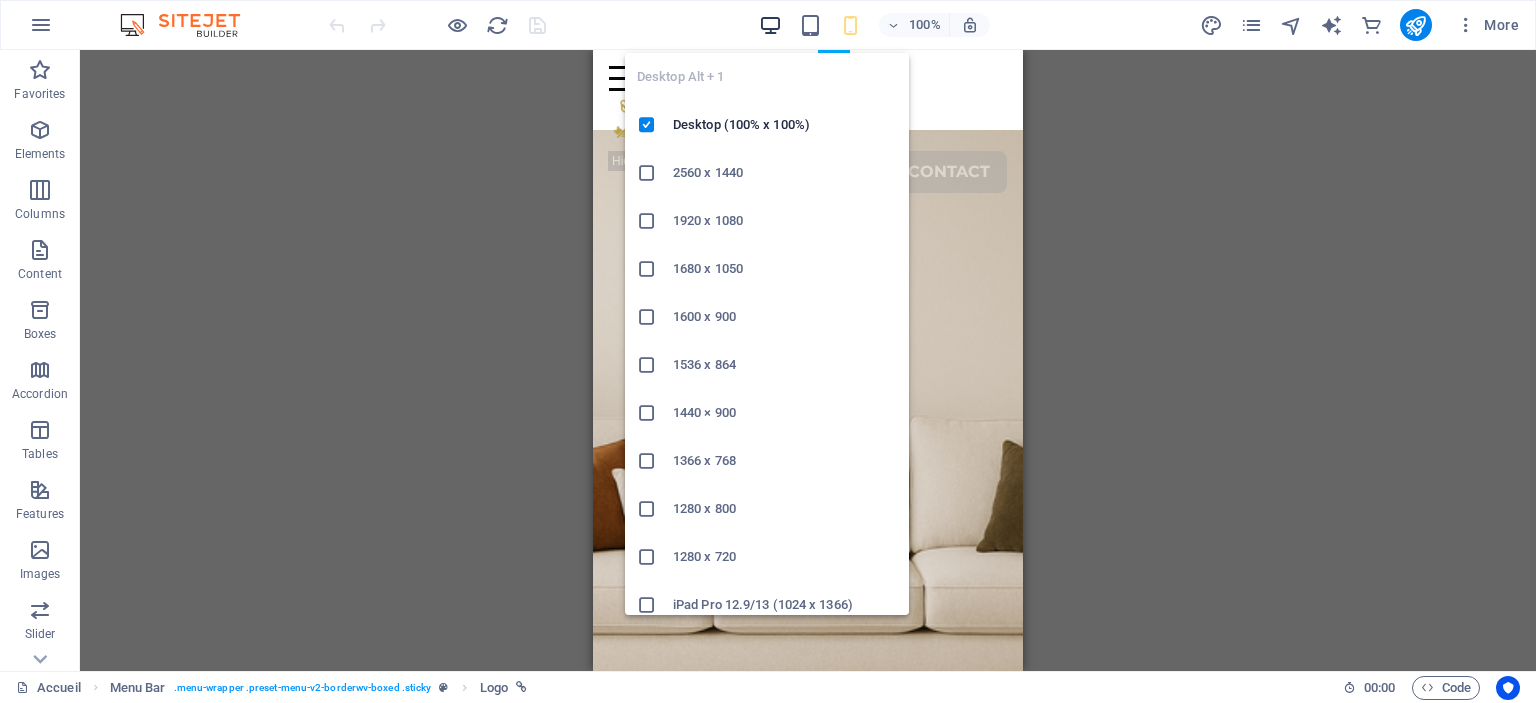 click at bounding box center [770, 25] 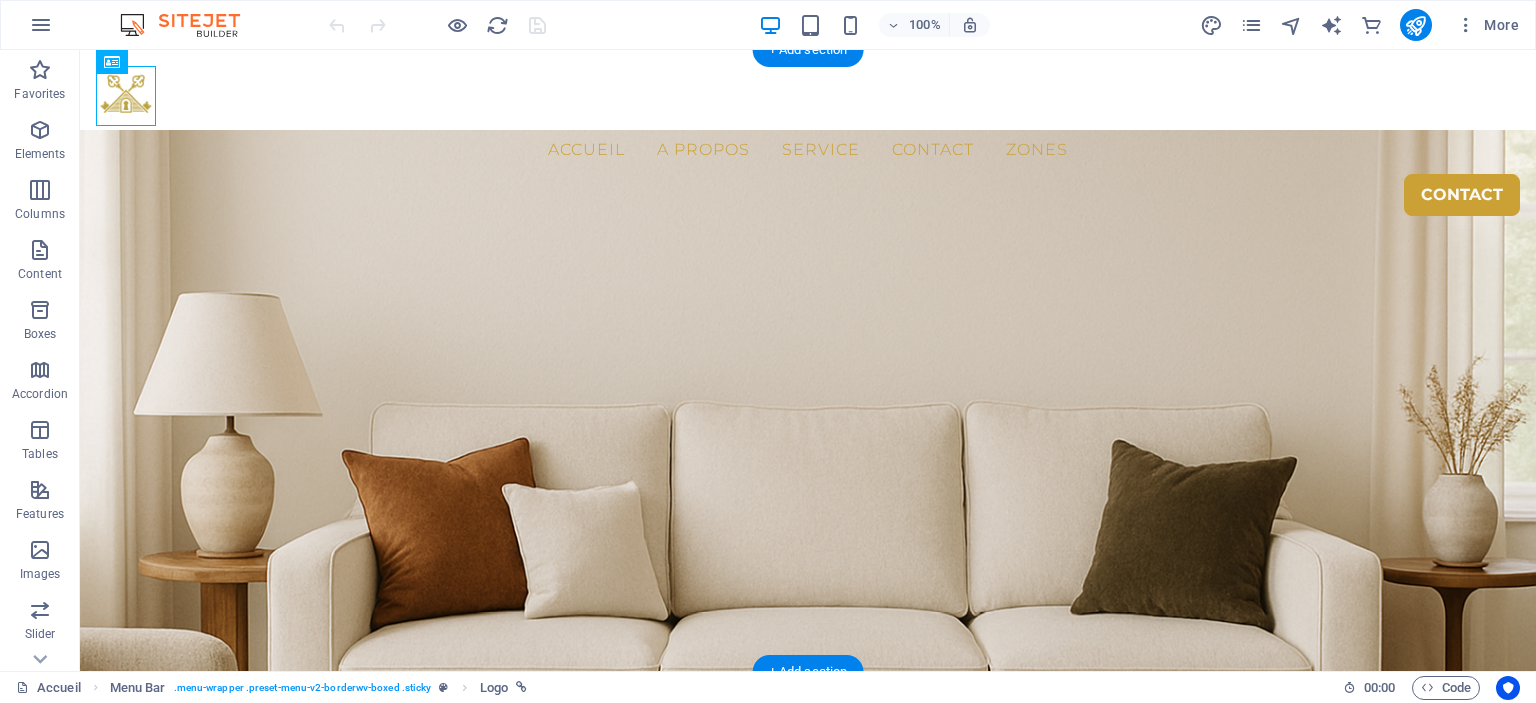 click at bounding box center [808, 441] 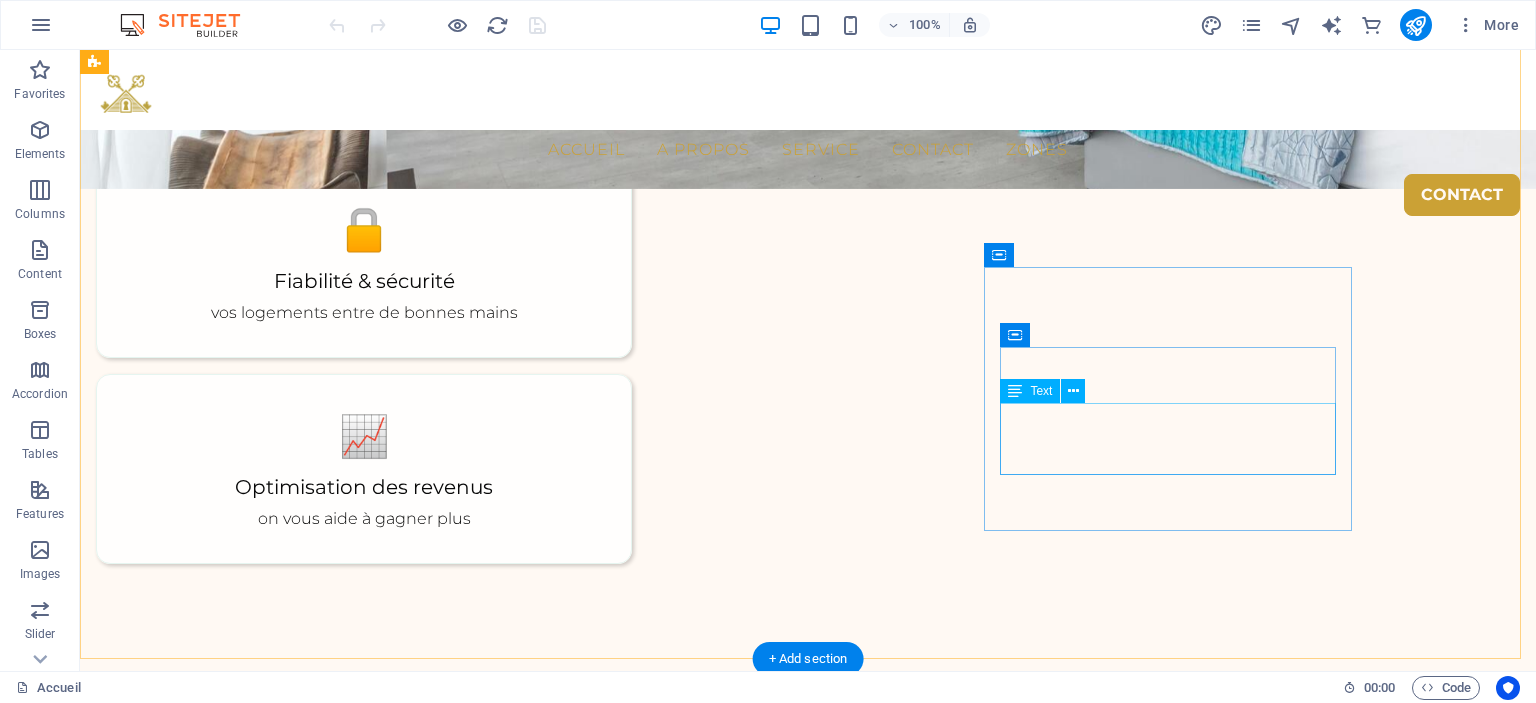 scroll, scrollTop: 2200, scrollLeft: 0, axis: vertical 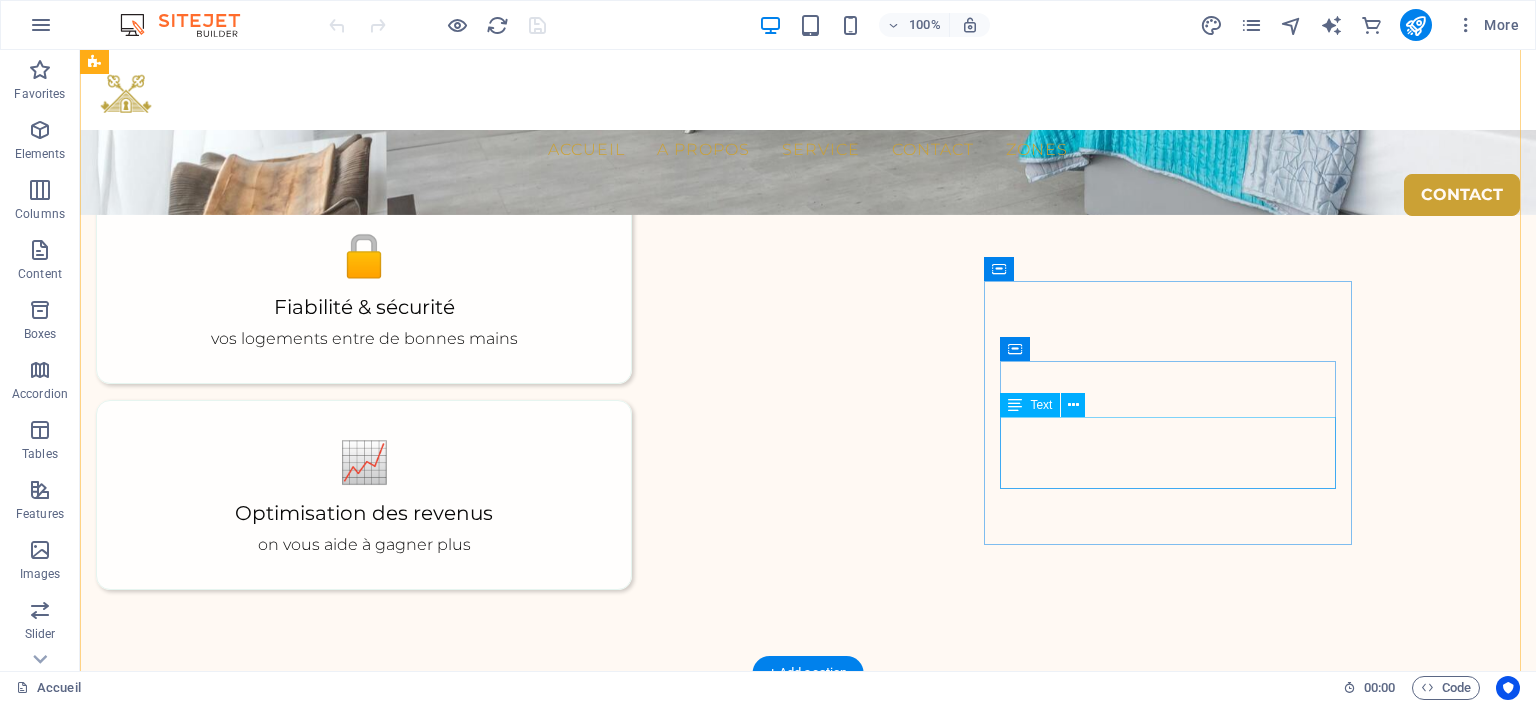 click on "-  Transfert aéroport -  Panier de bienvenue - Maintenance / dépannage rapide" at bounding box center (562, 2562) 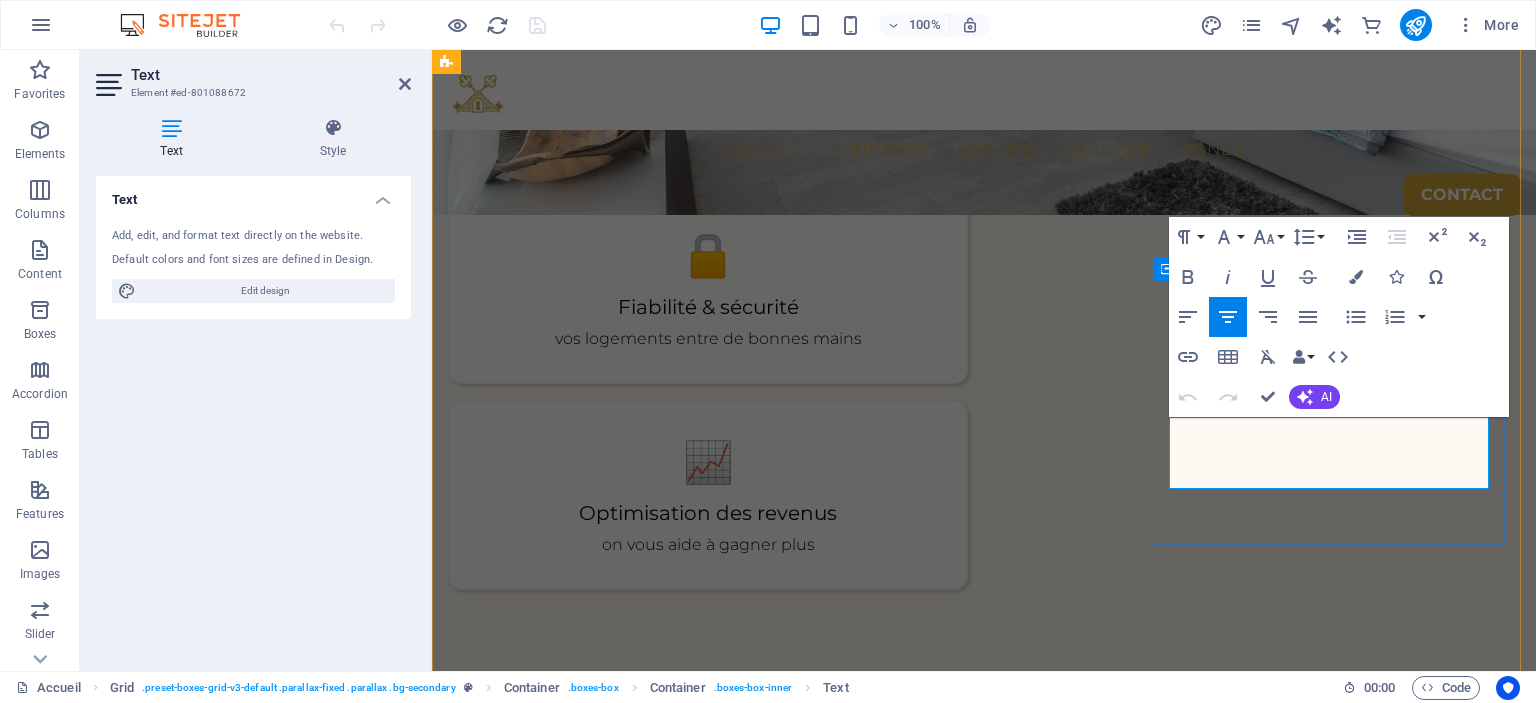 click on "-  Panier de bienvenue" at bounding box center [738, 2550] 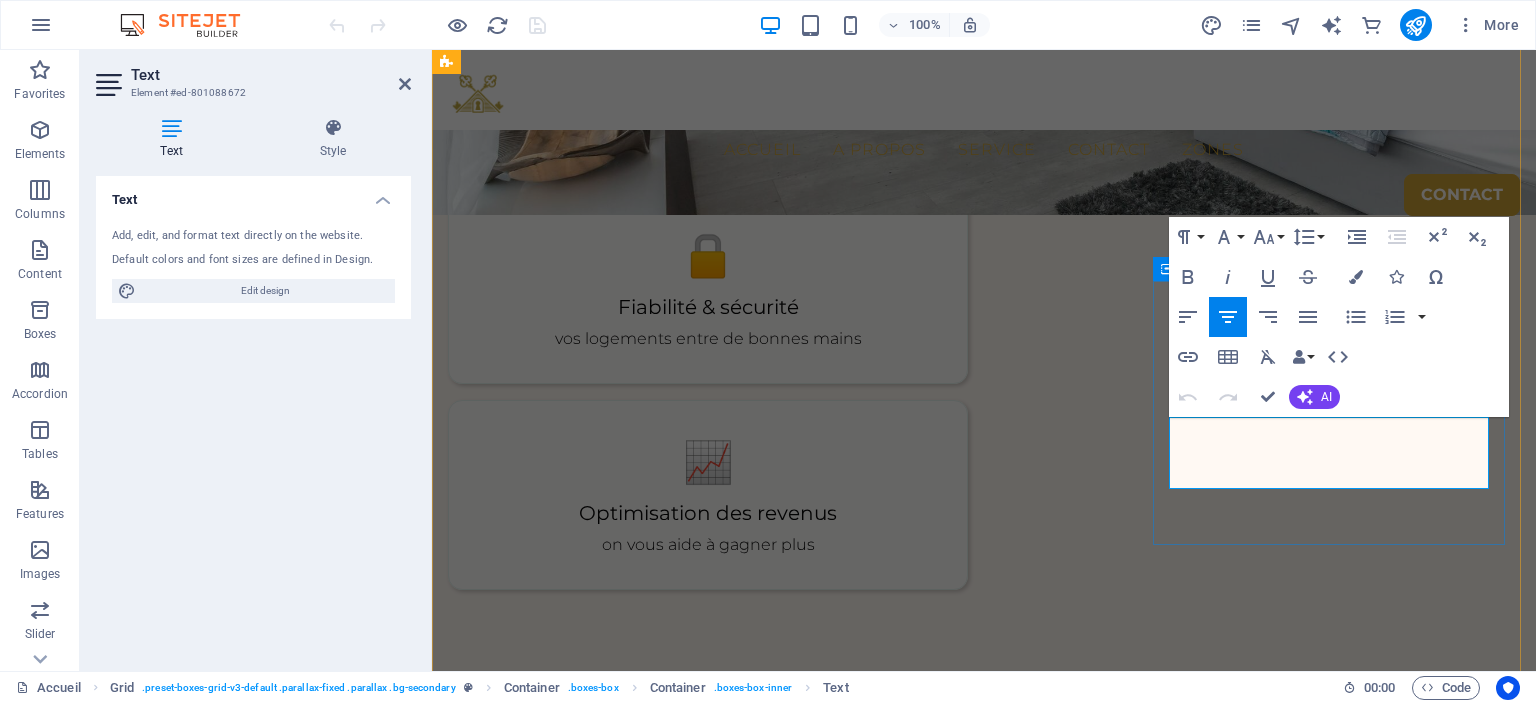 scroll, scrollTop: 0, scrollLeft: 8, axis: horizontal 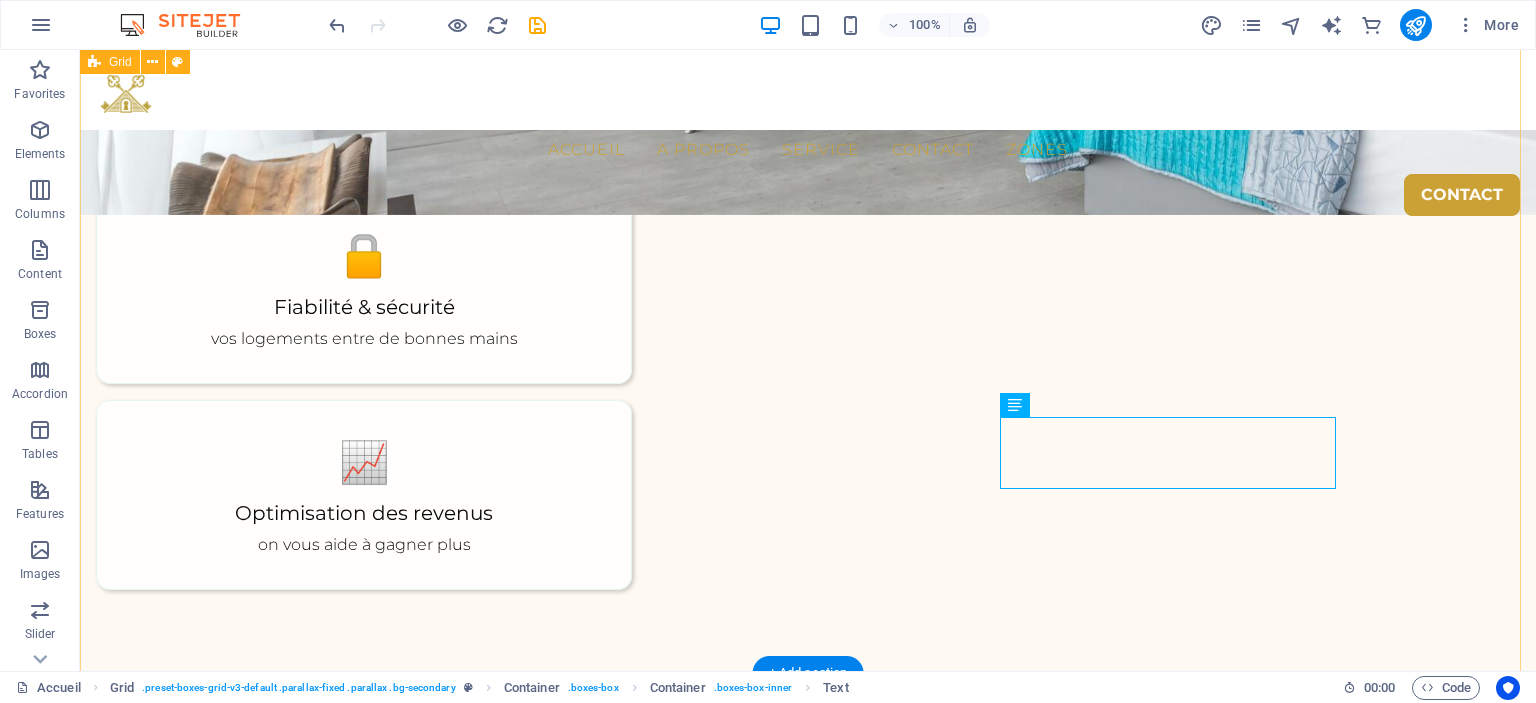 click on "Nos prestations en un clin d'œil Accueil & départ des voyageurs .fa-secondary{opacity:.4} Ménage professionnel gestion du linge Gestion des messages et des réservations 7j/7 Création et optimisation des annonces de location Ajustement automatique des tarifs pour maximiser vos revenus Services en option -  Transfert aéroport -  Panier de bienvenue - Maintenance / dépannage rapide" at bounding box center [808, 1736] 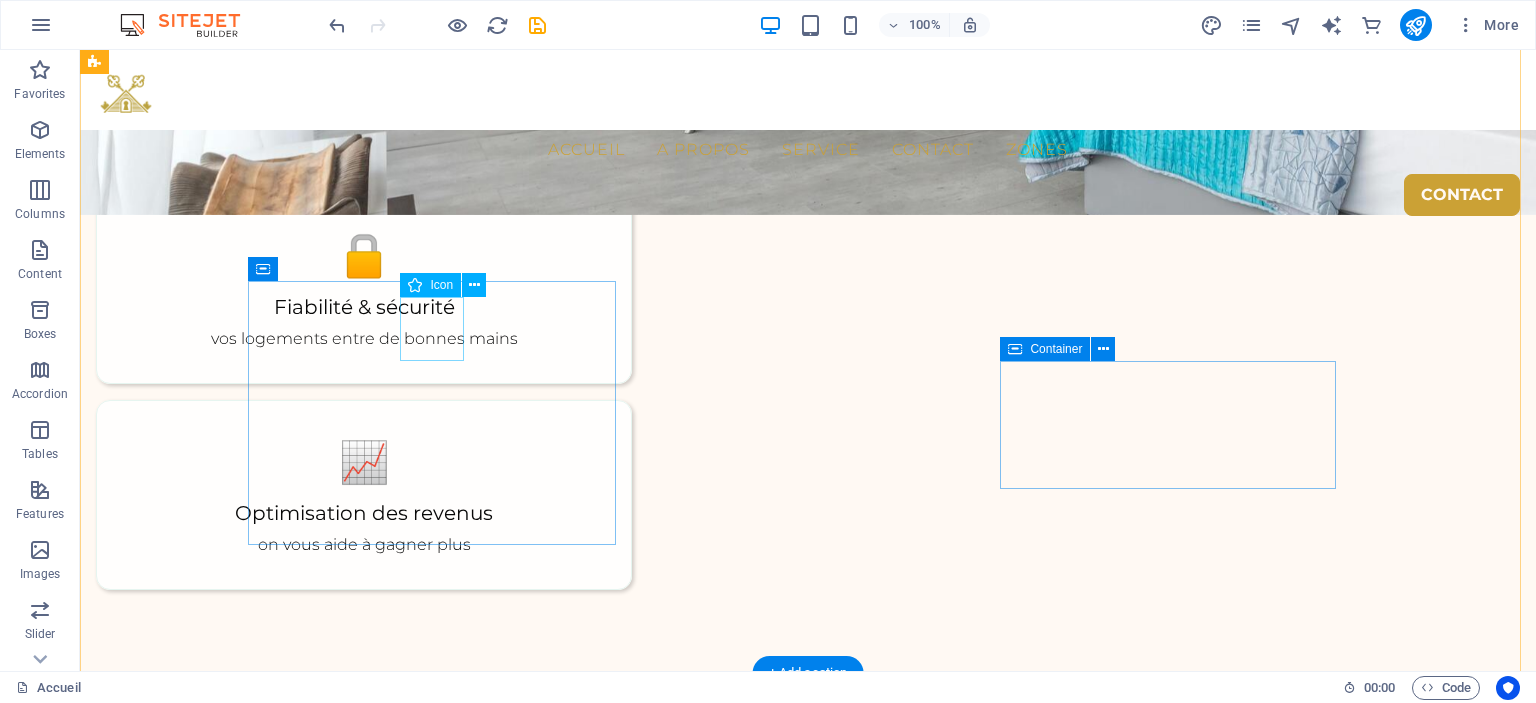 scroll, scrollTop: 2100, scrollLeft: 0, axis: vertical 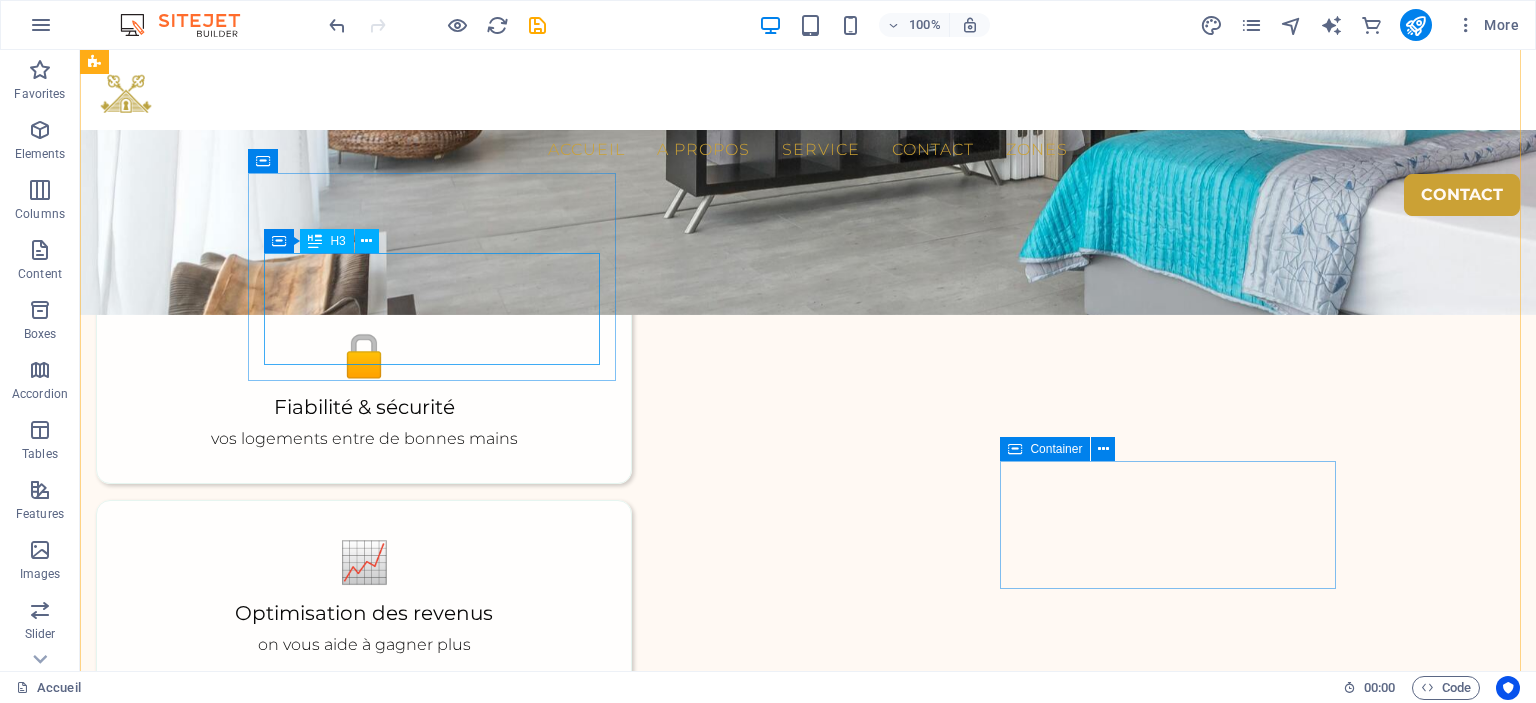 click on "Accueil & départ des voyageurs" at bounding box center [562, 1182] 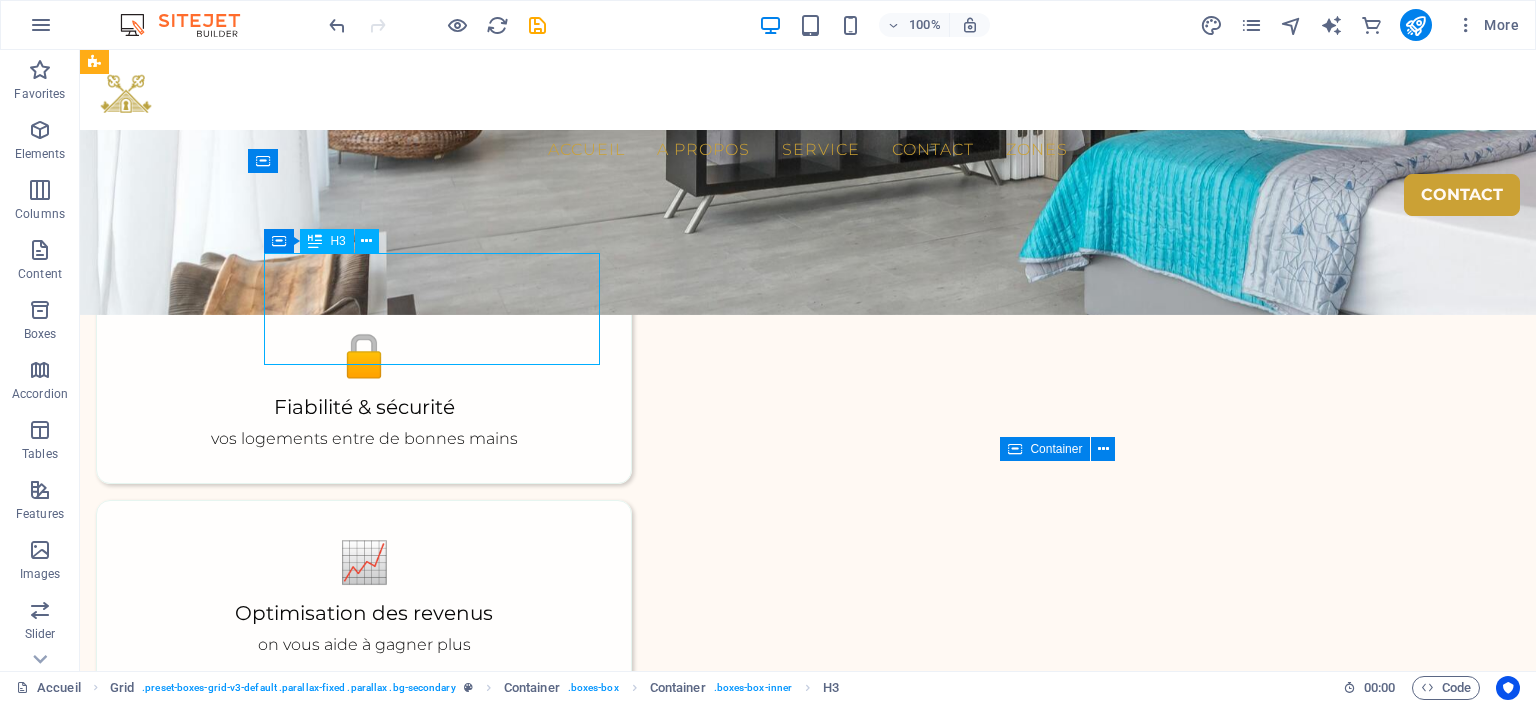 click on "Accueil & départ des voyageurs" at bounding box center (562, 1182) 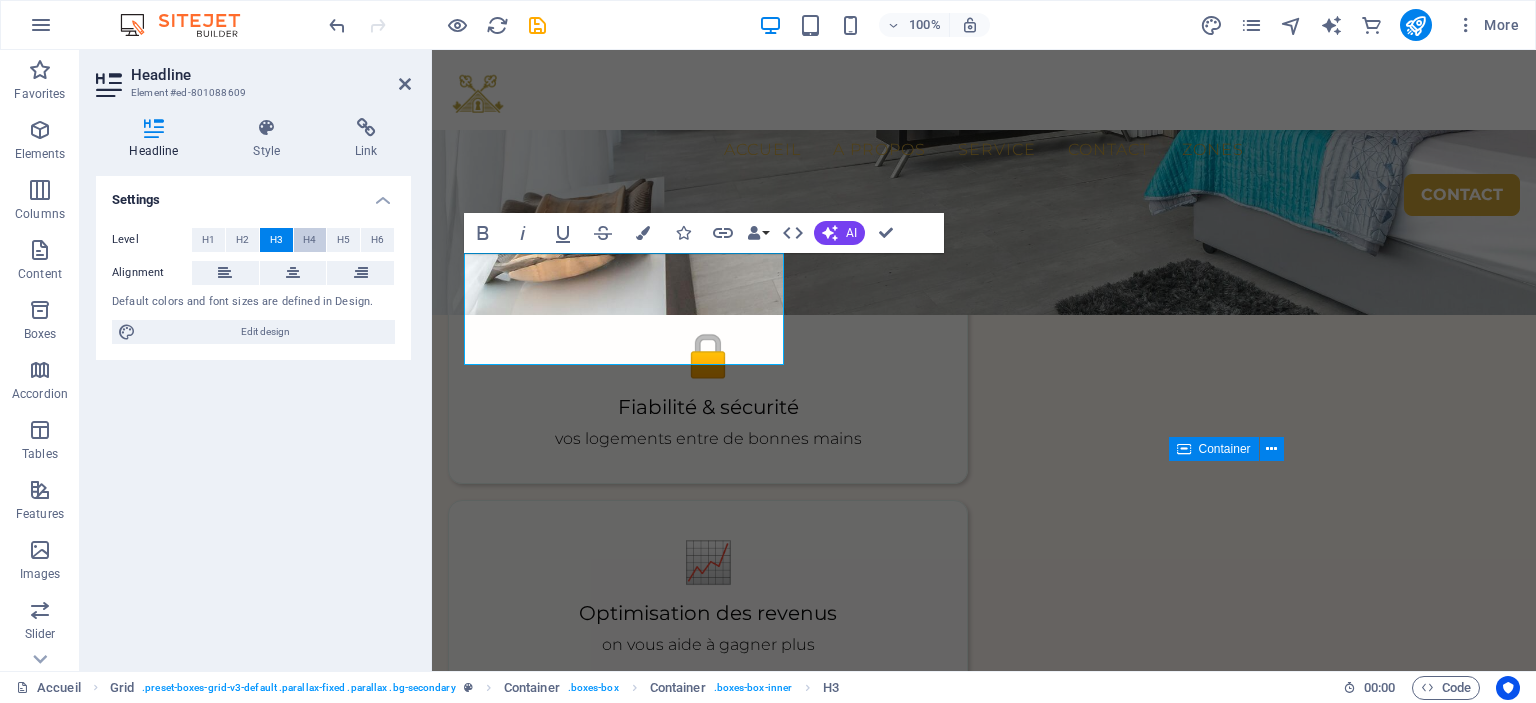 click on "H4" at bounding box center (309, 240) 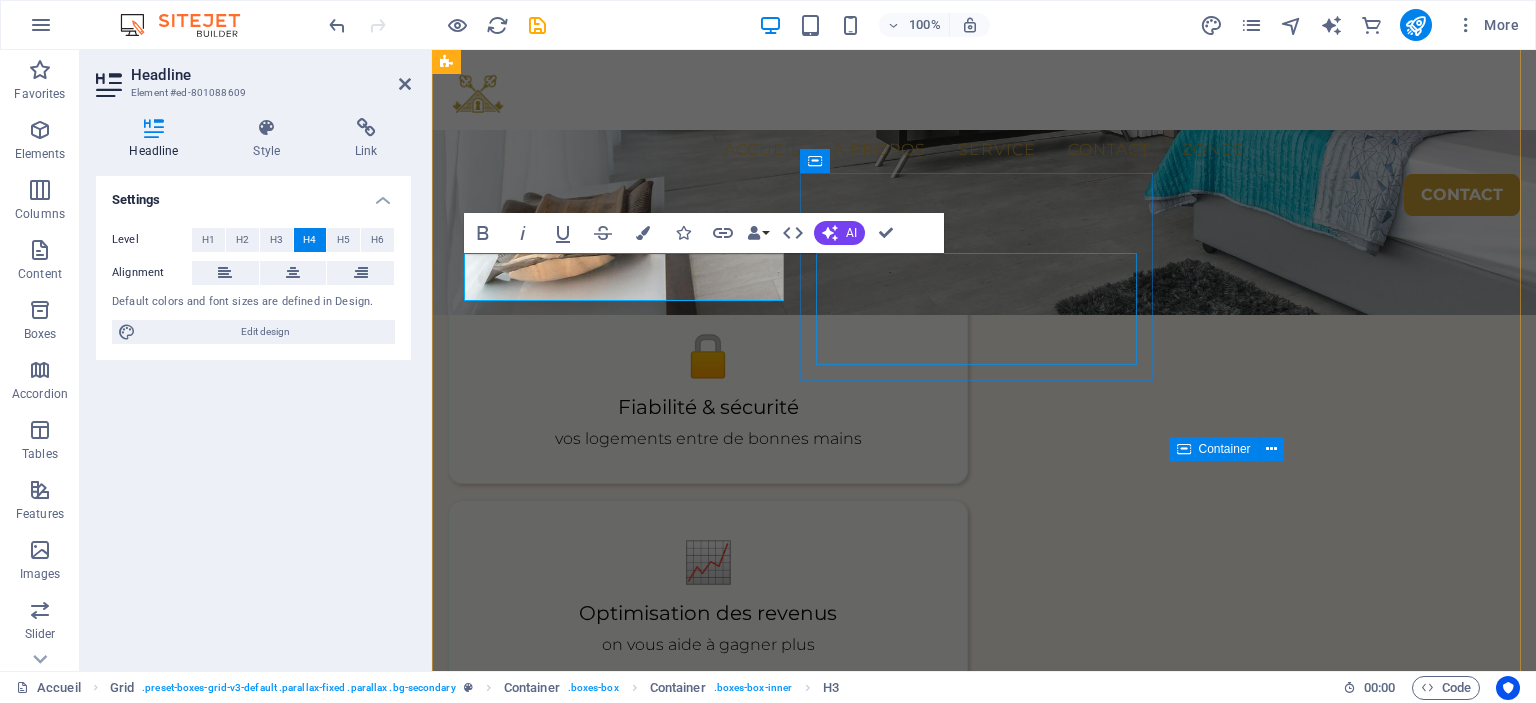 click on "Ménage professionnel gestion du linge" at bounding box center (738, 1402) 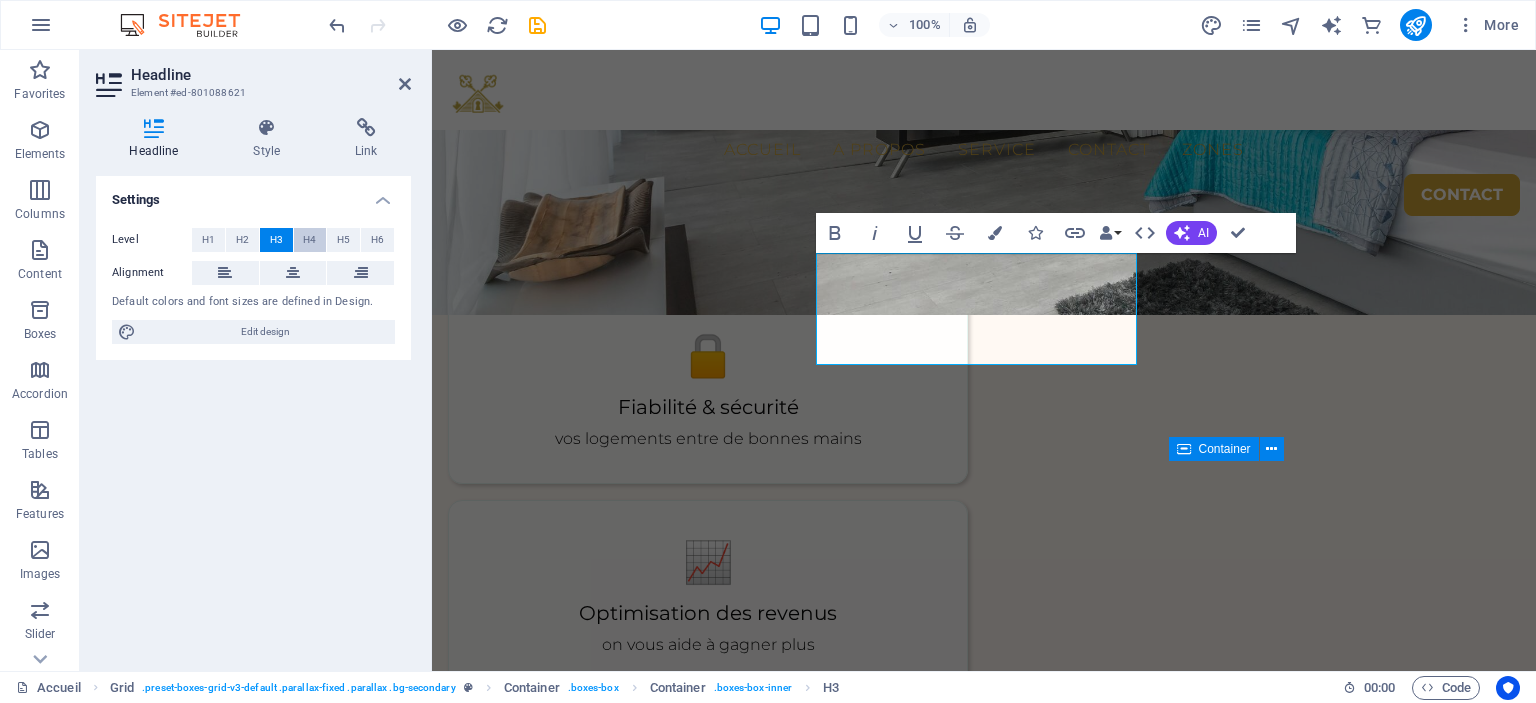 click on "H4" at bounding box center (309, 240) 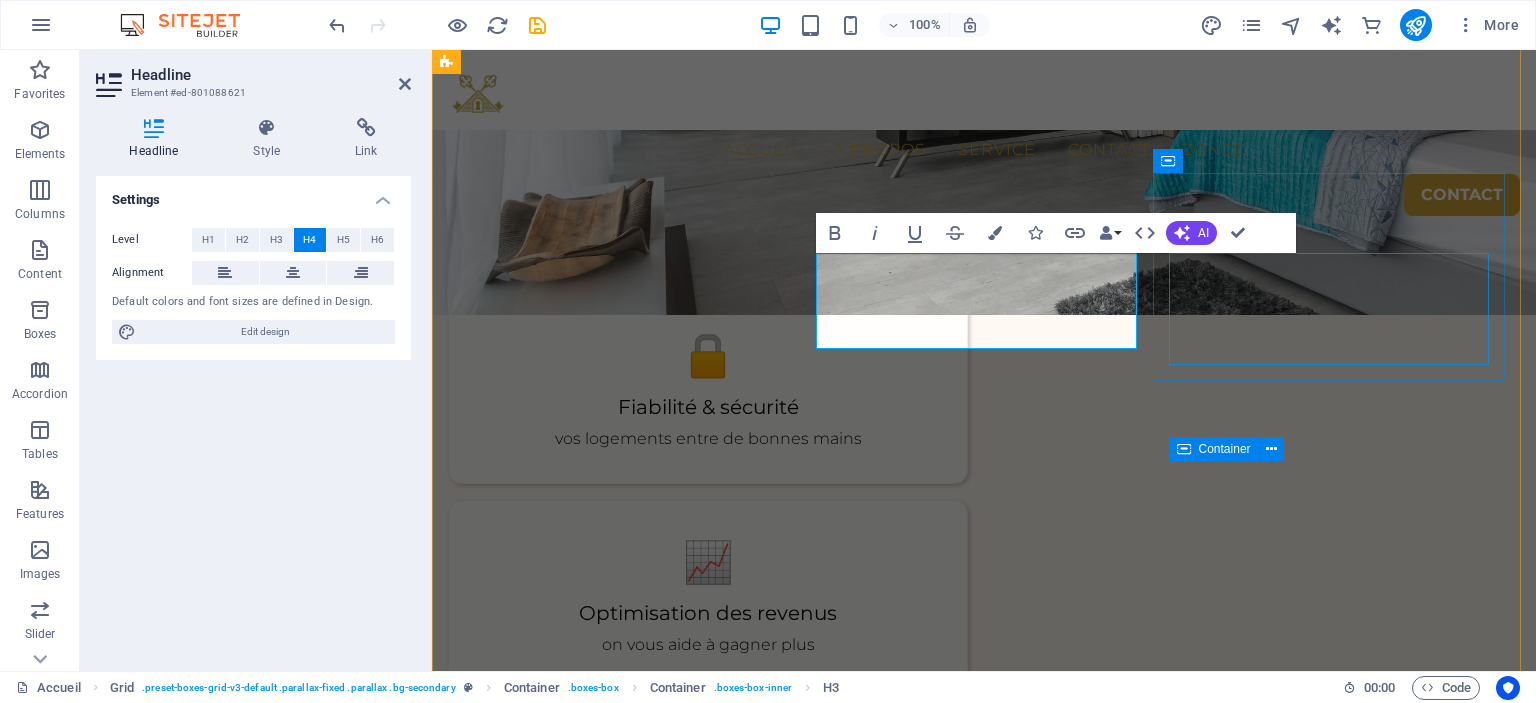 click on "Gestion des messages et des réservations 7j/7" at bounding box center (738, 1594) 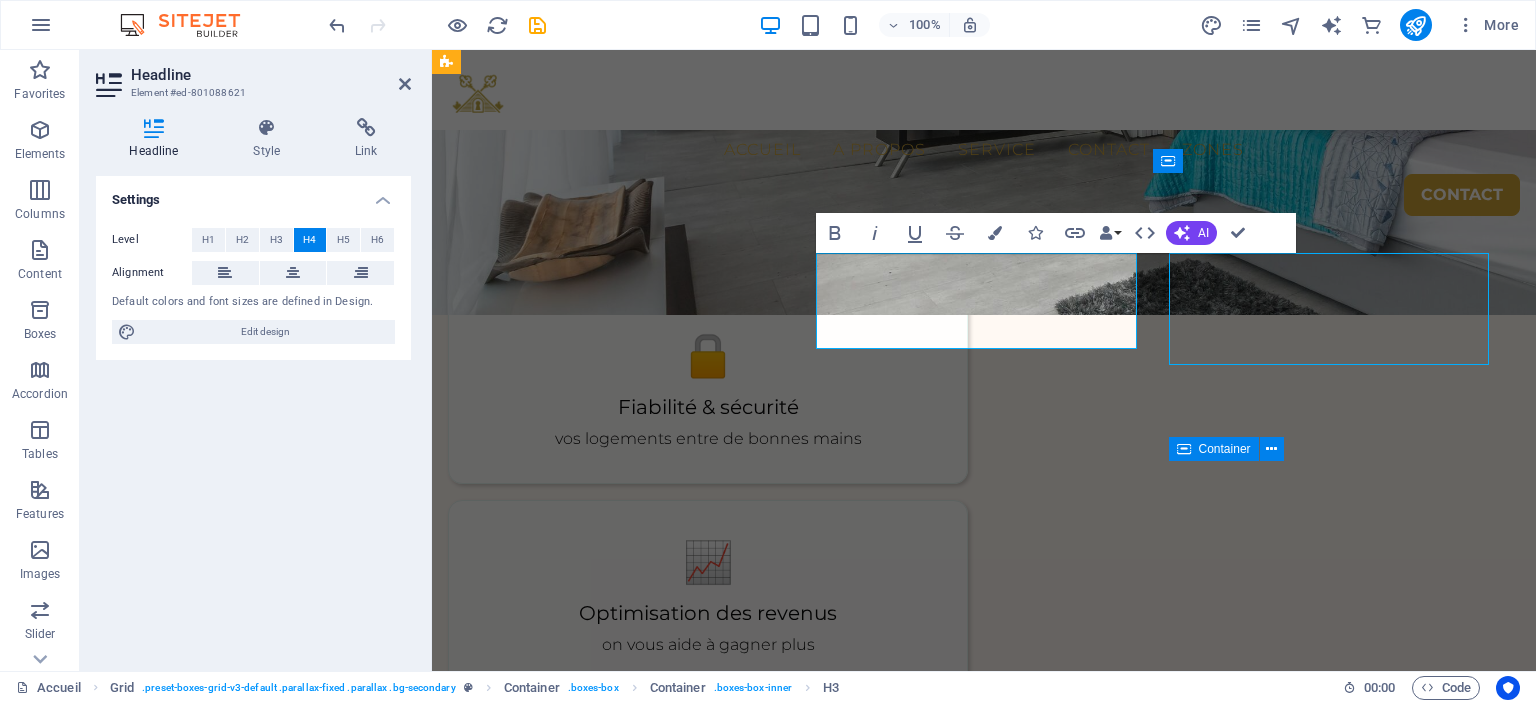 click on "Gestion des messages et des réservations 7j/7" at bounding box center (738, 1594) 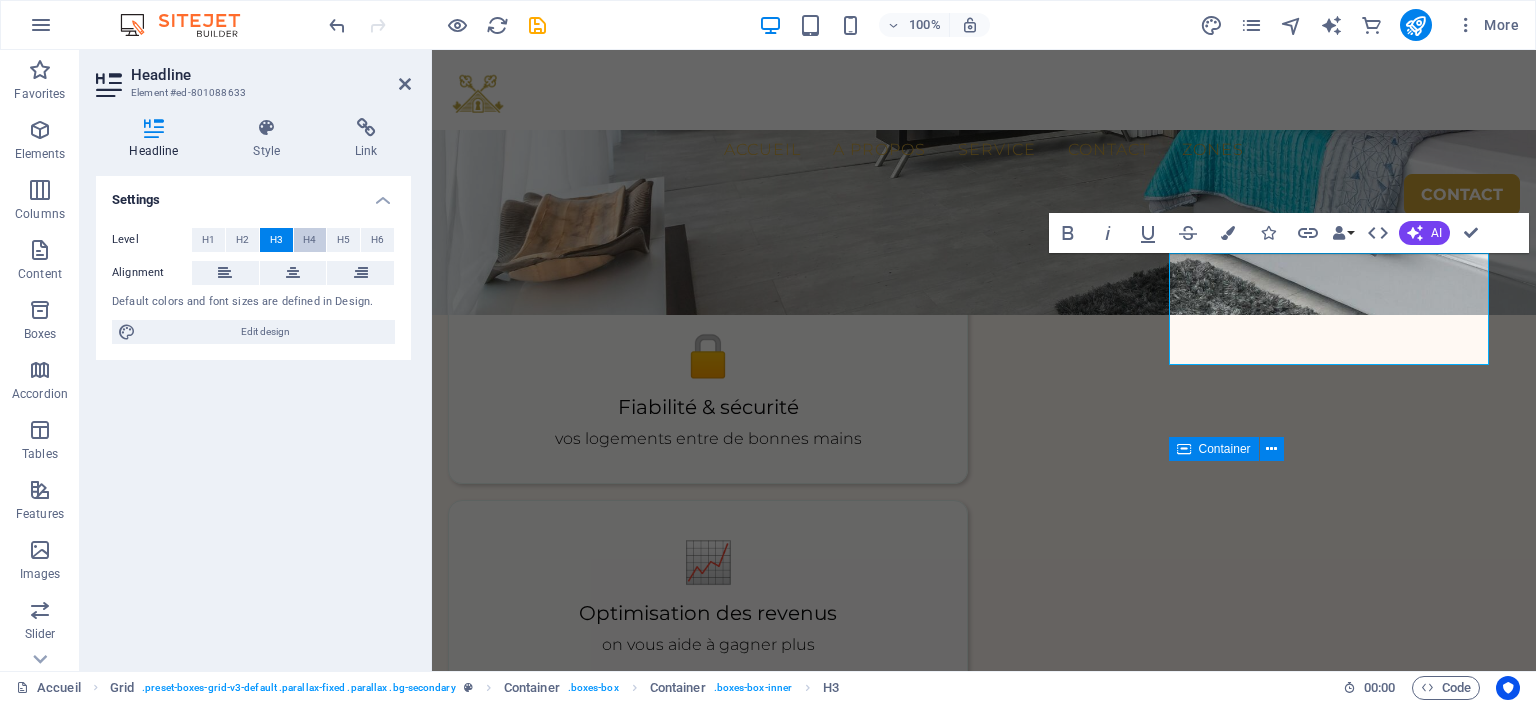 click on "H4" at bounding box center (310, 240) 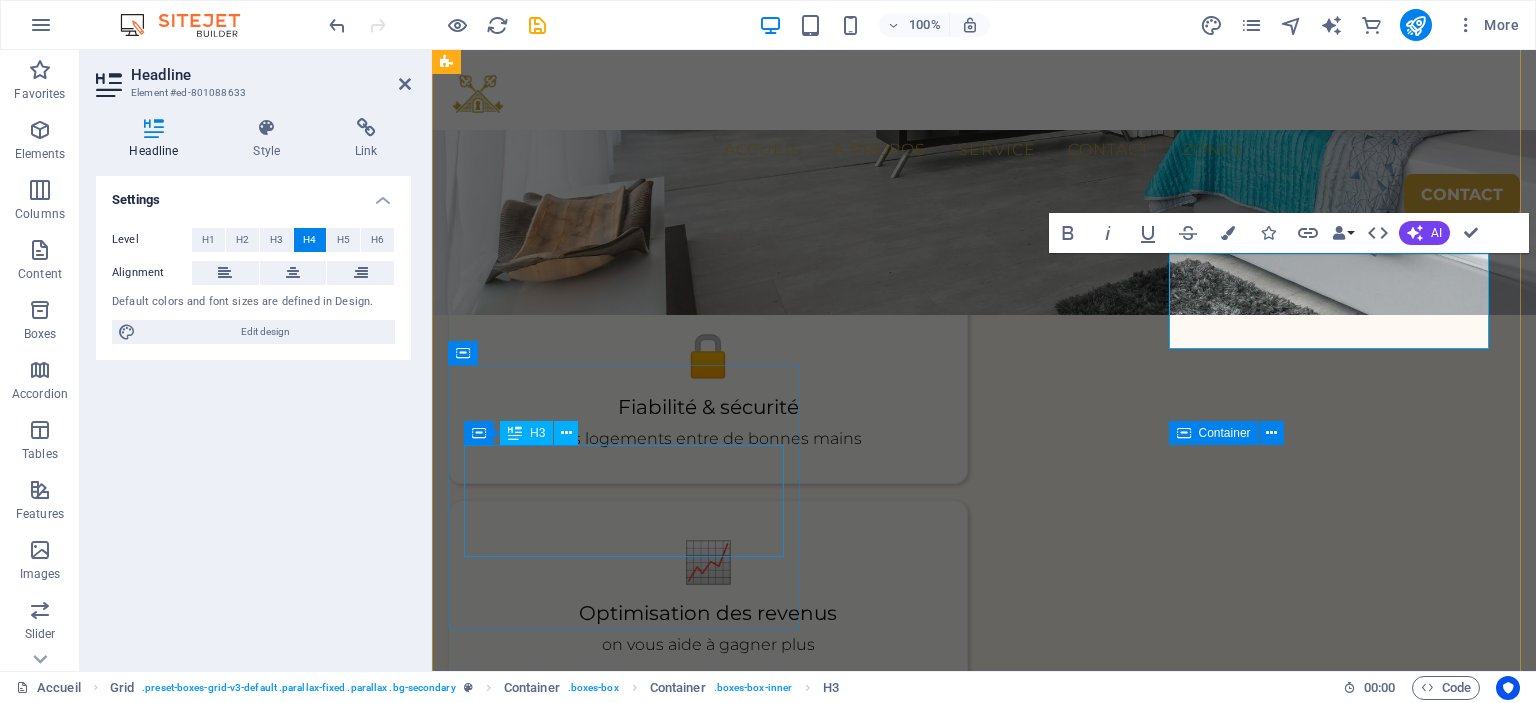 click on "Création et optimisation des annonces de location" at bounding box center (738, 1862) 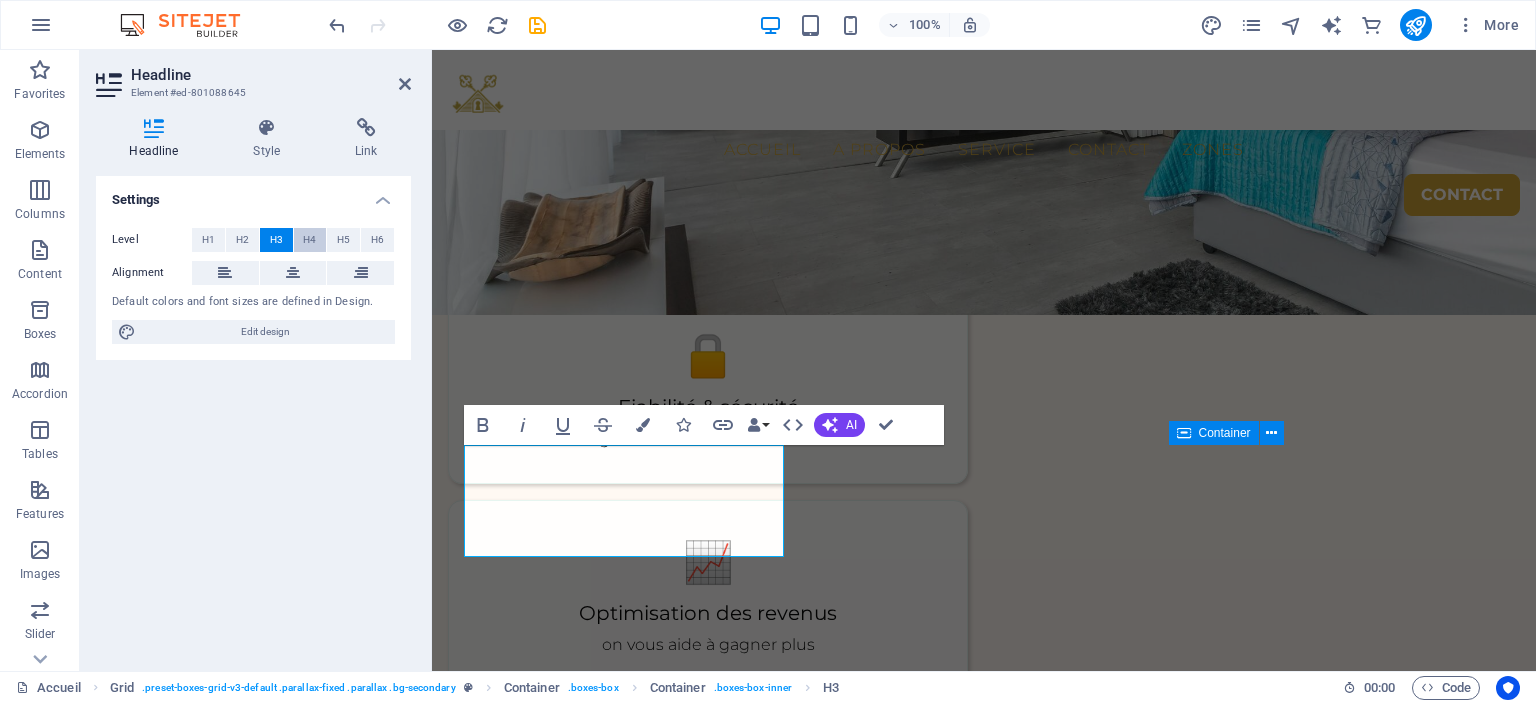 click on "H4" at bounding box center [309, 240] 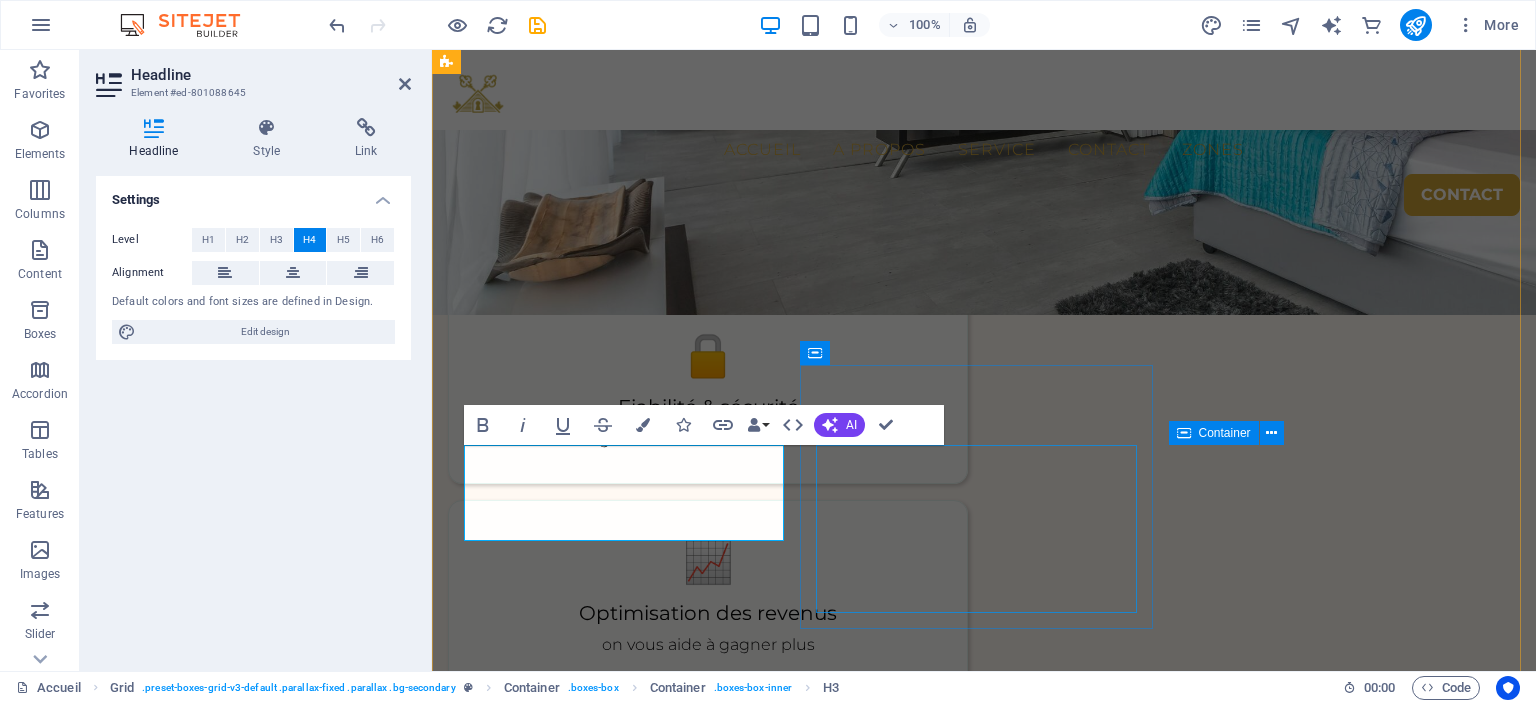 click on "Ajustement automatique des tarifs pour maximiser vos revenus" at bounding box center [738, 2130] 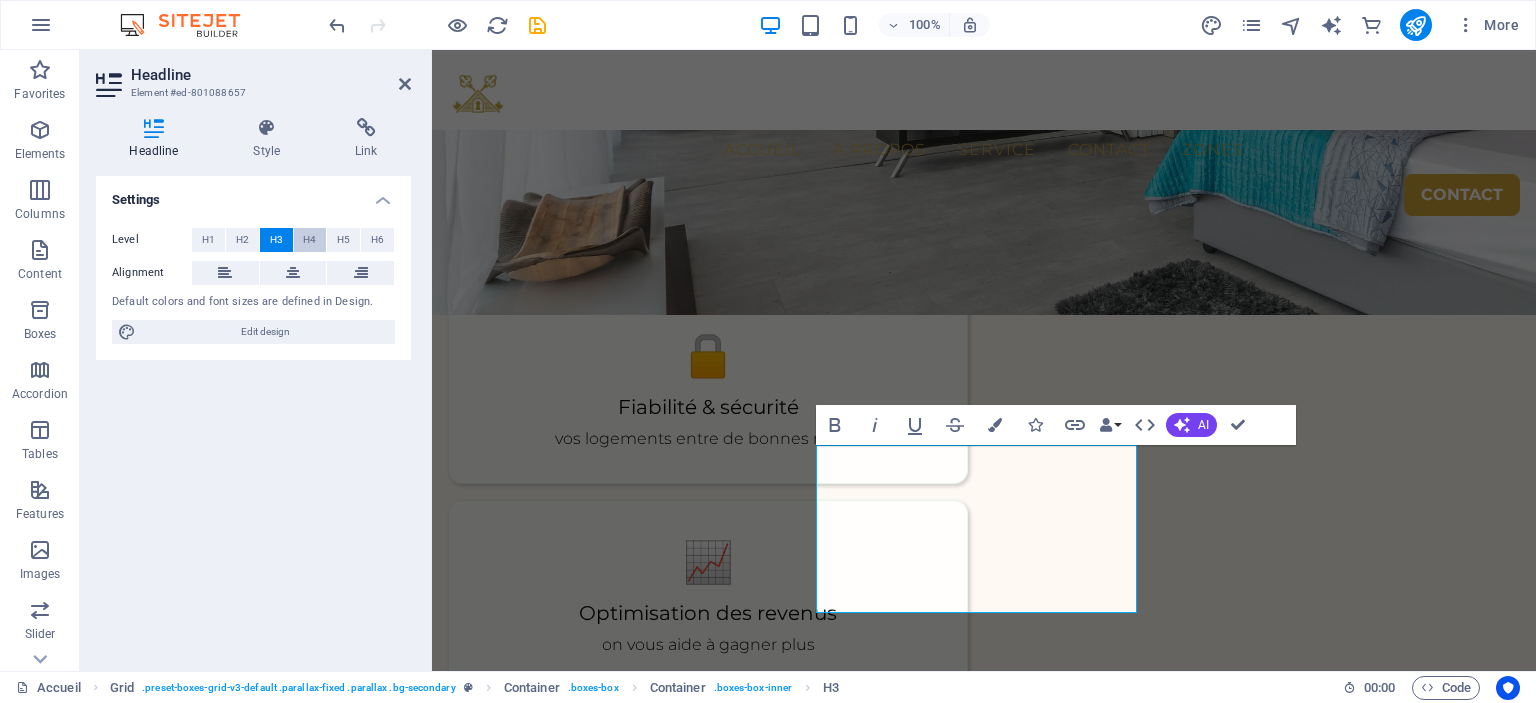 click on "H4" at bounding box center (309, 240) 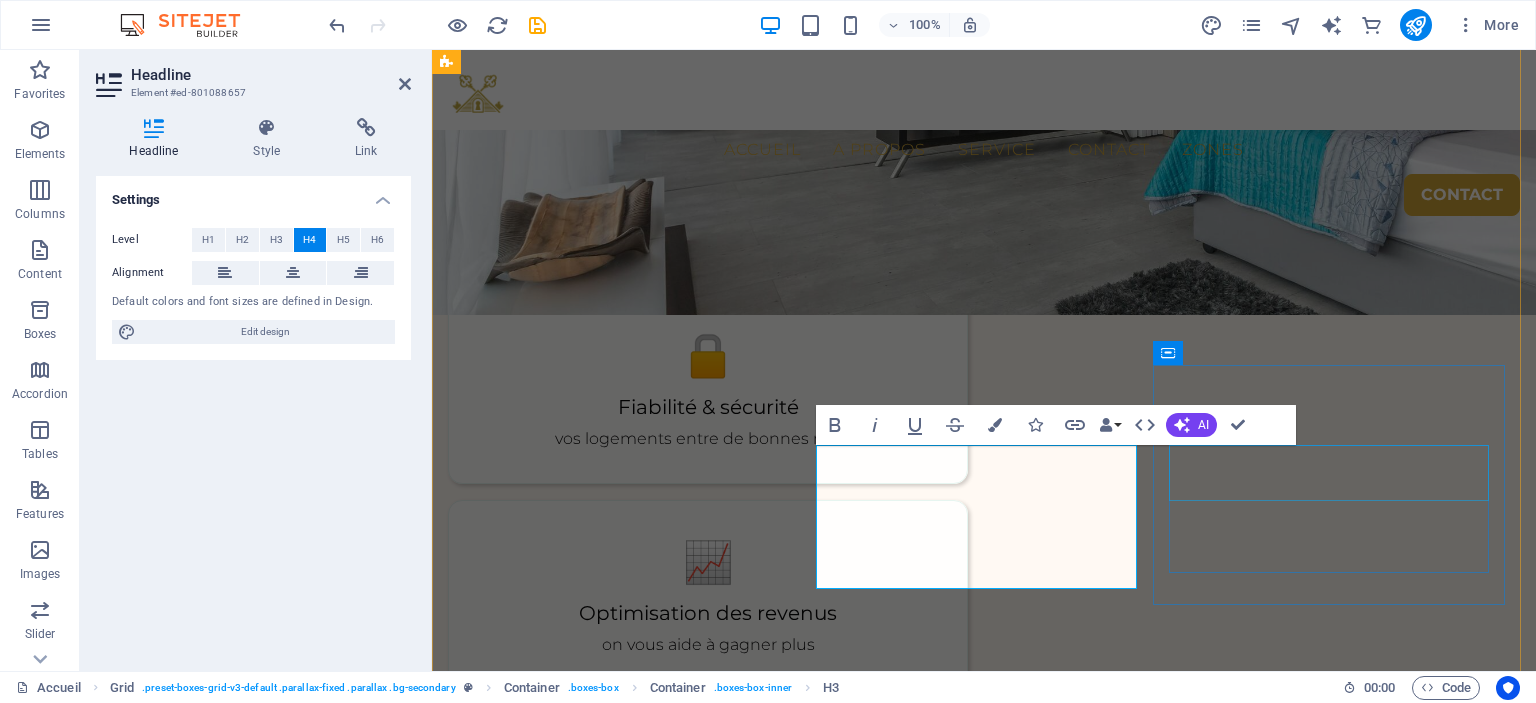 click on "Services en option" at bounding box center (771, 2478) 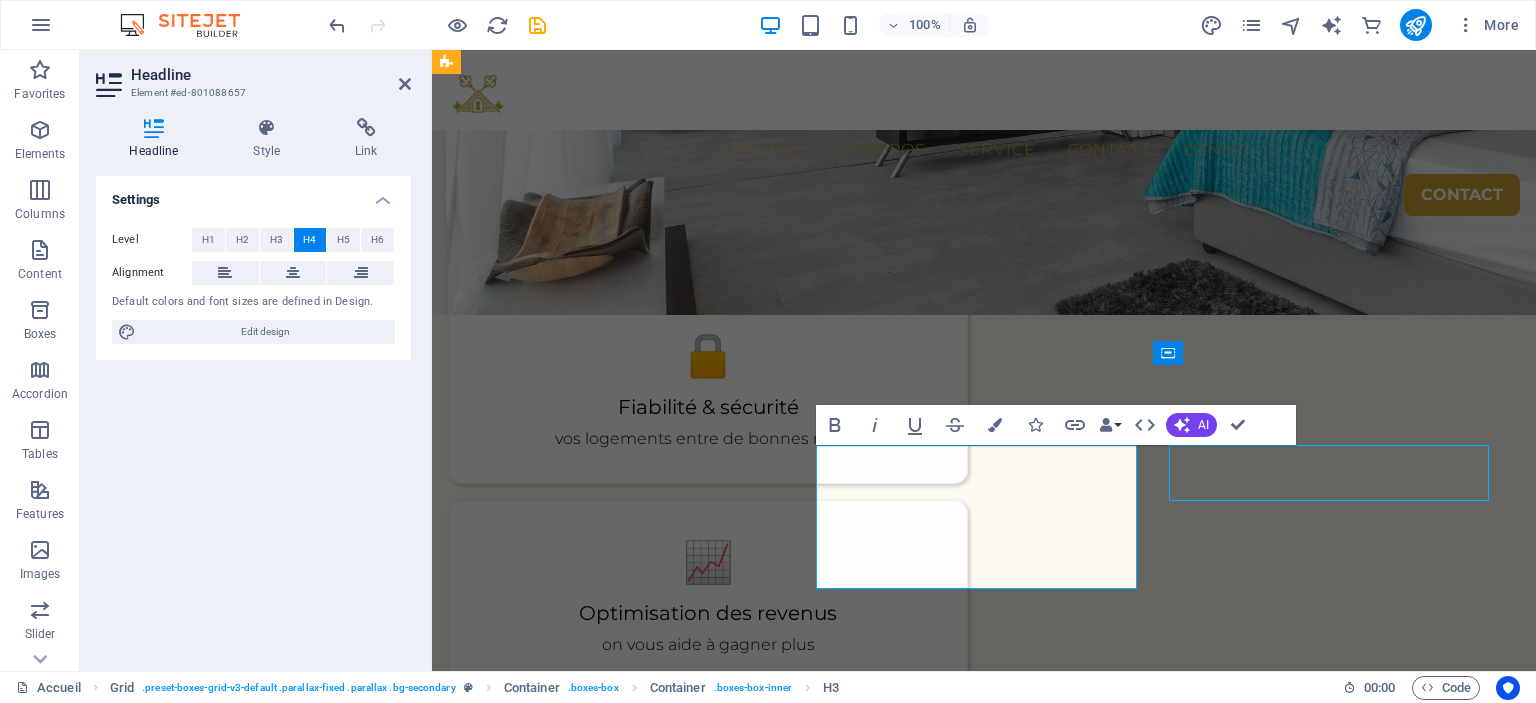 click on "Services en option" at bounding box center (771, 2478) 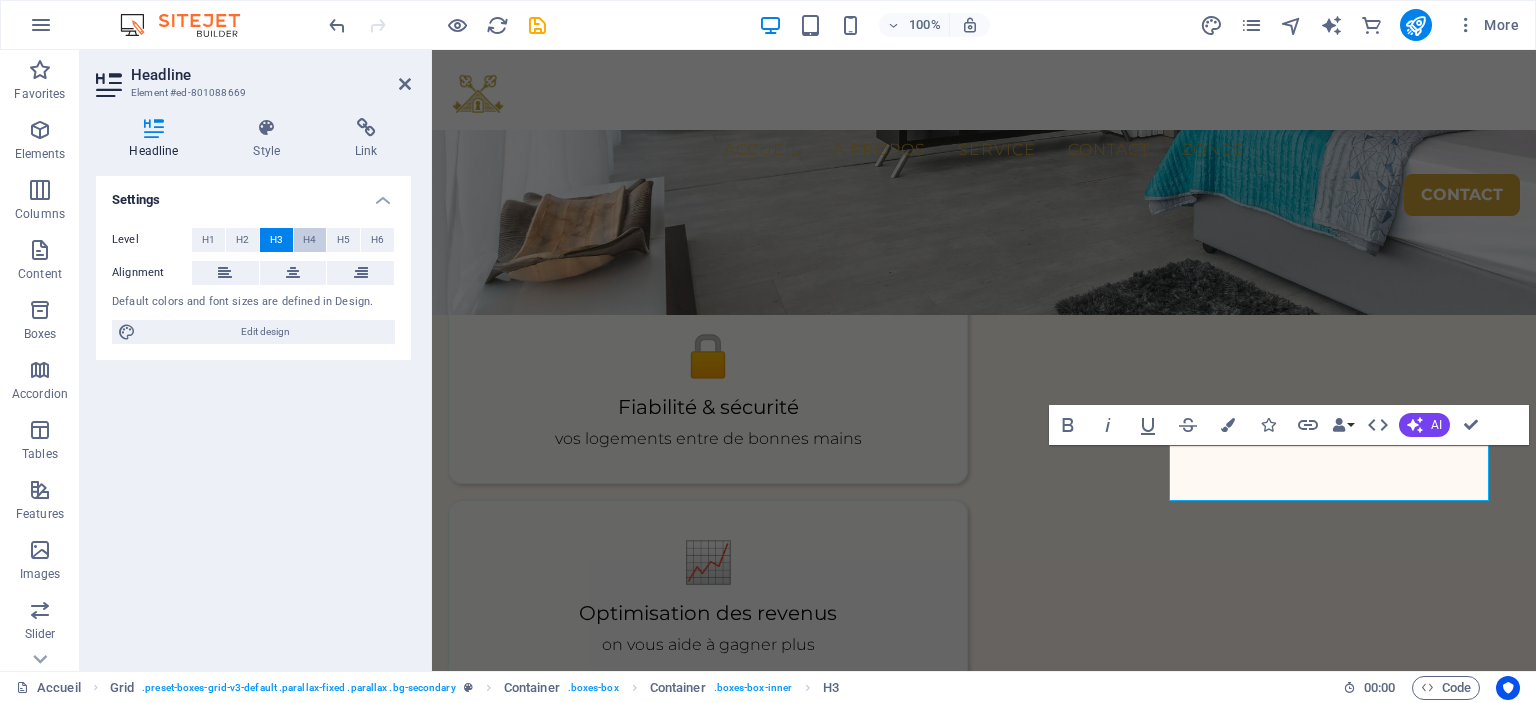 click on "H4" at bounding box center [309, 240] 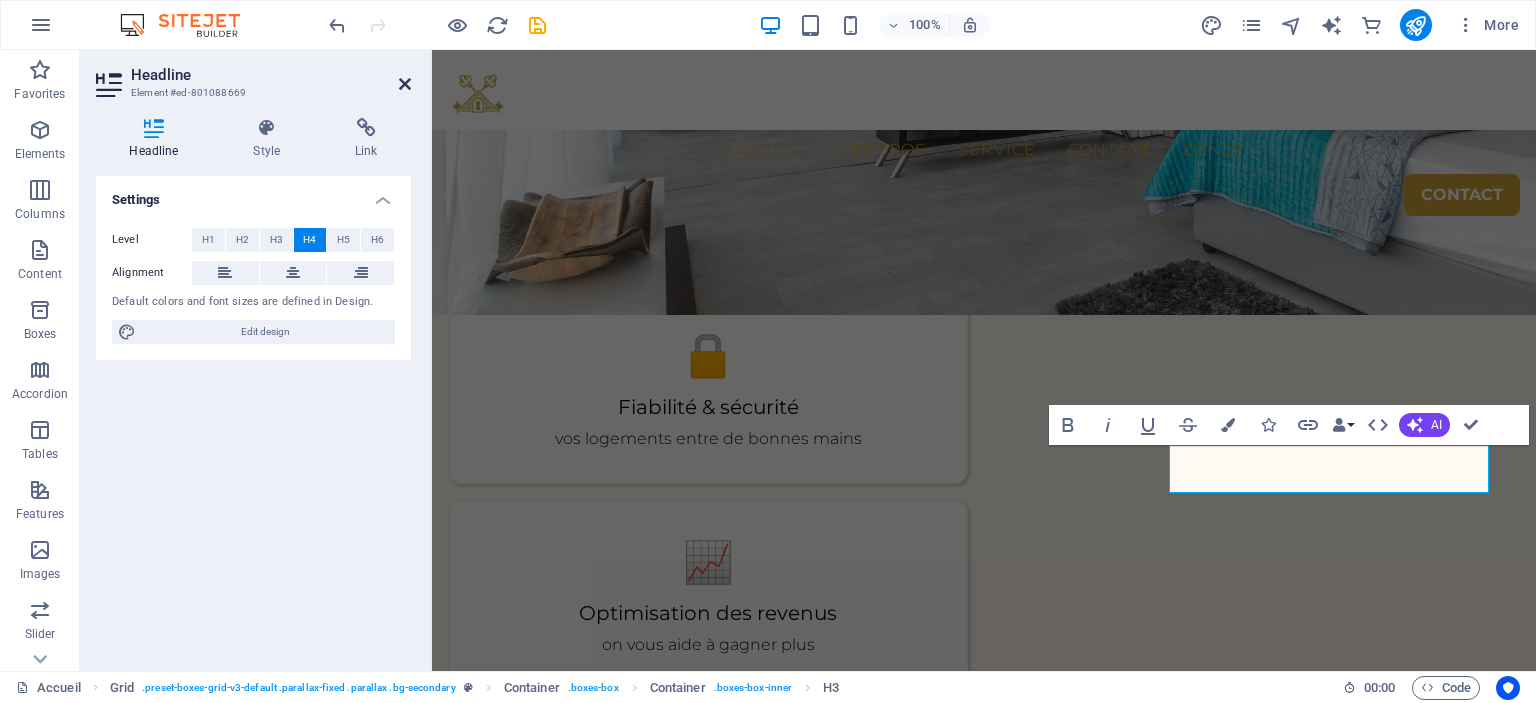 click at bounding box center (405, 84) 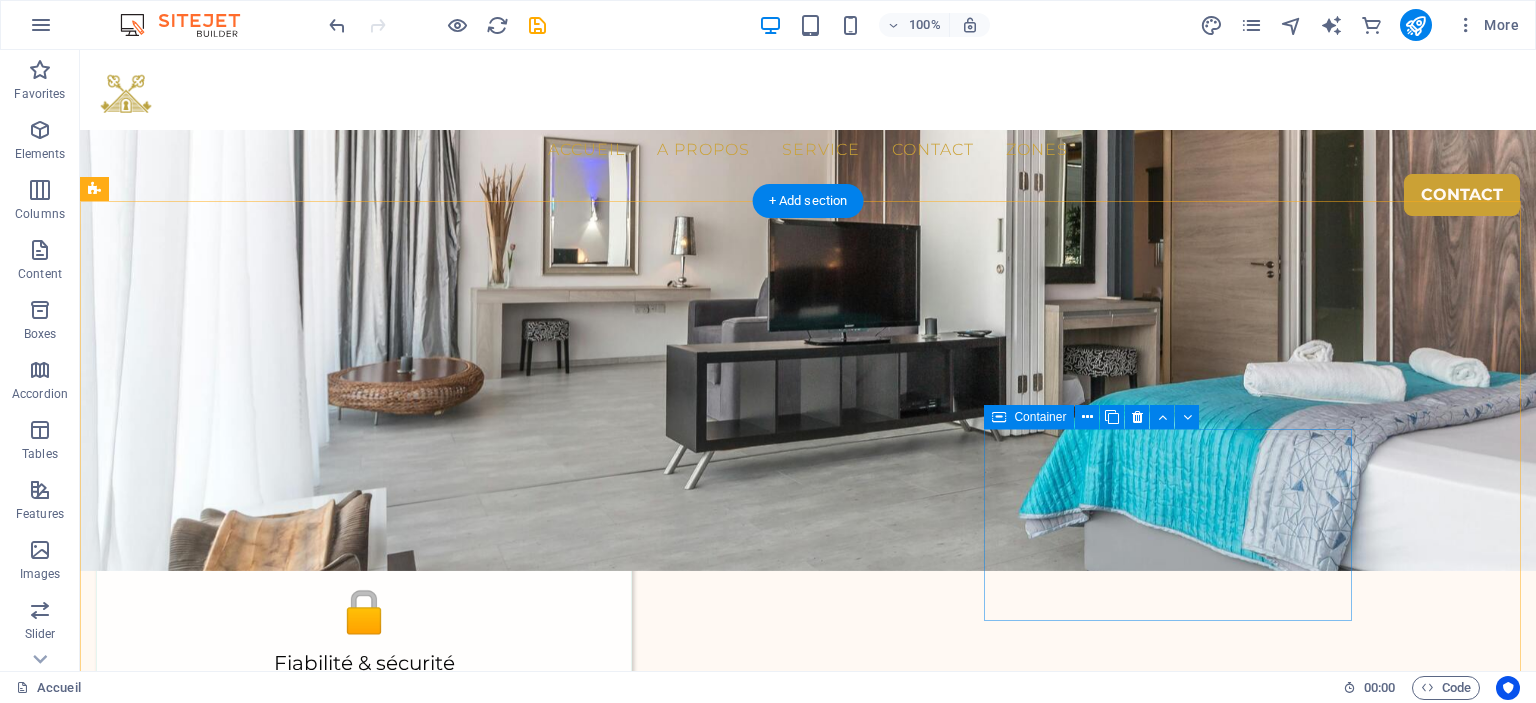 scroll, scrollTop: 2044, scrollLeft: 0, axis: vertical 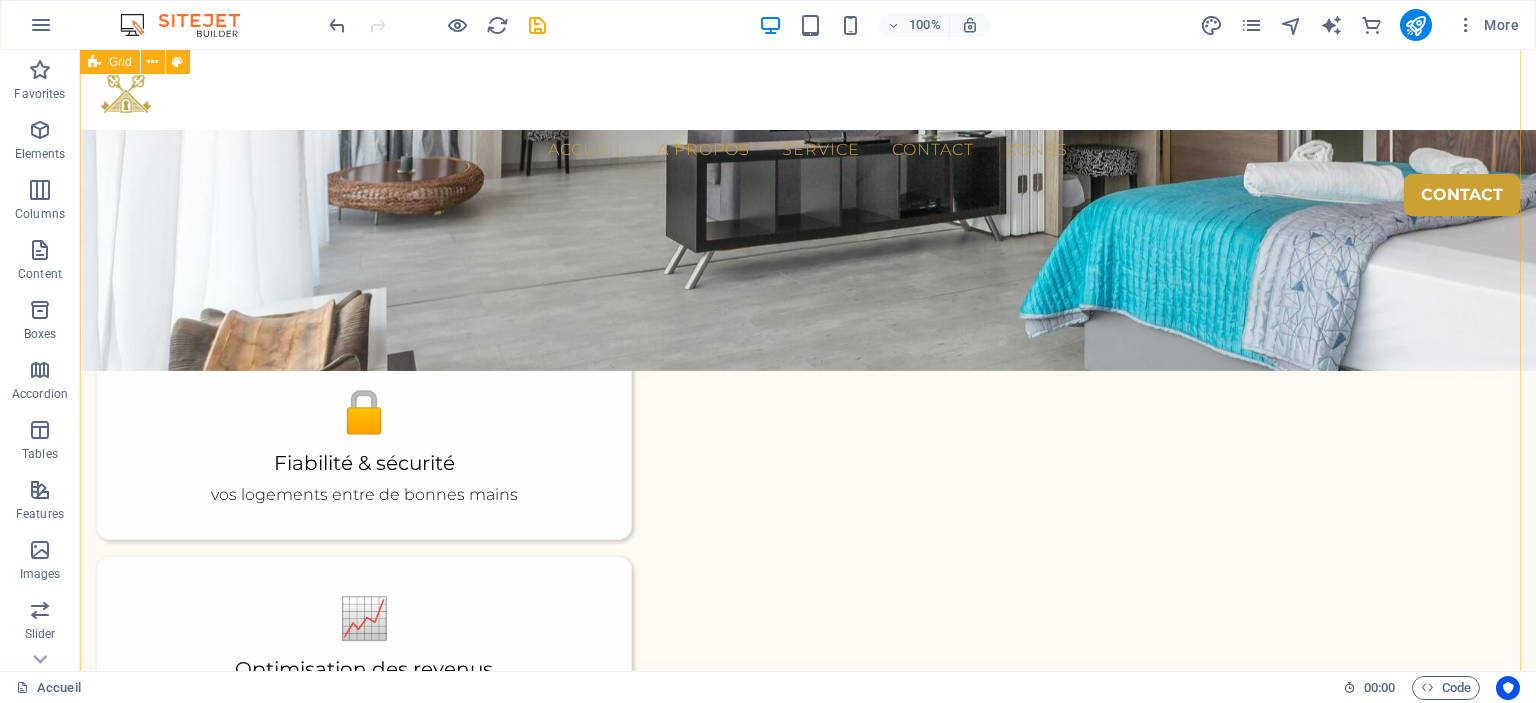 click on "Nos prestations en un clin d'œil Accueil & départ des voyageurs .fa-secondary{opacity:.4} Ménage professionnel gestion du linge Gestion des messages et des réservations 7j/7 Création et optimisation des annonces de location Ajustement automatique des tarifs pour maximiser vos revenus Services en option -  Transfert aéroport -  Panier de bienvenue - Maintenance / dépannage rapide" at bounding box center [808, 1820] 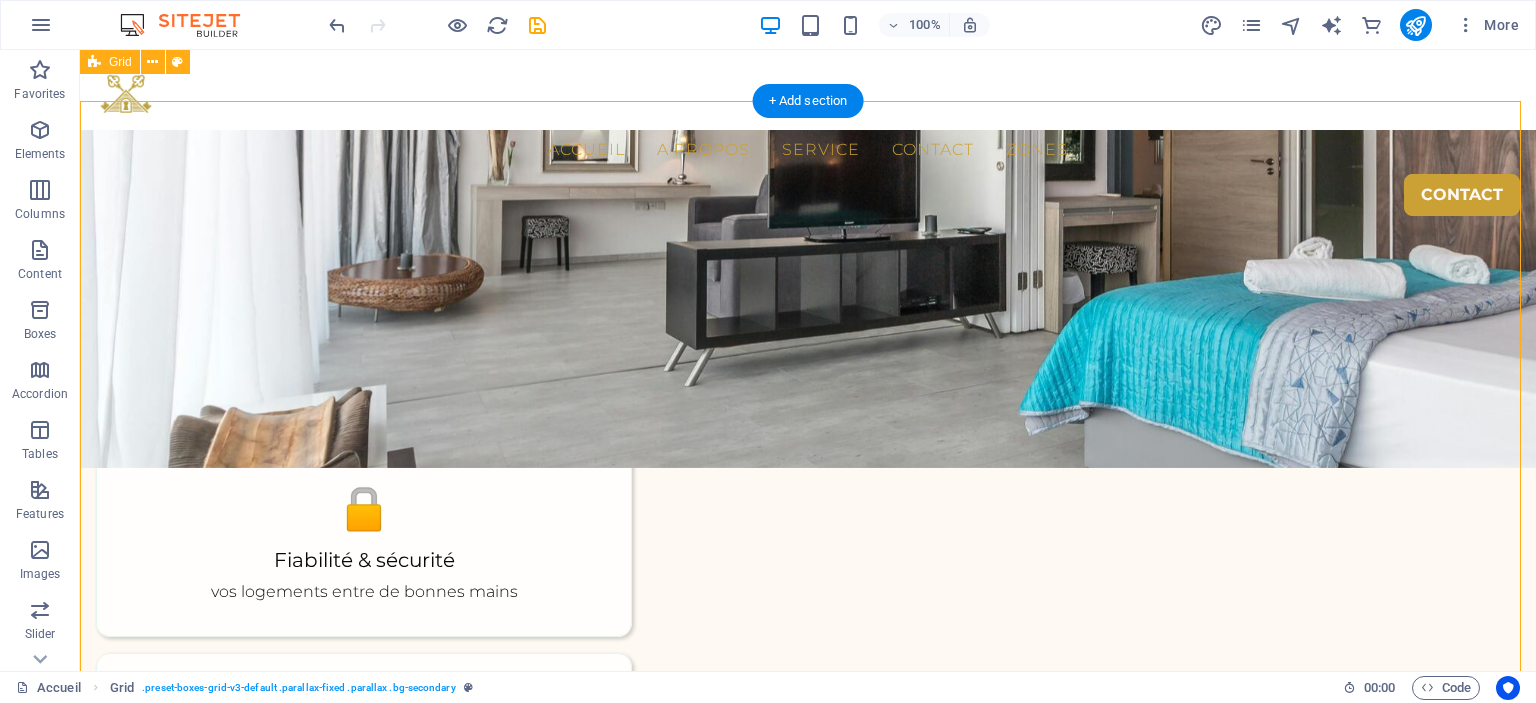 scroll, scrollTop: 1944, scrollLeft: 0, axis: vertical 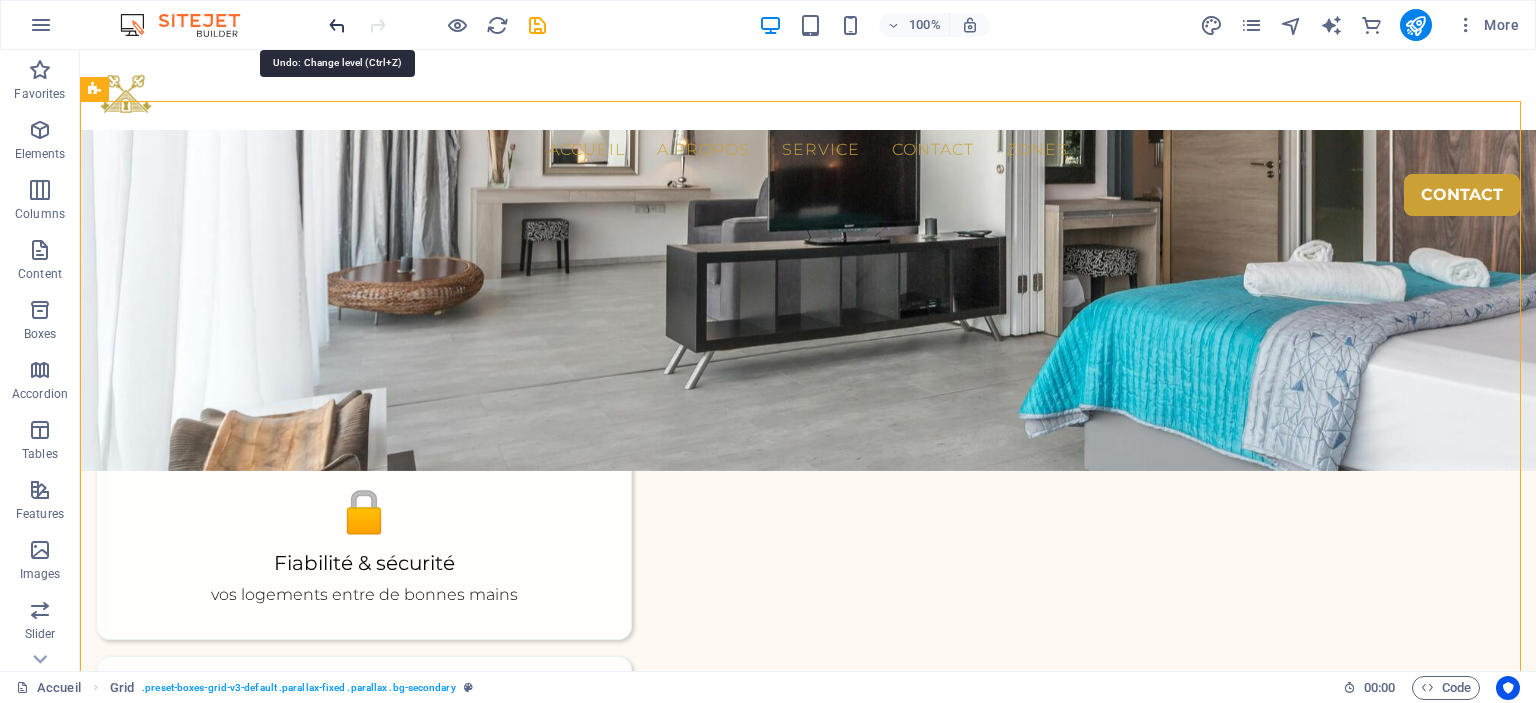 click at bounding box center (337, 25) 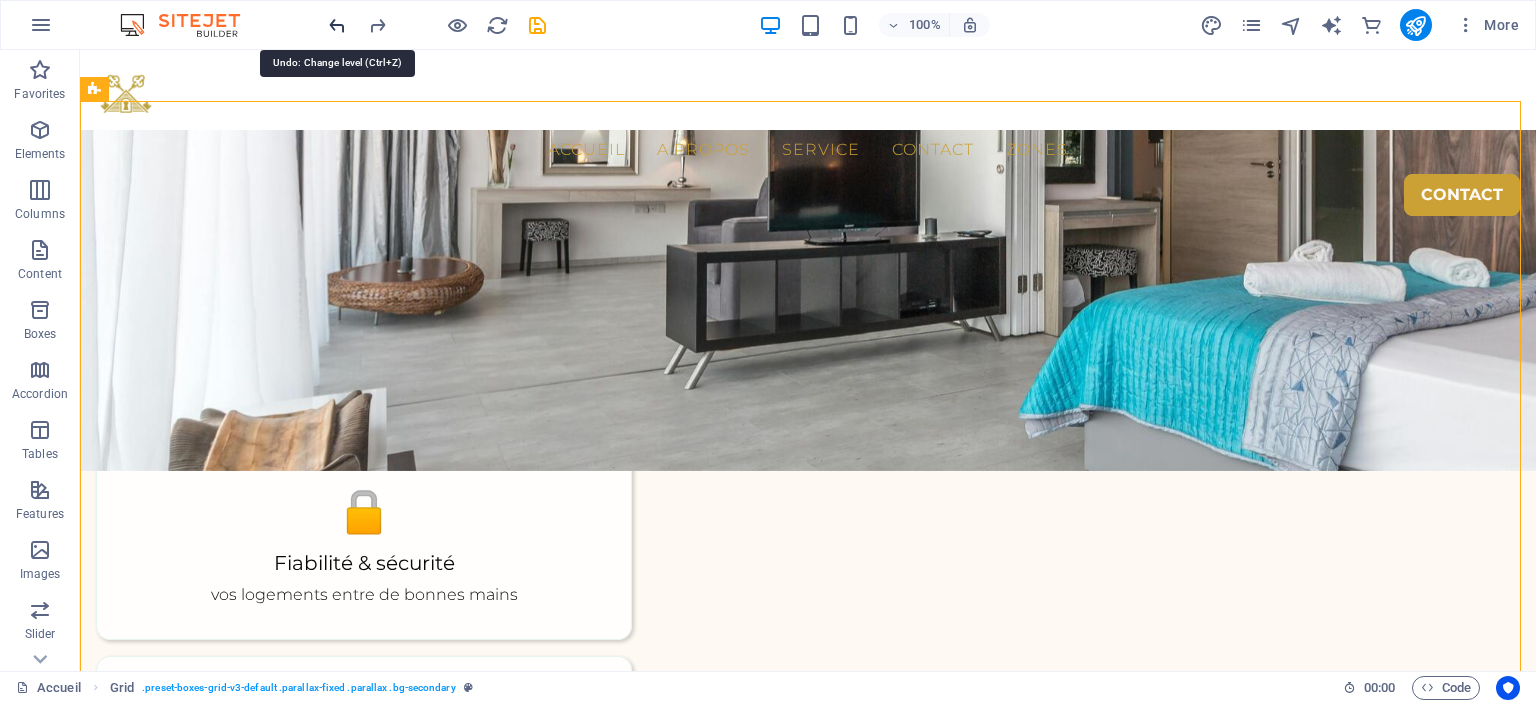 click at bounding box center (337, 25) 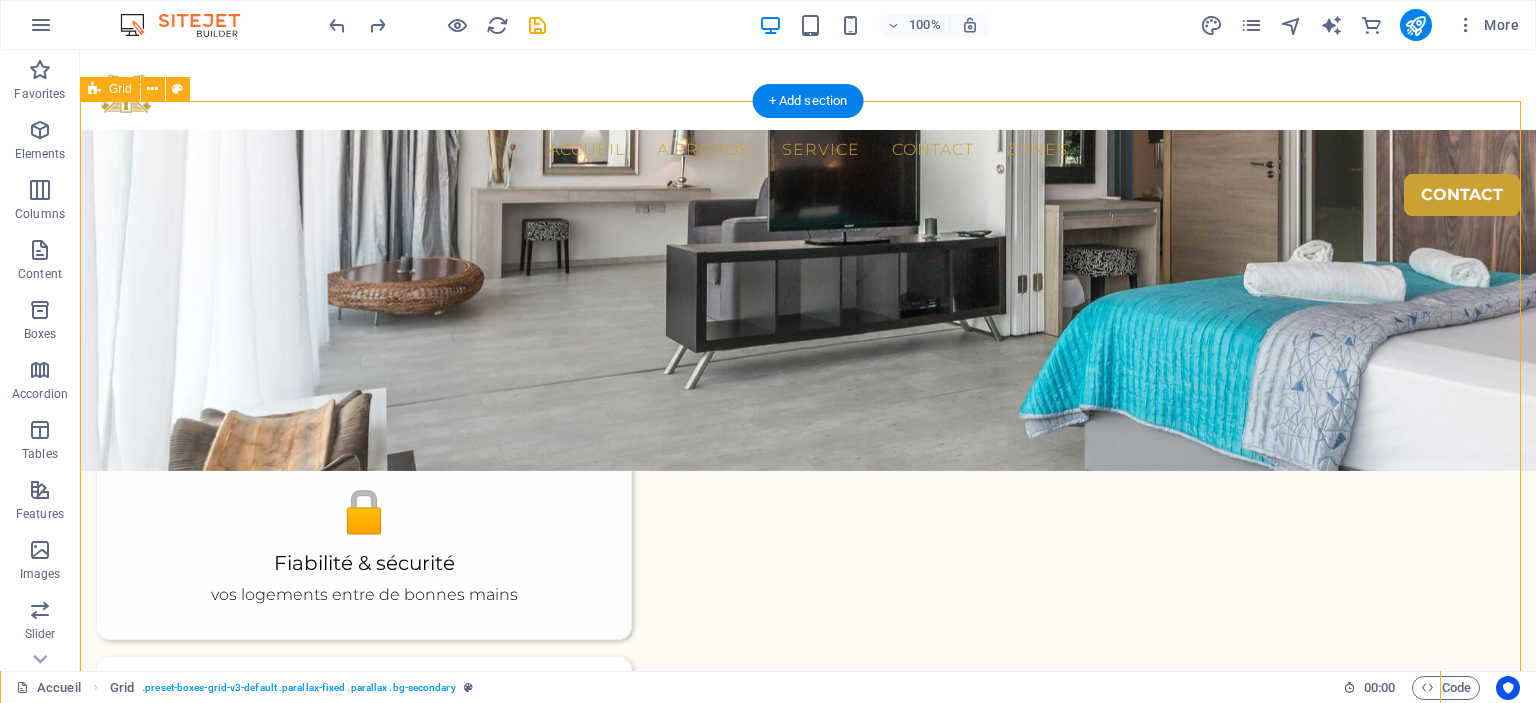 click on "Nos prestations en un clin d'œil Accueil & départ des voyageurs .fa-secondary{opacity:.4} Ménage professionnel gestion du linge Gestion des messages et des réservations 7j/7 Création et optimisation des annonces de location Ajustement automatique des tarifs pour maximiser vos revenus Services en option -  Transfert aéroport -  Panier de bienvenue - Maintenance / dépannage rapide" at bounding box center (808, 1992) 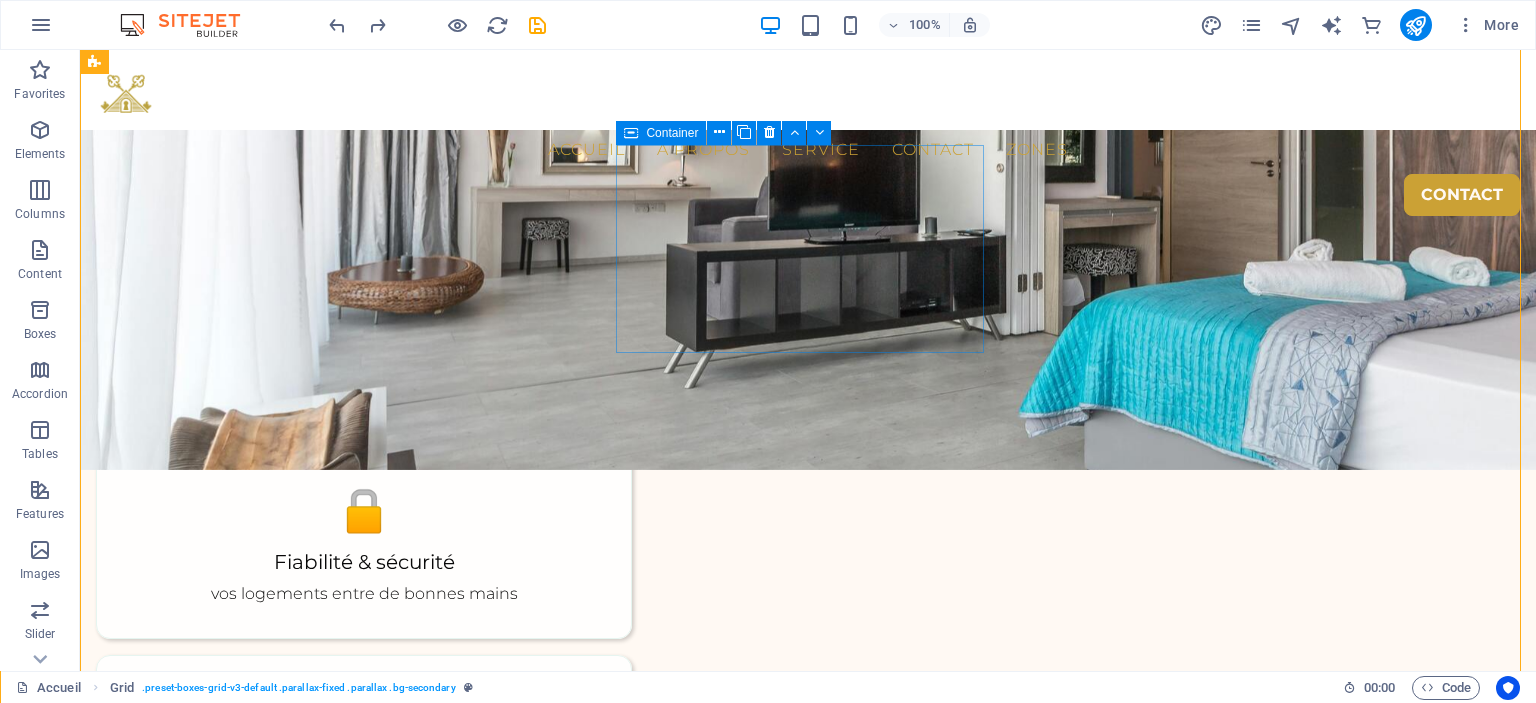 scroll, scrollTop: 2244, scrollLeft: 0, axis: vertical 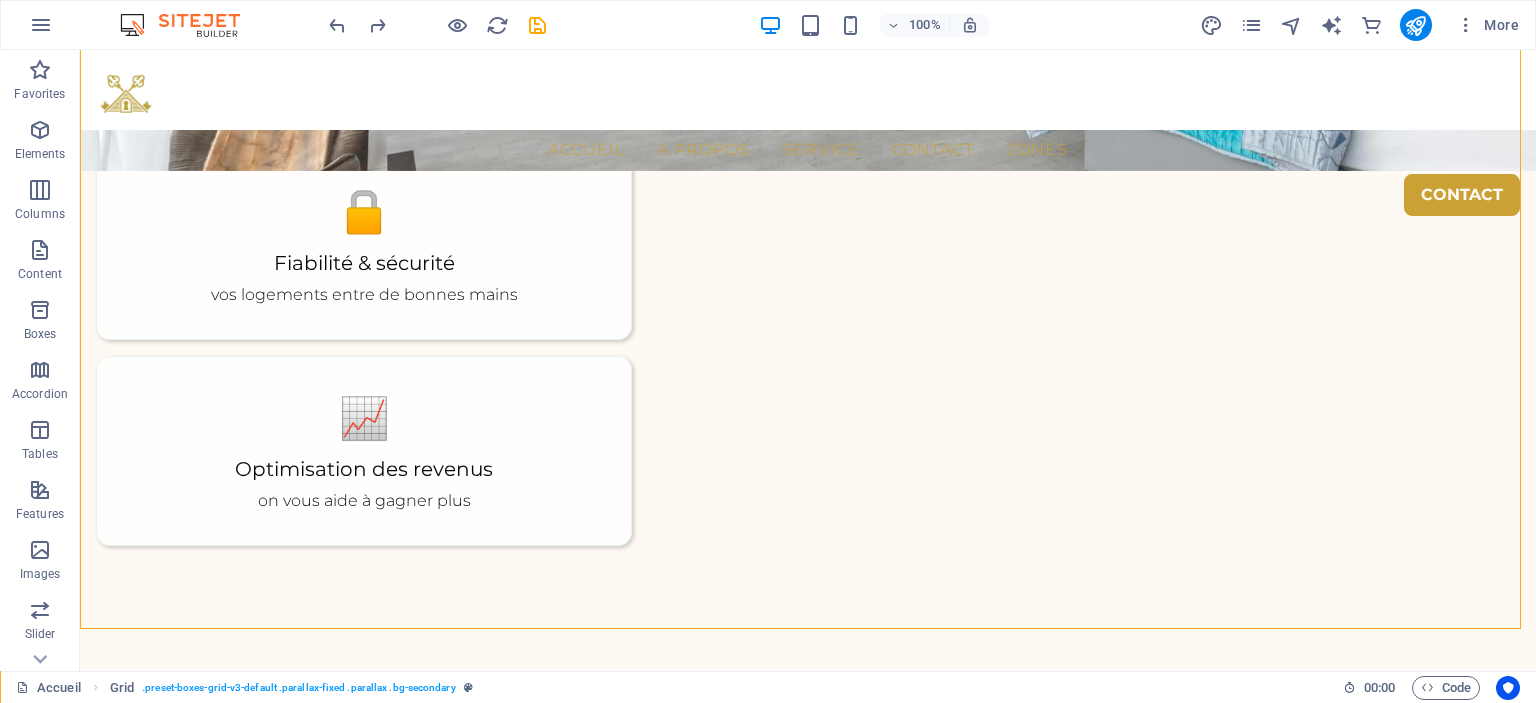 click on "100% More" at bounding box center [768, 25] 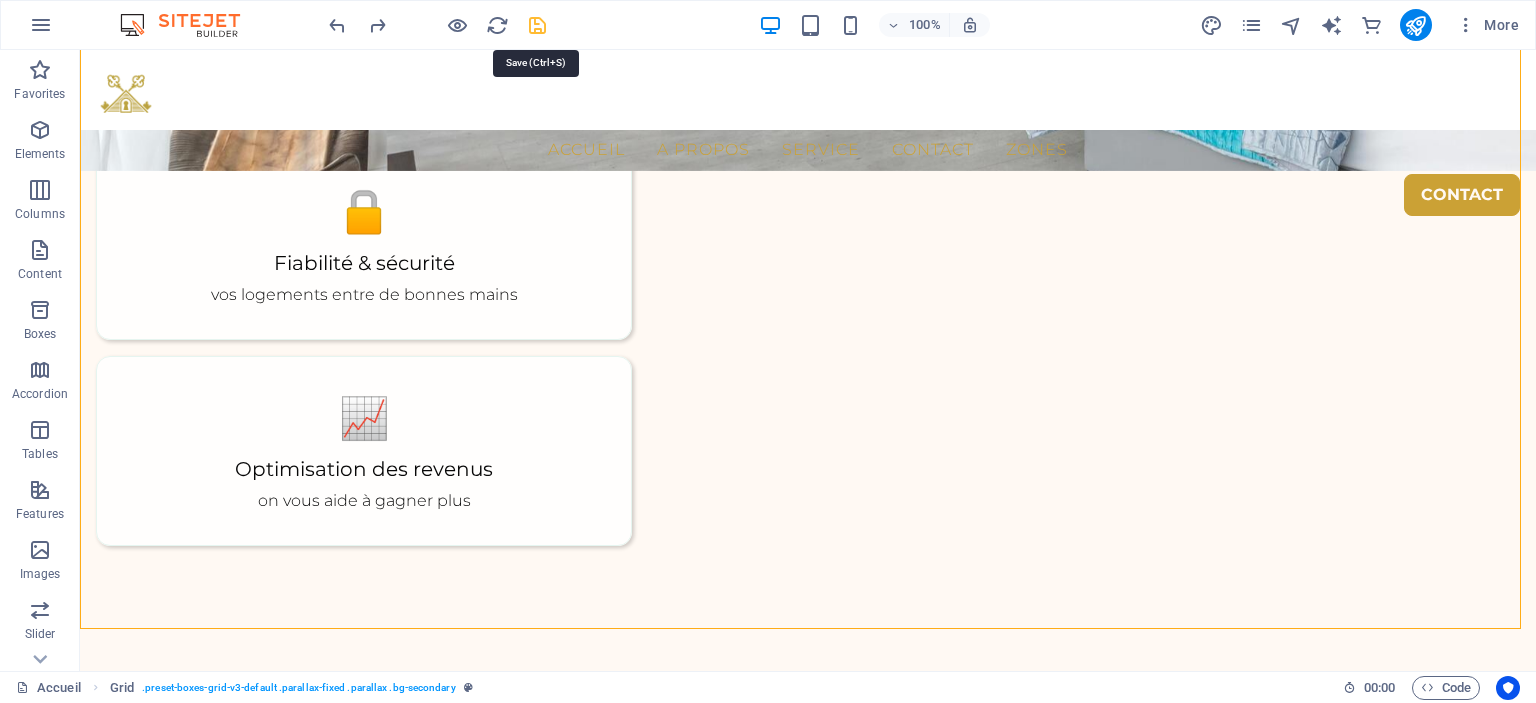 click at bounding box center [537, 25] 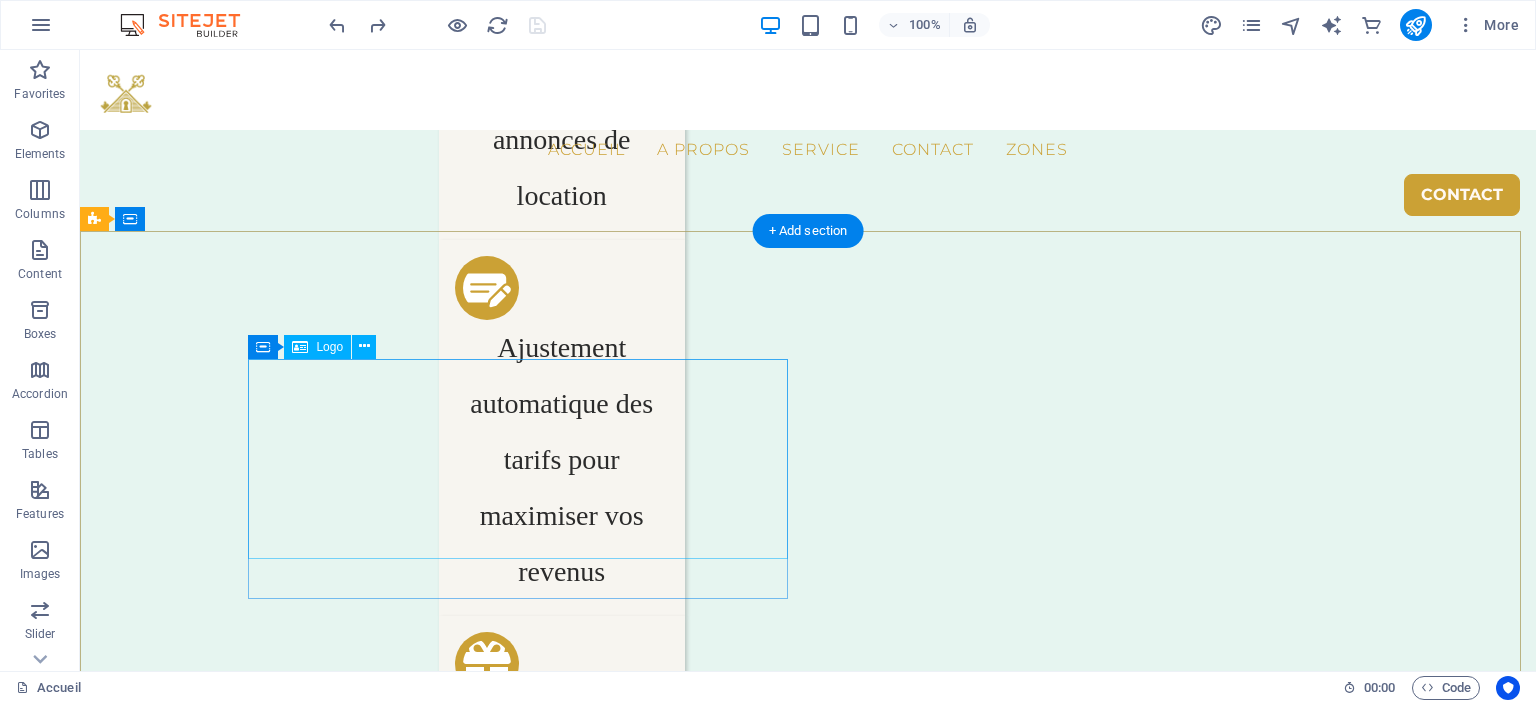 scroll, scrollTop: 4300, scrollLeft: 0, axis: vertical 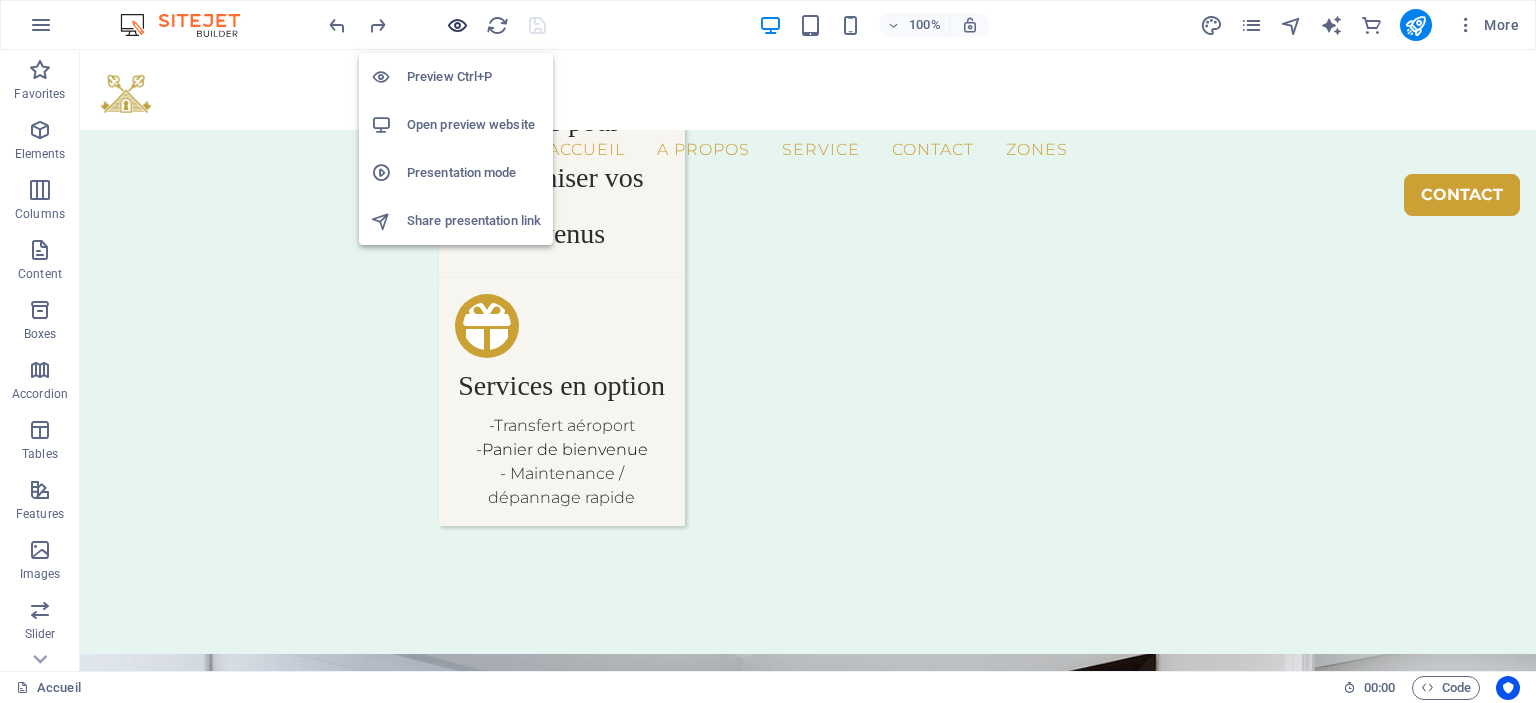 click at bounding box center [457, 25] 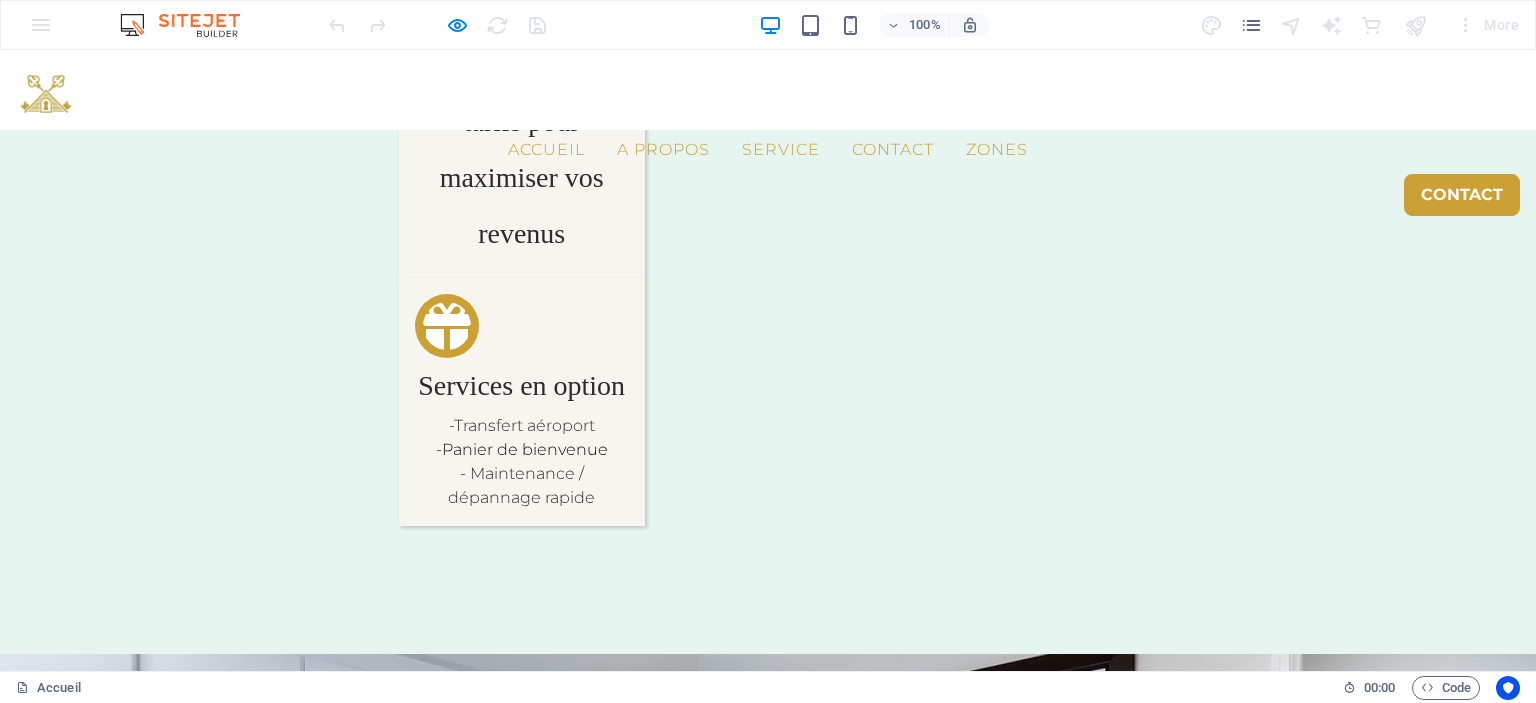 click on "A propos" at bounding box center [663, 150] 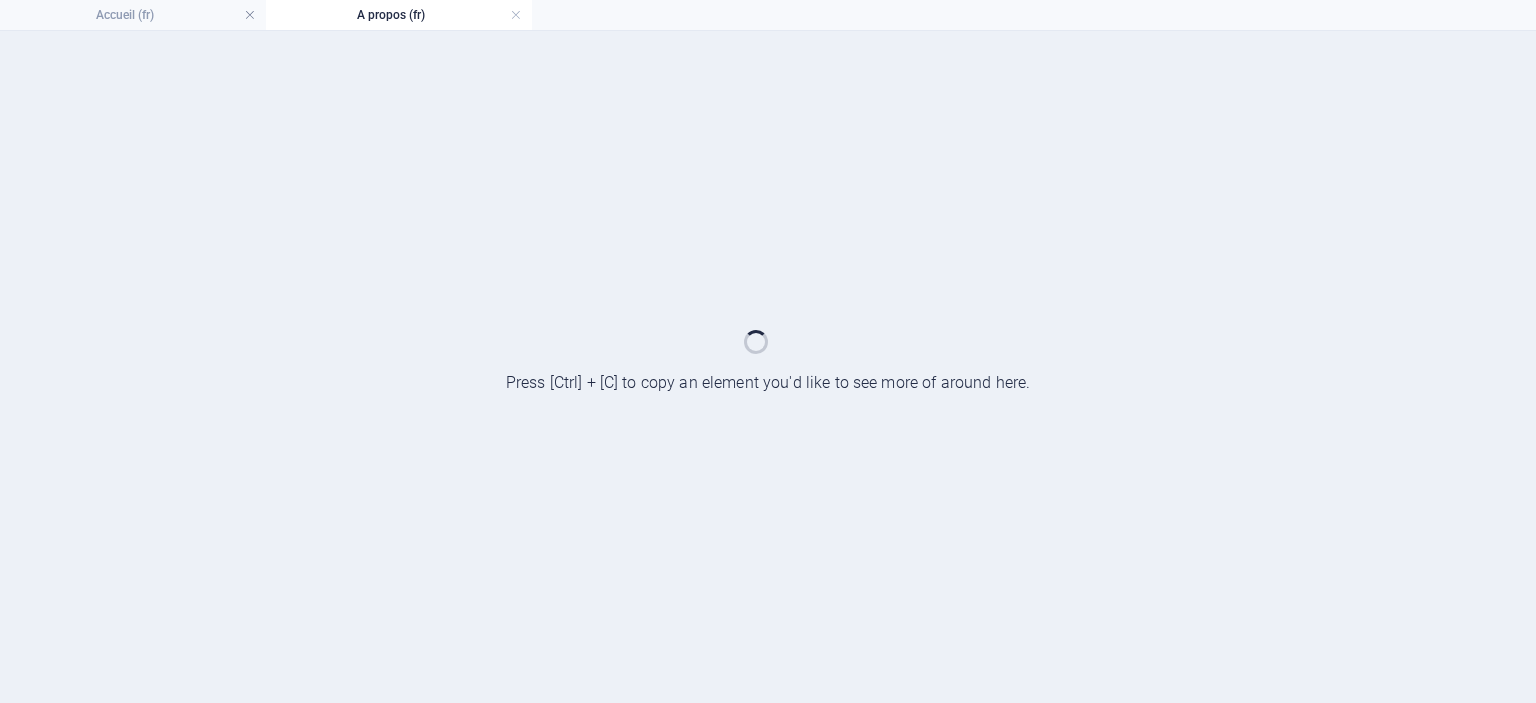 scroll, scrollTop: 0, scrollLeft: 0, axis: both 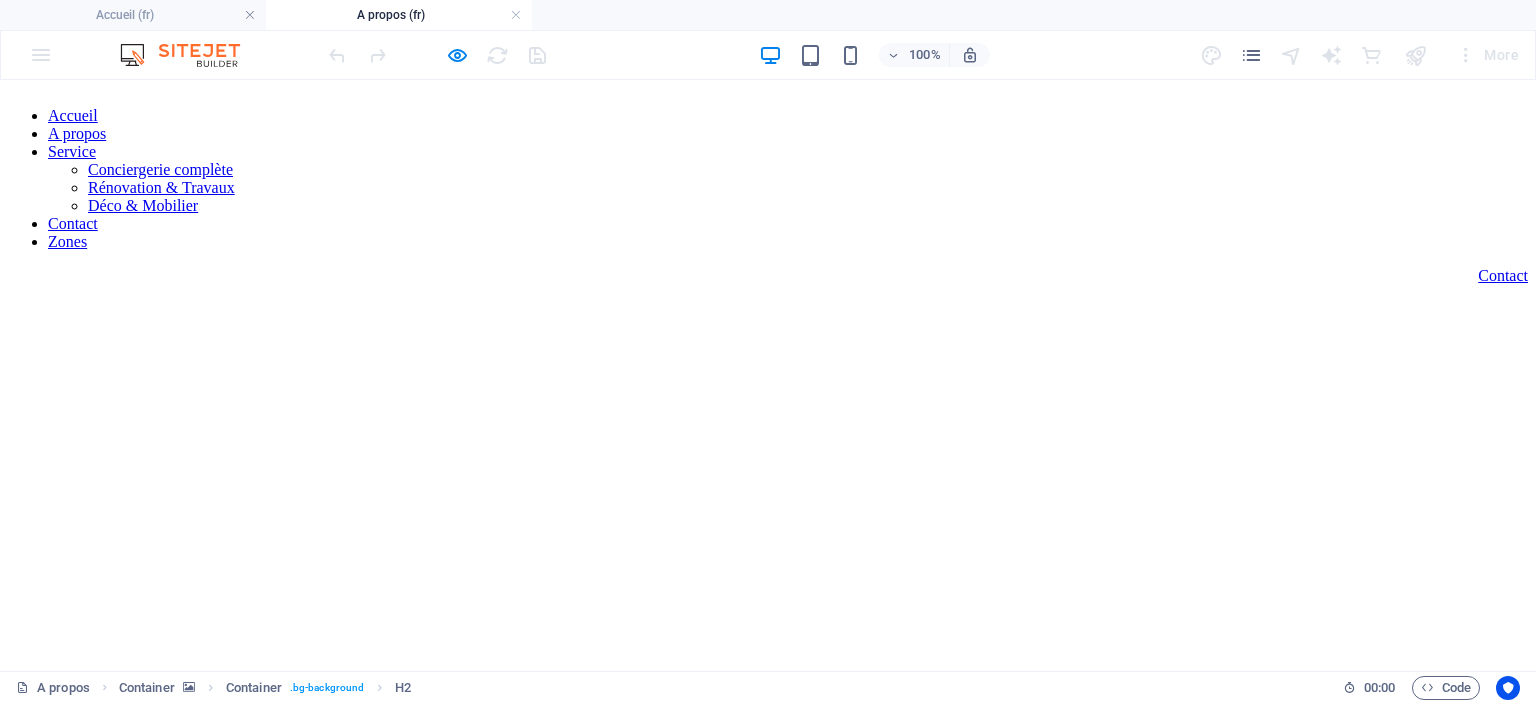 click on "100%" at bounding box center [874, 55] 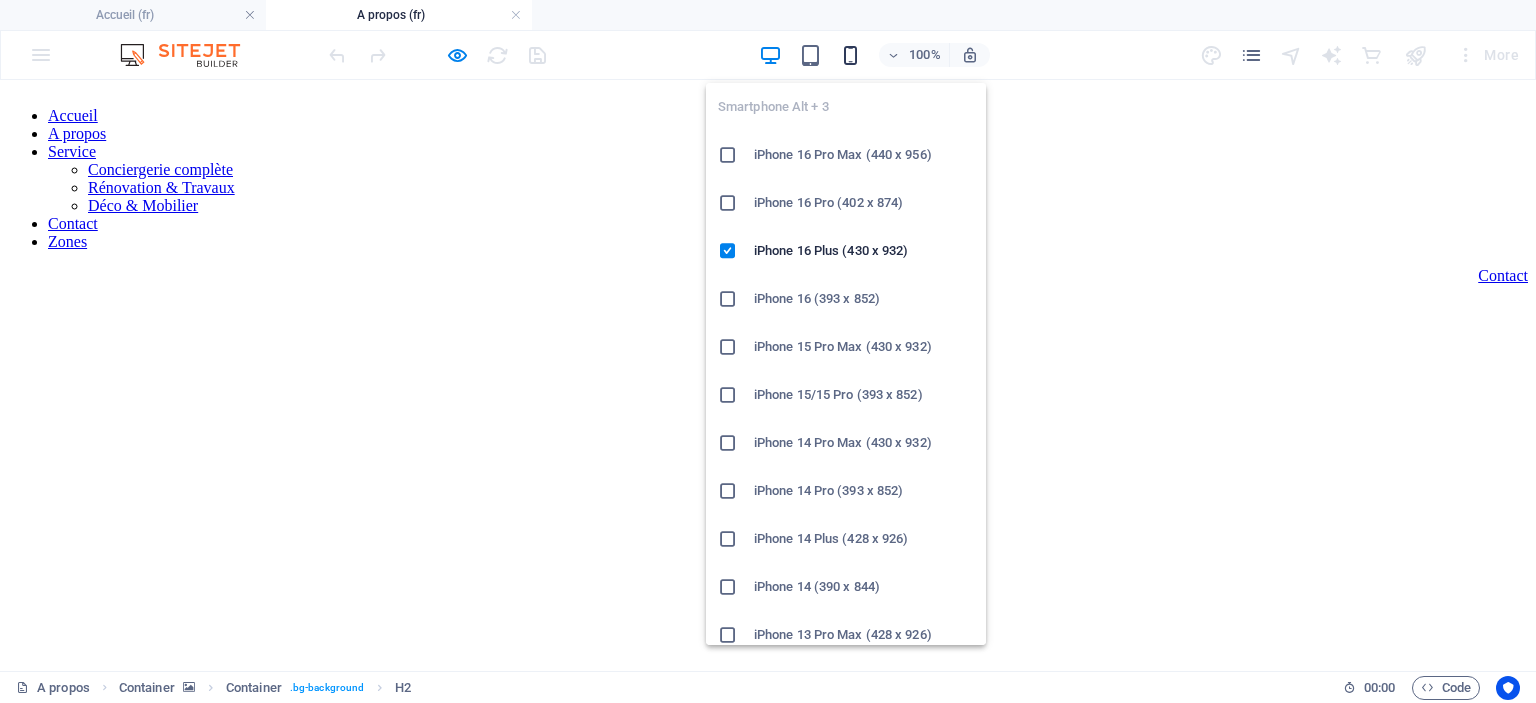 click at bounding box center [850, 55] 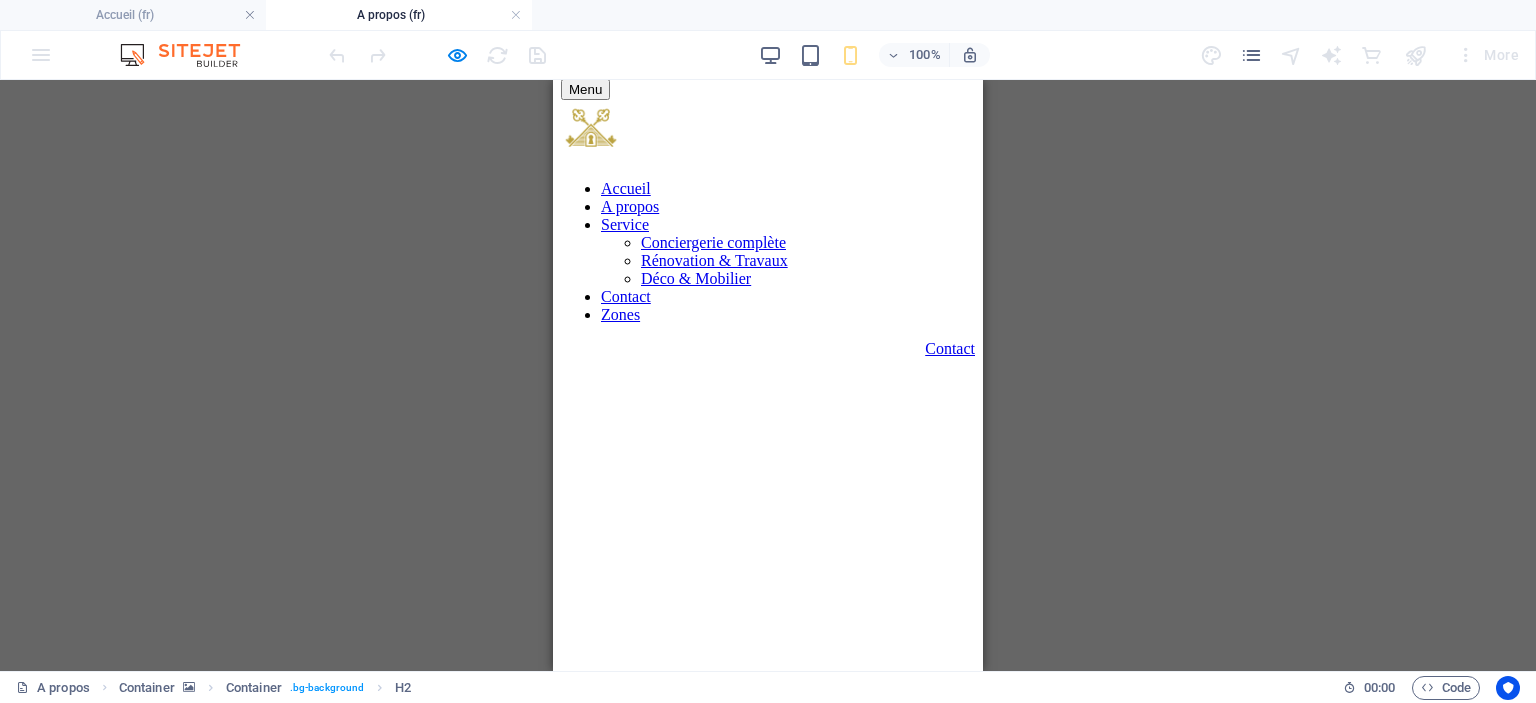 scroll, scrollTop: 0, scrollLeft: 0, axis: both 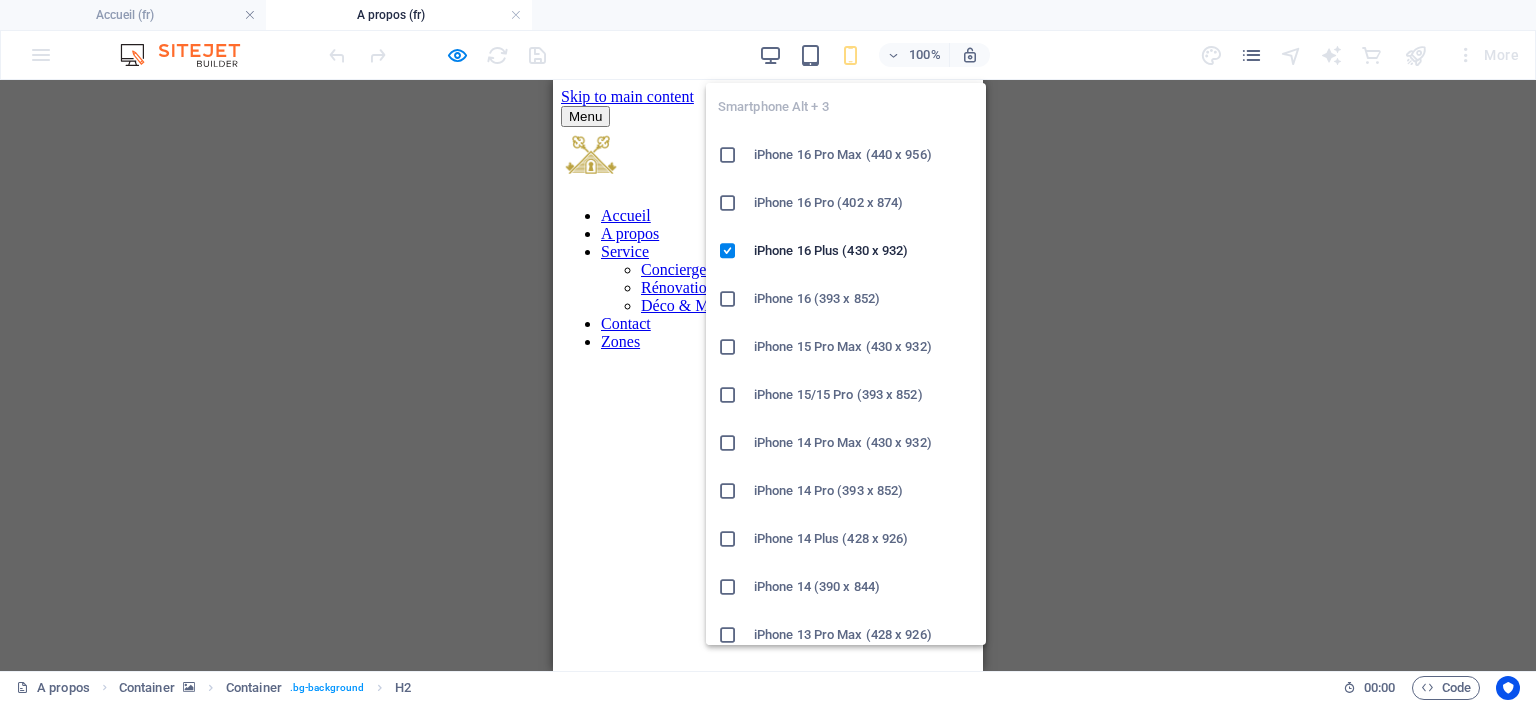 click at bounding box center (850, 55) 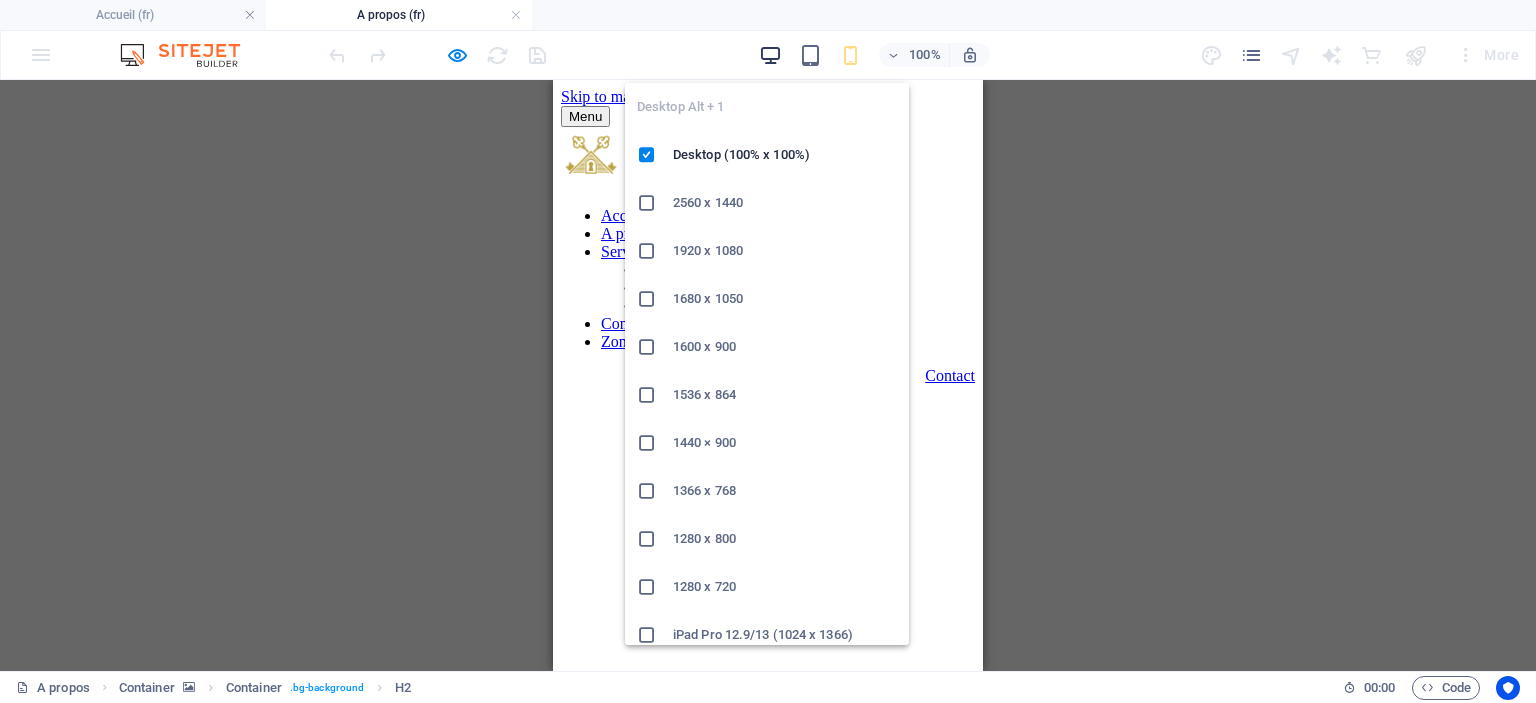 click at bounding box center (770, 55) 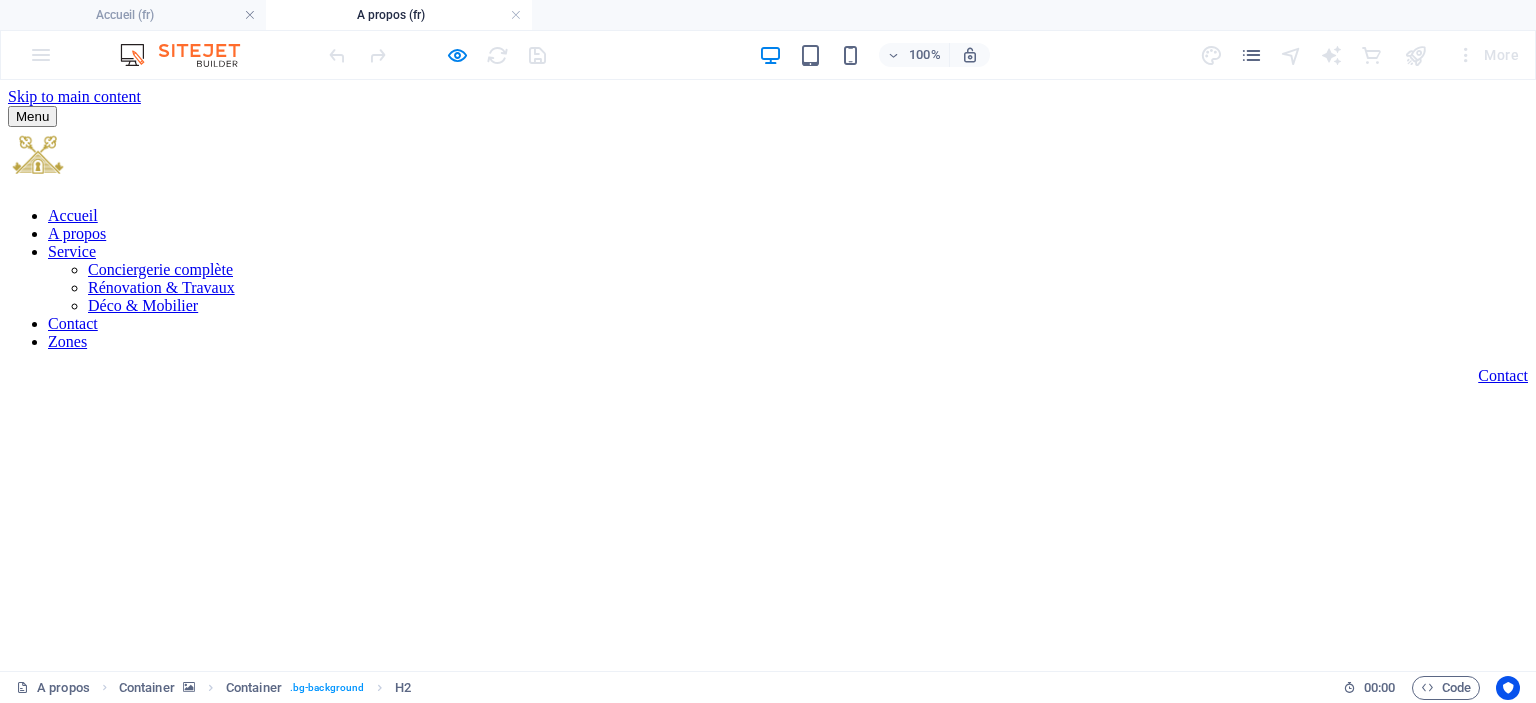 click on "Accueil A propos Service Conciergerie complète Rénovation & Travaux Déco & Mobilier Contact Zones" at bounding box center (768, 279) 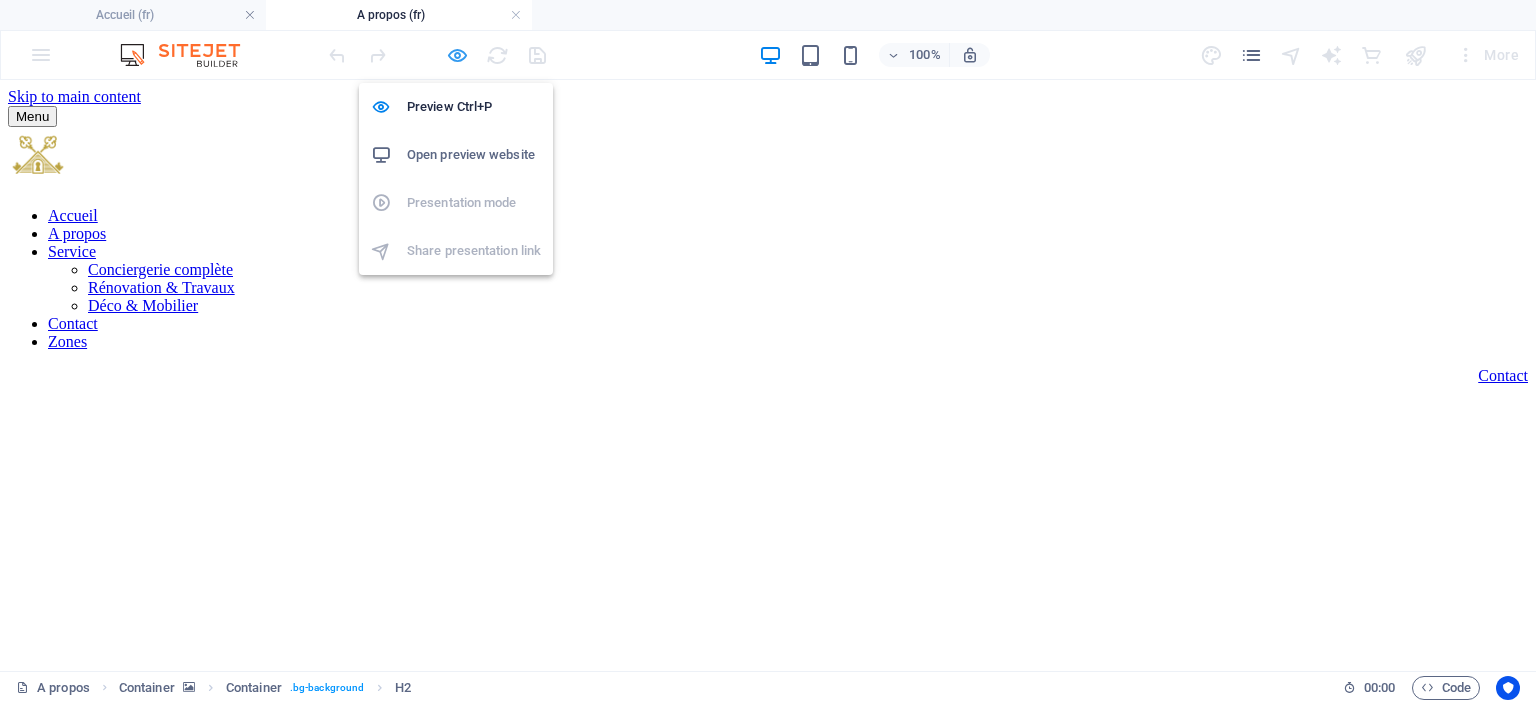 click at bounding box center [457, 55] 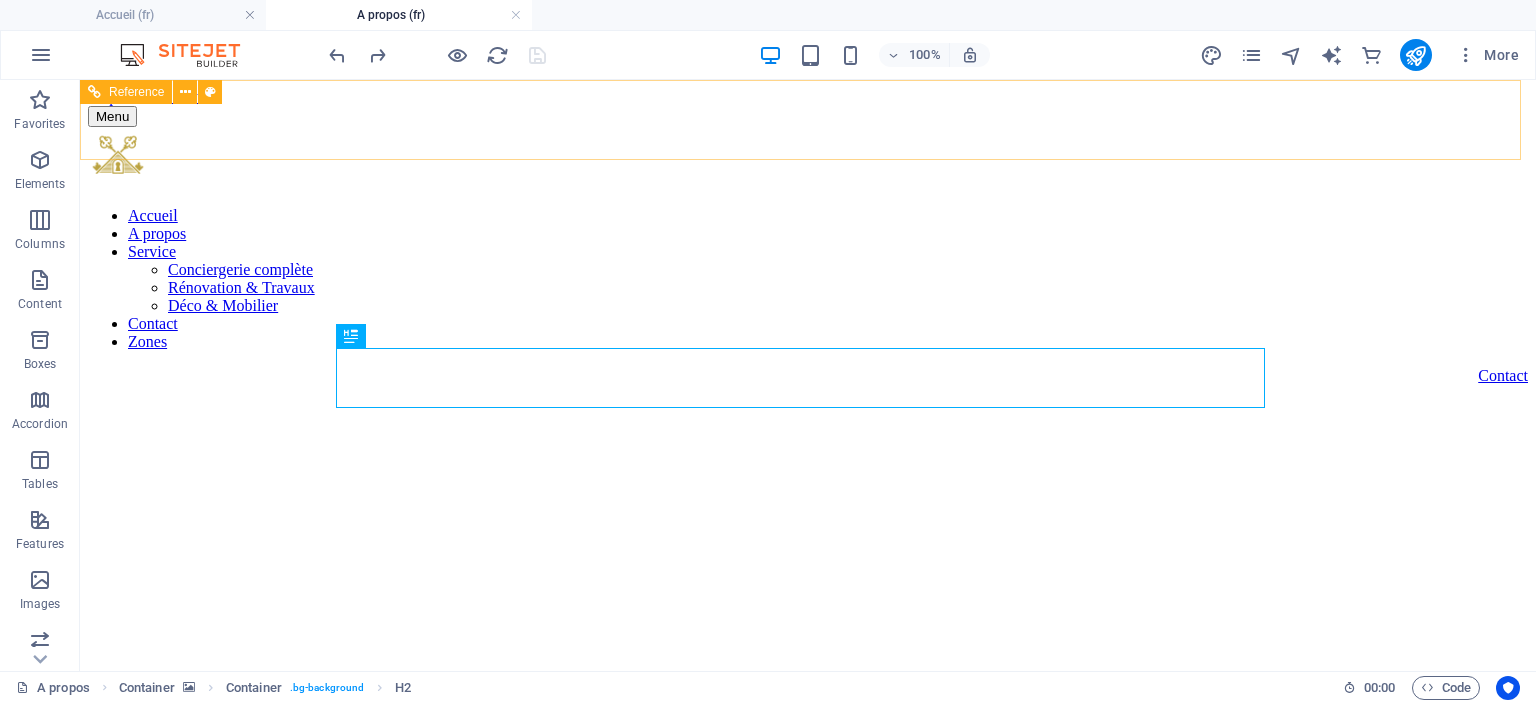 click on "Accueil A propos Service Conciergerie complète Rénovation & Travaux Déco & Mobilier Contact Zones" at bounding box center [808, 279] 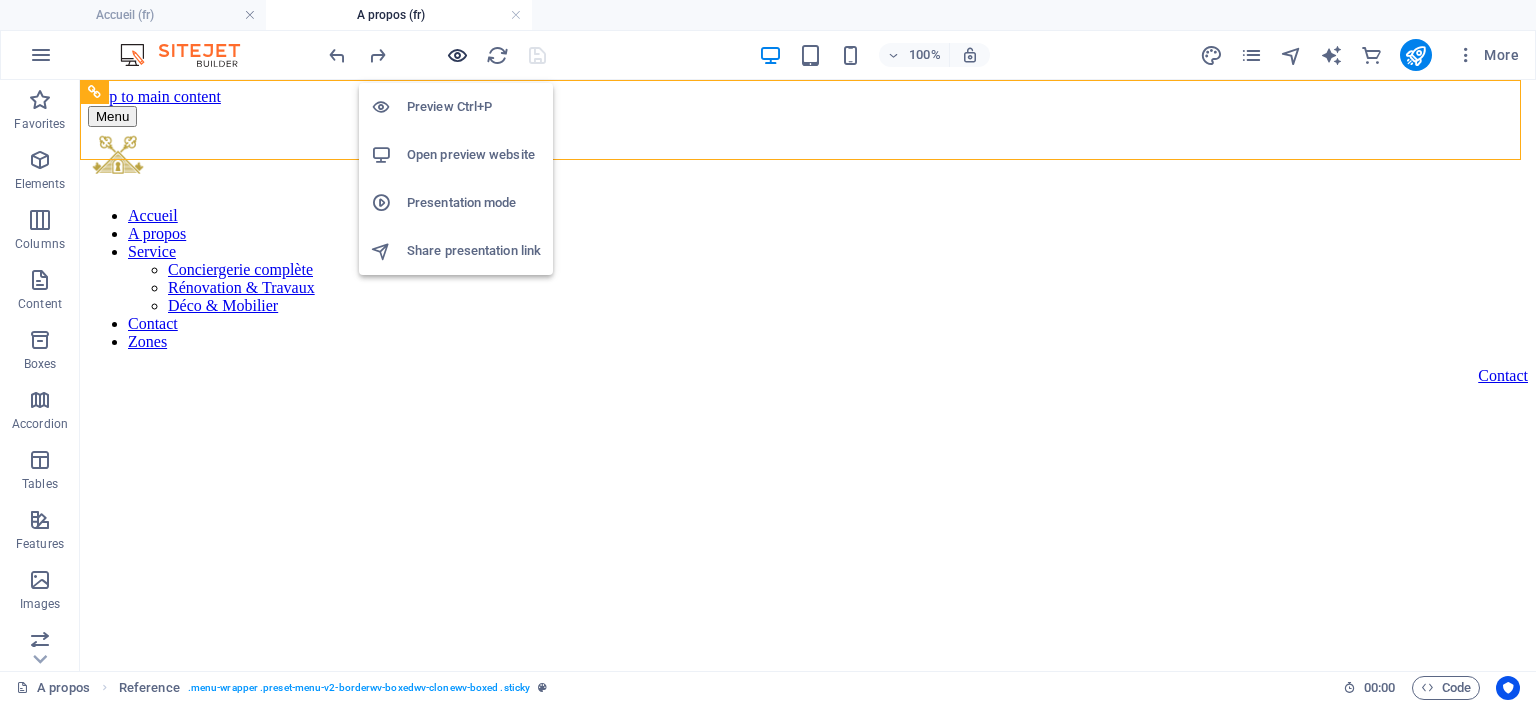 click at bounding box center (457, 55) 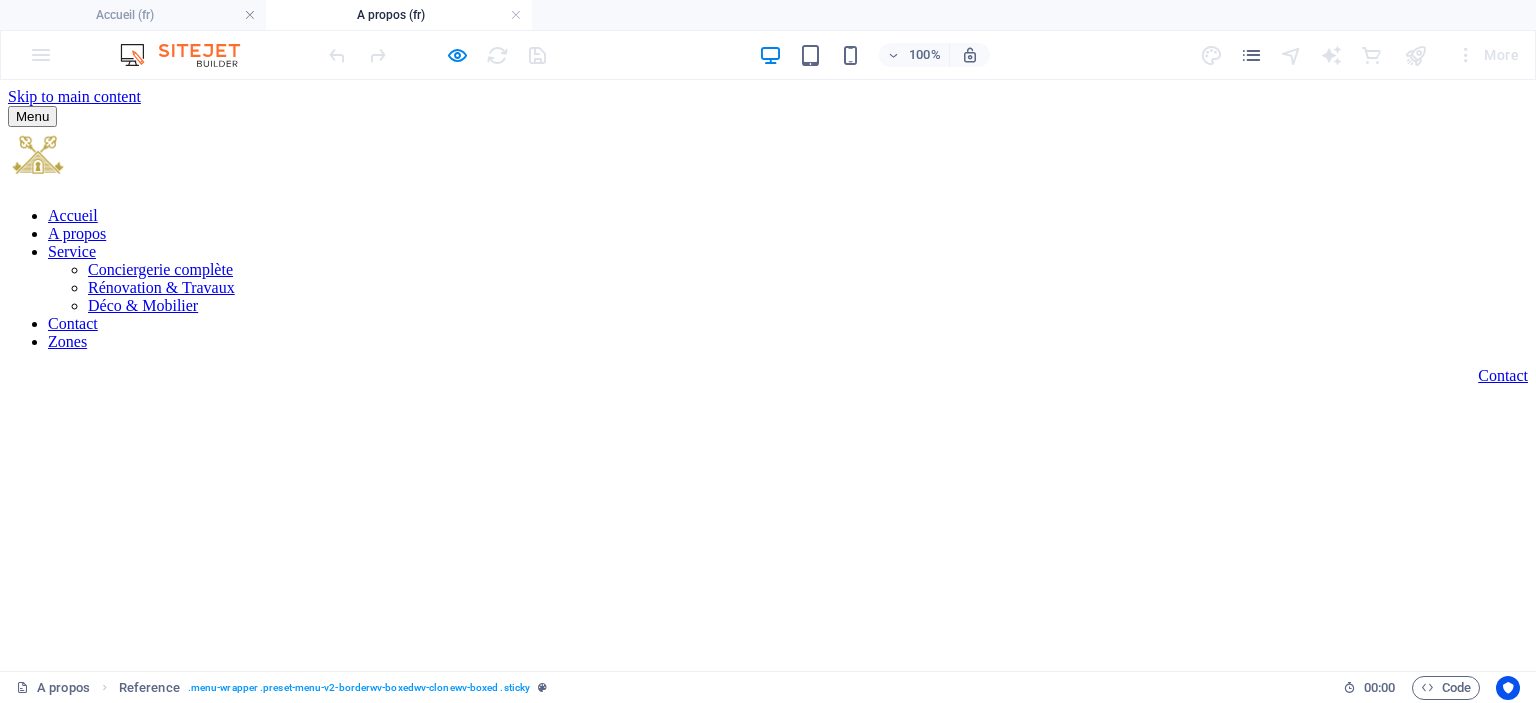 click on "Zones" at bounding box center [67, 341] 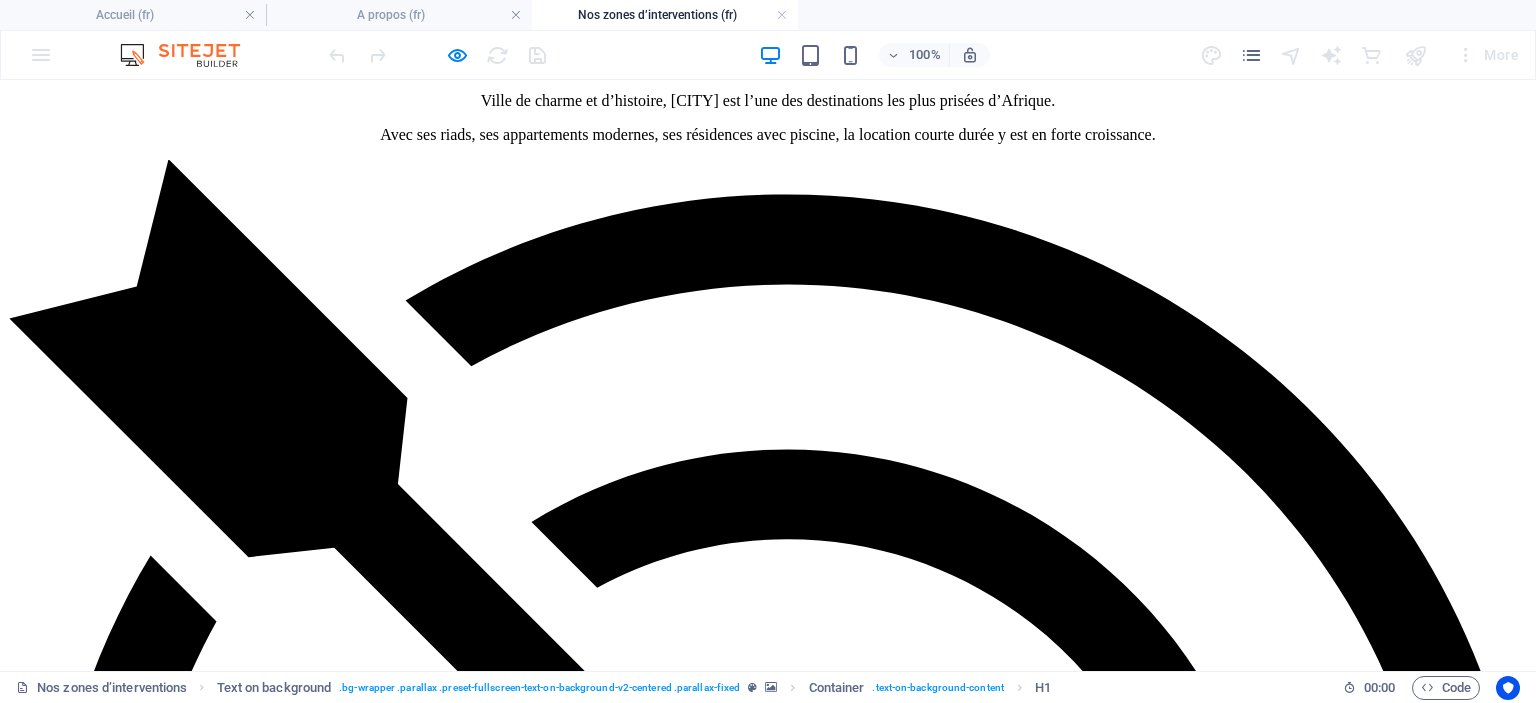 scroll, scrollTop: 3000, scrollLeft: 0, axis: vertical 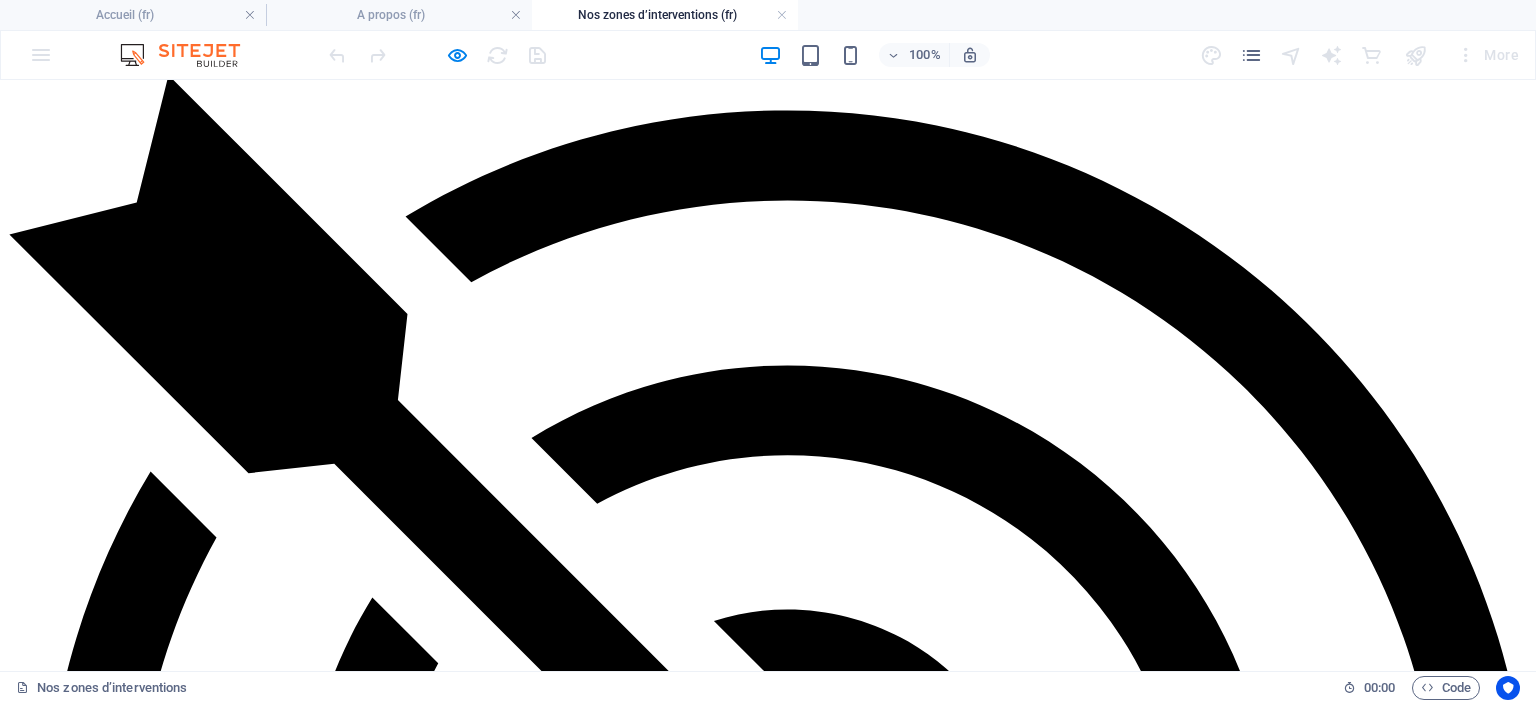 click on "Accueil A propos Service Conciergerie complète Rénovation & Travaux Déco & Mobilier Contact Zones" at bounding box center (768, -2721) 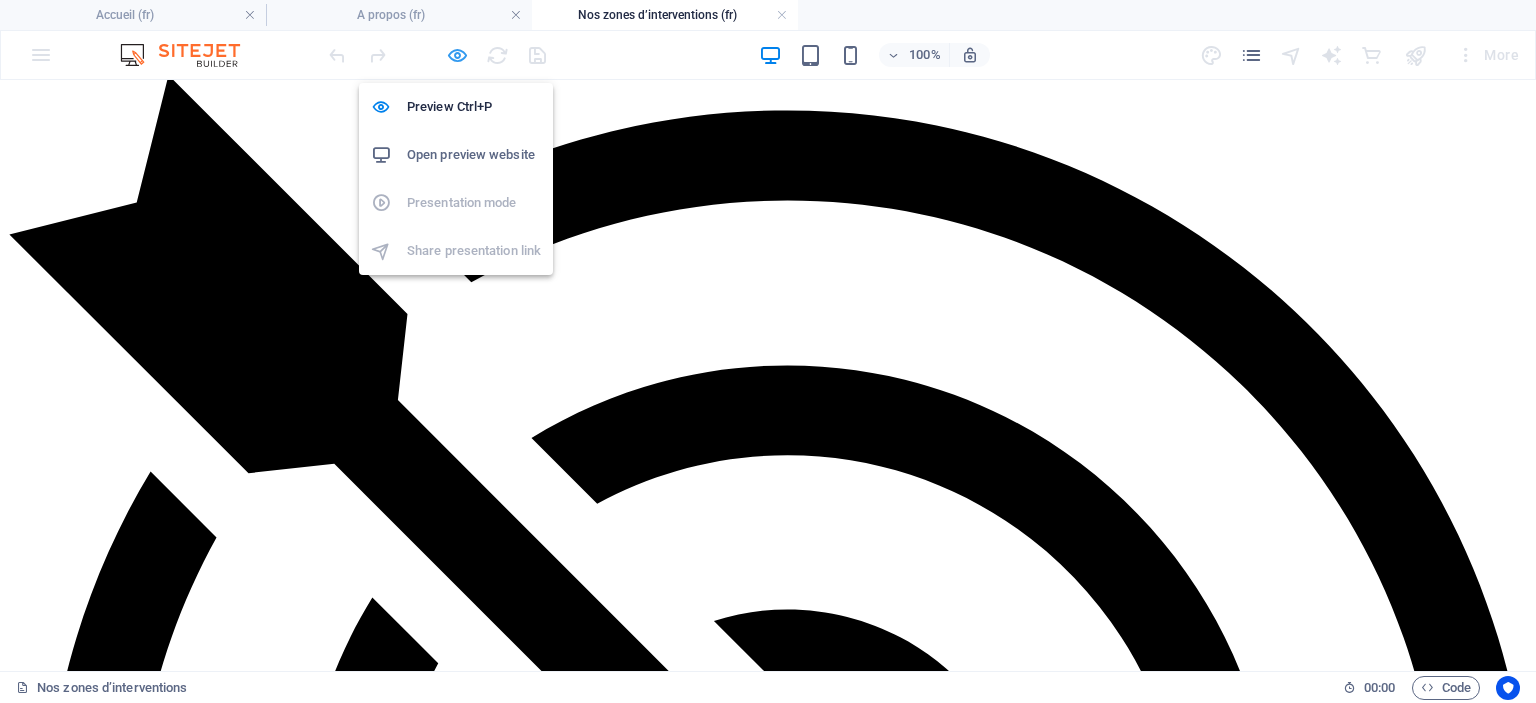 click at bounding box center (457, 55) 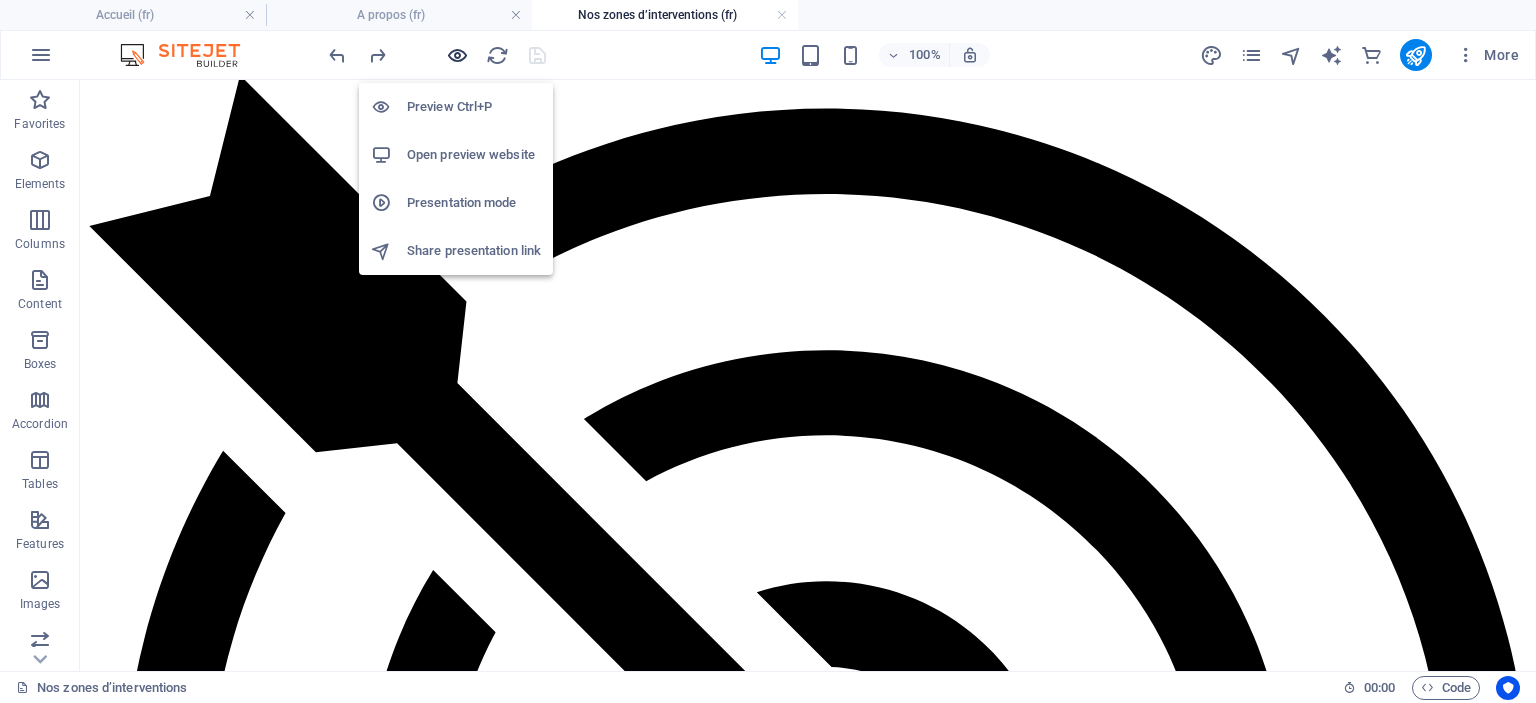 click at bounding box center (457, 55) 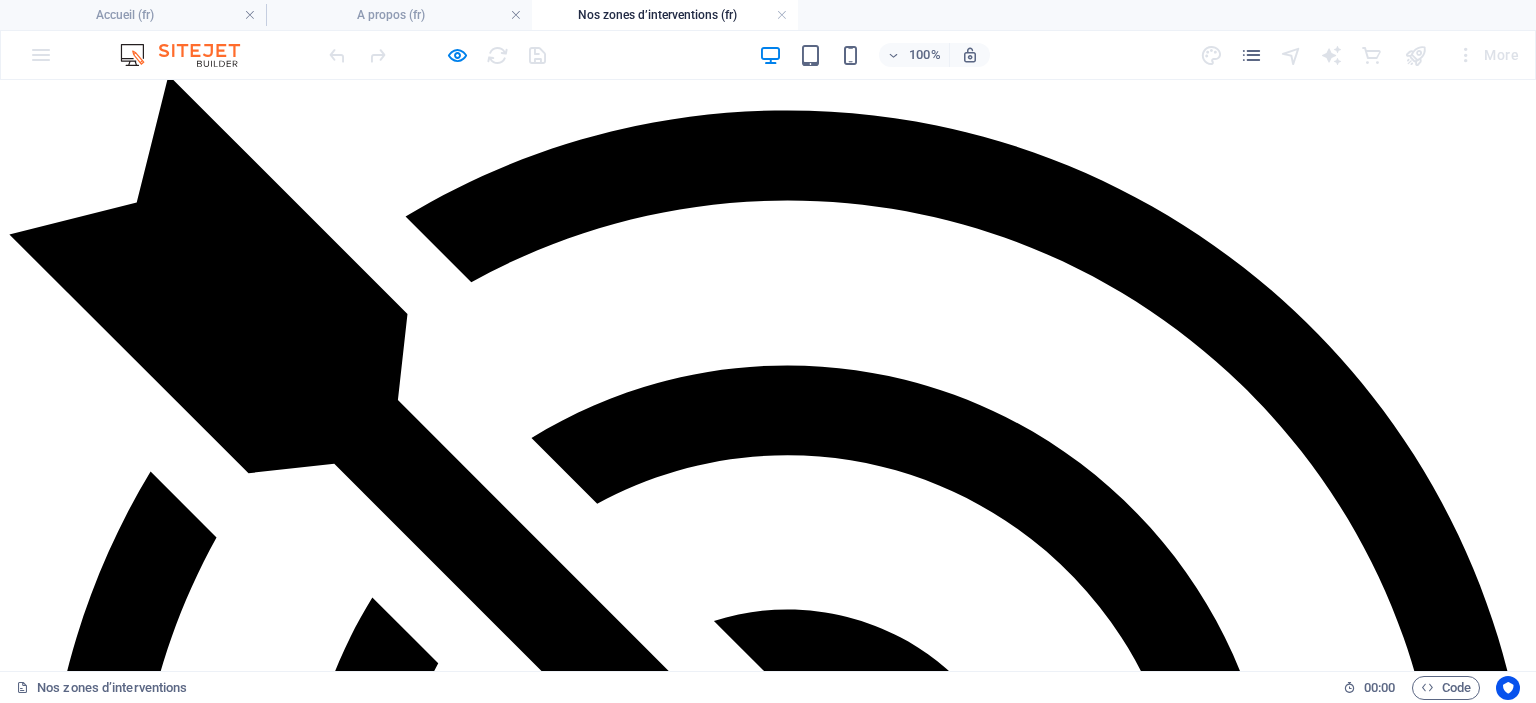 click on "Rénovation & Travaux" at bounding box center [161, -2713] 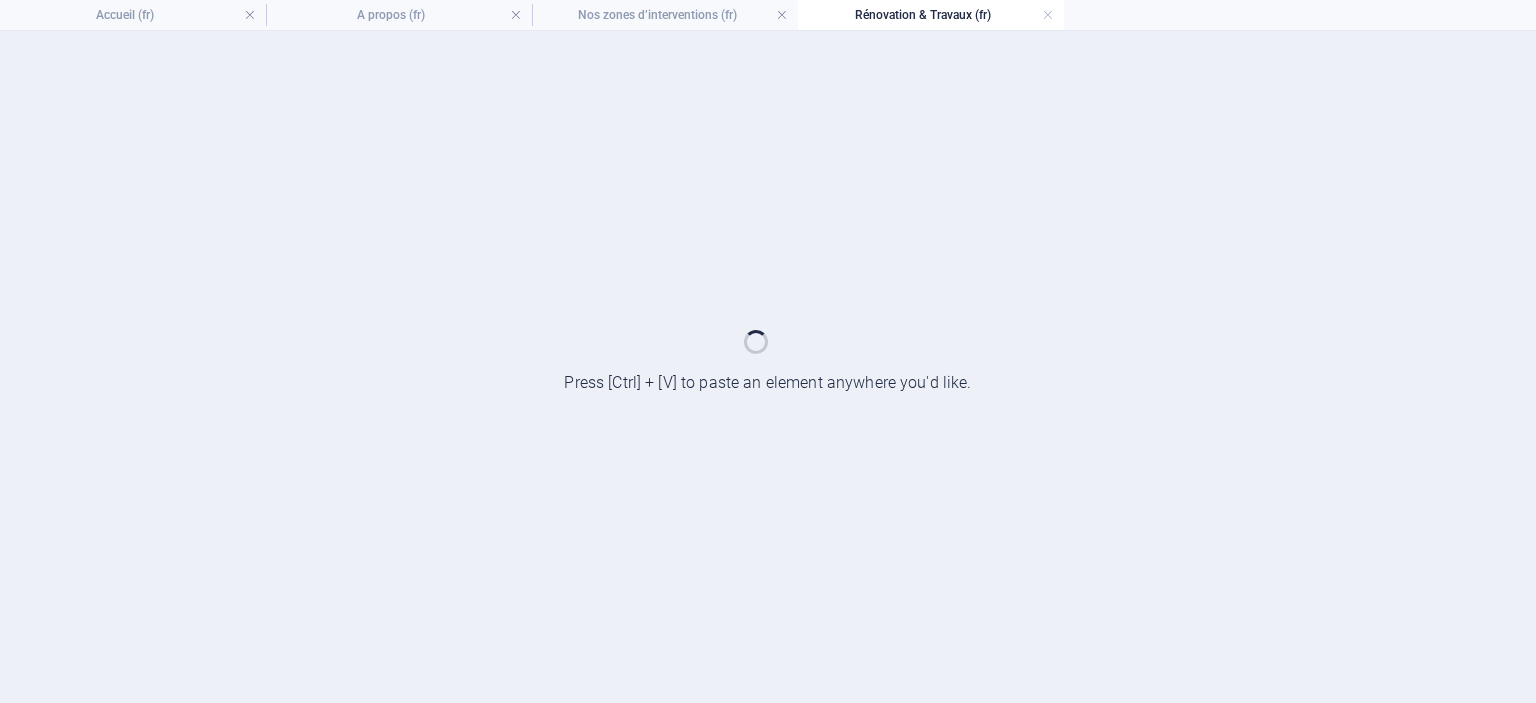 scroll, scrollTop: 0, scrollLeft: 0, axis: both 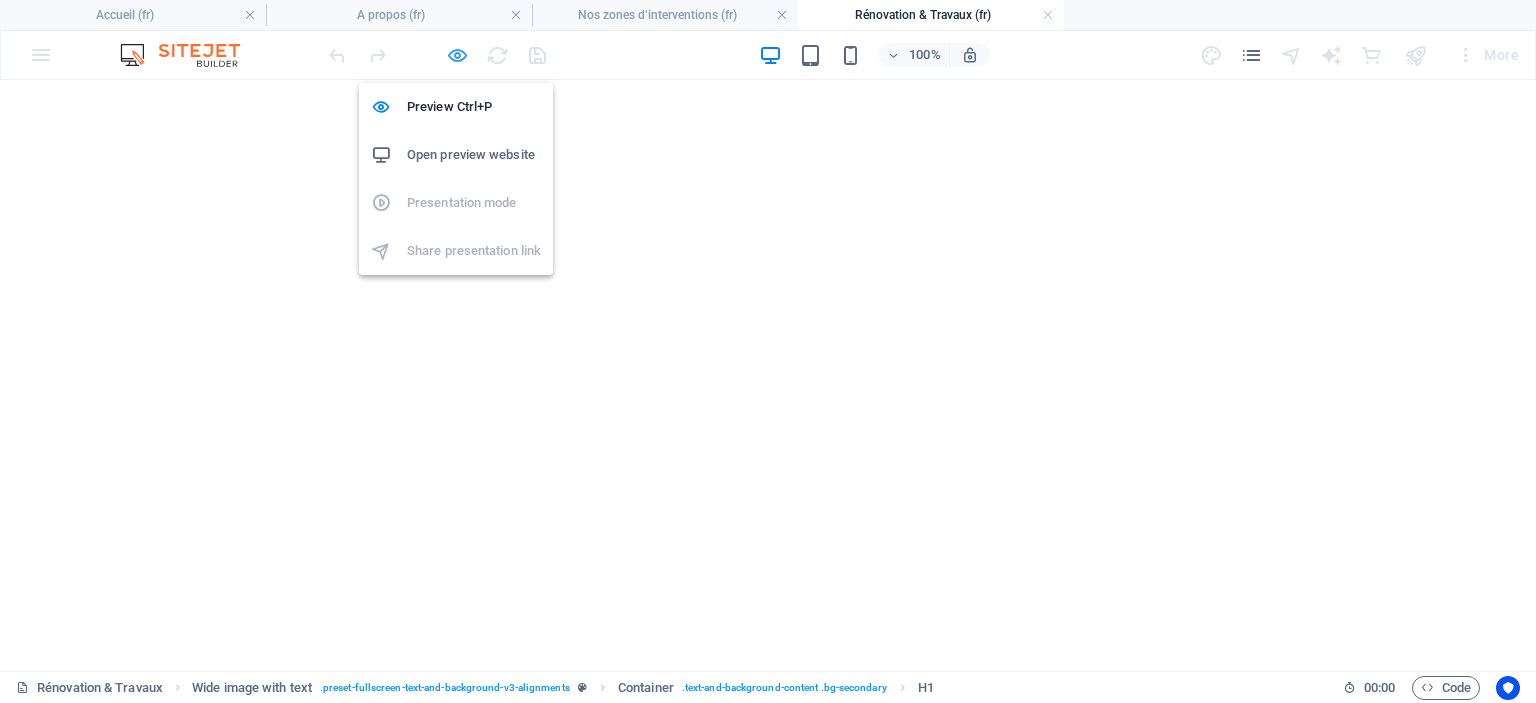 click at bounding box center [457, 55] 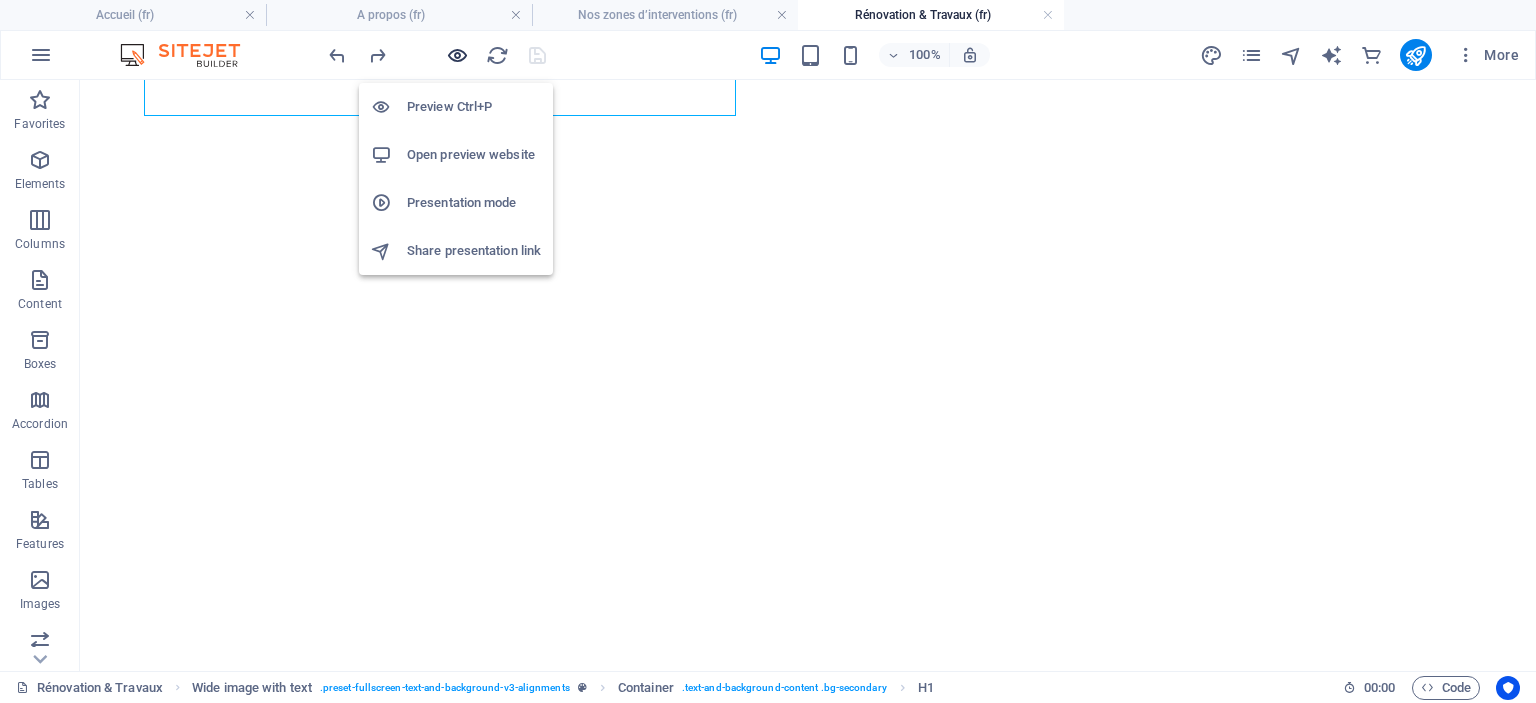 click at bounding box center [457, 55] 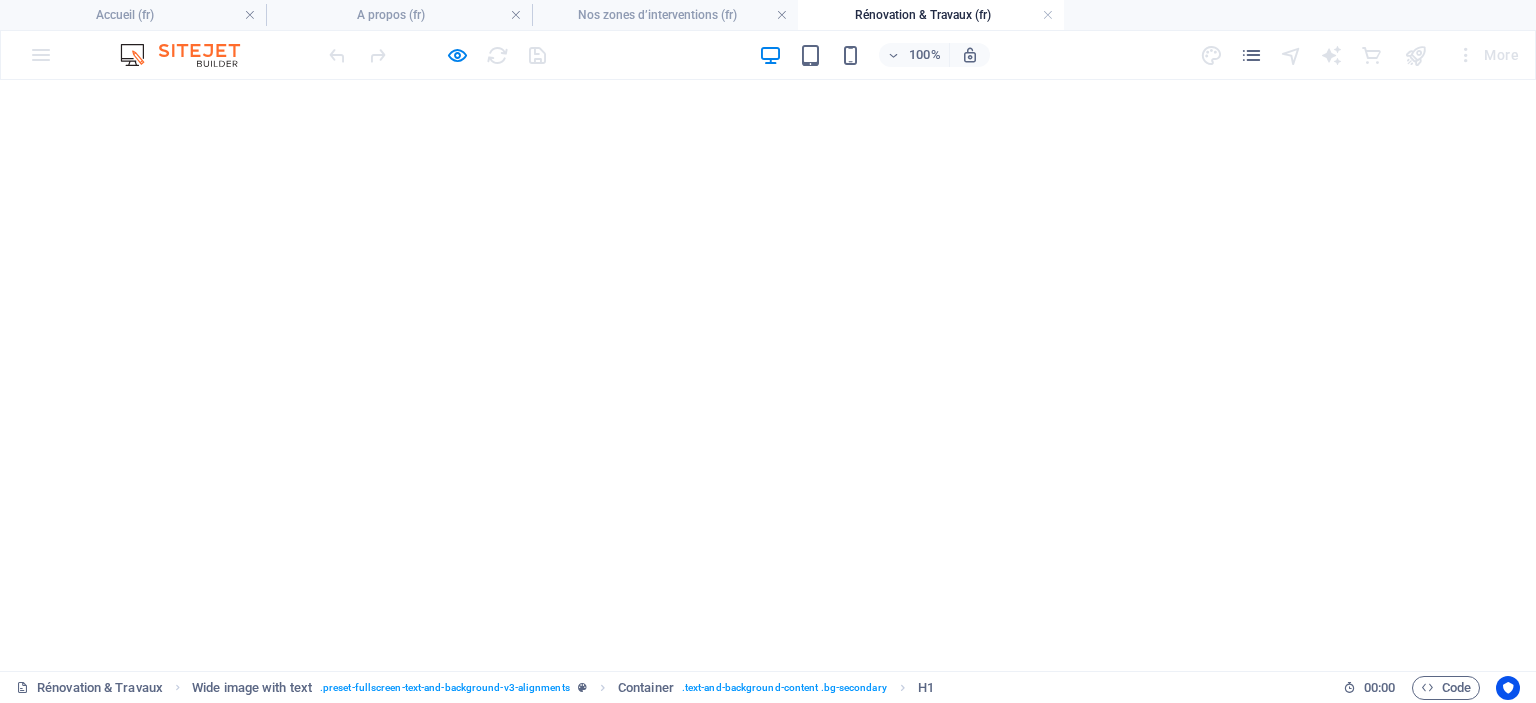 click on "Déco & Mobilier" at bounding box center (143, -95) 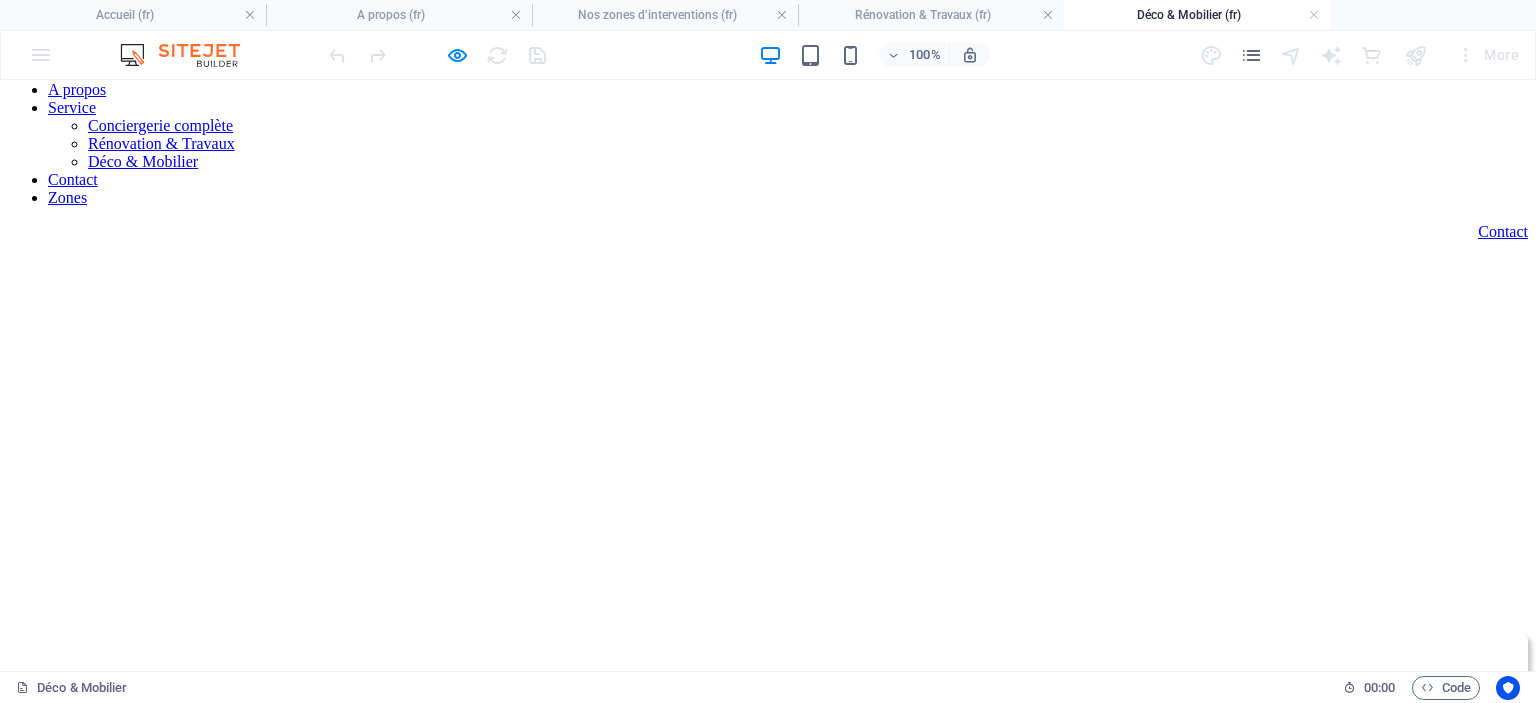 scroll, scrollTop: 0, scrollLeft: 0, axis: both 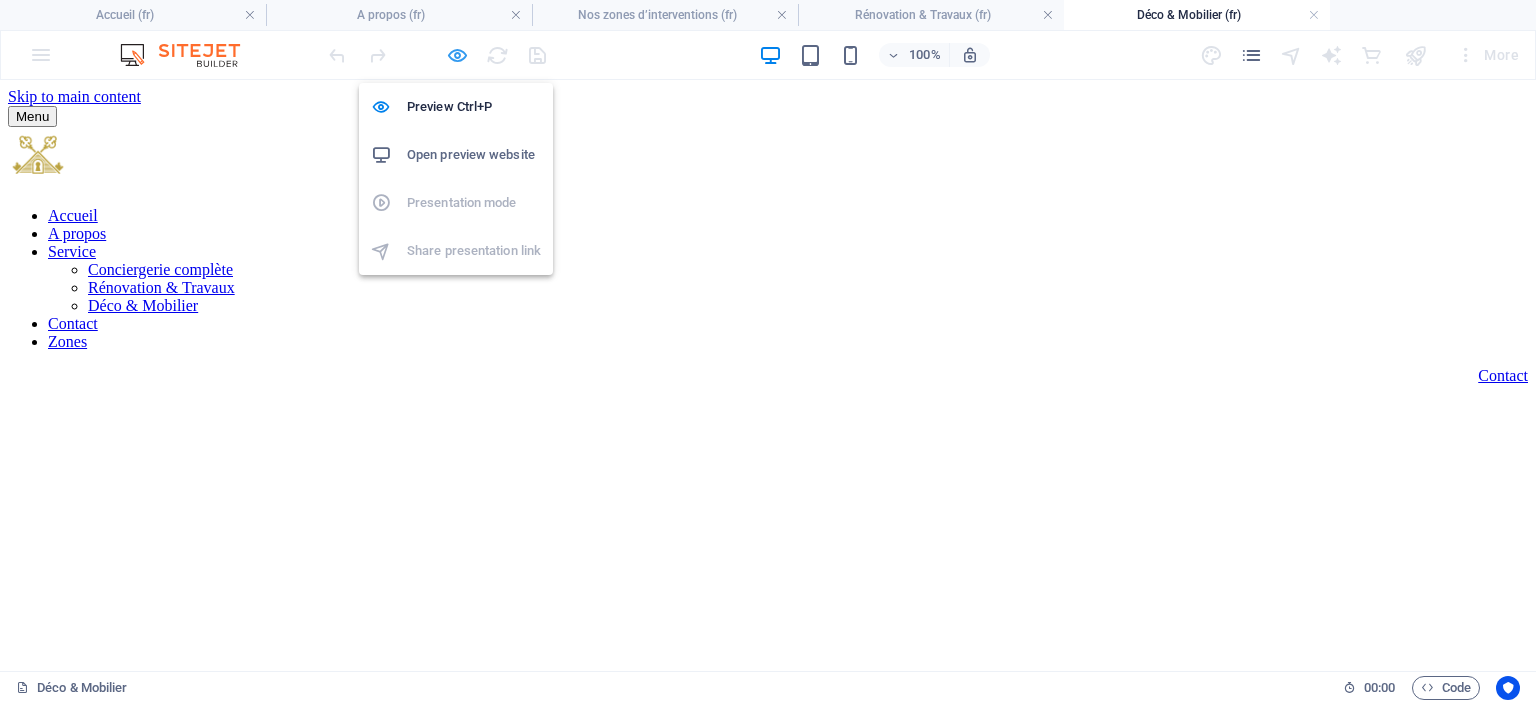 click at bounding box center (457, 55) 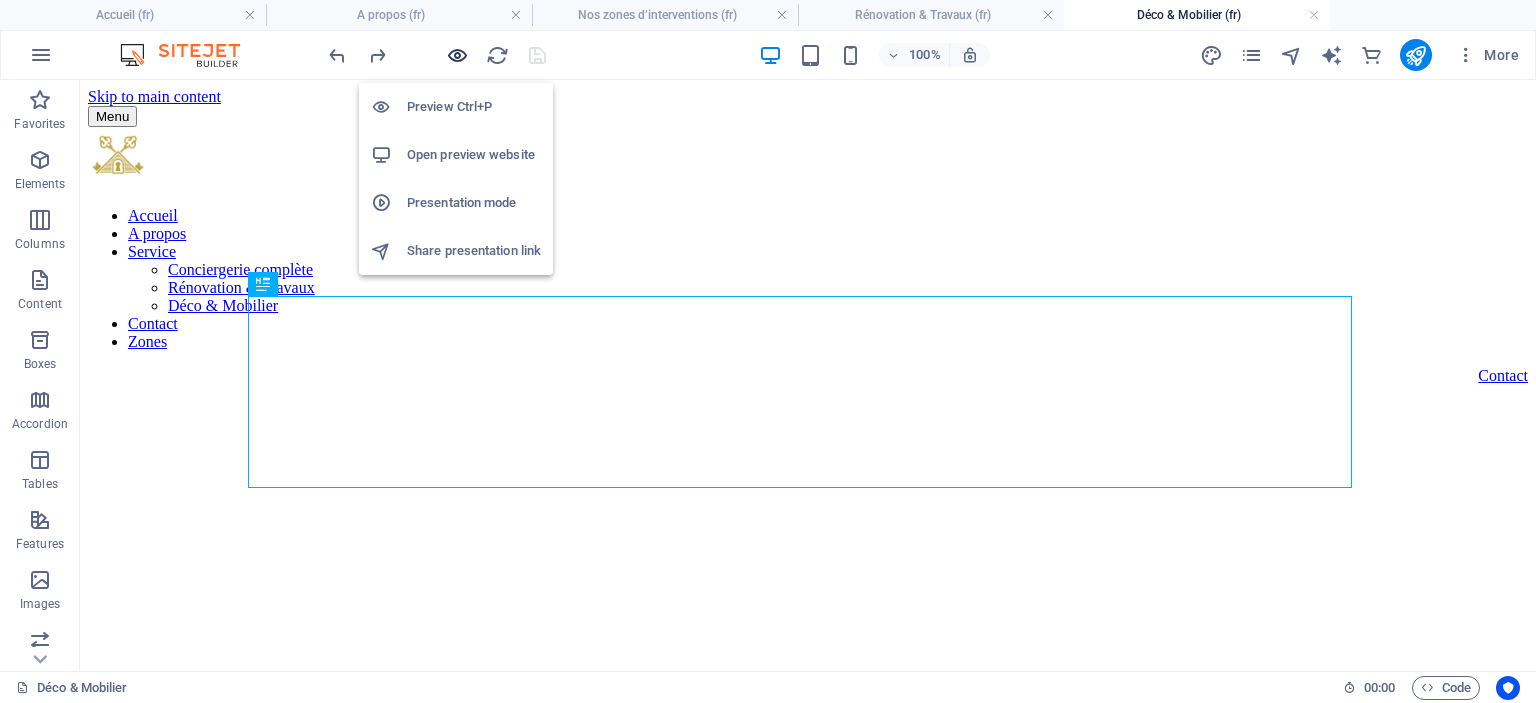 click at bounding box center (457, 55) 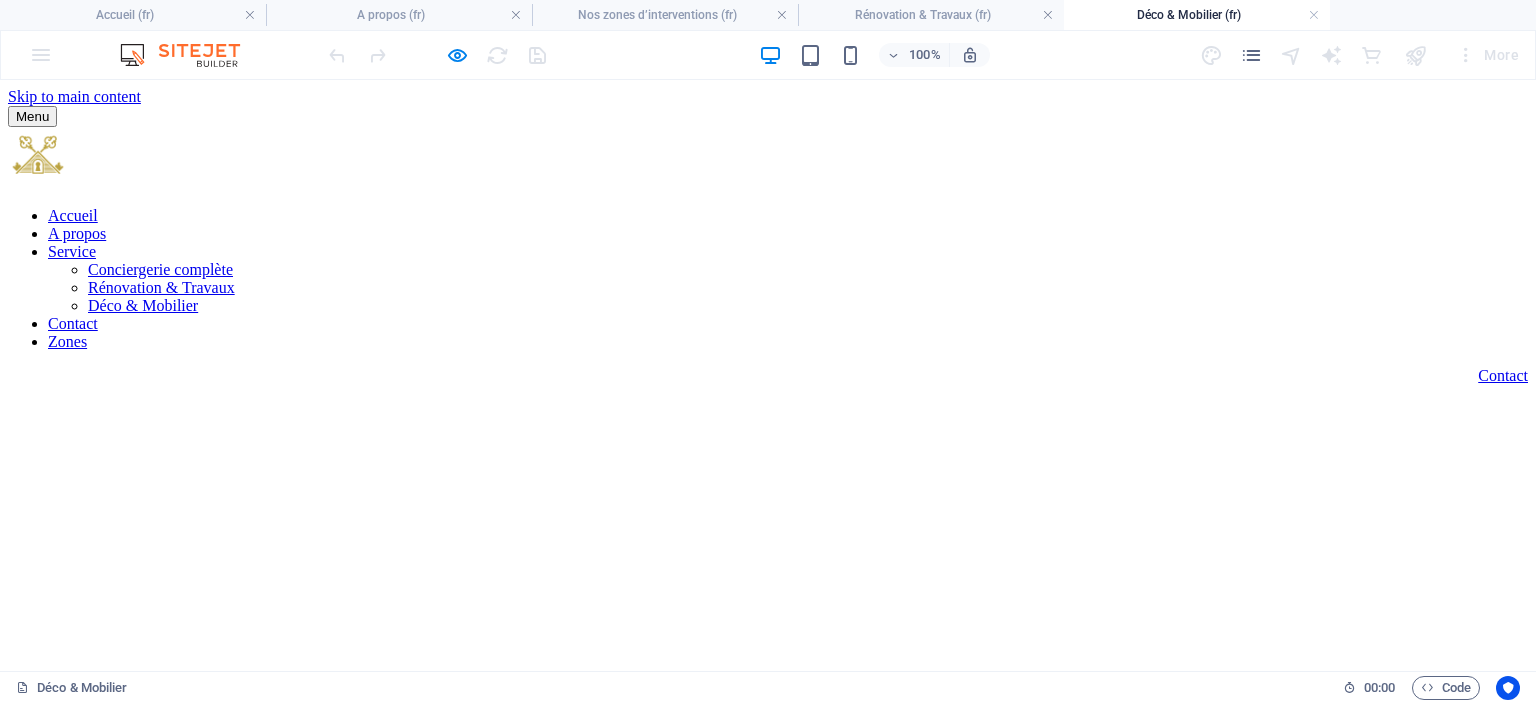 click on "Conciergerie complète" at bounding box center (160, 269) 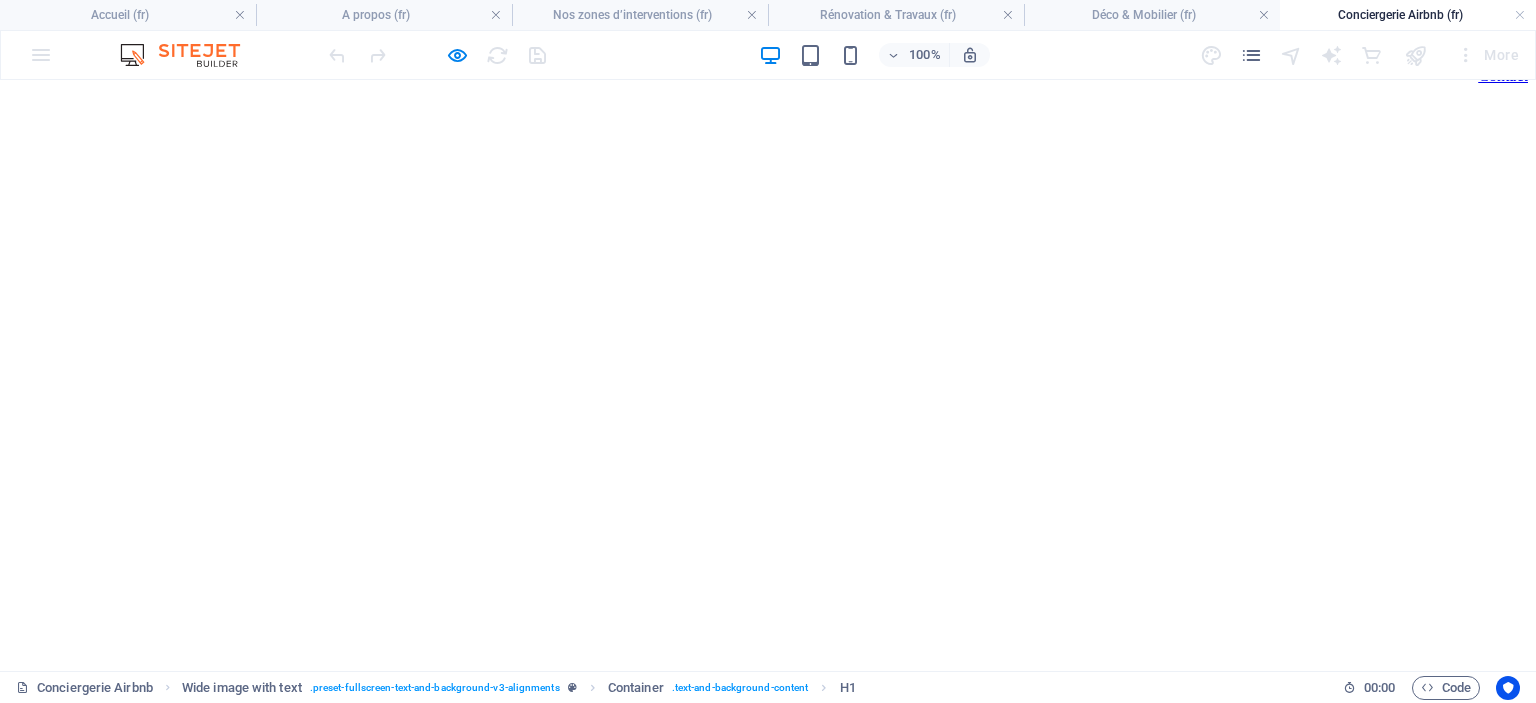 scroll, scrollTop: 200, scrollLeft: 0, axis: vertical 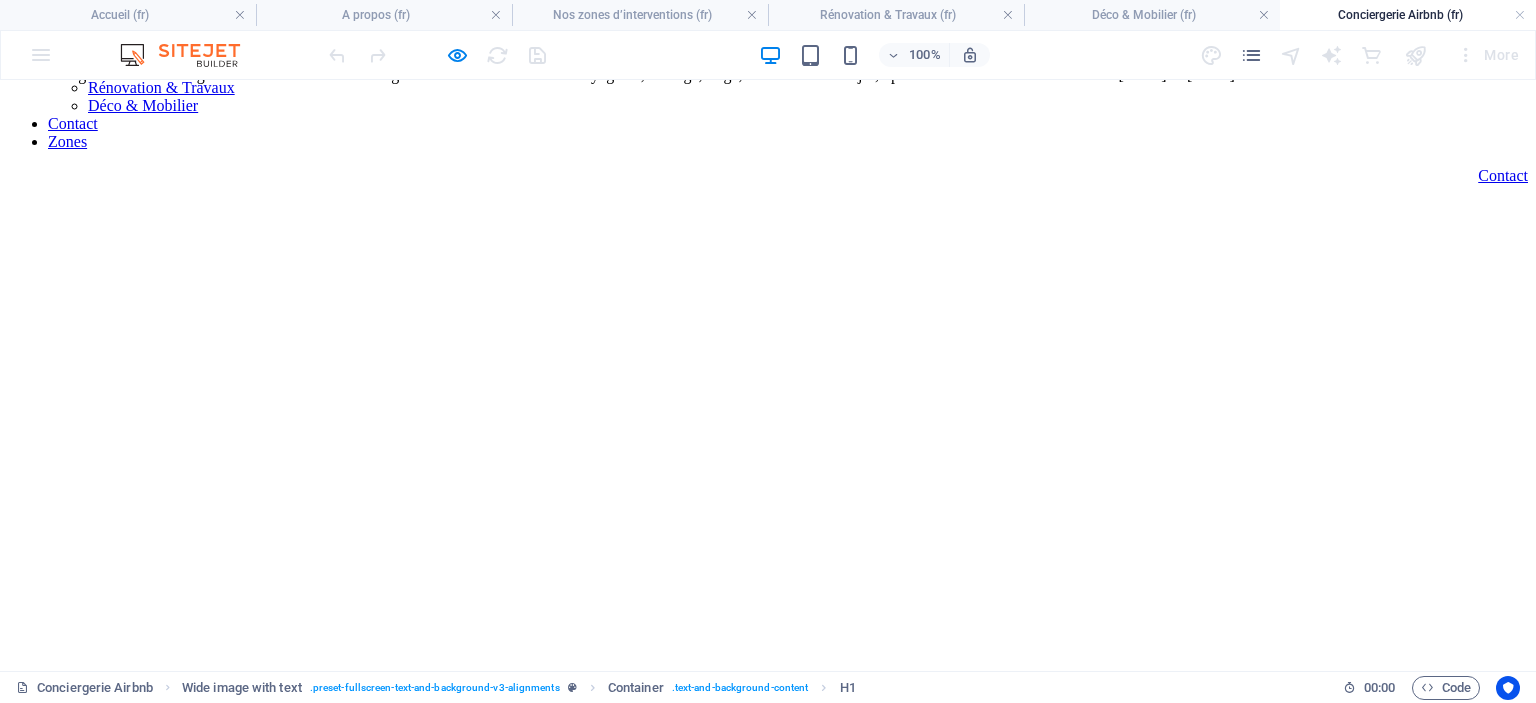click on "Confiez la gestion de votre logement Airbnb à notre conciergerie au Maroc : accueil des voyageurs, ménage, linge, communication 7j/7, optimisation des revenus. Présents à Casablanca & Marrakech" at bounding box center (768, 75) 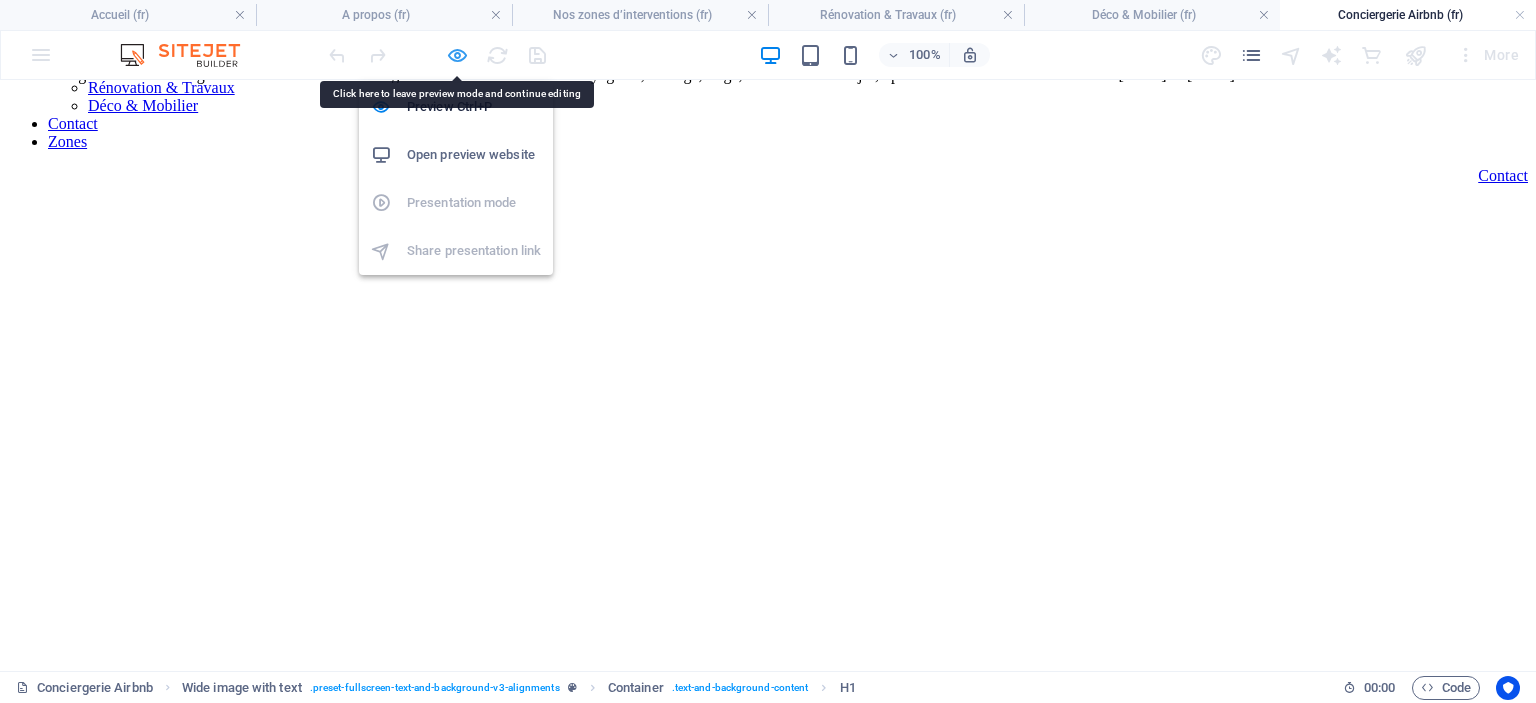 click at bounding box center [457, 55] 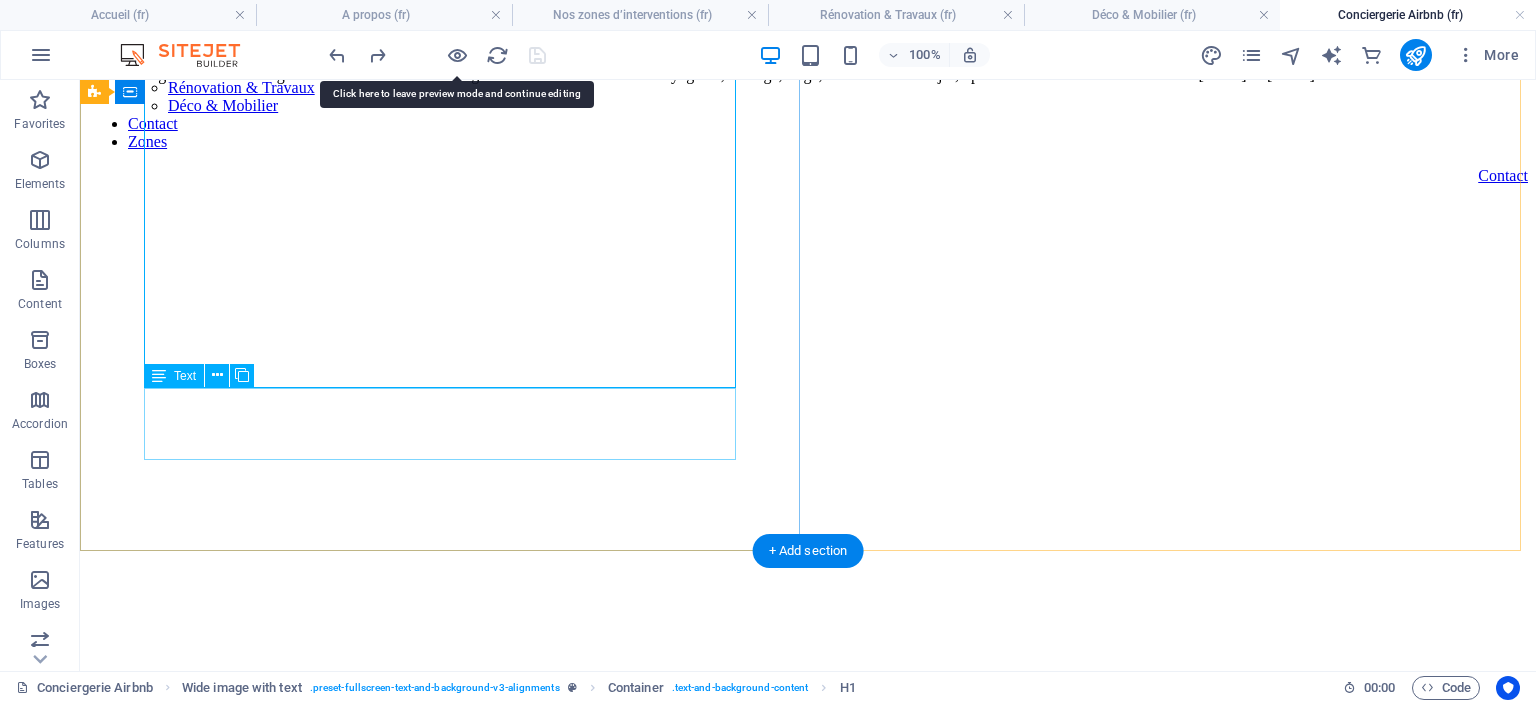 click on "Confiez la gestion de votre logement Airbnb à notre conciergerie au Maroc : accueil des voyageurs, ménage, linge, communication 7j/7, optimisation des revenus. Présents à Casablanca & Marrakech" at bounding box center [808, 75] 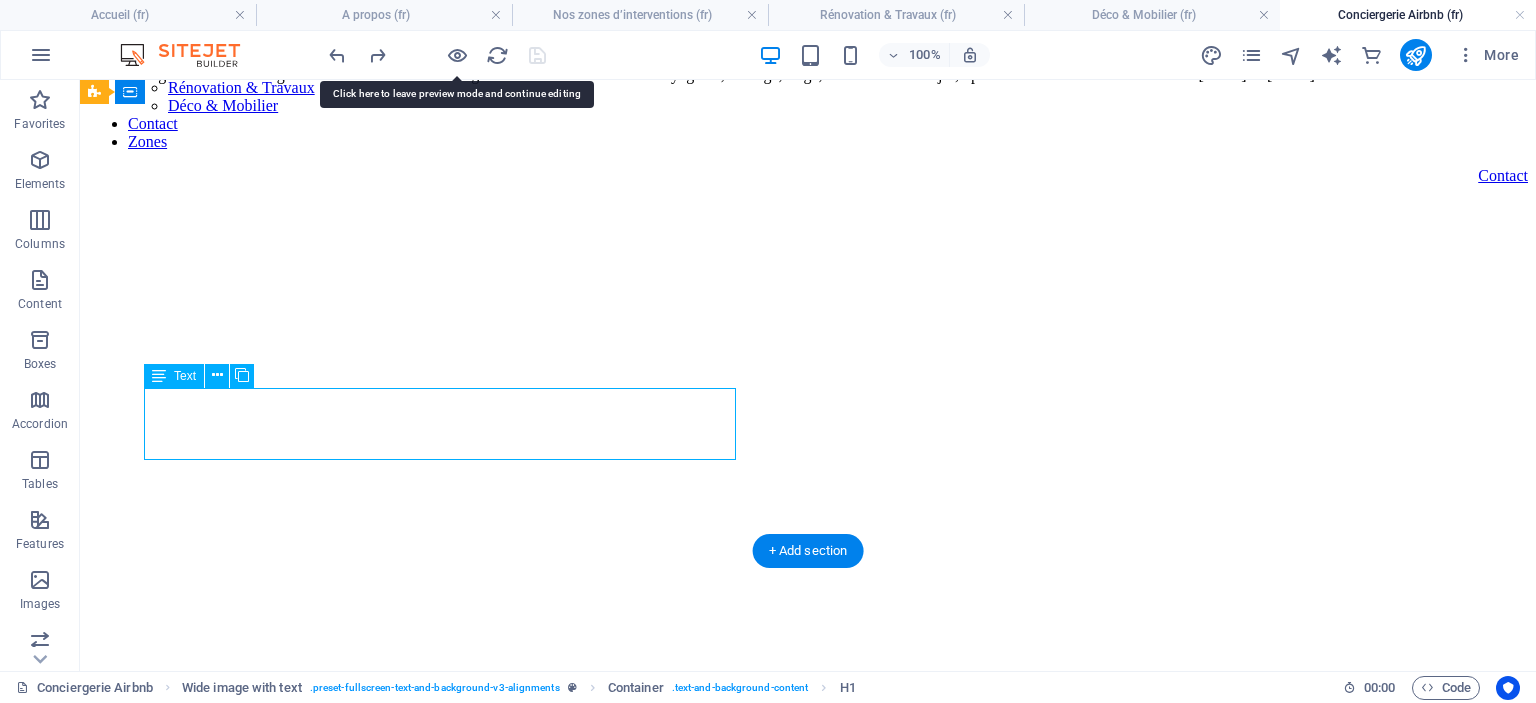 click on "Confiez la gestion de votre logement Airbnb à notre conciergerie au Maroc : accueil des voyageurs, ménage, linge, communication 7j/7, optimisation des revenus. Présents à Casablanca & Marrakech" at bounding box center [808, 75] 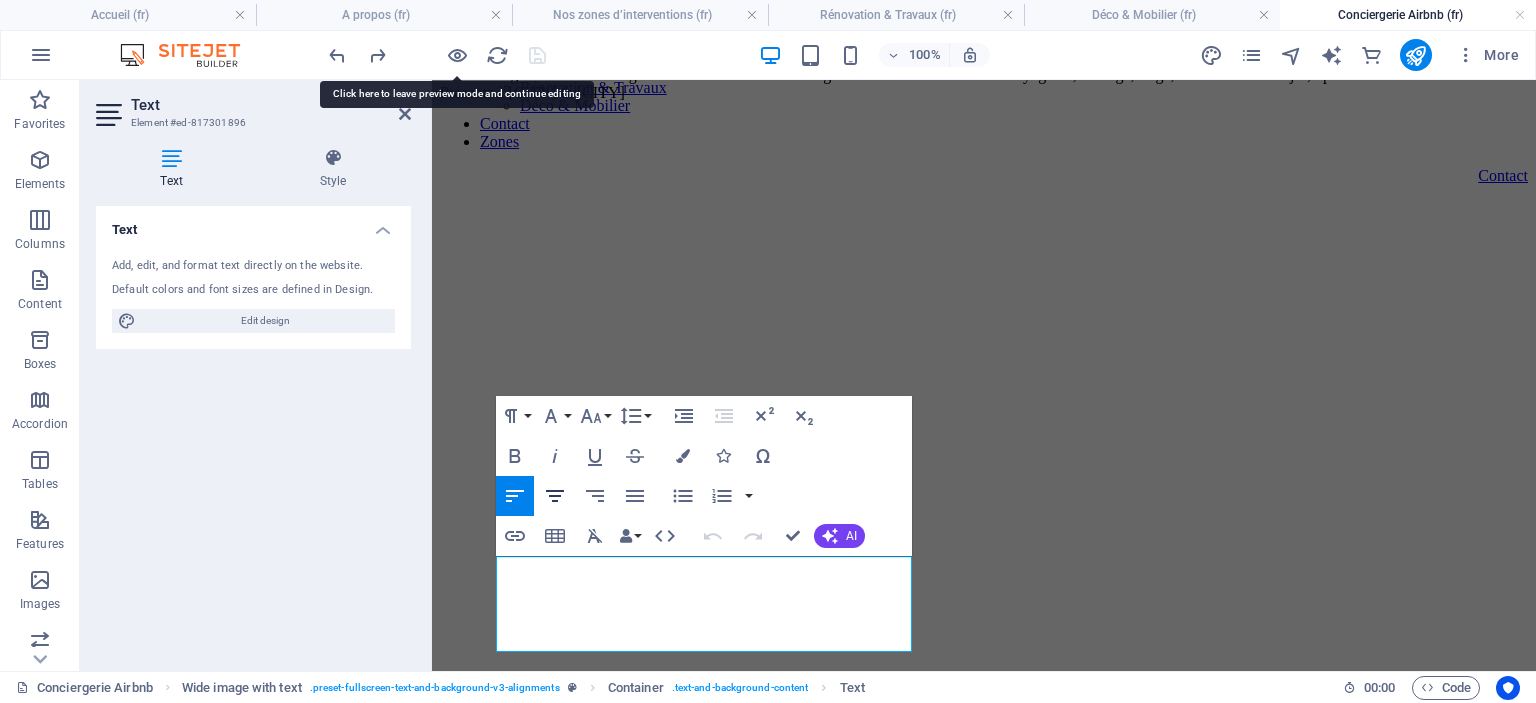 scroll, scrollTop: 172, scrollLeft: 0, axis: vertical 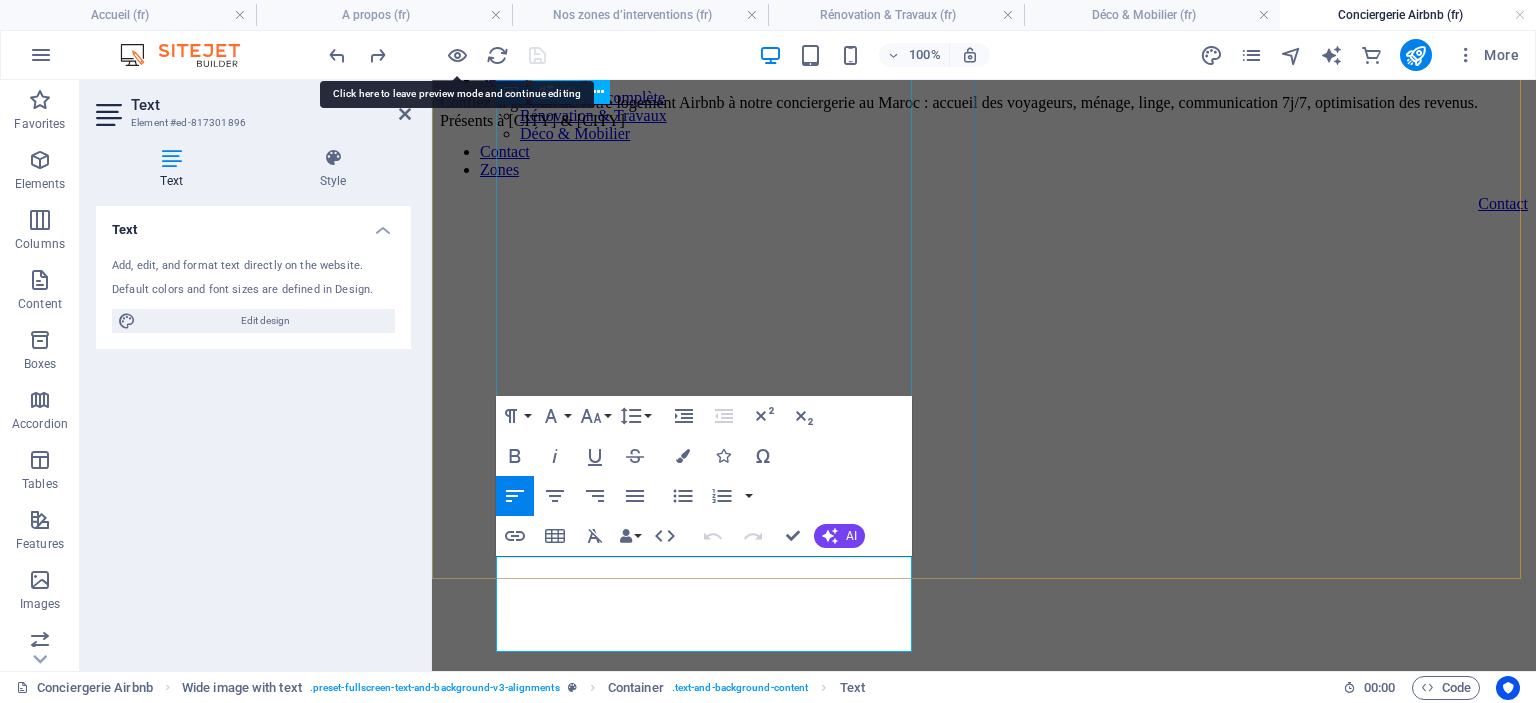 click on "Conciergerie Airbnb au Maroc – Gestion complète de vos locations saisonnières" at bounding box center (984, 53) 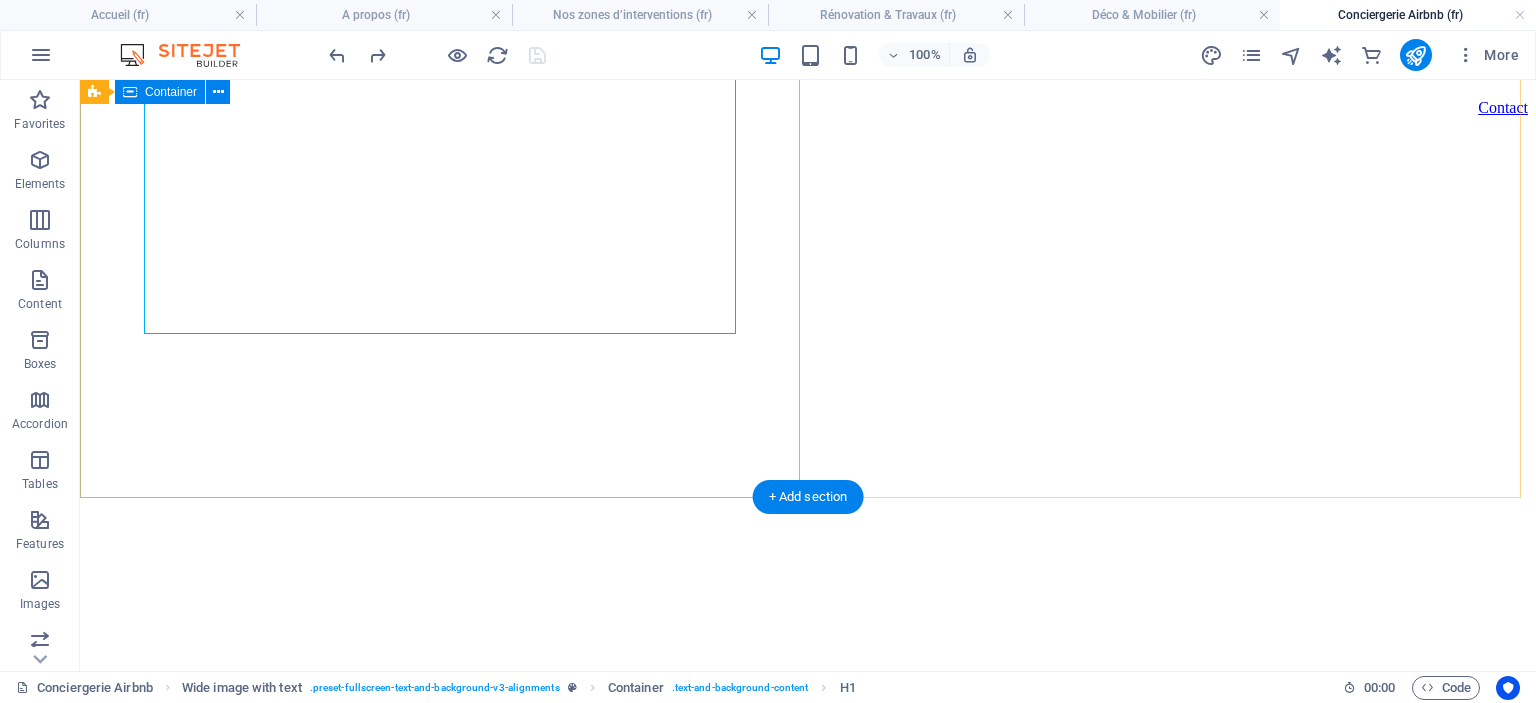 scroll, scrollTop: 300, scrollLeft: 0, axis: vertical 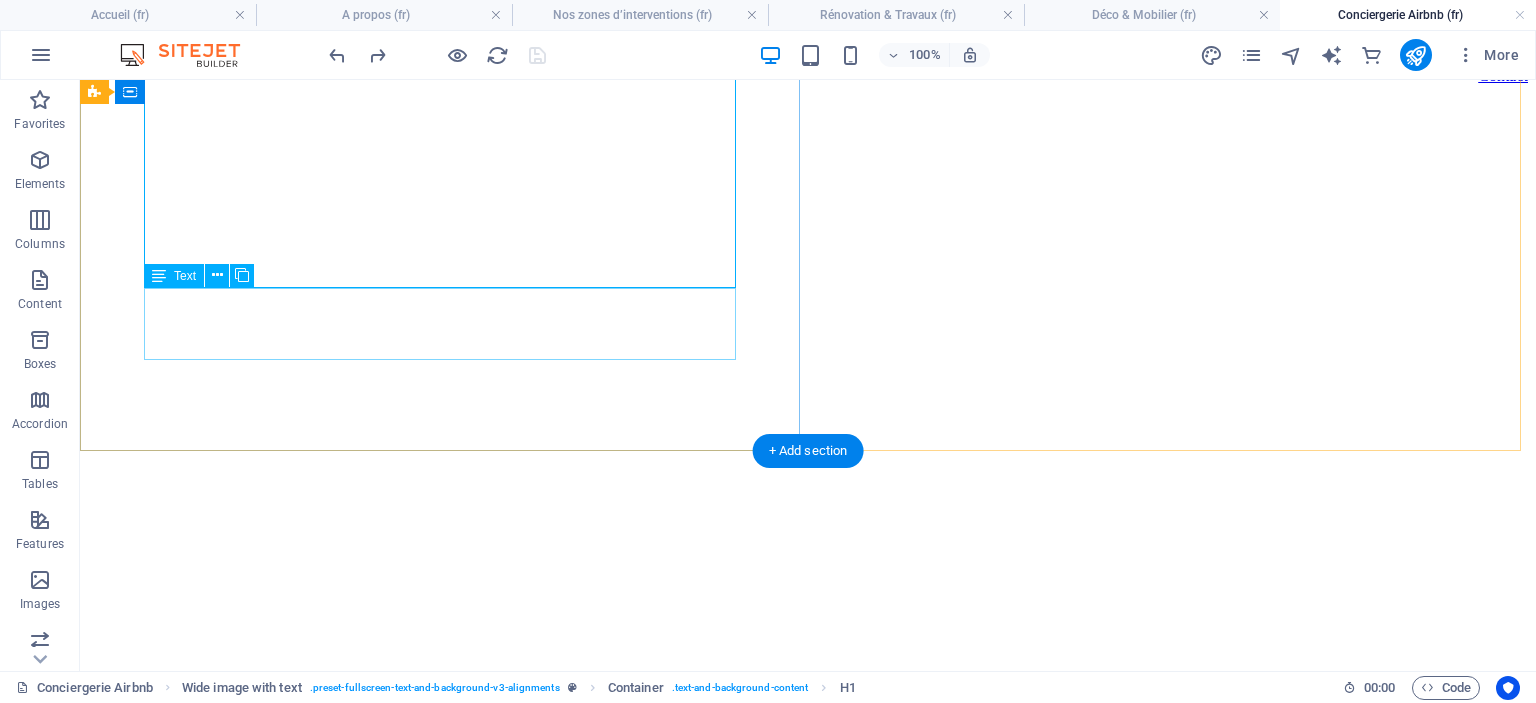 click on "Confiez la gestion de votre logement Airbnb à notre conciergerie au Maroc : accueil des voyageurs, ménage, linge, communication 7j/7, optimisation des revenus. Présents à Casablanca & Marrakech" at bounding box center [808, -25] 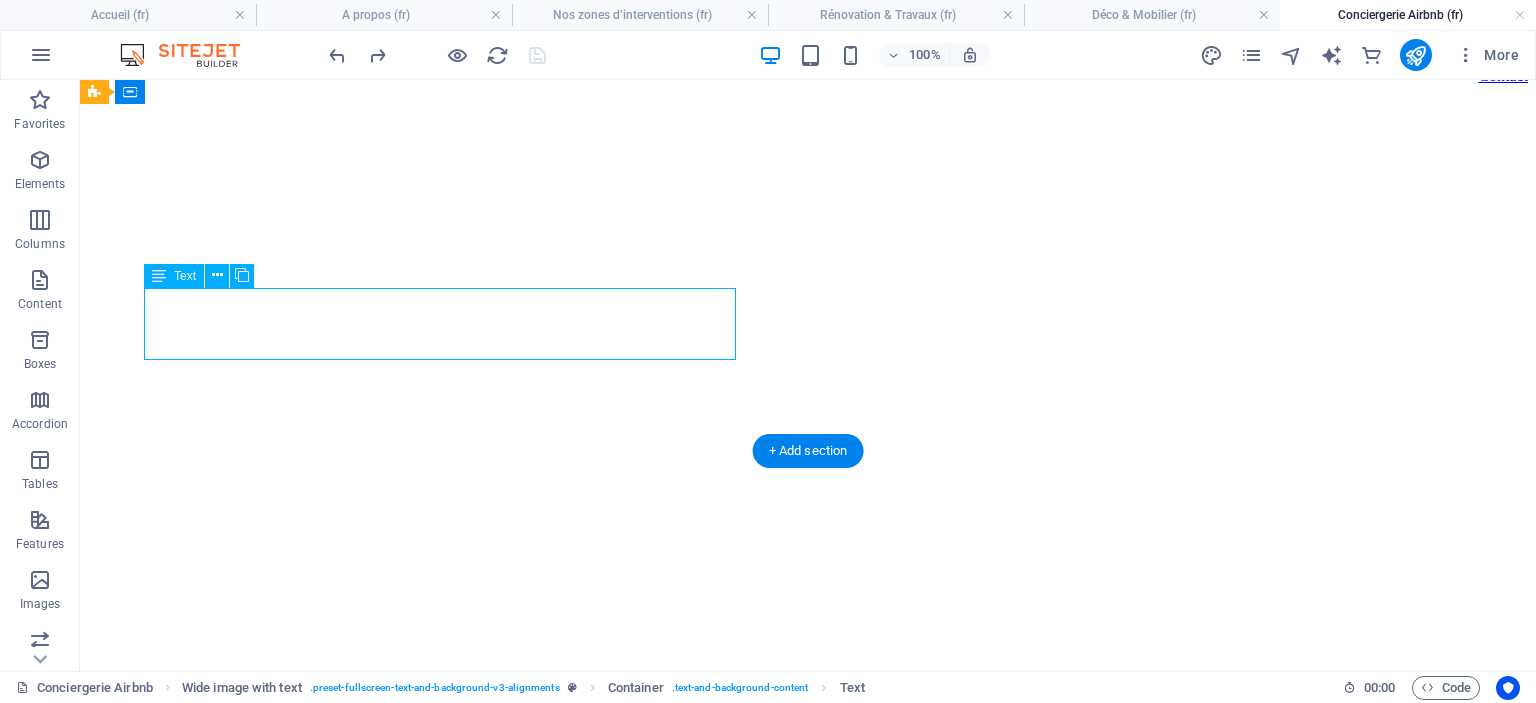 click on "Confiez la gestion de votre logement Airbnb à notre conciergerie au Maroc : accueil des voyageurs, ménage, linge, communication 7j/7, optimisation des revenus. Présents à Casablanca & Marrakech" at bounding box center (808, -25) 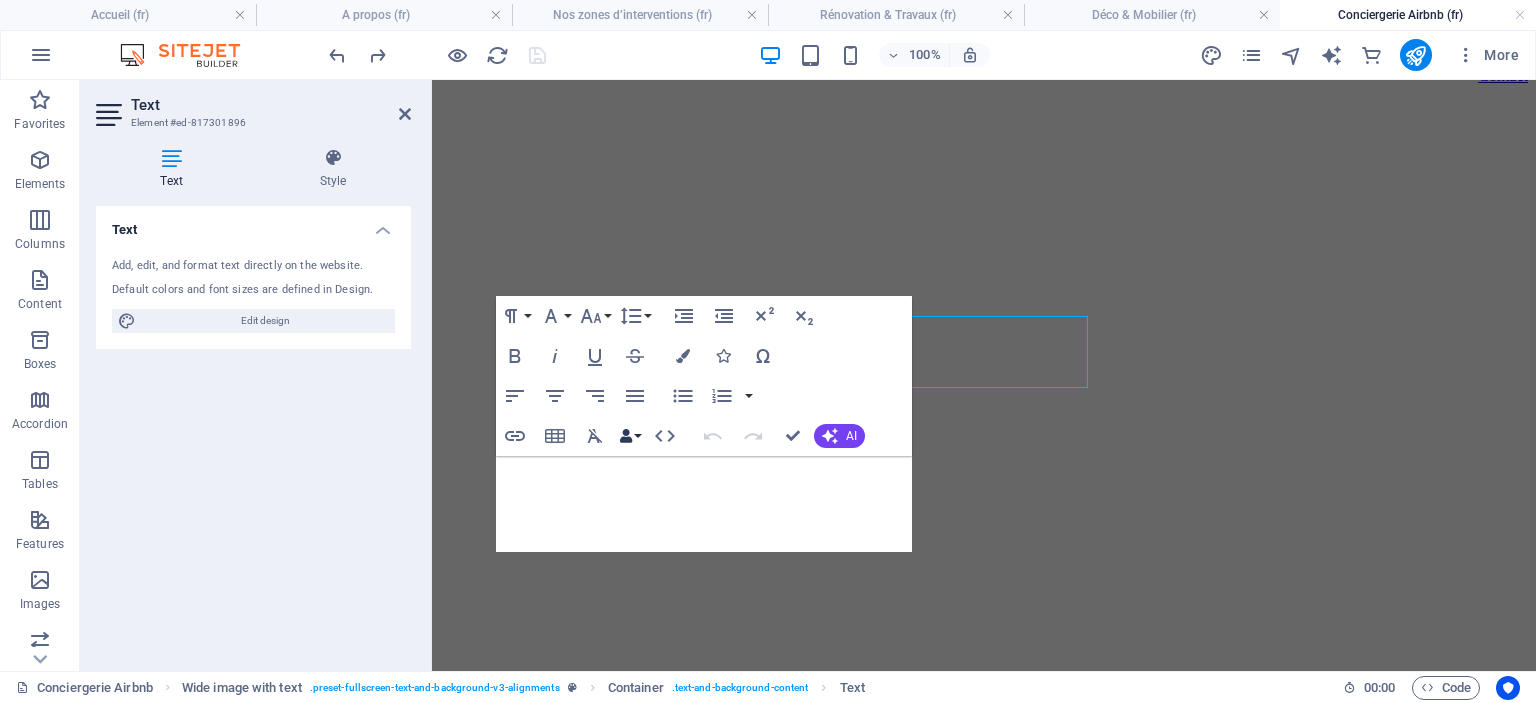 scroll, scrollTop: 272, scrollLeft: 0, axis: vertical 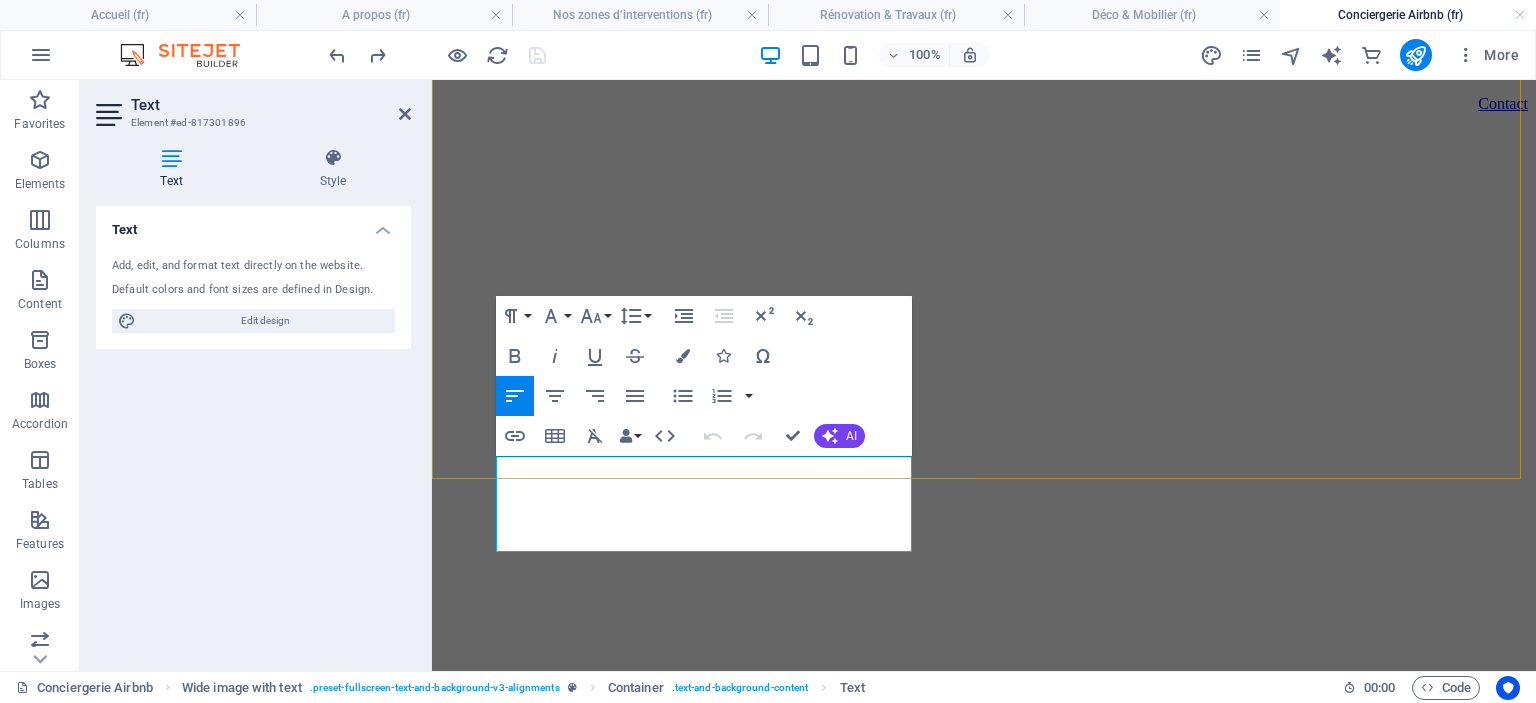 click on "Confiez la gestion de votre logement Airbnb à notre conciergerie au Maroc : accueil des voyageurs, ménage, linge, communication 7j/7, optimisation des revenus. Présents à Casablanca & Marrakech" at bounding box center [984, 12] 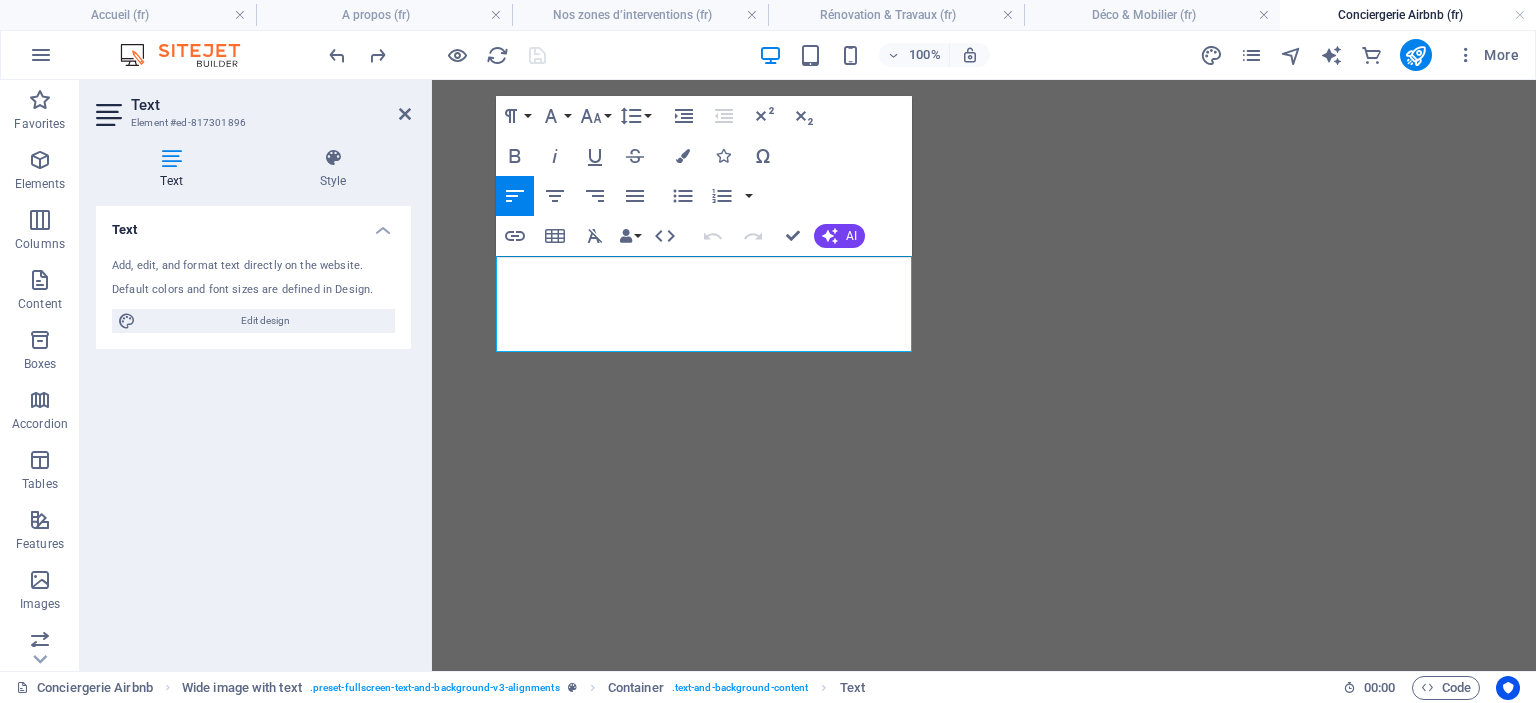 scroll, scrollTop: 372, scrollLeft: 0, axis: vertical 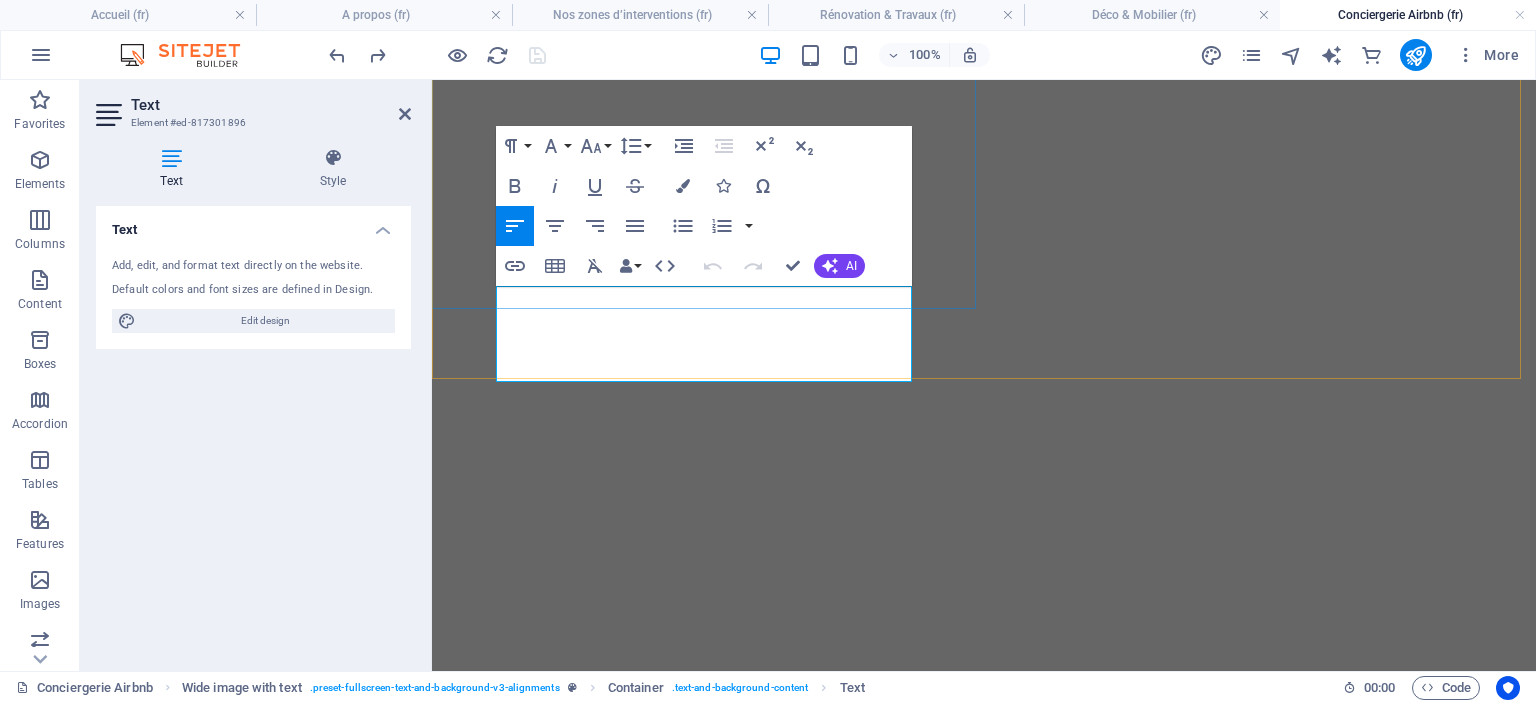 drag, startPoint x: 678, startPoint y: 323, endPoint x: 889, endPoint y: 366, distance: 215.33694 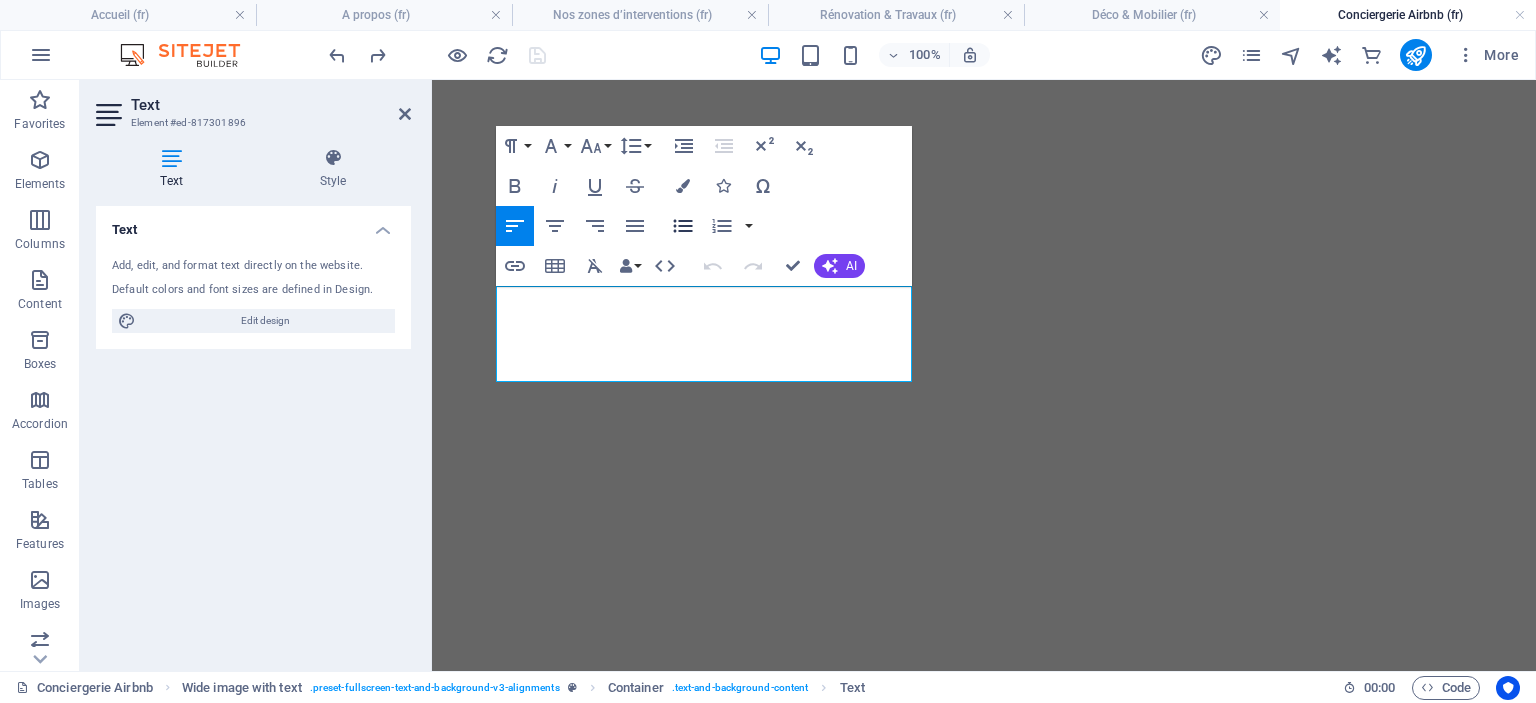 click 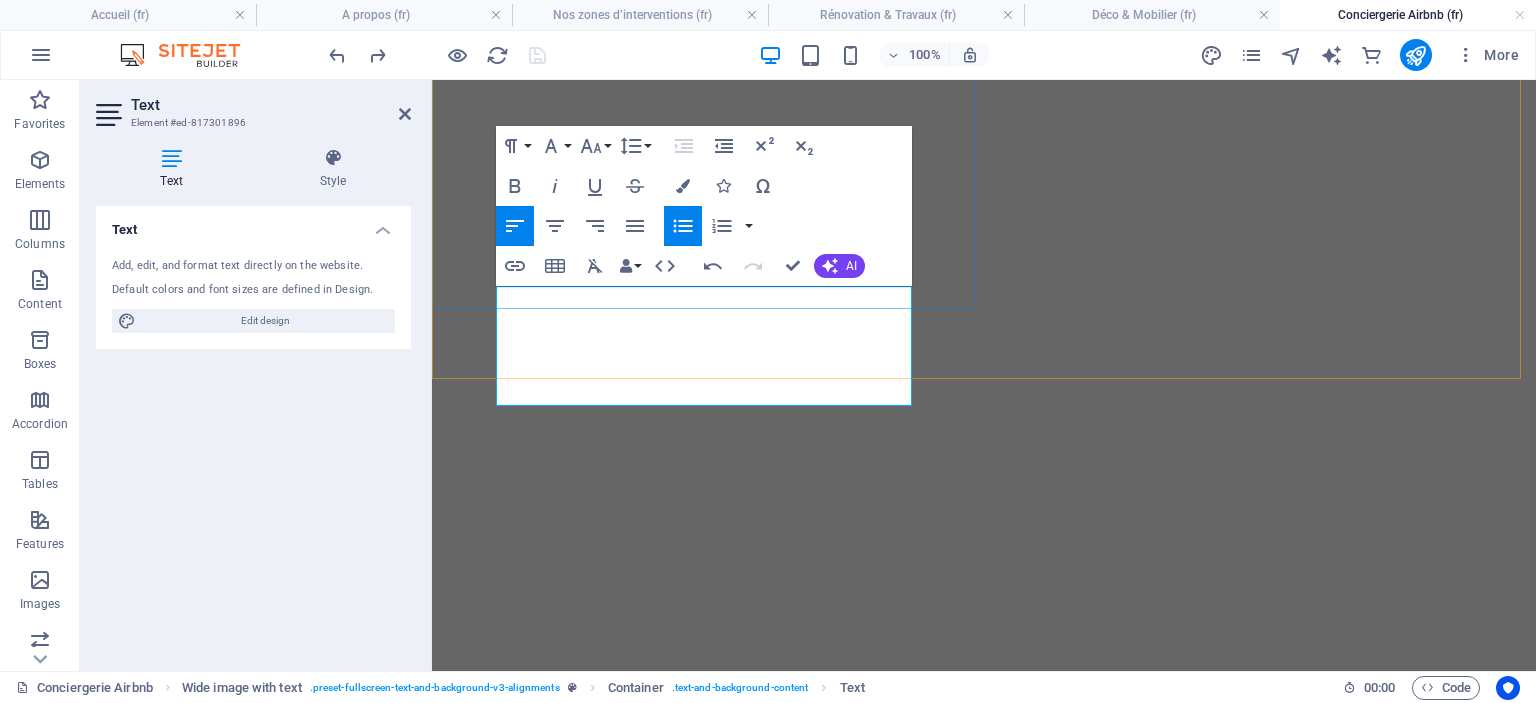 click on "Confiez la gestion de votre logement Airbnb à notre conciergerie au Maroc : accueil des voyageurs, ménage, linge, communication 7j/7, optimisation des revenus. Présents à Casablanca & Marrakech" at bounding box center (1004, -88) 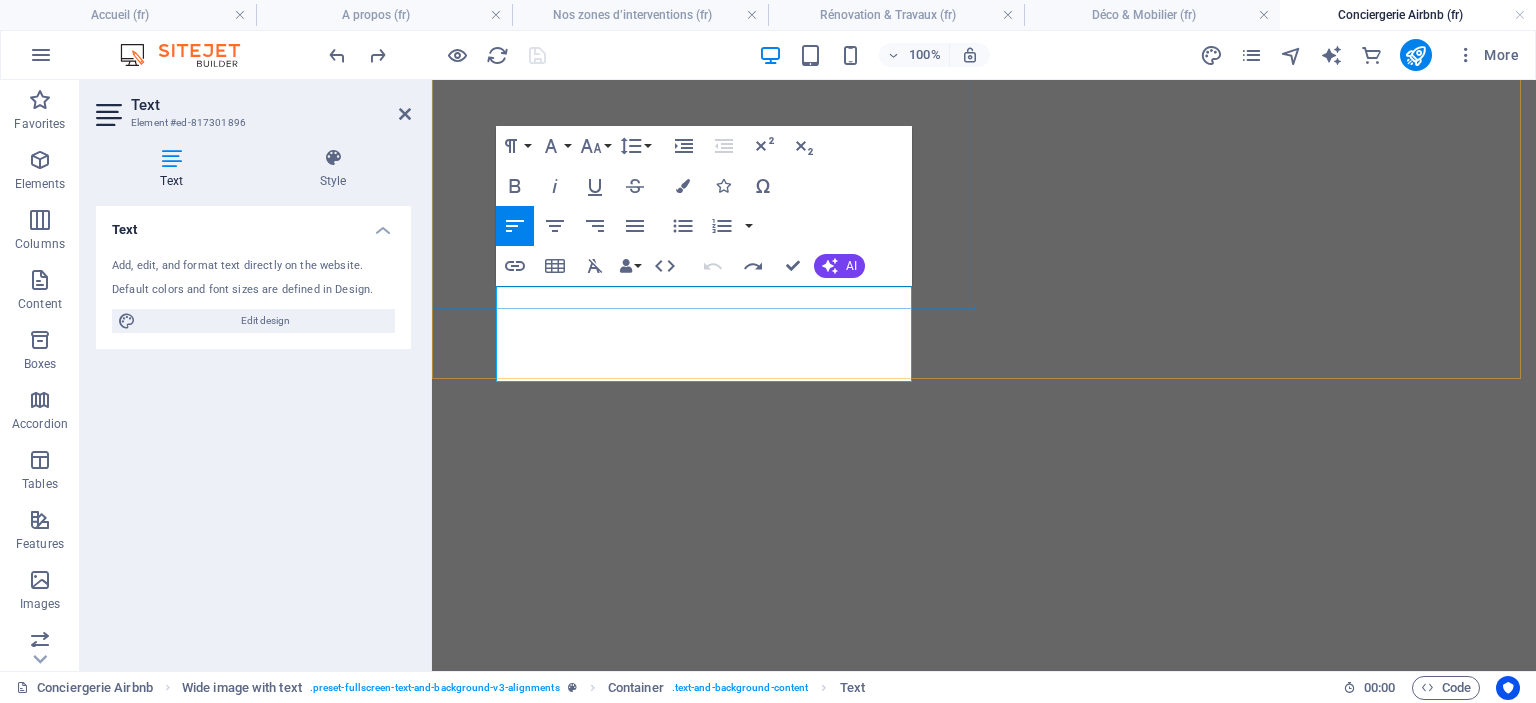 click on "Confiez la gestion de votre logement Airbnb à notre conciergerie au Maroc : accueil des voyageurs, ménage, linge, communication 7j/7, optimisation des revenus. Présents à Casablanca & Marrakech" at bounding box center (984, -88) 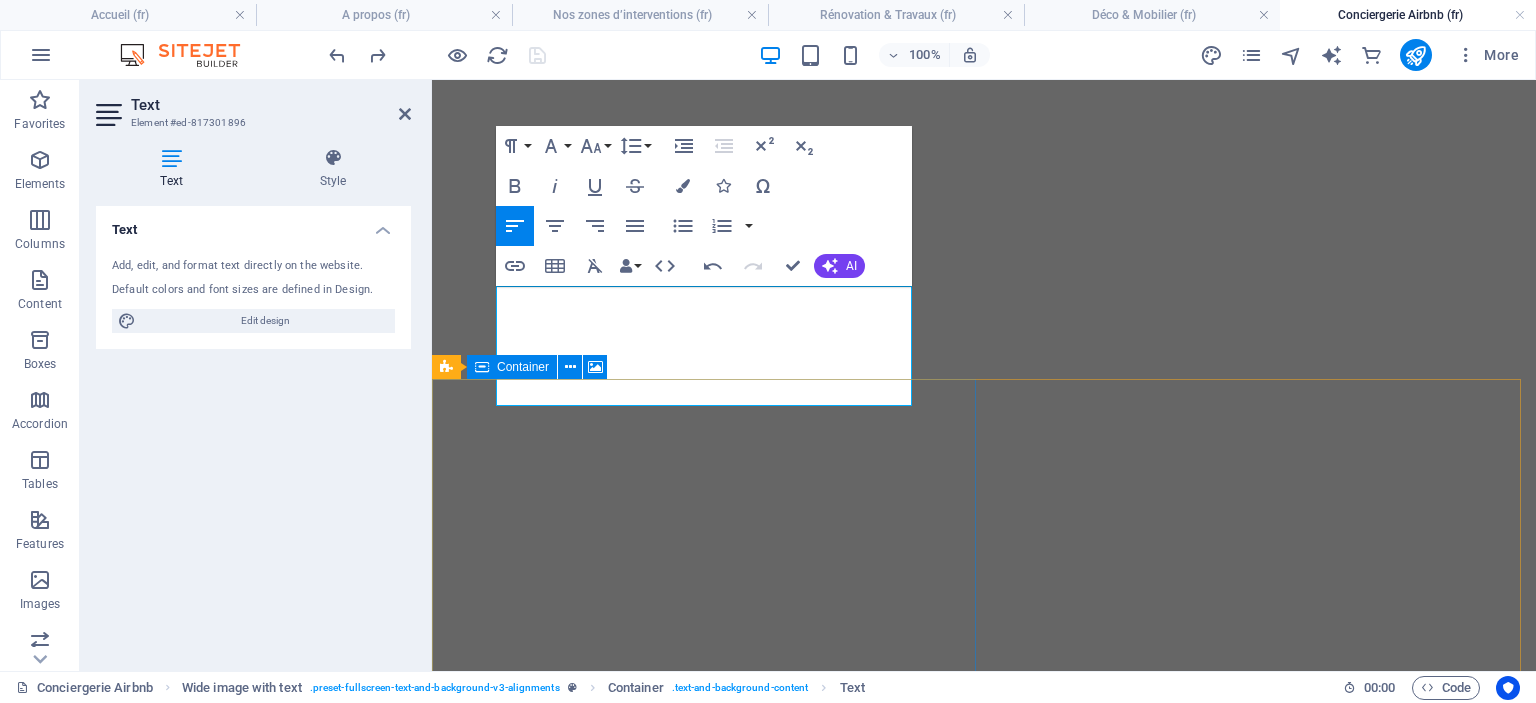 drag, startPoint x: 503, startPoint y: 345, endPoint x: 900, endPoint y: 445, distance: 409.4008 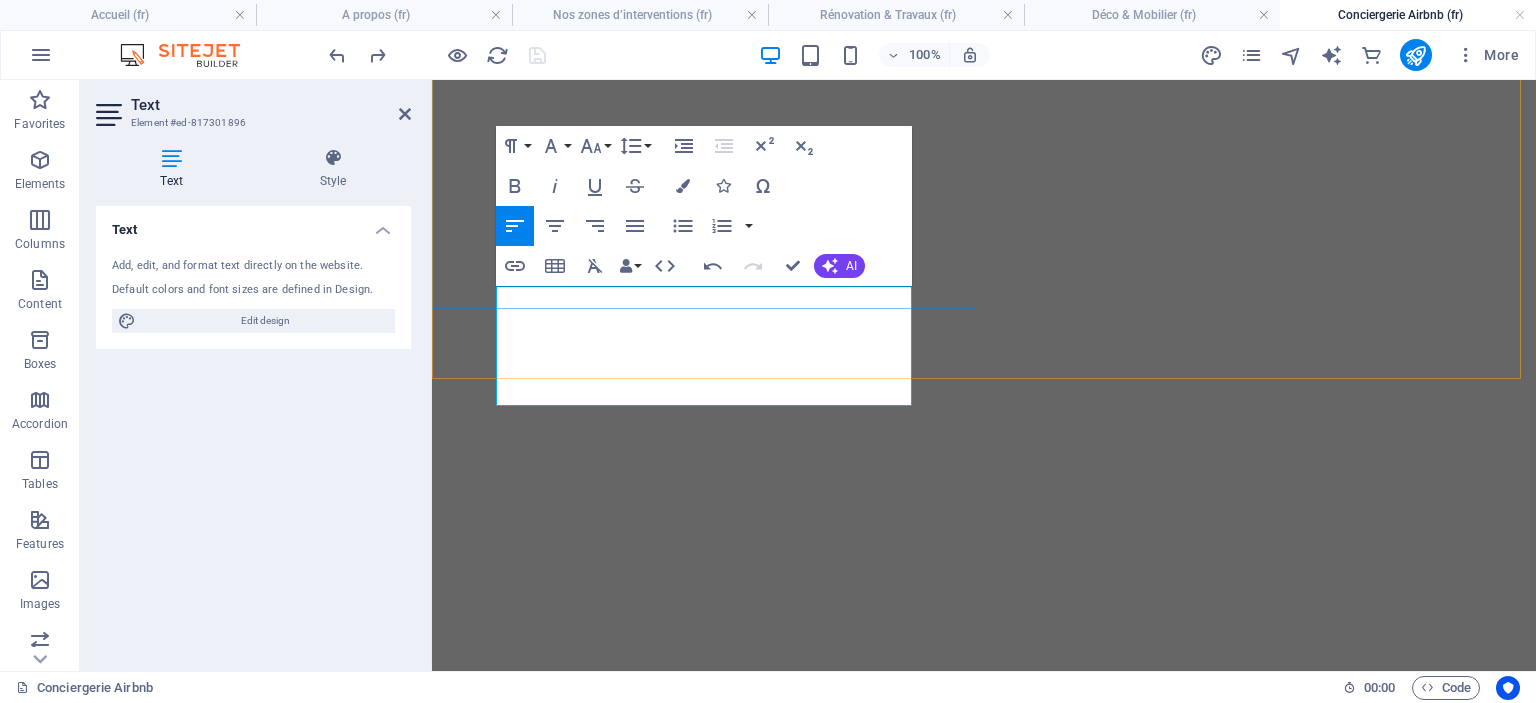 click on "accueil des voyageurs, ménage, linge, communication 7j/7, optimisation des revenus. Présents à Casablanca & Marrakech" at bounding box center (984, -63) 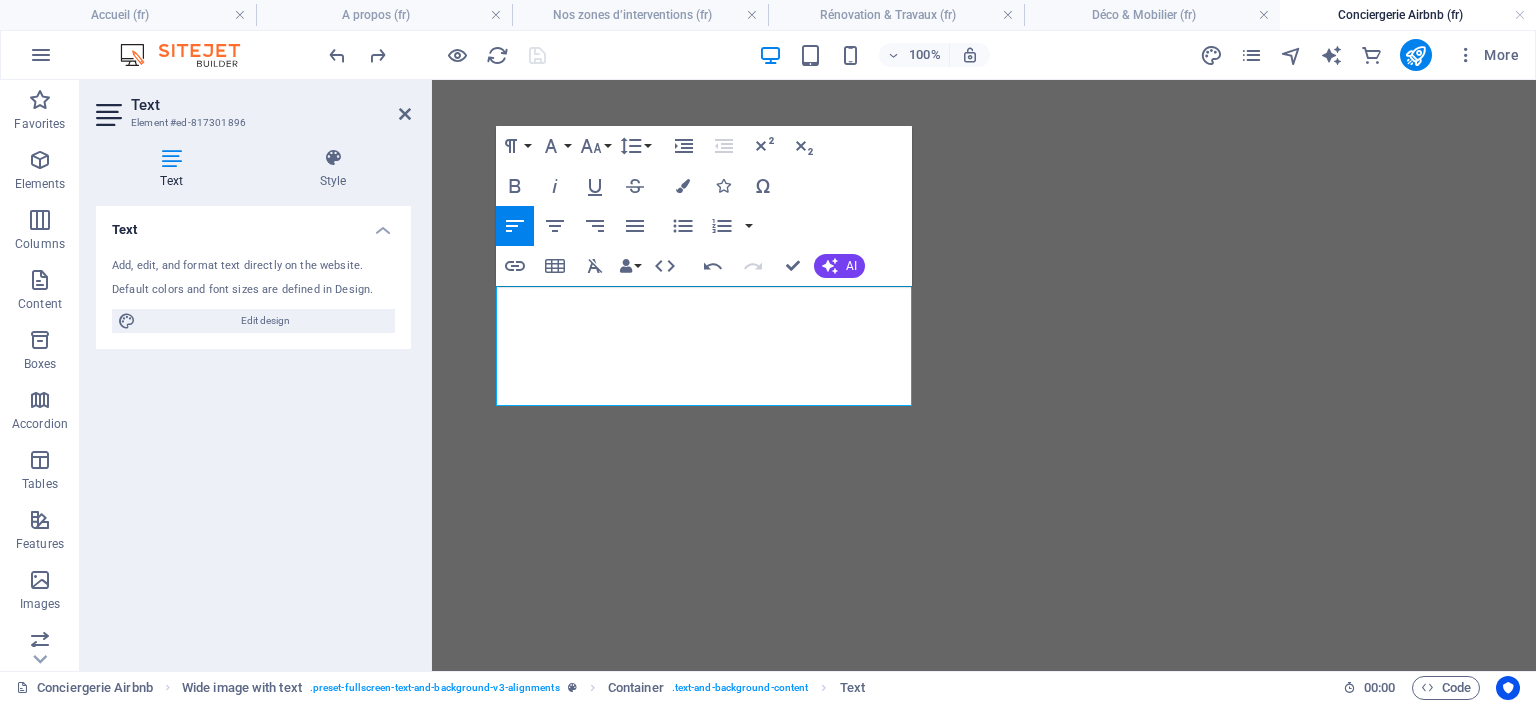 click on "accueil des voyageurs, ménage, linge, communication 7j/7, optimisation des revenus. Présents à Casablanca & Marrakech" at bounding box center (984, -63) 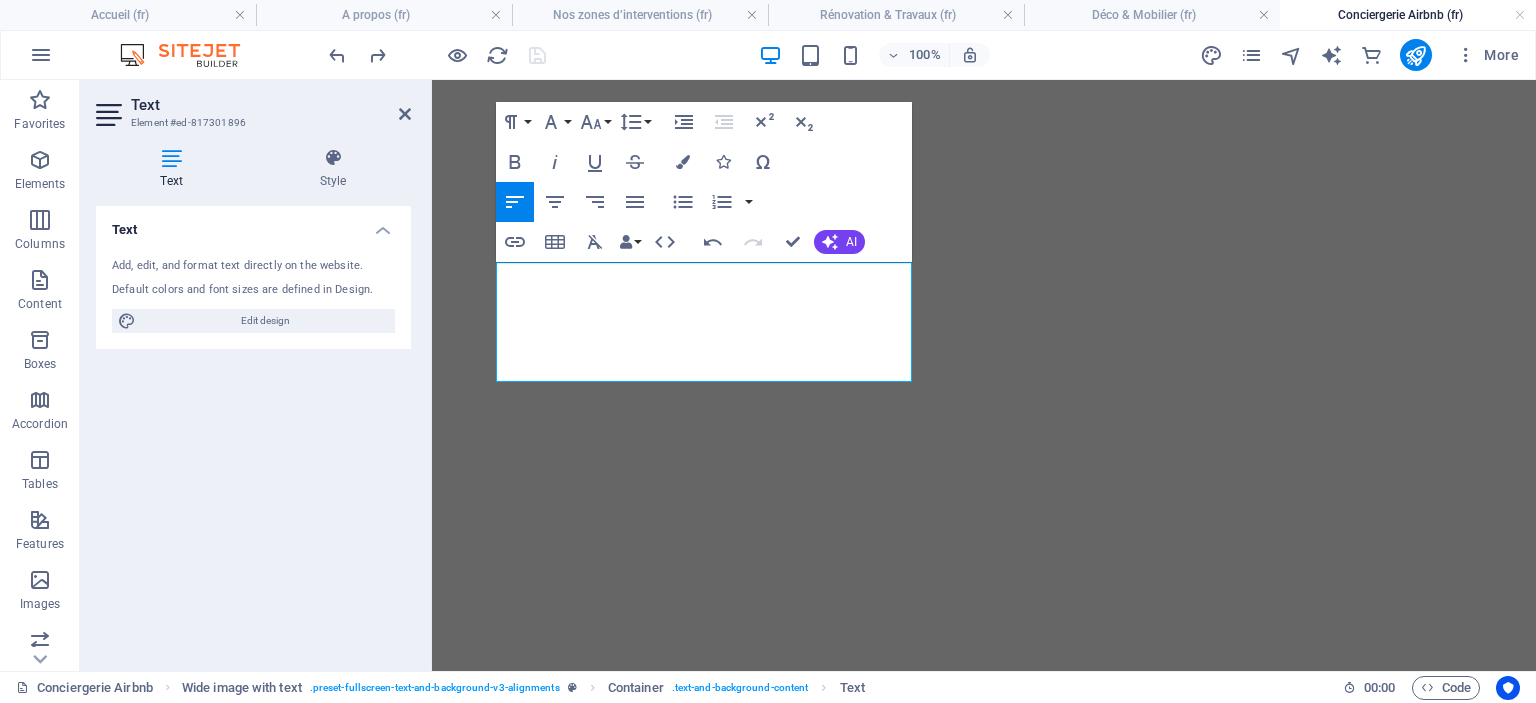 drag, startPoint x: 820, startPoint y: 359, endPoint x: 497, endPoint y: 319, distance: 325.46735 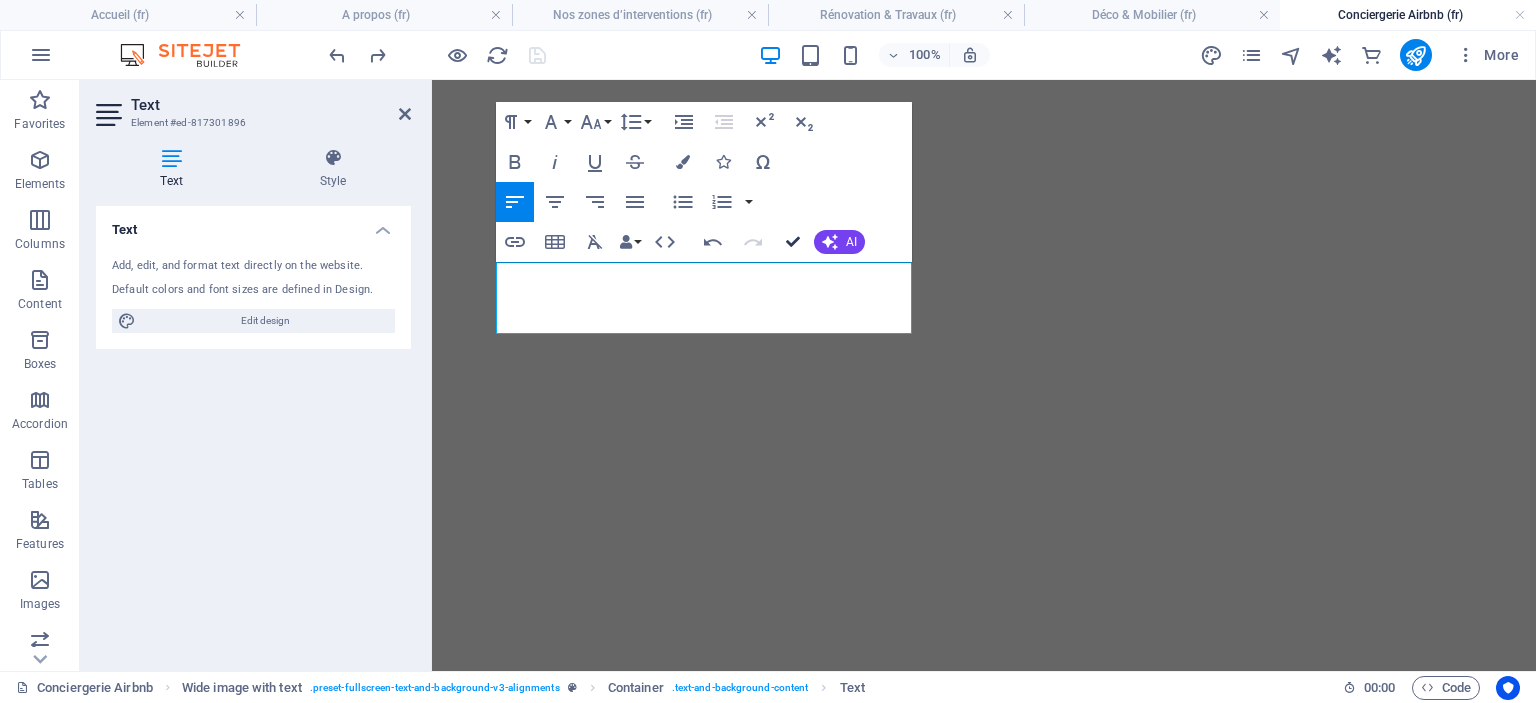 drag, startPoint x: 796, startPoint y: 241, endPoint x: 722, endPoint y: 204, distance: 82.73451 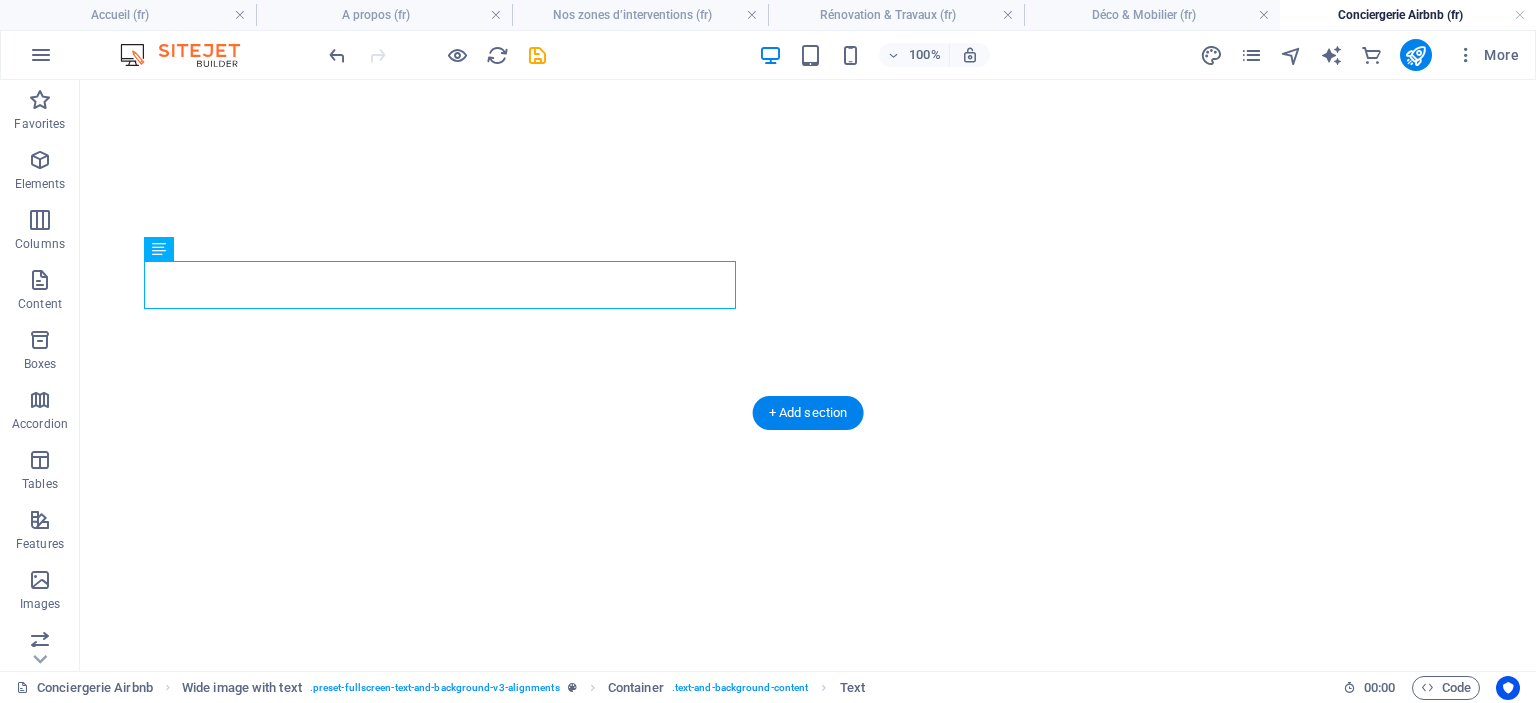 scroll, scrollTop: 338, scrollLeft: 0, axis: vertical 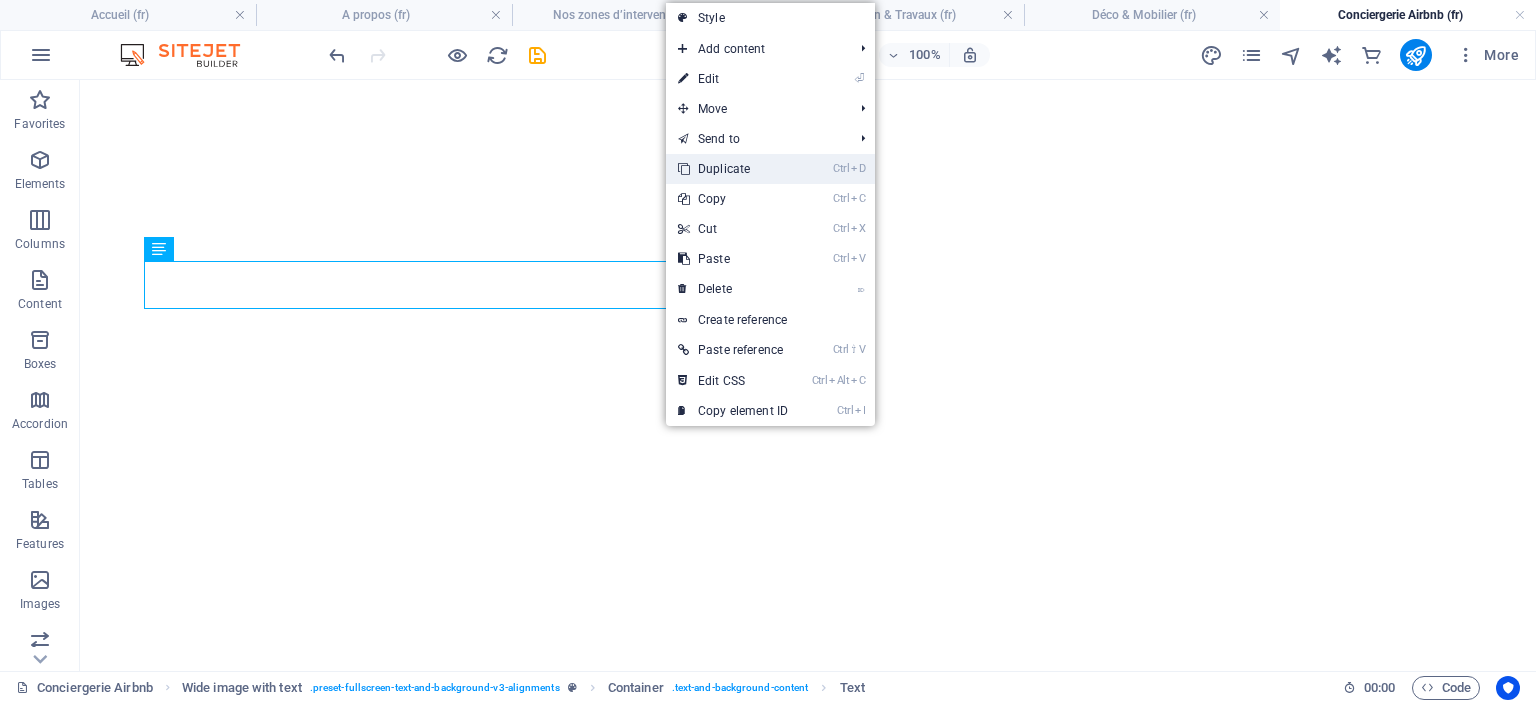 drag, startPoint x: 764, startPoint y: 172, endPoint x: 652, endPoint y: 109, distance: 128.50291 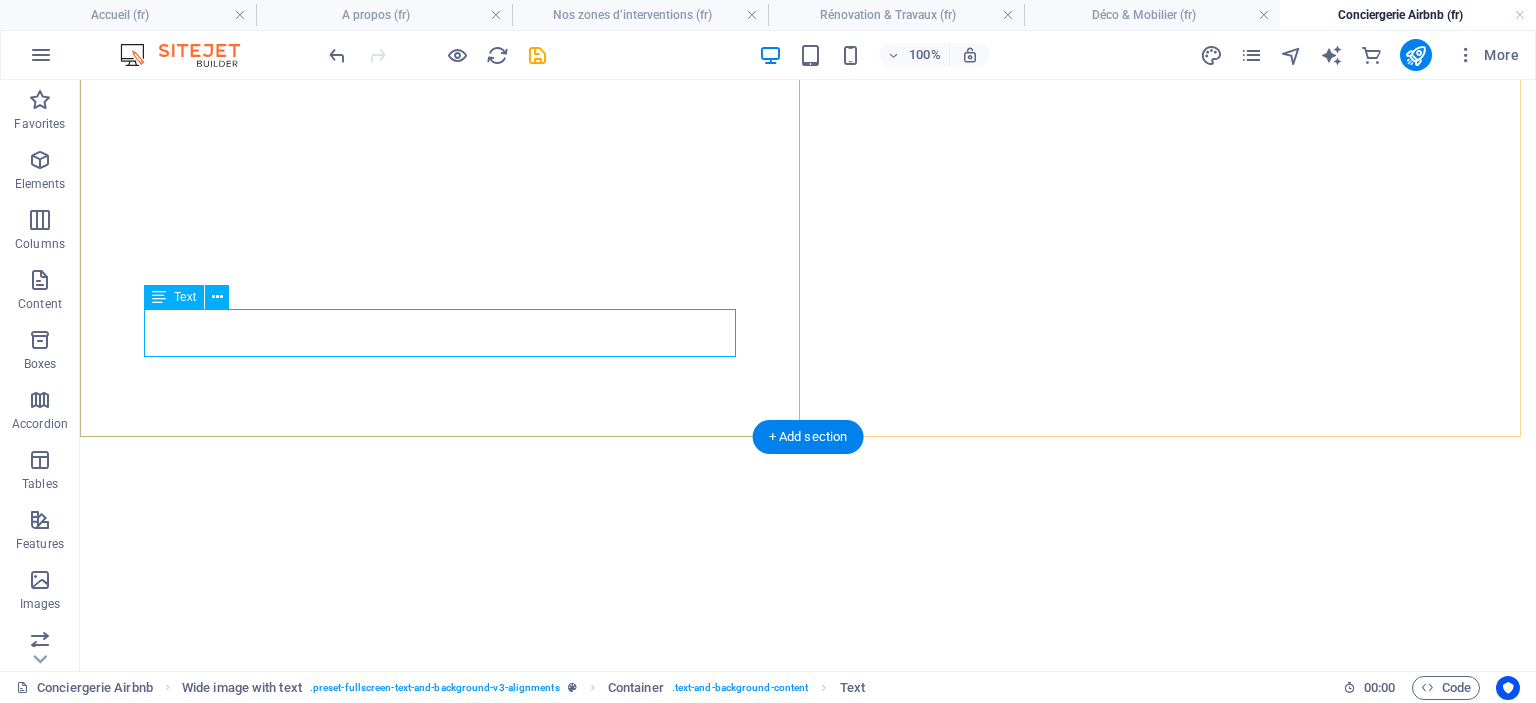 click on "Confiez la gestion de votre logement Airbnb à notre conciergerie au Maroc" at bounding box center (808, 46) 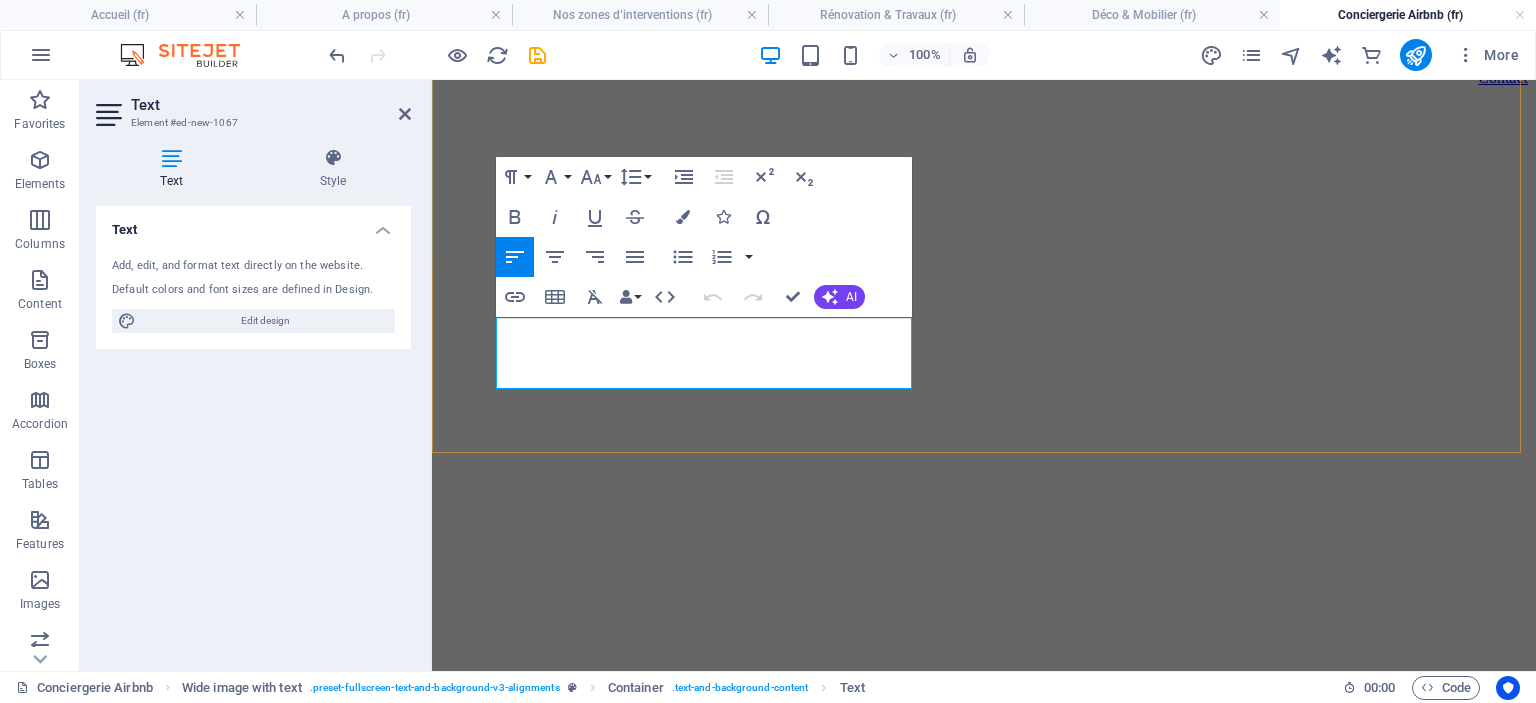 click on "Confiez la gestion de votre logement Airbnb à notre conciergerie au Maroc" at bounding box center (984, 45) 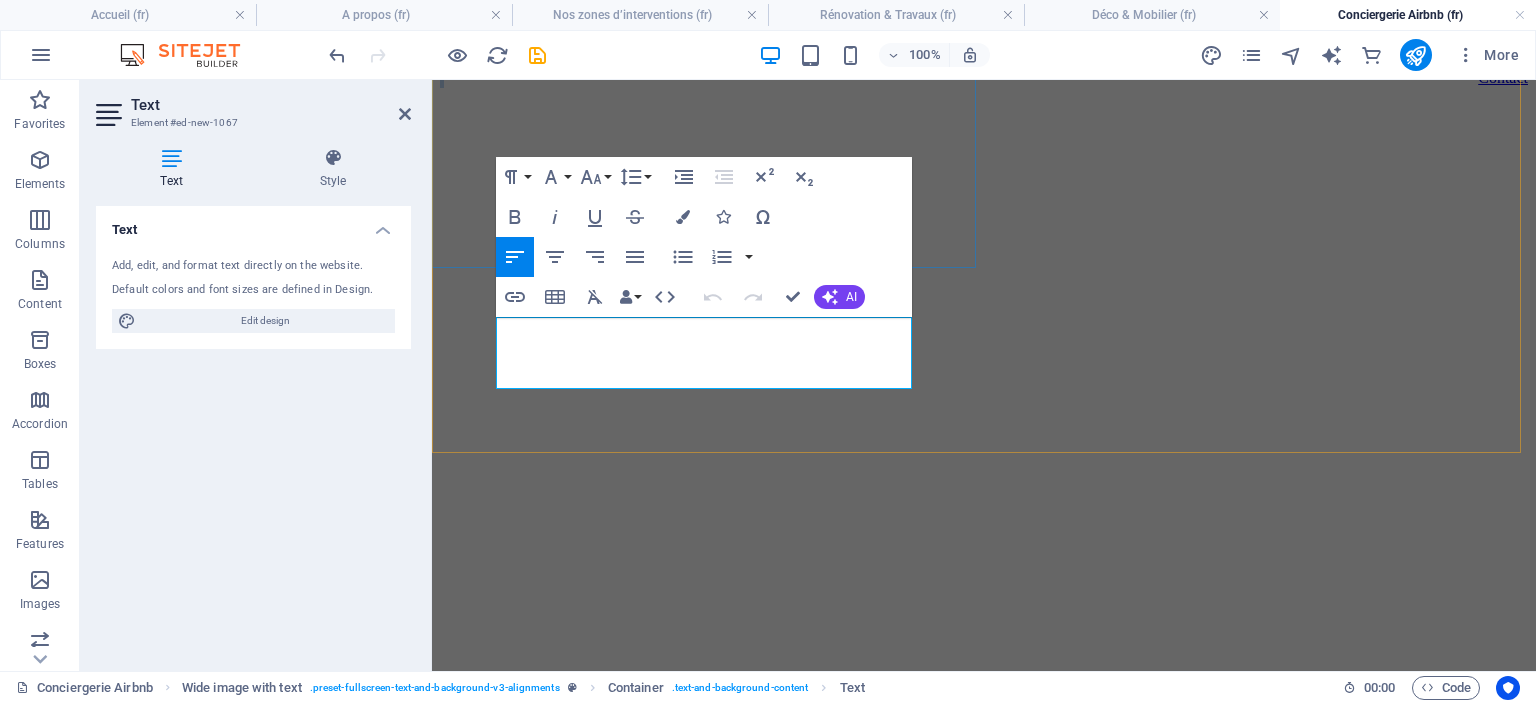 click on "Confiez la gestion de votre logement Airbnb à notre conciergerie au Maroc" at bounding box center (984, 45) 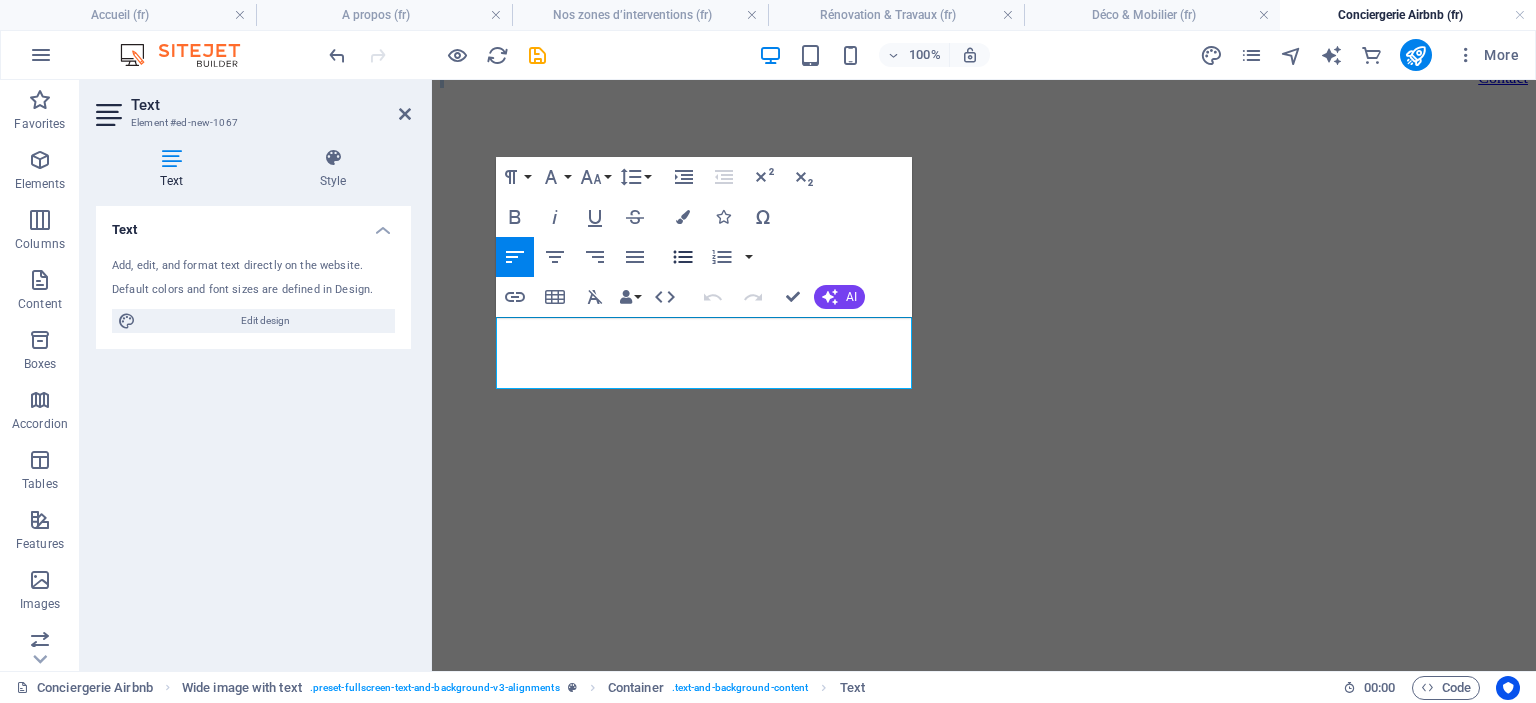 click 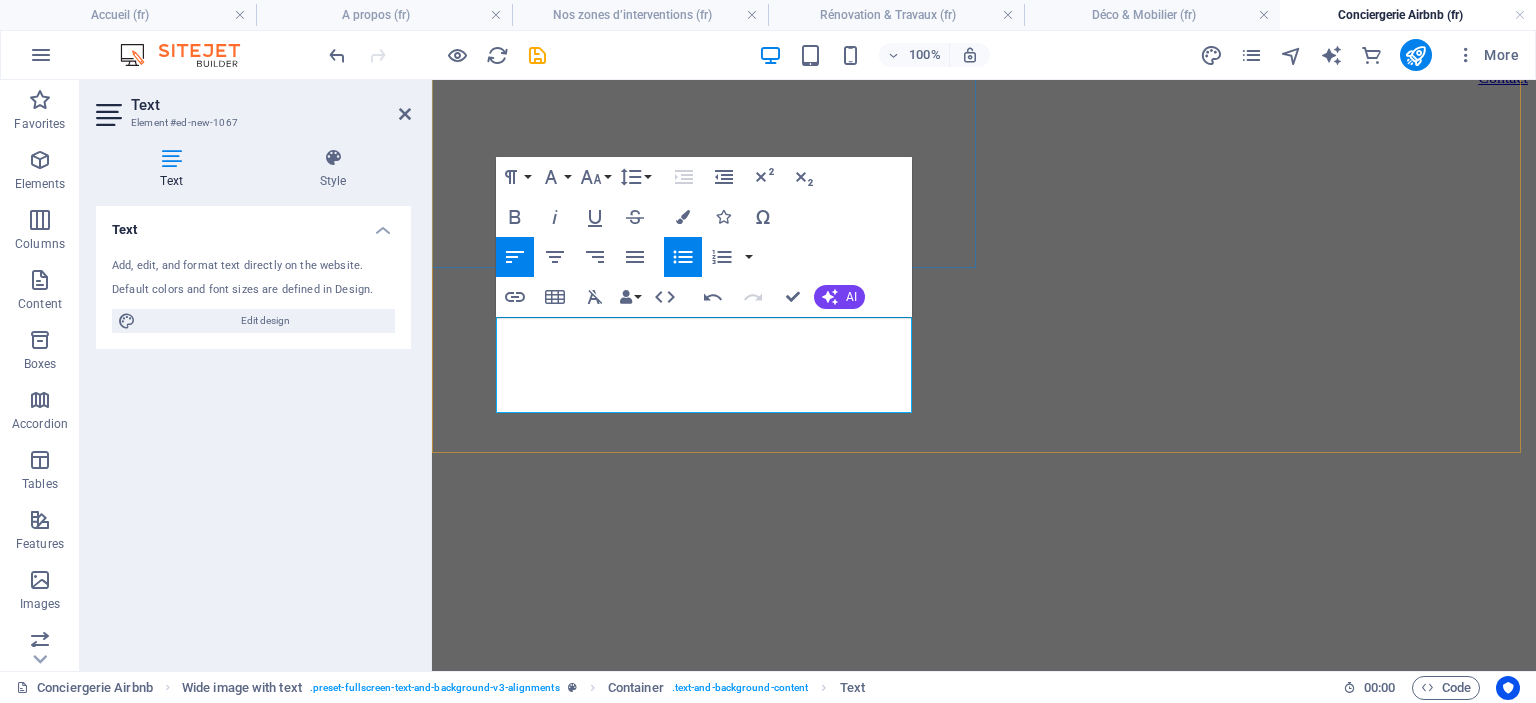 click on "accueil des voyageurs, ménage, linge, communication 7j/7, optimisation des revenus. Présents à Casablanca & Marrakech" at bounding box center (1004, 45) 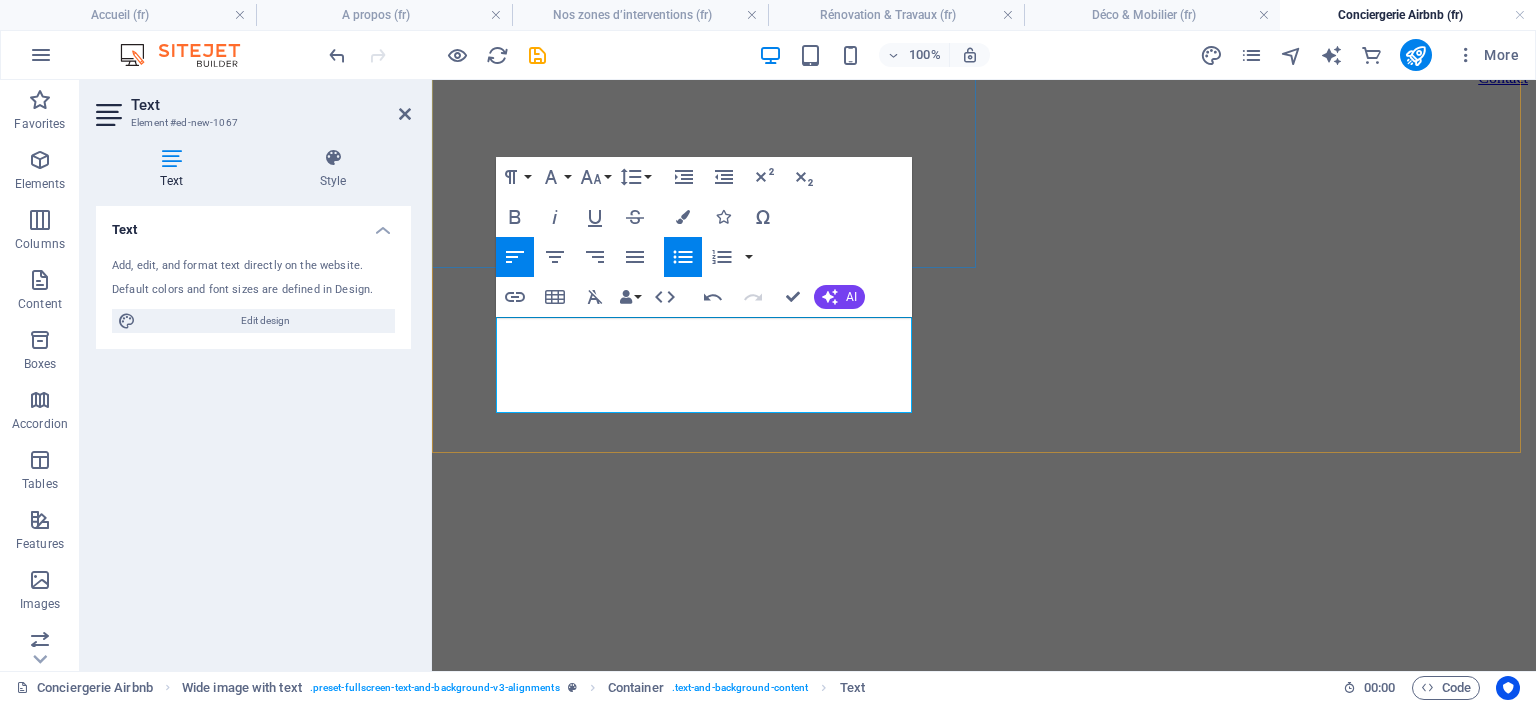 click on "accueil des voyageurs," at bounding box center [1004, 45] 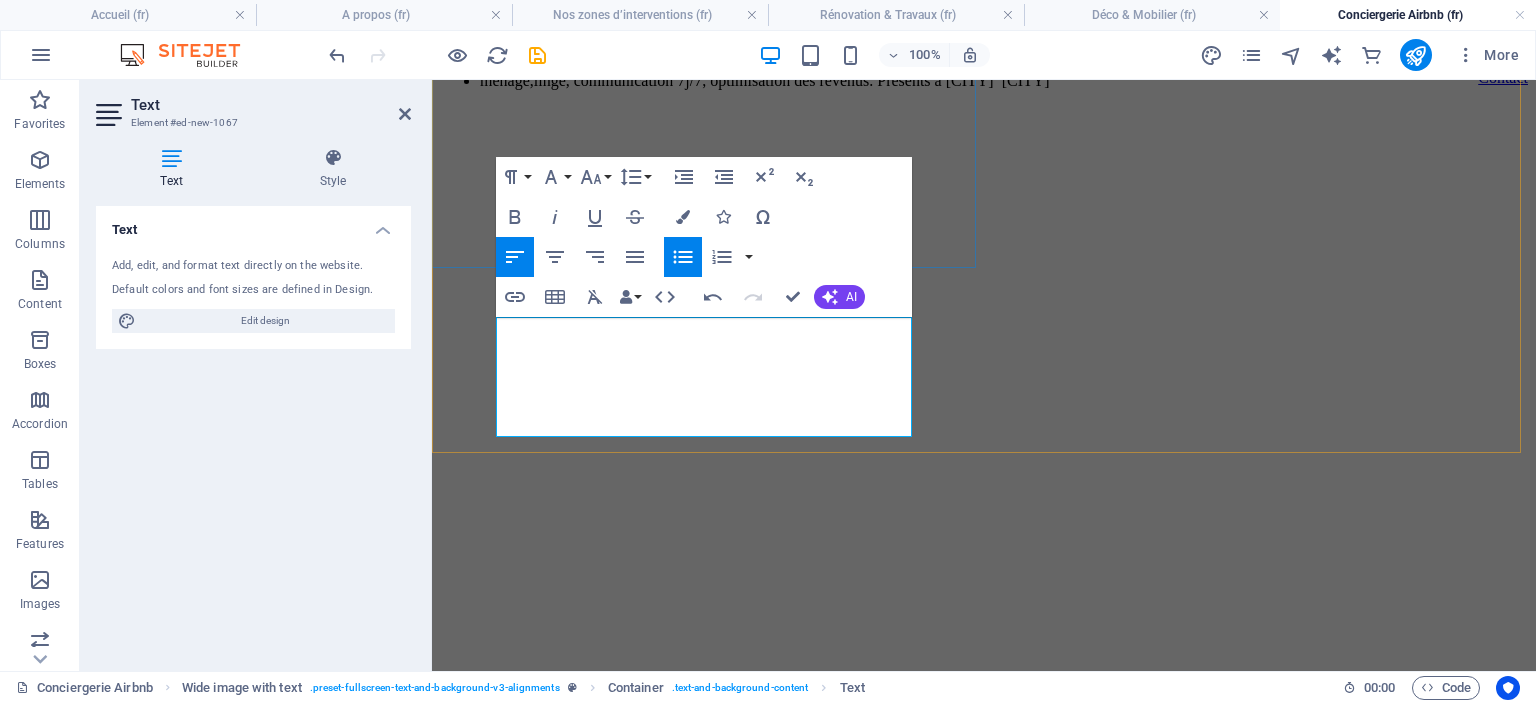 click on "ménage," at bounding box center [1004, 63] 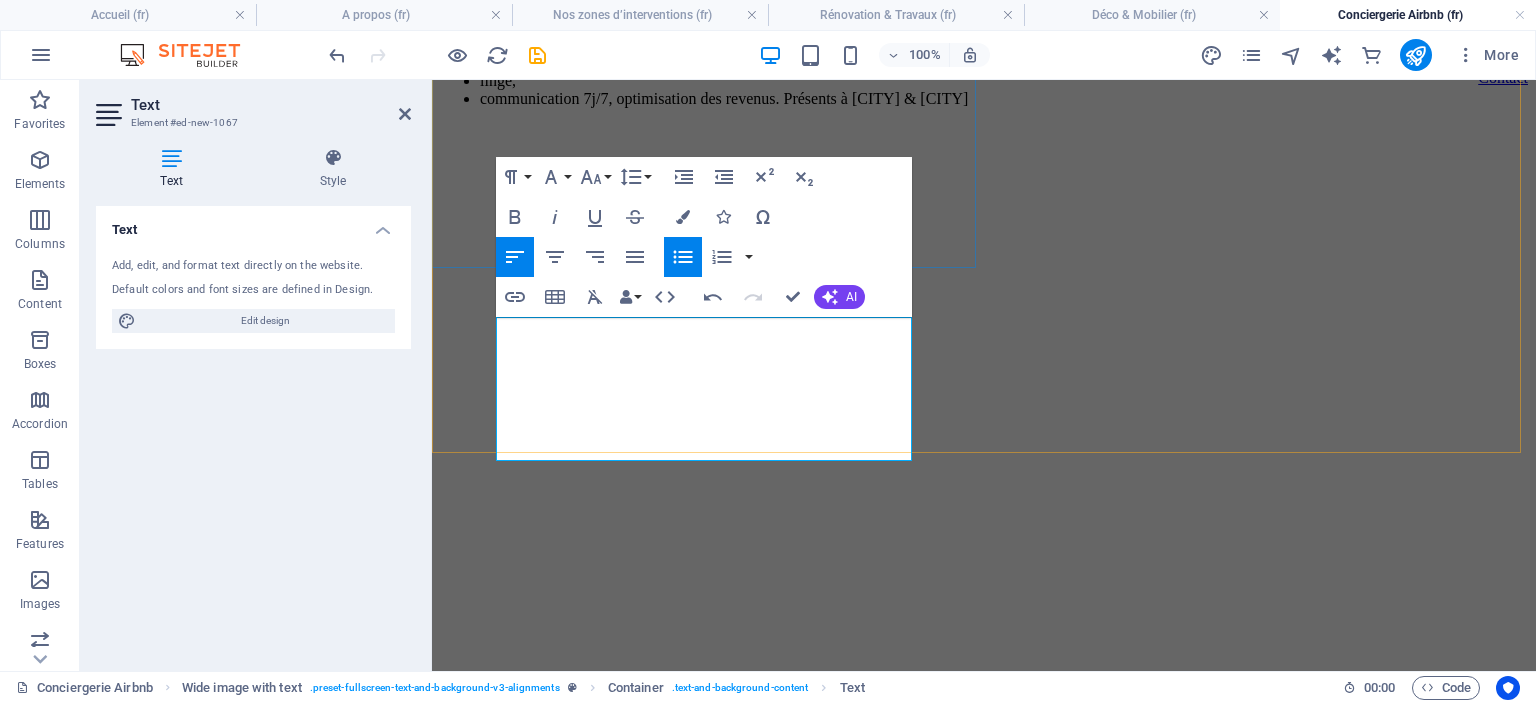 click on "communication 7j/7, optimisation des revenus. Présents à Casablanca & Marrakech" at bounding box center (1004, 99) 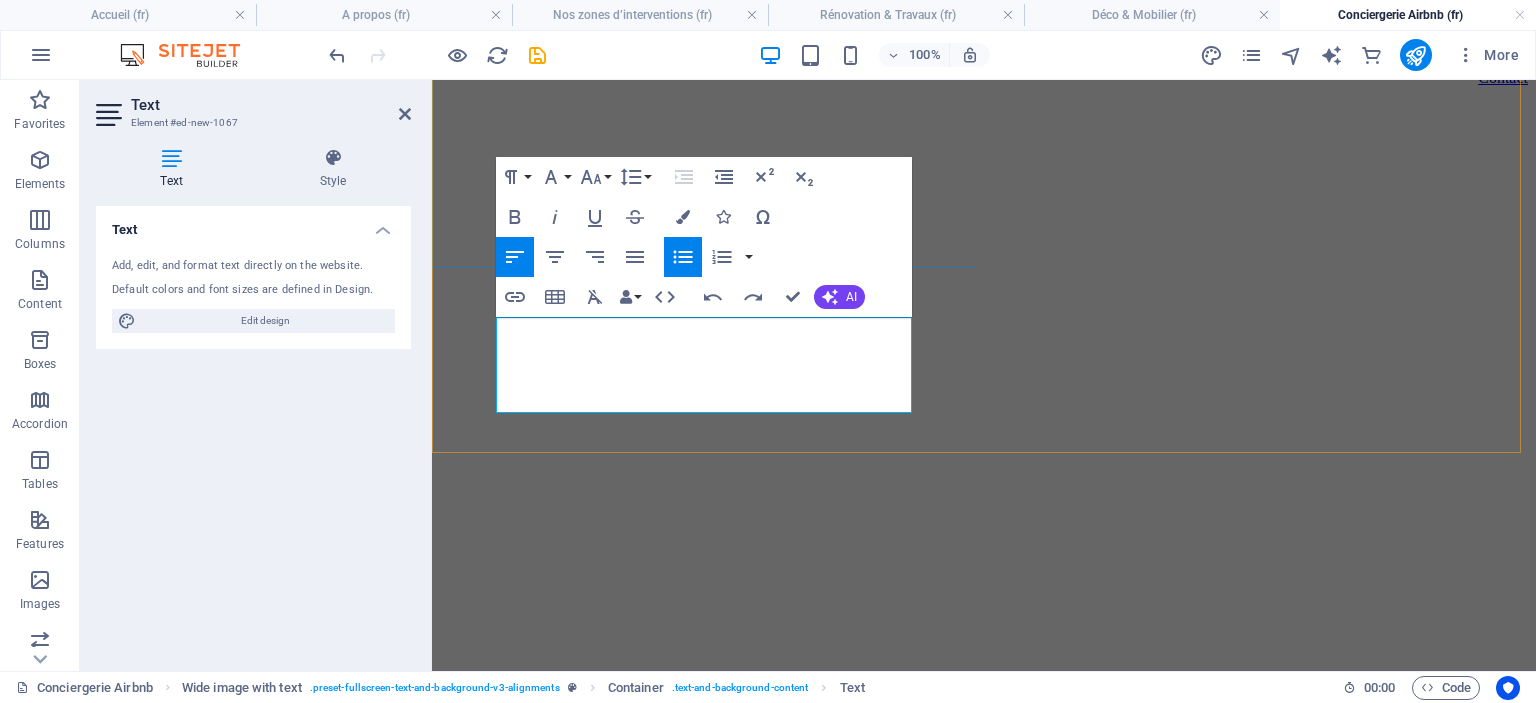 click on "accueil des voyageurs, ménage, linge, communication 7j/7, optimisation des revenus. Présents à Casablanca & Marrakech" at bounding box center [1004, 45] 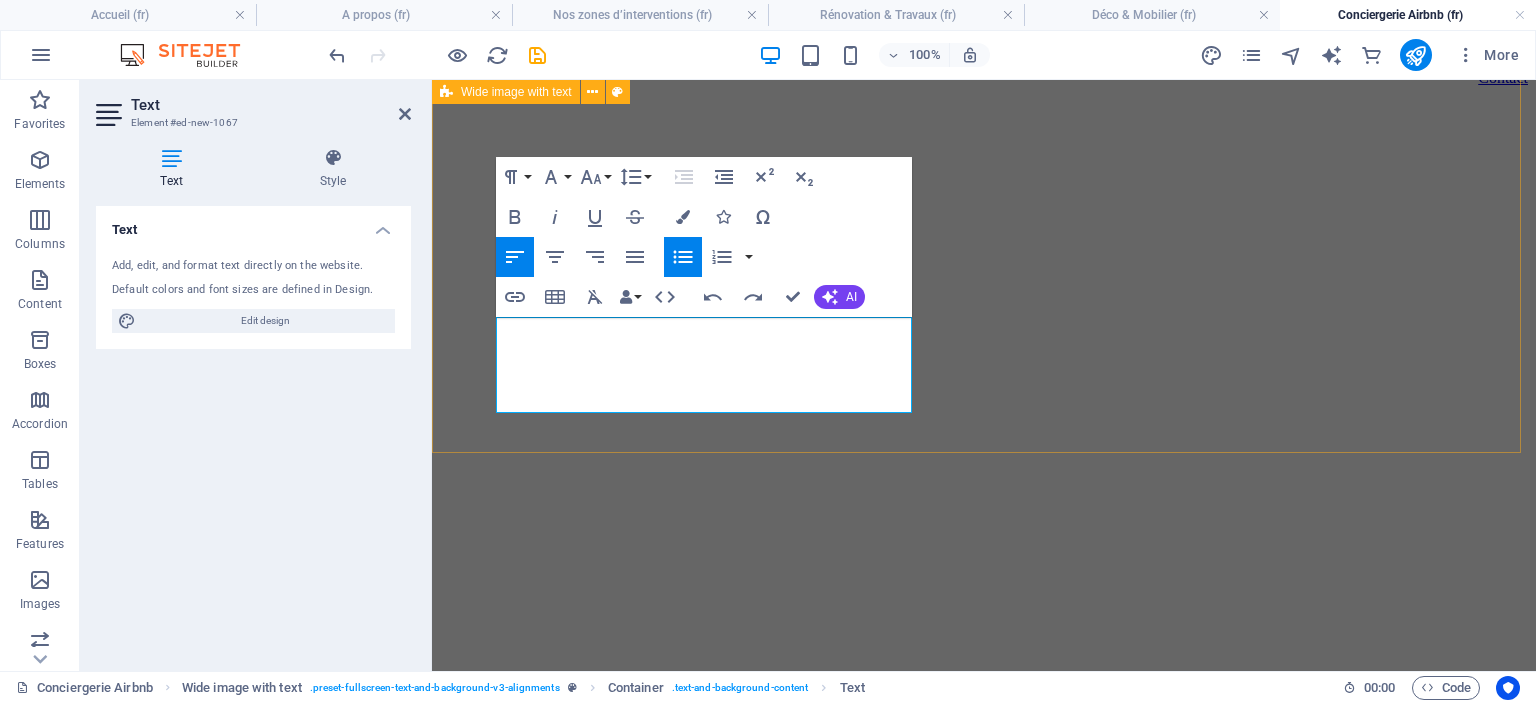 click on "Conciergerie Airbnb au Maroc – Gestion complète de vos locations saisonnières Confiez la gestion de votre logement Airbnb à notre conciergerie au Maroc   accueil des voyageurs, ménage, linge, communication 7j/7, optimisation des revenus. Présents à Casablanca & Marrakech  Drop content here or  Add elements  Paste clipboard" at bounding box center (984, 550) 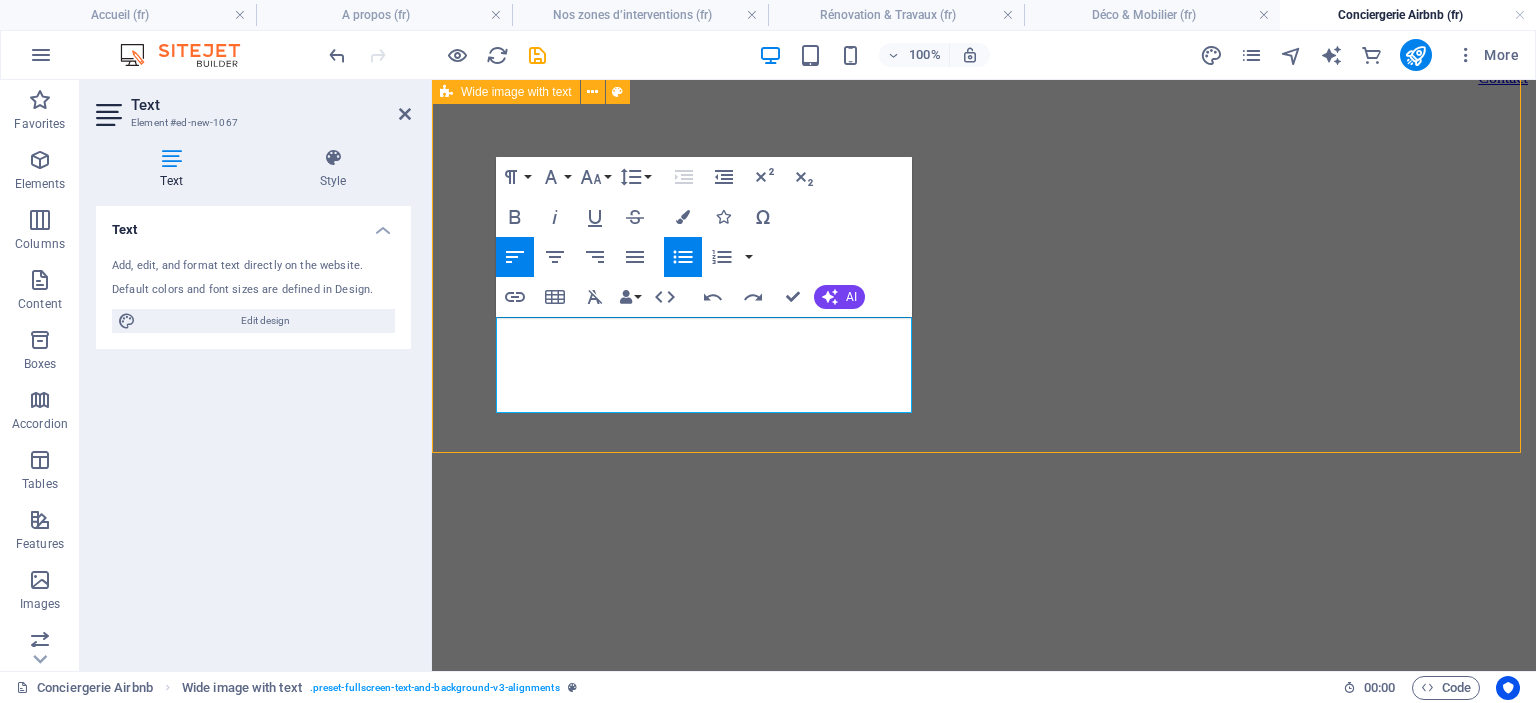 scroll, scrollTop: 295, scrollLeft: 0, axis: vertical 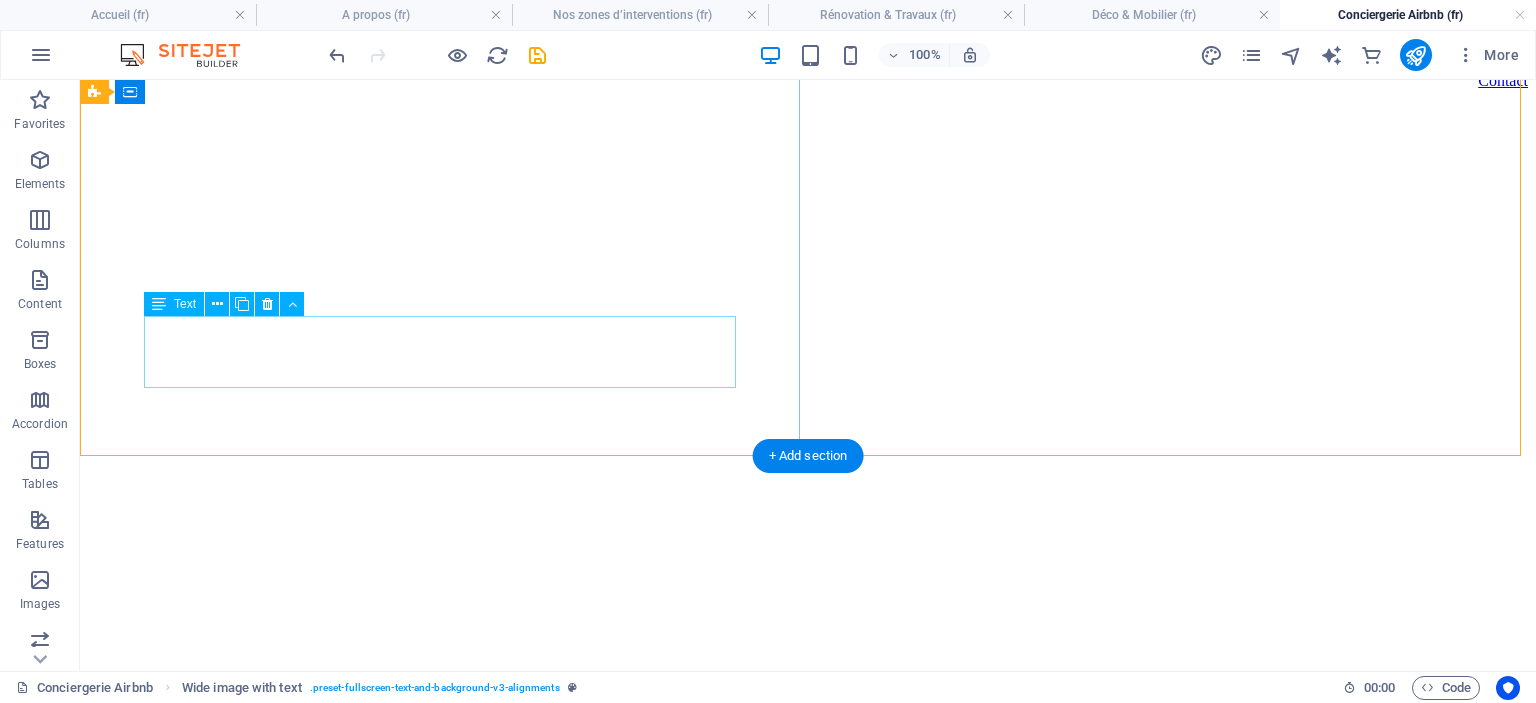 click on "accueil des voyageurs, ménage, linge, communication 7j/7, optimisation des revenus. Présents à Casablanca & Marrakech" at bounding box center [808, 65] 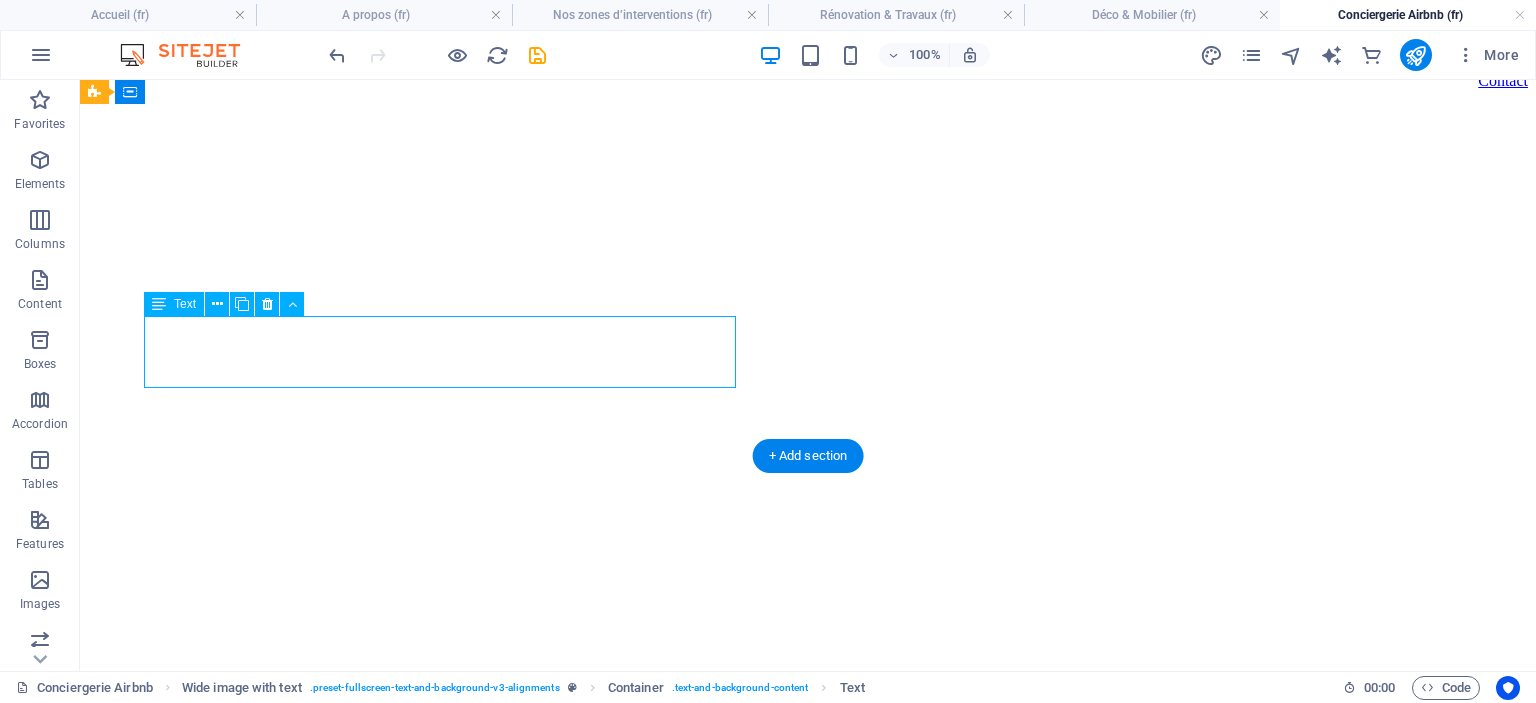 click on "accueil des voyageurs, ménage, linge, communication 7j/7, optimisation des revenus. Présents à Casablanca & Marrakech" at bounding box center [808, 65] 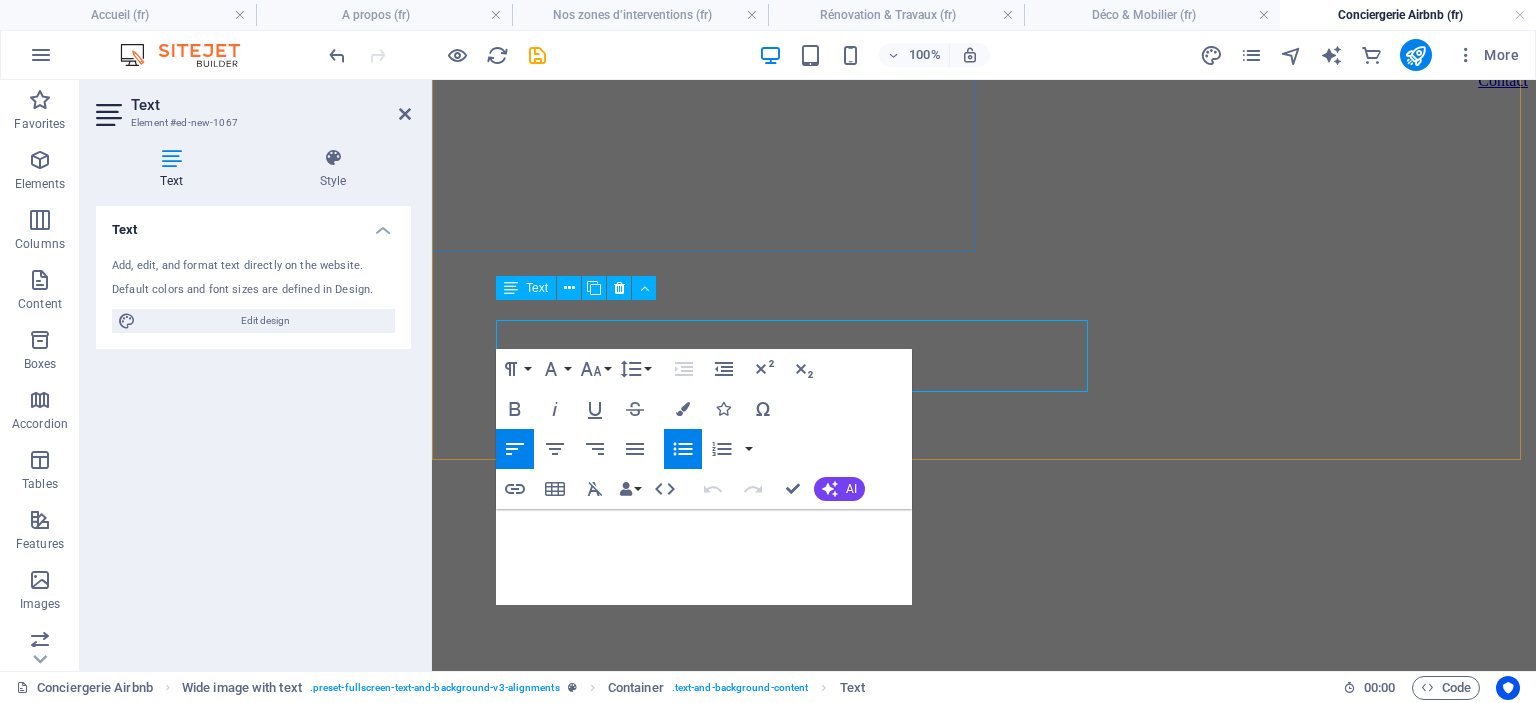 scroll, scrollTop: 291, scrollLeft: 0, axis: vertical 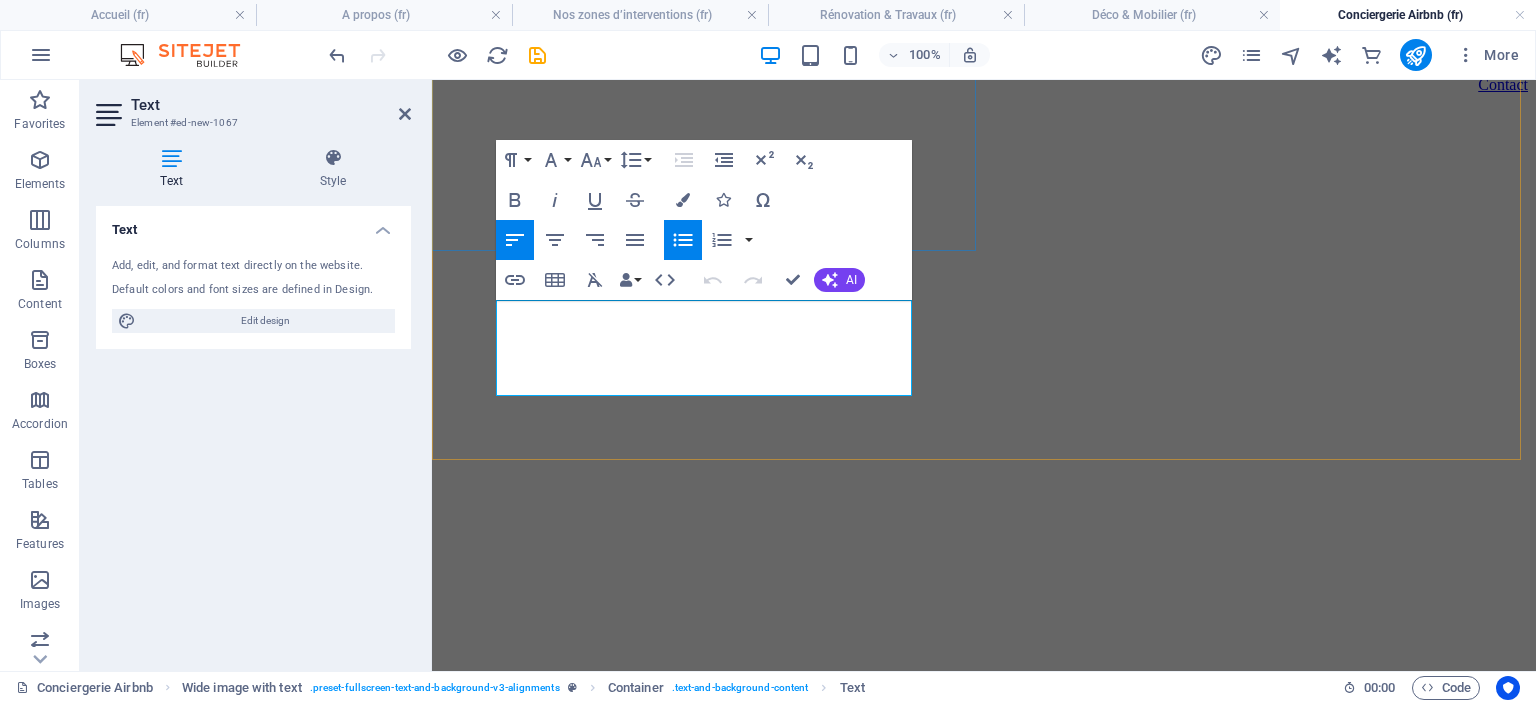 click on "accueil des voyageurs, ménage, linge, communication 7j/7, optimisation des revenus. Présents à Casablanca & Marrakech" at bounding box center (1004, 52) 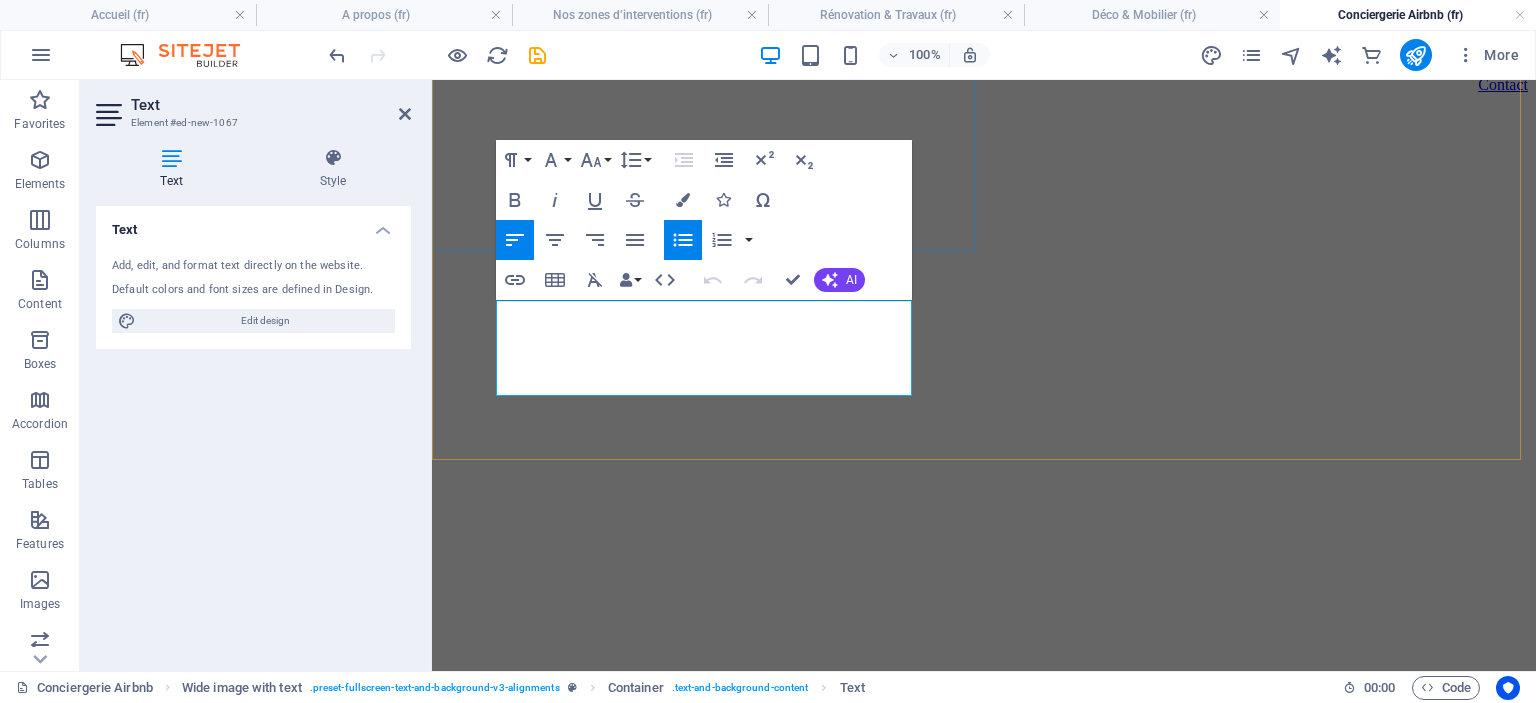 click on "accueil des voyageurs, ménage, linge, communication 7j/7, optimisation des revenus. Présents à Casablanca & Marrakech" at bounding box center [1004, 52] 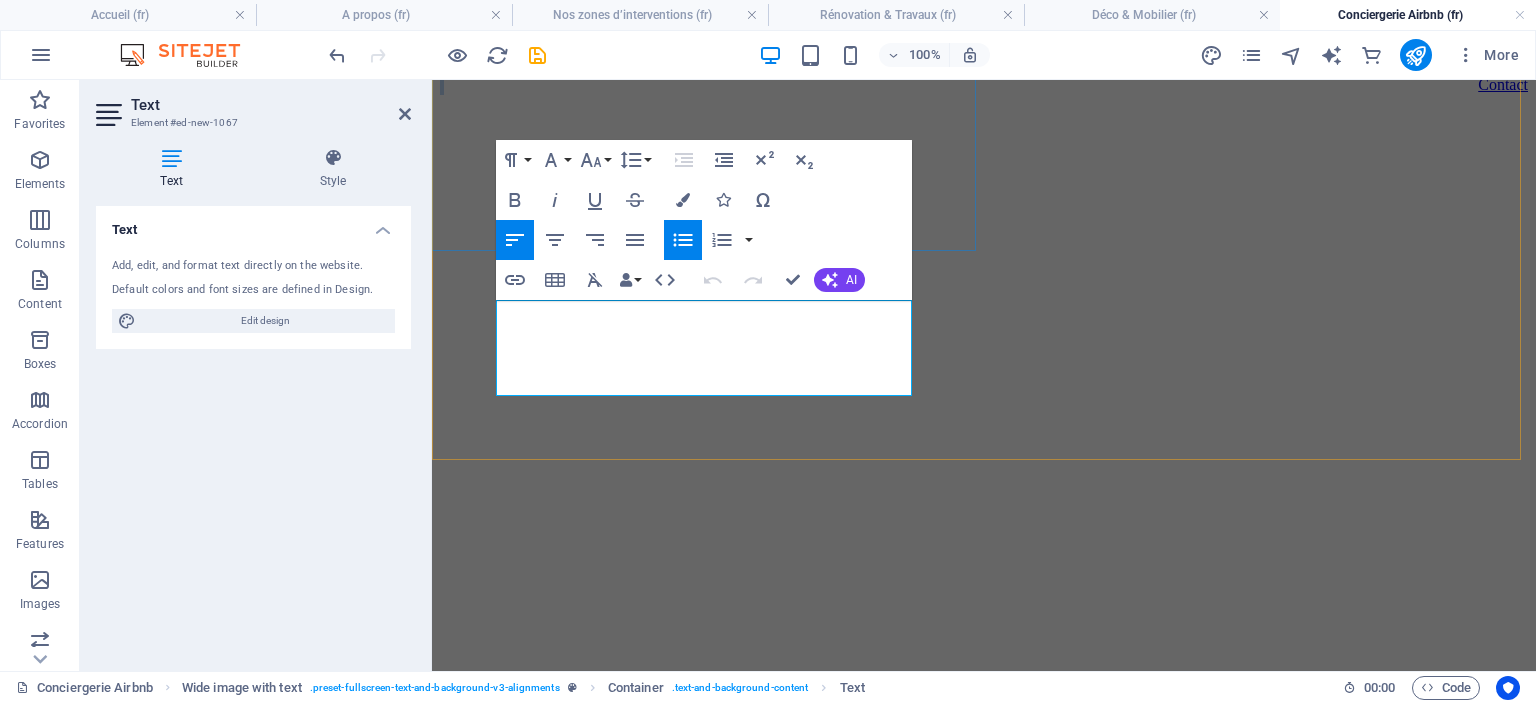 click on "accueil des voyageurs, ménage, linge, communication 7j/7, optimisation des revenus. Présents à Casablanca & Marrakech" at bounding box center (1004, 52) 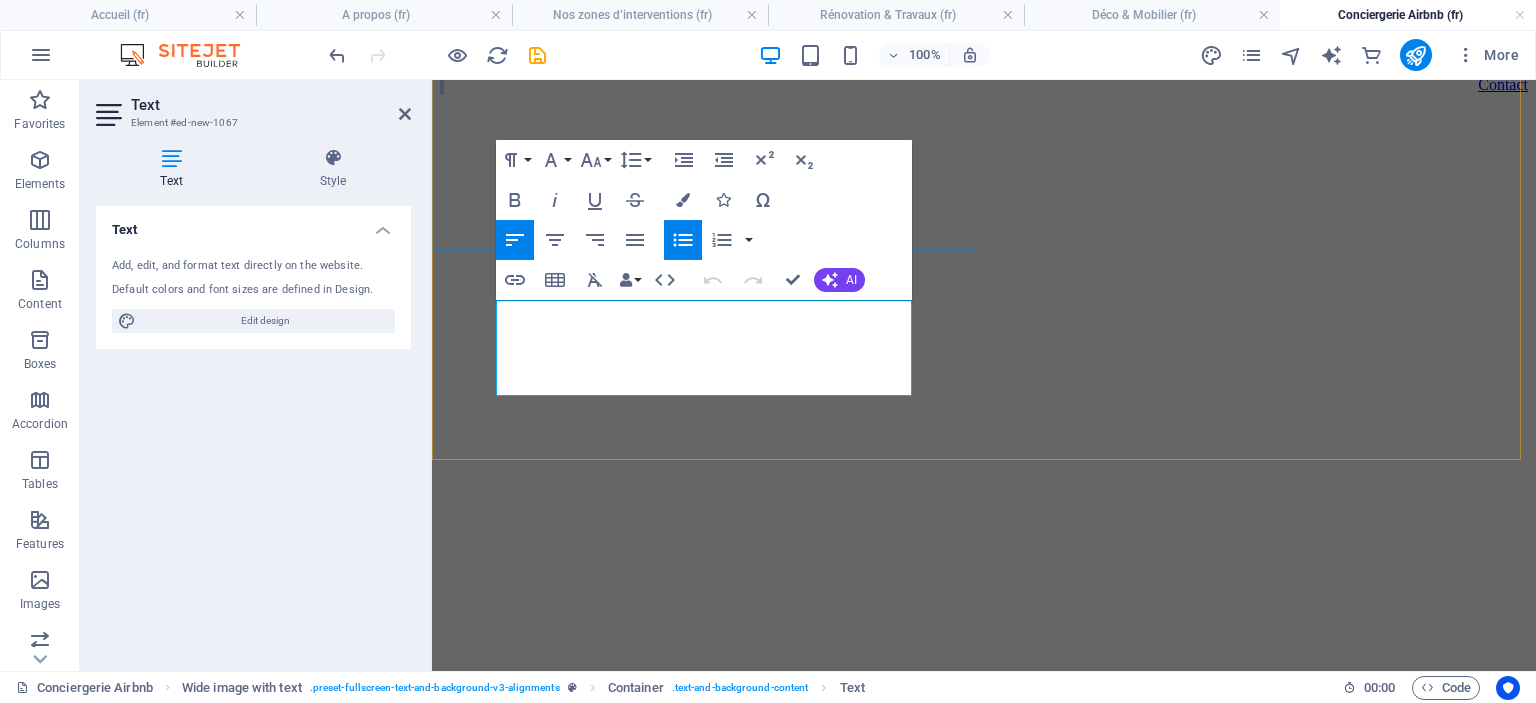 copy on "accueil des voyageurs, ménage, linge, communication 7j/7, optimisation des revenus. Présents à Casablanca & Marrakech" 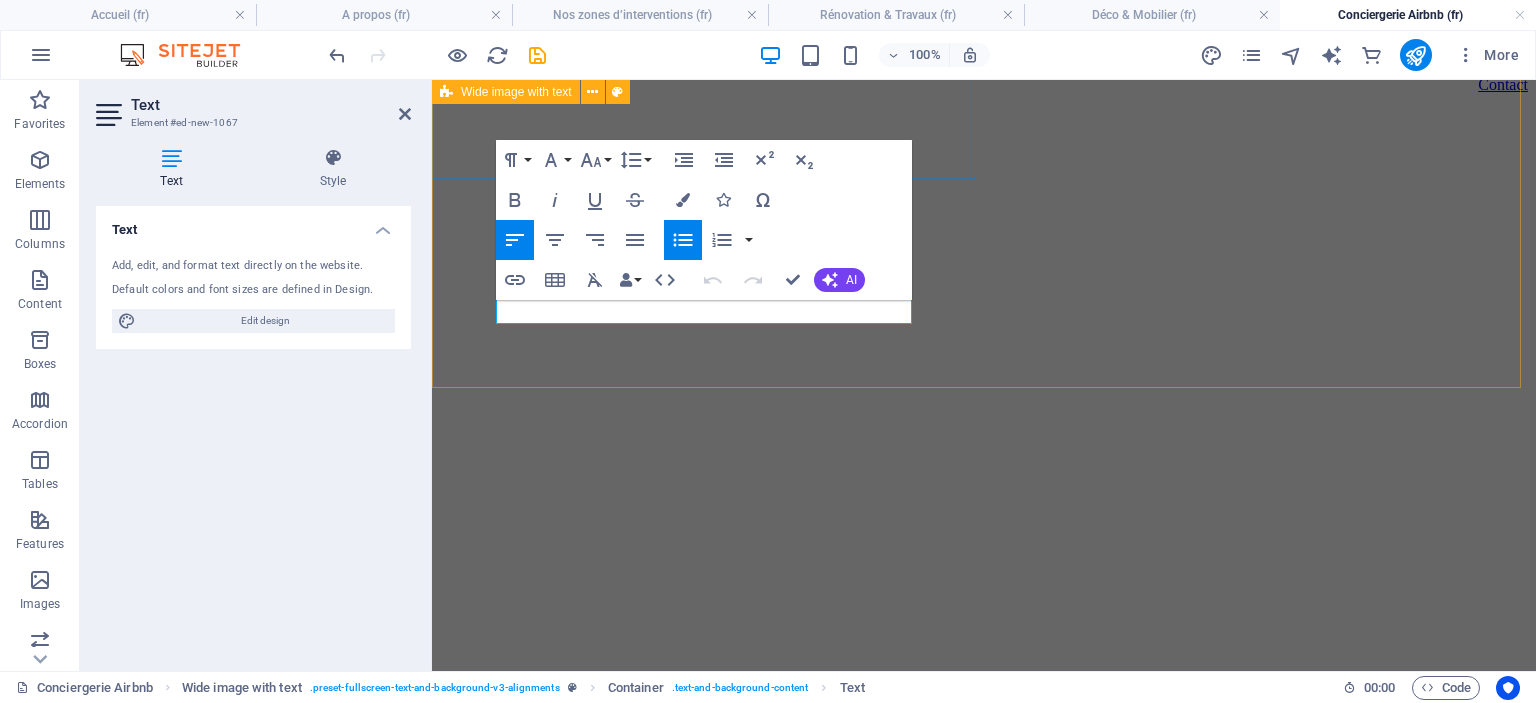 scroll, scrollTop: 136, scrollLeft: 0, axis: vertical 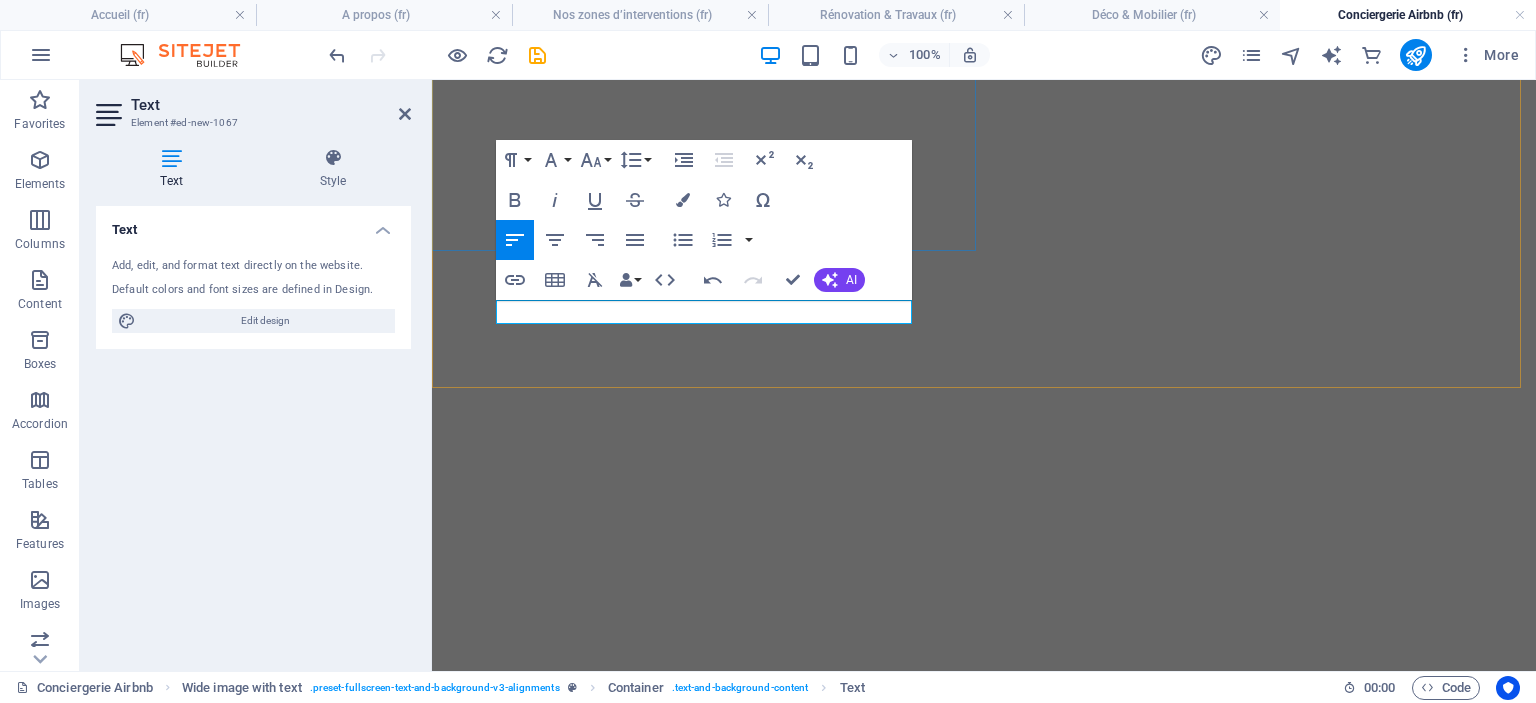 click on "Conciergerie Airbnb au Maroc – Gestion complète de vos locations saisonnières Confiez la gestion de votre logement Airbnb à notre conciergerie au Maroc  Drop content here or  Add elements  Paste clipboard" at bounding box center [984, 485] 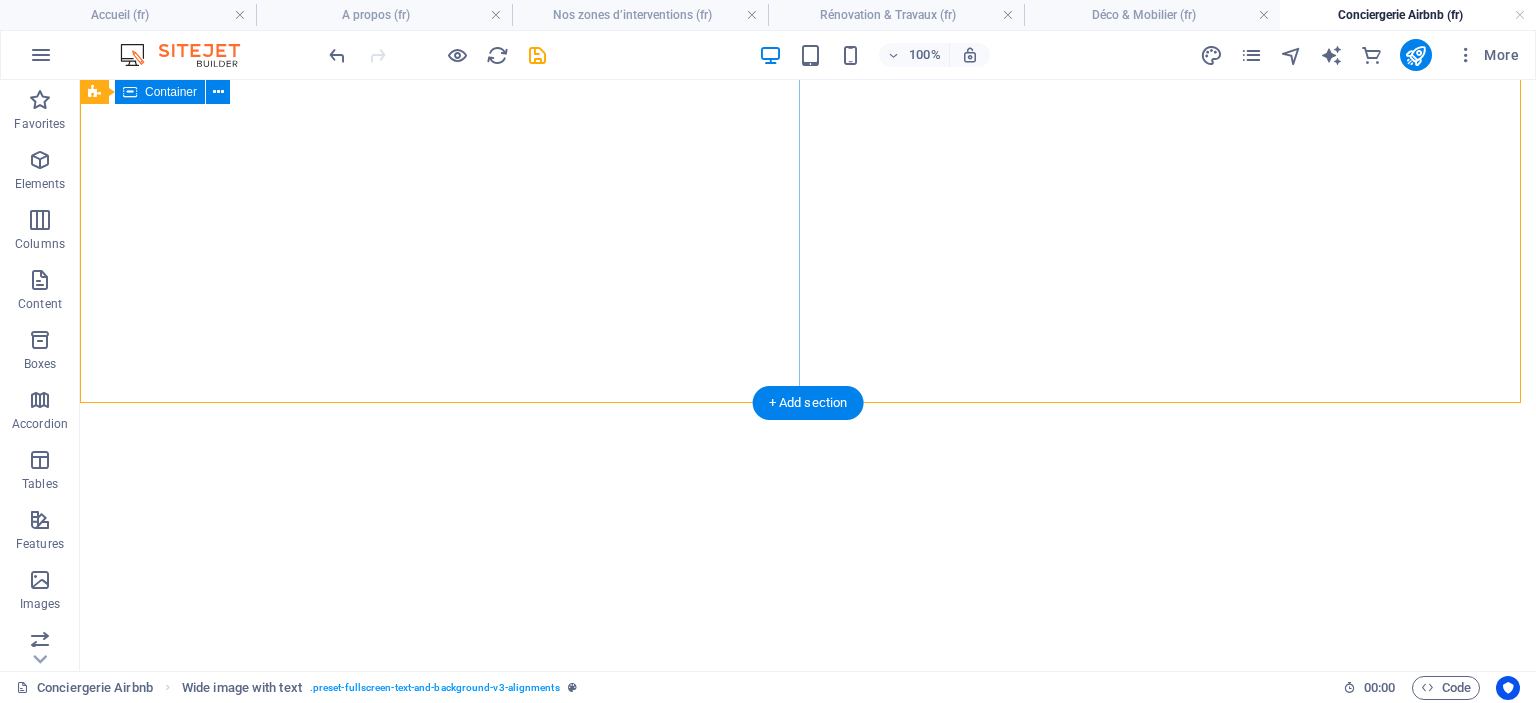 scroll, scrollTop: 348, scrollLeft: 0, axis: vertical 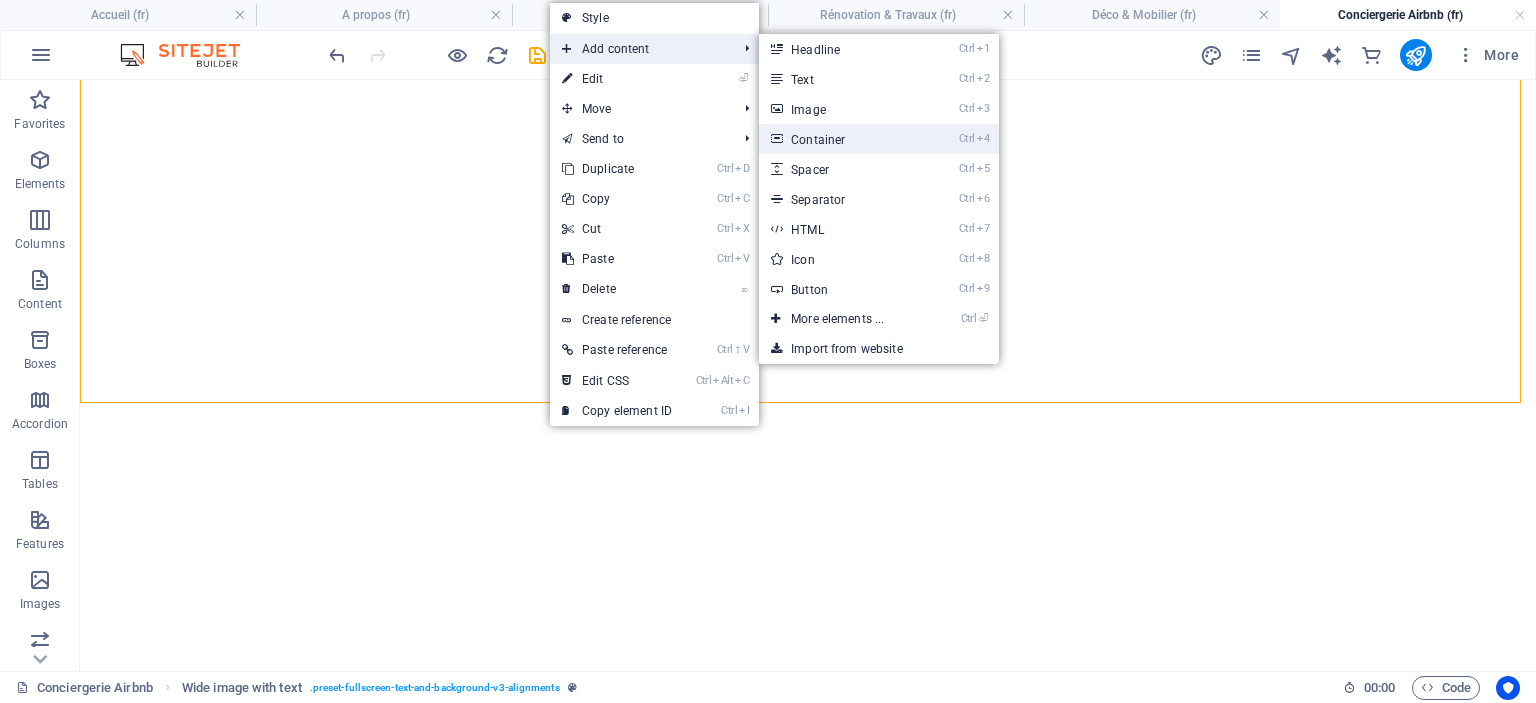 click on "Ctrl 4  Container" at bounding box center [841, 139] 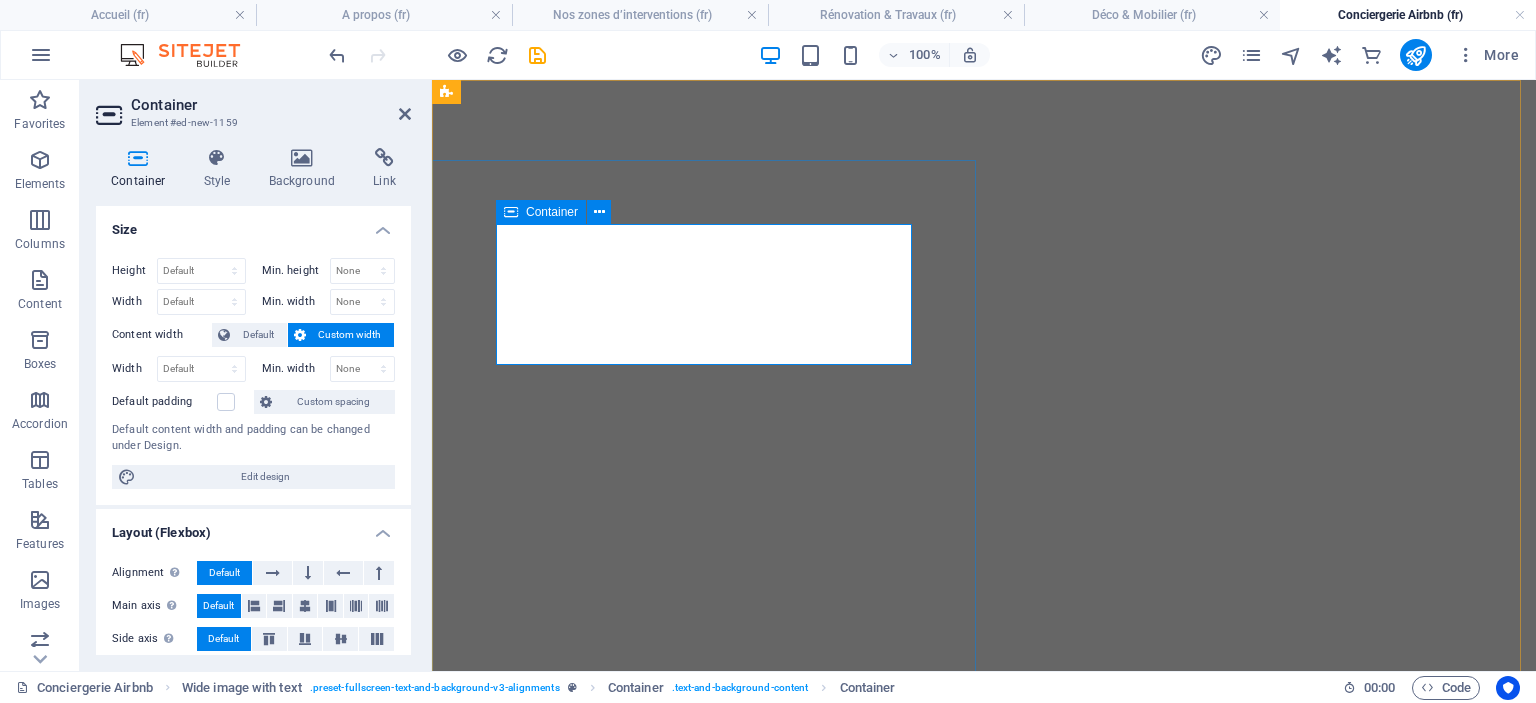 scroll, scrollTop: 0, scrollLeft: 0, axis: both 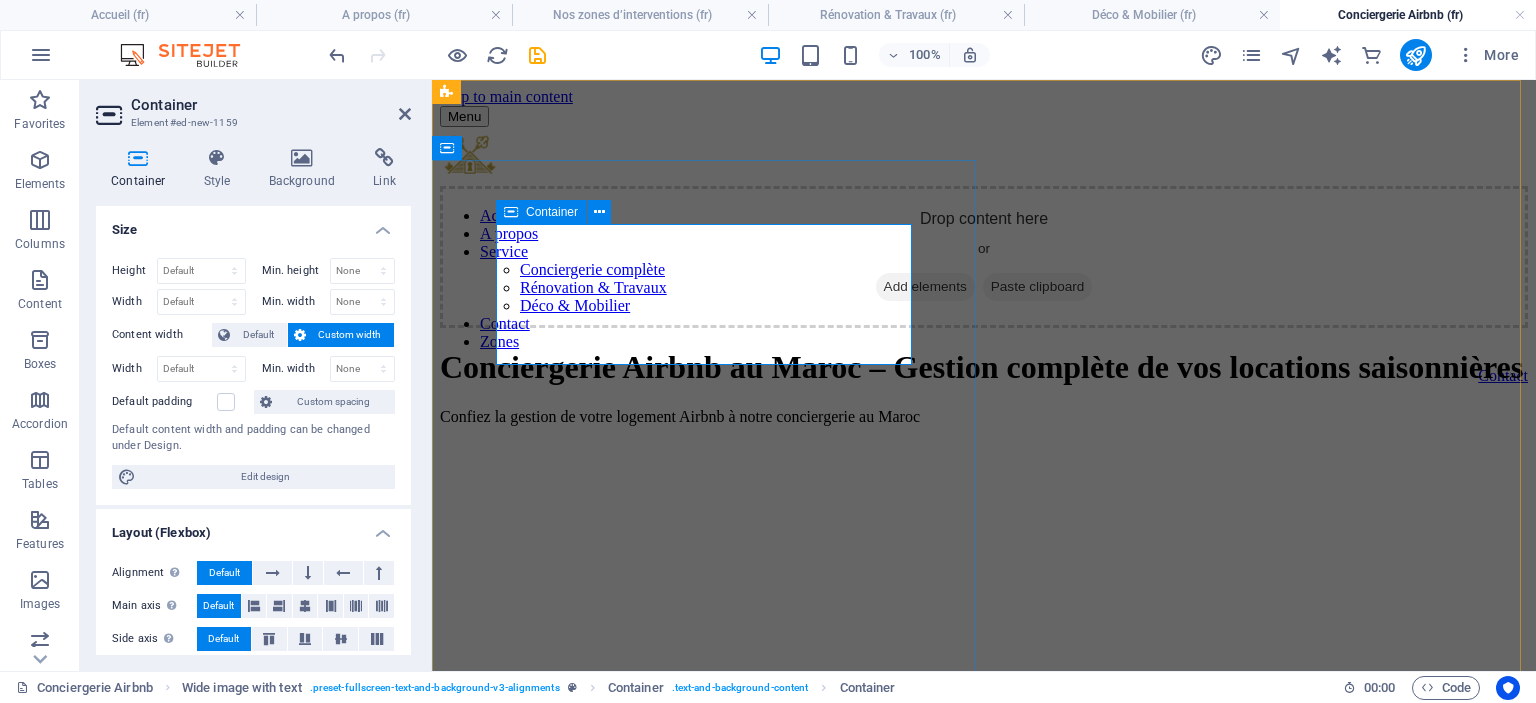 click on "Add elements" at bounding box center [925, 287] 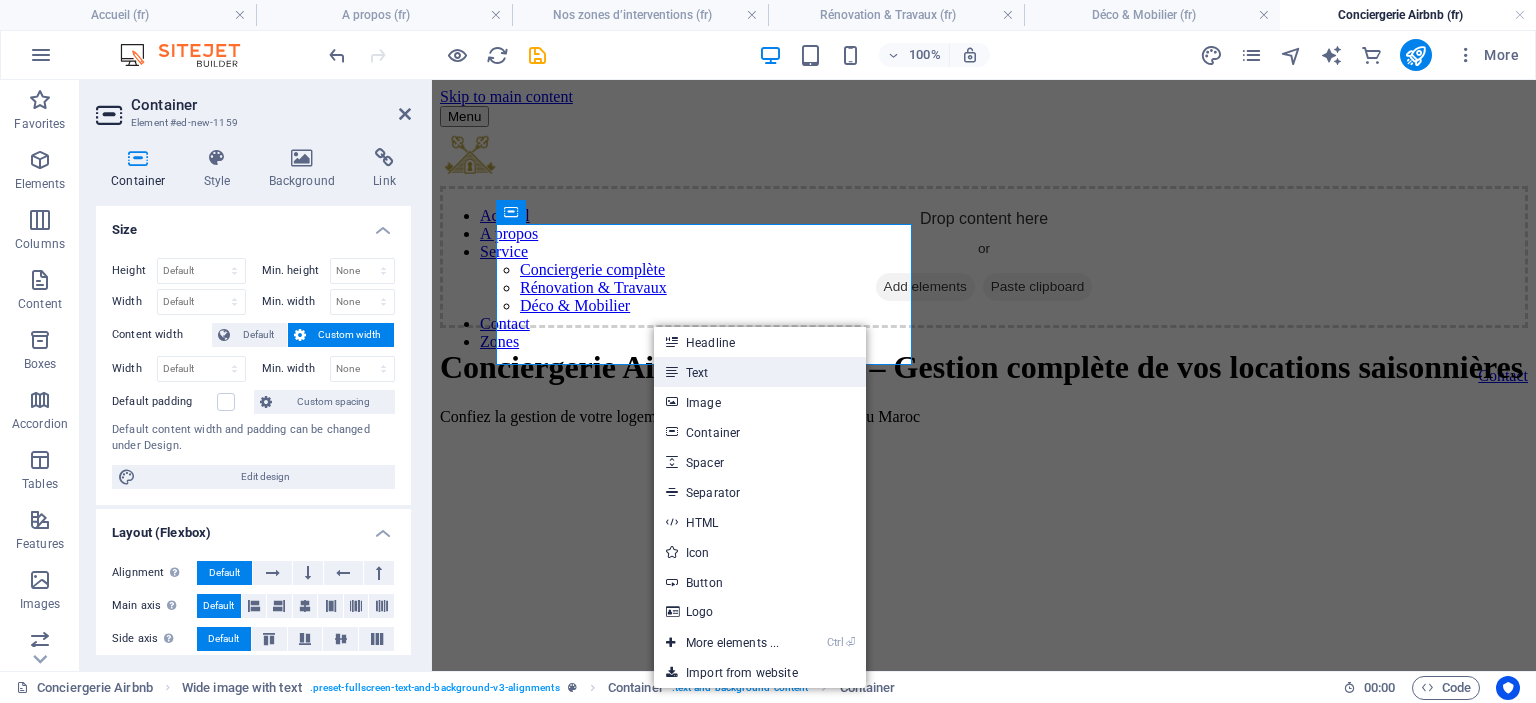 click on "Text" at bounding box center (760, 372) 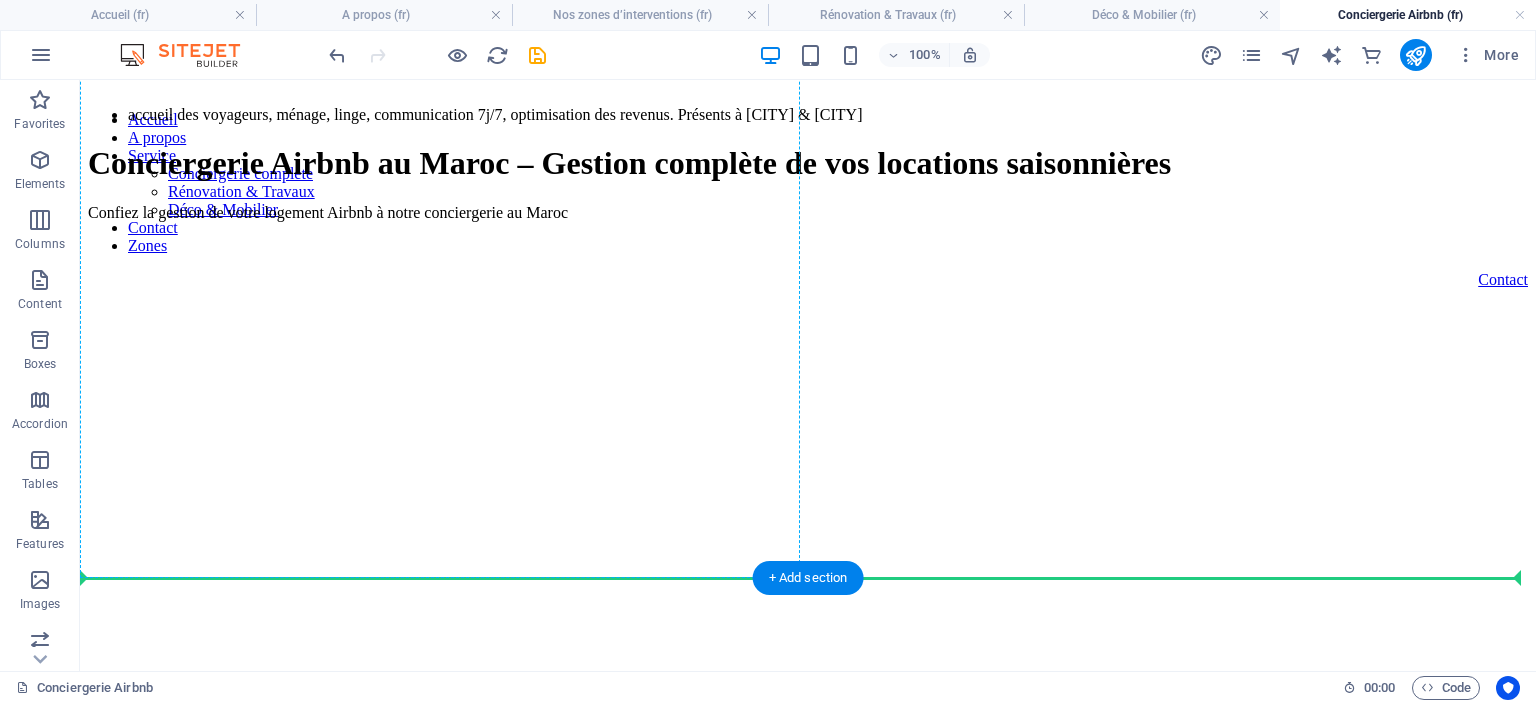 scroll, scrollTop: 0, scrollLeft: 0, axis: both 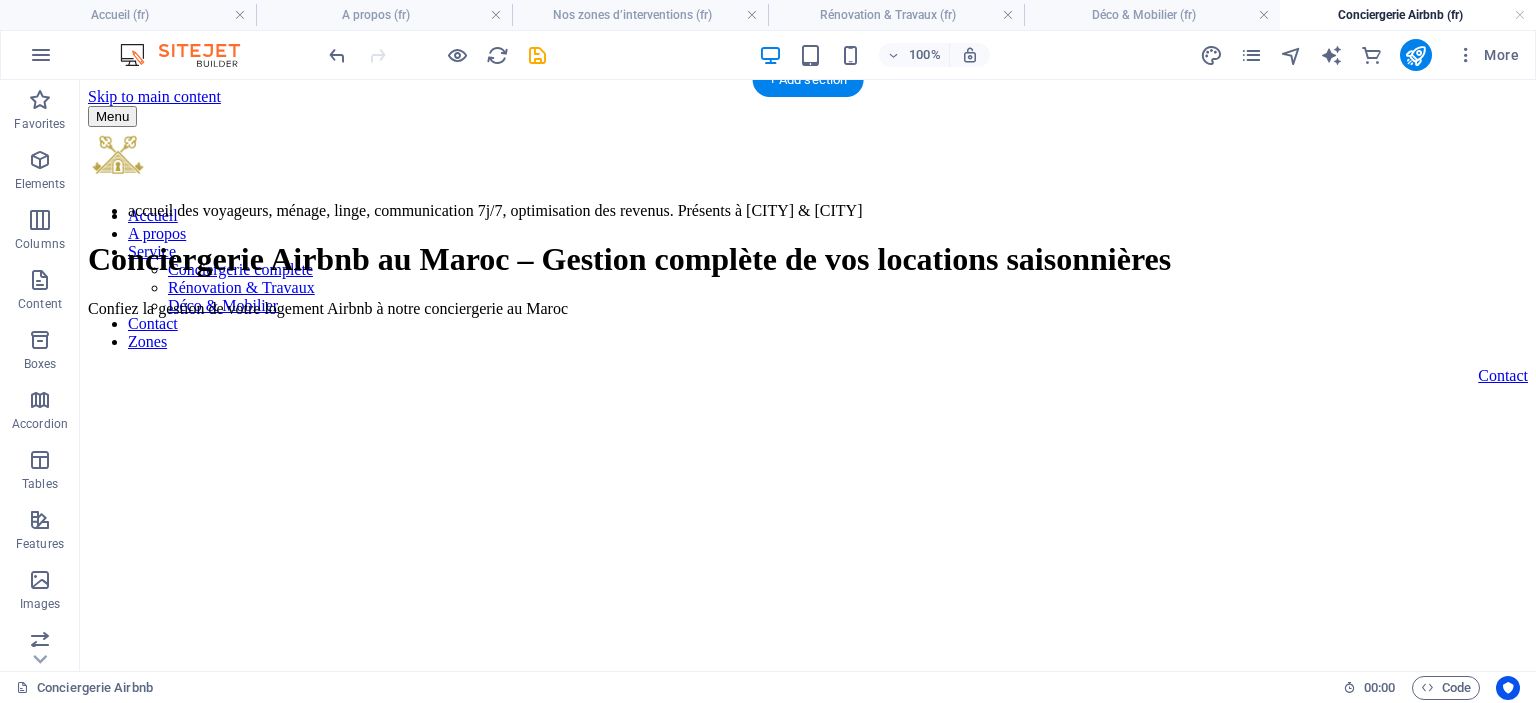 drag, startPoint x: 524, startPoint y: 264, endPoint x: 502, endPoint y: 252, distance: 25.059929 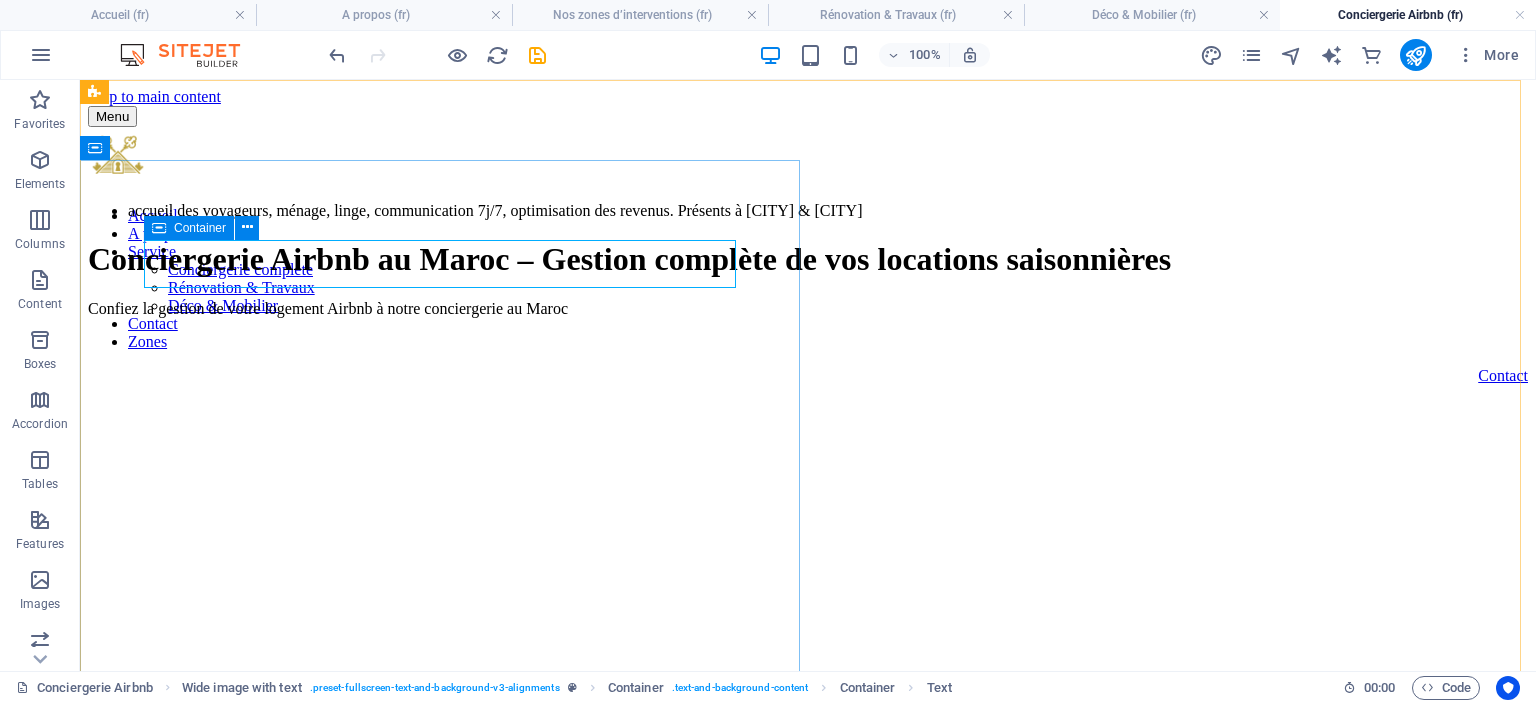click at bounding box center [159, 228] 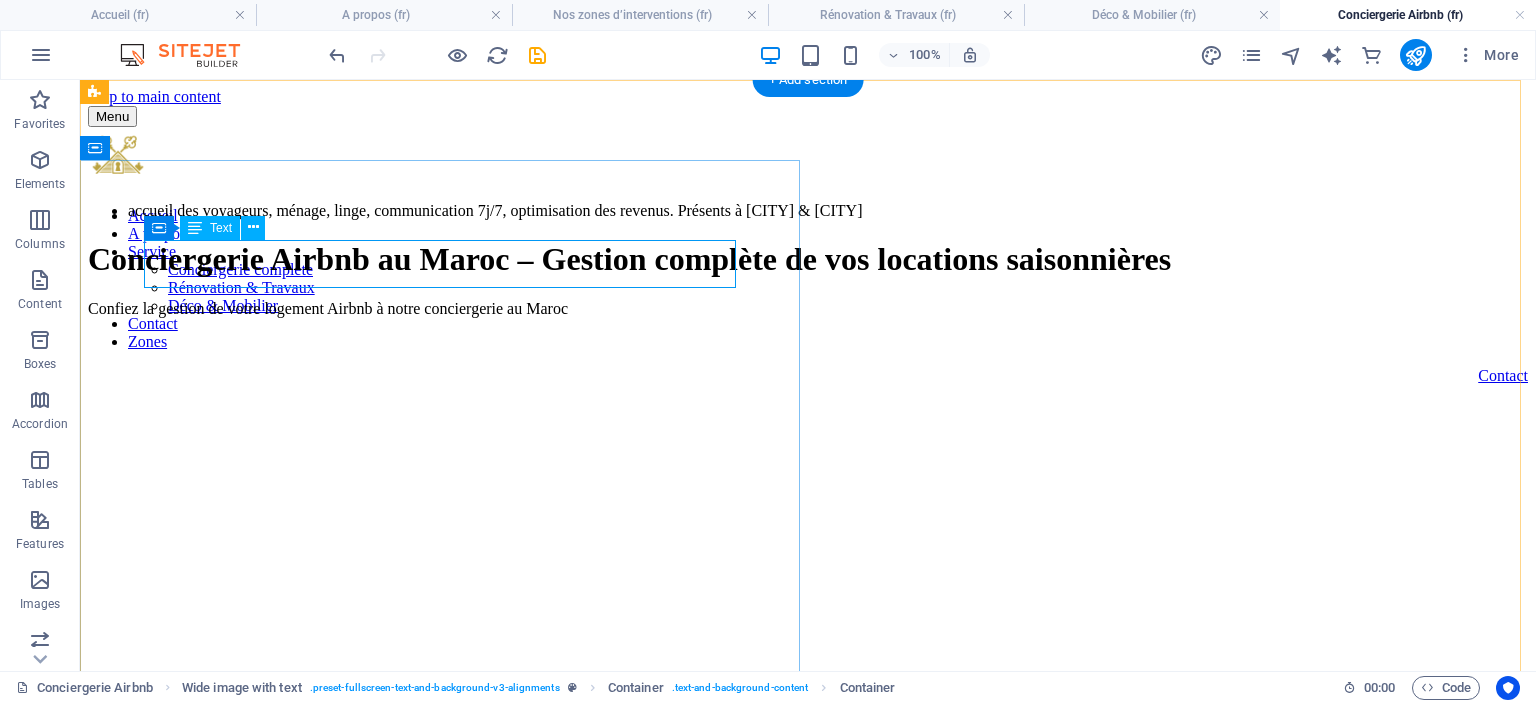 click on "accueil des voyageurs, ménage, linge, communication 7j/7, optimisation des revenus. Présents à Casablanca & Marrakech" at bounding box center [808, 211] 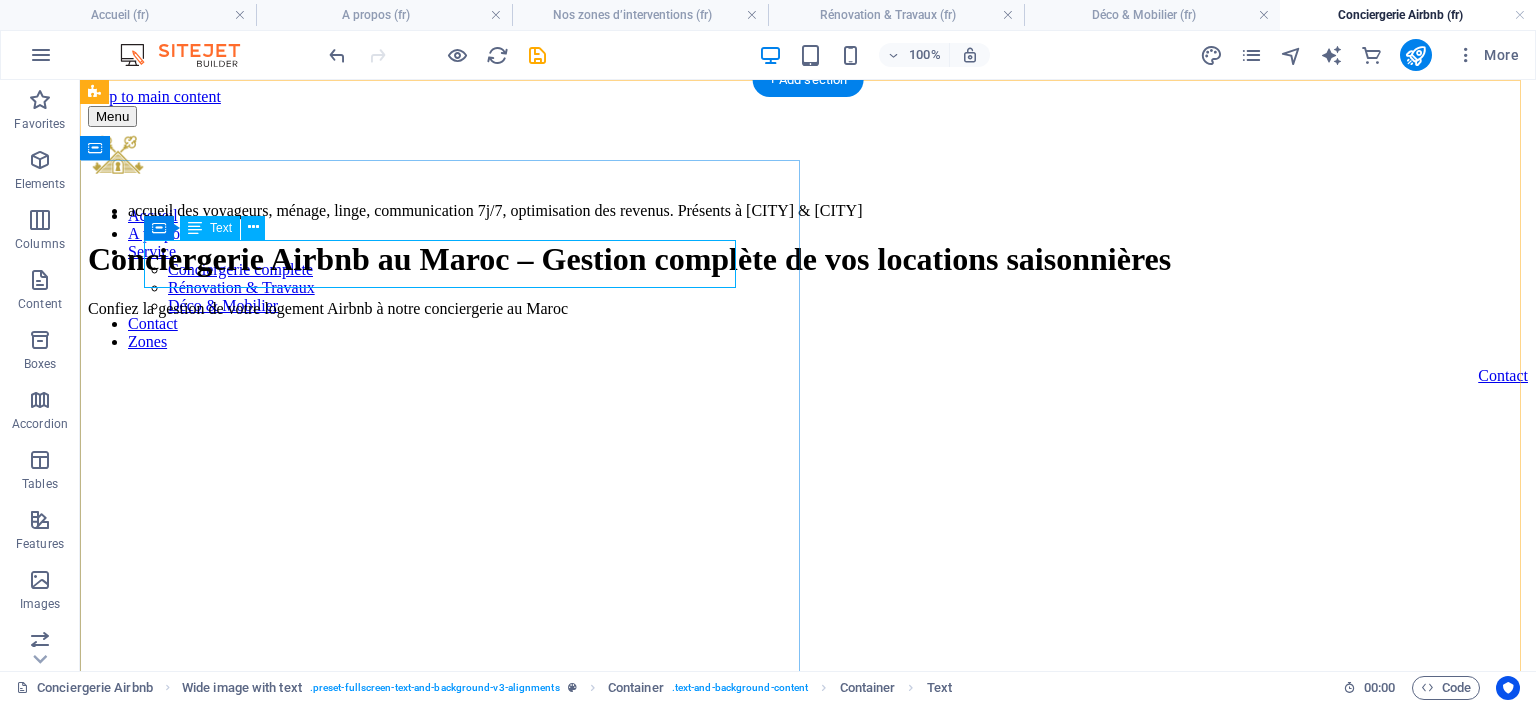 click on "accueil des voyageurs, ménage, linge, communication 7j/7, optimisation des revenus. Présents à Casablanca & Marrakech" at bounding box center (808, 211) 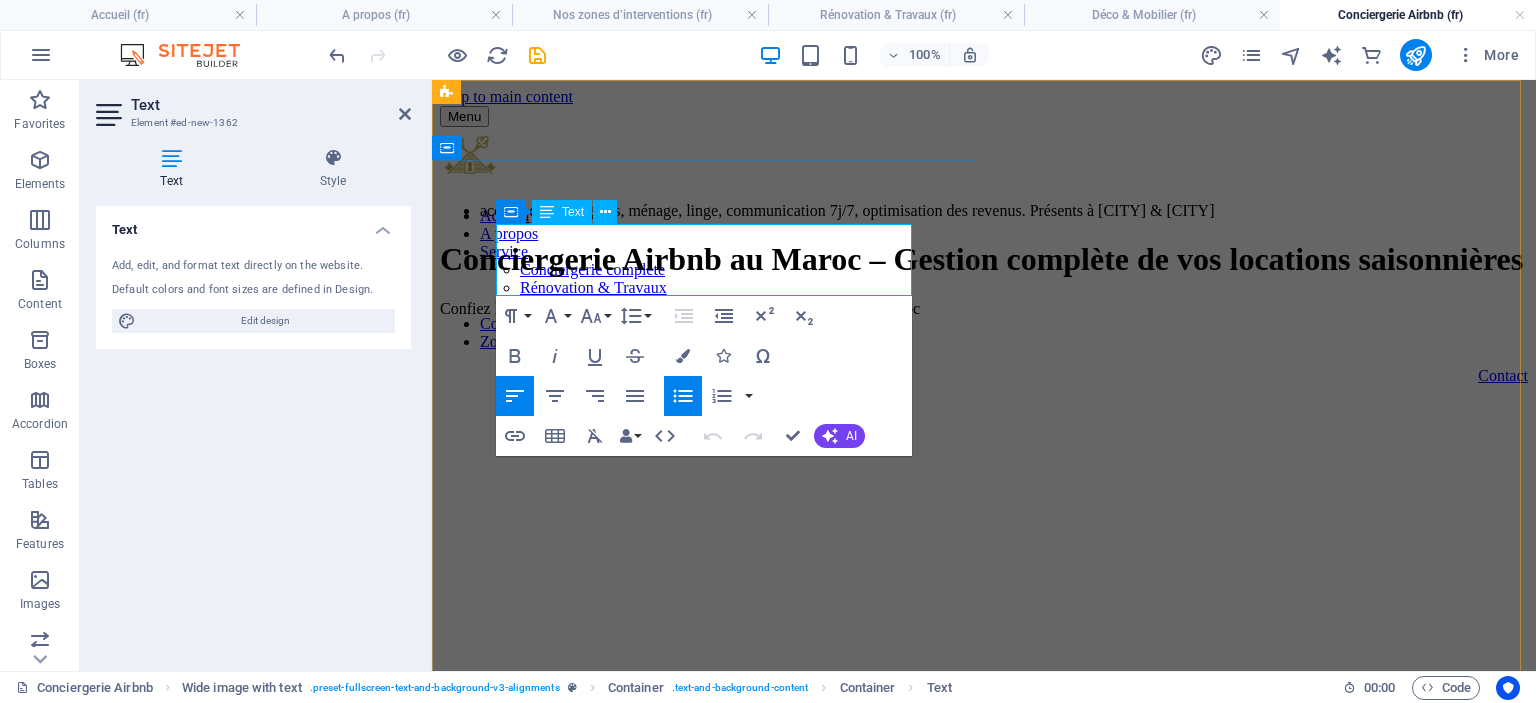 click on "accueil des voyageurs, ménage, linge, communication 7j/7, optimisation des revenus. Présents à Casablanca & Marrakech" at bounding box center (1004, 211) 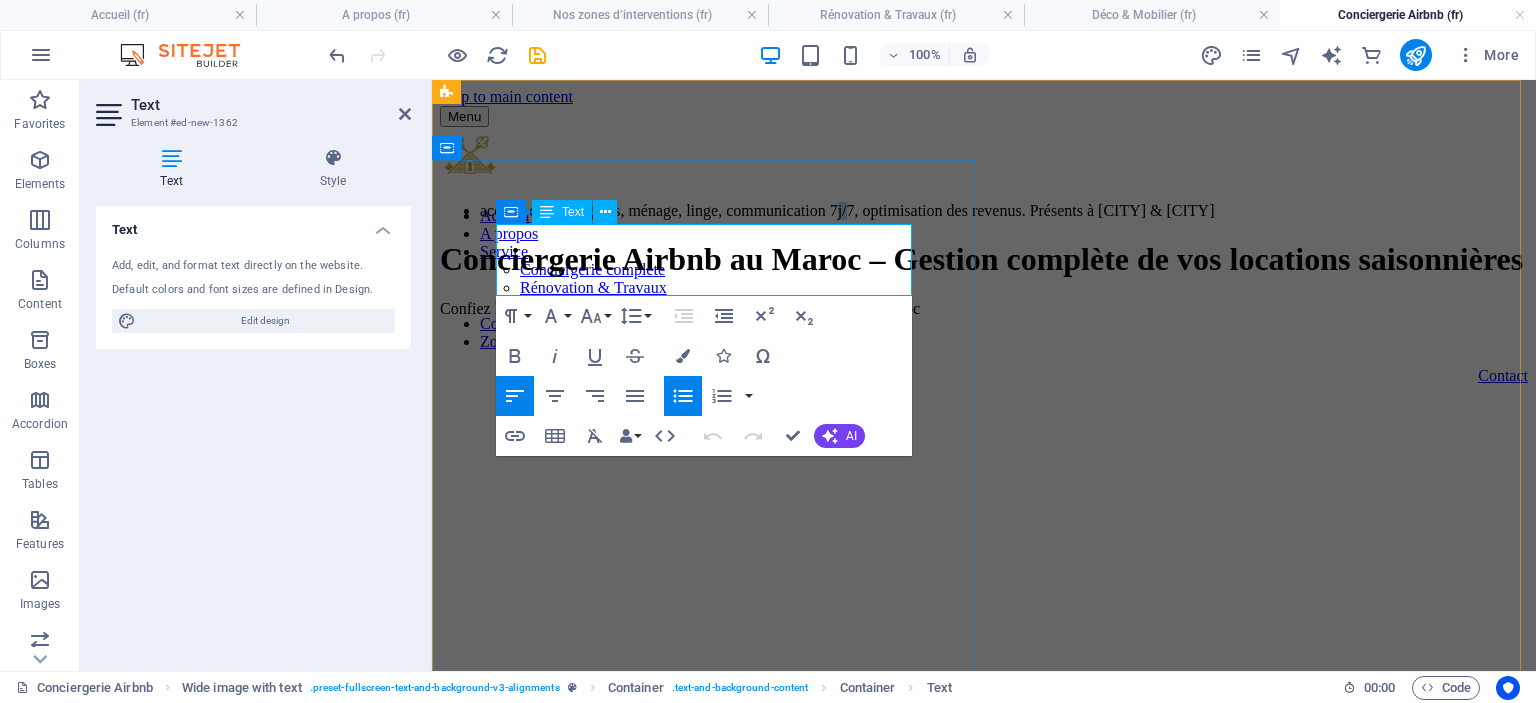 click on "accueil des voyageurs, ménage, linge, communication 7j/7, optimisation des revenus. Présents à Casablanca & Marrakech" at bounding box center (1004, 211) 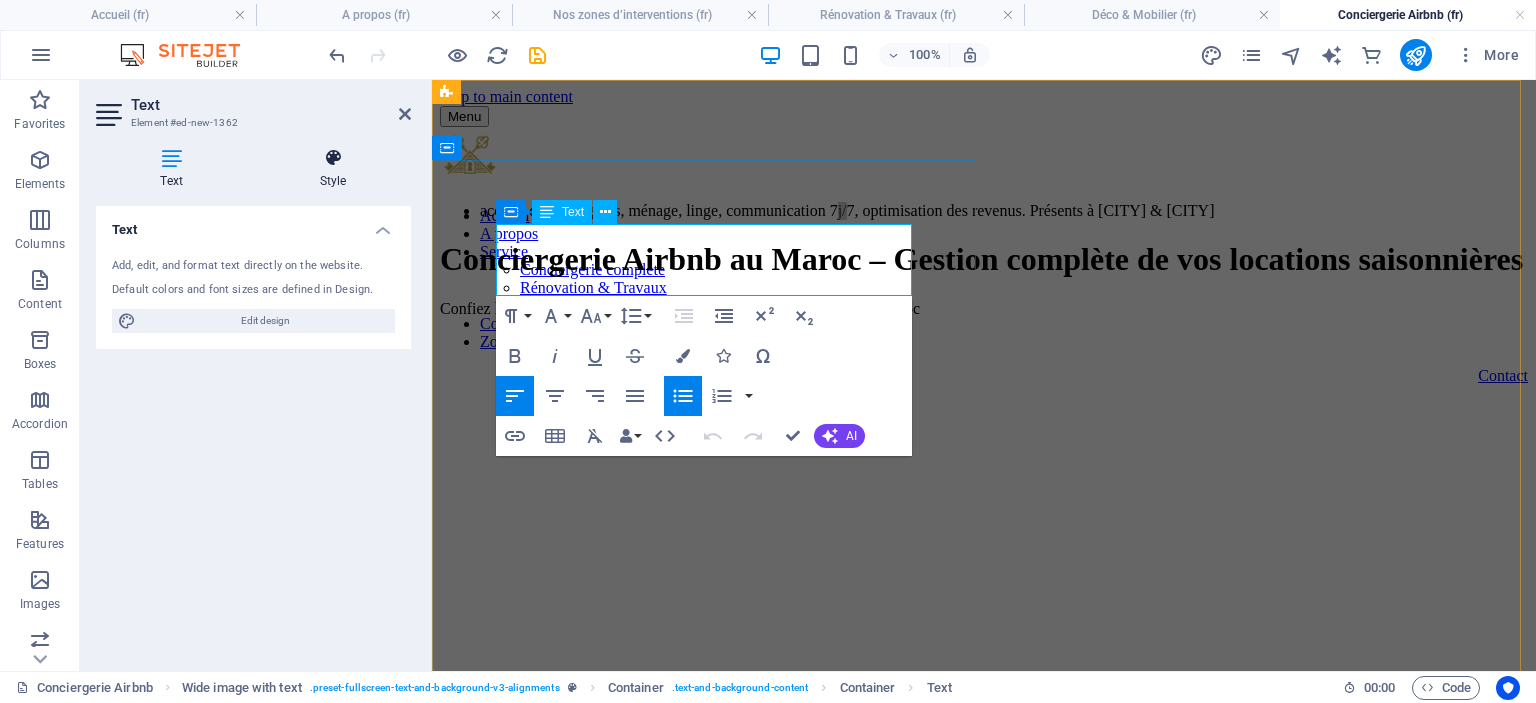 drag, startPoint x: 128, startPoint y: 194, endPoint x: 342, endPoint y: 150, distance: 218.47655 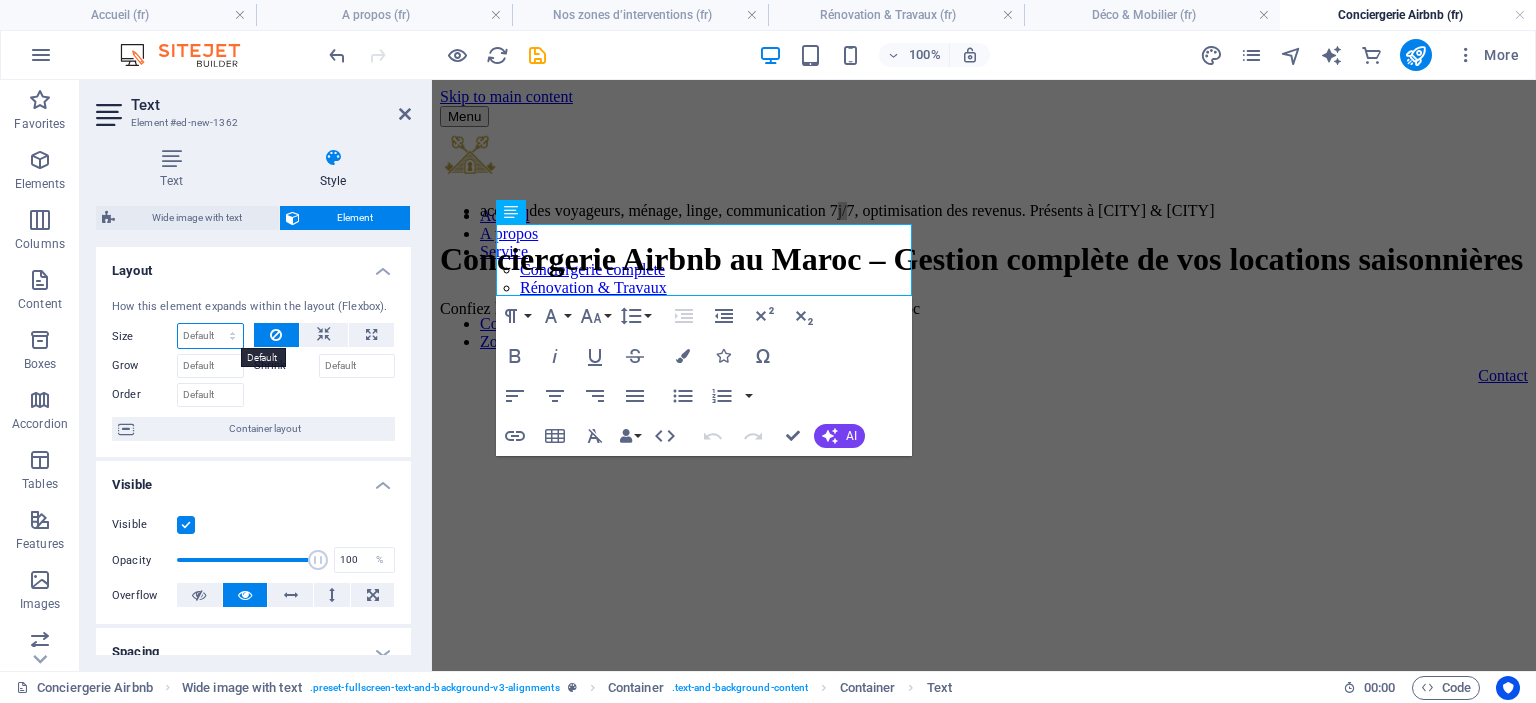 click on "Default auto px % 1/1 1/2 1/3 1/4 1/5 1/6 1/7 1/8 1/9 1/10" at bounding box center (210, 336) 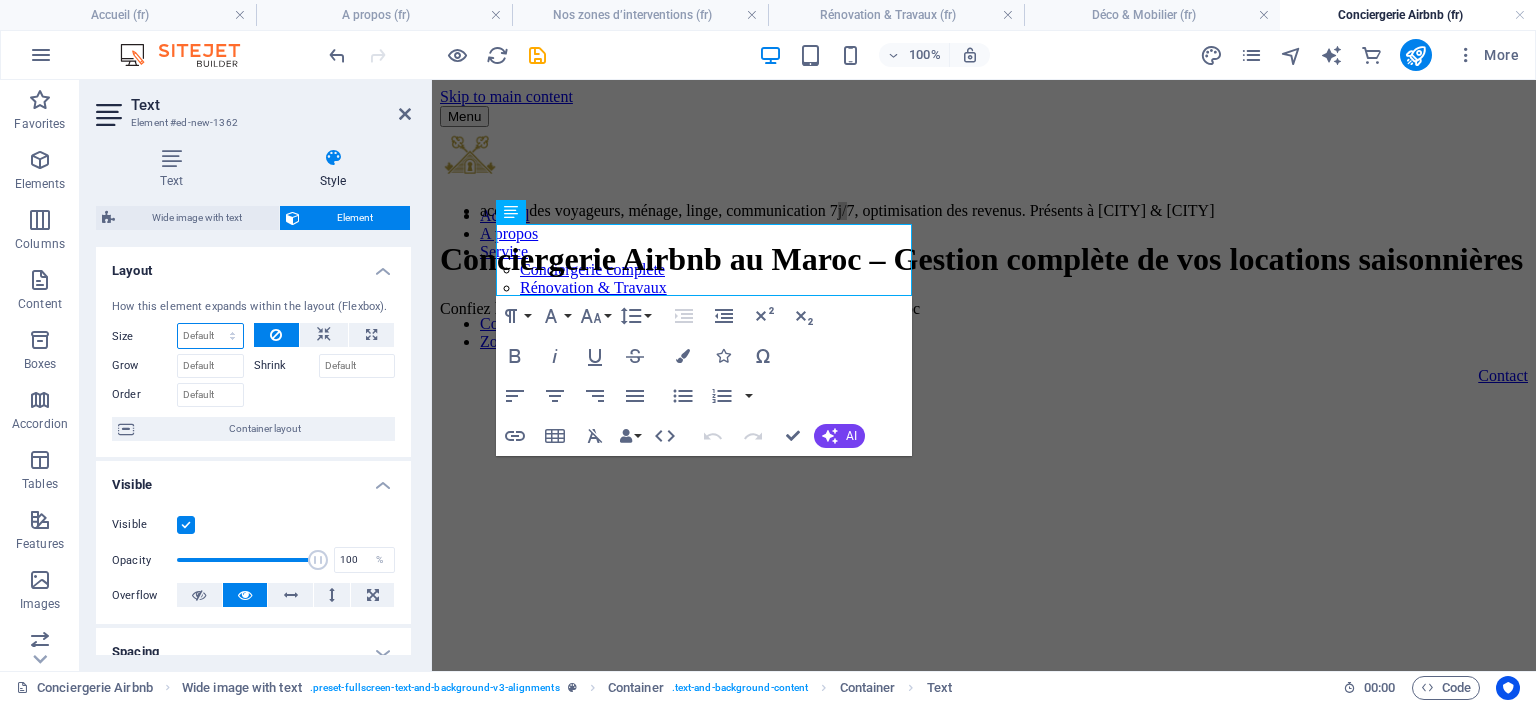 select on "%" 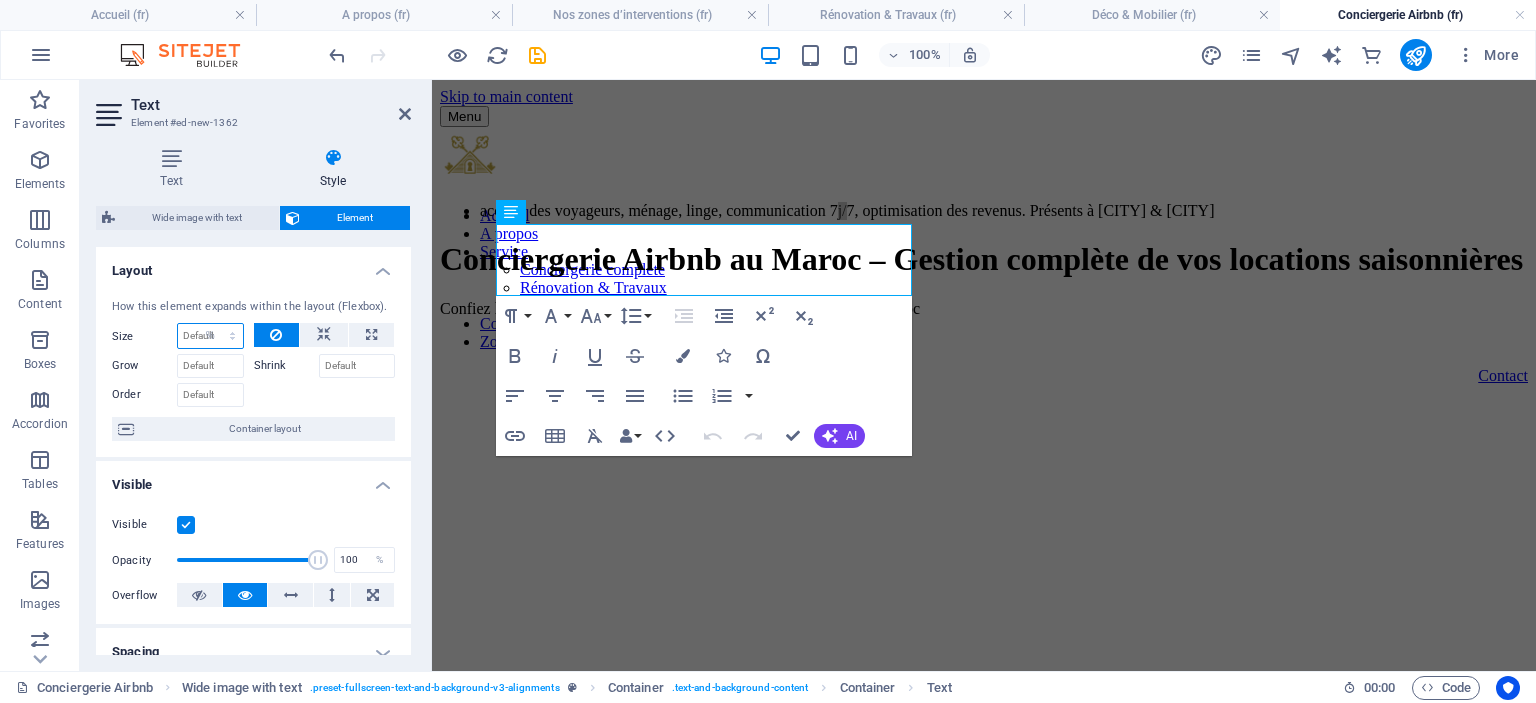 click on "Default auto px % 1/1 1/2 1/3 1/4 1/5 1/6 1/7 1/8 1/9 1/10" at bounding box center (210, 336) 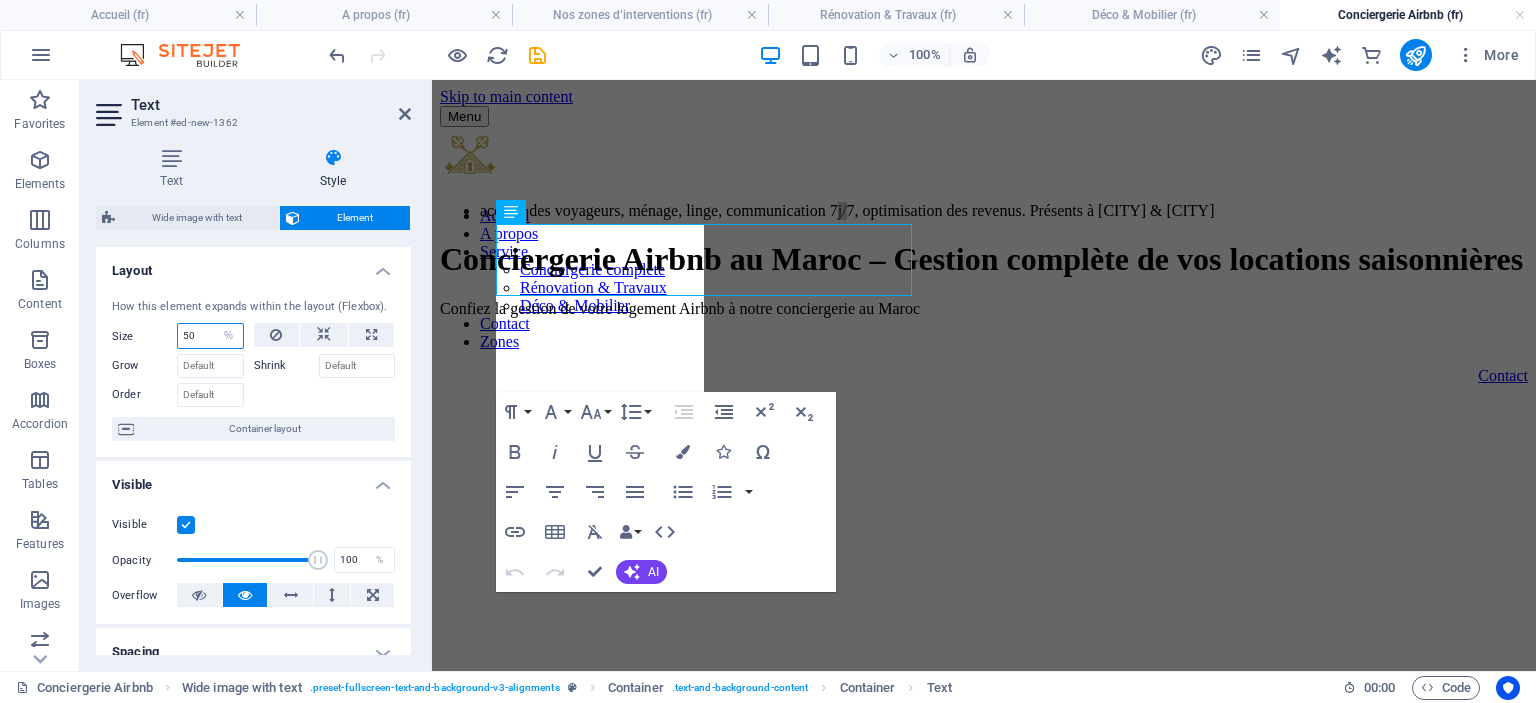 type on "50" 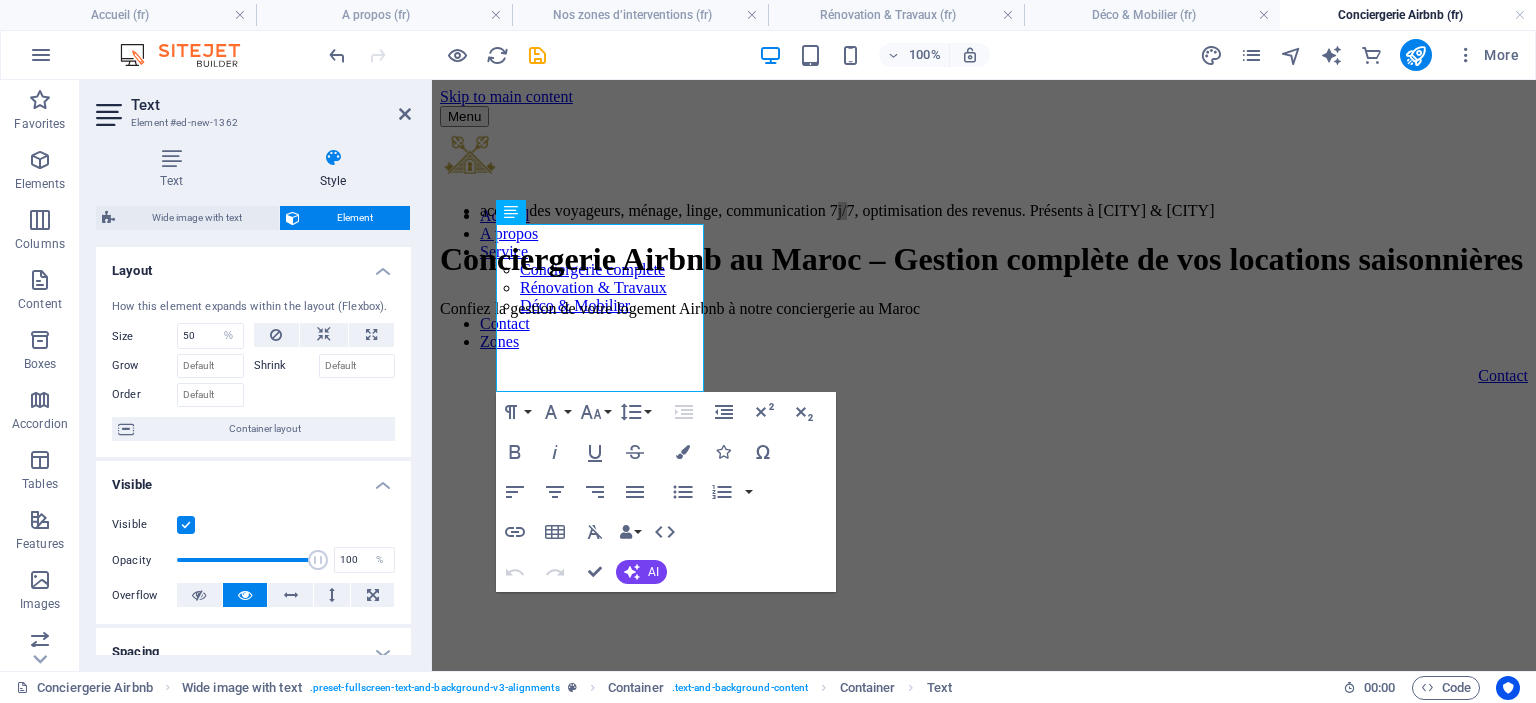 click on "Text Style Text Add, edit, and format text directly on the website. Default colors and font sizes are defined in Design. Edit design Alignment Left aligned Centered Right aligned Wide image with text Element Layout How this element expands within the layout (Flexbox). Size 50 Default auto px % 1/1 1/2 1/3 1/4 1/5 1/6 1/7 1/8 1/9 1/10 Grow Shrink Order Container layout Visible Visible Opacity 100 % Overflow Spacing Margin Default auto px % rem vw vh Custom Custom auto px % rem vw vh auto px % rem vw vh auto px % rem vw vh auto px % rem vw vh Padding Default px rem % vh vw Custom Custom px rem % vh vw px rem % vh vw px rem % vh vw px rem % vh vw Border Style              - Width 1 auto px rem % vh vw Custom Custom 1 auto px rem % vh vw 1 auto px rem % vh vw 1 auto px rem % vh vw 1 auto px rem % vh vw  - Color Round corners Default px rem % vh vw Custom Custom px rem % vh vw px rem % vh vw px rem % vh vw px rem % vh vw Shadow Default None Outside Inside Color X offset 0 px rem vh vw Y offset 0 px rem 0" at bounding box center [253, 401] 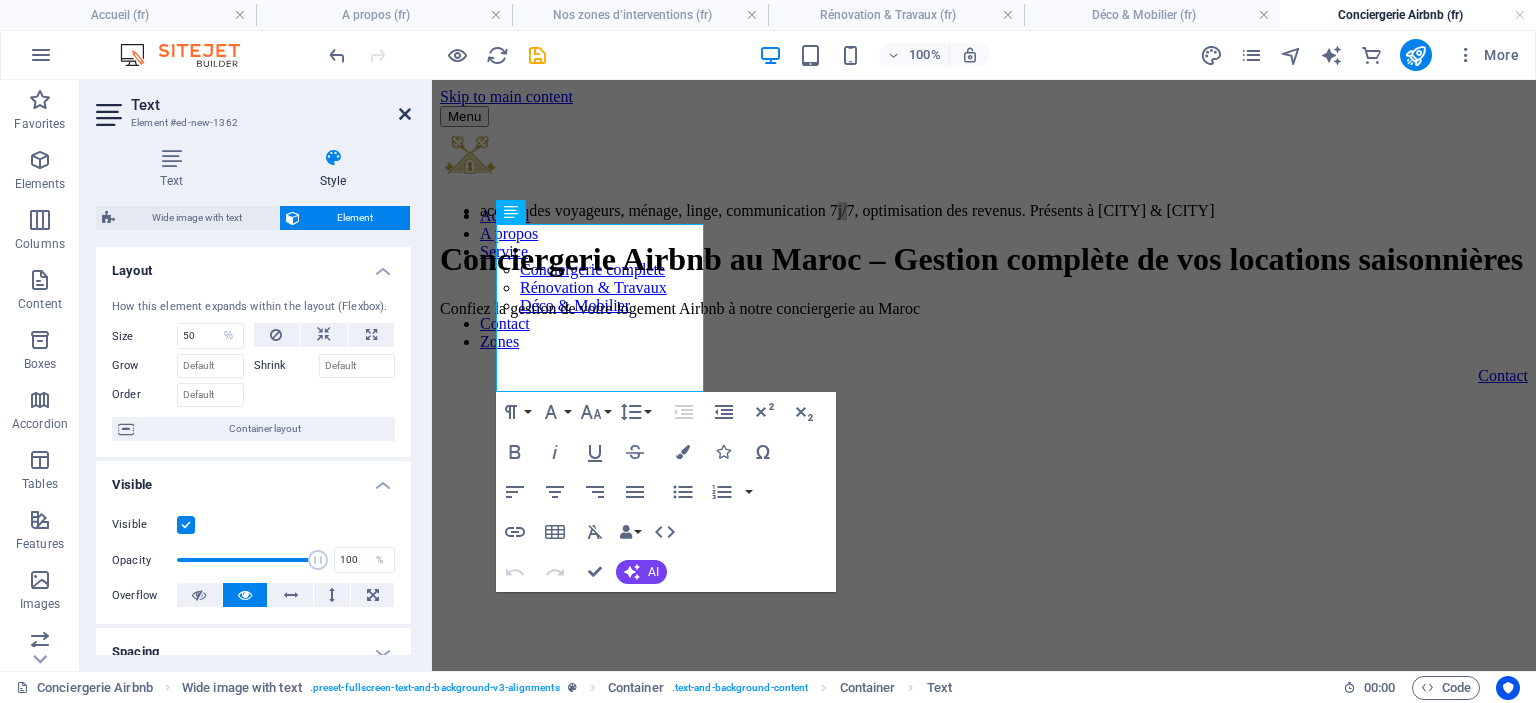click at bounding box center (405, 114) 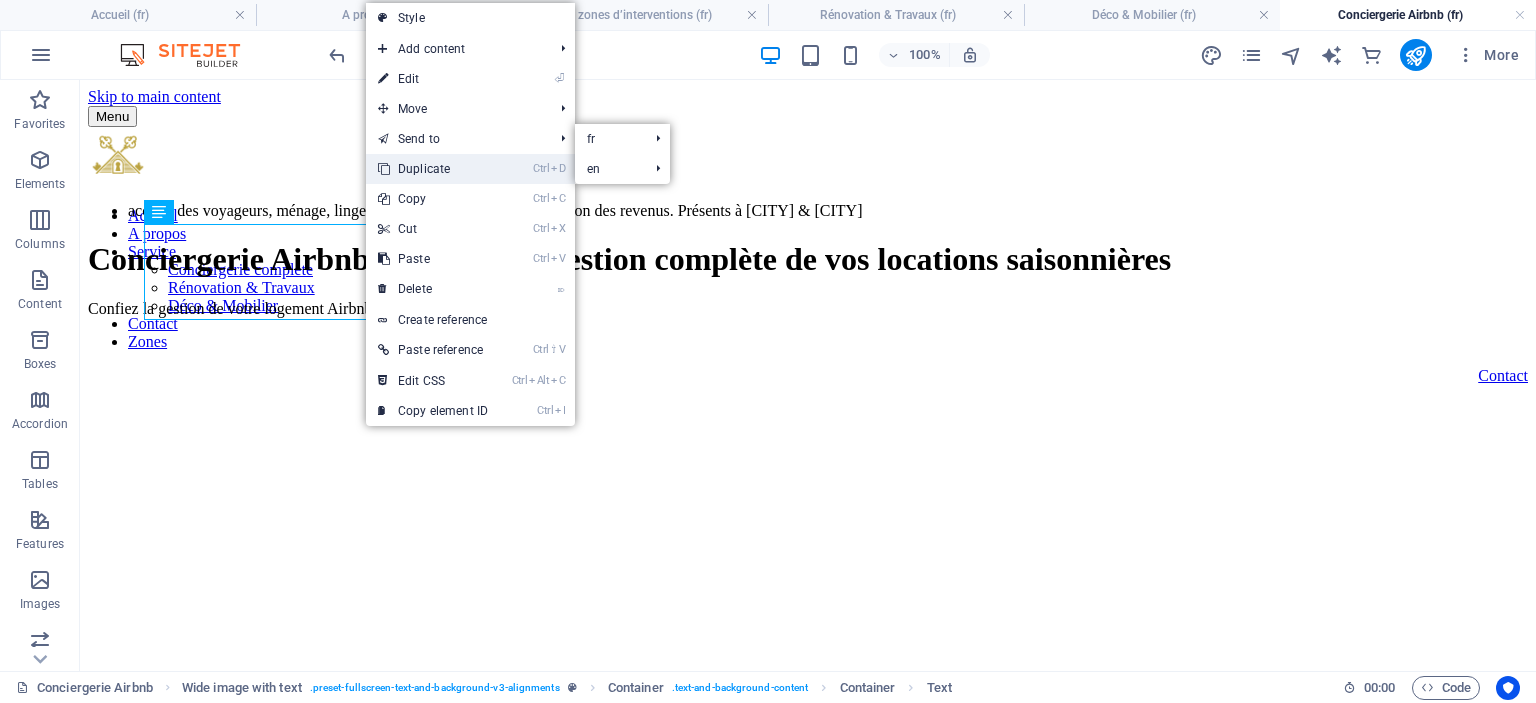 click on "Ctrl D  Duplicate" at bounding box center (433, 169) 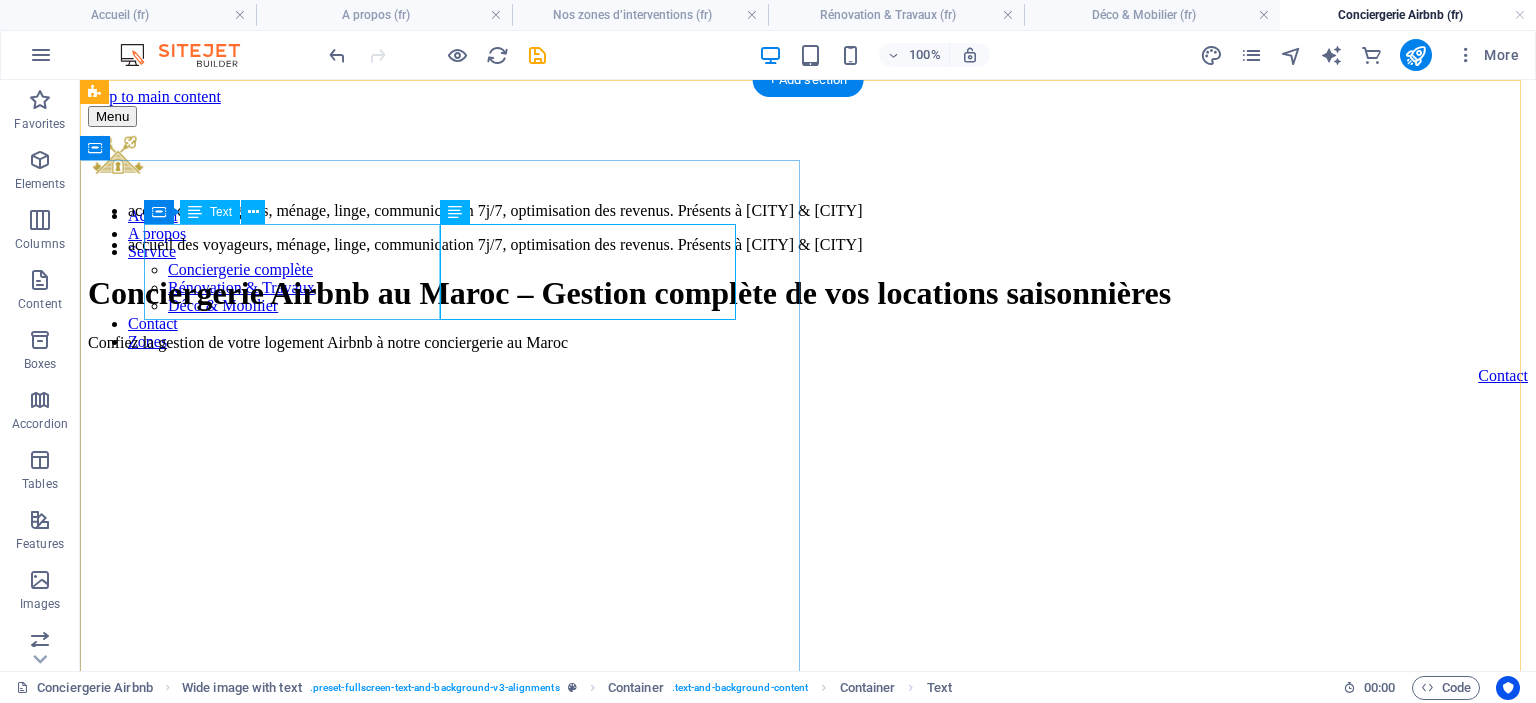 click on "accueil des voyageurs, ménage, linge, communication 7j/7, optimisation des revenus. Présents à Casablanca & Marrakech" at bounding box center (808, 211) 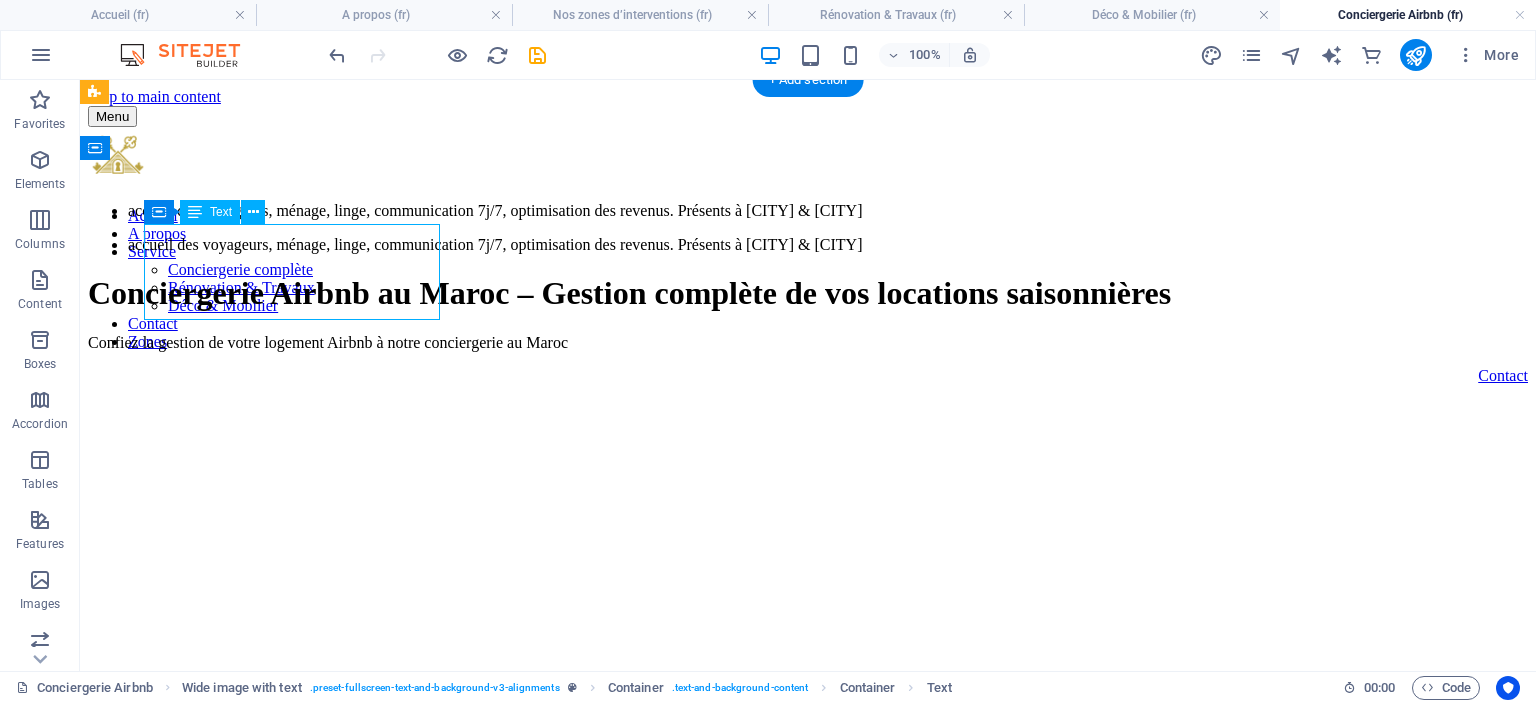 click on "accueil des voyageurs, ménage, linge, communication 7j/7, optimisation des revenus. Présents à Casablanca & Marrakech" at bounding box center (808, 211) 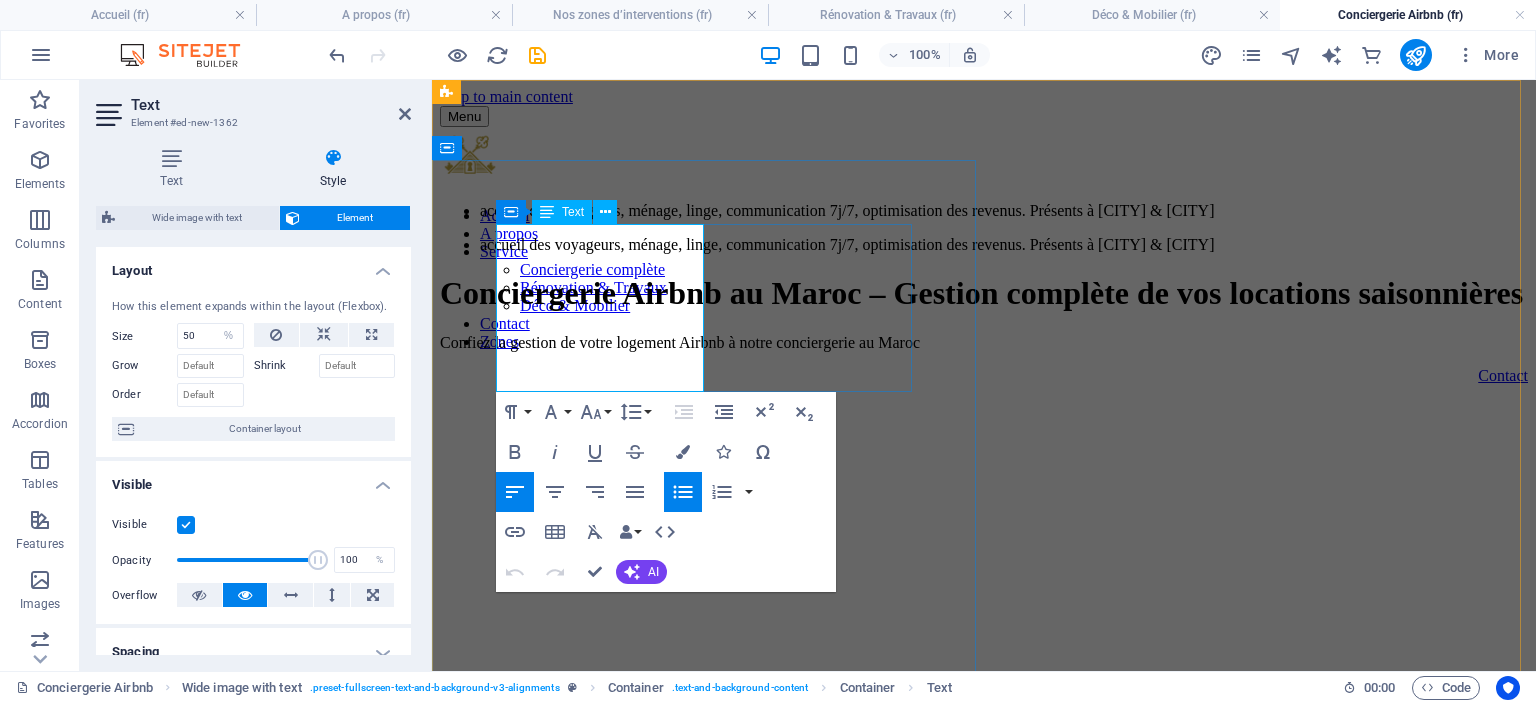click on "accueil des voyageurs, ménage, linge, communication 7j/7, optimisation des revenus. Présents à Casablanca & Marrakech" at bounding box center [1004, 211] 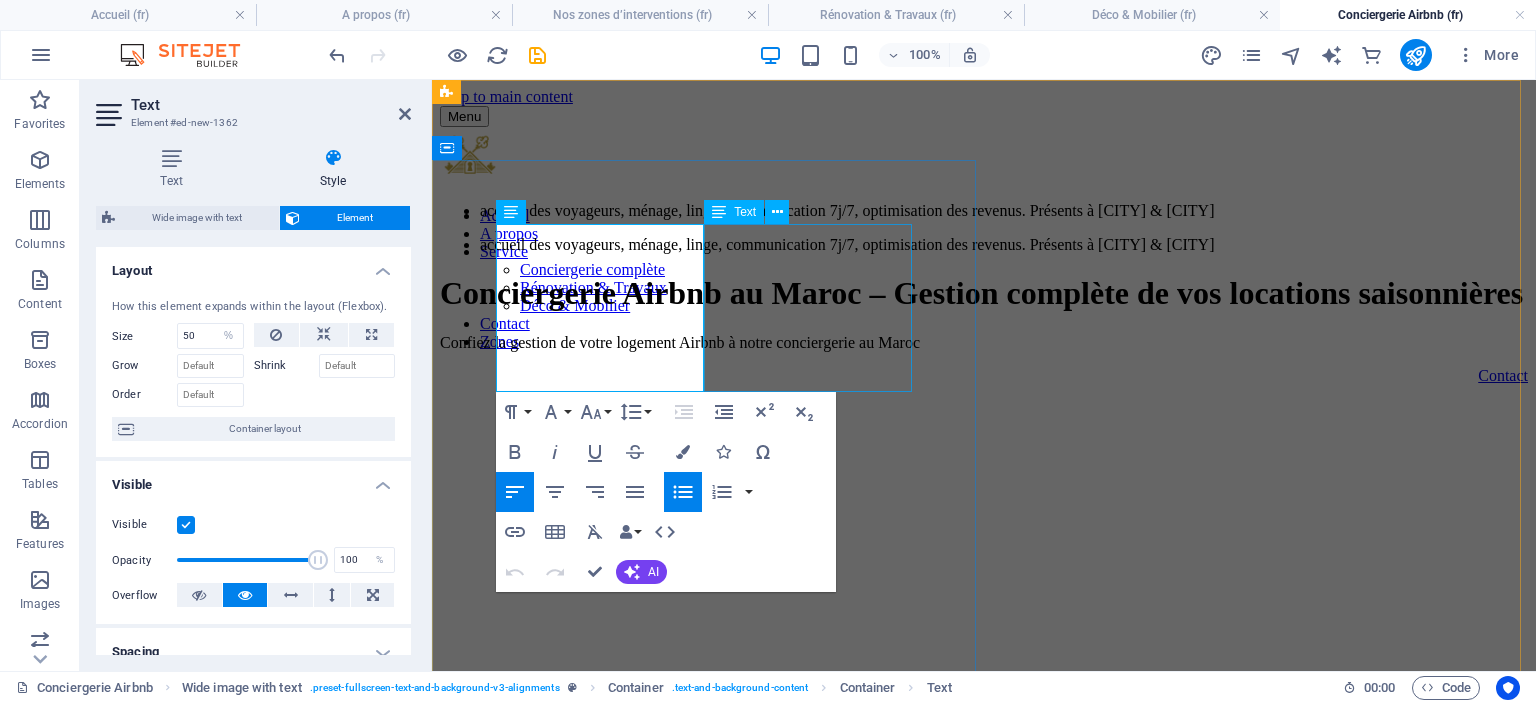 click on "accueil des voyageurs, ménage, linge, communication 7j/7, optimisation des revenus. Présents à Casablanca & Marrakech" at bounding box center (984, 245) 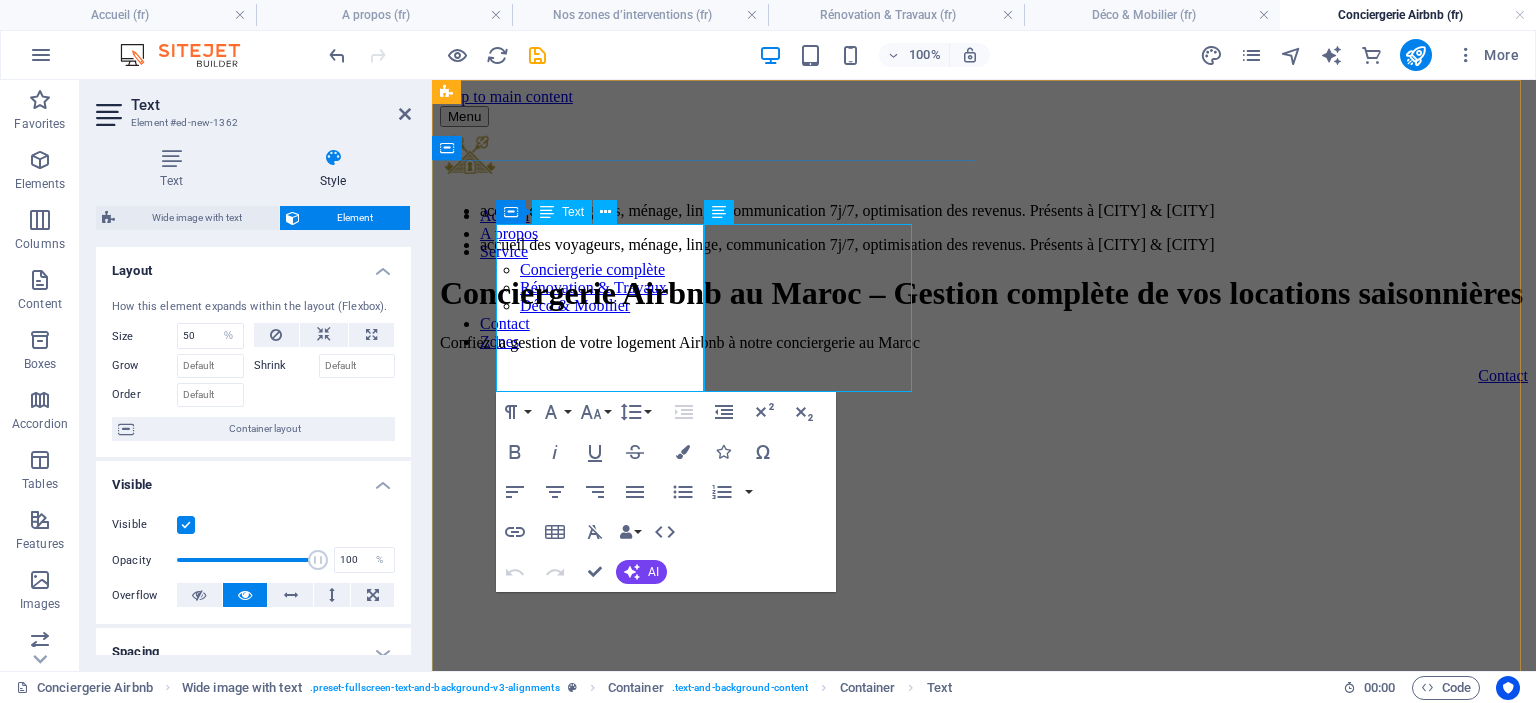 click on "accueil des voyageurs, ménage, linge, communication 7j/7, optimisation des revenus. Présents à Casablanca & Marrakech" at bounding box center [984, 245] 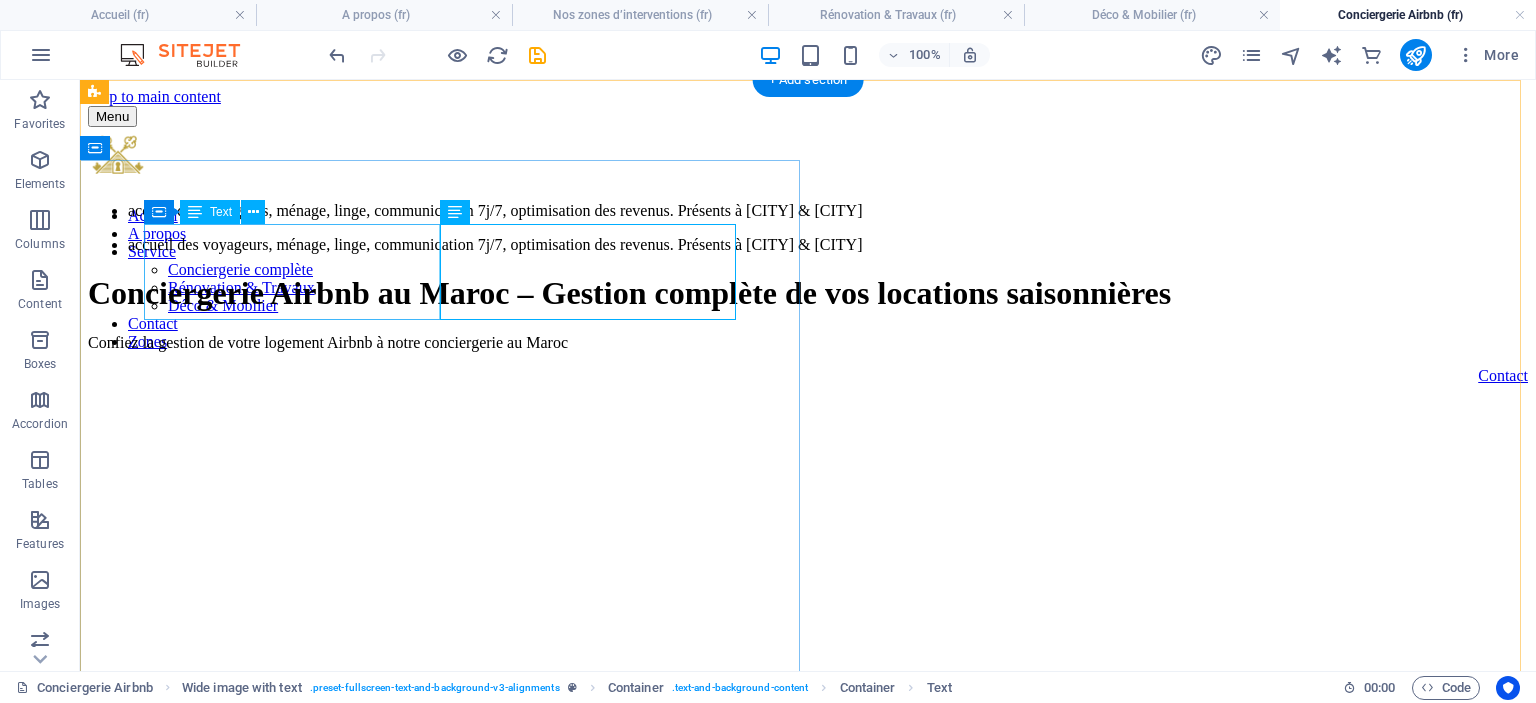 drag, startPoint x: 326, startPoint y: 243, endPoint x: 225, endPoint y: 182, distance: 117.99152 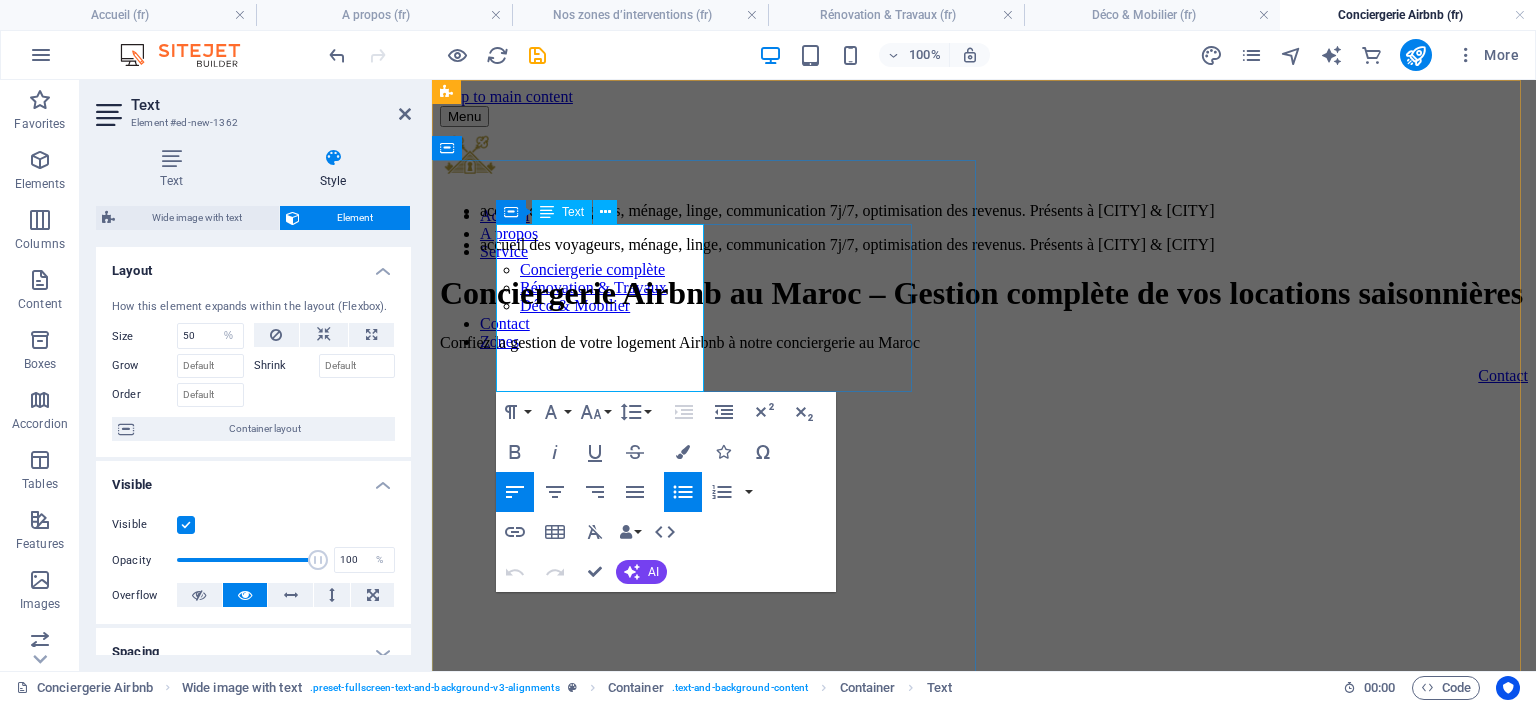 click on "accueil des voyageurs, ménage, linge, communication 7j/7, optimisation des revenus. Présents à Casablanca & Marrakech" at bounding box center [1004, 211] 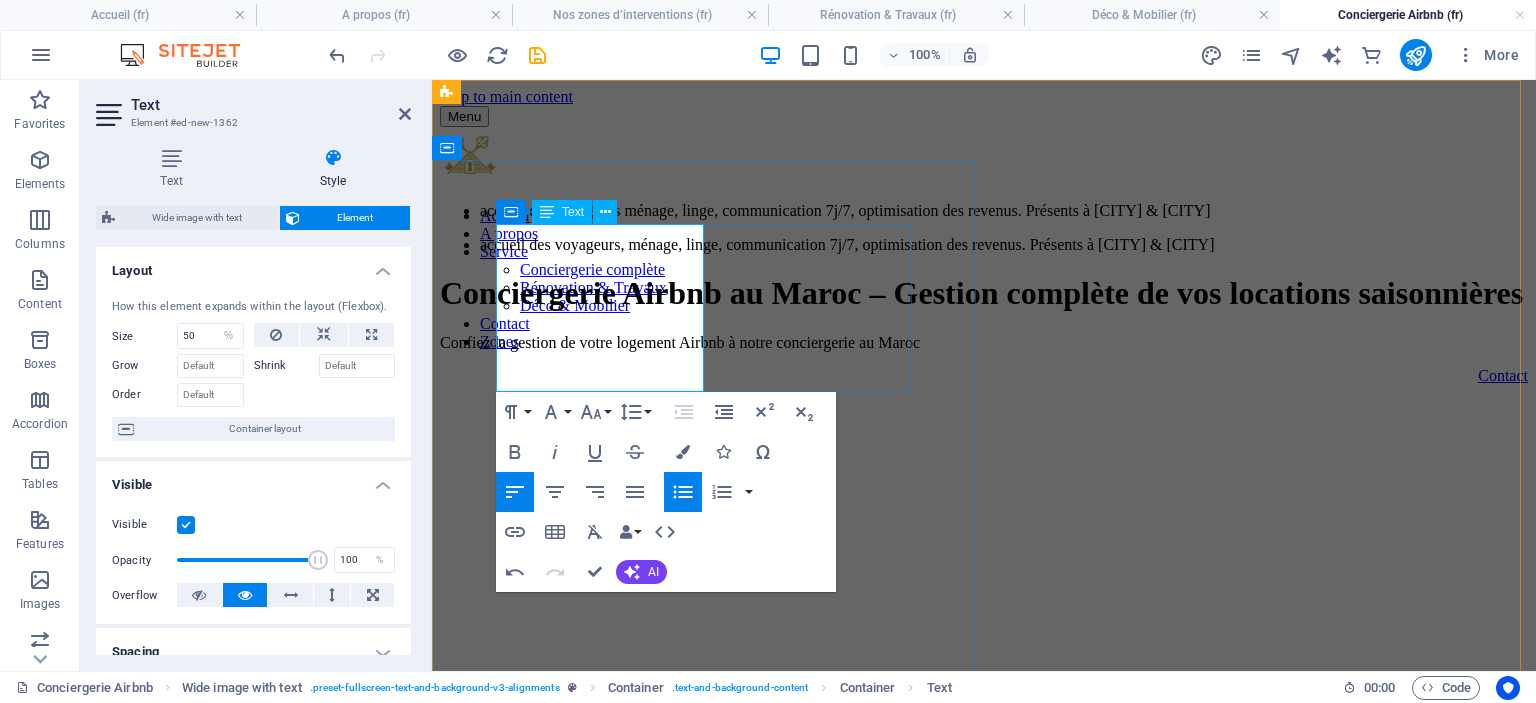 click on "accueil des voyageurs ménage, linge, communication 7j/7, optimisation des revenus. Présents à Casablanca & Marrakech" at bounding box center [1004, 211] 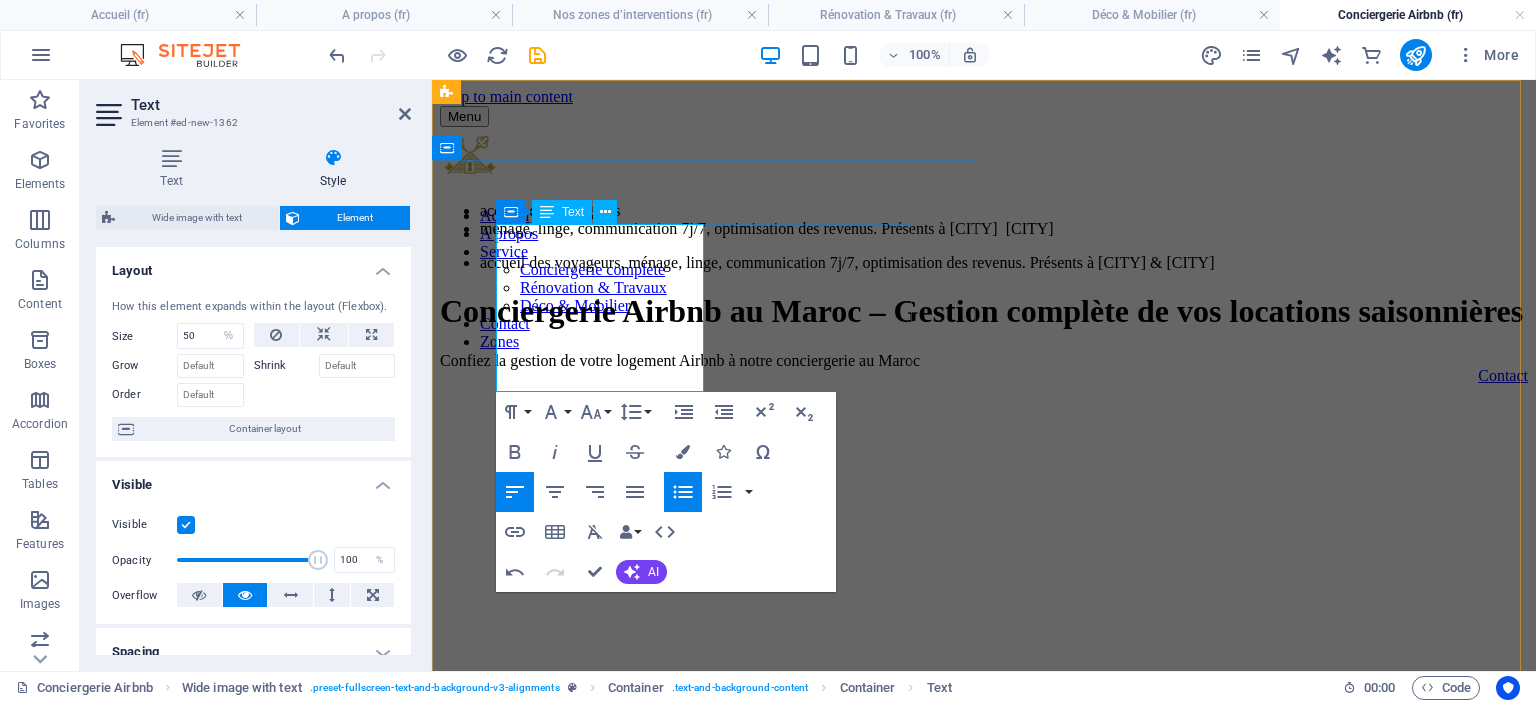 click on "ménage, linge, communication 7j/7, optimisation des revenus. Présents à Casablanca & Marrakech" at bounding box center (1004, 229) 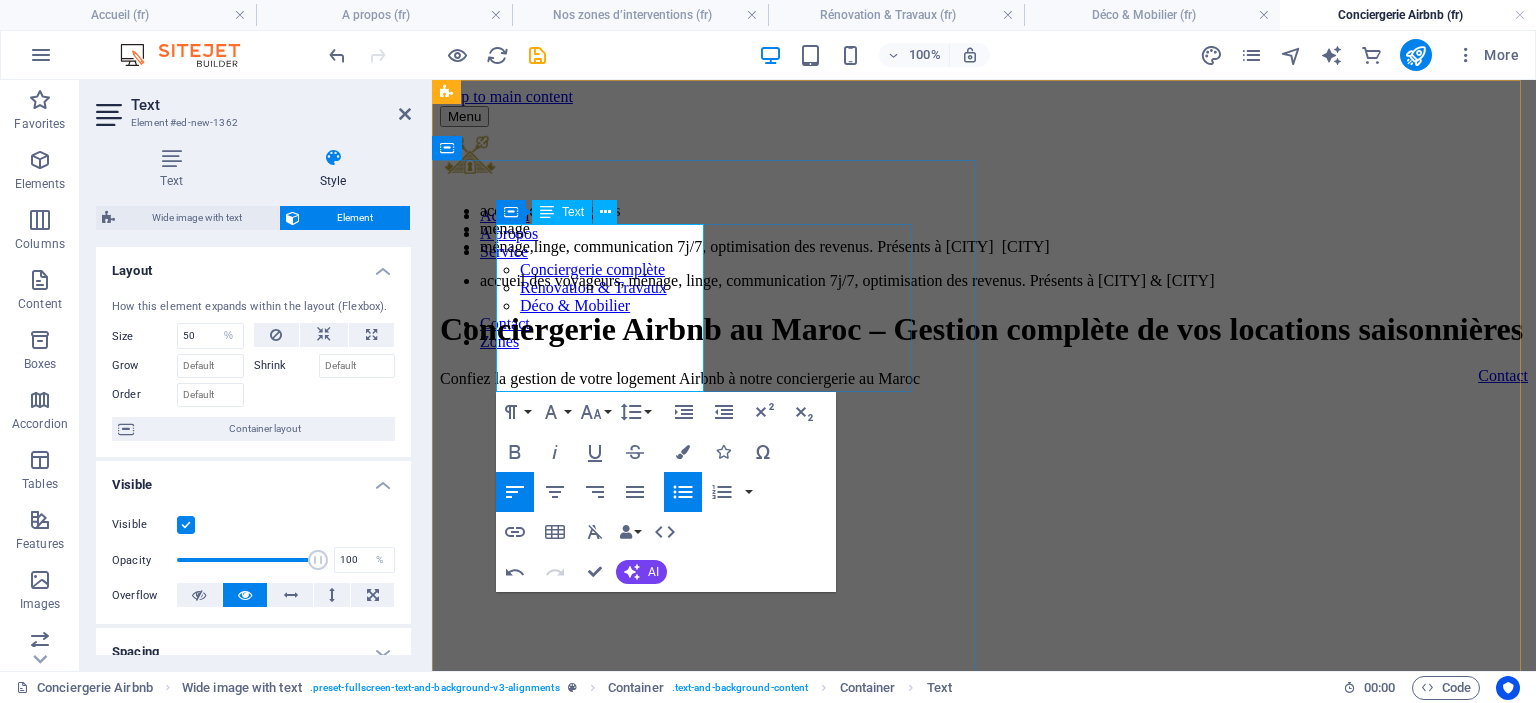 click on "linge, communication 7j/7, optimisation des revenus. Présents à Casablanca & Marrakech" at bounding box center [1004, 247] 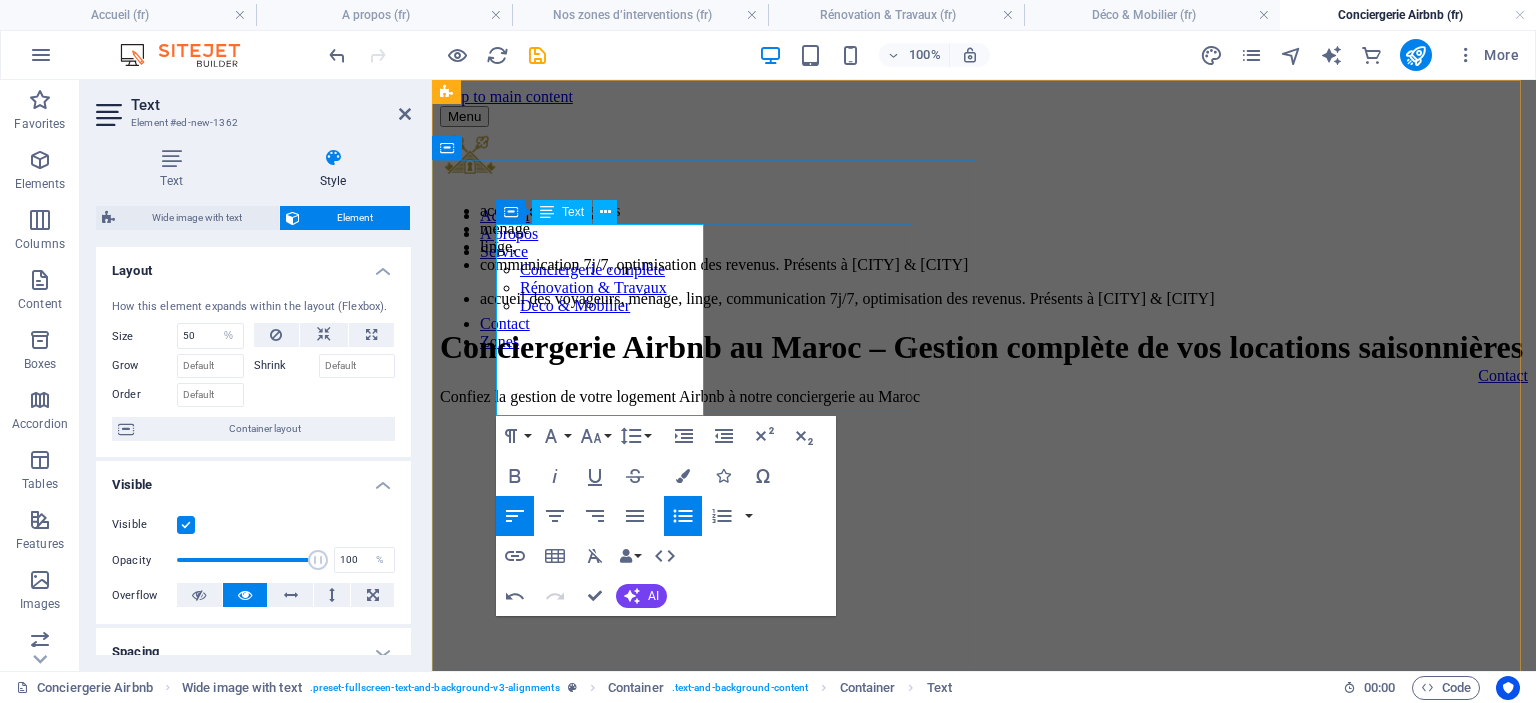click on "linge," at bounding box center [1004, 247] 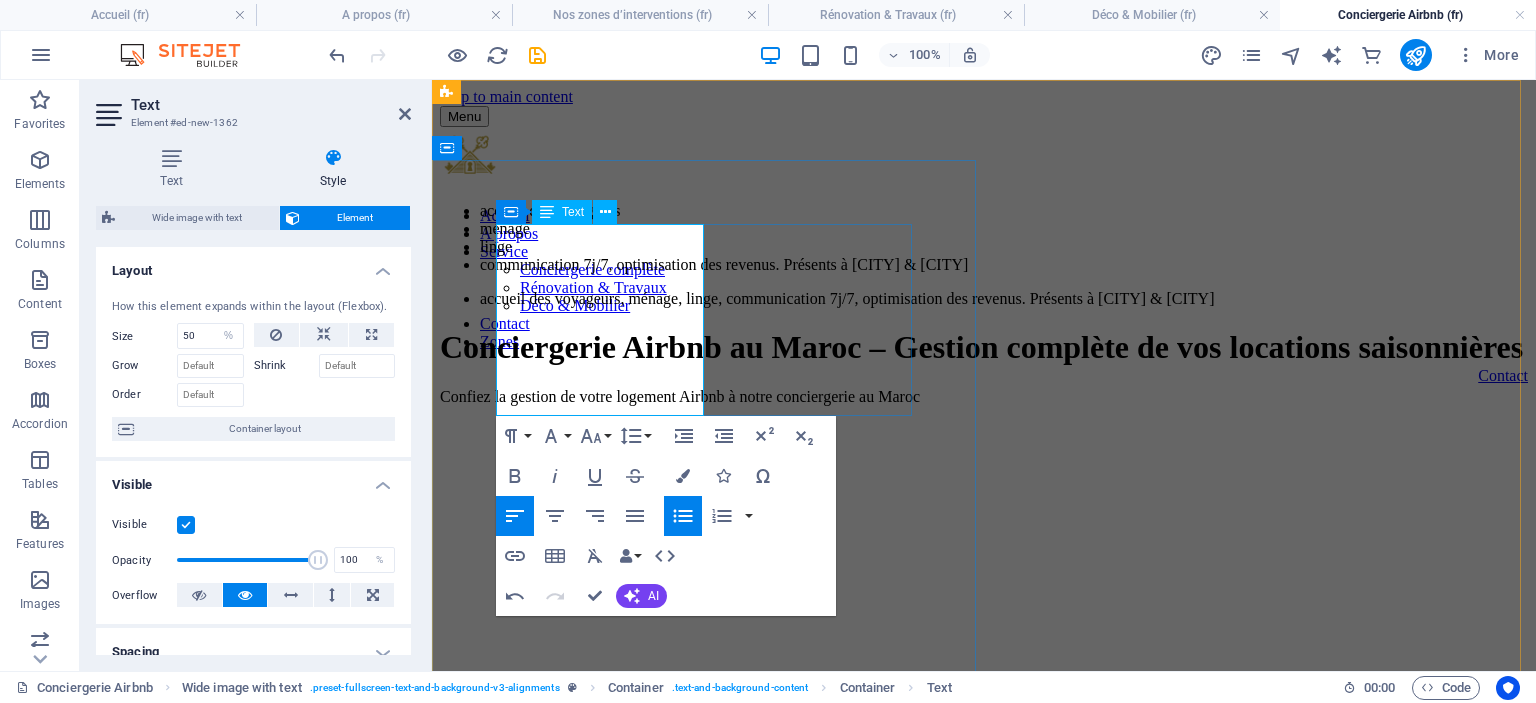 drag, startPoint x: 512, startPoint y: 307, endPoint x: 599, endPoint y: 396, distance: 124.45883 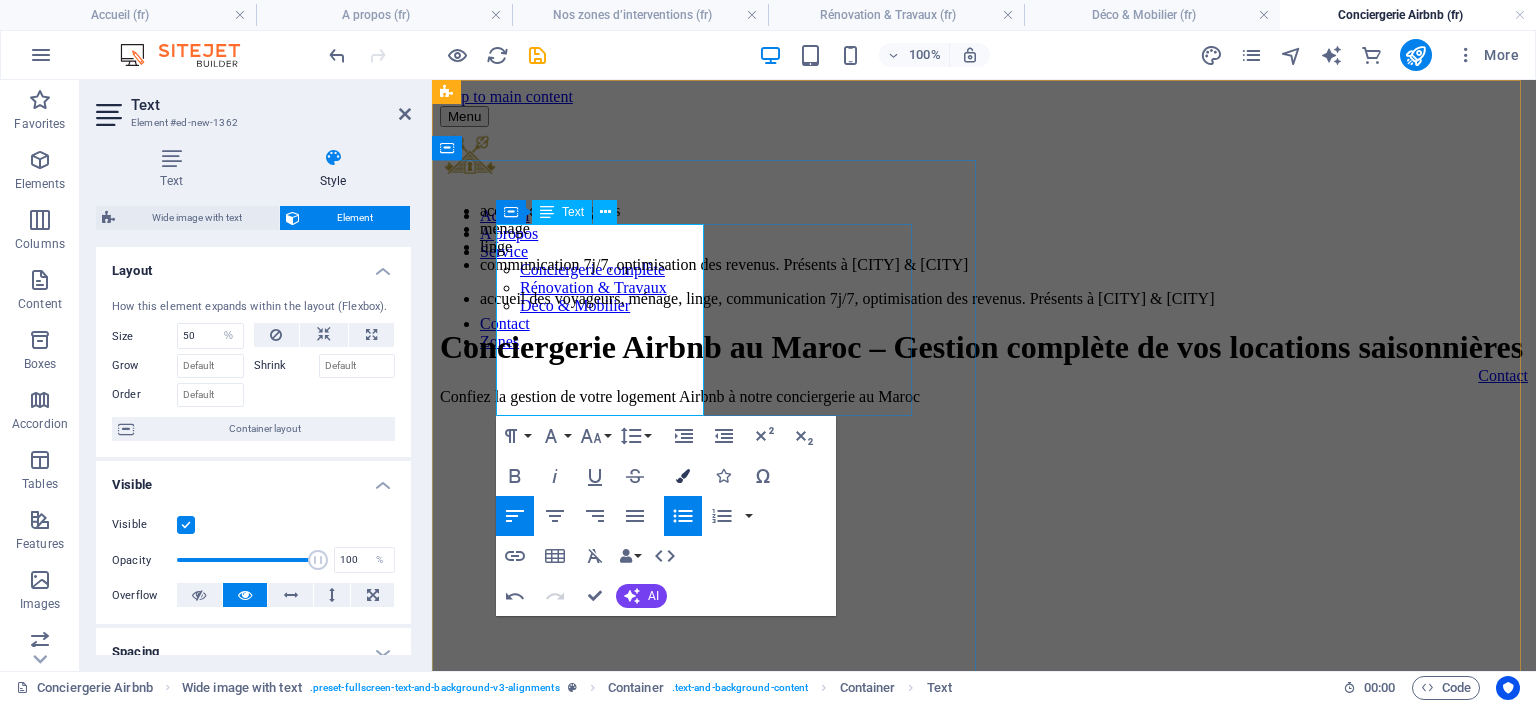 type 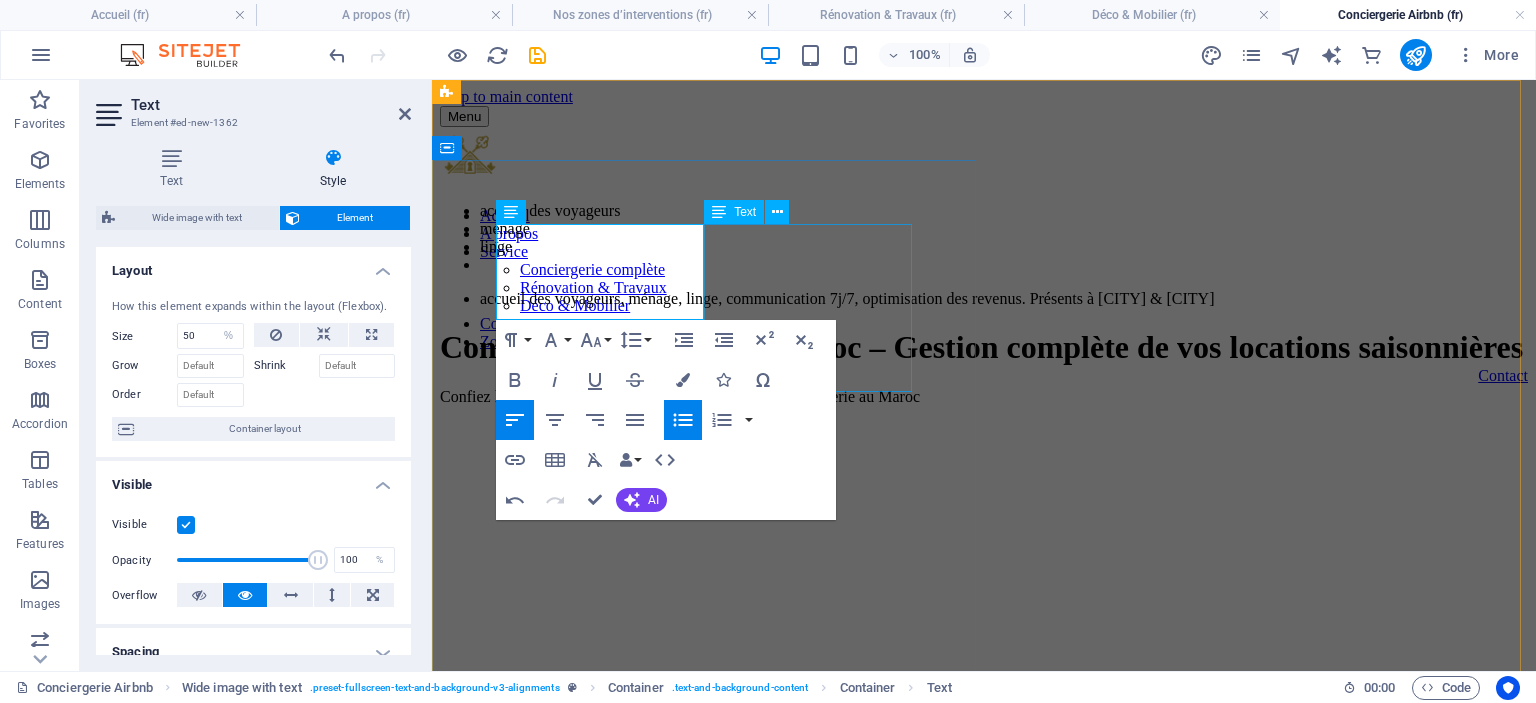 click on "accueil des voyageurs, ménage, linge, communication 7j/7, optimisation des revenus. Présents à Casablanca & Marrakech" at bounding box center [984, 299] 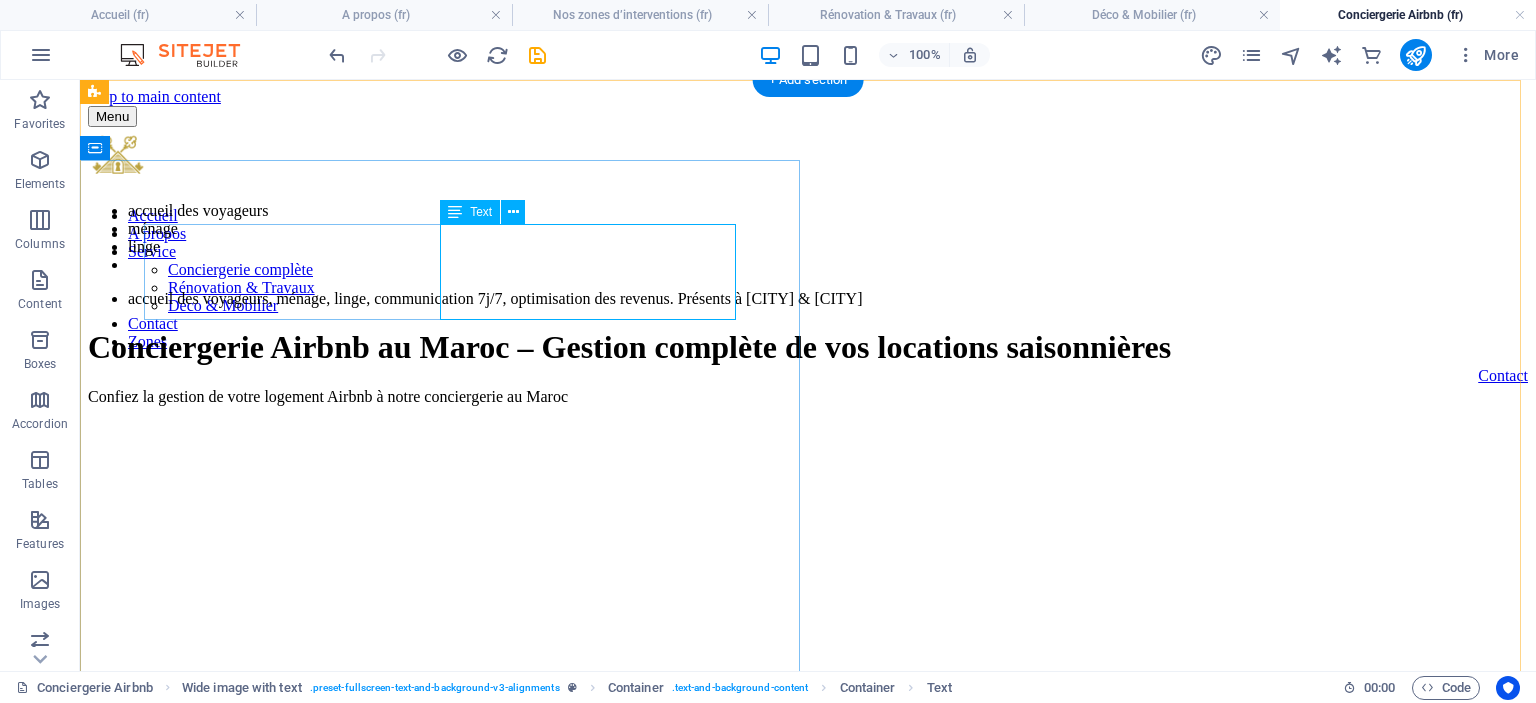 click on "accueil des voyageurs, ménage, linge, communication 7j/7, optimisation des revenus. Présents à Casablanca & Marrakech" at bounding box center [808, 299] 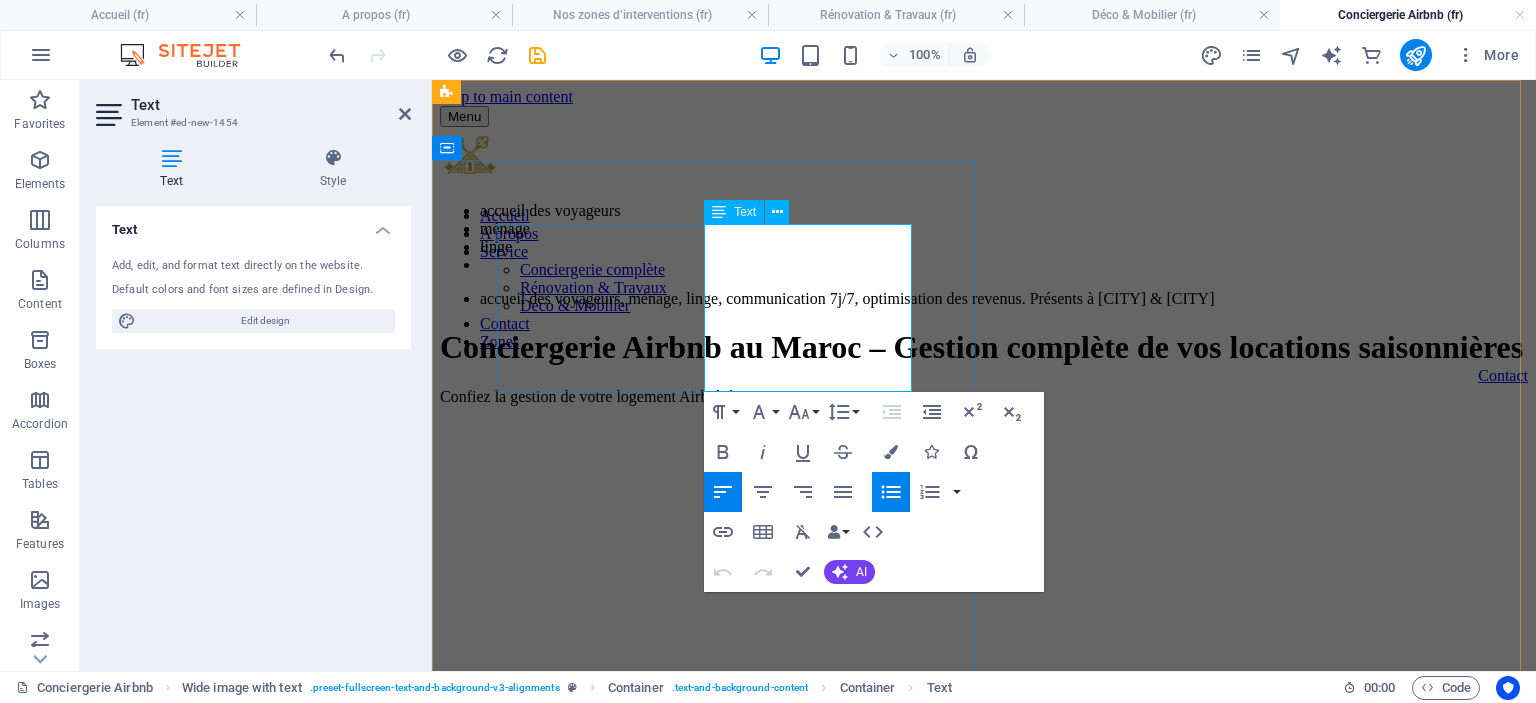 click on "accueil des voyageurs, ménage, linge, communication 7j/7, optimisation des revenus. Présents à Casablanca & Marrakech" at bounding box center [1004, 299] 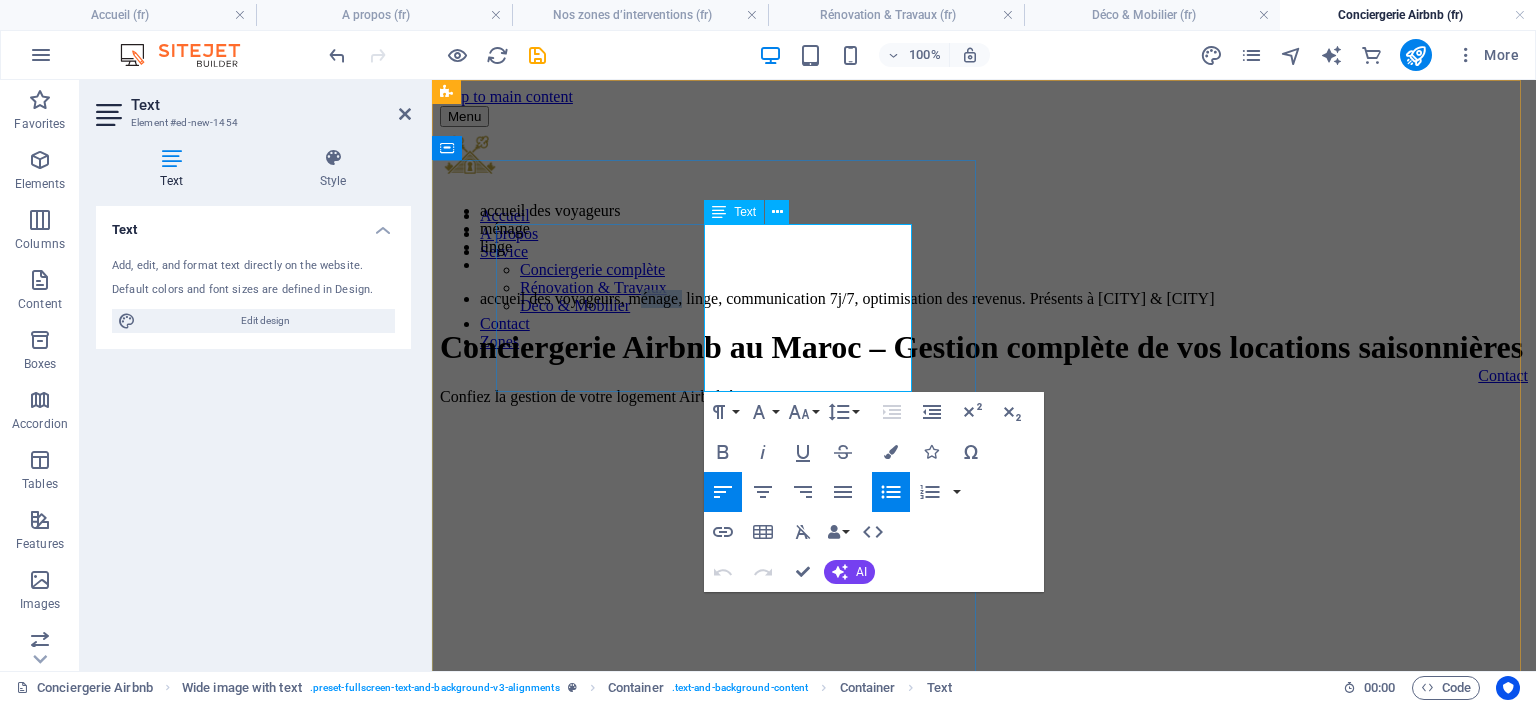 click on "accueil des voyageurs, ménage, linge, communication 7j/7, optimisation des revenus. Présents à Casablanca & Marrakech" at bounding box center (1004, 299) 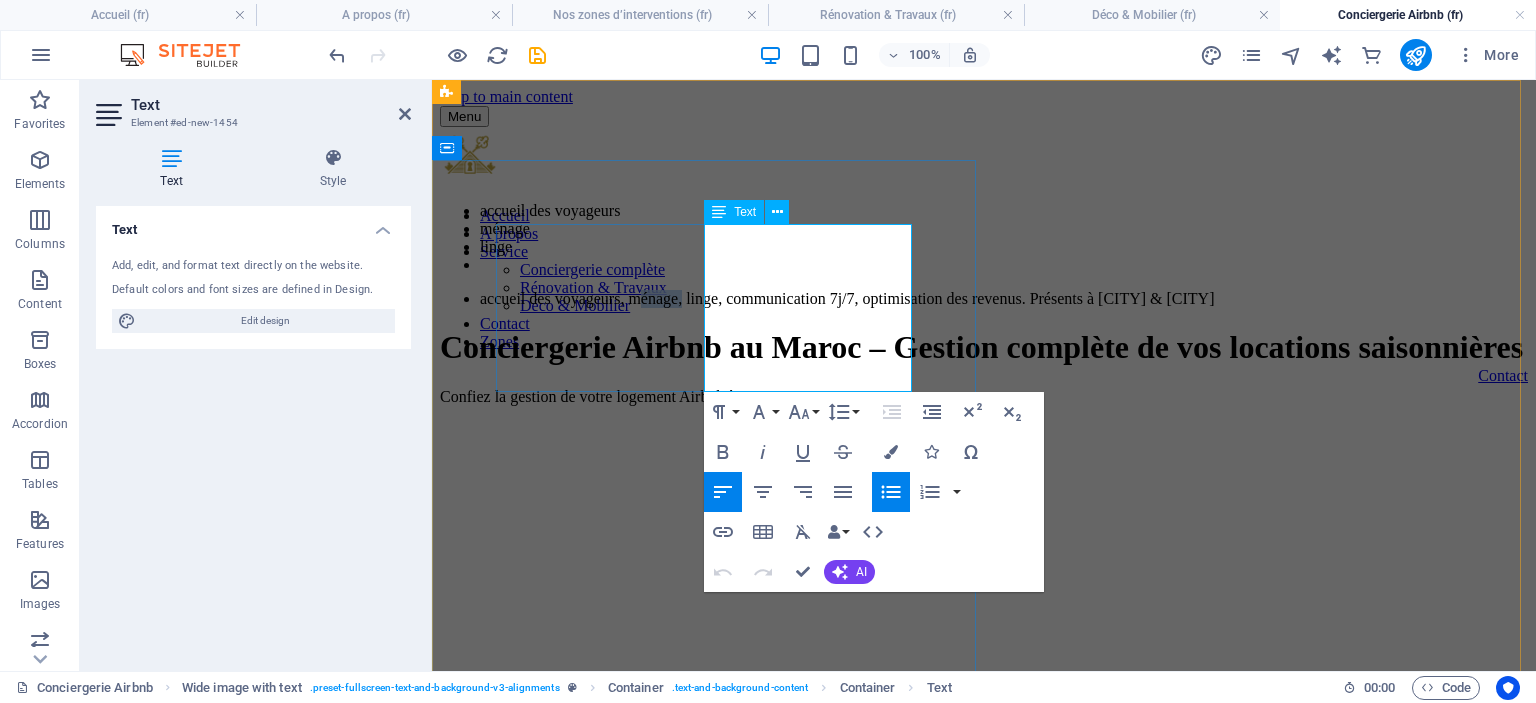 click on "accueil des voyageurs, ménage, linge, communication 7j/7, optimisation des revenus. Présents à Casablanca & Marrakech" at bounding box center (1004, 299) 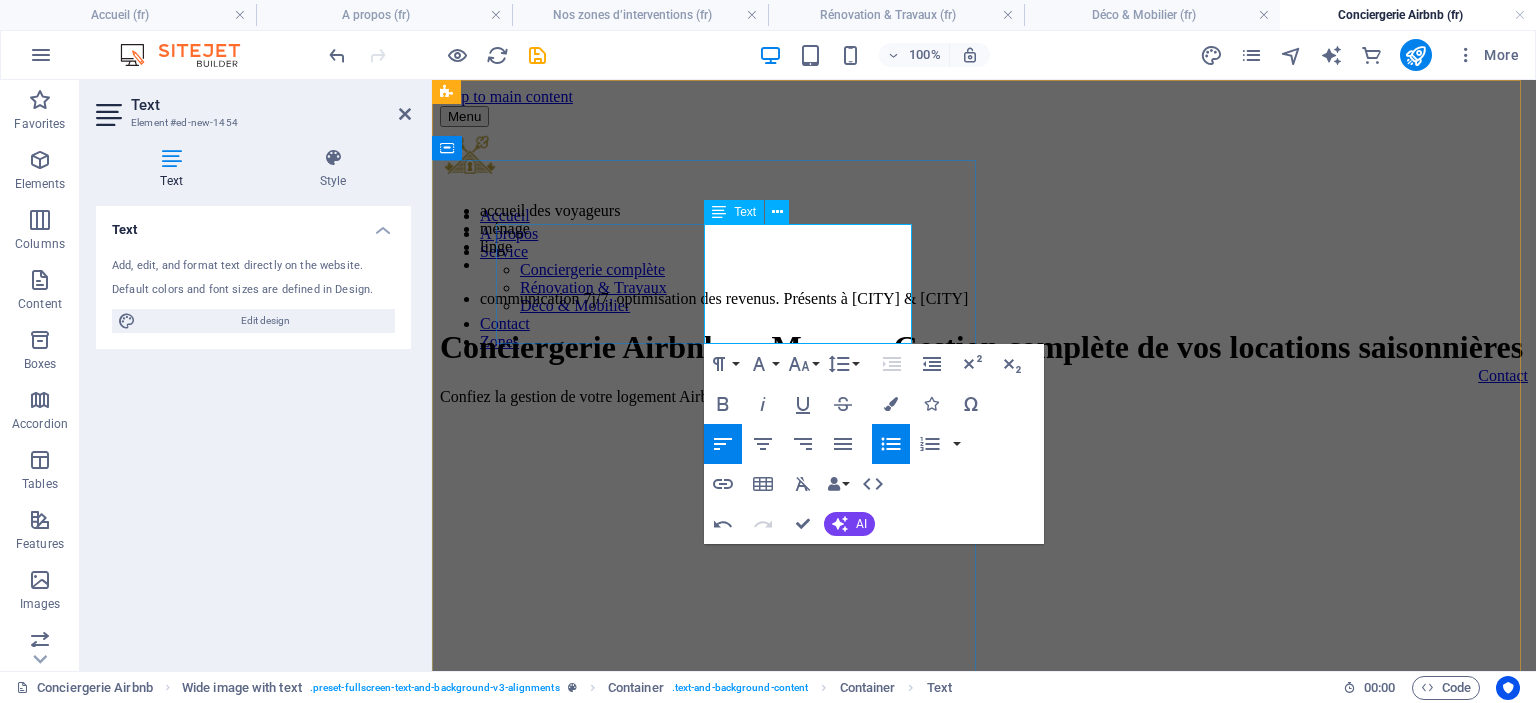 click on "communication 7j/7, optimisation des revenus. Présents à Casablanca & Marrakech" at bounding box center (1004, 299) 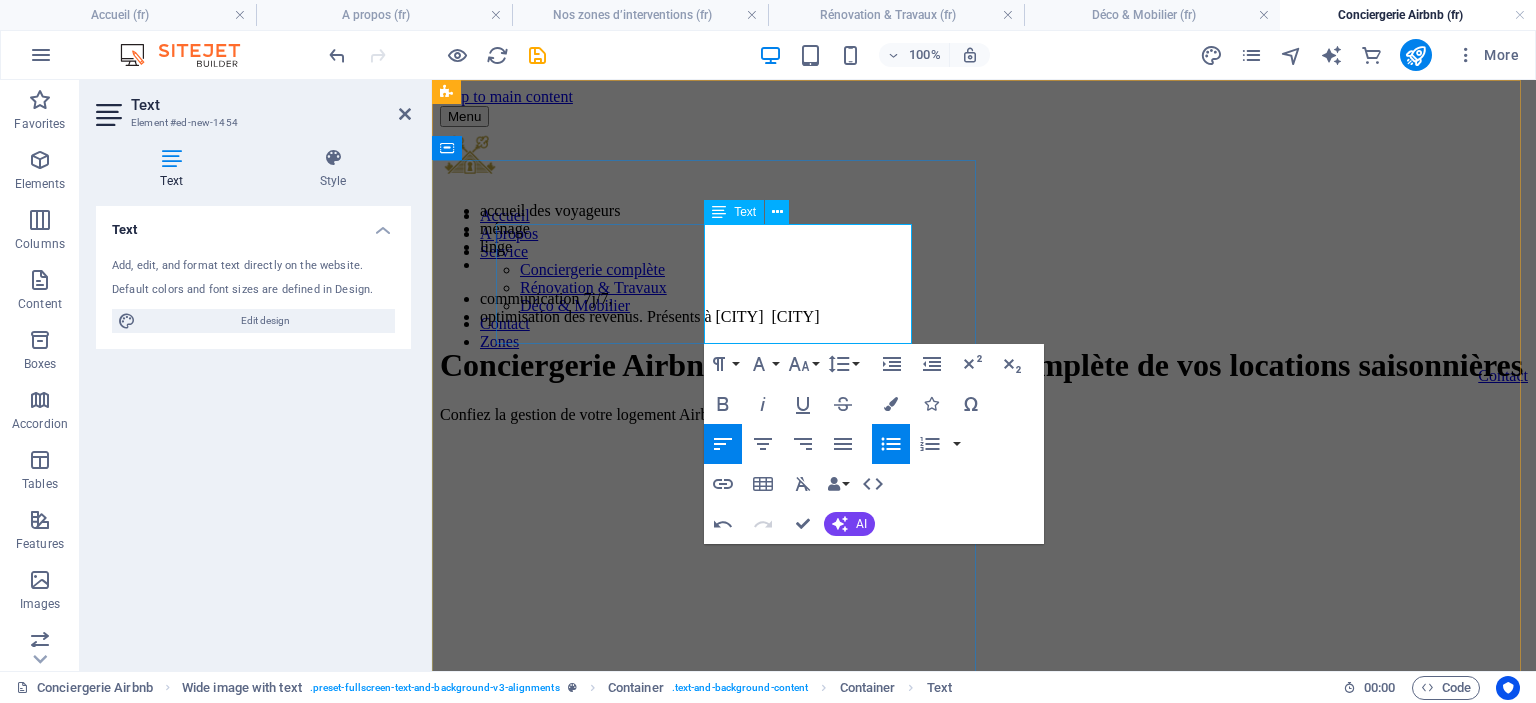 click on "communication 7j/7," at bounding box center (1004, 299) 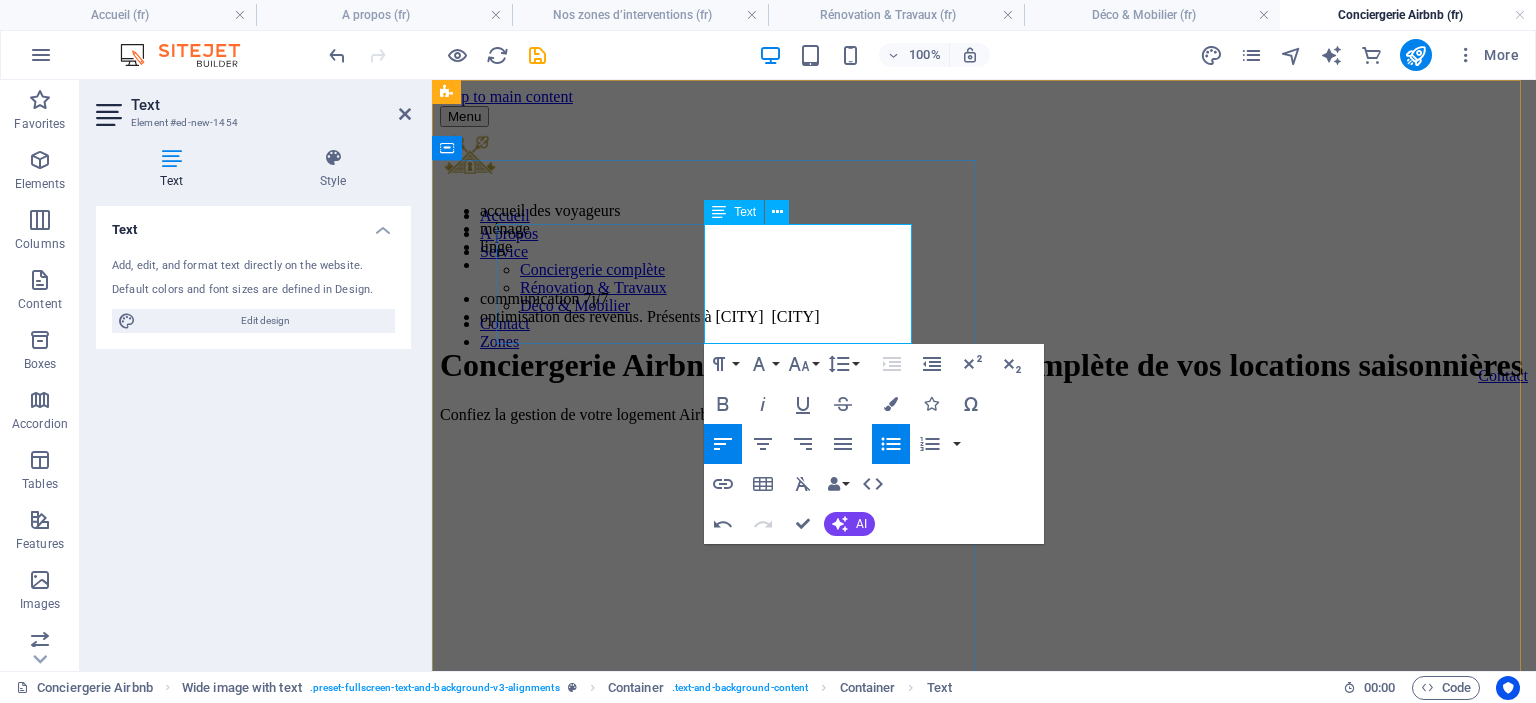 click on "optimisation des revenus. Présents à Casablanca & Marrakech" at bounding box center (1004, 317) 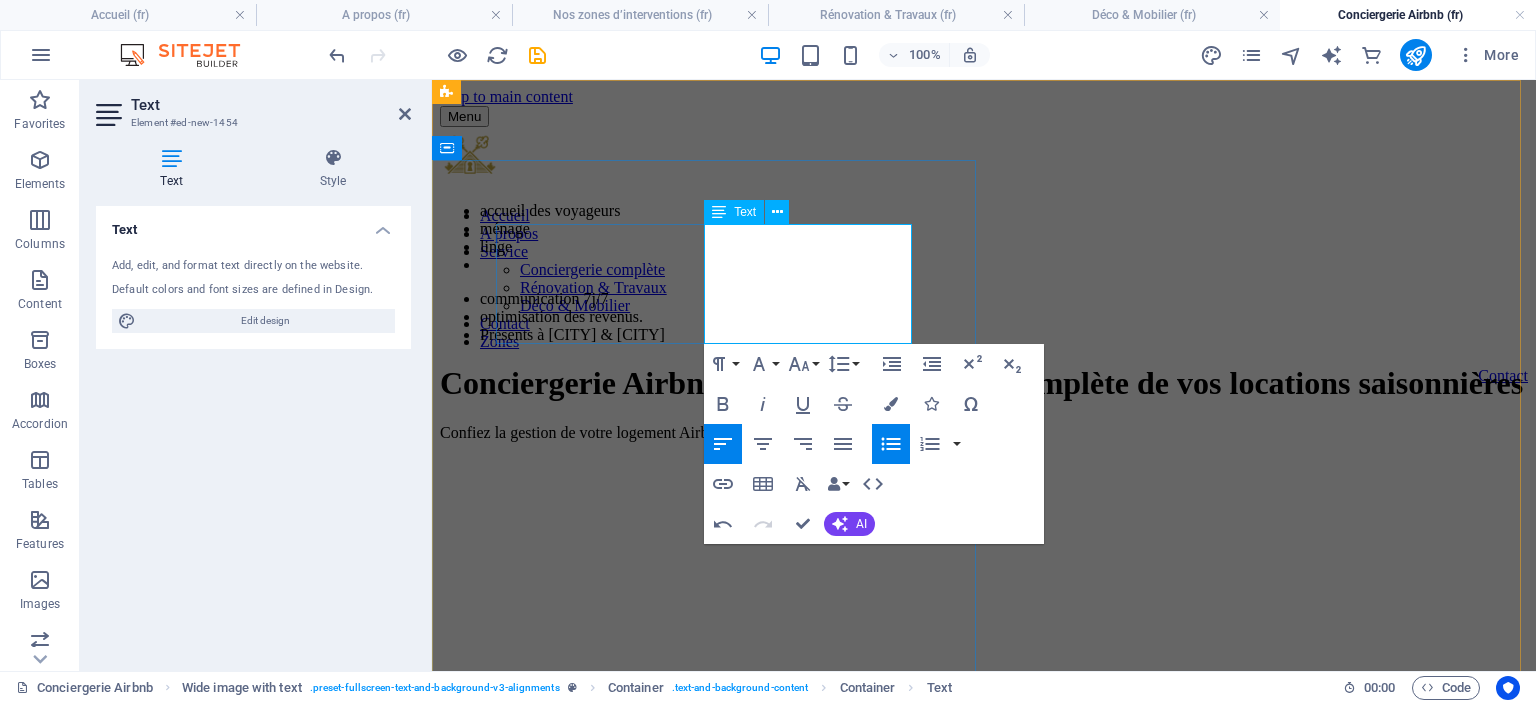 click on "optimisation des revenus." at bounding box center [1004, 317] 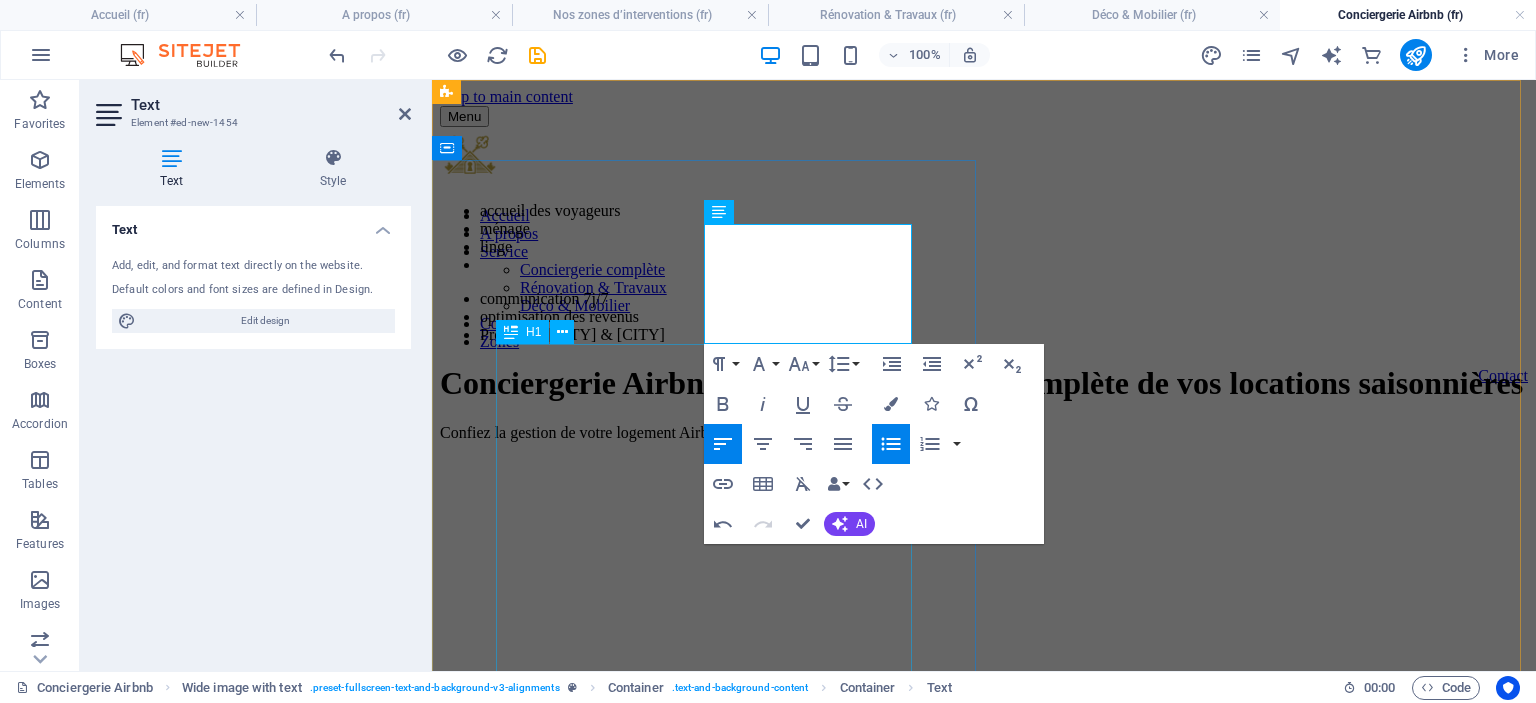 click on "Conciergerie Airbnb au Maroc – Gestion complète de vos locations saisonnières" at bounding box center [984, 383] 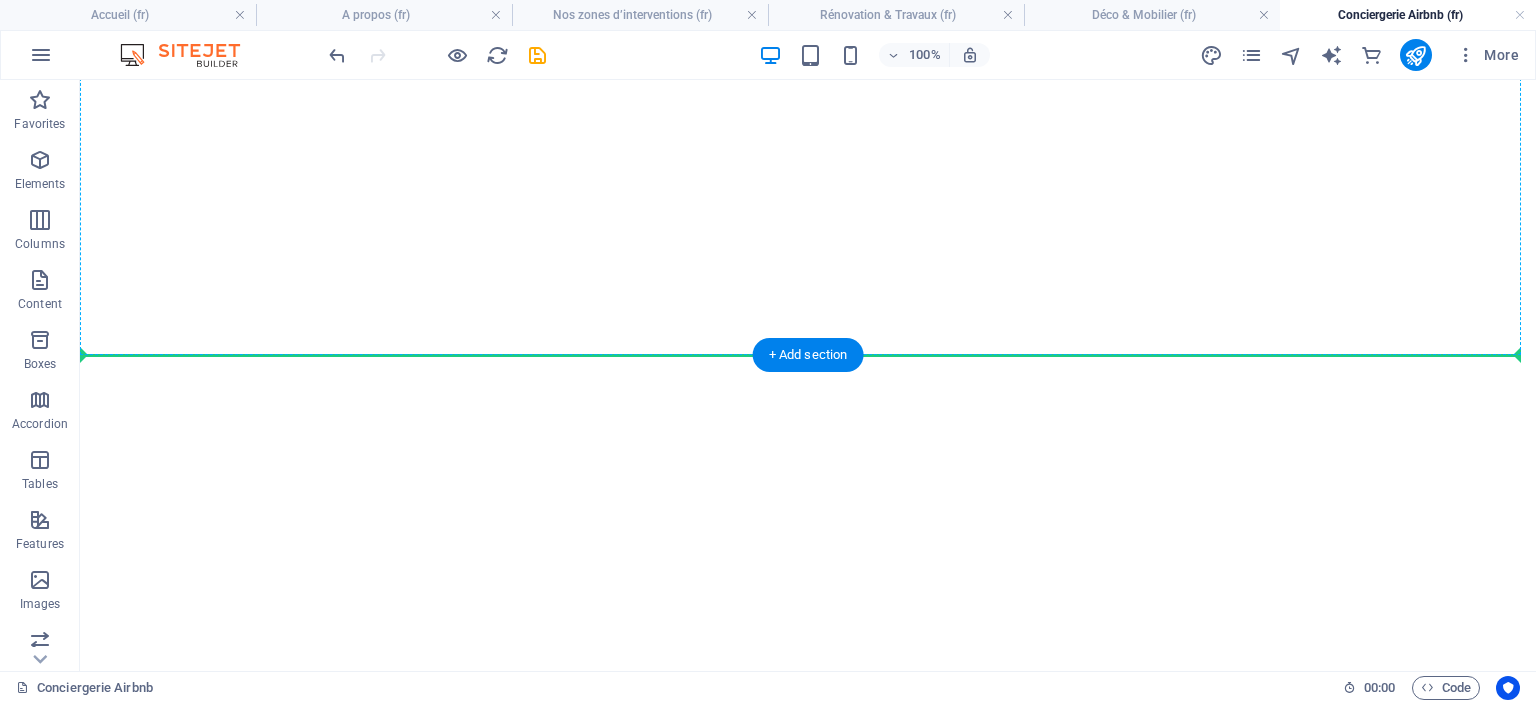 scroll, scrollTop: 300, scrollLeft: 0, axis: vertical 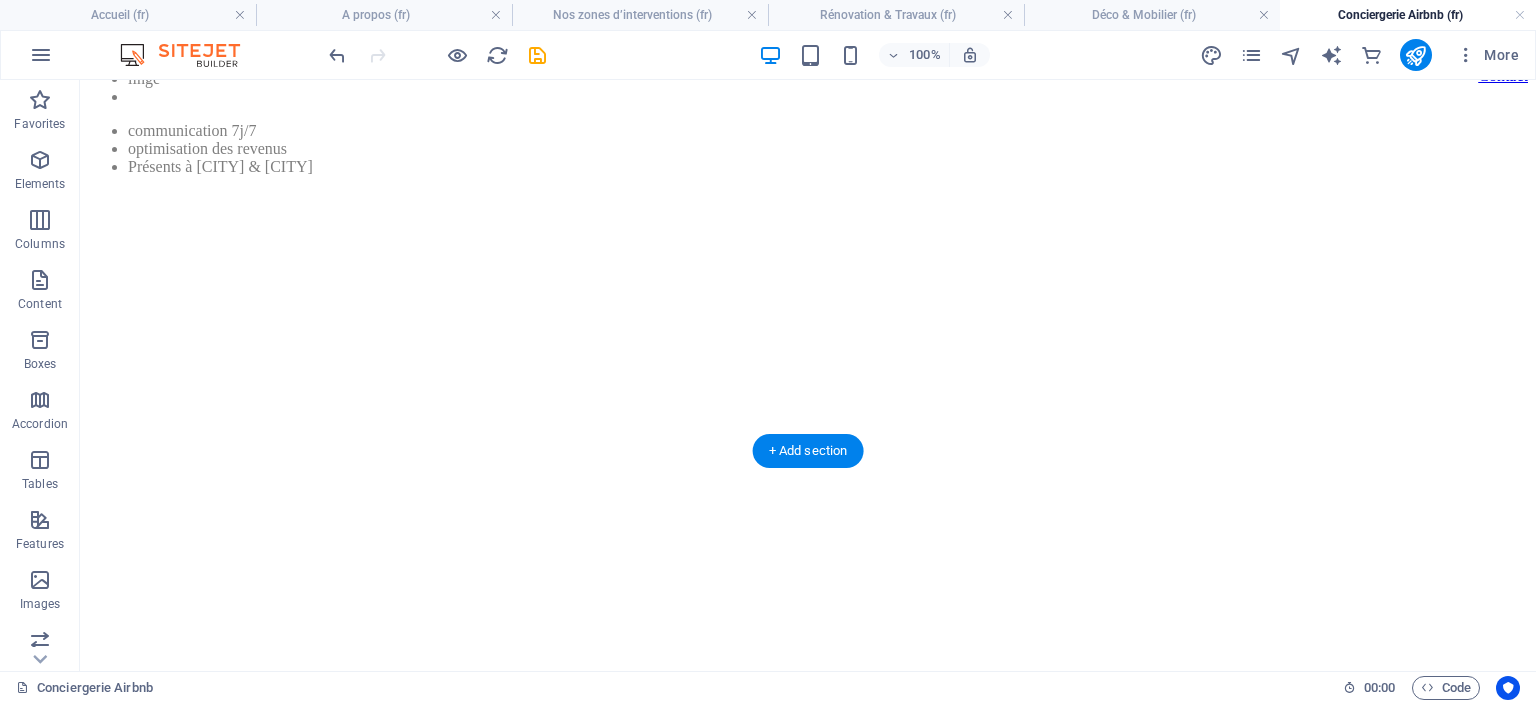 drag, startPoint x: 236, startPoint y: 289, endPoint x: 300, endPoint y: 291, distance: 64.03124 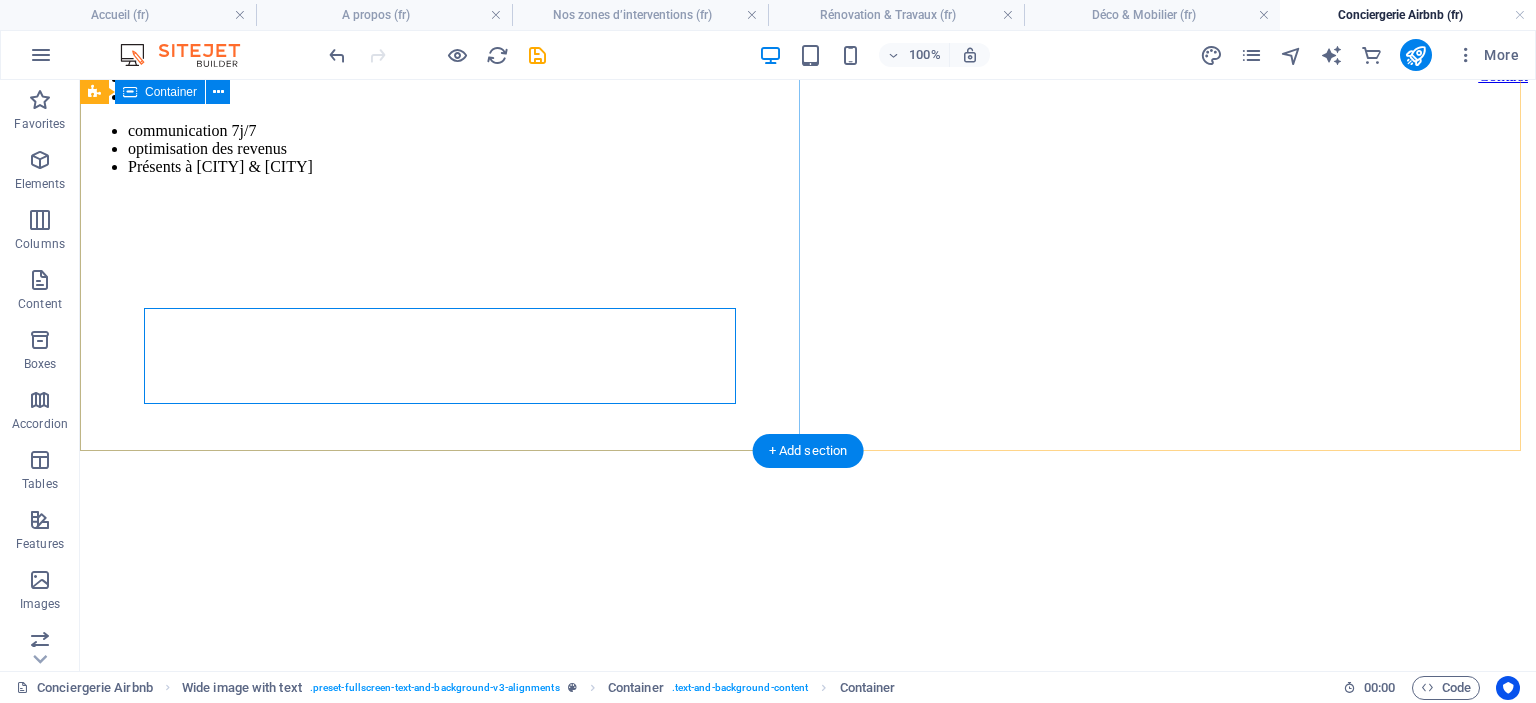 click on "Conciergerie Airbnb au Maroc – Gestion complète de vos locations saisonnières Confiez la gestion de votre logement Airbnb à notre conciergerie au Maroc   accueil des voyageurs  ménage linge communication 7j/7  optimisation des revenus  Présents à Casablanca & Marrakech" at bounding box center [808, 181] 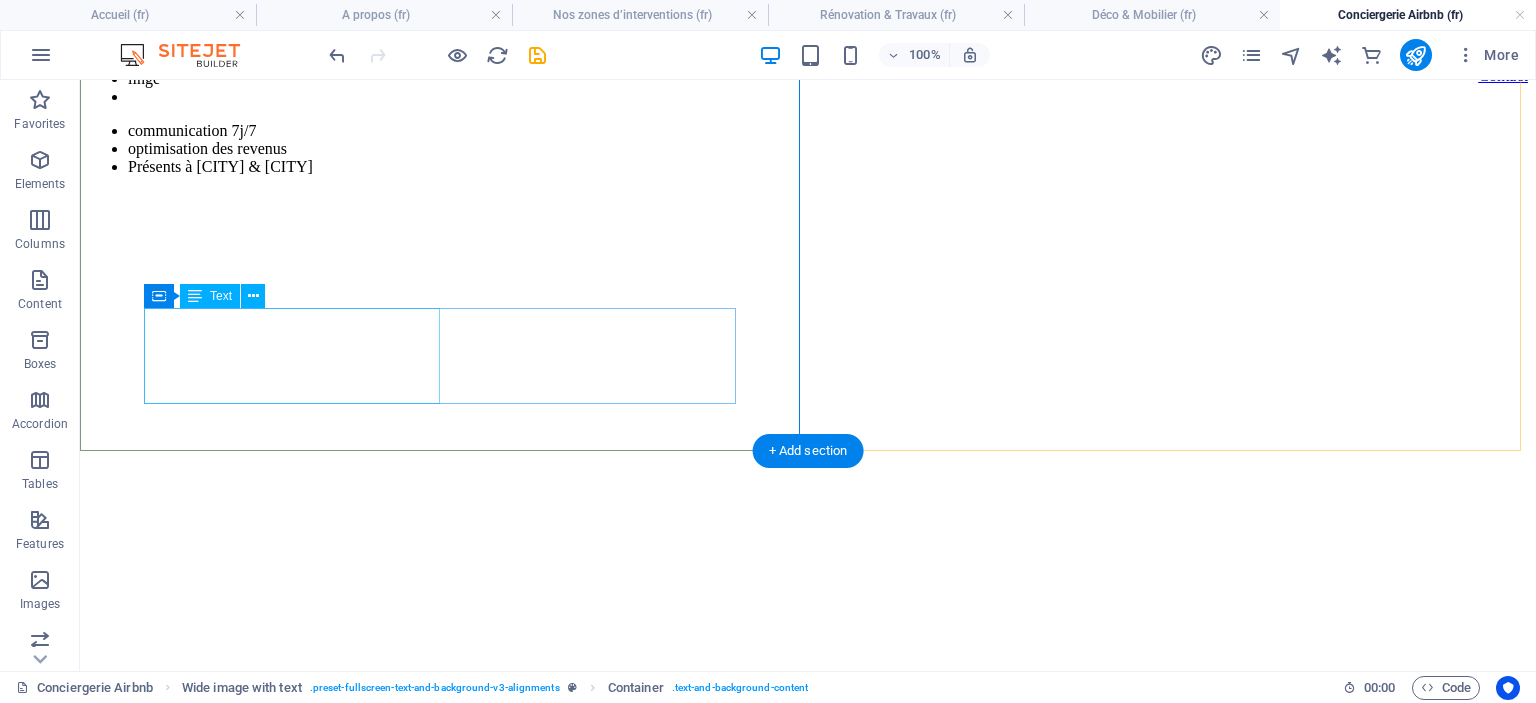 click on "accueil des voyageurs  ménage linge" at bounding box center [808, 70] 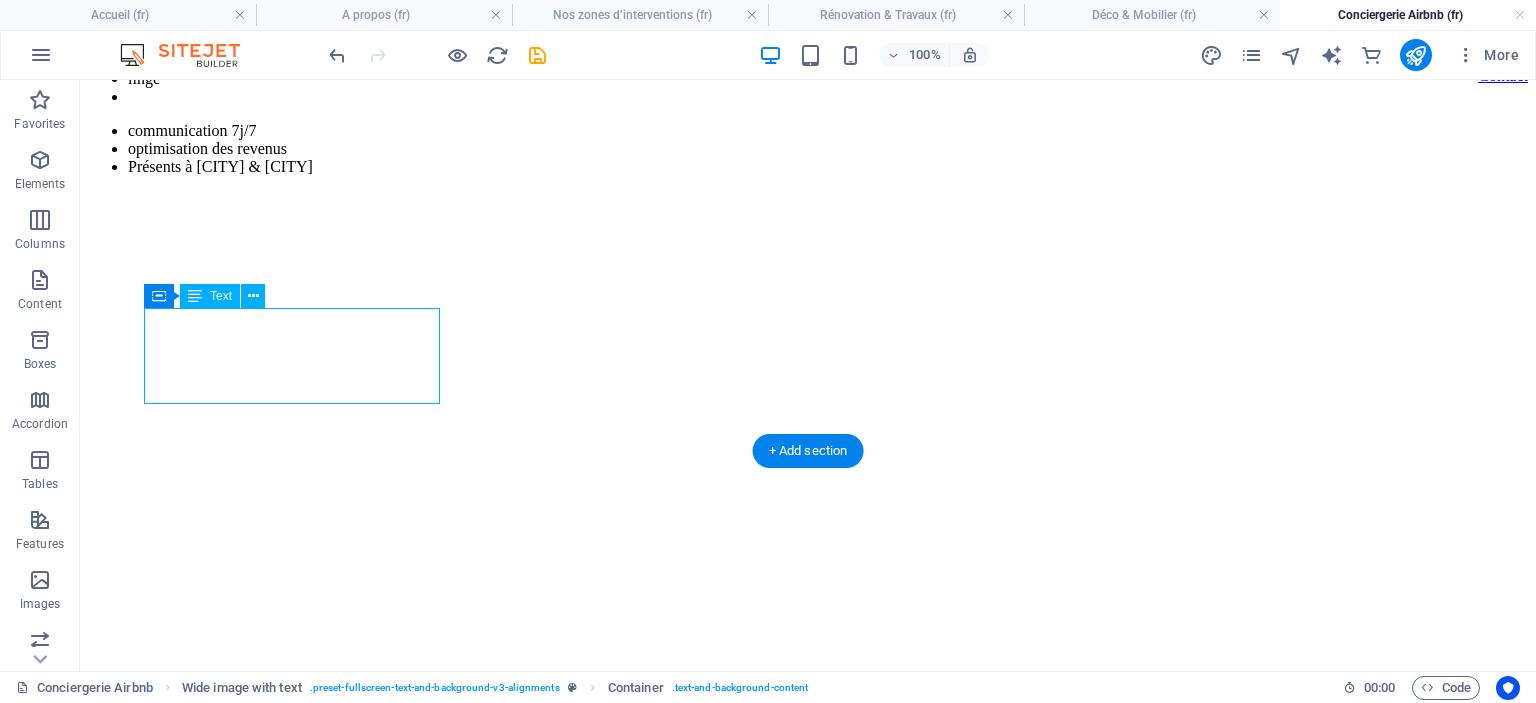 click on "accueil des voyageurs  ménage linge" at bounding box center (808, 70) 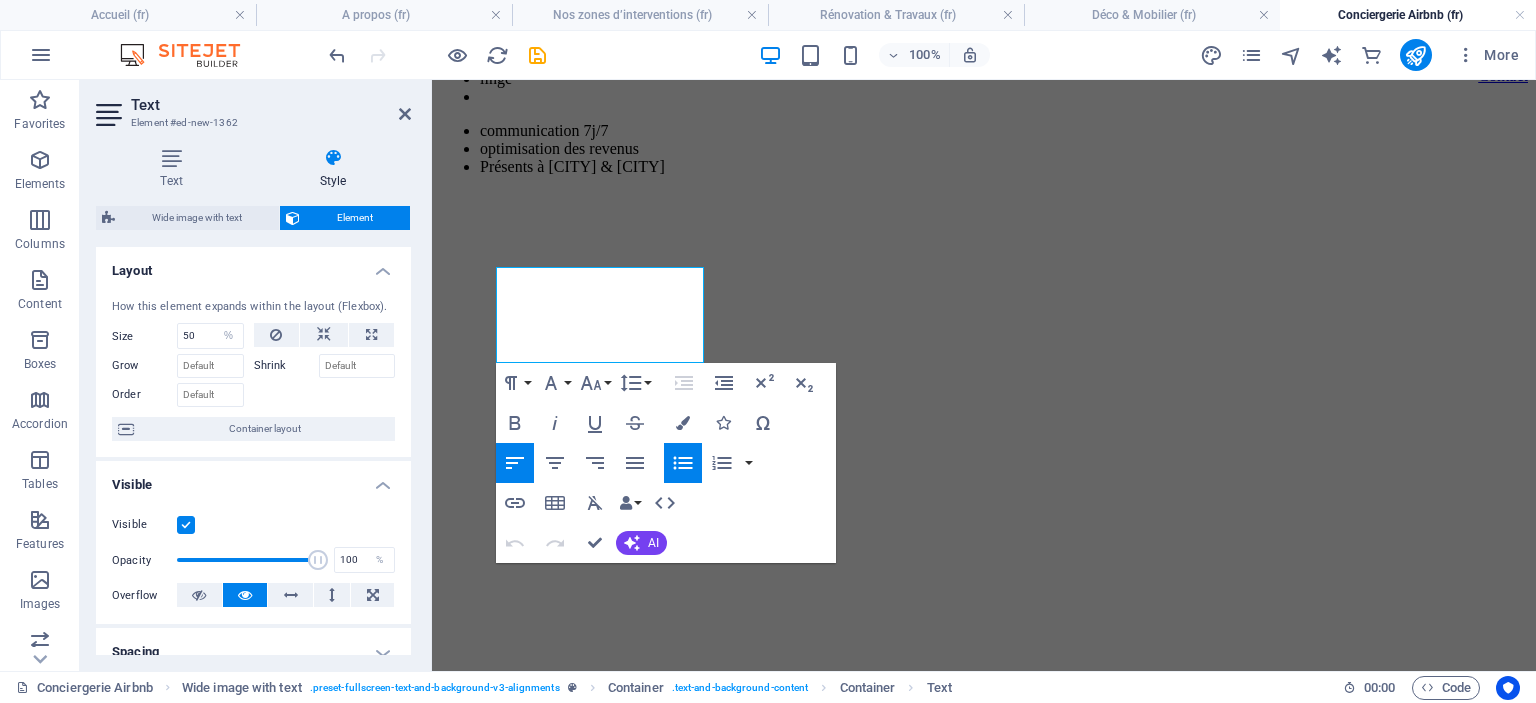 scroll, scrollTop: 232, scrollLeft: 0, axis: vertical 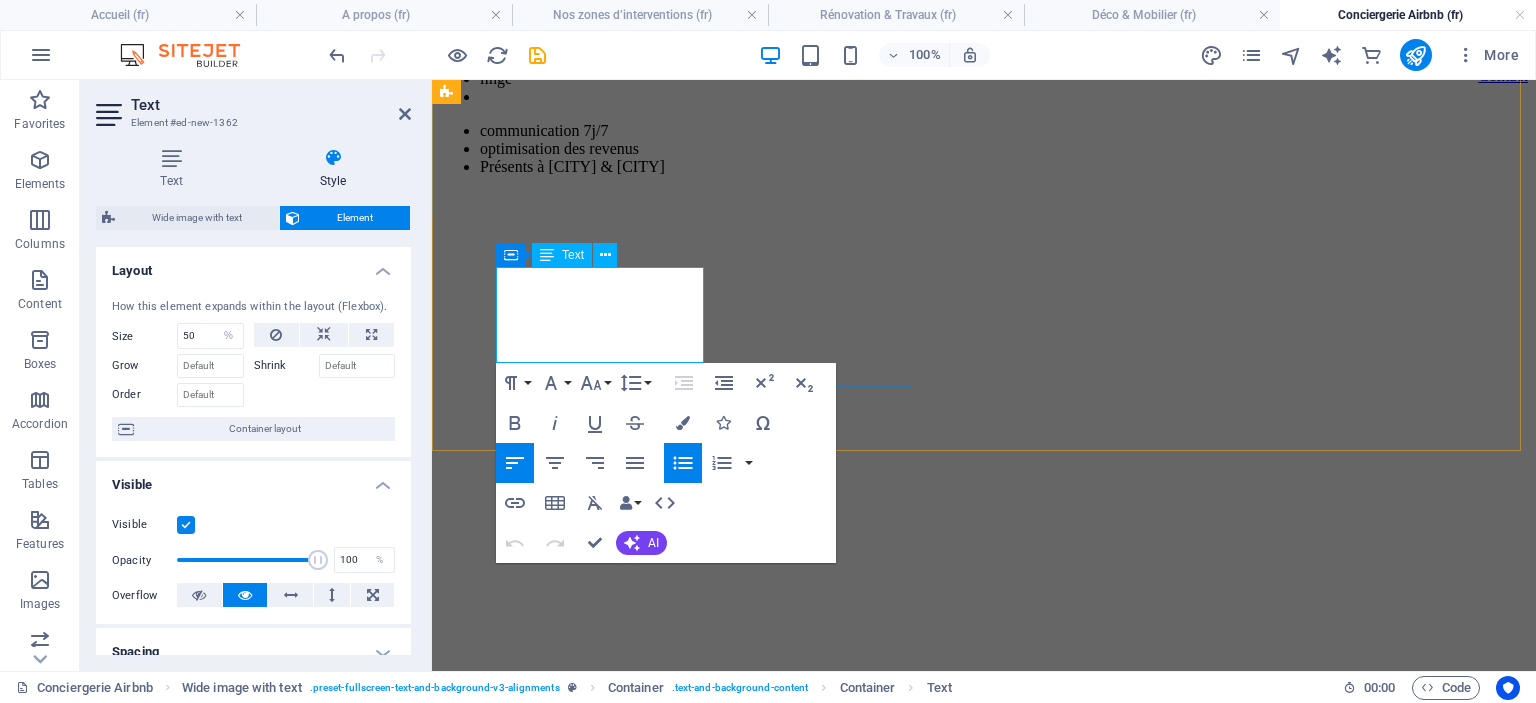 click at bounding box center [1004, 97] 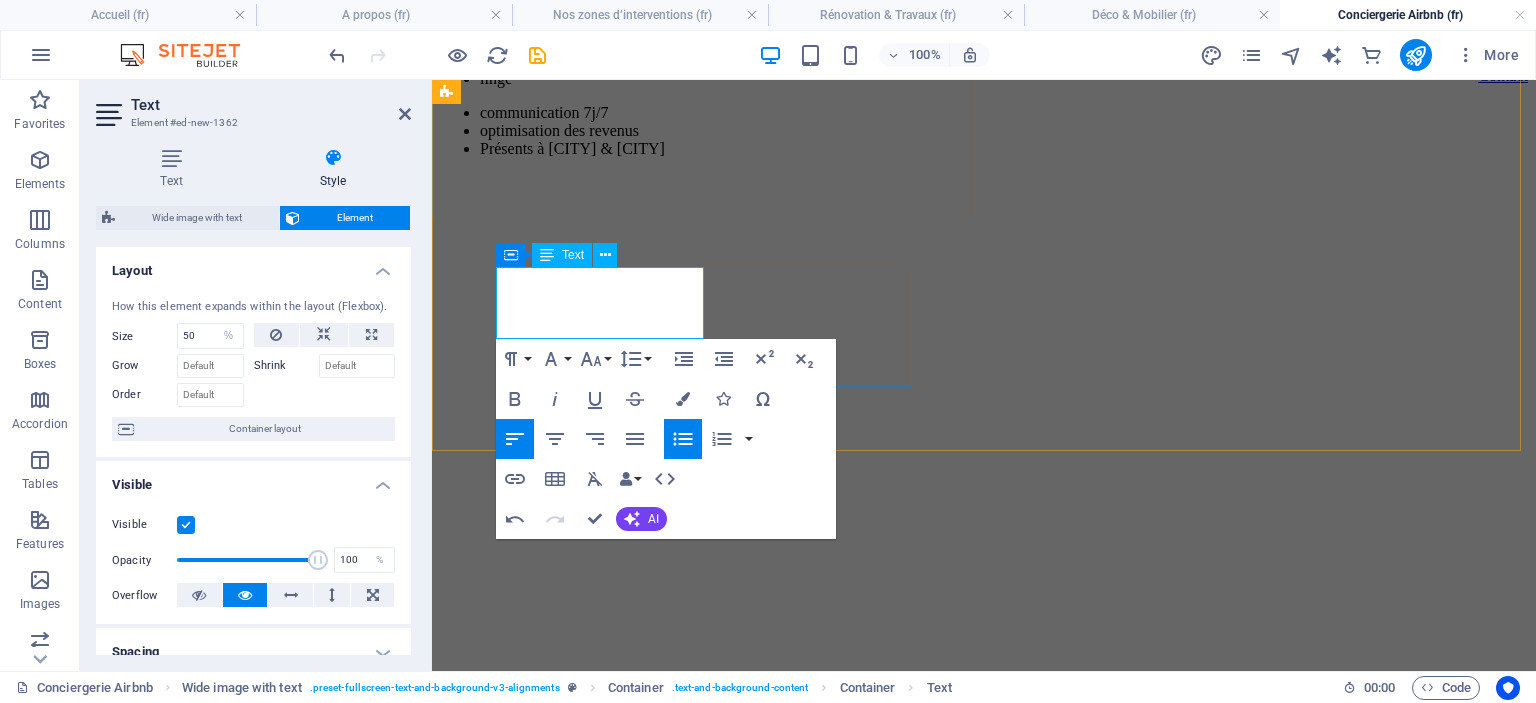 click on "linge" at bounding box center (1004, 79) 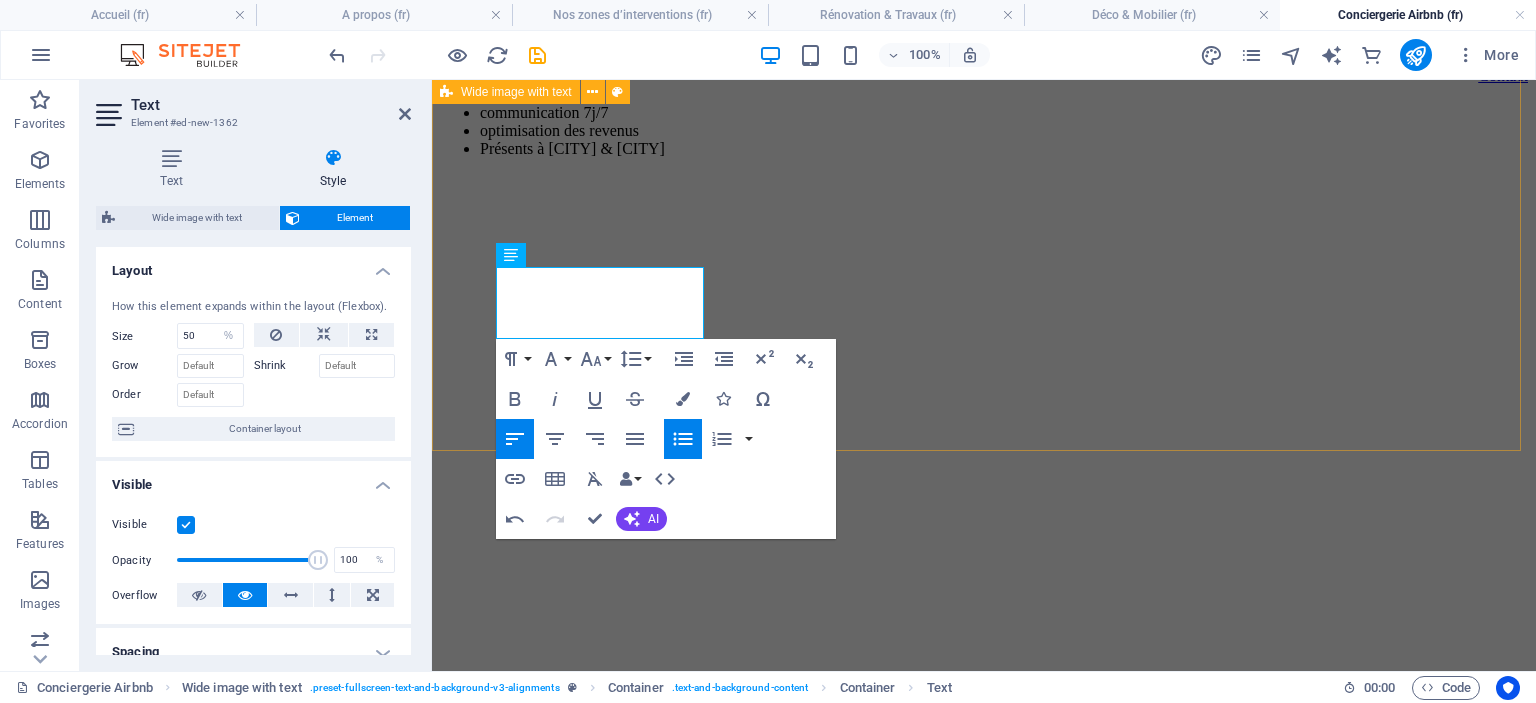 click on "Conciergerie Airbnb au Maroc – Gestion complète de vos locations saisonnières Confiez la gestion de votre logement Airbnb à notre conciergerie au Maroc   accueil des voyageurs  ménage linge communication 7j/7  optimisation des revenus  Présents à Casablanca & Marrakech  Drop content here or  Add elements  Paste clipboard" at bounding box center [984, 548] 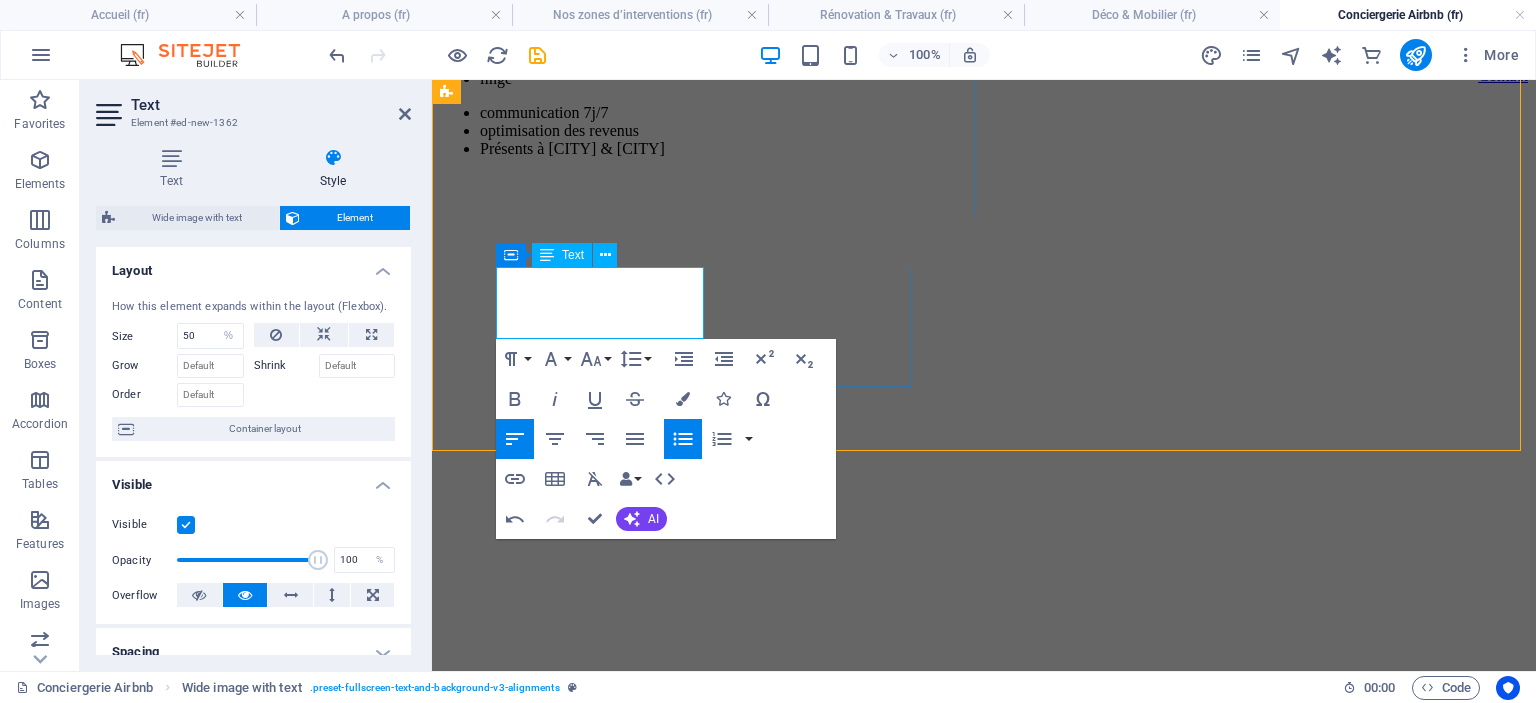 scroll, scrollTop: 324, scrollLeft: 0, axis: vertical 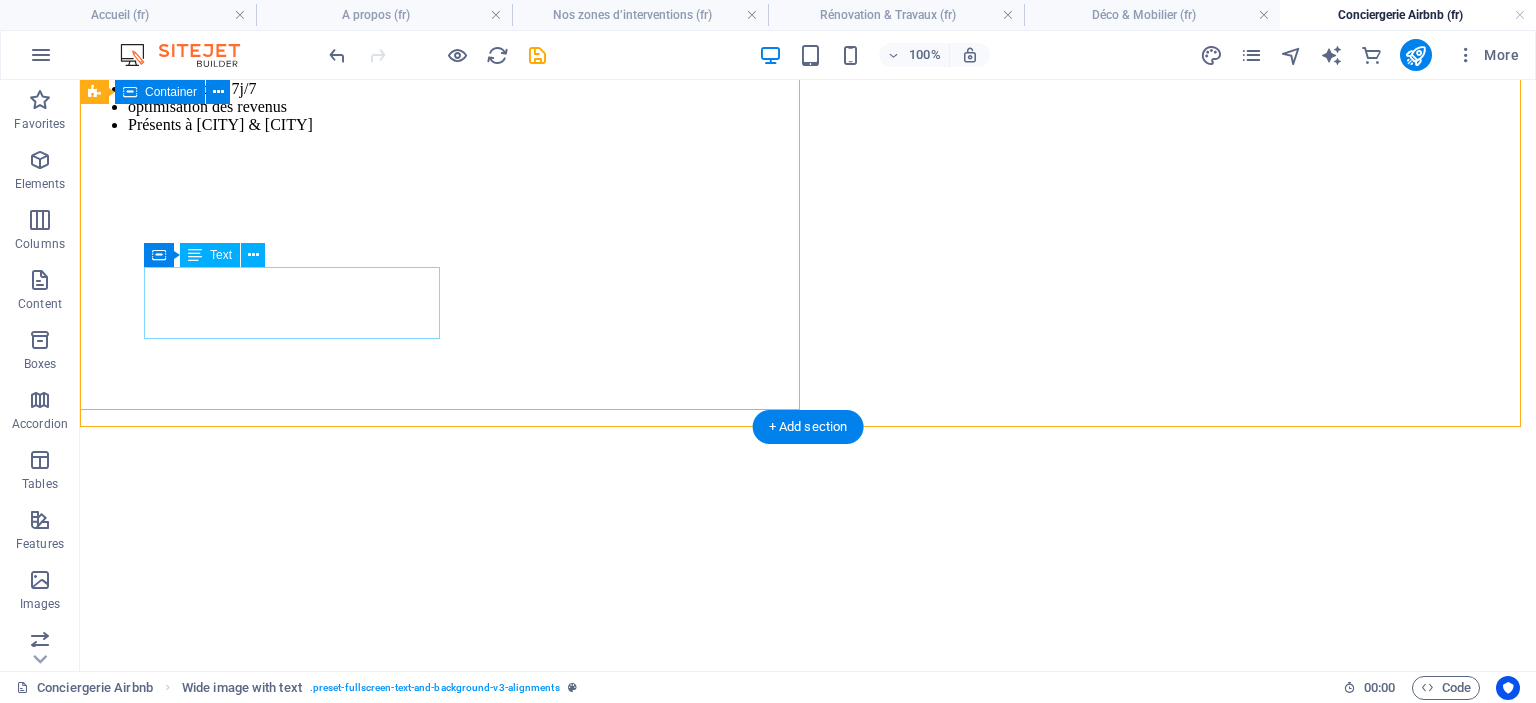 click on "Conciergerie Airbnb au Maroc – Gestion complète de vos locations saisonnières Confiez la gestion de votre logement Airbnb à notre conciergerie au Maroc   accueil des voyageurs  ménage linge communication 7j/7  optimisation des revenus  Présents à Casablanca & Marrakech" at bounding box center [808, 157] 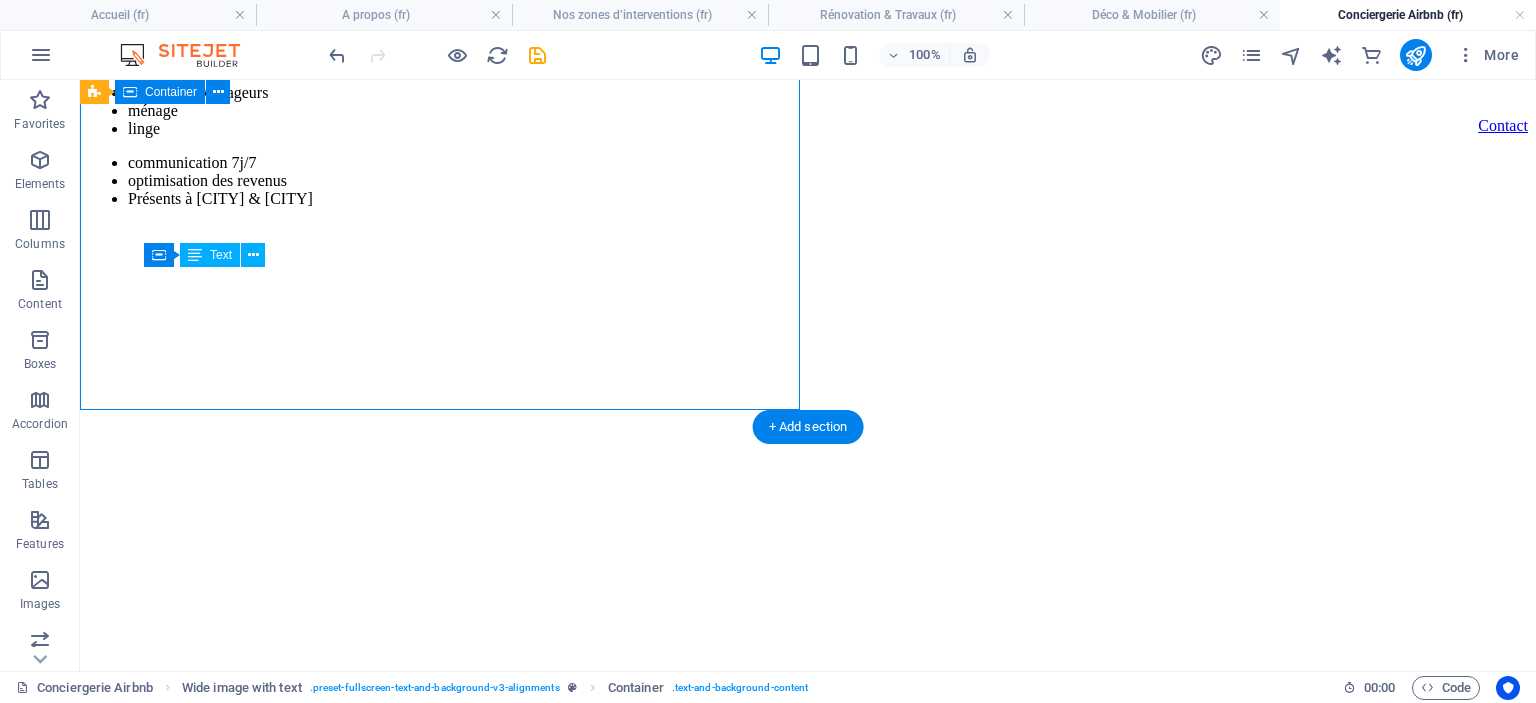 scroll, scrollTop: 224, scrollLeft: 0, axis: vertical 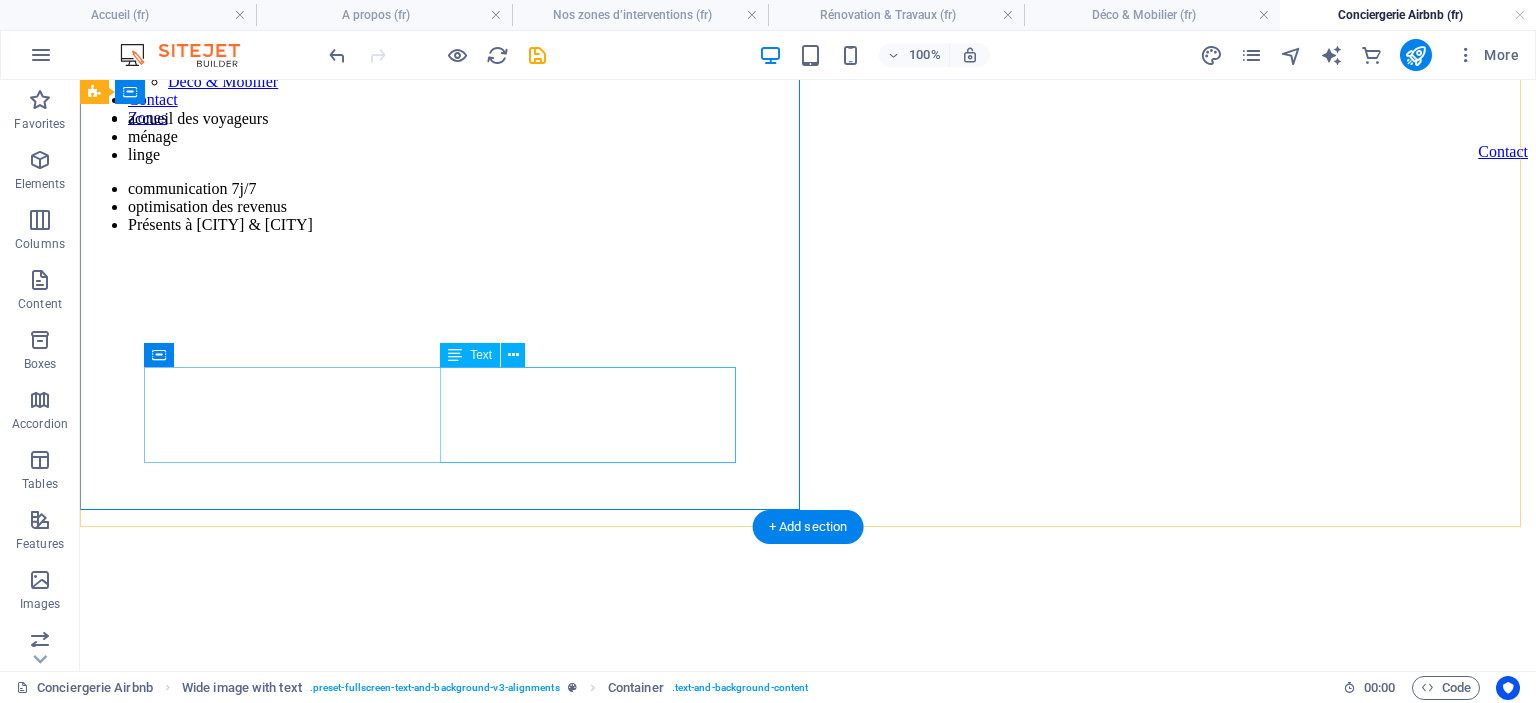 click on "communication 7j/7  optimisation des revenus  Présents à Casablanca & Marrakech" at bounding box center [808, 207] 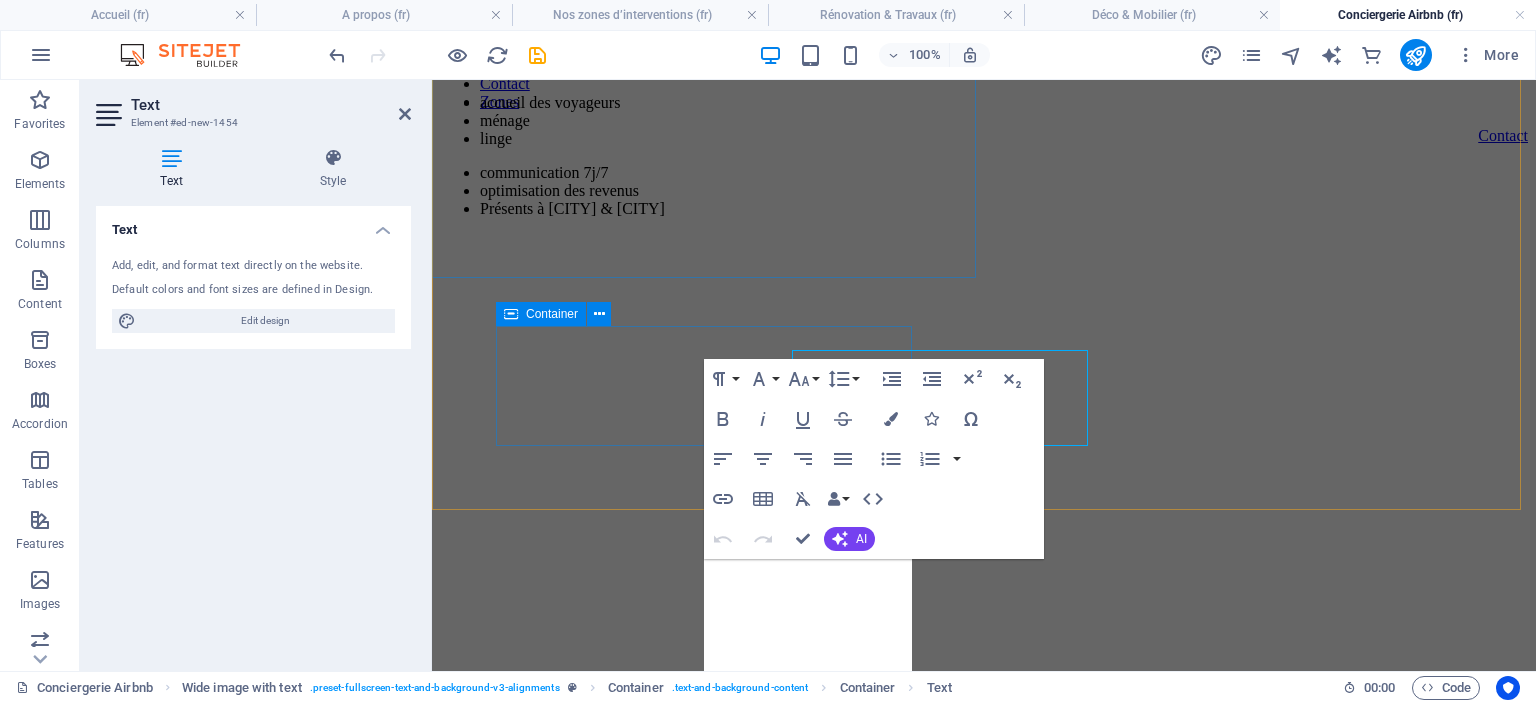 scroll, scrollTop: 232, scrollLeft: 0, axis: vertical 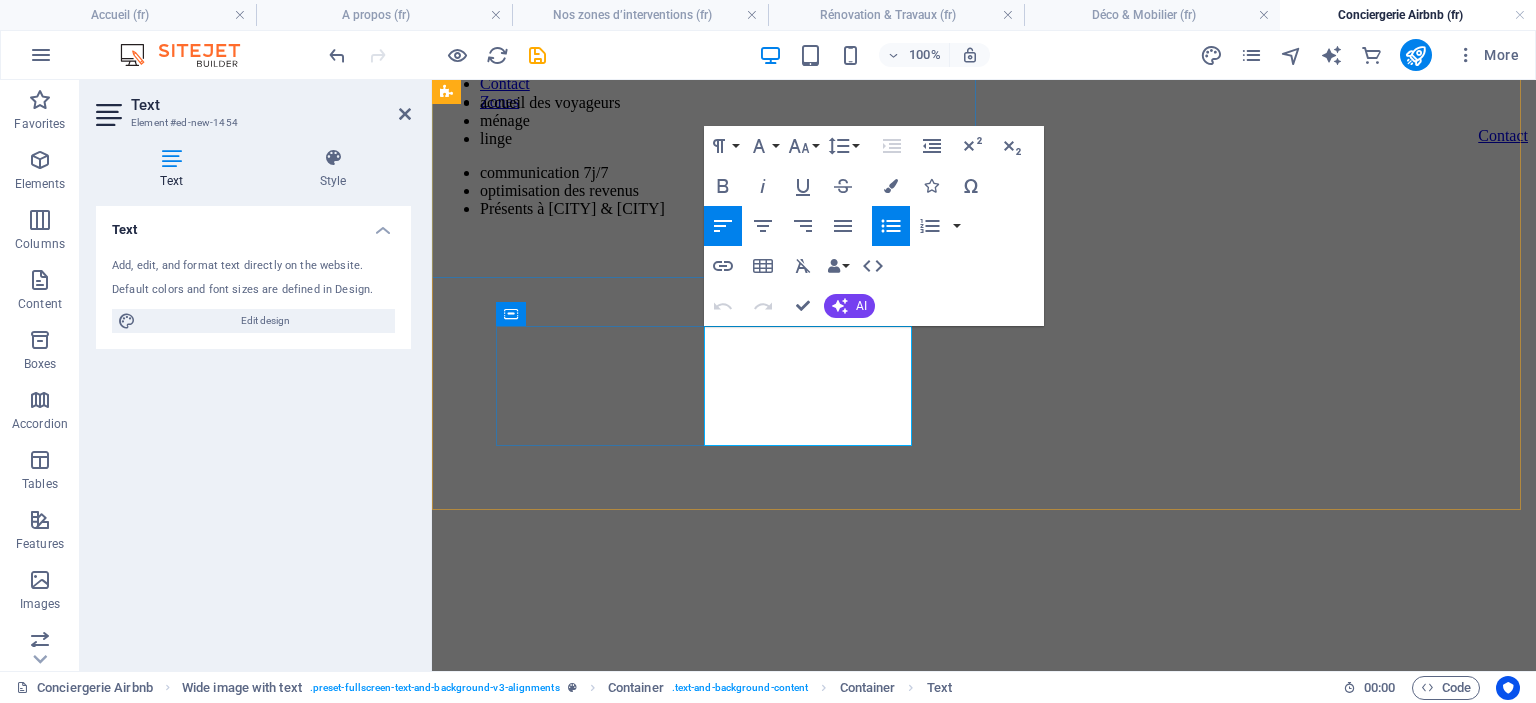 click on "Présents à Casablanca & Marrakech" at bounding box center [1004, 209] 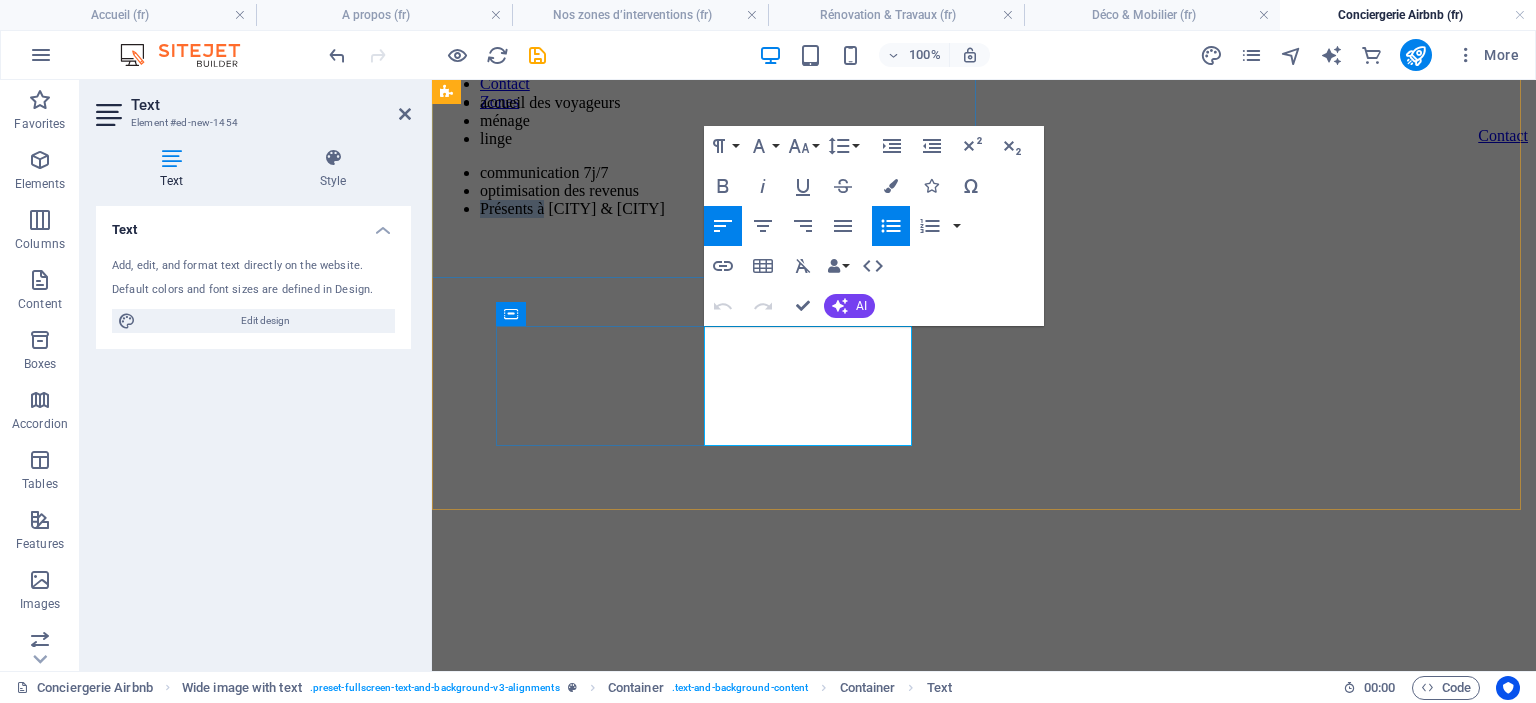 drag, startPoint x: 752, startPoint y: 409, endPoint x: 792, endPoint y: 415, distance: 40.4475 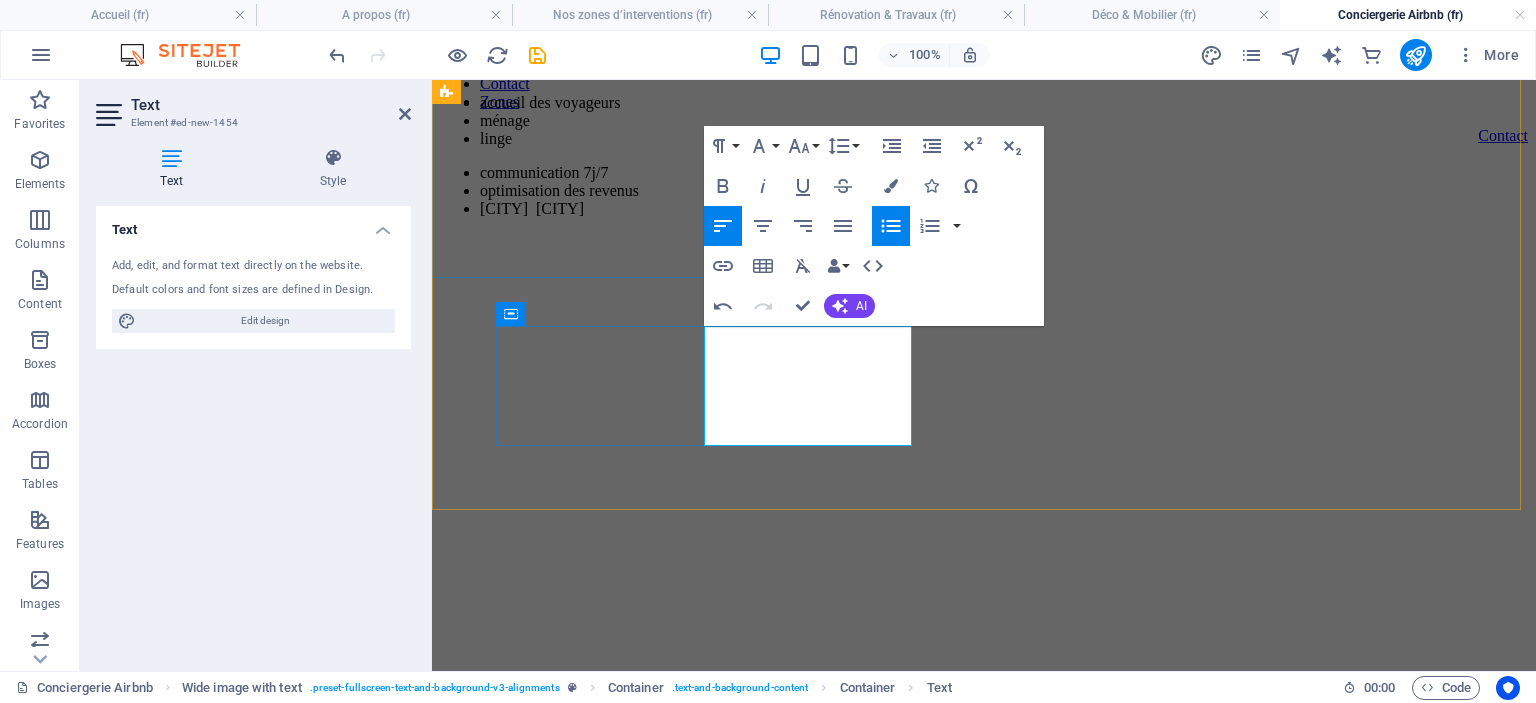 click on "Casablanca & Marrakech" at bounding box center [1004, 209] 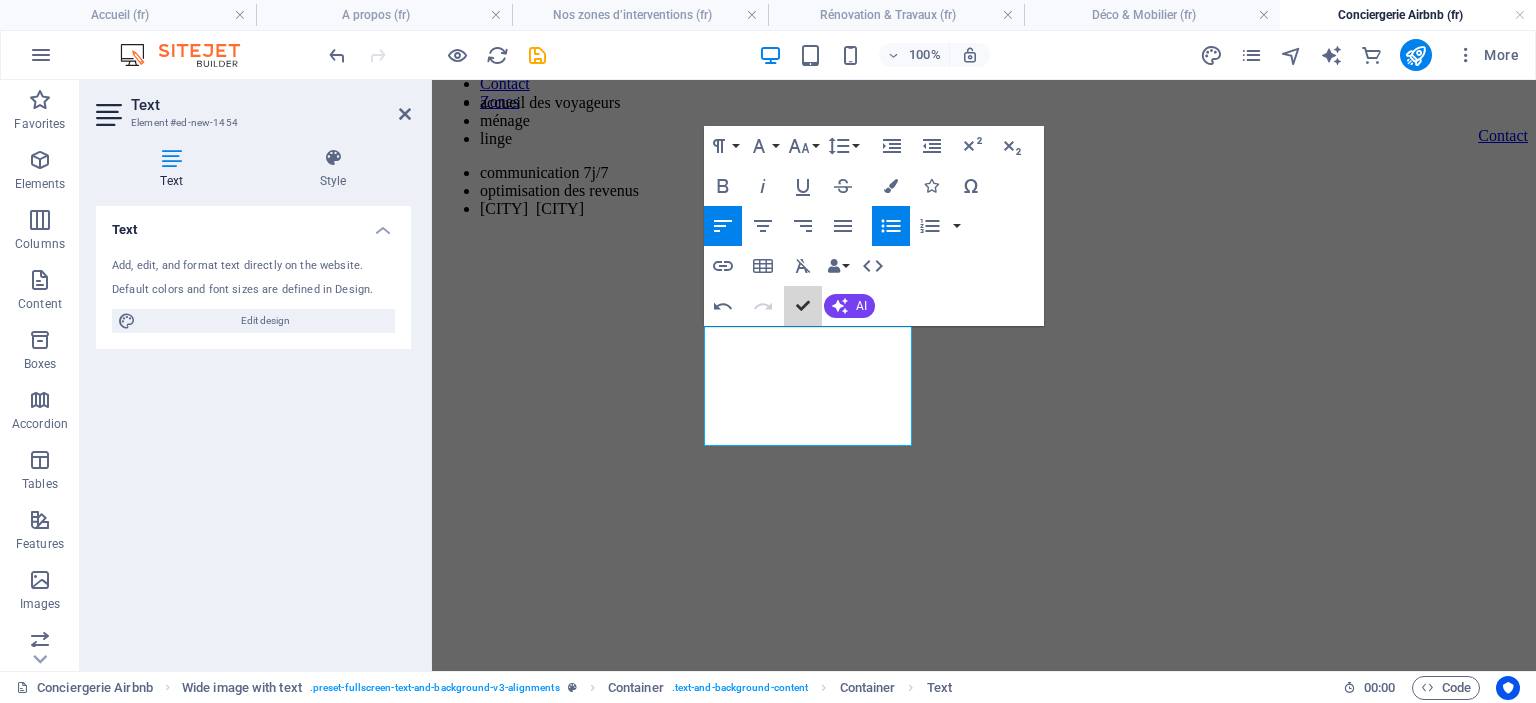 scroll, scrollTop: 285, scrollLeft: 0, axis: vertical 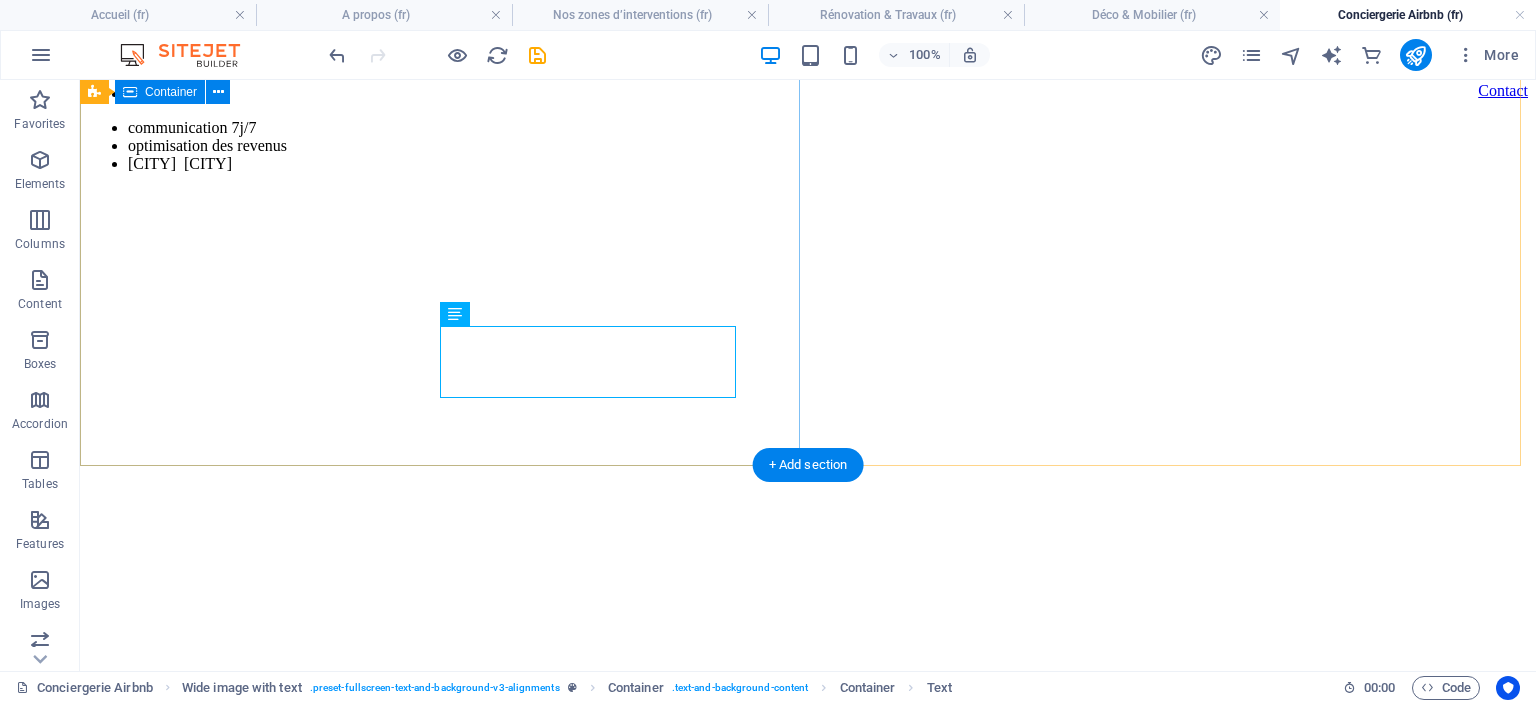 click on "Conciergerie Airbnb au Maroc – Gestion complète de vos locations saisonnières Confiez la gestion de votre logement Airbnb à notre conciergerie au Maroc   accueil des voyageurs  ménage linge communication 7j/7  optimisation des revenus  Casablanca & Marrakech" at bounding box center (808, 196) 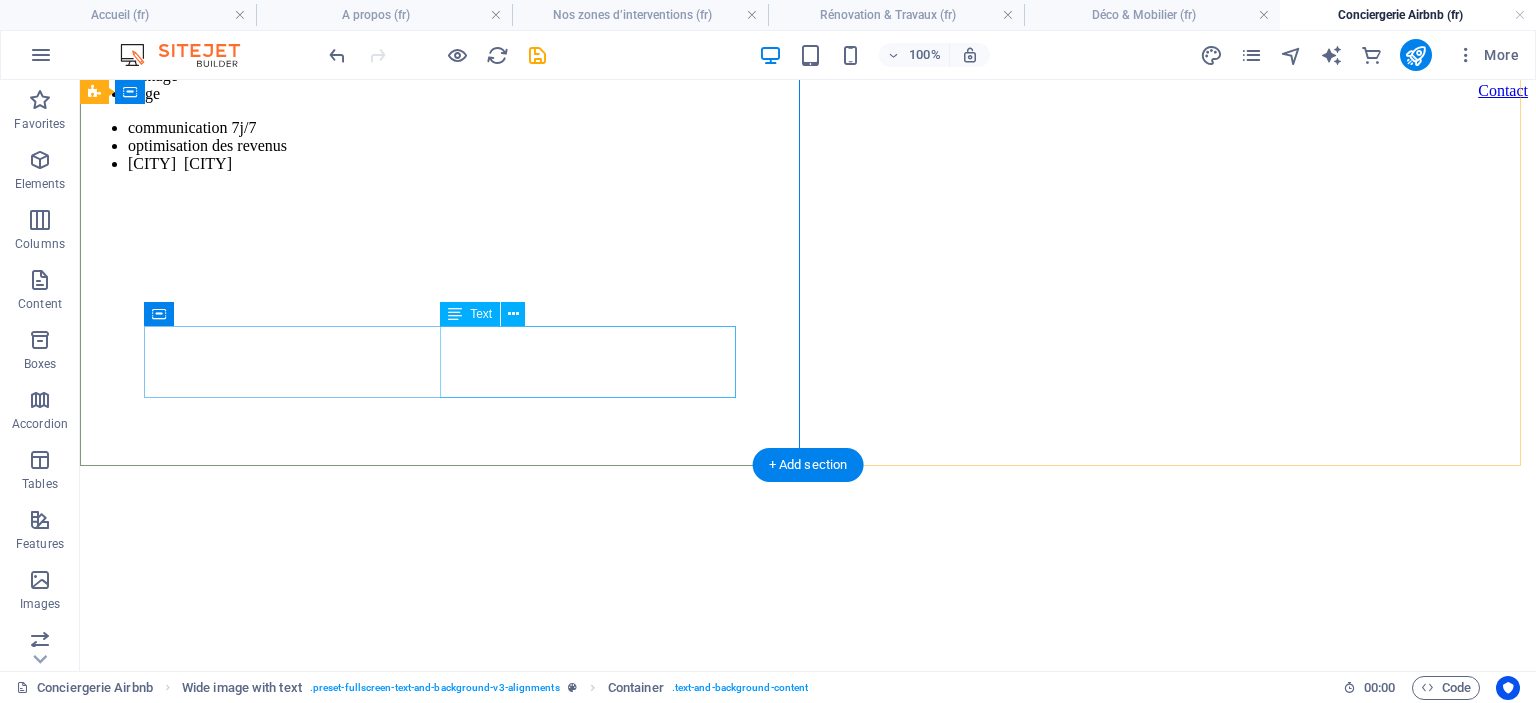 click on "communication 7j/7  optimisation des revenus  Casablanca & Marrakech" at bounding box center [808, 146] 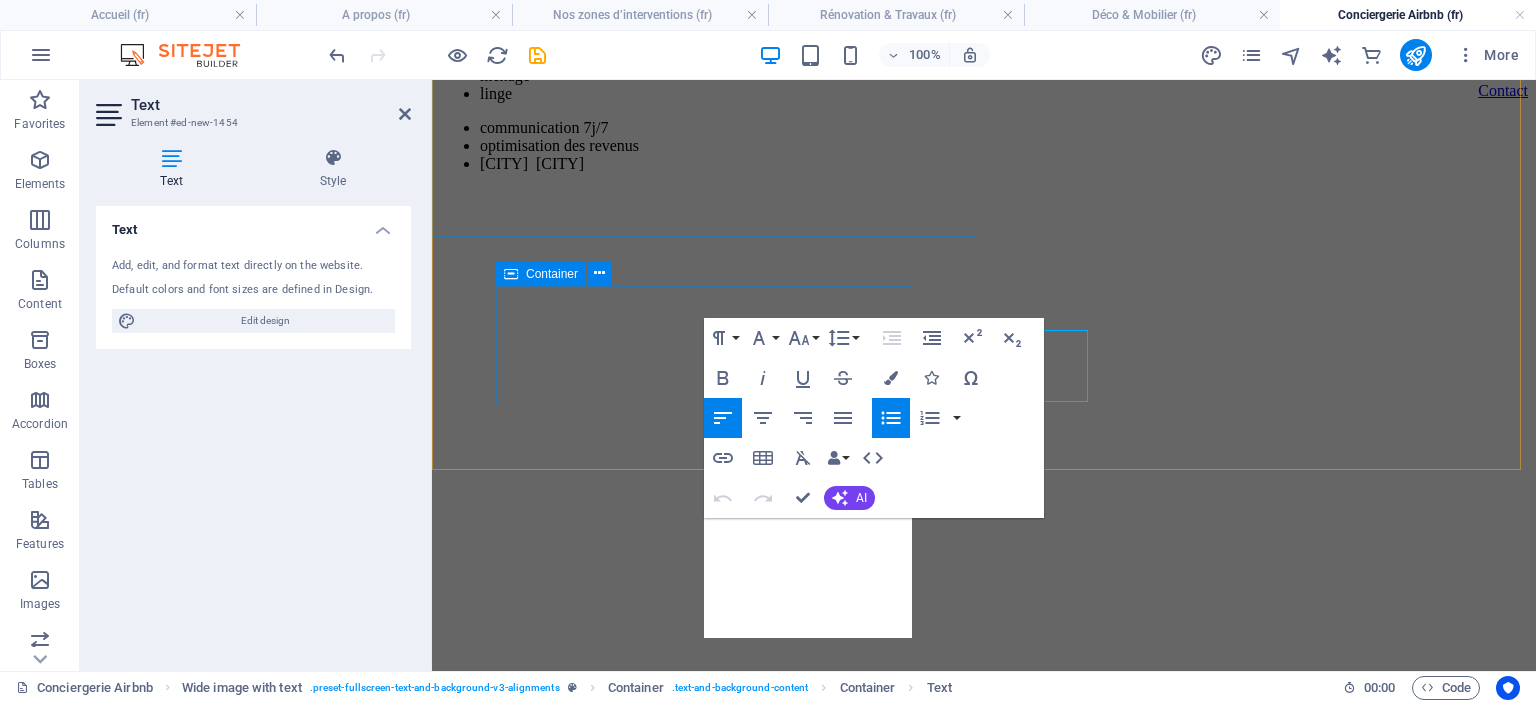 scroll, scrollTop: 281, scrollLeft: 0, axis: vertical 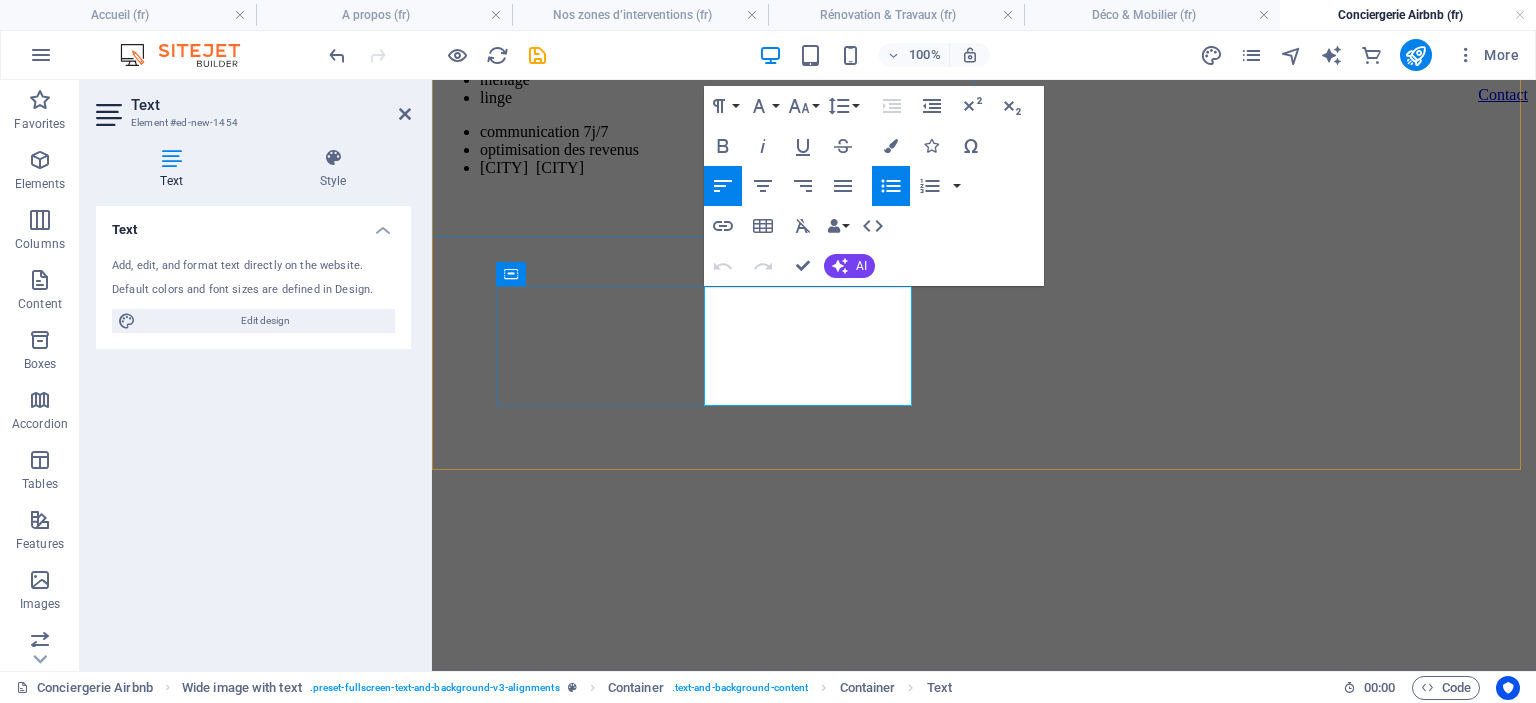 click on "optimisation des revenus" at bounding box center (1004, 150) 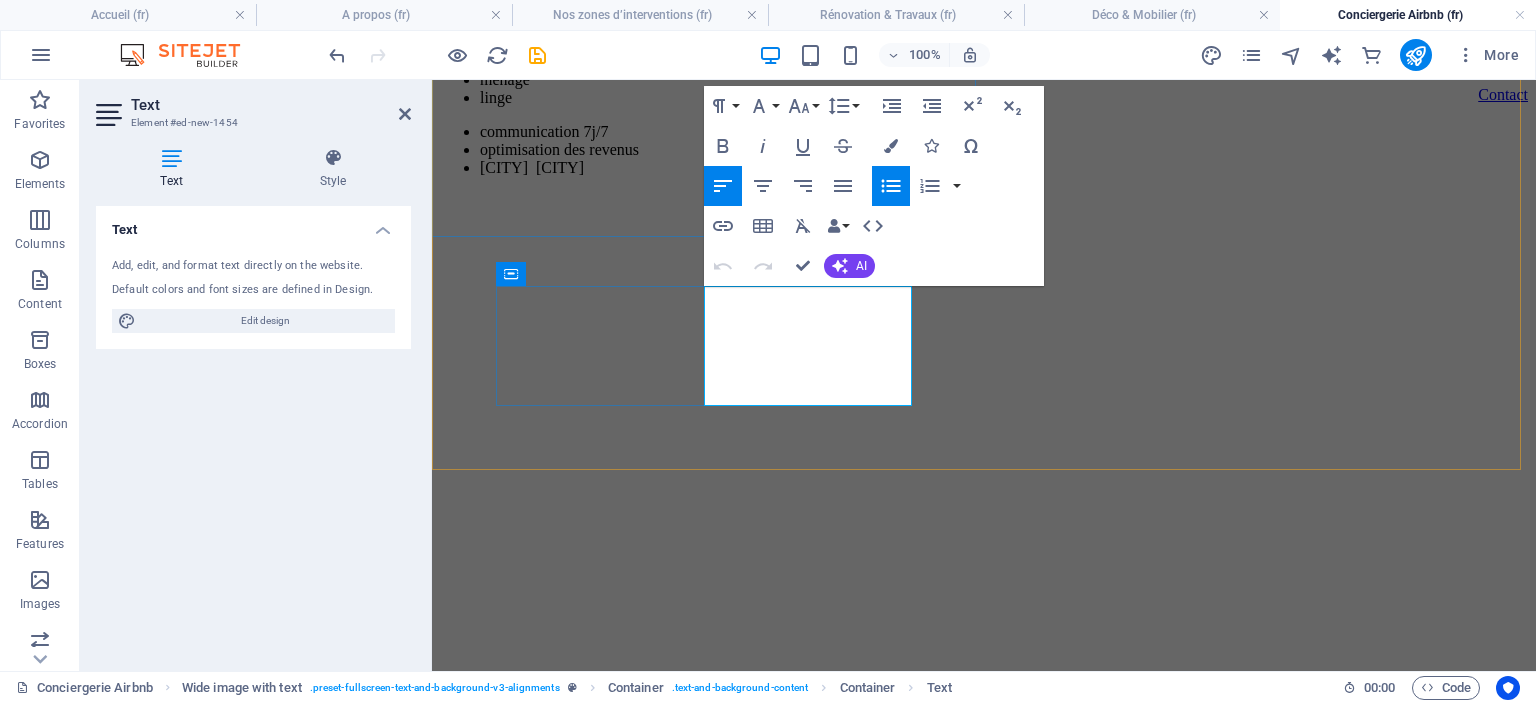 click on "optimisation des revenus" at bounding box center [1004, 150] 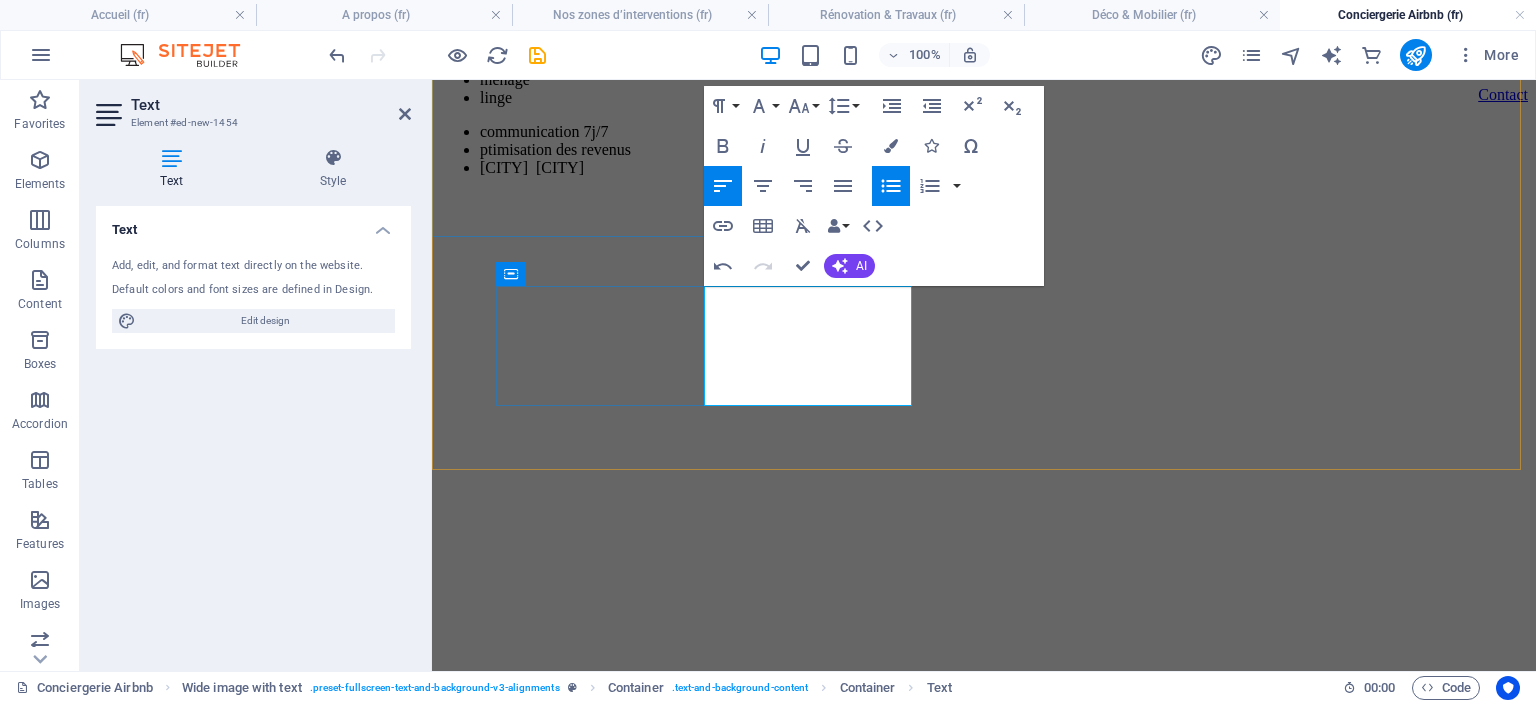 type 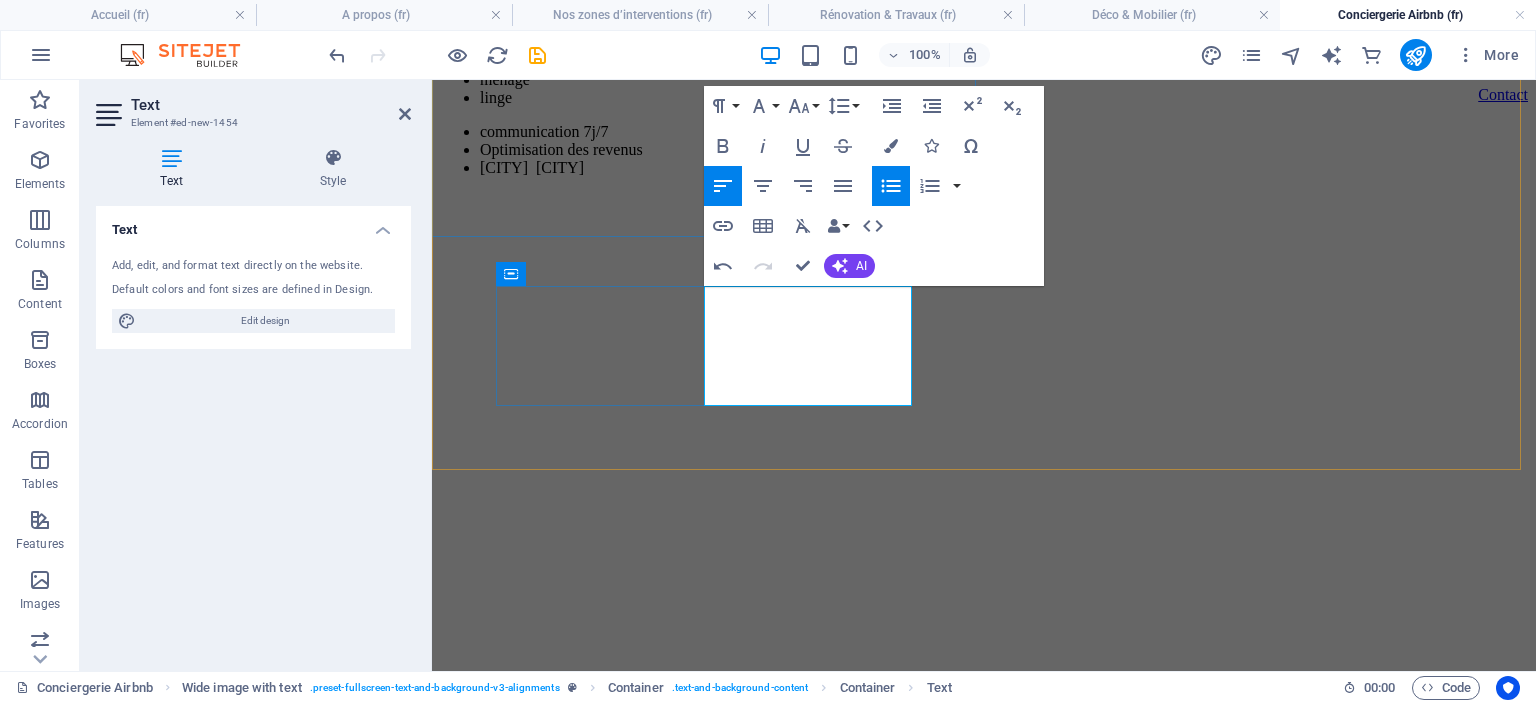 click on "communication 7j/7" at bounding box center (1004, 132) 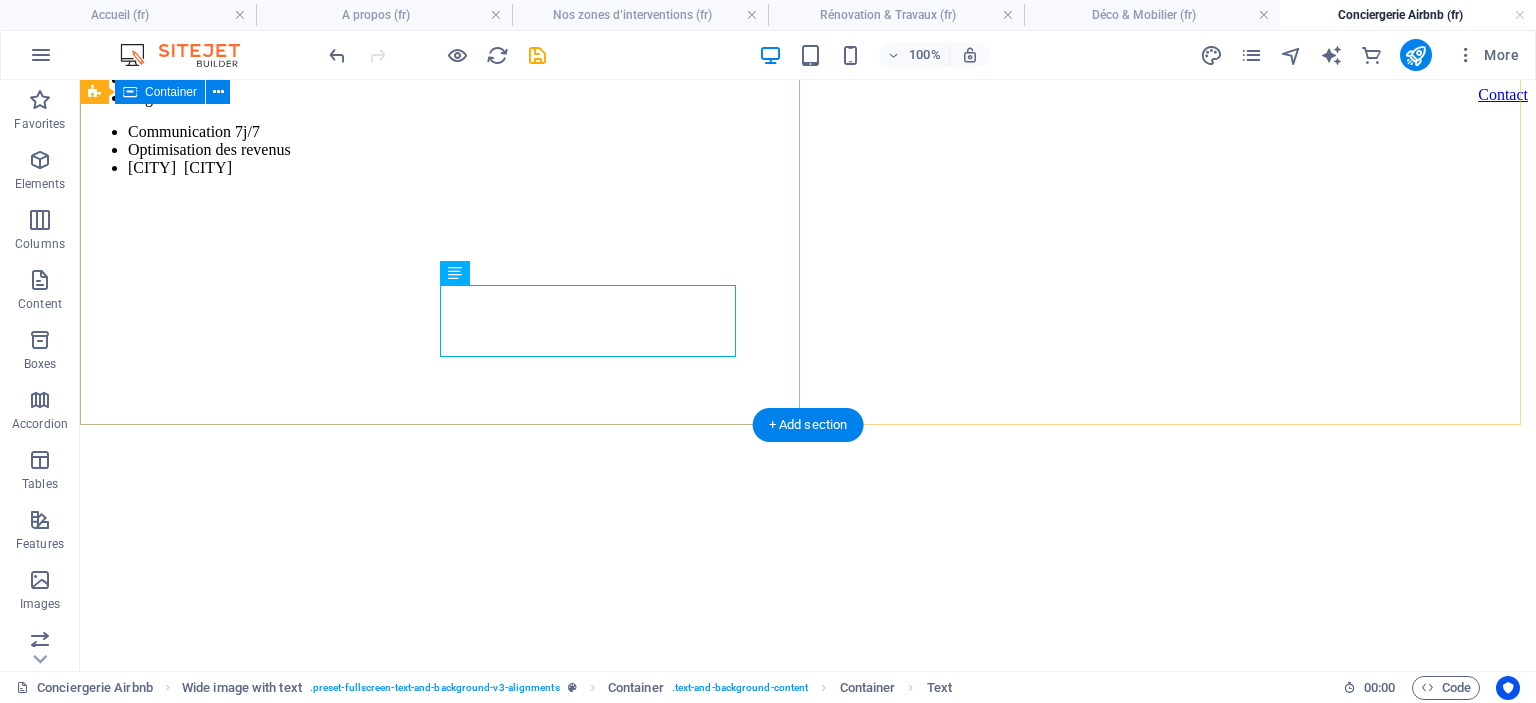 scroll, scrollTop: 326, scrollLeft: 0, axis: vertical 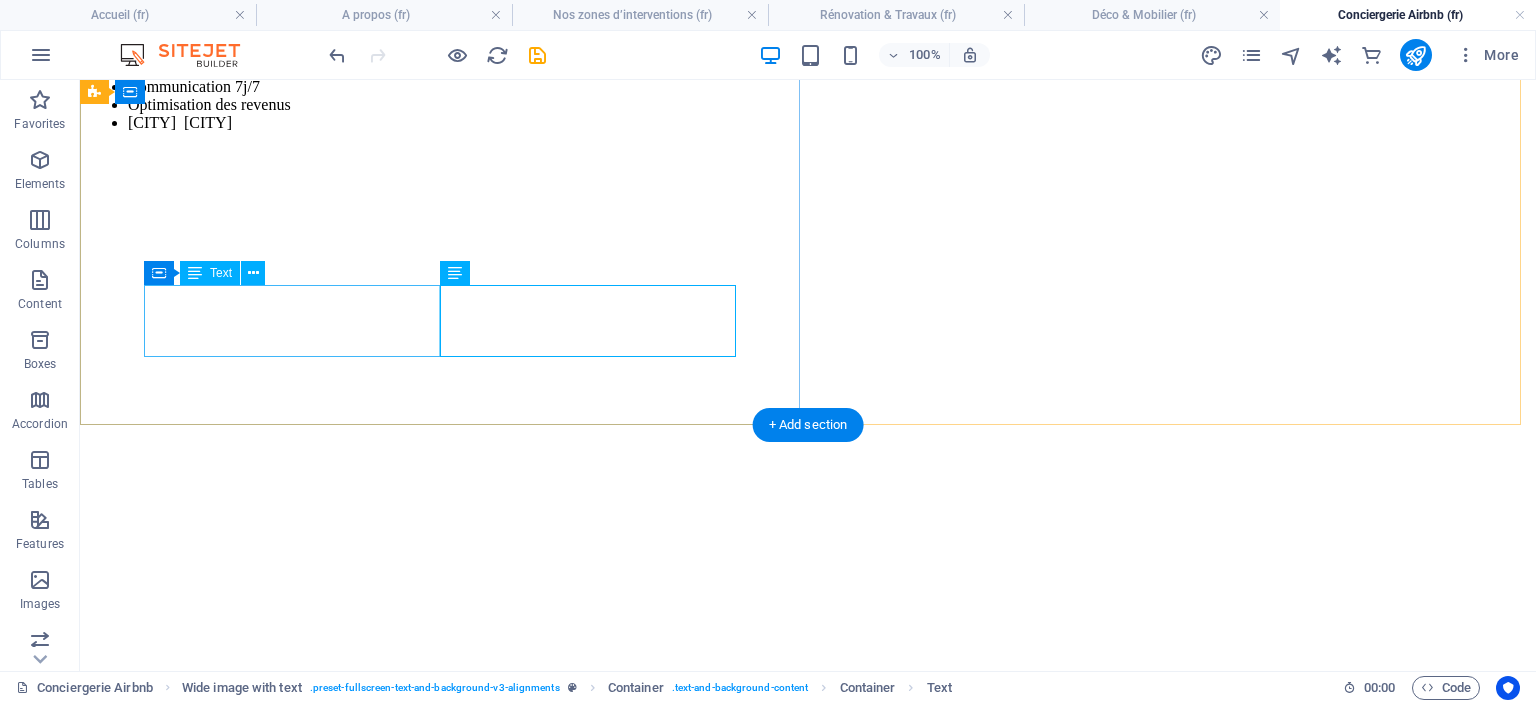 click on "accueil des voyageurs  ménage linge" at bounding box center (808, 35) 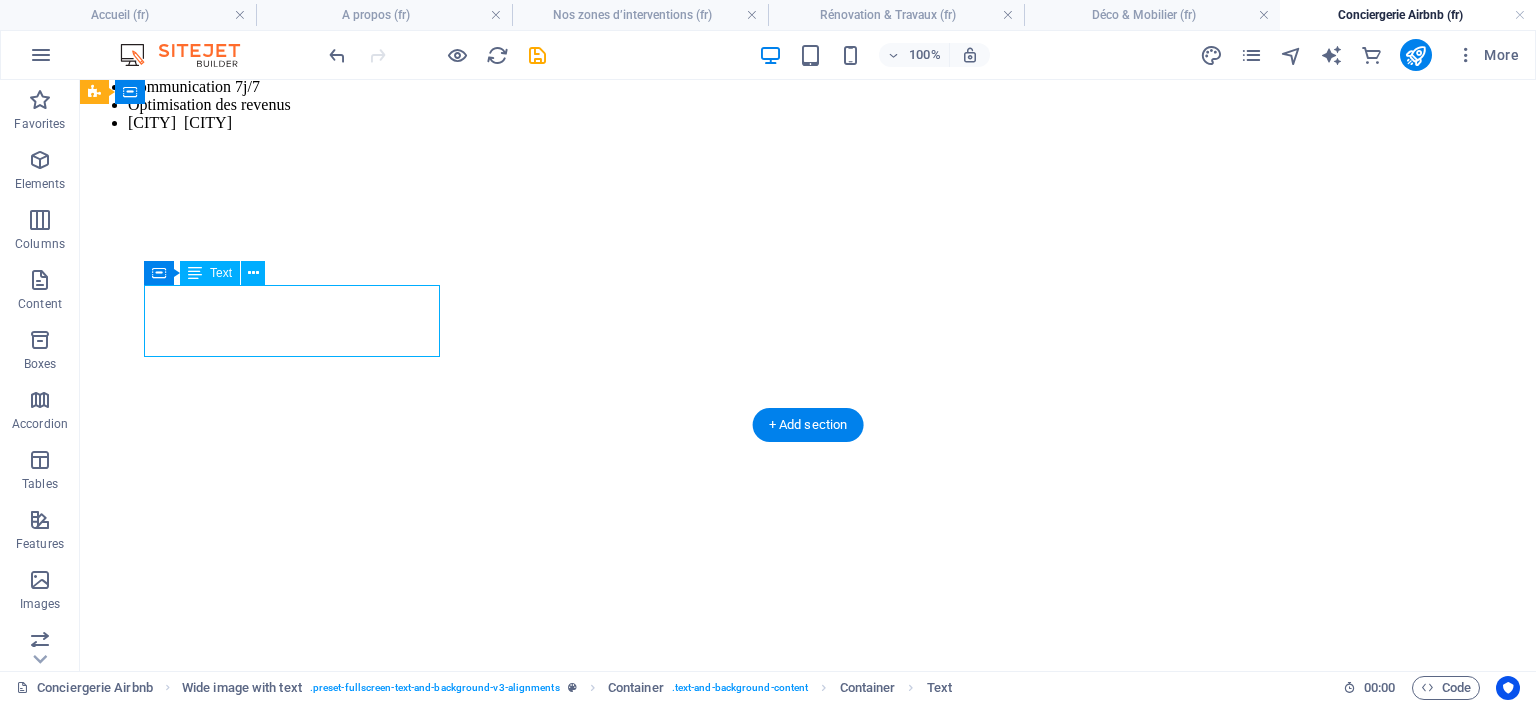 click on "accueil des voyageurs  ménage linge" at bounding box center (808, 35) 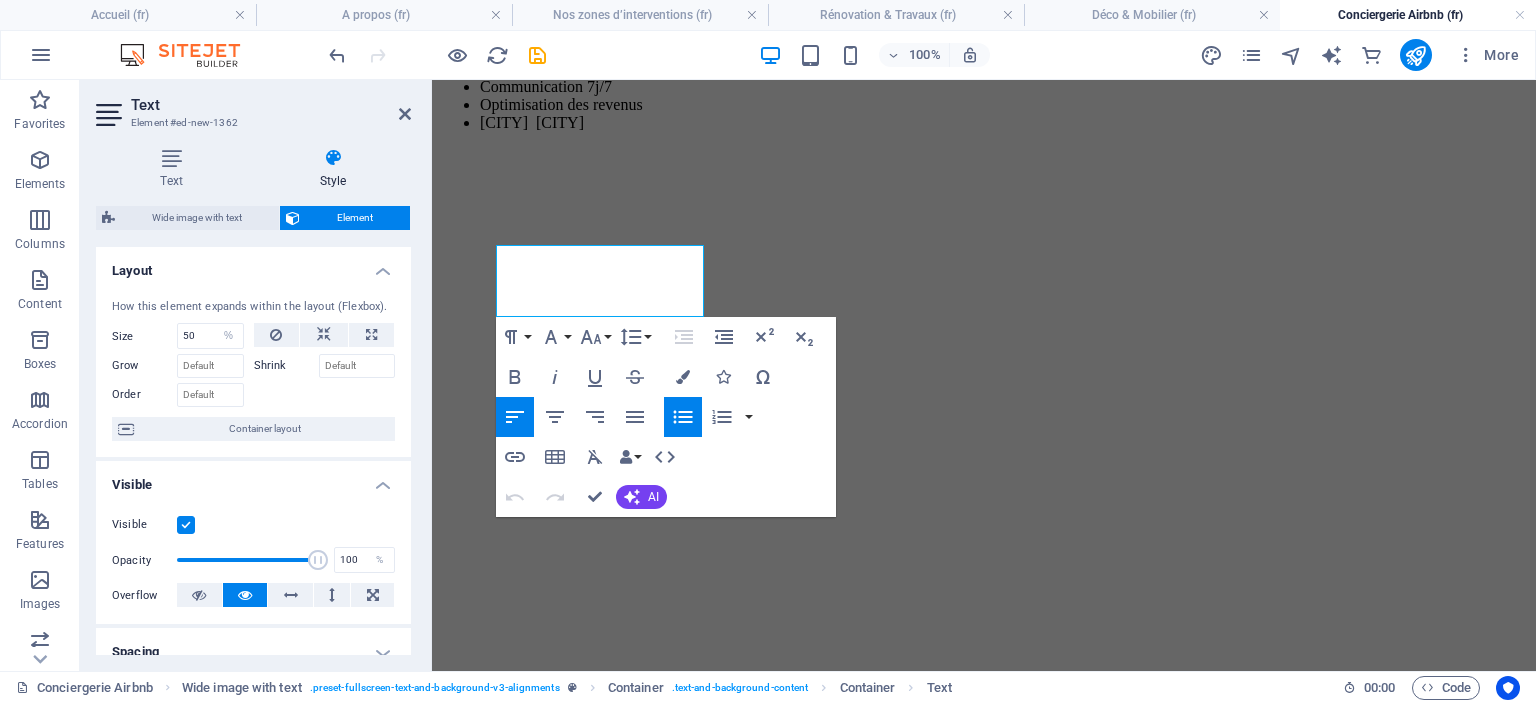 scroll, scrollTop: 322, scrollLeft: 0, axis: vertical 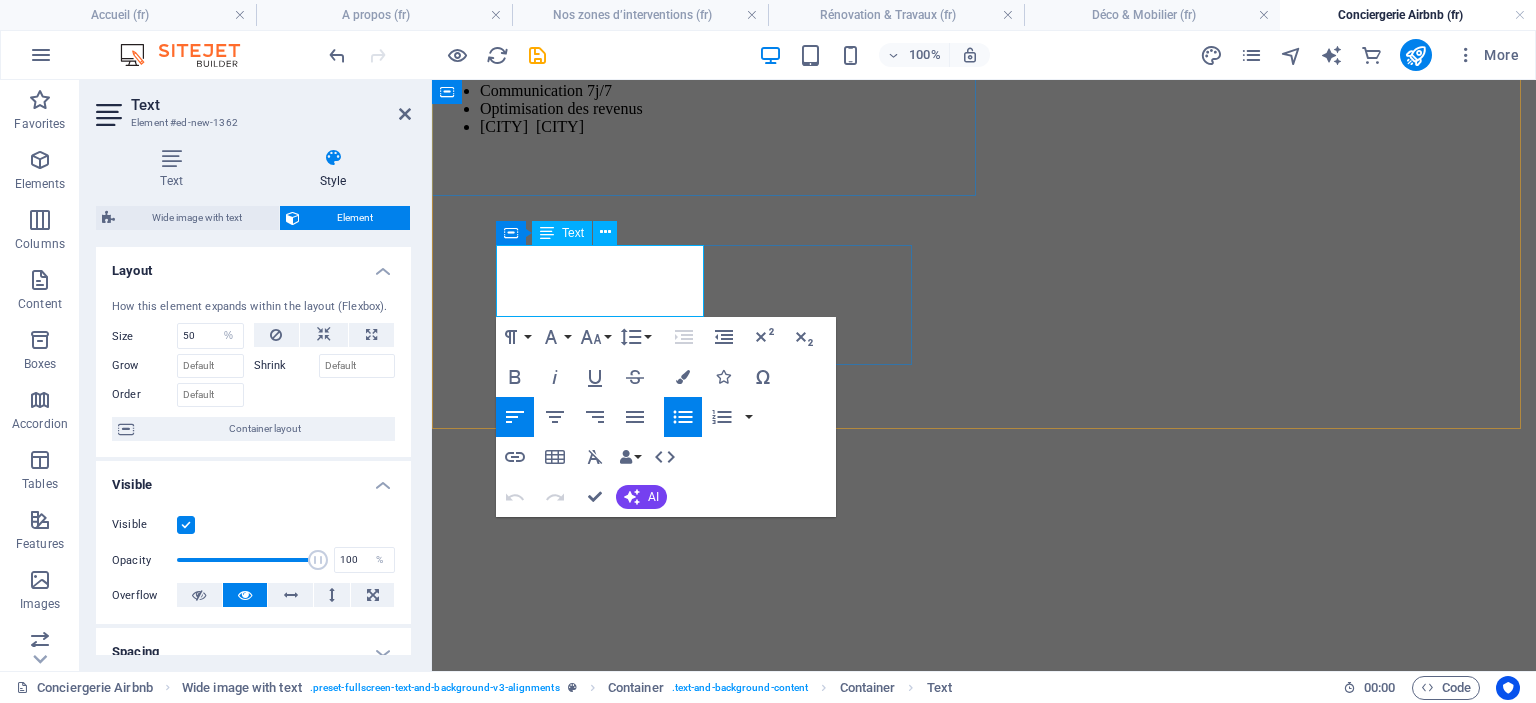 click on "accueil des voyageurs" at bounding box center [1004, 21] 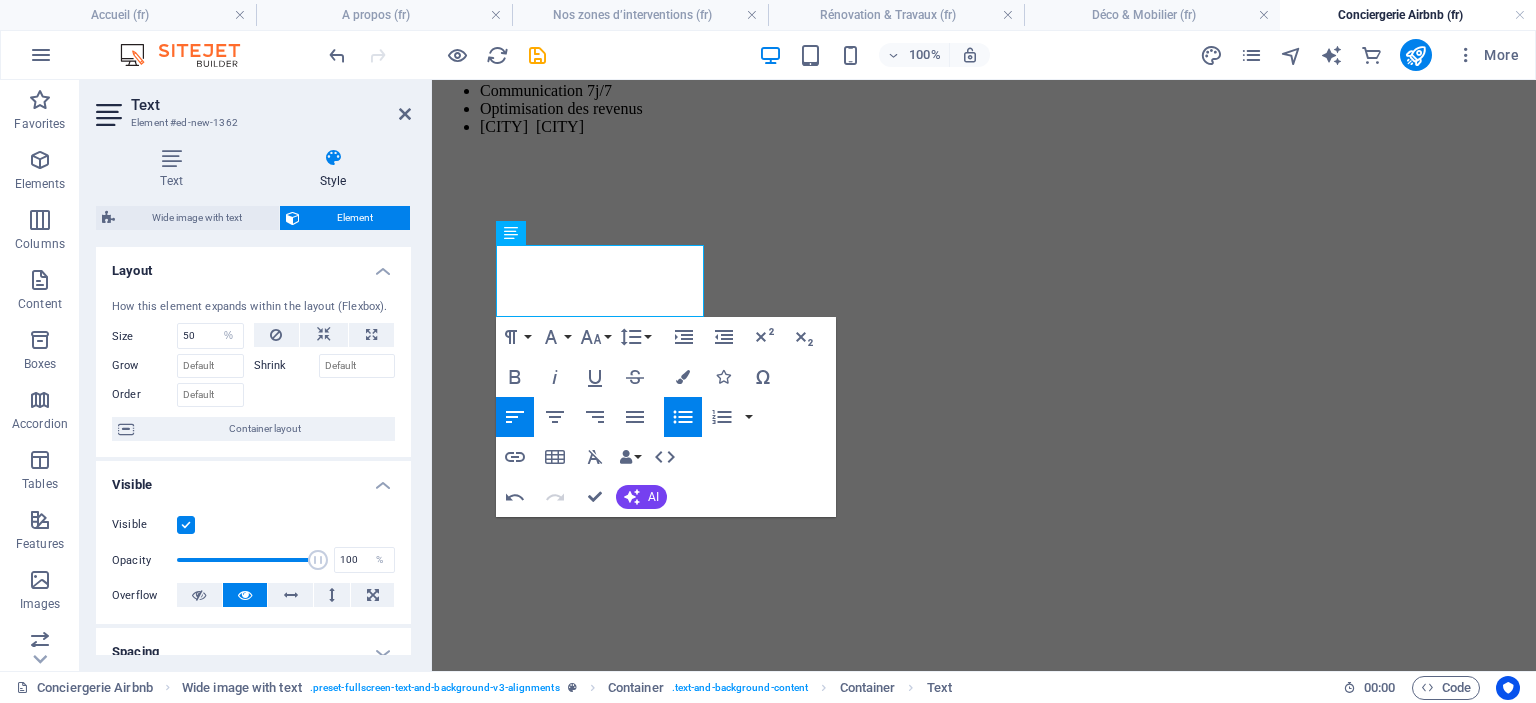 scroll, scrollTop: 367, scrollLeft: 0, axis: vertical 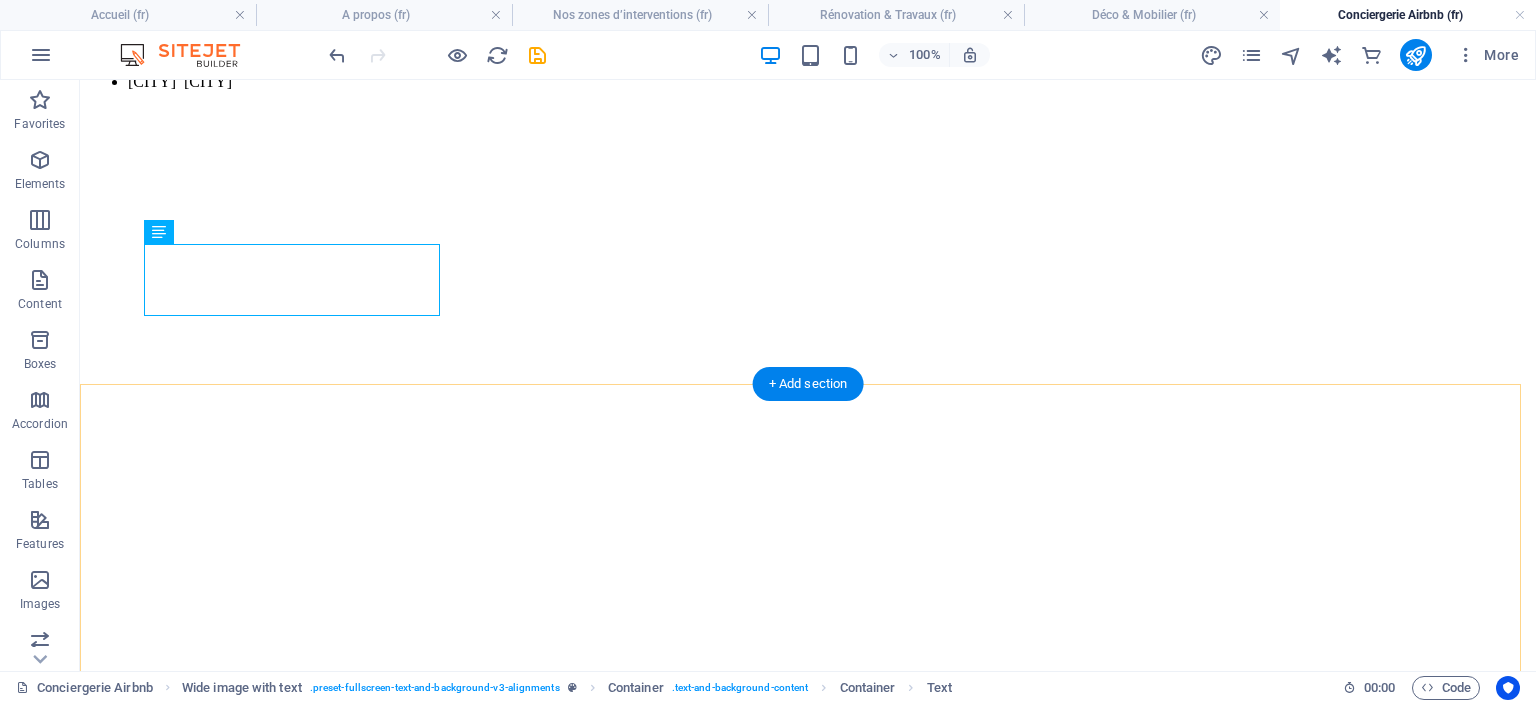 click on "Conciergerie Airbnb au Maroc – Gestion complète de vos locations saisonnières Confiez la gestion de votre logement Airbnb à notre conciergerie au Maroc   Accueil des voyageurs Ménage Linge Communication 7j/7 Optimisation des revenus  Casablanca & Marrakech" at bounding box center [808, 114] 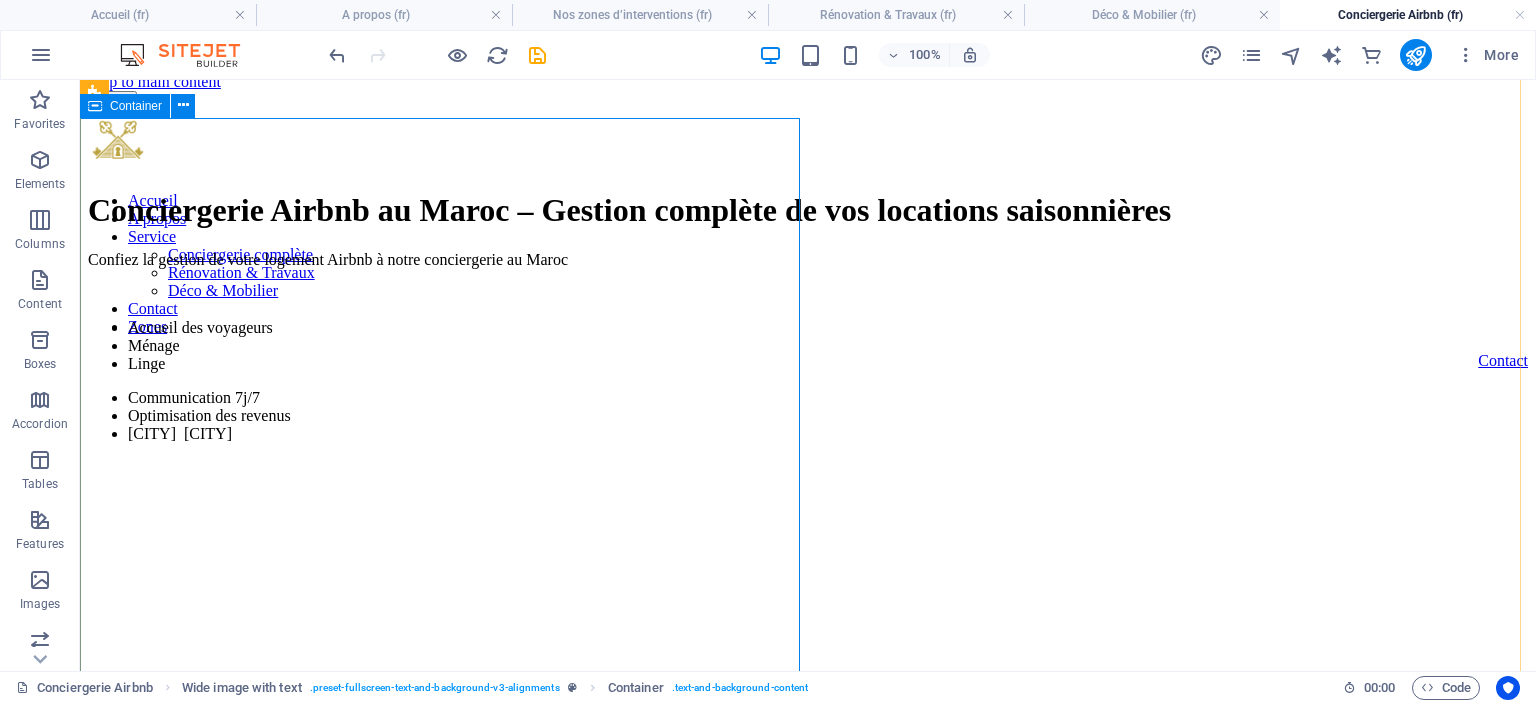 scroll, scrollTop: 0, scrollLeft: 0, axis: both 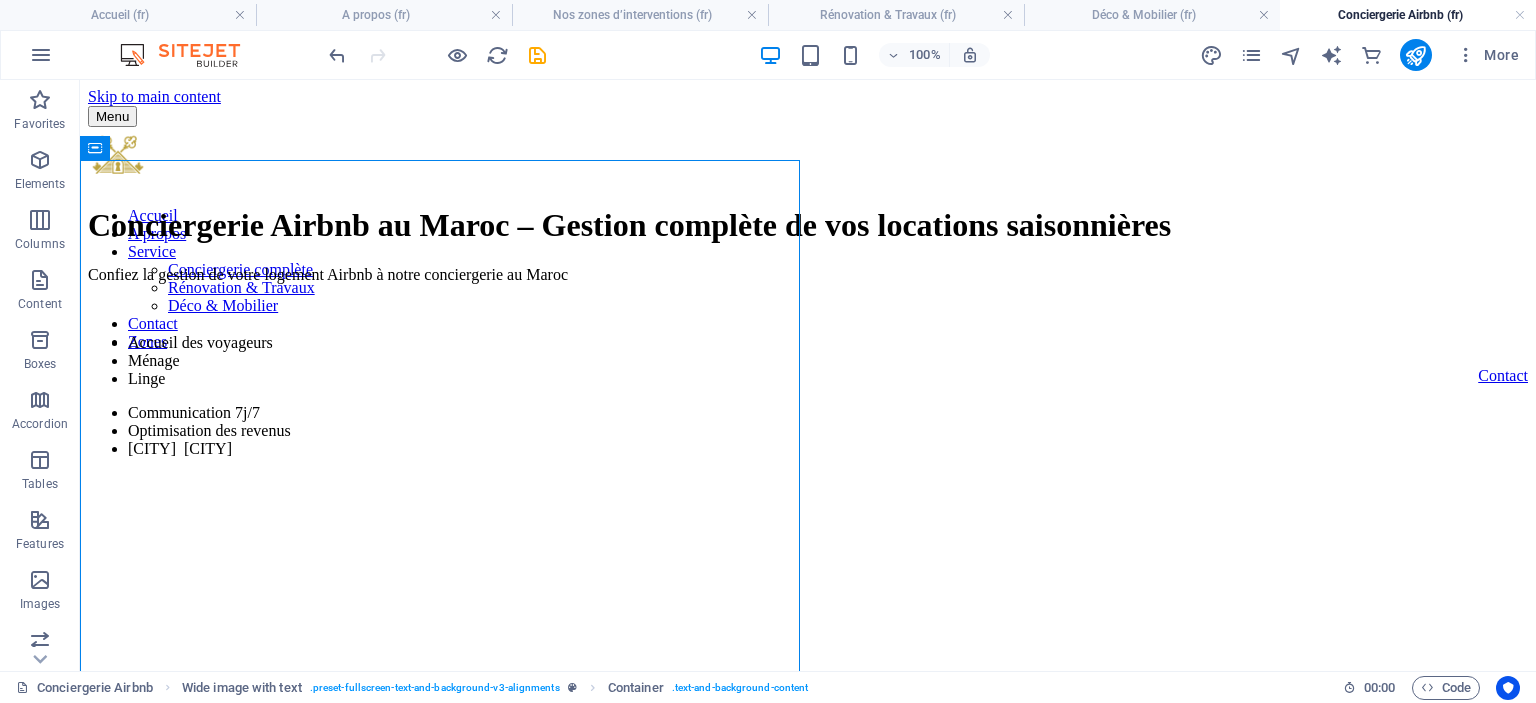 click on "100% More" at bounding box center (926, 55) 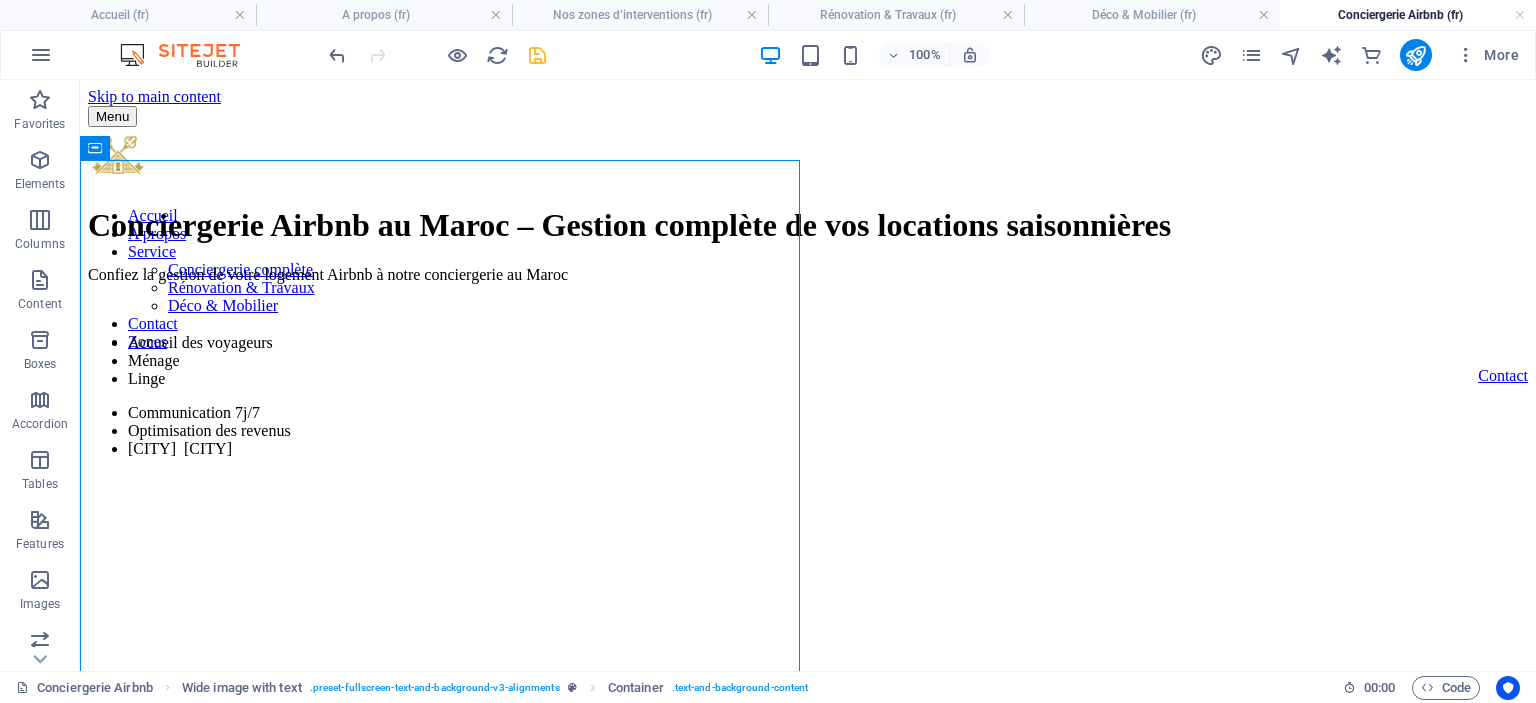 click at bounding box center (537, 55) 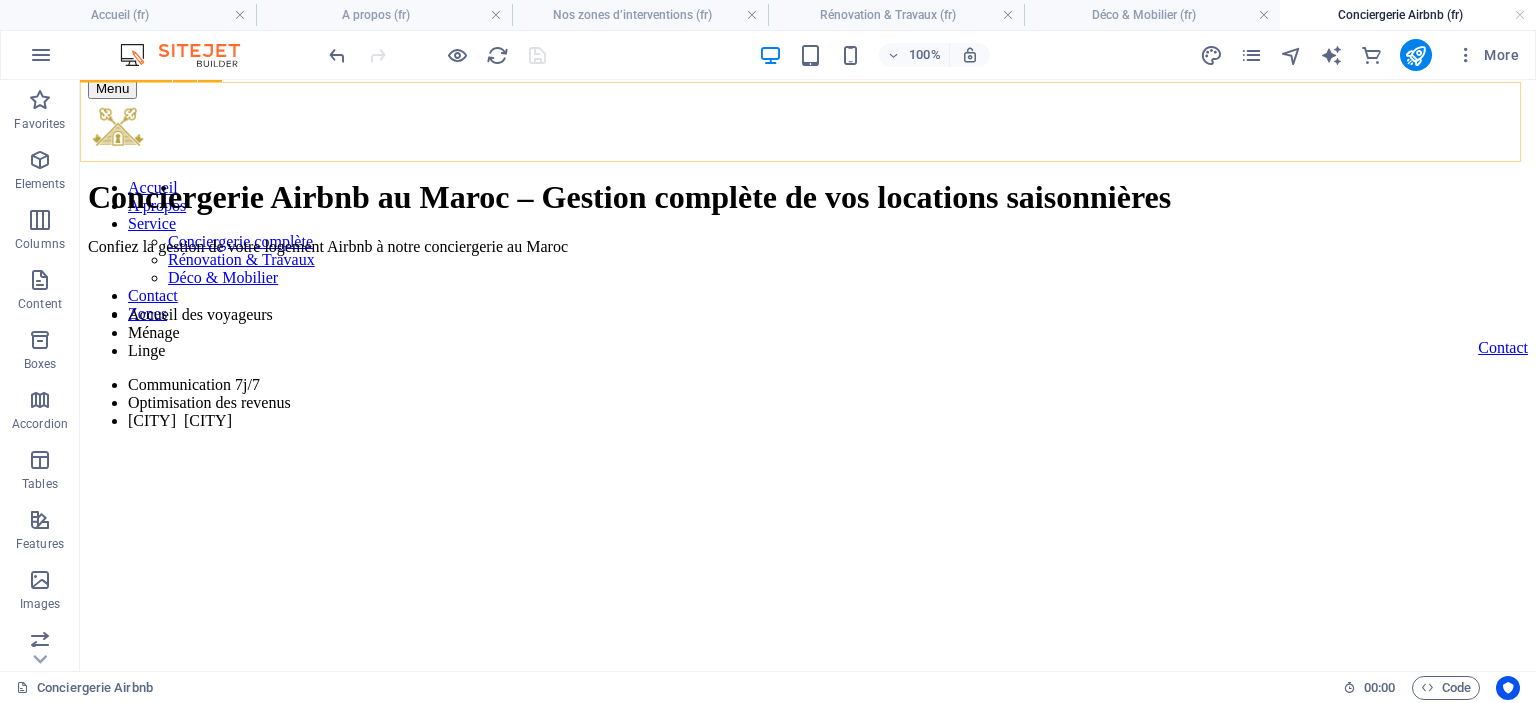 scroll, scrollTop: 0, scrollLeft: 0, axis: both 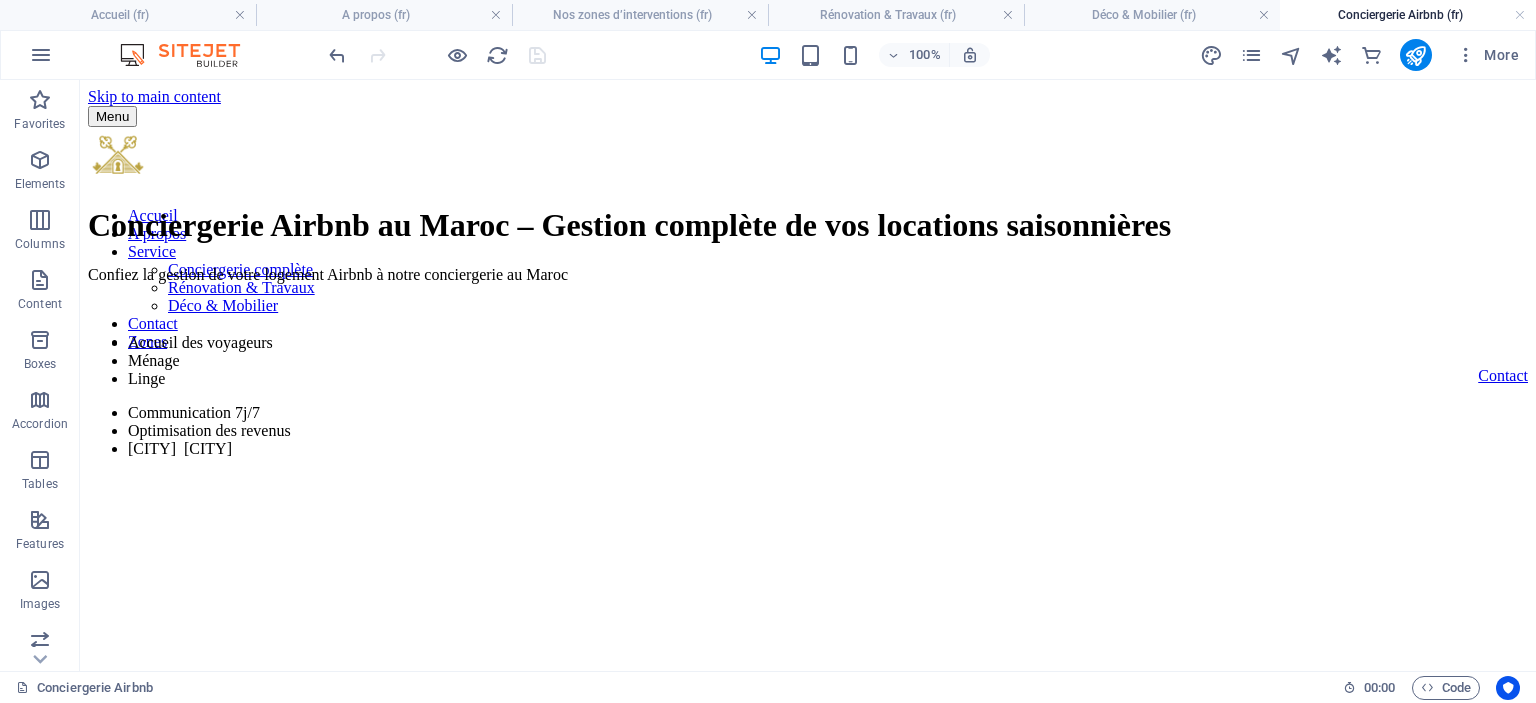 click on "100%" at bounding box center (874, 55) 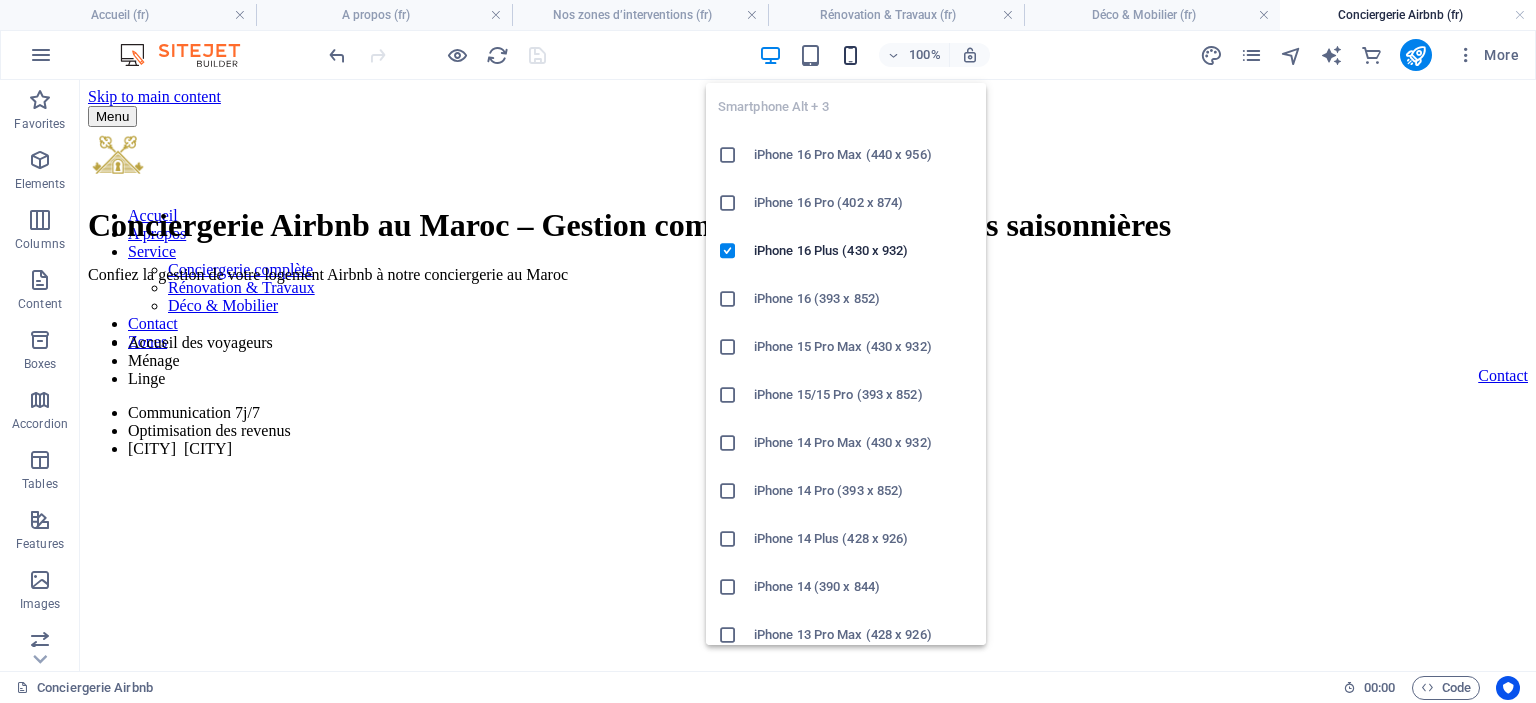 click at bounding box center (850, 55) 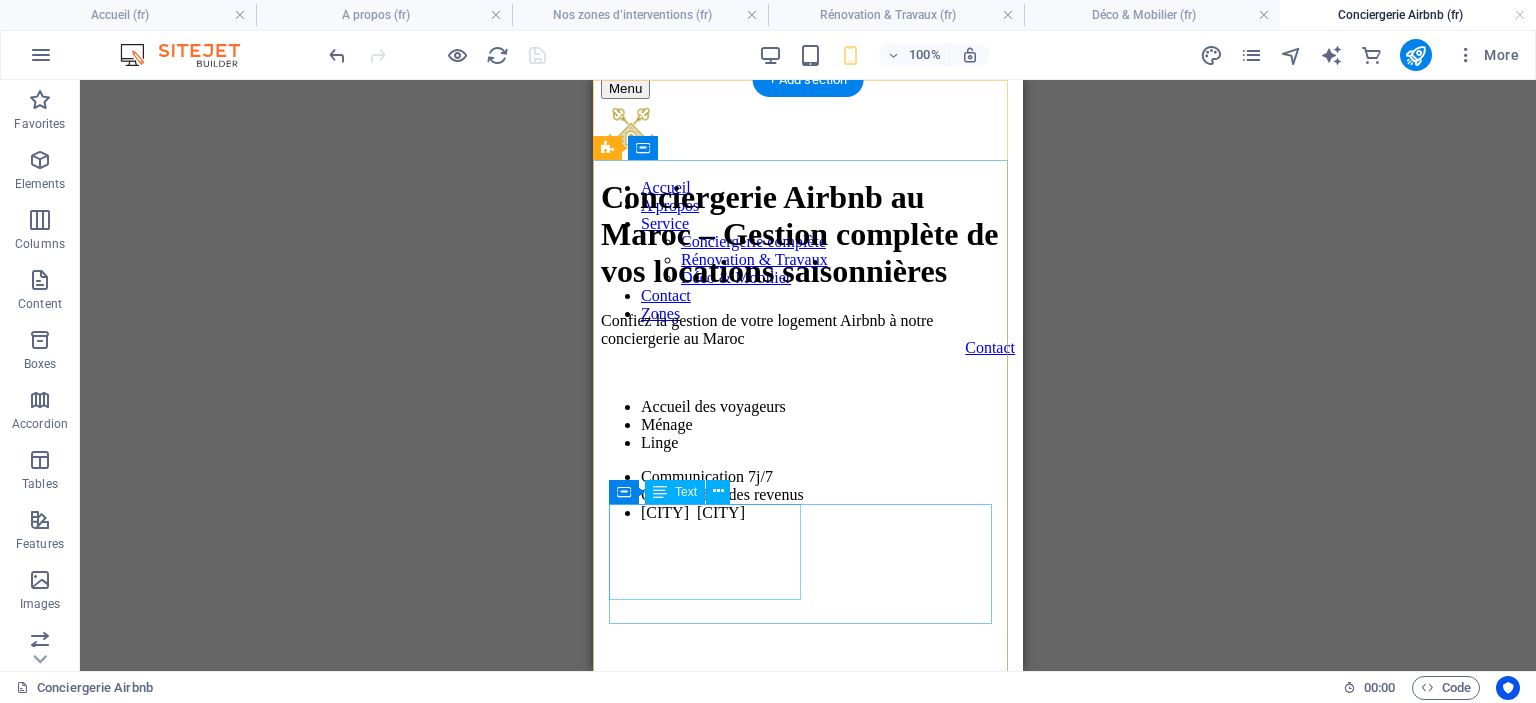 scroll, scrollTop: 0, scrollLeft: 0, axis: both 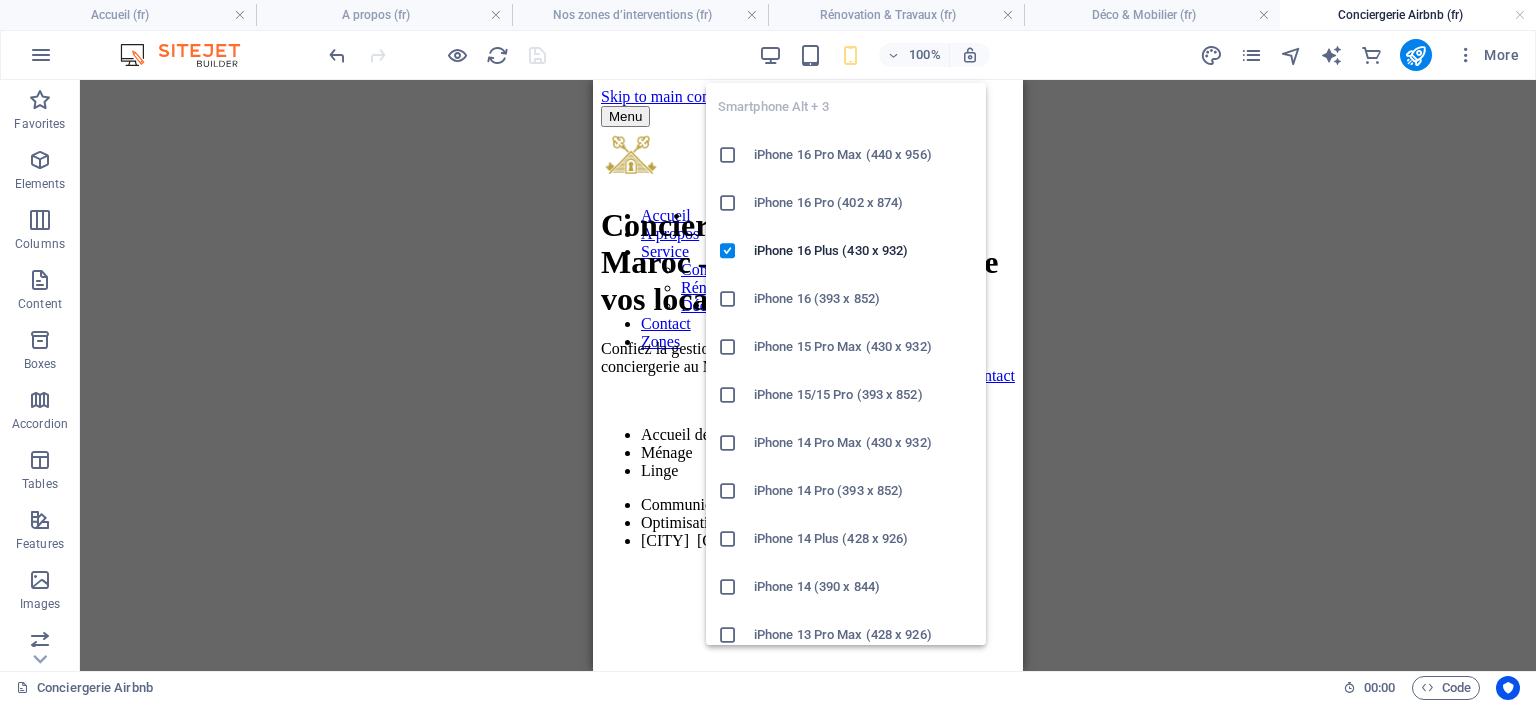 click at bounding box center (850, 55) 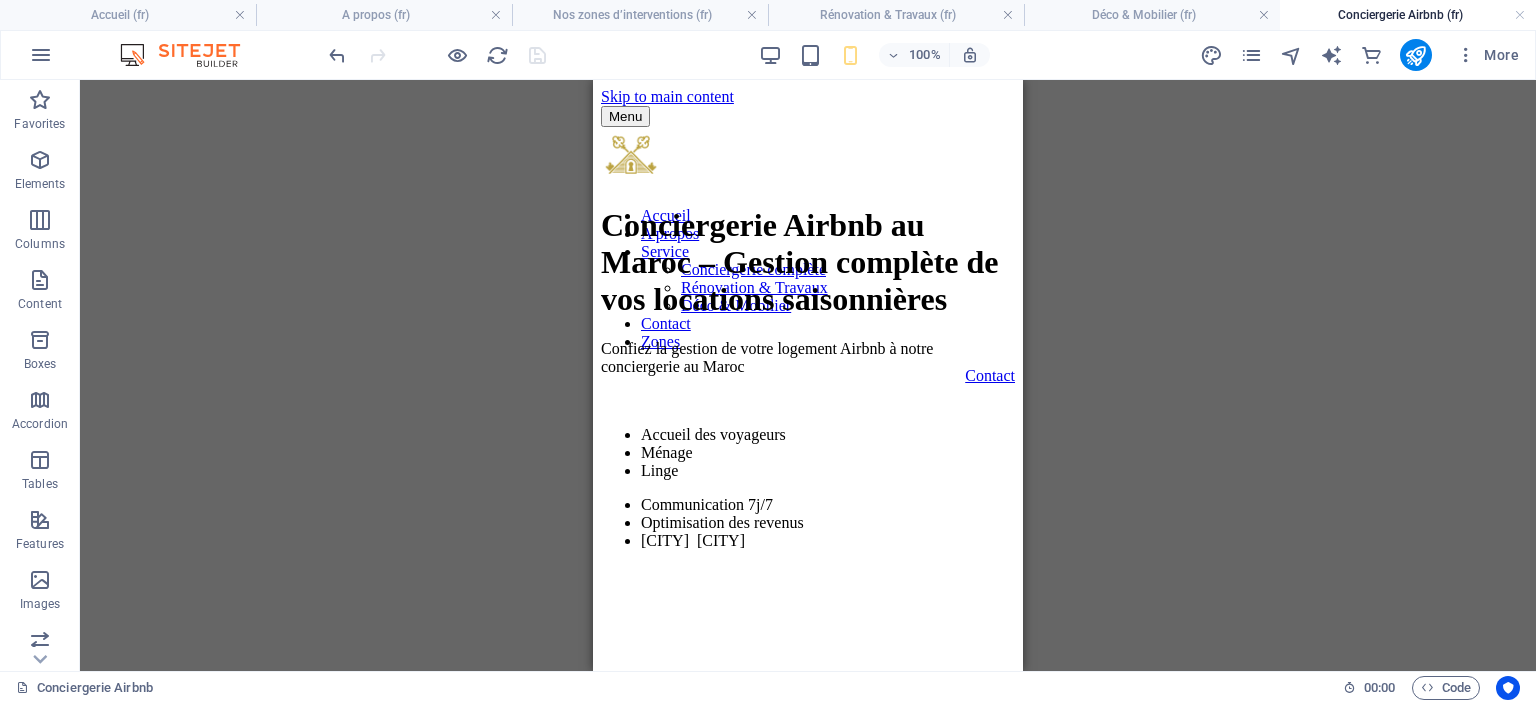 click on "H1   Wide image with text   Container   Text   Placeholder   Wide image with text   Wide image with text   Container   Text   Reference   Container   Container   Placeholder   Container   Text   Text   Container   Placeholder   Container   Container   Text   Container" at bounding box center (808, 375) 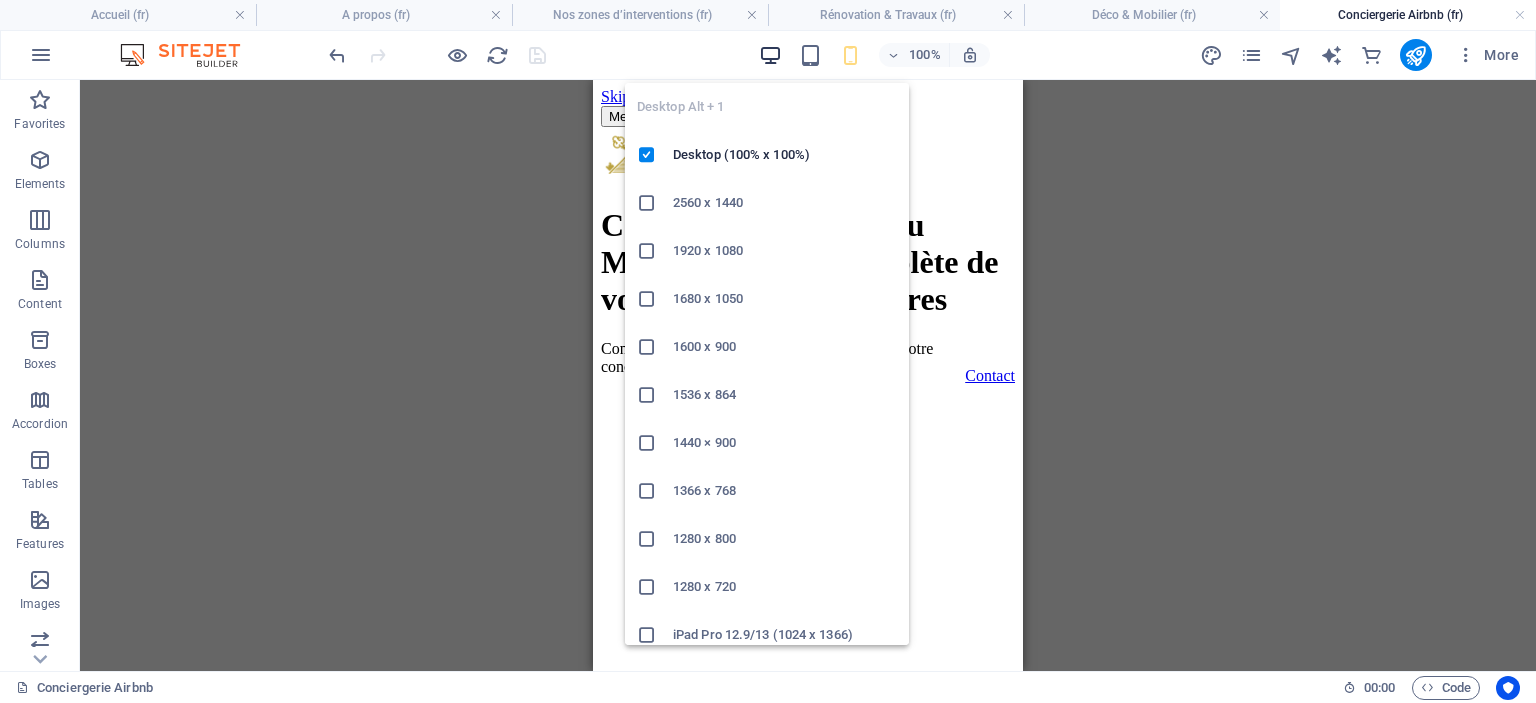 click at bounding box center [770, 55] 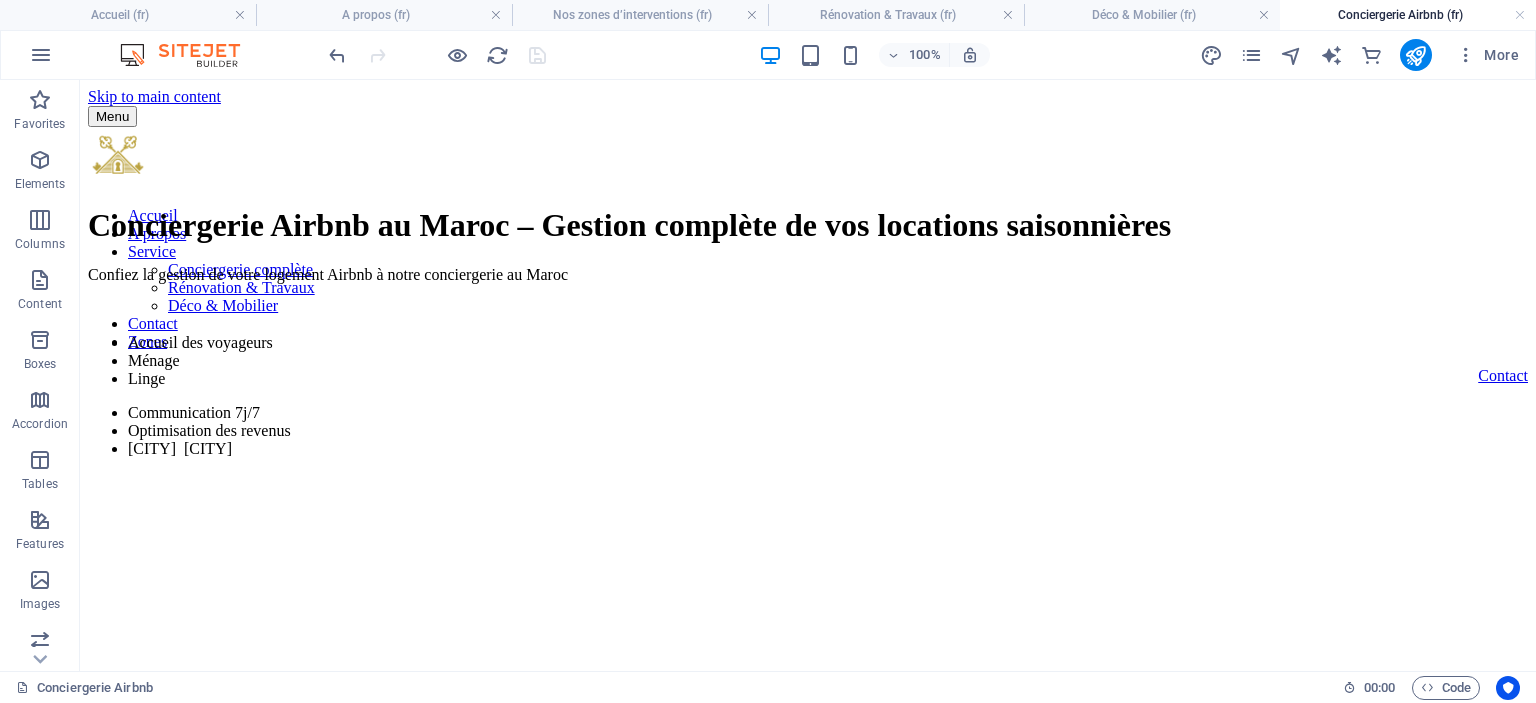 click on "100%" at bounding box center (874, 55) 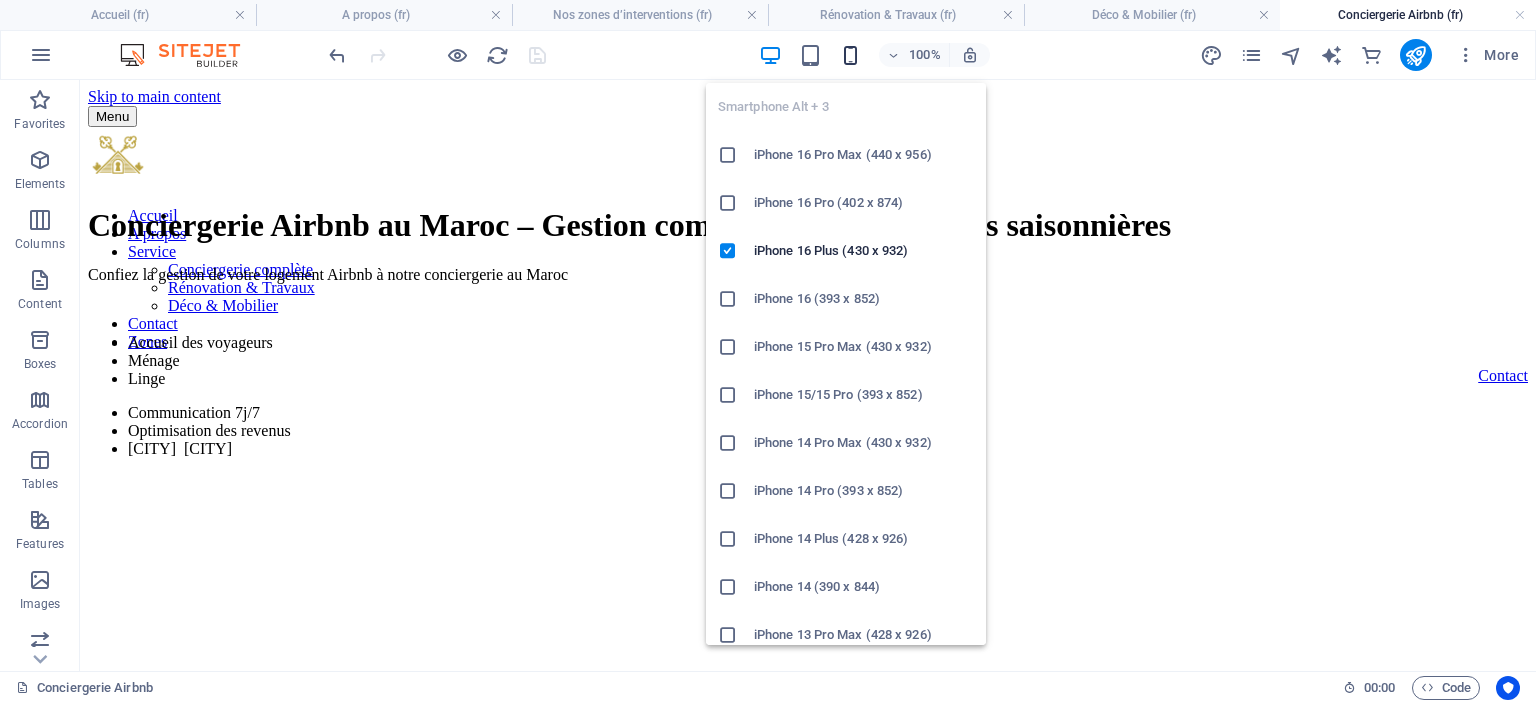 click at bounding box center (850, 55) 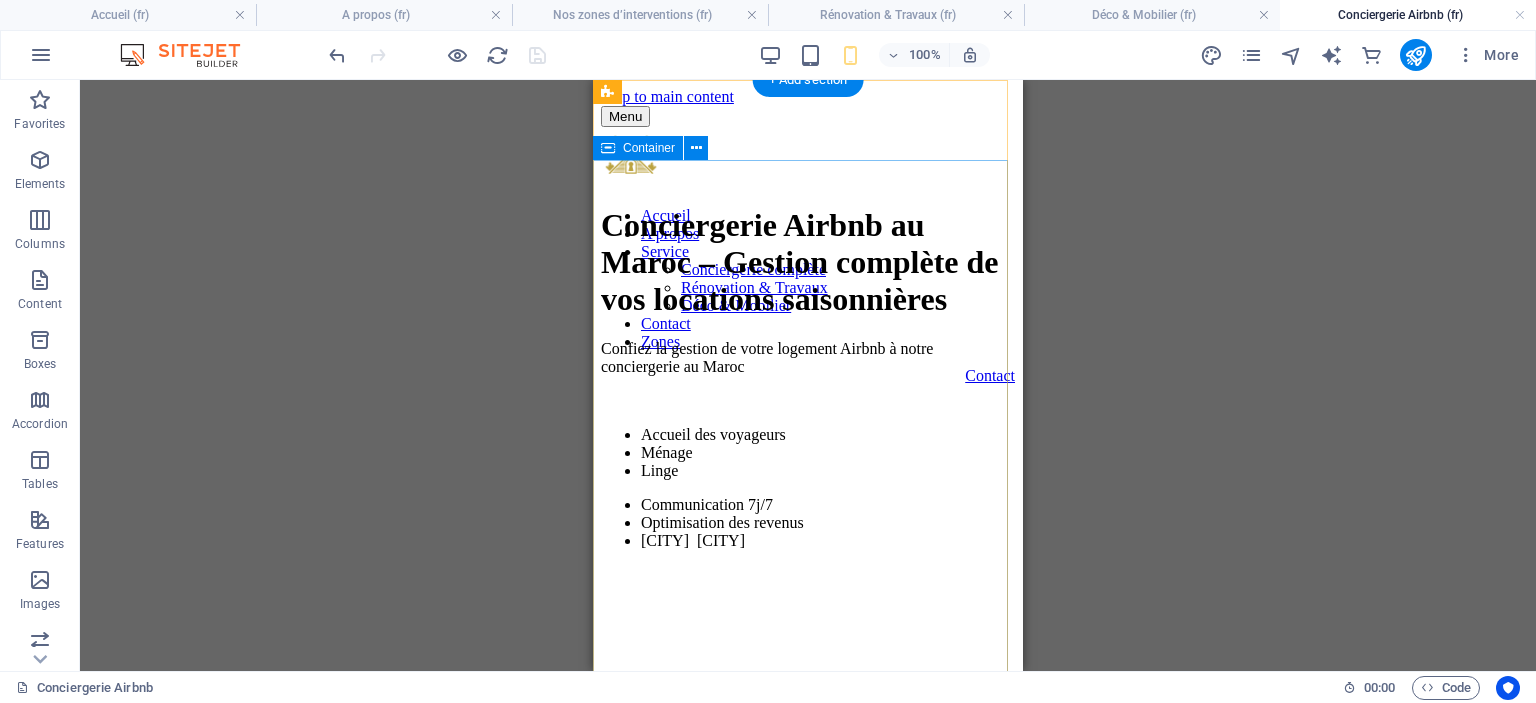 click on "Conciergerie Airbnb au Maroc – Gestion complète de vos locations saisonnières Confiez la gestion de votre logement Airbnb à notre conciergerie au Maroc   Accueil des voyageurs Ménage Linge Communication 7j/7 Optimisation des revenus  Casablanca & Marrakech" at bounding box center (808, 481) 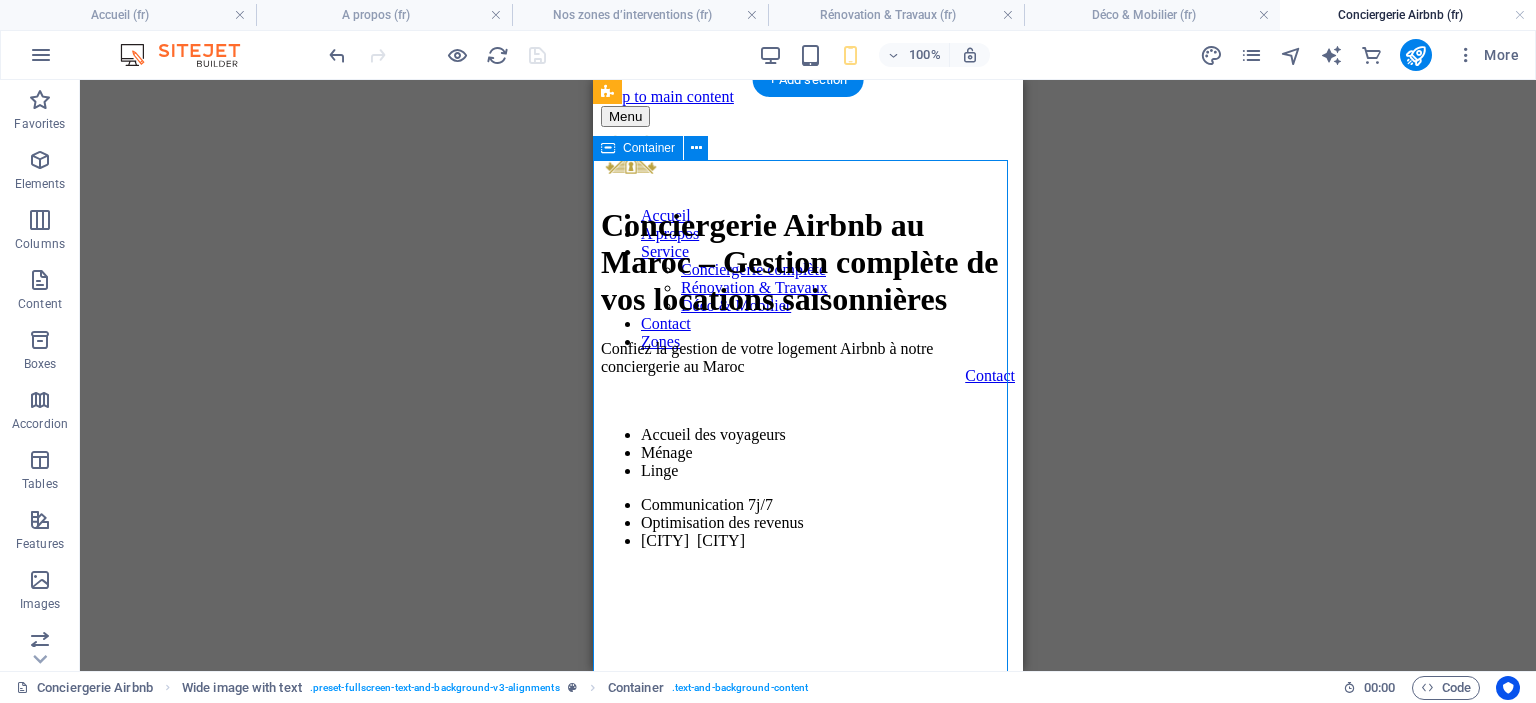 click on "Conciergerie Airbnb au Maroc – Gestion complète de vos locations saisonnières Confiez la gestion de votre logement Airbnb à notre conciergerie au Maroc   Accueil des voyageurs Ménage Linge Communication 7j/7 Optimisation des revenus  Casablanca & Marrakech" at bounding box center (808, 481) 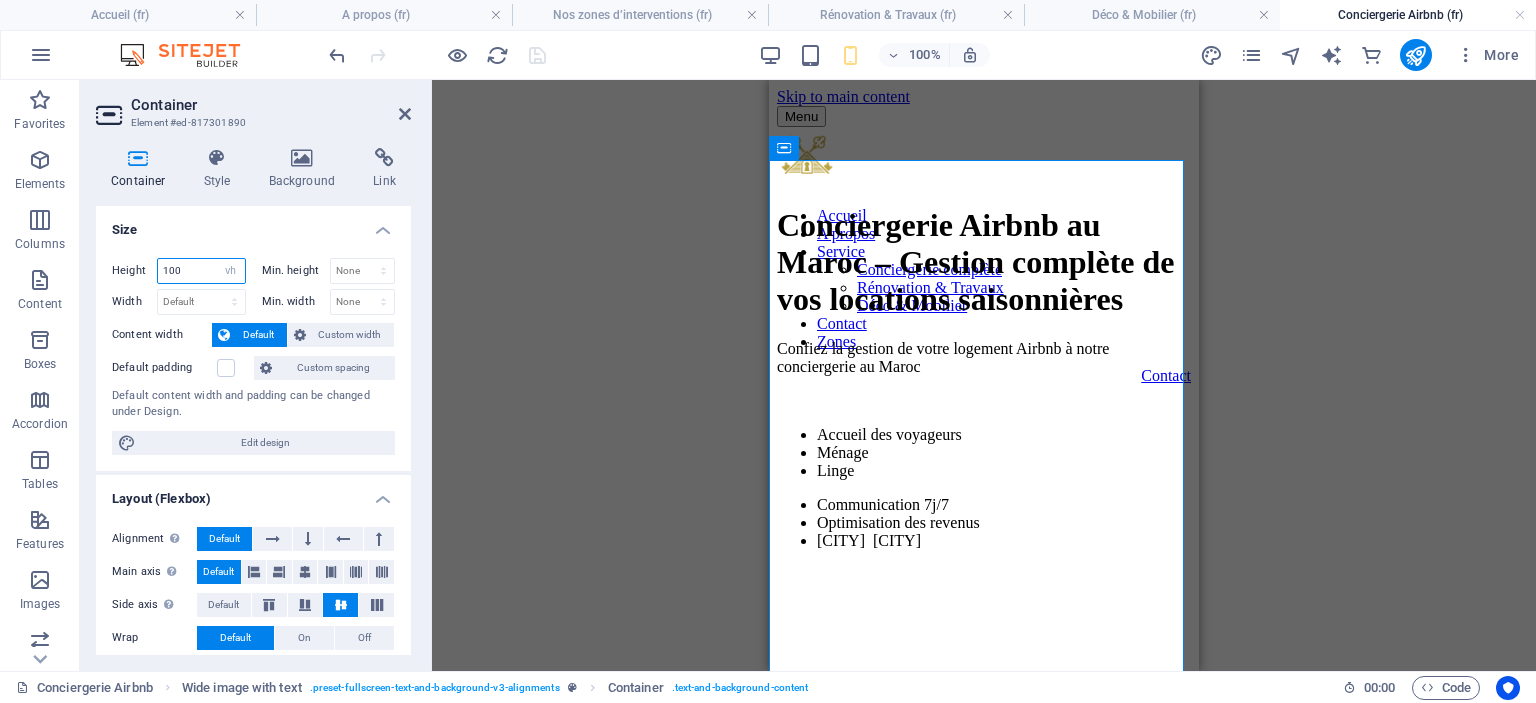 click on "100" at bounding box center [201, 271] 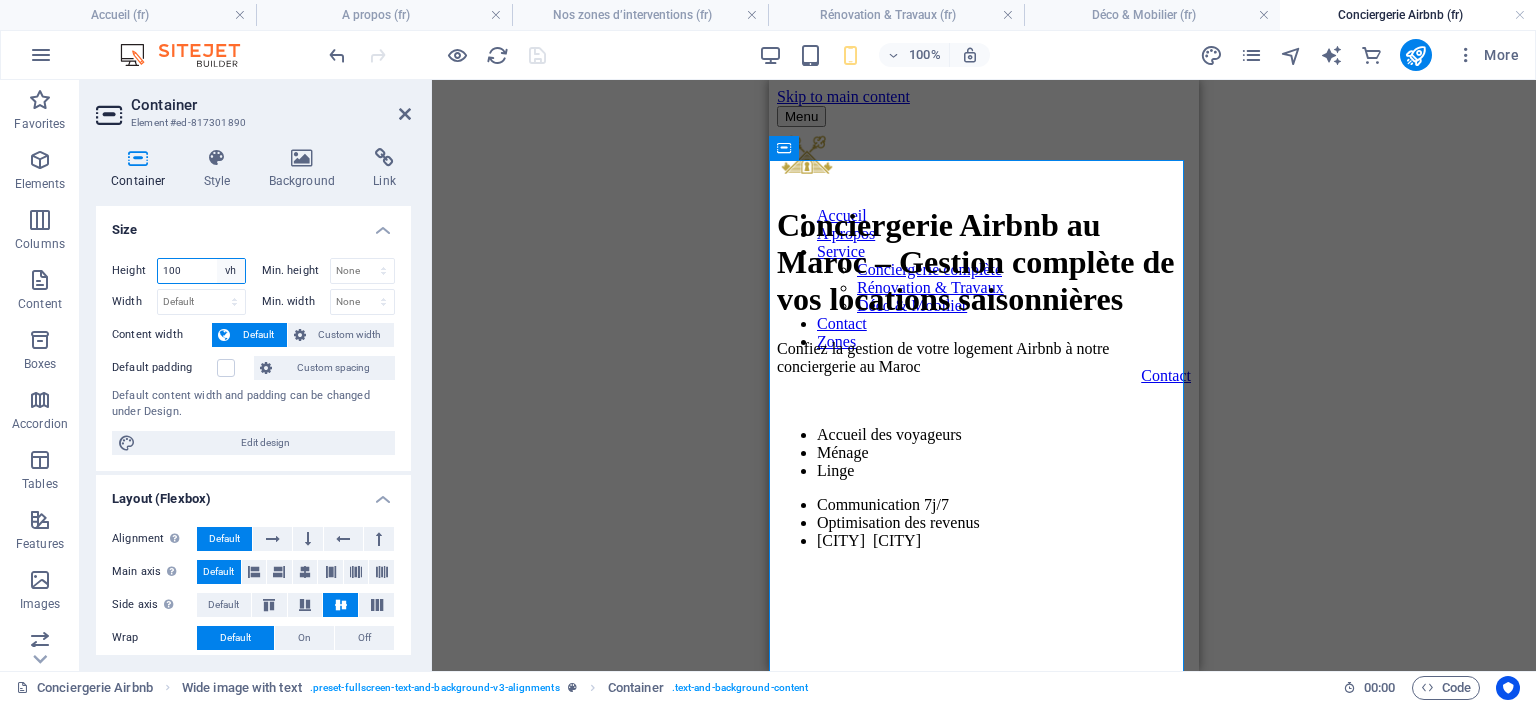 click on "Default px rem % vh vw" at bounding box center [231, 271] 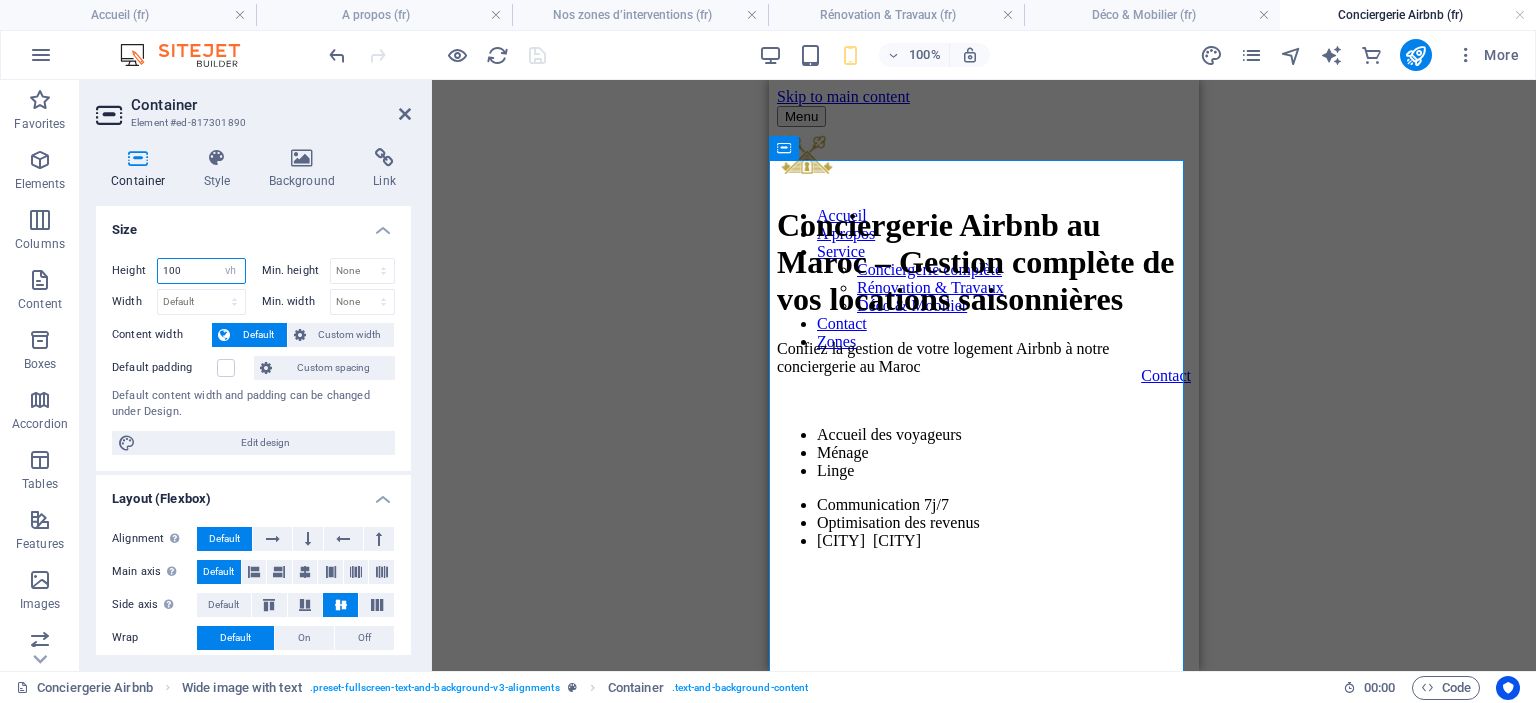 click on "100" at bounding box center (201, 271) 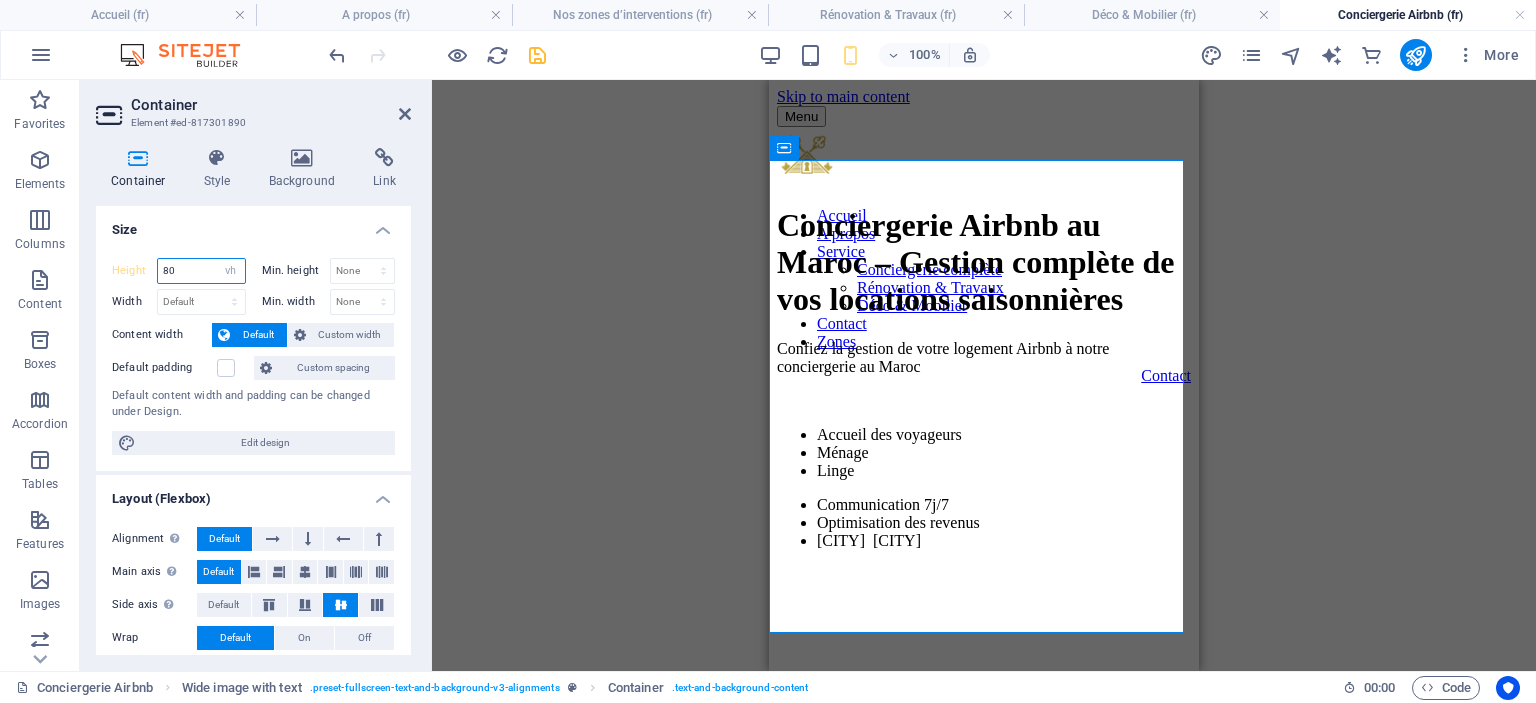 type on "80" 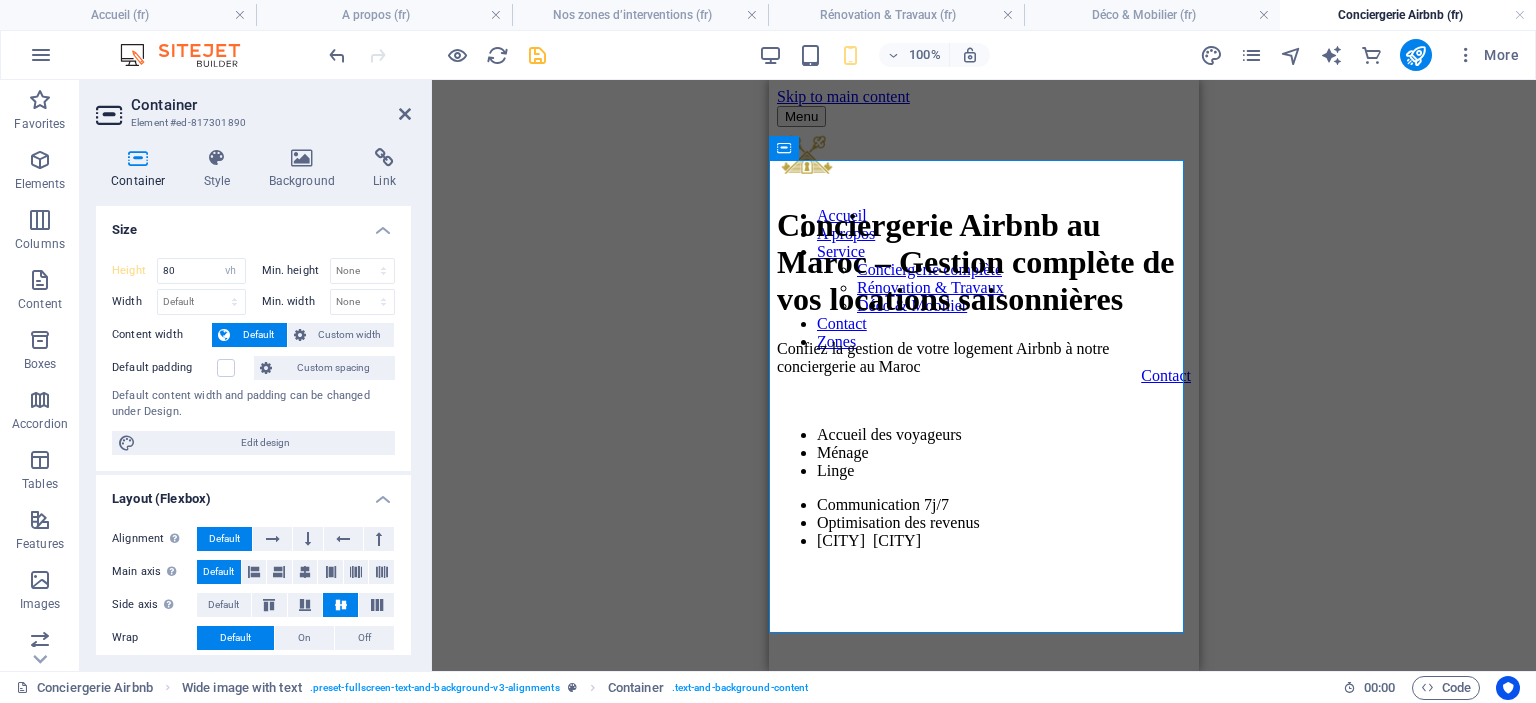 click on "Container Style Background Link Size Height 80 Default px rem % vh vw Min. height None px rem % vh vw Width Default px rem % em vh vw Min. width None px rem % vh vw Content width Default Custom width Width Default px rem % em vh vw Min. width None px rem % vh vw Default padding Custom spacing Default content width and padding can be changed under Design. Edit design Layout (Flexbox) Alignment Determines the flex direction. Default Main axis Determine how elements should behave along the main axis inside this container (justify content). Default Side axis Control the vertical direction of the element inside of the container (align items). Default Wrap Default On Off Fill Controls the distances and direction of elements on the y-axis across several lines (align content). Default Accessibility ARIA helps assistive technologies (like screen readers) to understand the role, state, and behavior of web elements Role The ARIA role defines the purpose of an element.  None Alert Article Banner Comment" at bounding box center (253, 401) 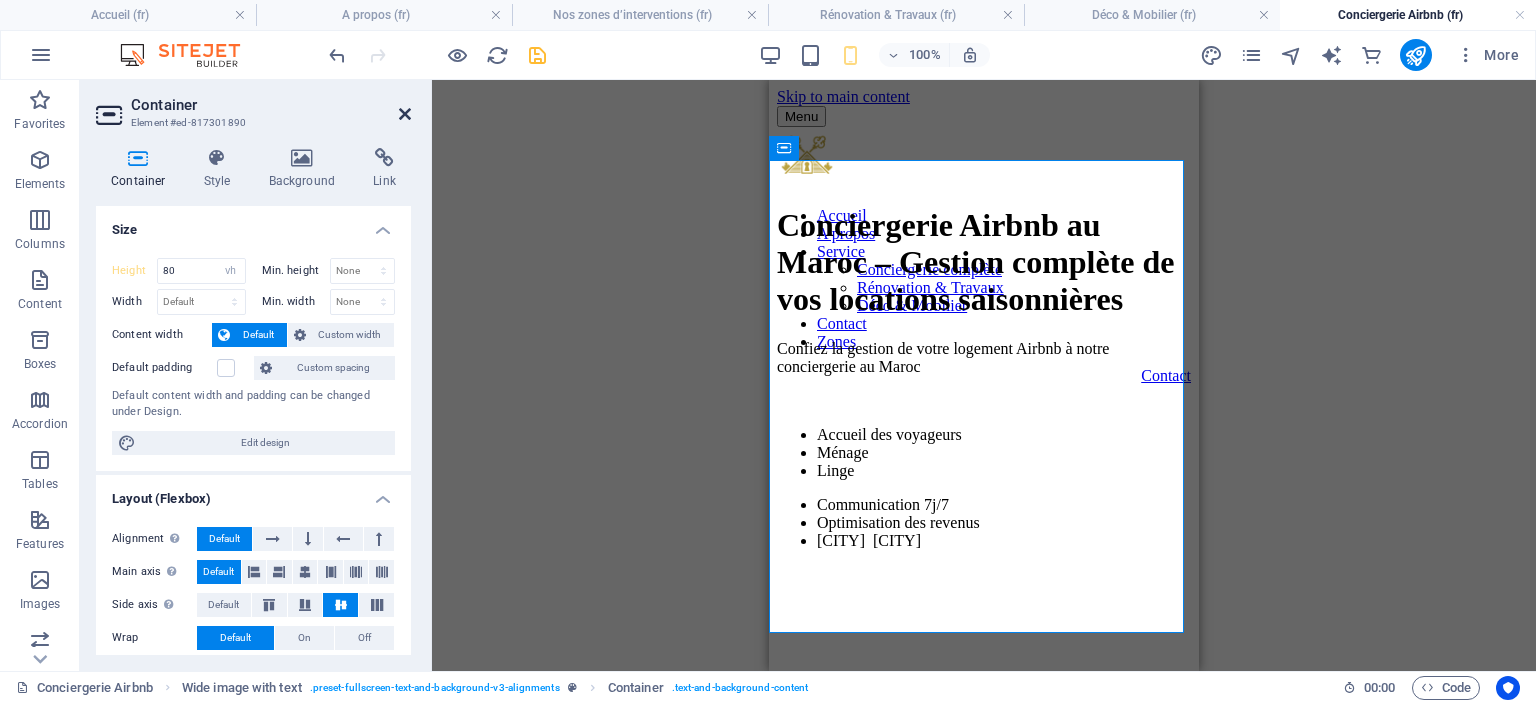 click at bounding box center (405, 114) 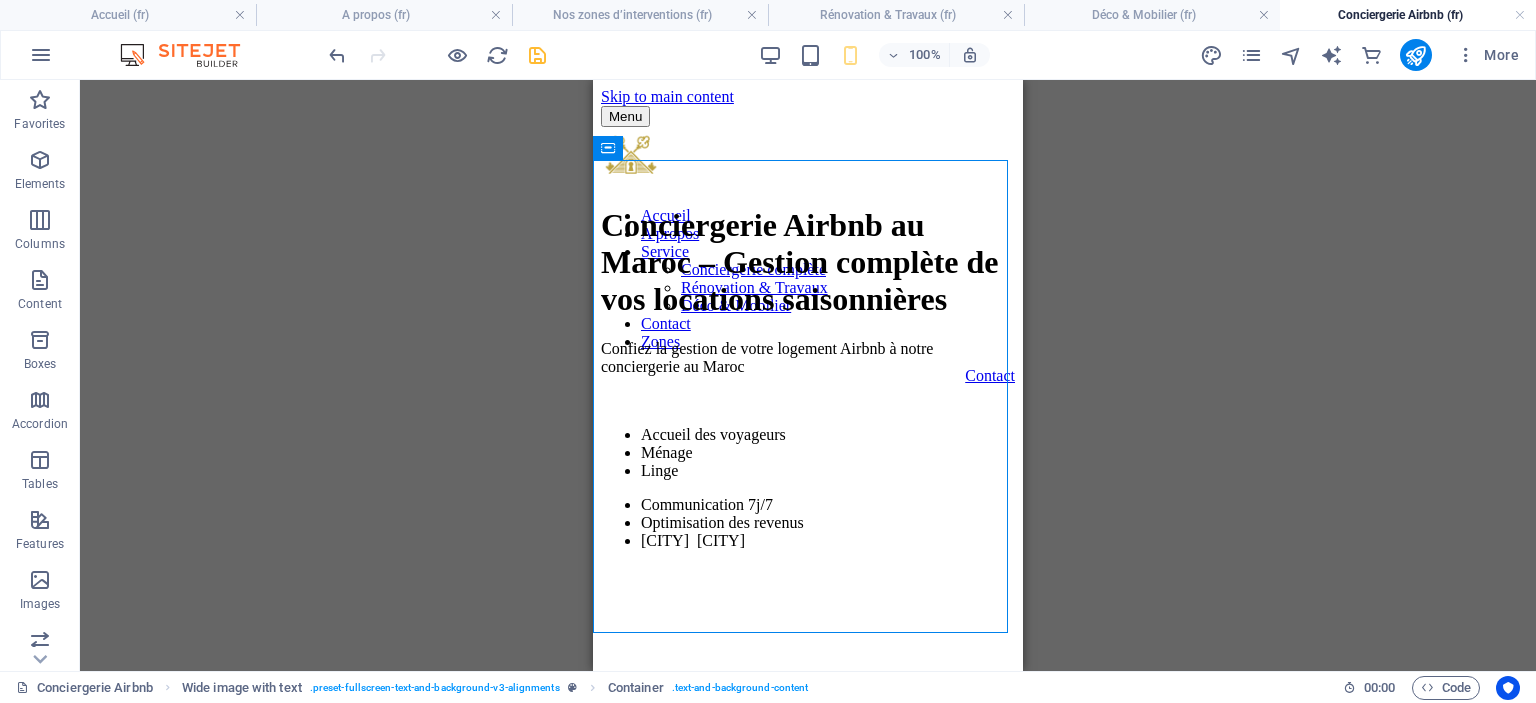 click on "Drag here to replace the existing content. Press “Ctrl” if you want to create a new element.
H1   Wide image with text   Container   Text   Placeholder   Wide image with text   Wide image with text   Container   Text   Reference   Container   Container   Placeholder   Container   Text   Text   Container   Placeholder   Container   Container   Text   Container" at bounding box center [808, 375] 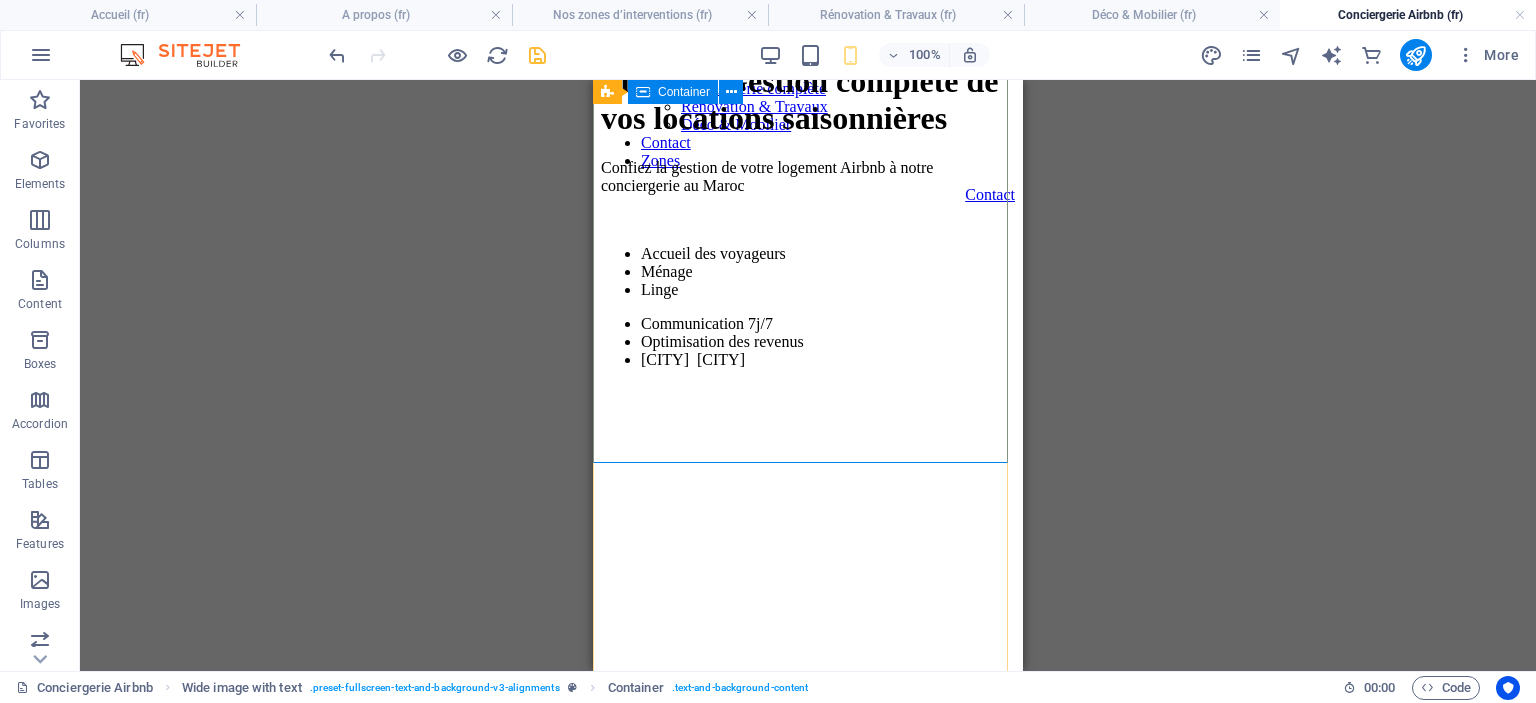 scroll, scrollTop: 200, scrollLeft: 0, axis: vertical 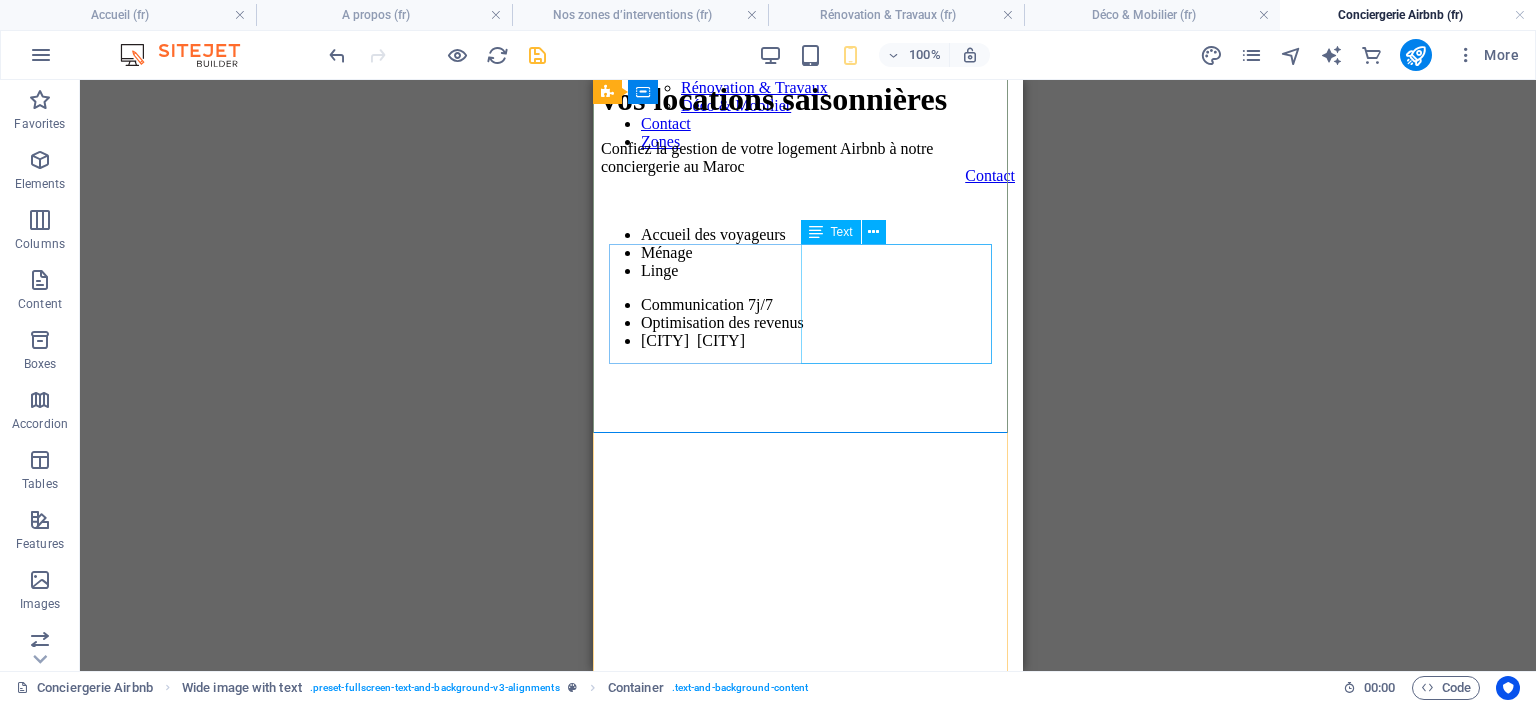 click on "Communication 7j/7 Optimisation des revenus  Casablanca & Marrakech" at bounding box center (808, 323) 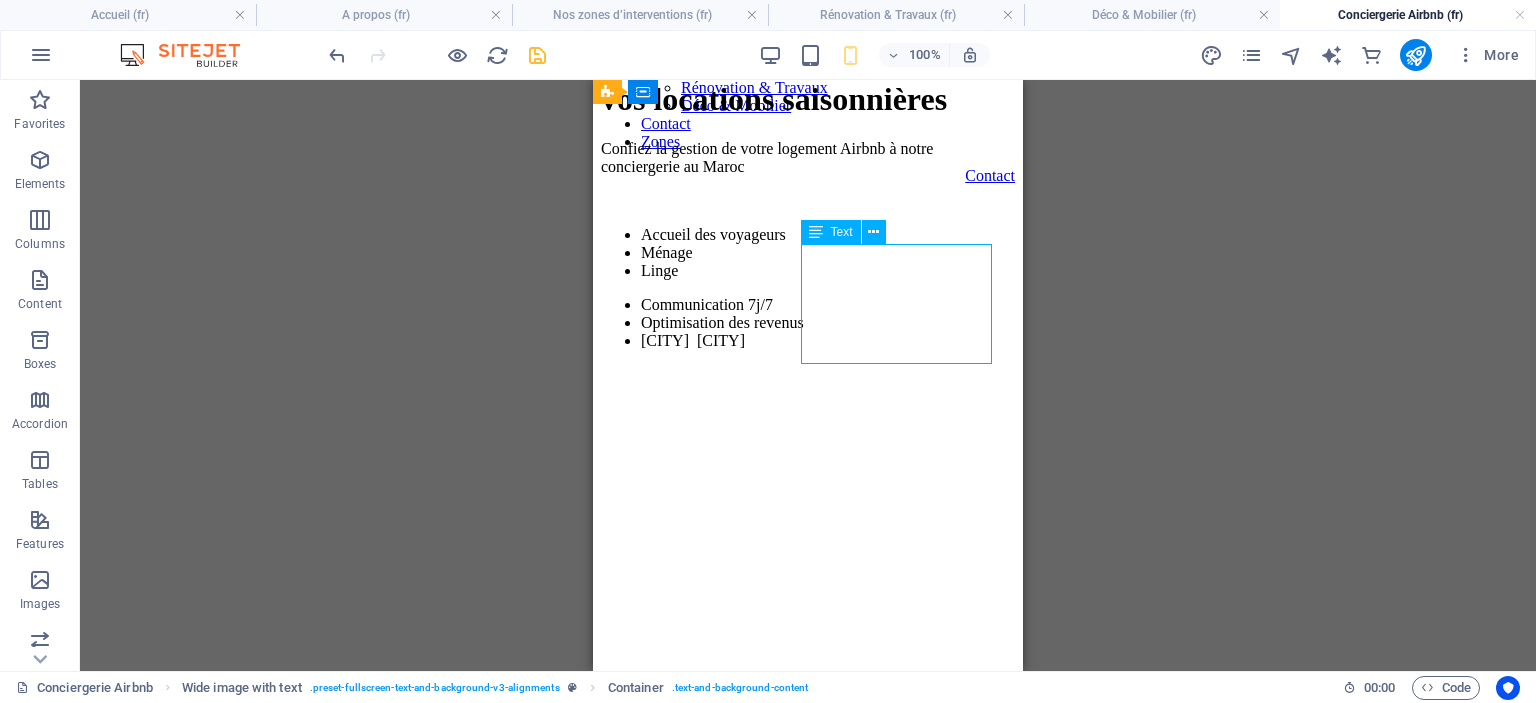 click on "Communication 7j/7 Optimisation des revenus  Casablanca & Marrakech" at bounding box center [808, 323] 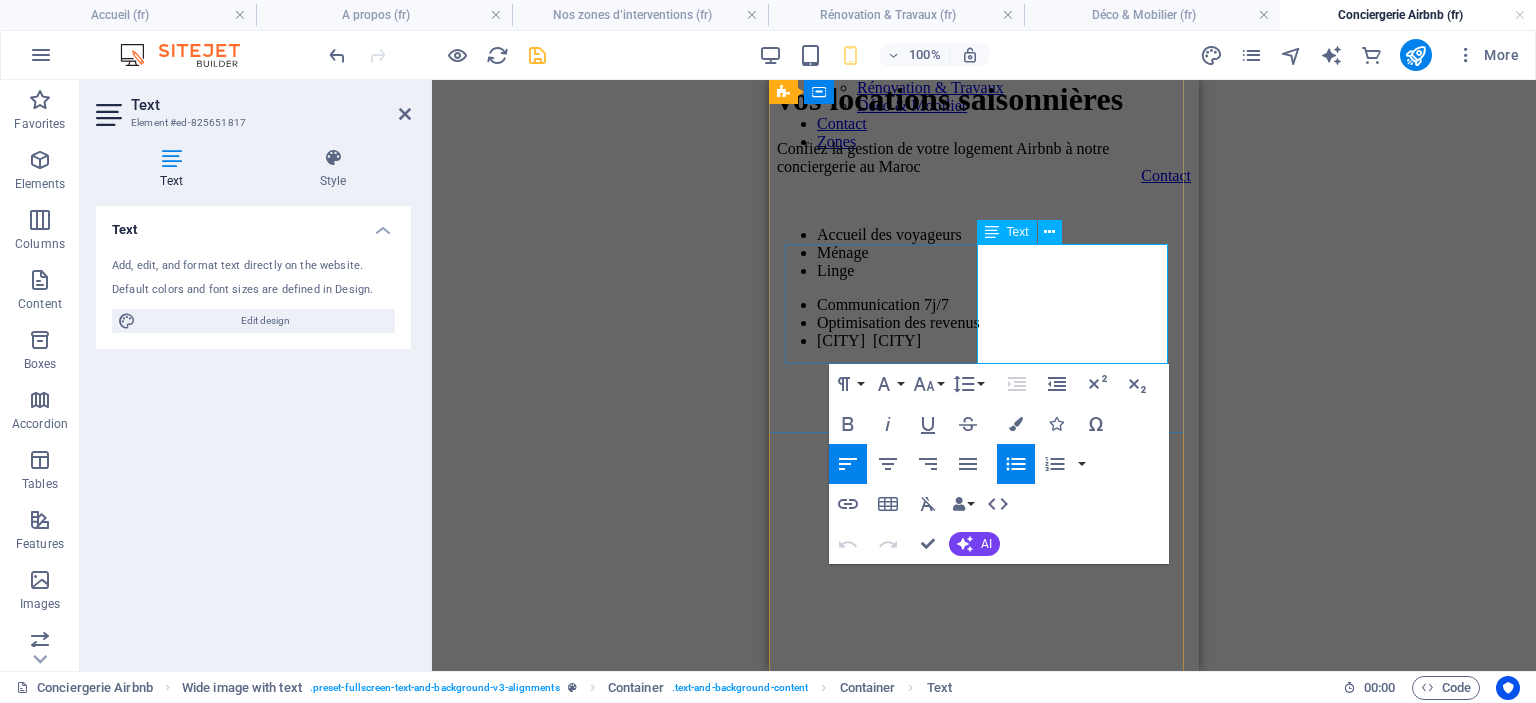 click on "Optimisation des revenus" at bounding box center (1004, 323) 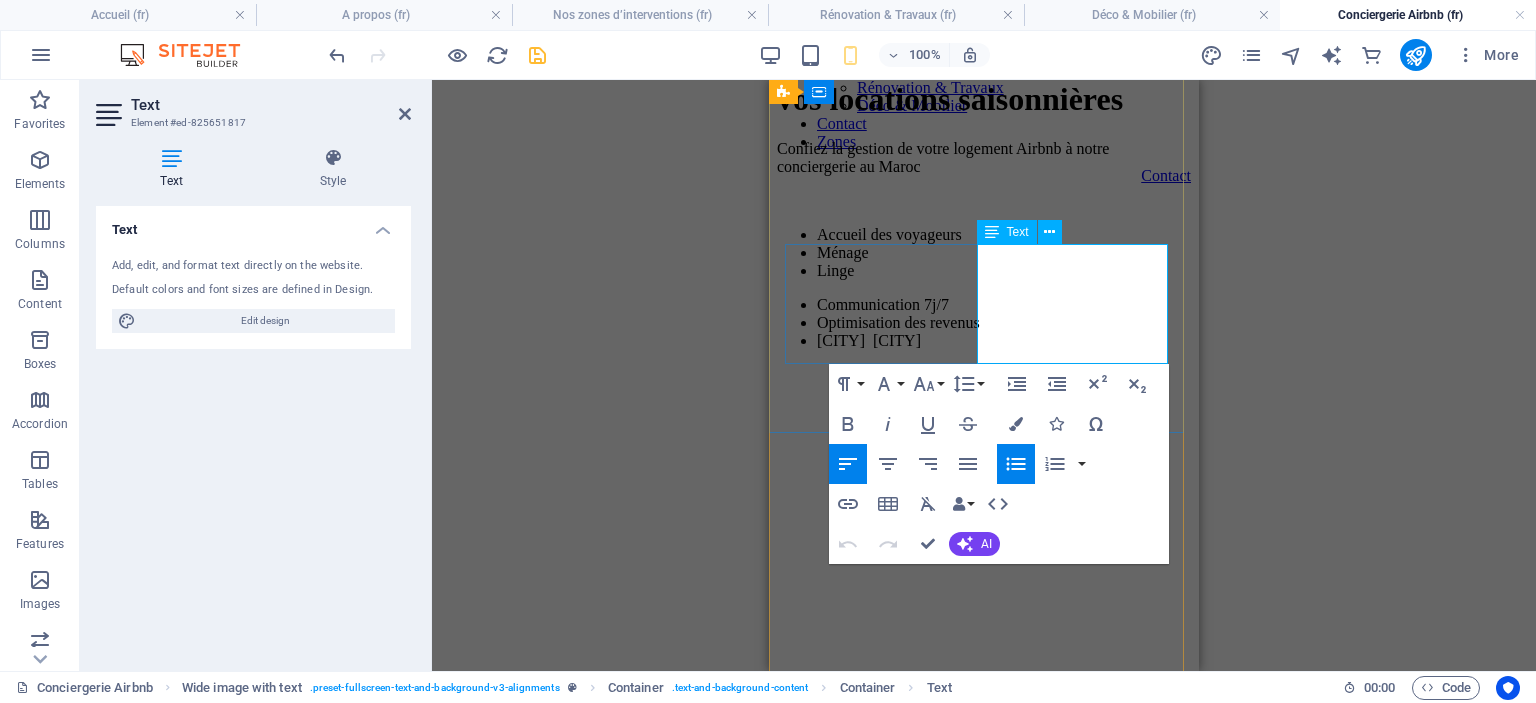 click on "Communication 7j/7" at bounding box center (1004, 305) 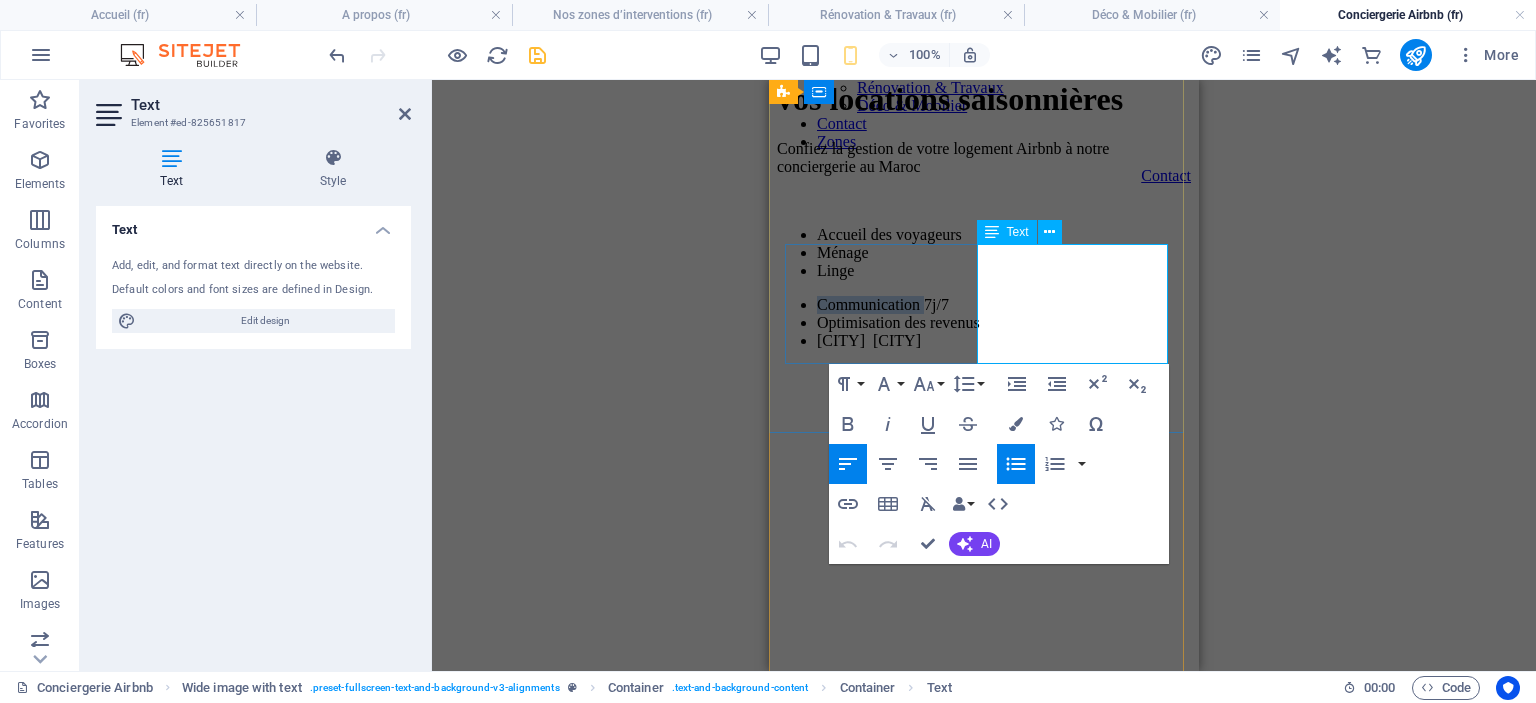 click on "Communication 7j/7" at bounding box center [1004, 305] 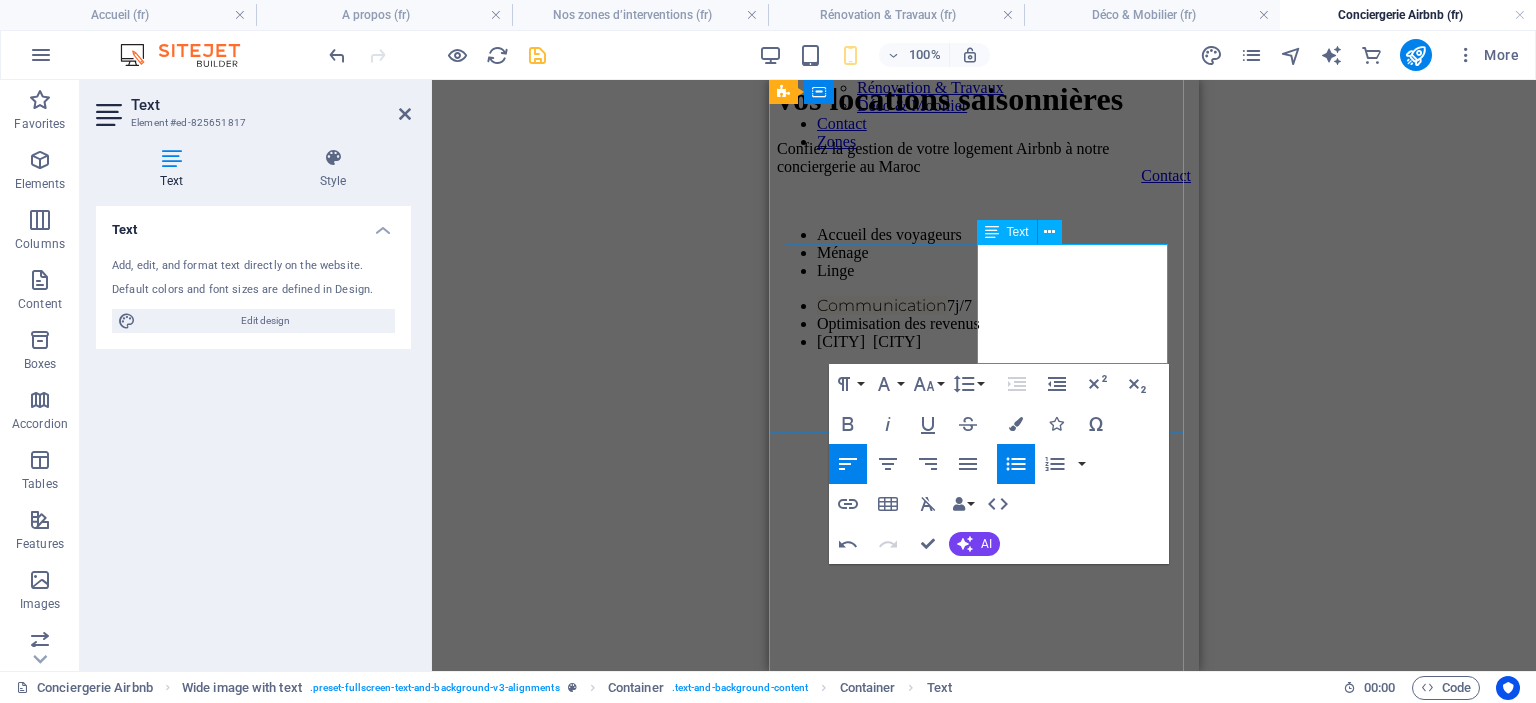 click on "Communication" 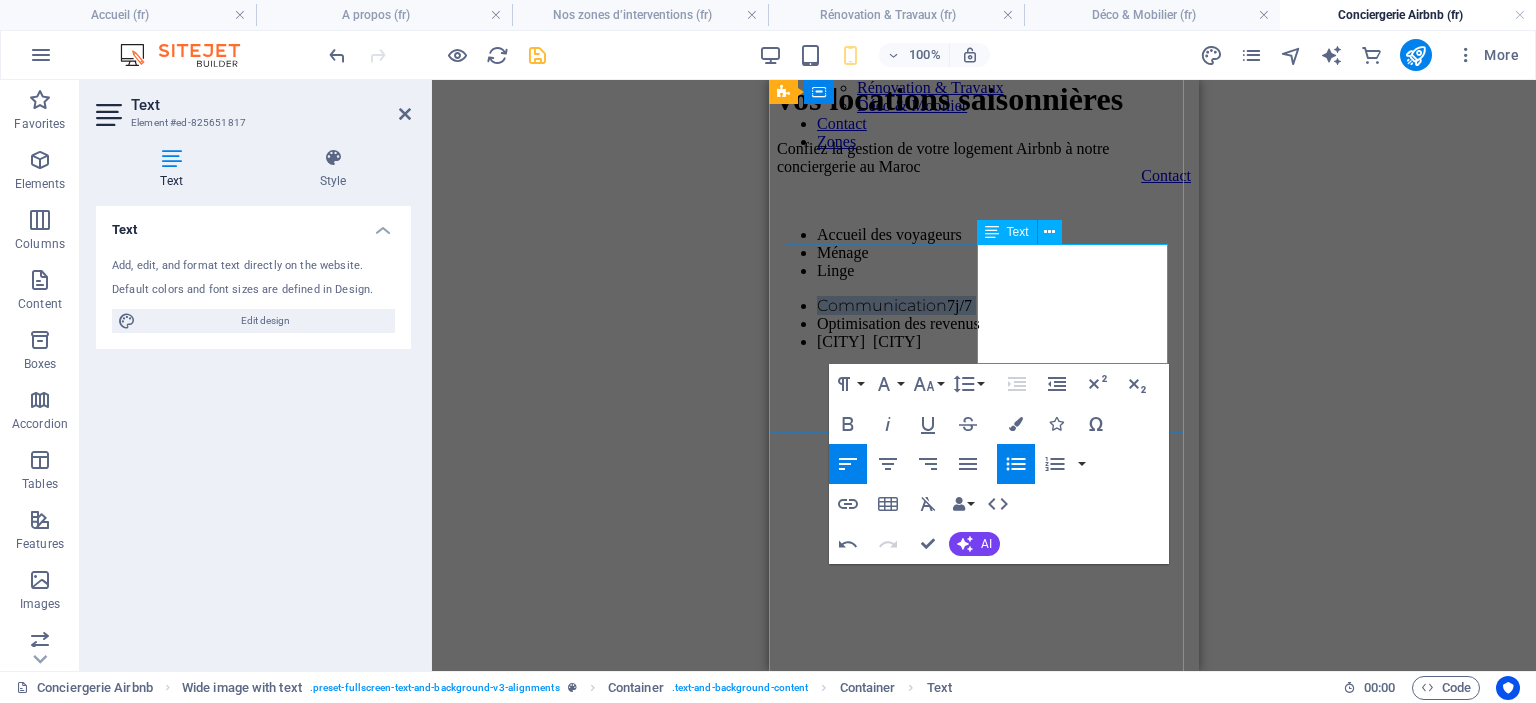 drag, startPoint x: 1049, startPoint y: 263, endPoint x: 1156, endPoint y: 260, distance: 107.042046 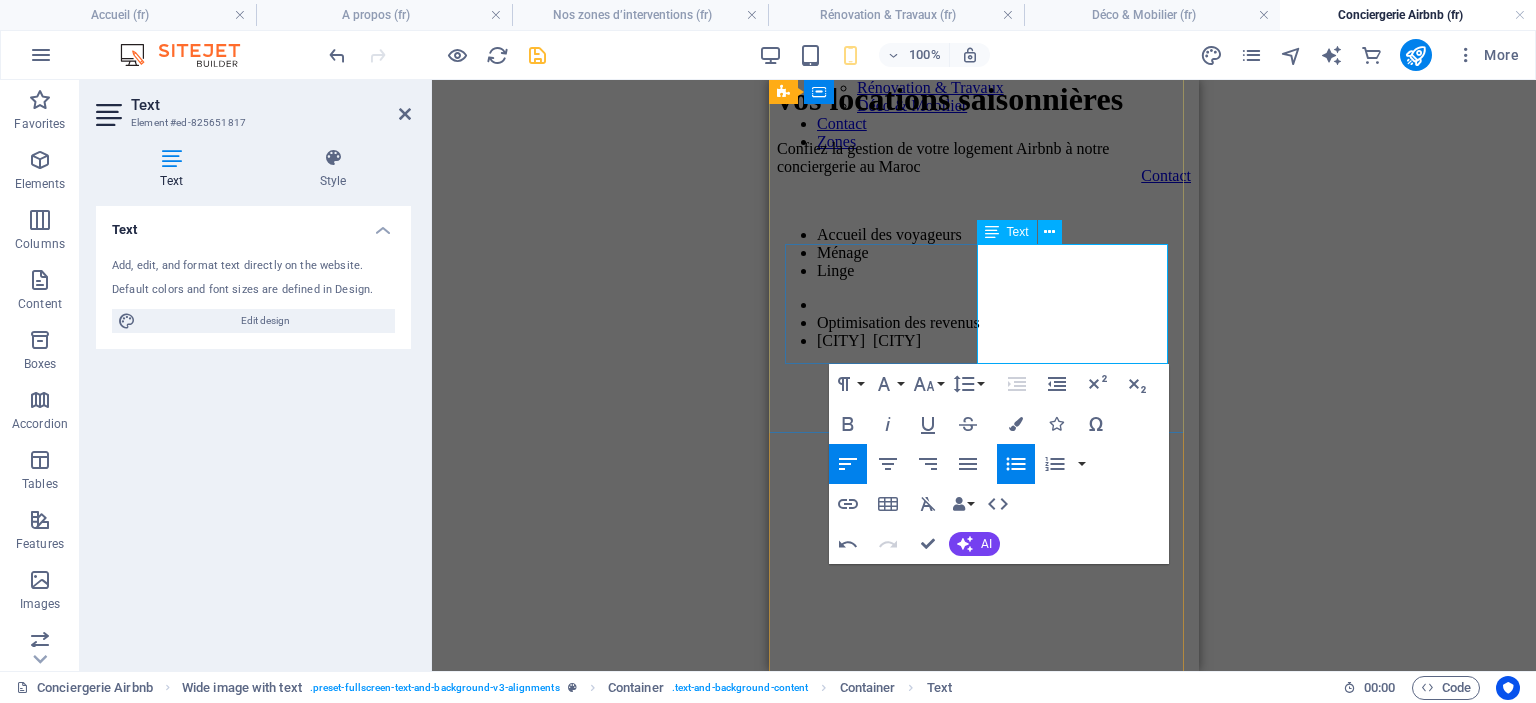 click on "Optimisation des revenus" at bounding box center (1004, 323) 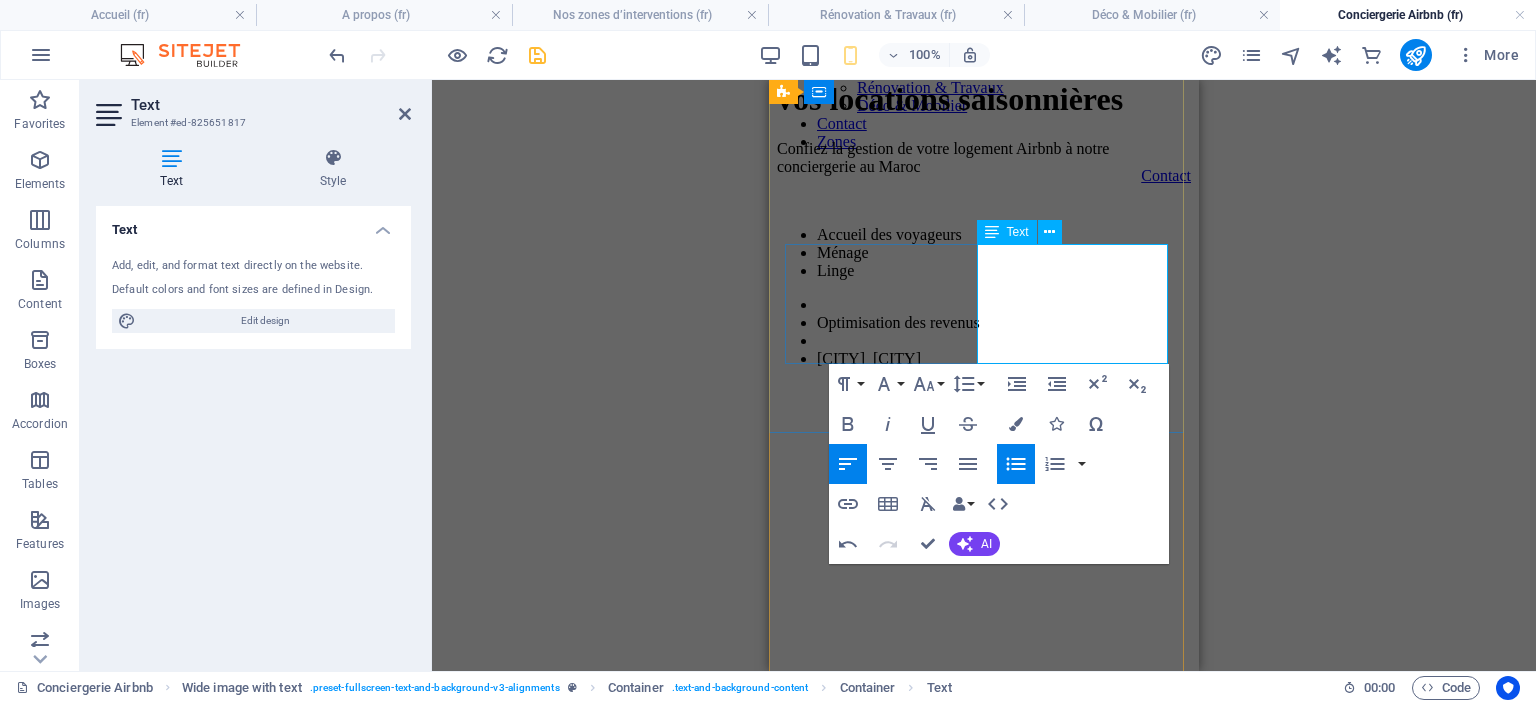 scroll, scrollTop: 195, scrollLeft: 0, axis: vertical 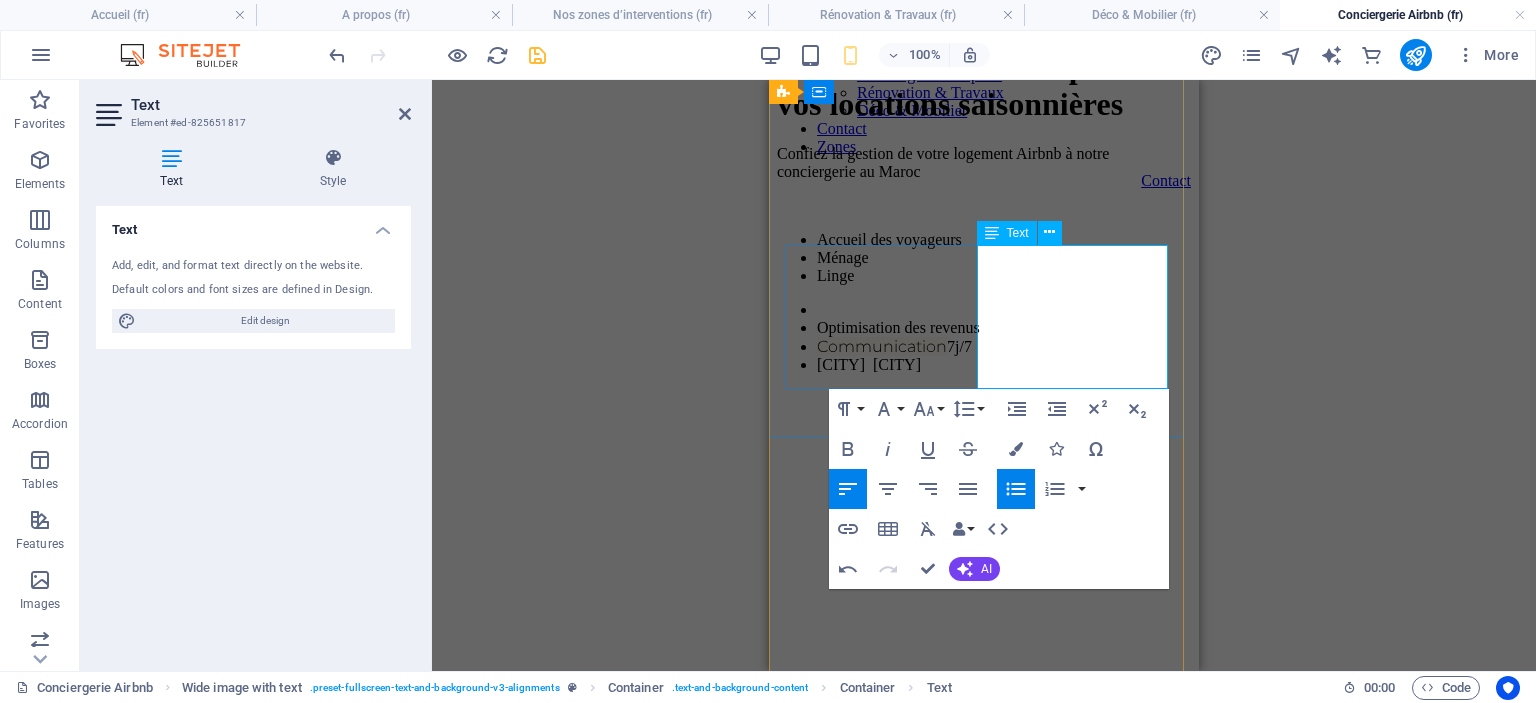 click at bounding box center (1004, 310) 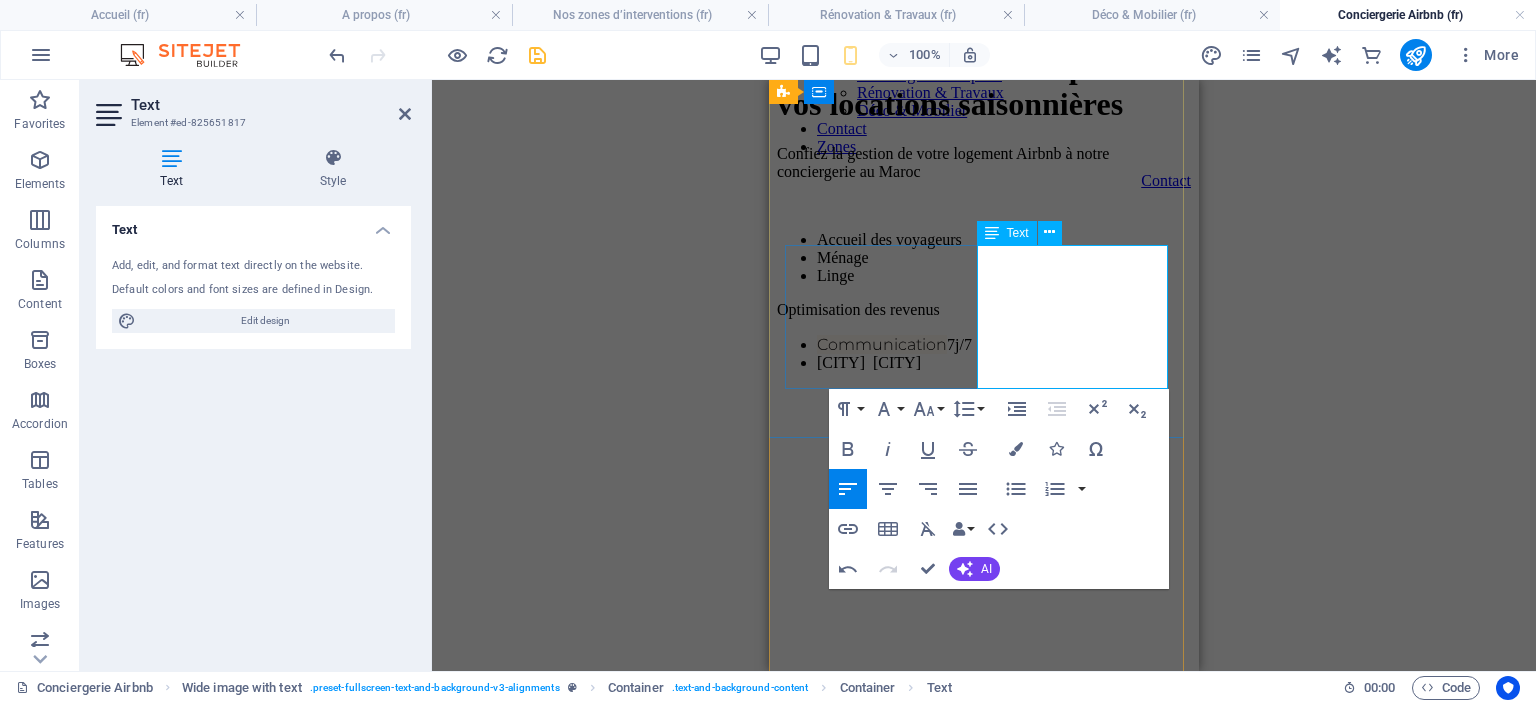 scroll, scrollTop: 200, scrollLeft: 0, axis: vertical 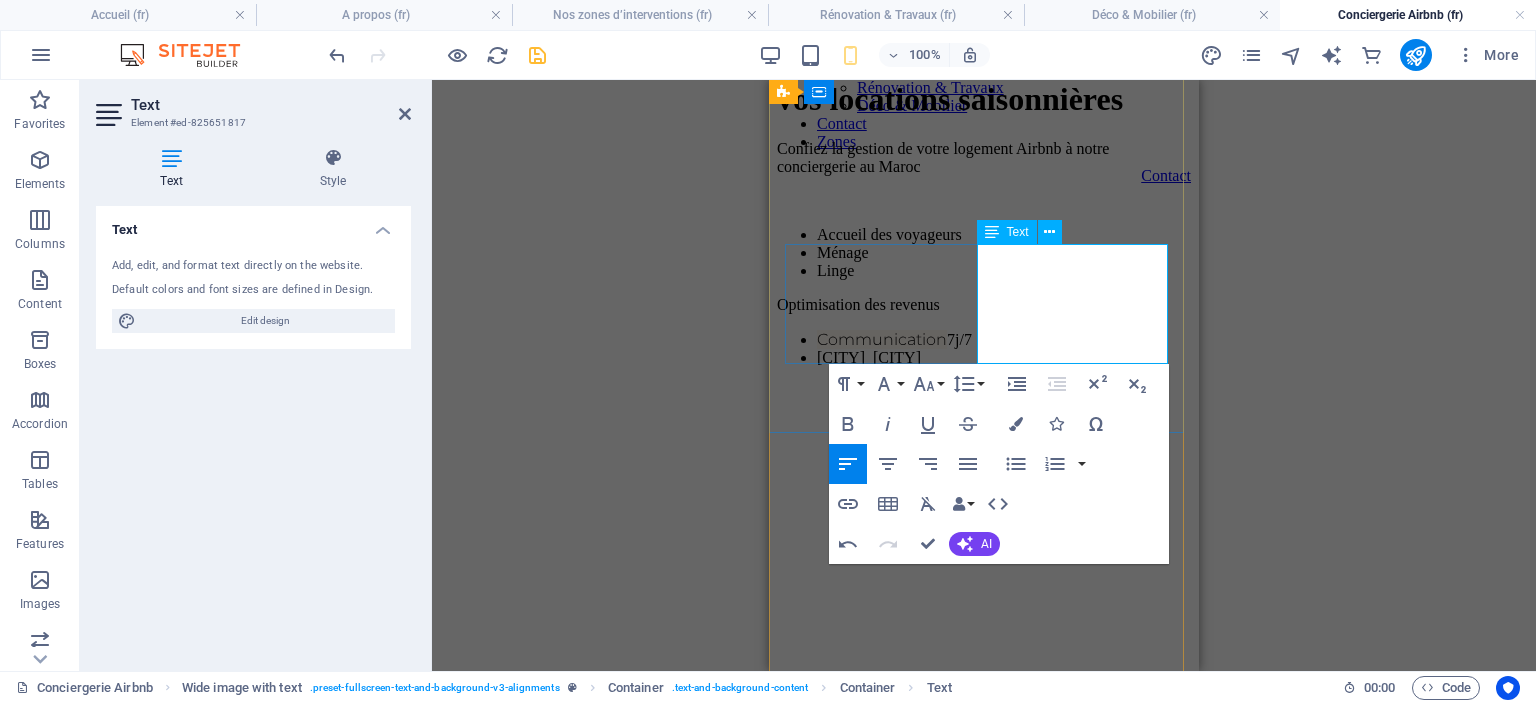 click on "Optimisation des revenus" at bounding box center (984, 305) 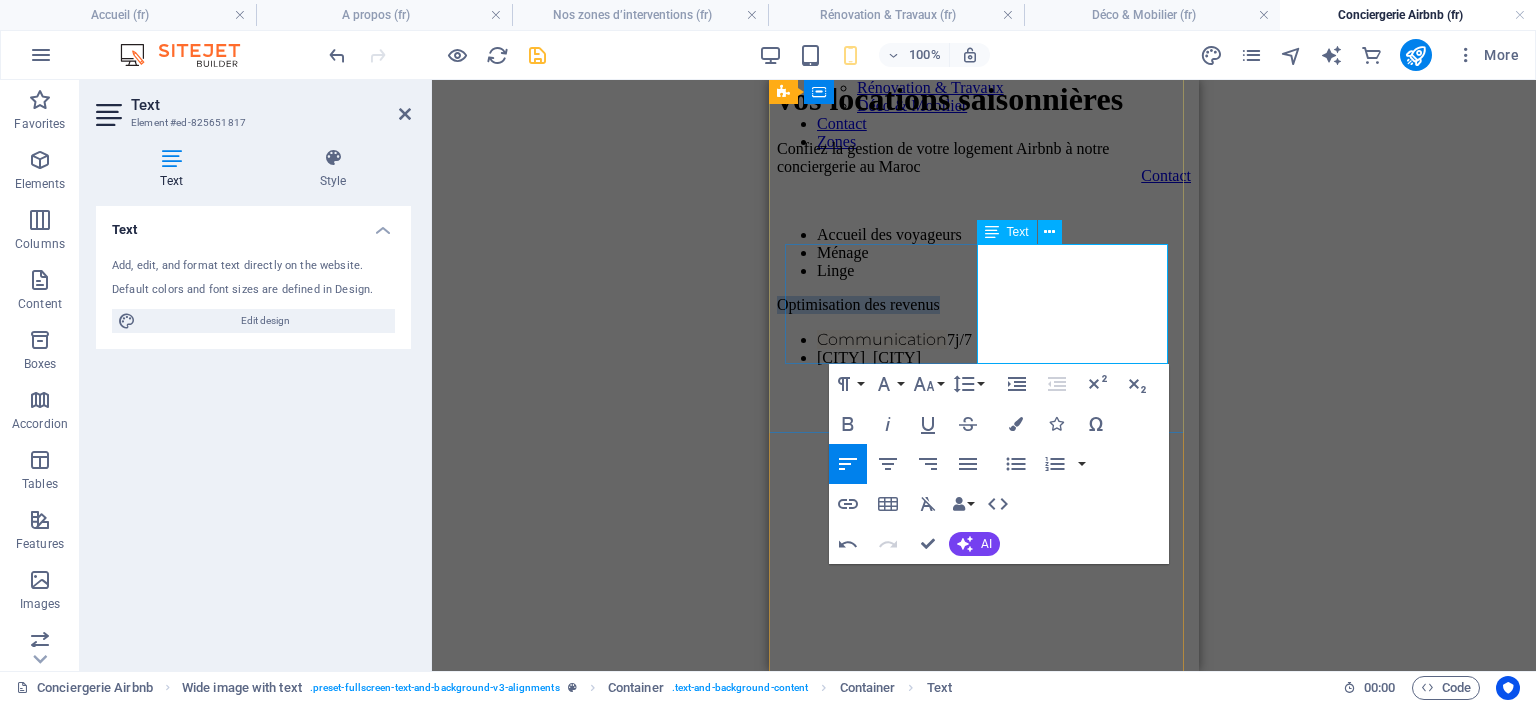 drag, startPoint x: 976, startPoint y: 259, endPoint x: 1022, endPoint y: 354, distance: 105.550934 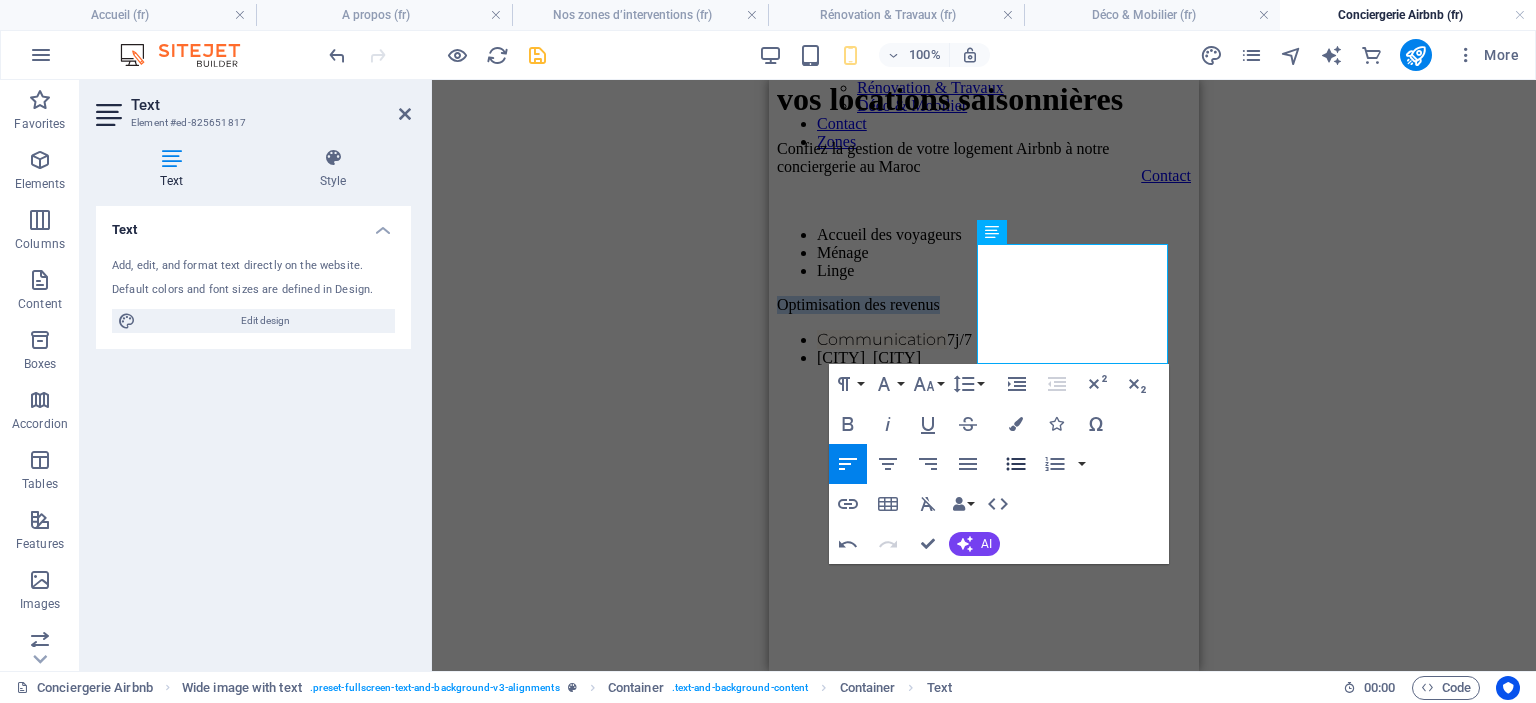 click 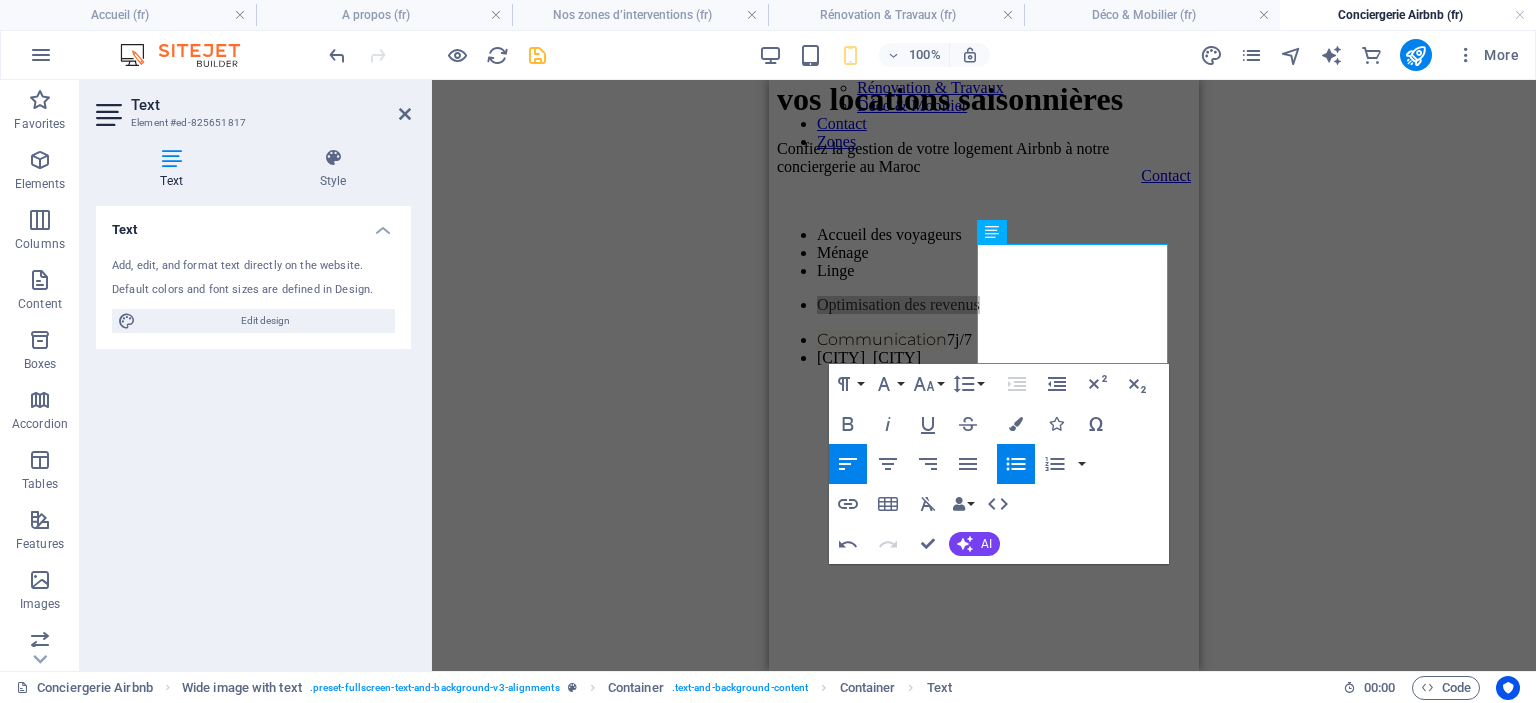 click on "H1   Wide image with text   Wide image with text   Container   Text   Placeholder   Wide image with text   Wide image with text   Container   Text   Reference   Container   Container   Placeholder   Container   Text   Text   Container   Placeholder   Container   Container   Text   Container   Text Paragraph Format Normal Heading 1 Heading 2 Heading 3 Heading 4 Heading 5 Heading 6 Code Font Family Arial Georgia Impact Tahoma Times New Roman Verdana Montserrat Font Size 8 9 10 11 12 14 18 24 30 36 48 60 72 96 Line Height Default Single 1.15 1.5 Double Increase Indent Decrease Indent Superscript Subscript Bold Italic Underline Strikethrough Colors Icons Special Characters Align Left Align Center Align Right Align Justify Unordered List   Default Circle Disc Square    Ordered List   Default Lower Alpha Lower Greek Lower Roman Upper Alpha Upper Roman    Insert Link Insert Table Clear Formatting Data Bindings Company First name Last name Street ZIP code City Email Phone Mobile Fax Custom field 1" at bounding box center [984, 375] 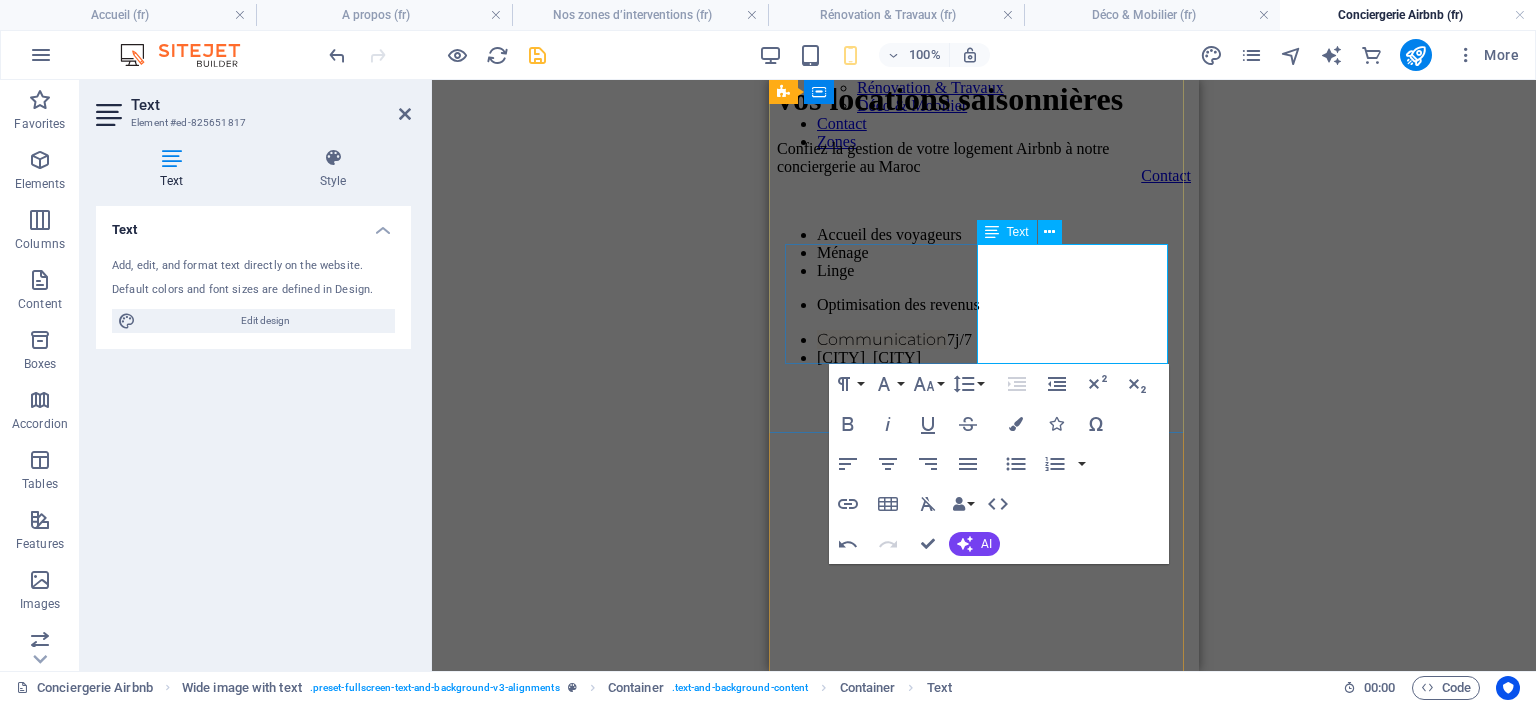 click on "Optimisation des revenus" at bounding box center (1004, 305) 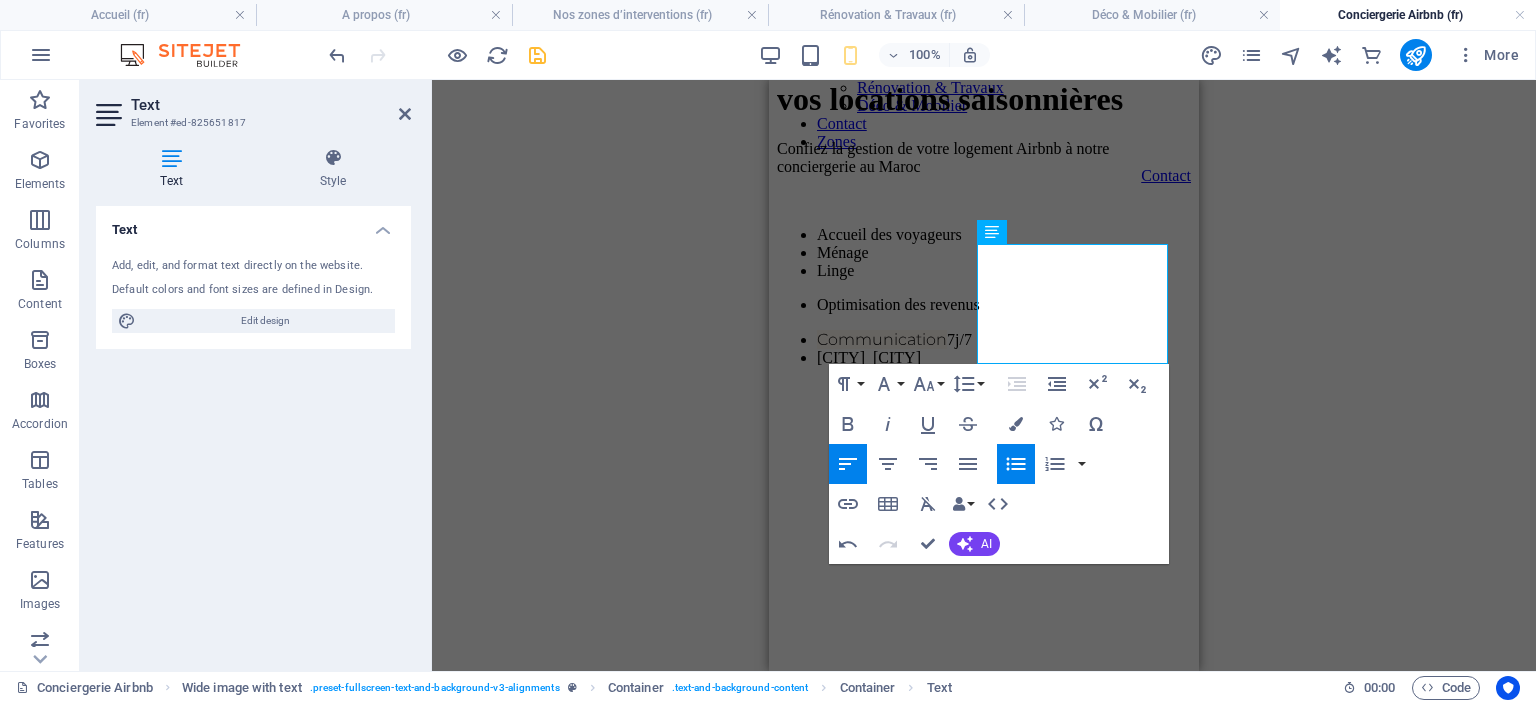 click on "H1   Wide image with text   Wide image with text   Container   Text   Placeholder   Wide image with text   Wide image with text   Container   Text   Reference   Container   Container   Placeholder   Container   Text   Text   Container   Placeholder   Container   Container   Text   Container   Text Paragraph Format Normal Heading 1 Heading 2 Heading 3 Heading 4 Heading 5 Heading 6 Code Font Family Arial Georgia Impact Tahoma Times New Roman Verdana Montserrat Font Size 8 9 10 11 12 14 18 24 30 36 48 60 72 96 Line Height Default Single 1.15 1.5 Double Increase Indent Decrease Indent Superscript Subscript Bold Italic Underline Strikethrough Colors Icons Special Characters Align Left Align Center Align Right Align Justify Unordered List   Default Circle Disc Square    Ordered List   Default Lower Alpha Lower Greek Lower Roman Upper Alpha Upper Roman    Insert Link Insert Table Clear Formatting Data Bindings Company First name Last name Street ZIP code City Email Phone Mobile Fax Custom field 1" at bounding box center [984, 375] 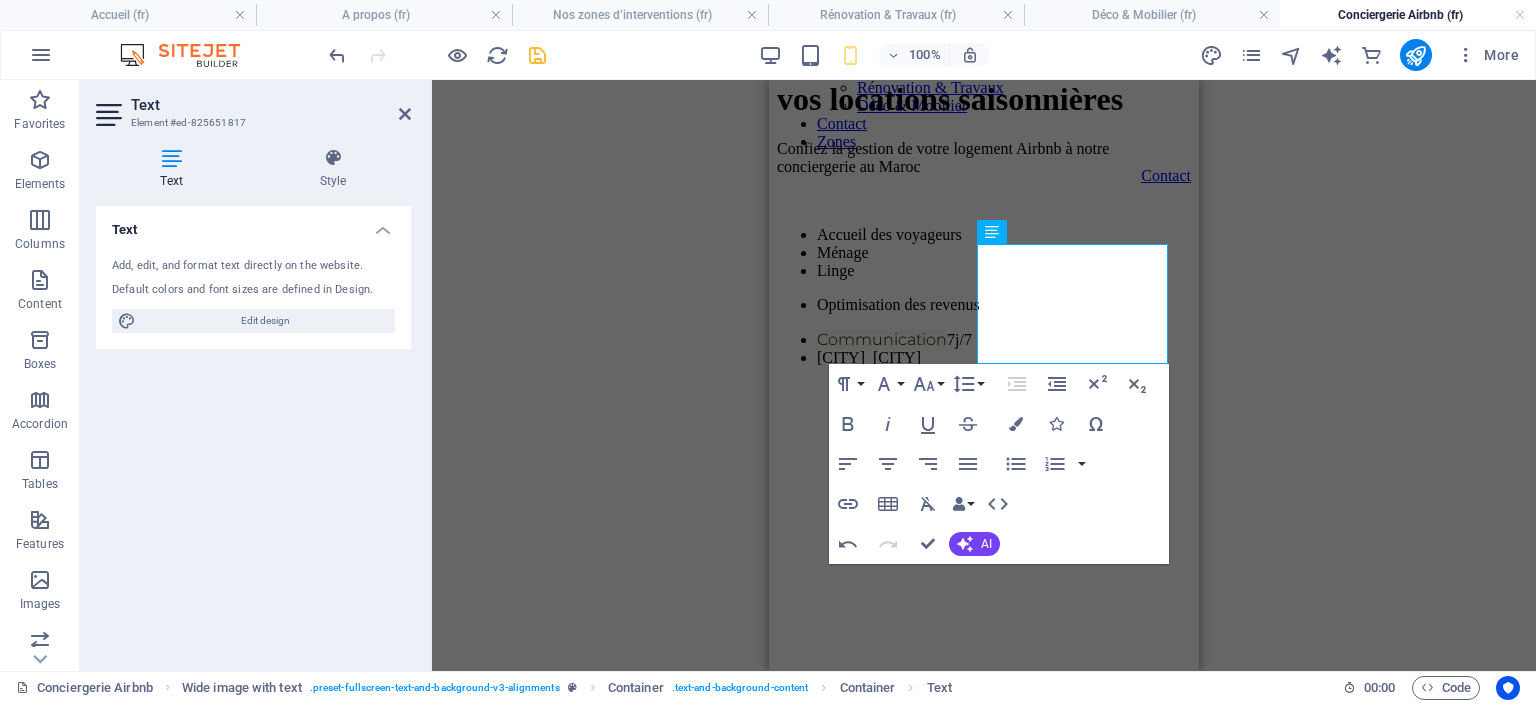 click on "H1   Wide image with text   Wide image with text   Container   Text   Placeholder   Wide image with text   Wide image with text   Container   Text   Reference   Container   Container   Placeholder   Container   Text   Text   Container   Placeholder   Container   Container   Text   Container   Text Paragraph Format Normal Heading 1 Heading 2 Heading 3 Heading 4 Heading 5 Heading 6 Code Font Family Arial Georgia Impact Tahoma Times New Roman Verdana Montserrat Font Size 8 9 10 11 12 14 18 24 30 36 48 60 72 96 Line Height Default Single 1.15 1.5 Double Increase Indent Decrease Indent Superscript Subscript Bold Italic Underline Strikethrough Colors Icons Special Characters Align Left Align Center Align Right Align Justify Unordered List   Default Circle Disc Square    Ordered List   Default Lower Alpha Lower Greek Lower Roman Upper Alpha Upper Roman    Insert Link Insert Table Clear Formatting Data Bindings Company First name Last name Street ZIP code City Email Phone Mobile Fax Custom field 1" at bounding box center (984, 375) 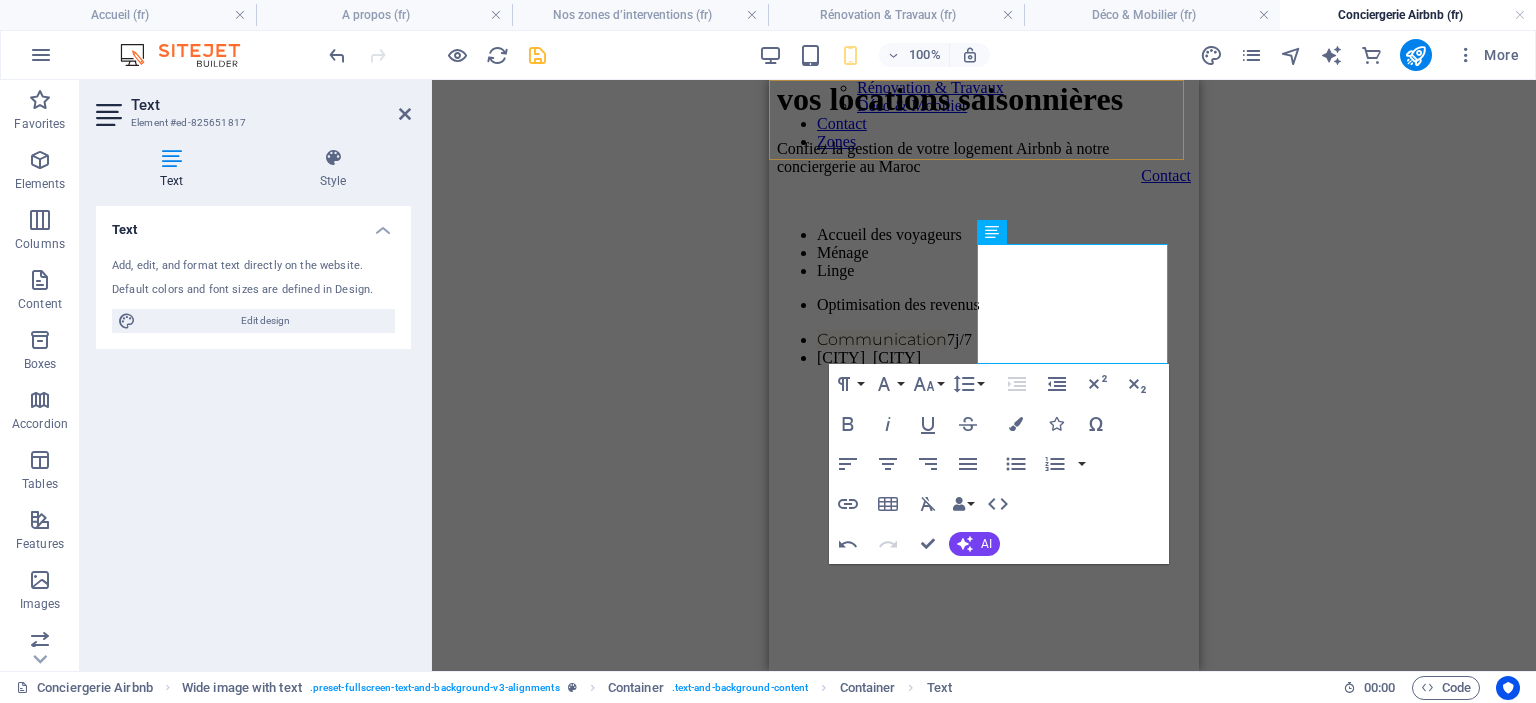 click on "Menu" at bounding box center [984, -84] 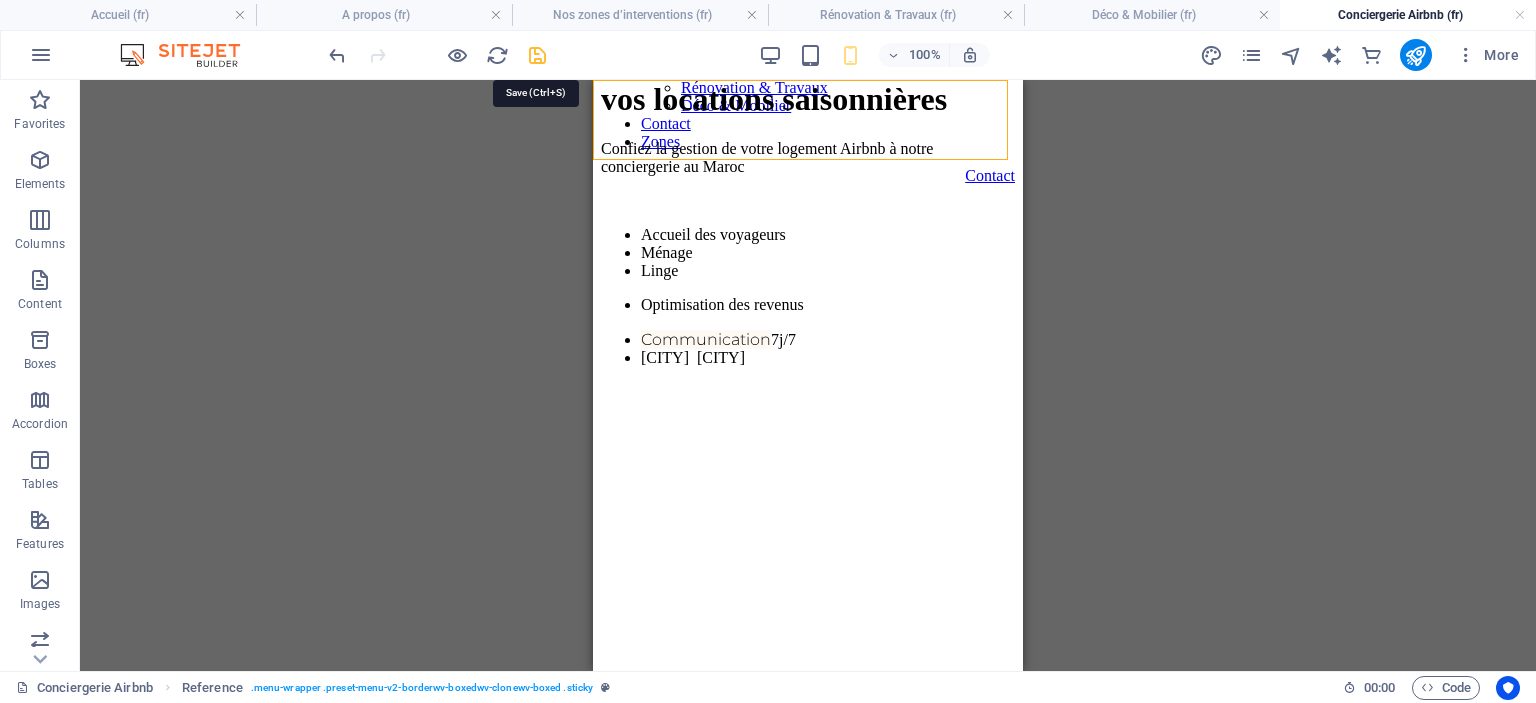 click at bounding box center (537, 55) 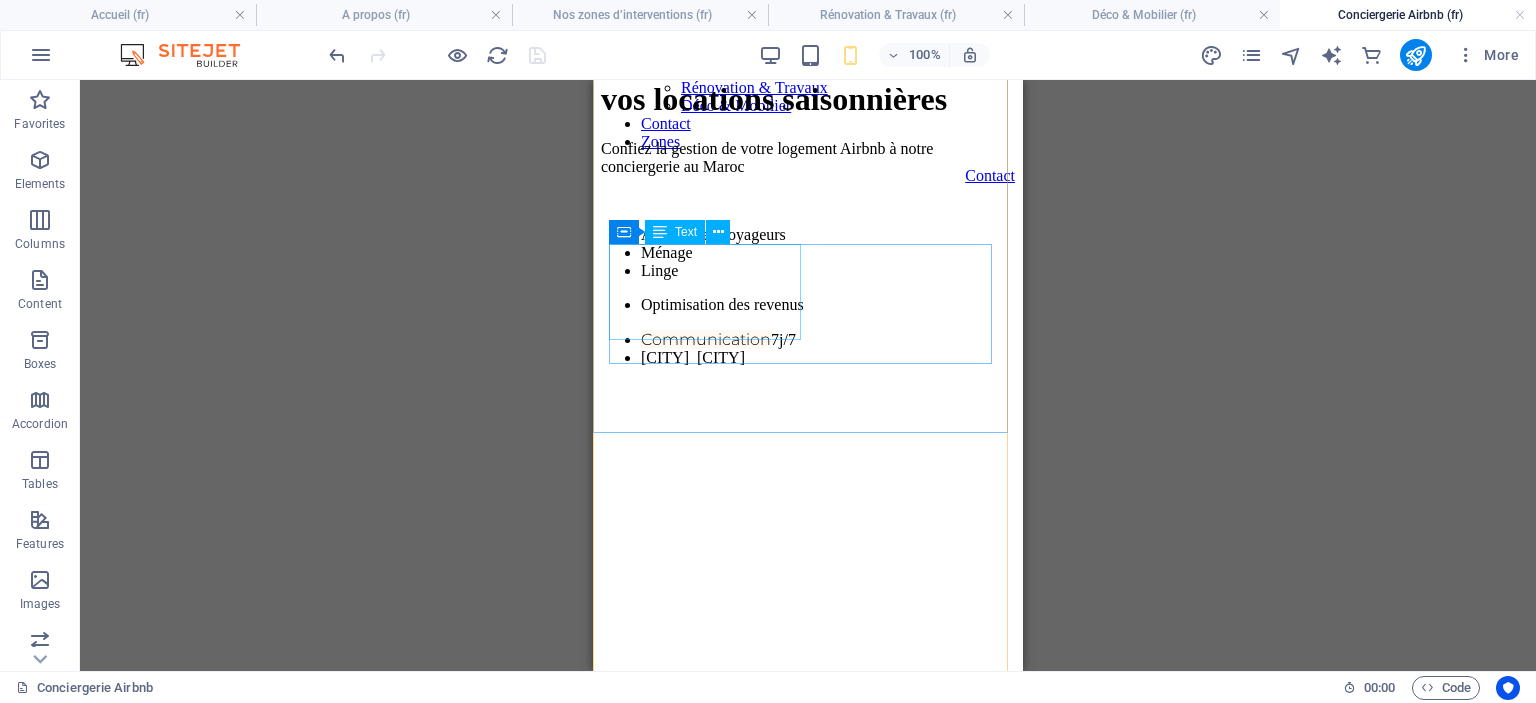 click on "Accueil des voyageurs Ménage Linge" at bounding box center (808, 253) 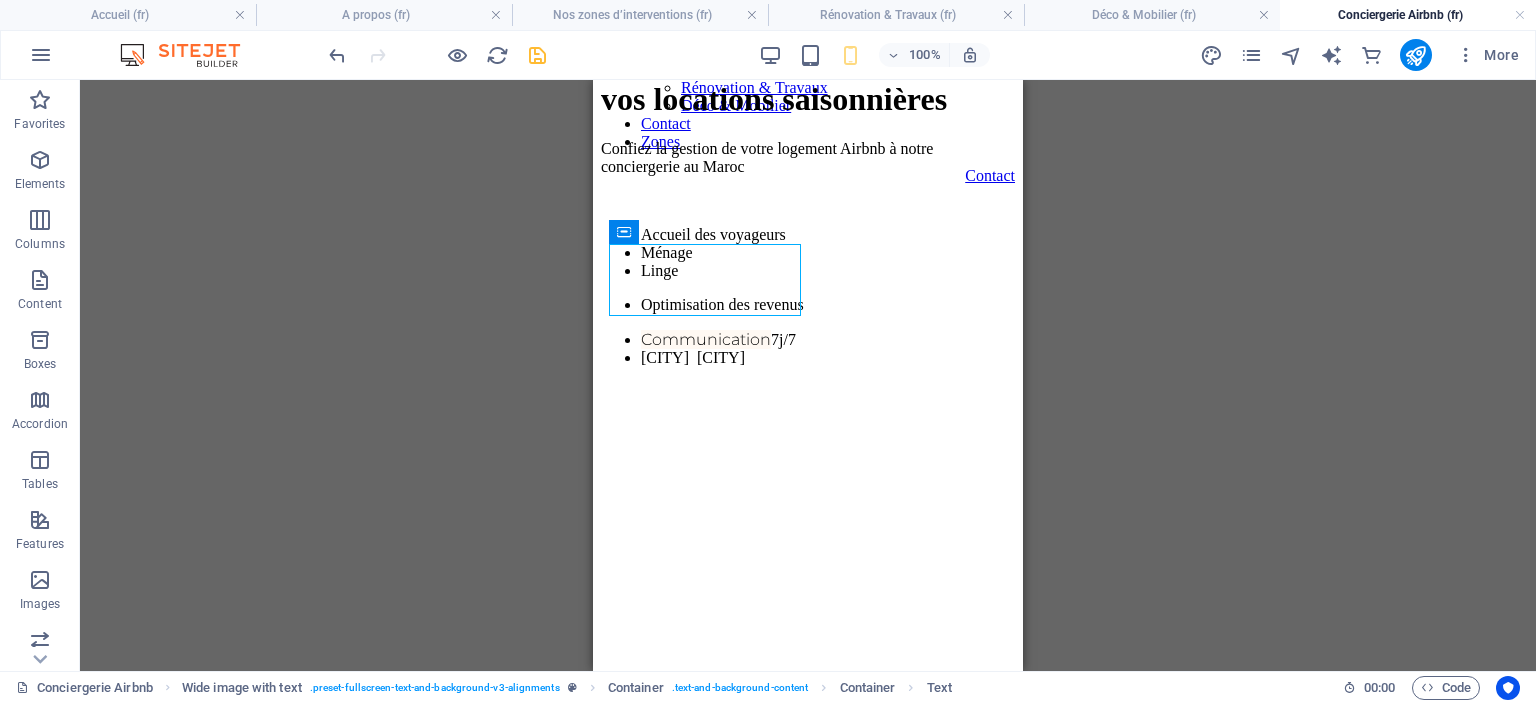 click on "Wide image with text   H1   Wide image with text   Wide image with text   Container   Text   Placeholder   Wide image with text   Wide image with text   Container   Text   Reference   Container   Container   Placeholder   Container   Text   Text   Container   Placeholder   Container   Container   Text   Container   Text" at bounding box center [808, 375] 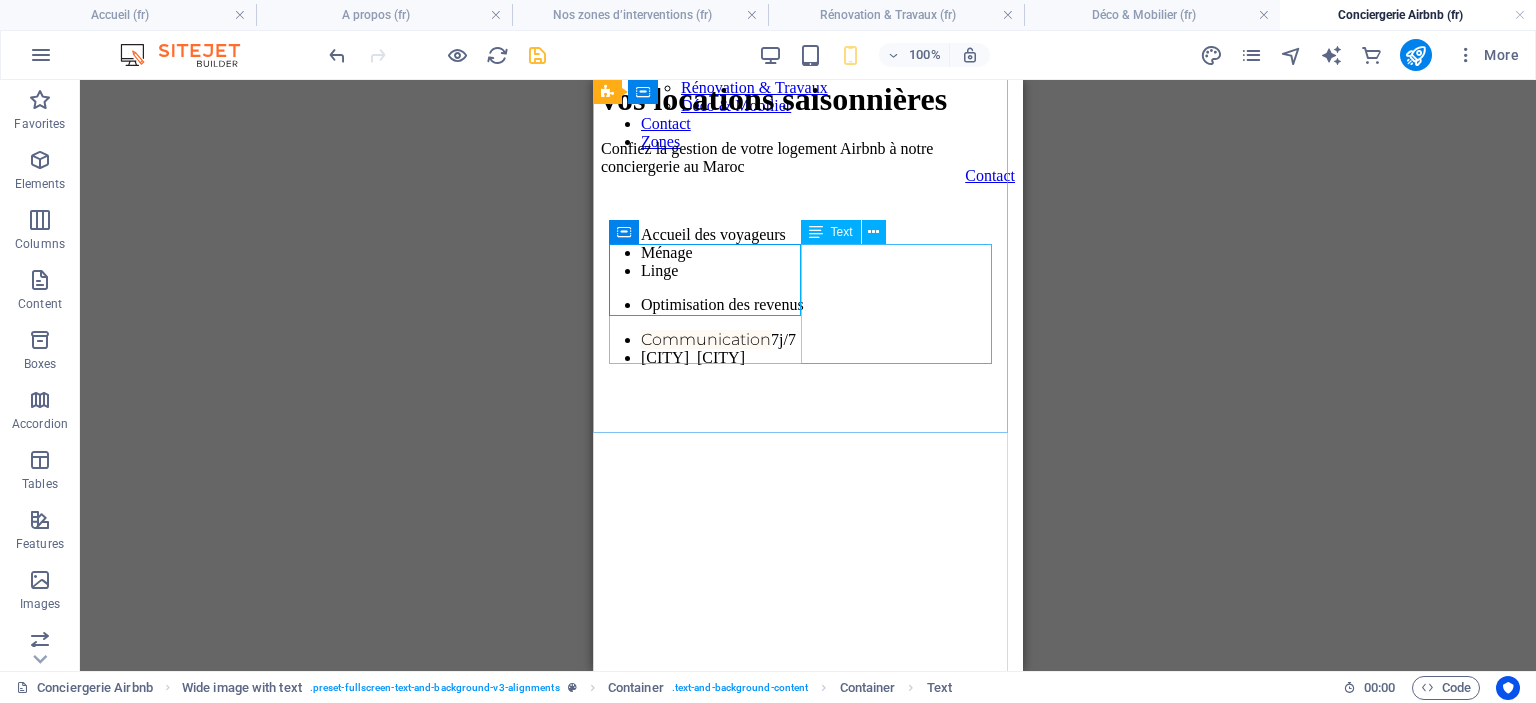 click on "Optimisation des revenus  Communication  7j/7 Casablanca & Marrakech" at bounding box center [808, 331] 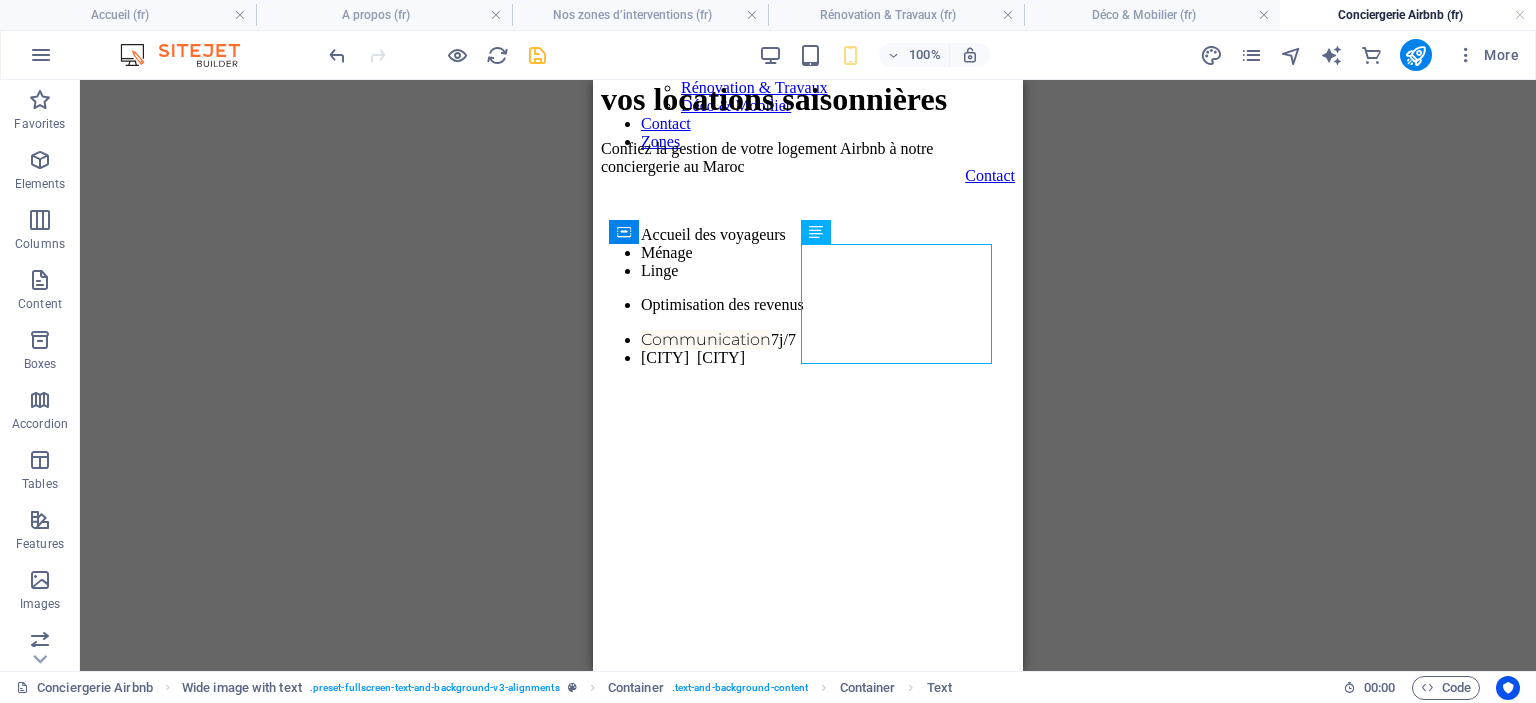 click on "Wide image with text   H1   Wide image with text   Wide image with text   Container   Text   Placeholder   Wide image with text   Wide image with text   Container   Text   Reference   Container   Container   Placeholder   Container   Text   Text   Container   Placeholder   Container   Container   Text   Container   Text" at bounding box center (808, 375) 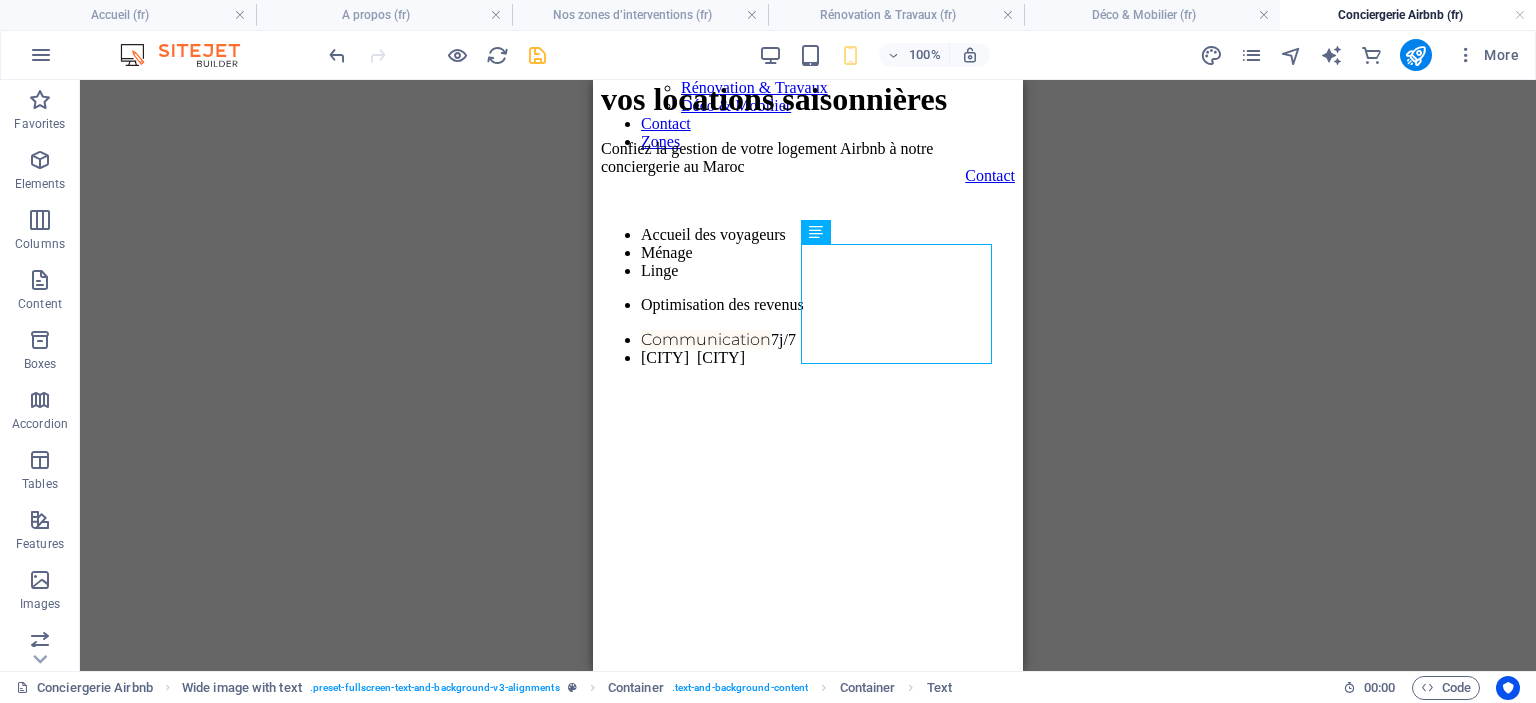 click on "Wide image with text   H1   Wide image with text   Wide image with text   Container   Text   Placeholder   Wide image with text   Wide image with text   Container   Text   Reference   Container   Container   Placeholder   Text   Text   Container   Placeholder   Container   Container   Text   Container   Text" at bounding box center [808, 375] 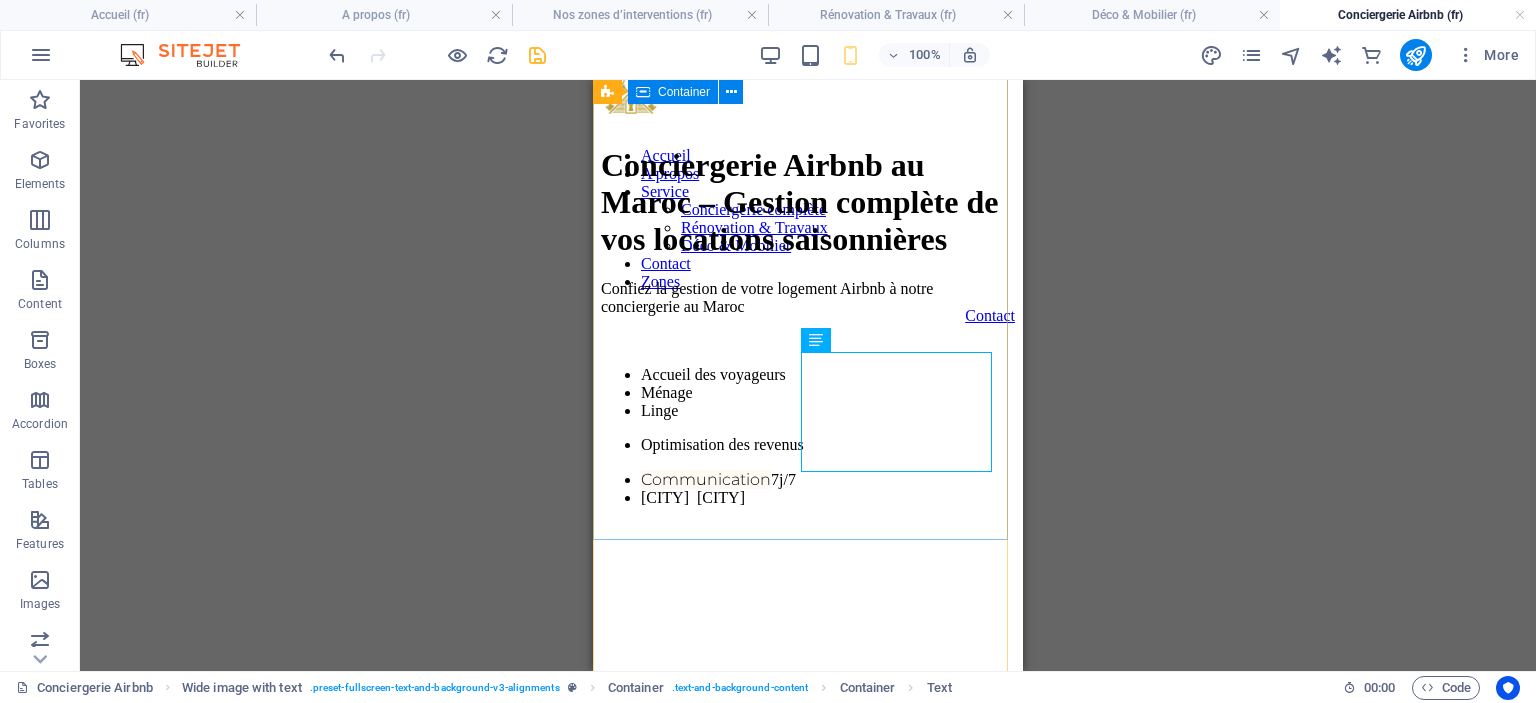 scroll, scrollTop: 0, scrollLeft: 0, axis: both 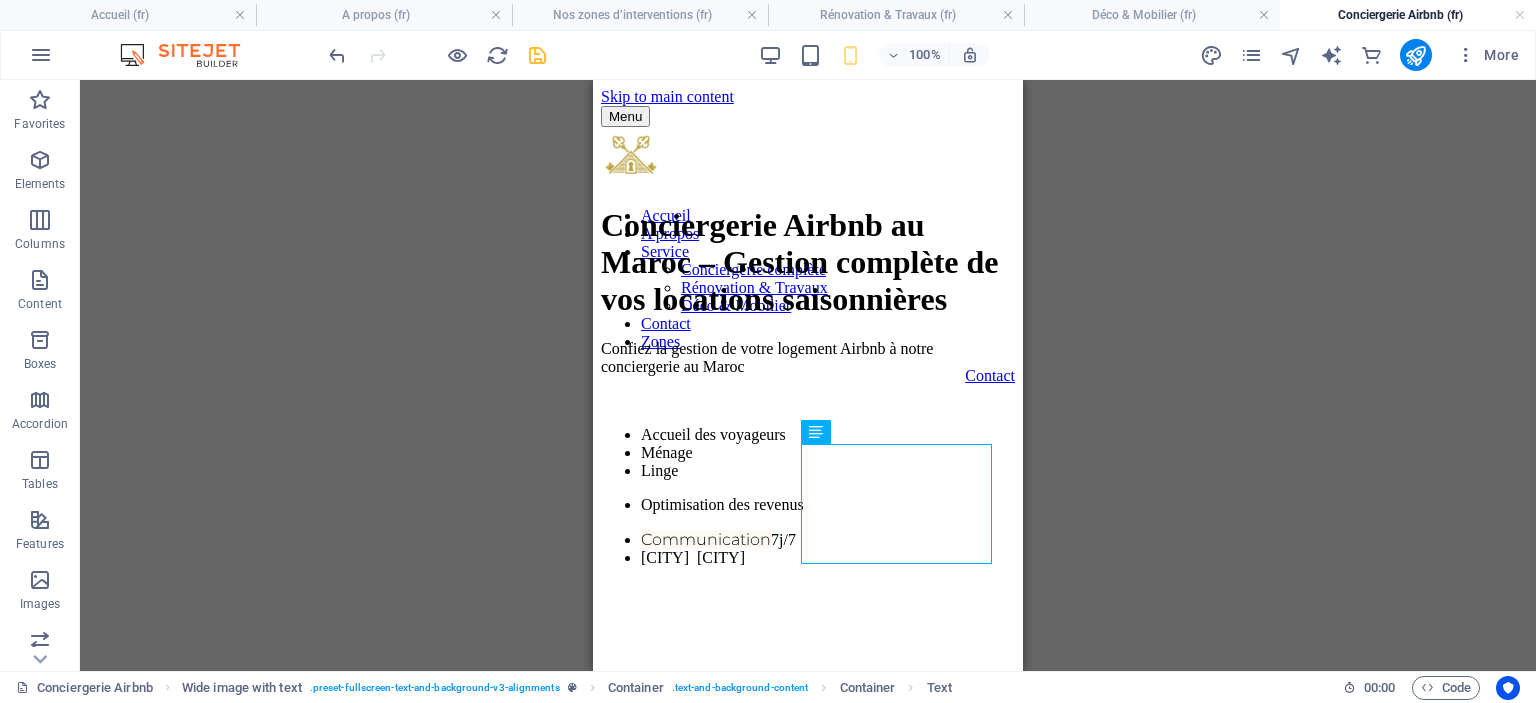 click on "Wide image with text   H1   Wide image with text   Container   Text   Placeholder   Wide image with text   Wide image with text   Container   Text   Reference   Container   Container   Placeholder   Container   Text   Text   Container   Placeholder   Container   Container   Text   Container   Text" at bounding box center (808, 375) 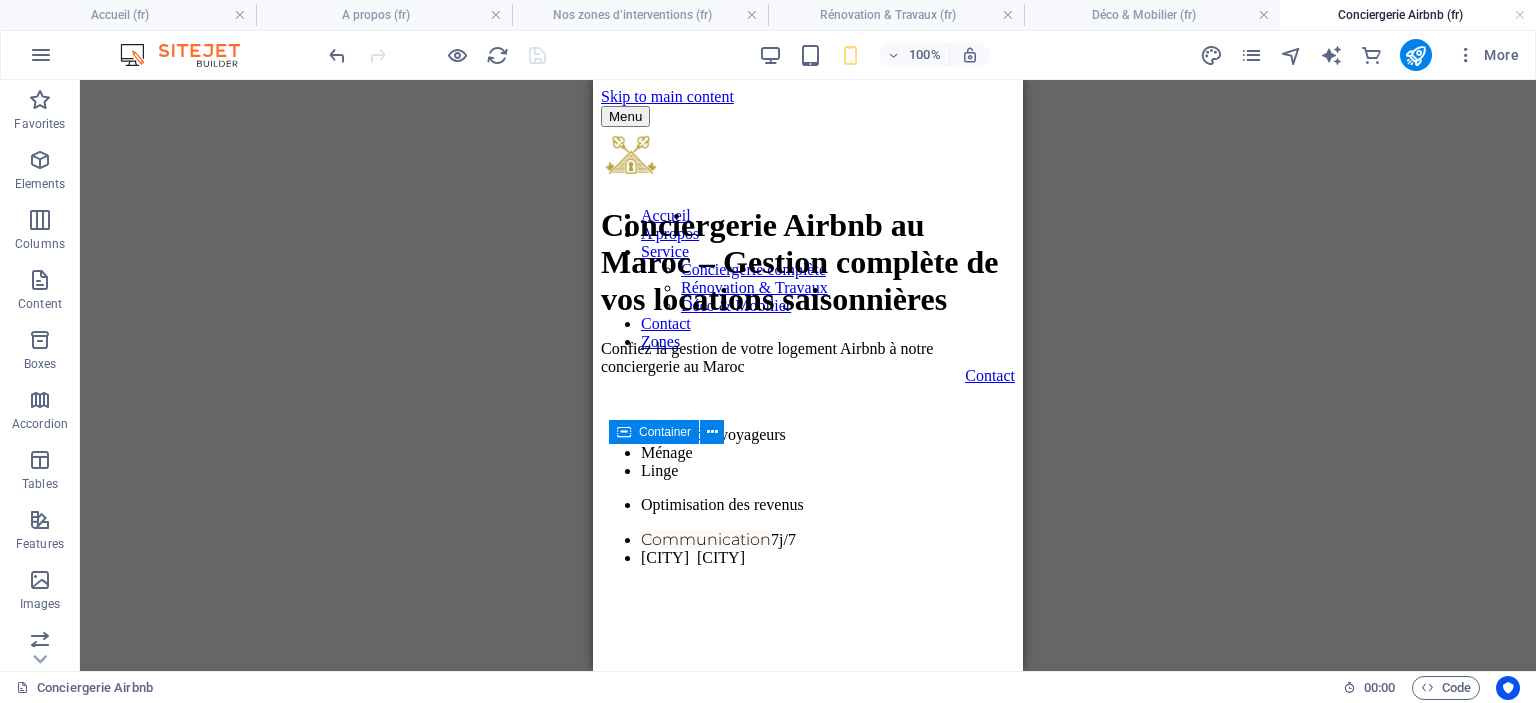 click on "H1   Wide image with text   Container   Text   Placeholder   Wide image with text   Wide image with text   Container   Text   Reference   Container   Container   Placeholder   Container   Text   Text   Container   Placeholder   Container   Container   Text   Container   Text" at bounding box center (808, 375) 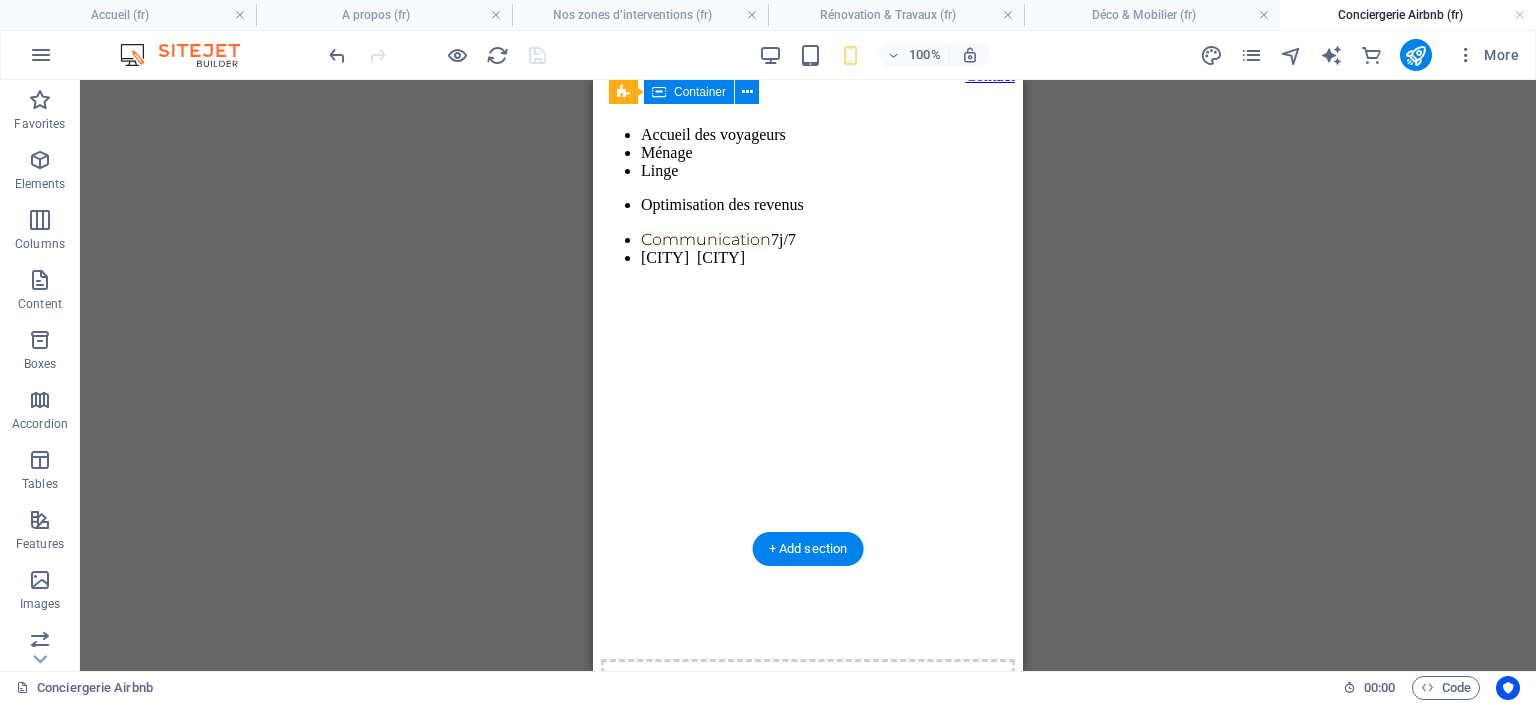 scroll, scrollTop: 200, scrollLeft: 0, axis: vertical 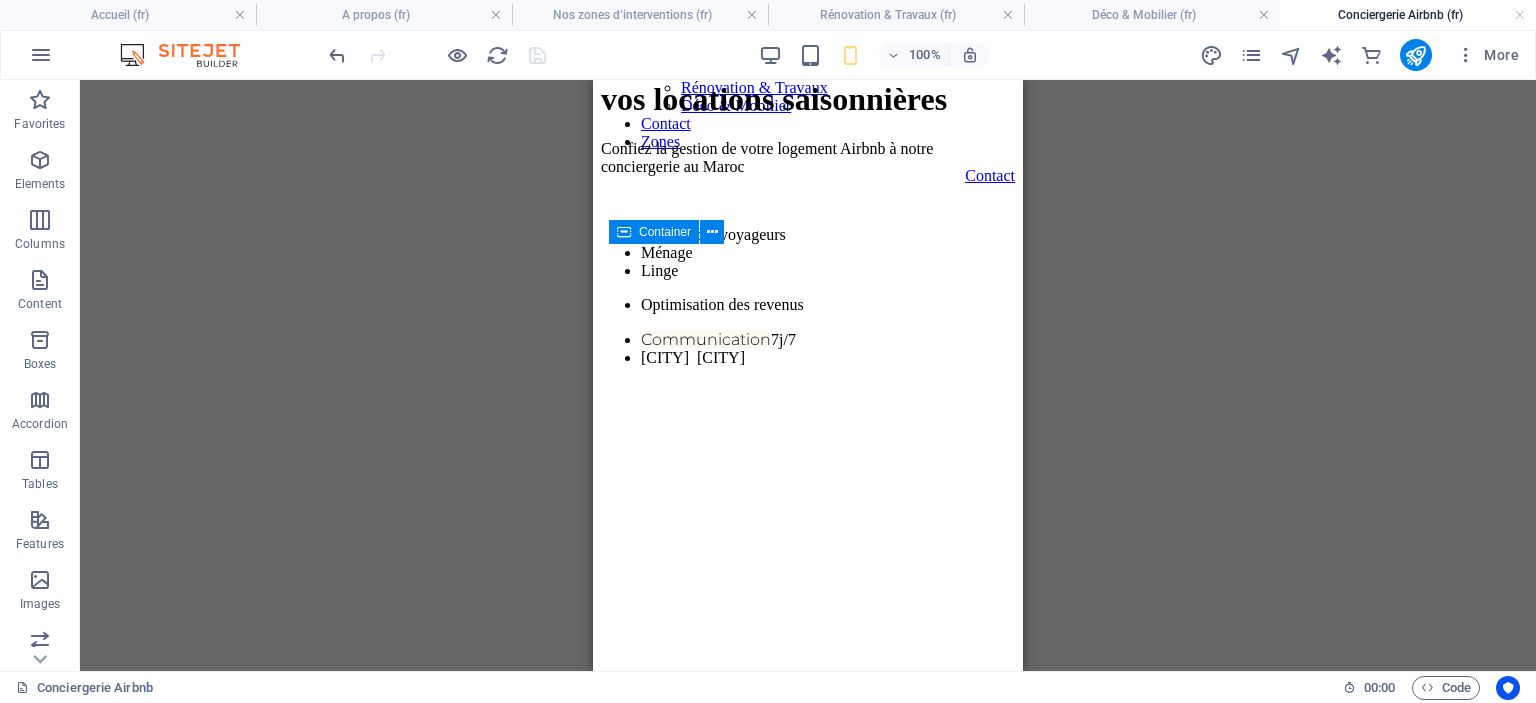 click on "H1   Wide image with text   Wide image with text   Container   Text   Placeholder   Wide image with text   Wide image with text   Container   Text   Reference   Container   Container   Placeholder   Container   Text   Text   Container   Placeholder   Container   Container   Text   Container   Text" at bounding box center [808, 375] 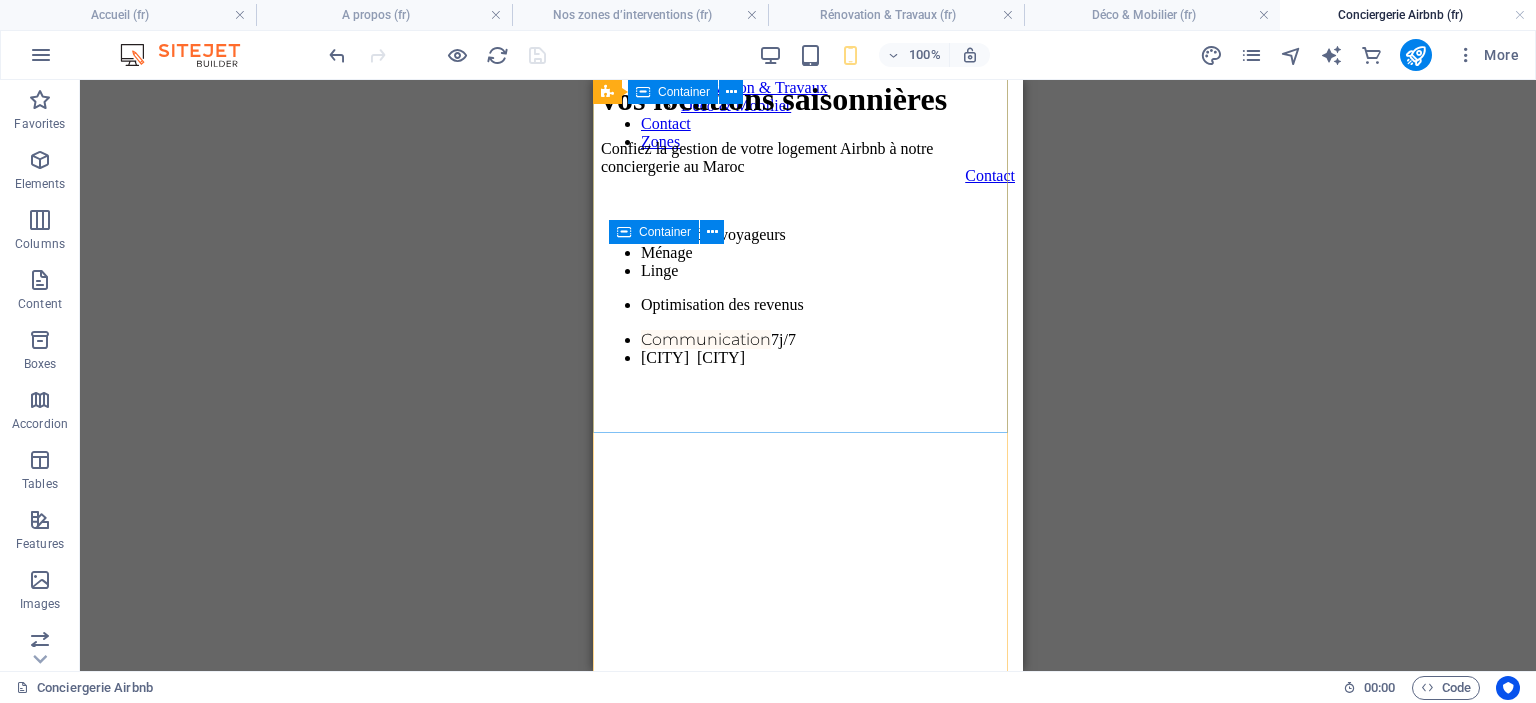 scroll, scrollTop: 0, scrollLeft: 0, axis: both 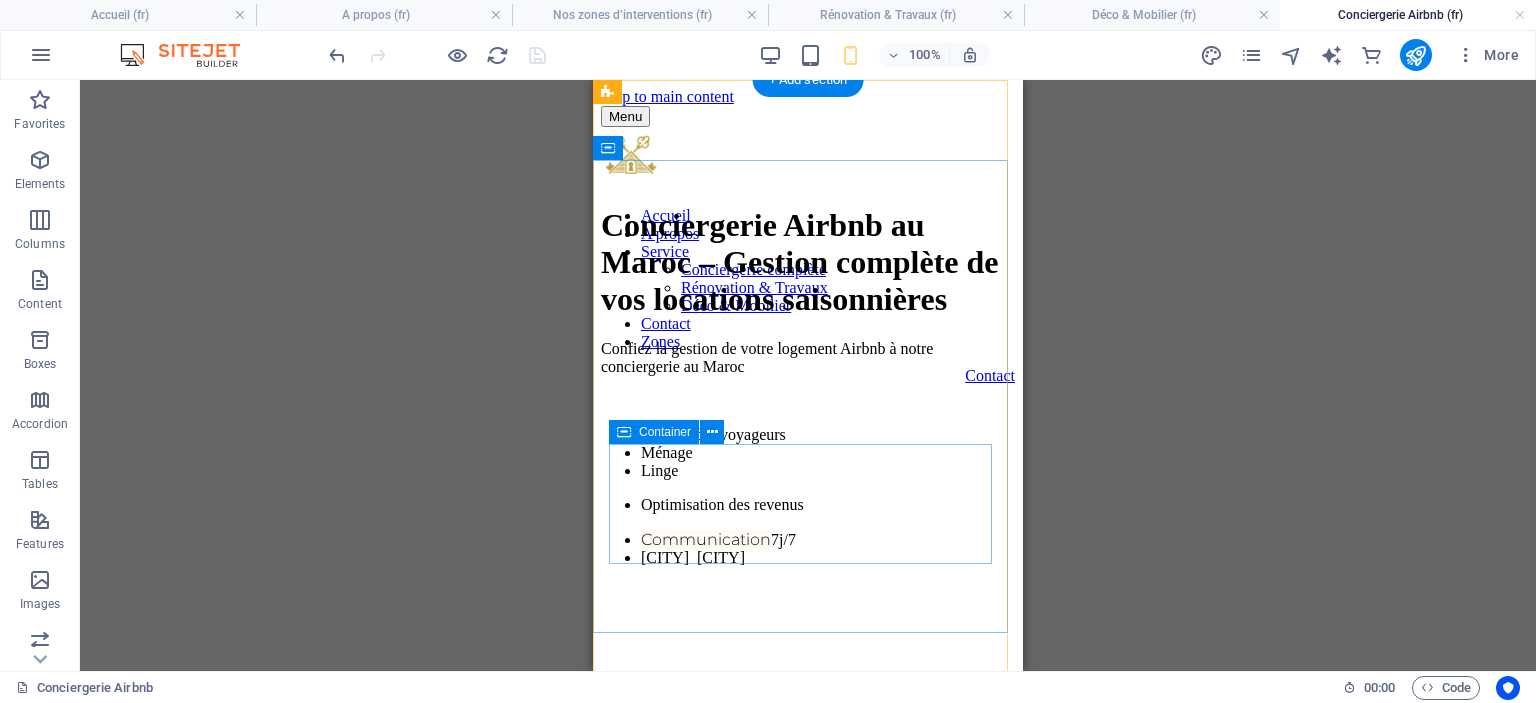 click on "Accueil des voyageurs Ménage Linge Optimisation des revenus  Communication  7j/7 Casablanca & Marrakech" at bounding box center (808, 496) 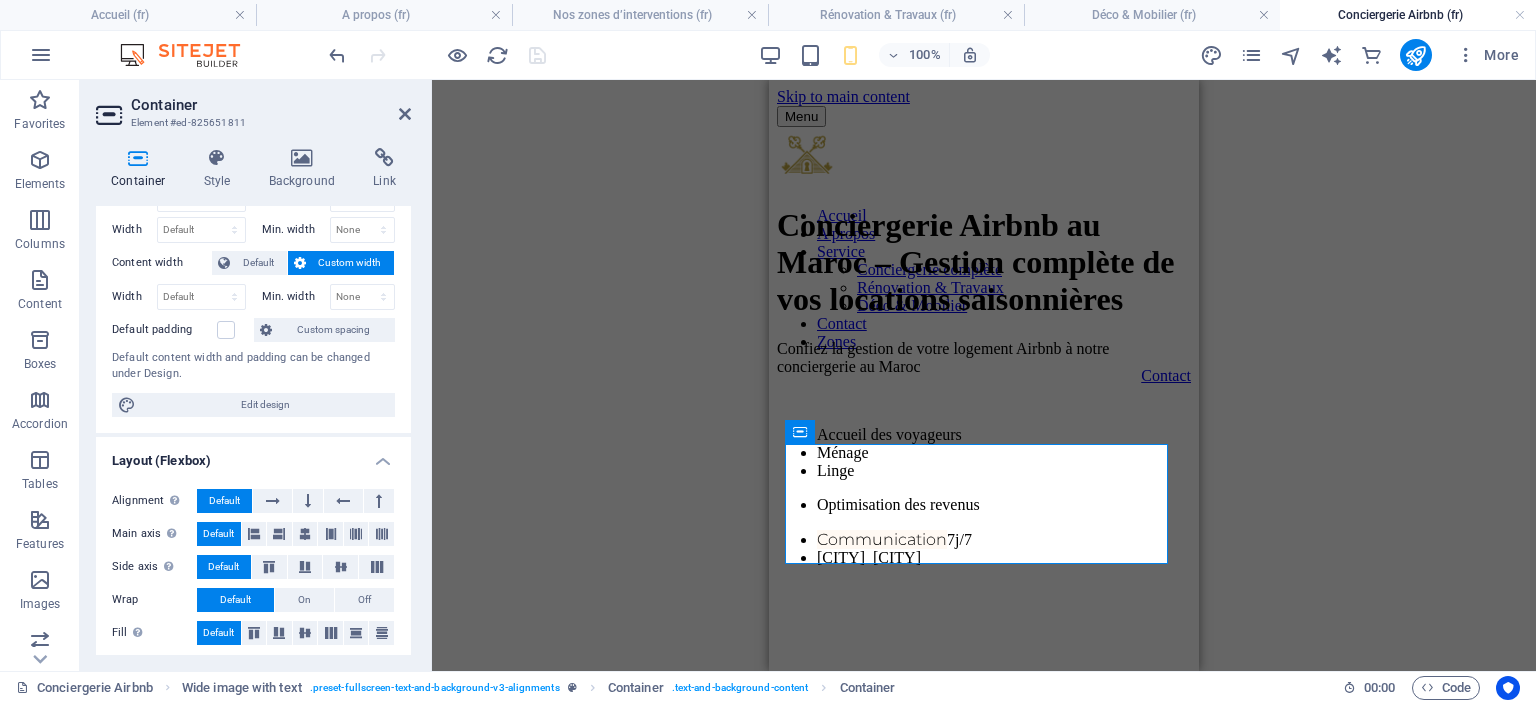scroll, scrollTop: 100, scrollLeft: 0, axis: vertical 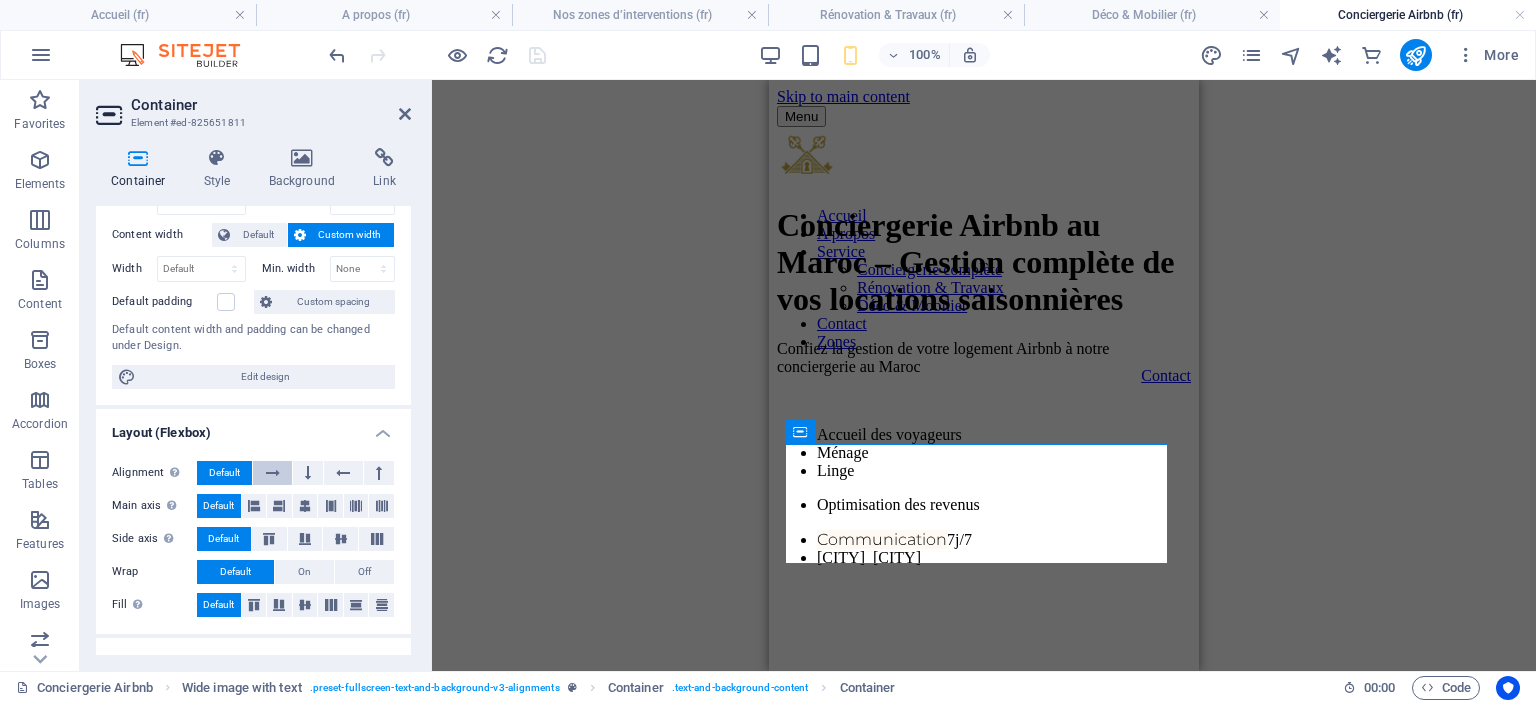 click at bounding box center [273, 473] 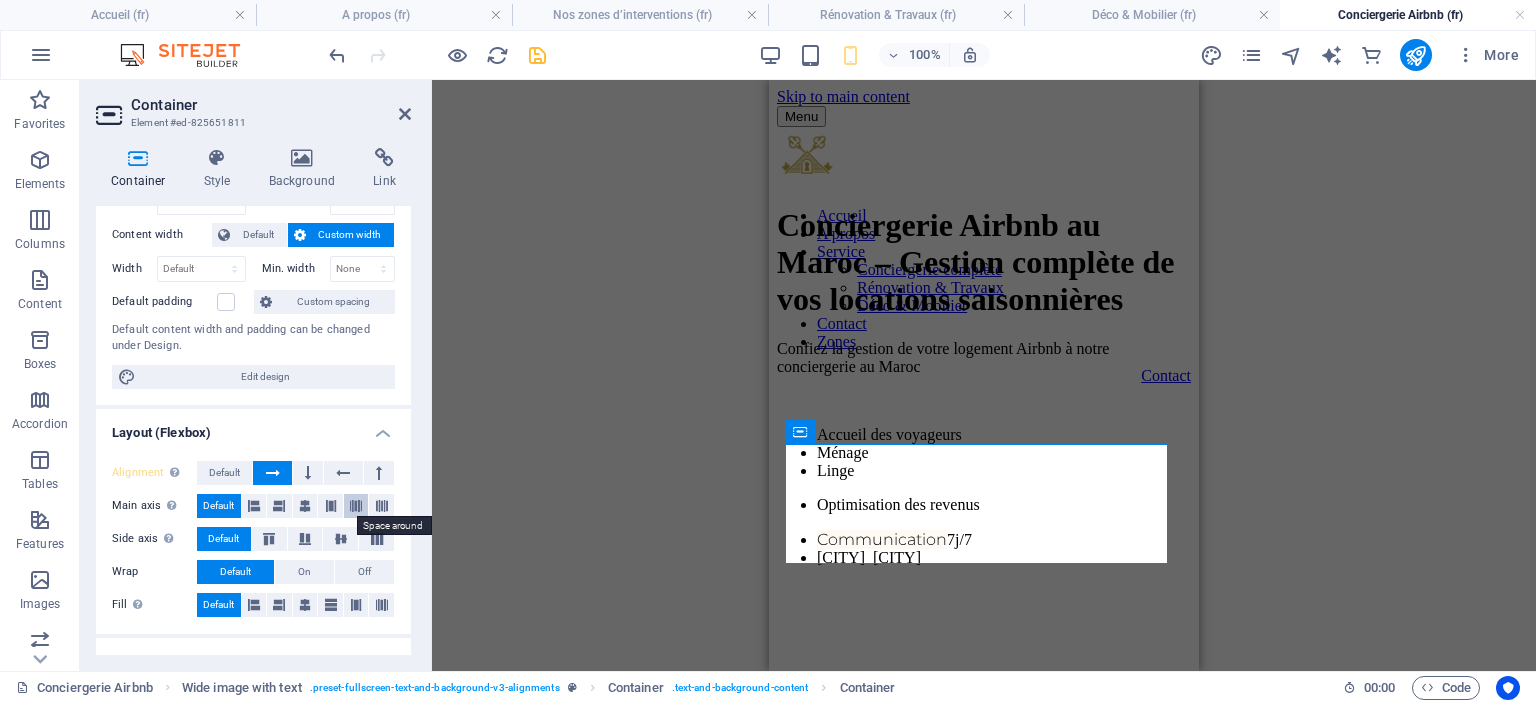 click at bounding box center (356, 506) 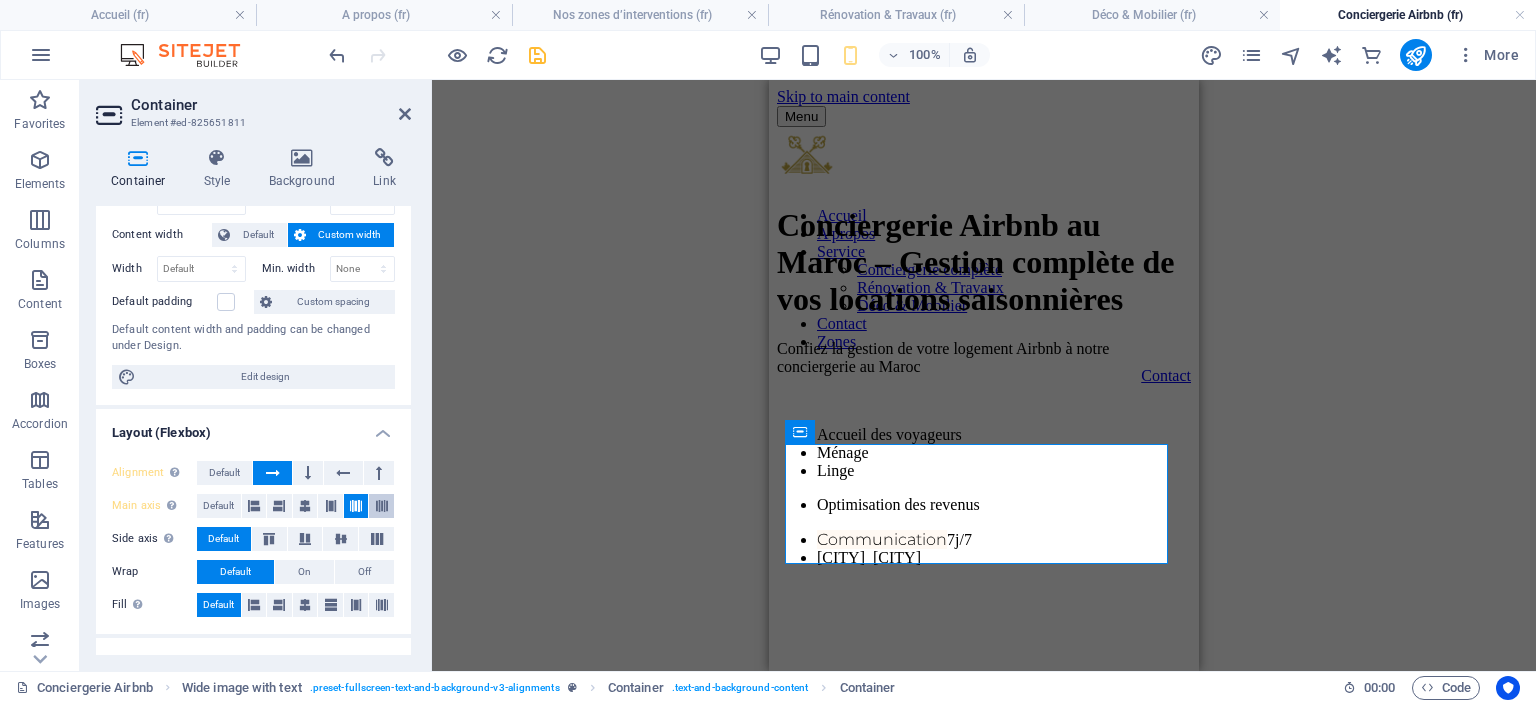 click at bounding box center (382, 506) 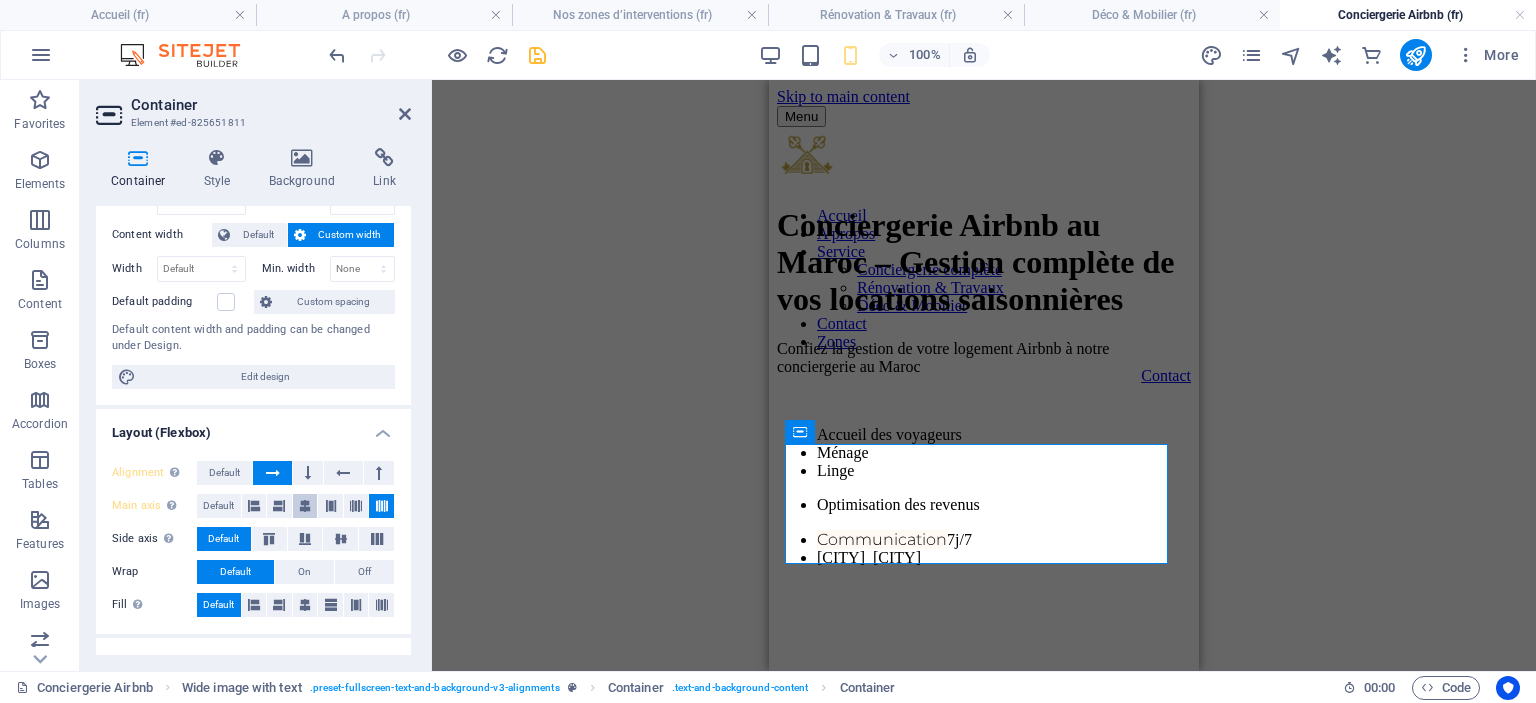 click at bounding box center [305, 506] 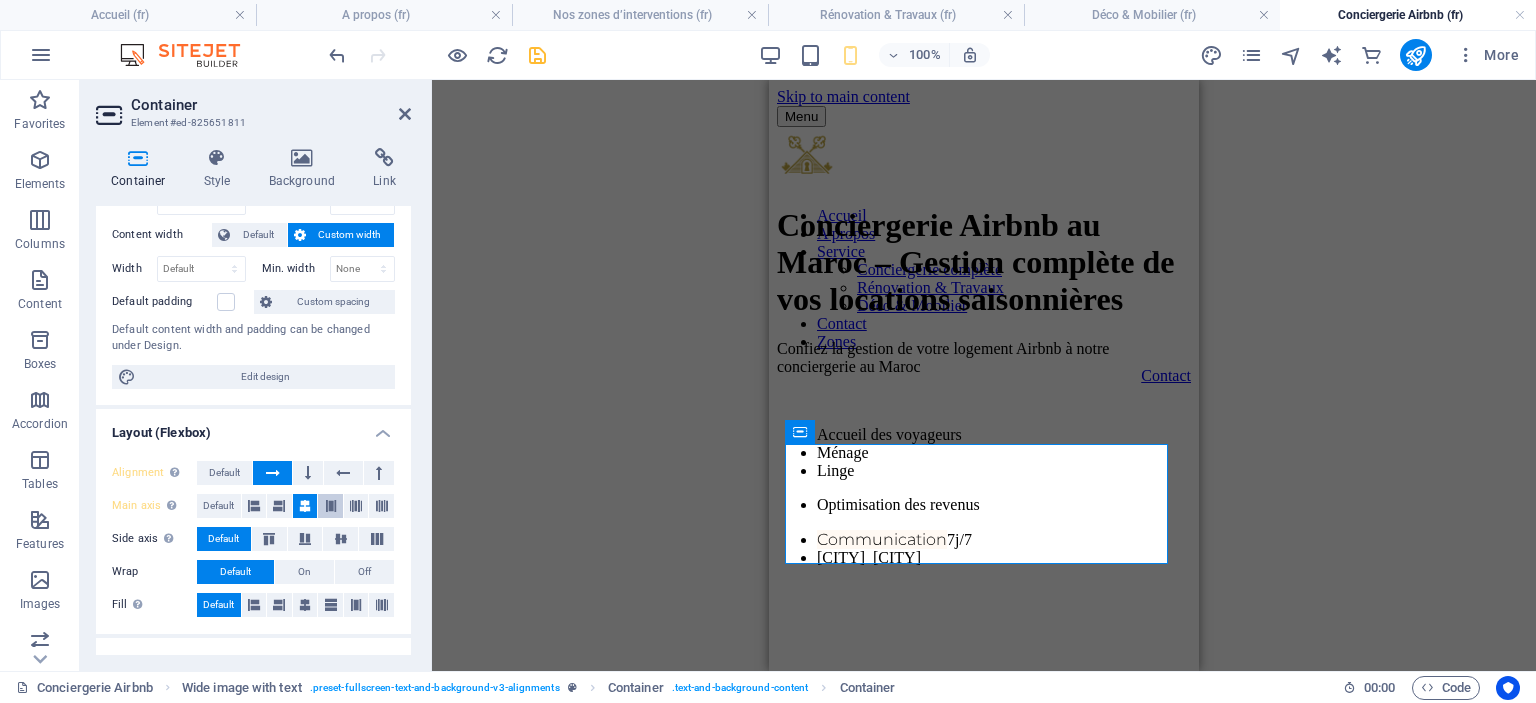 click at bounding box center [331, 506] 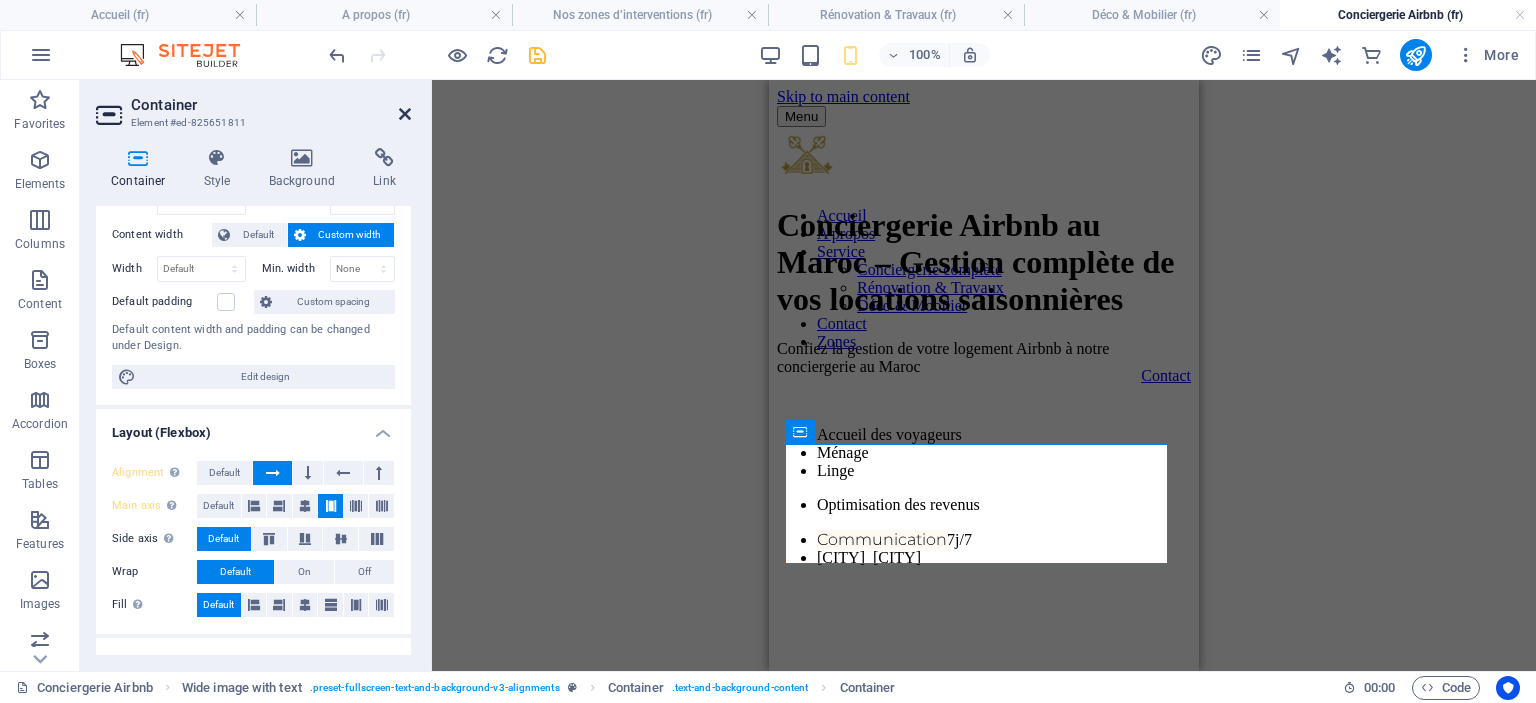 click at bounding box center [405, 114] 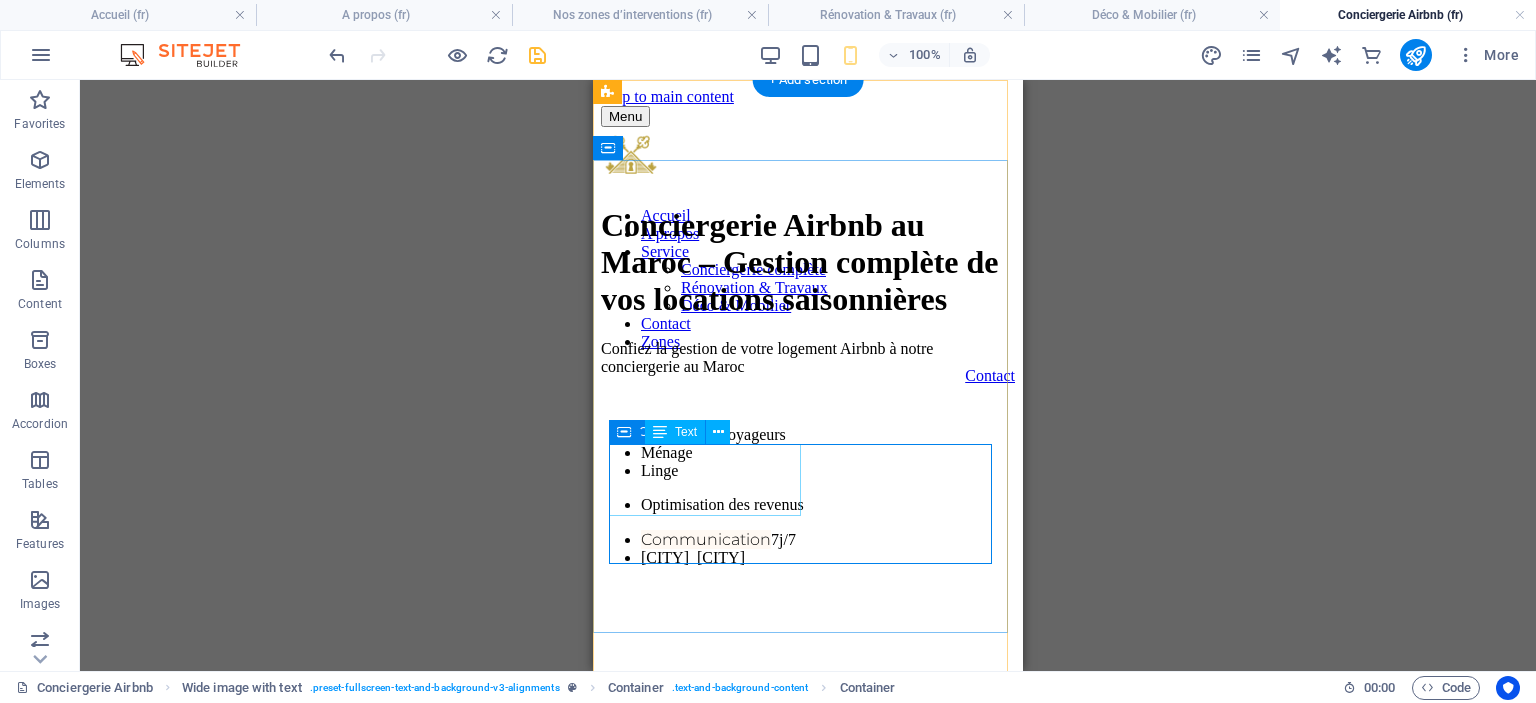 click on "Accueil des voyageurs Ménage Linge" at bounding box center (808, 453) 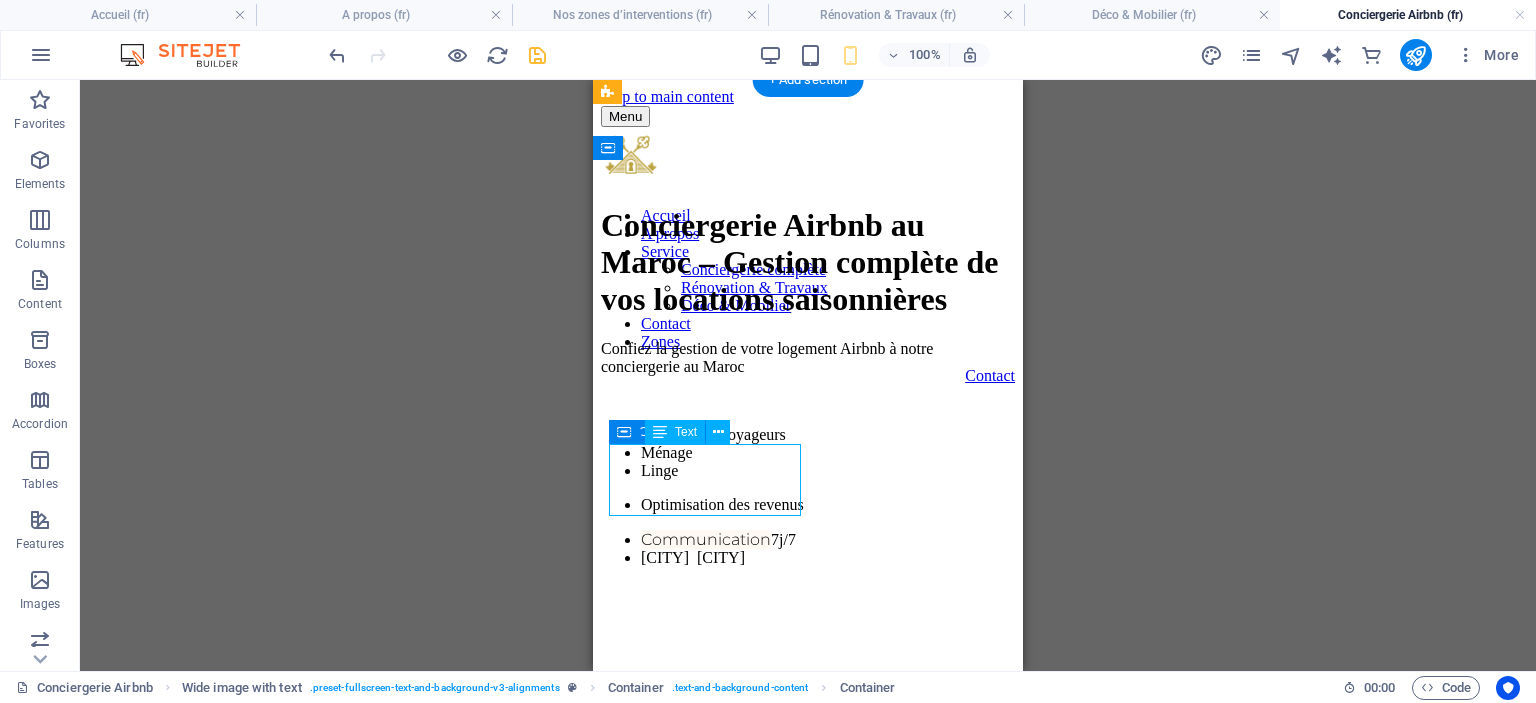 click on "Accueil des voyageurs Ménage Linge" at bounding box center (808, 453) 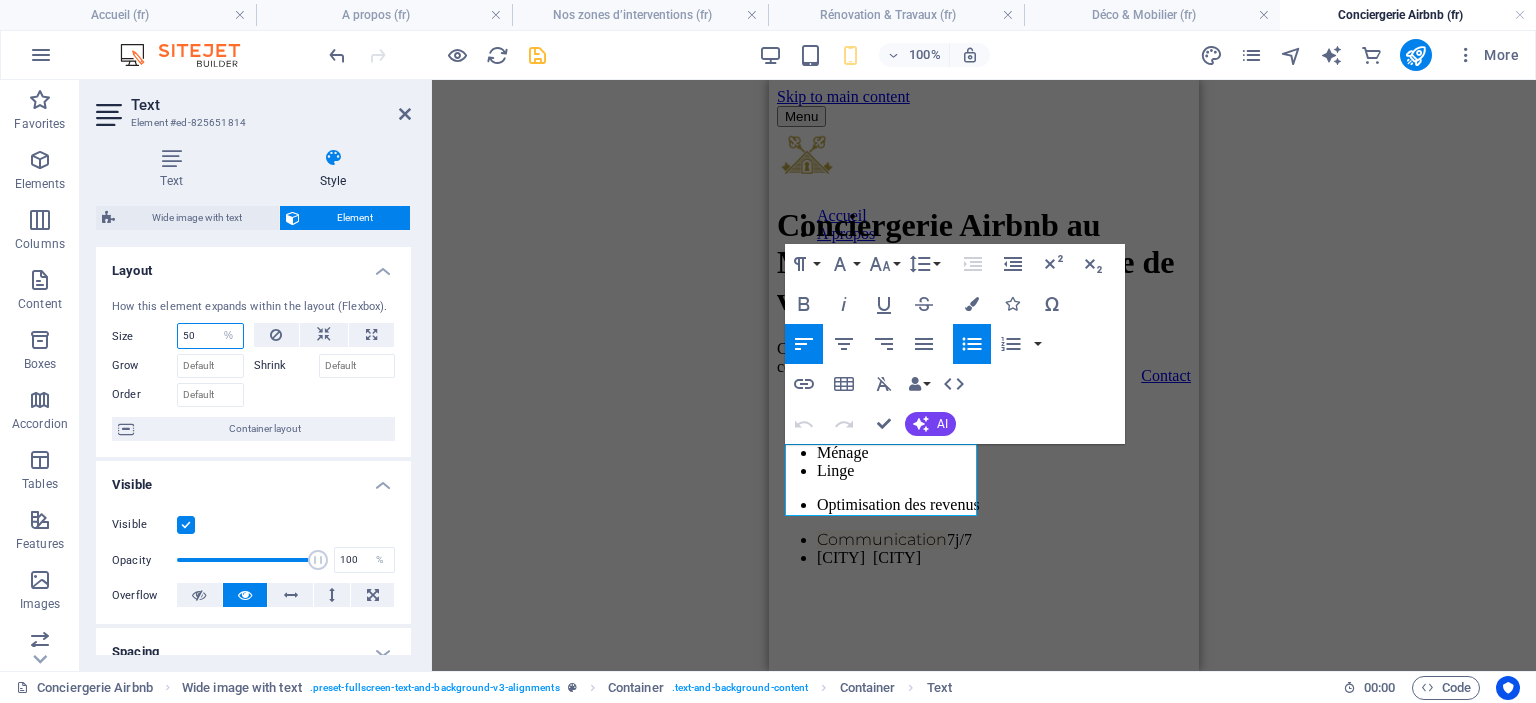 click on "50" at bounding box center (210, 336) 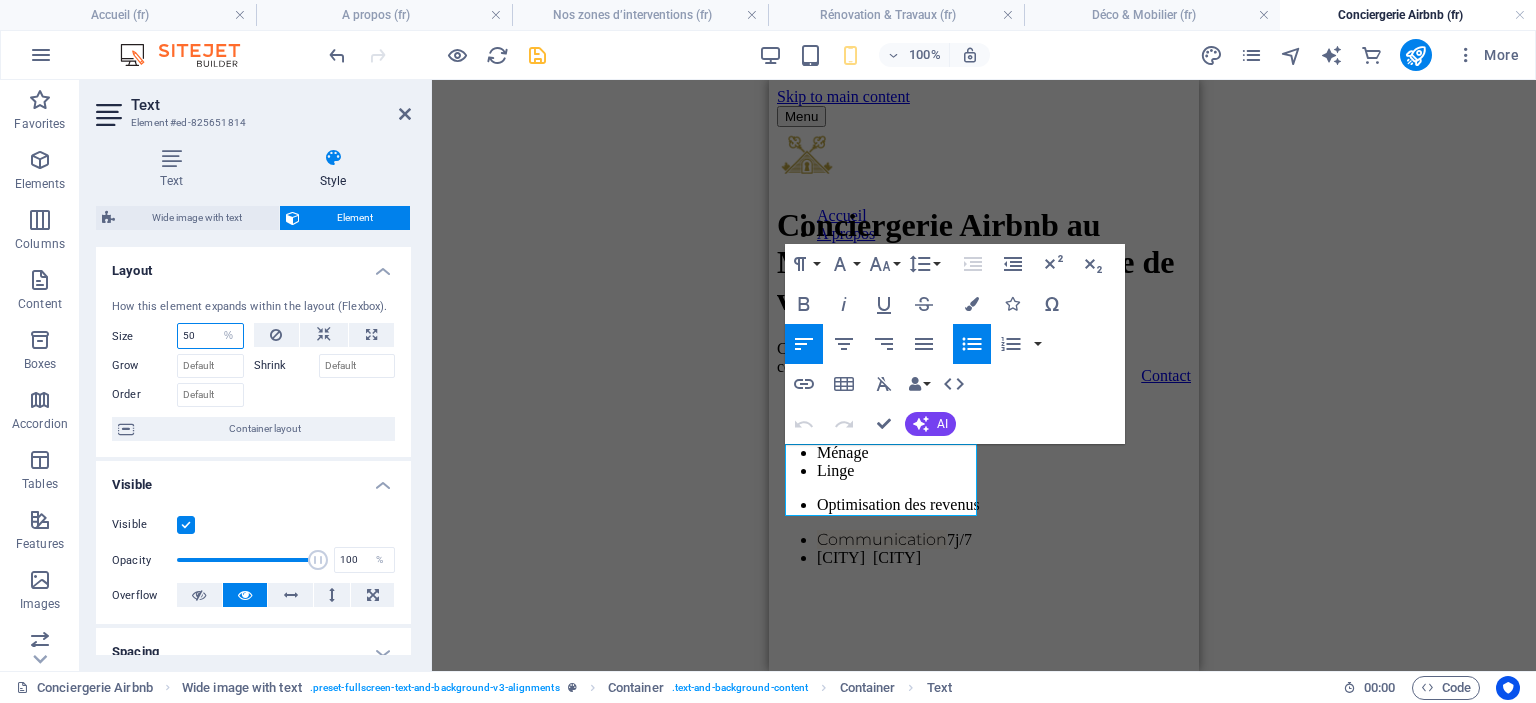 click on "50" at bounding box center (210, 336) 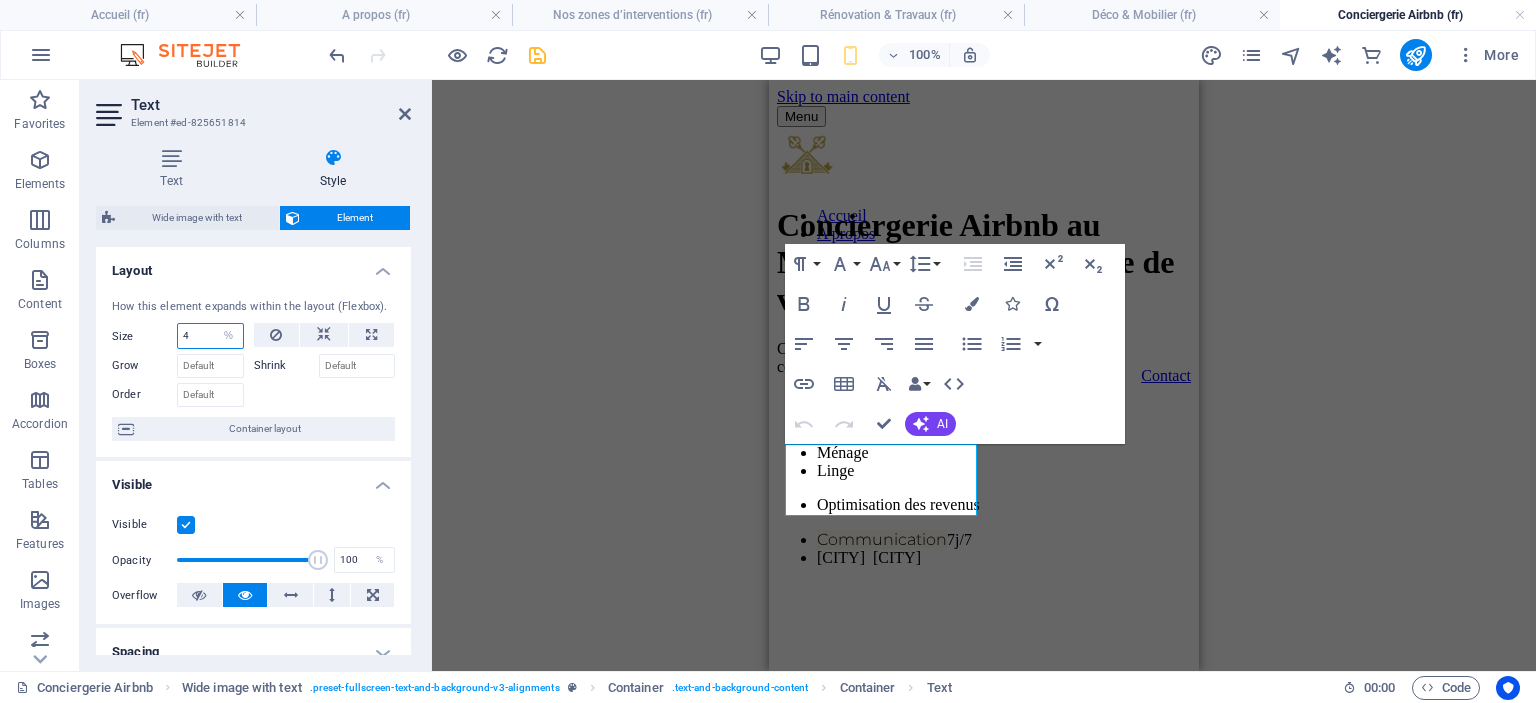 type on "48" 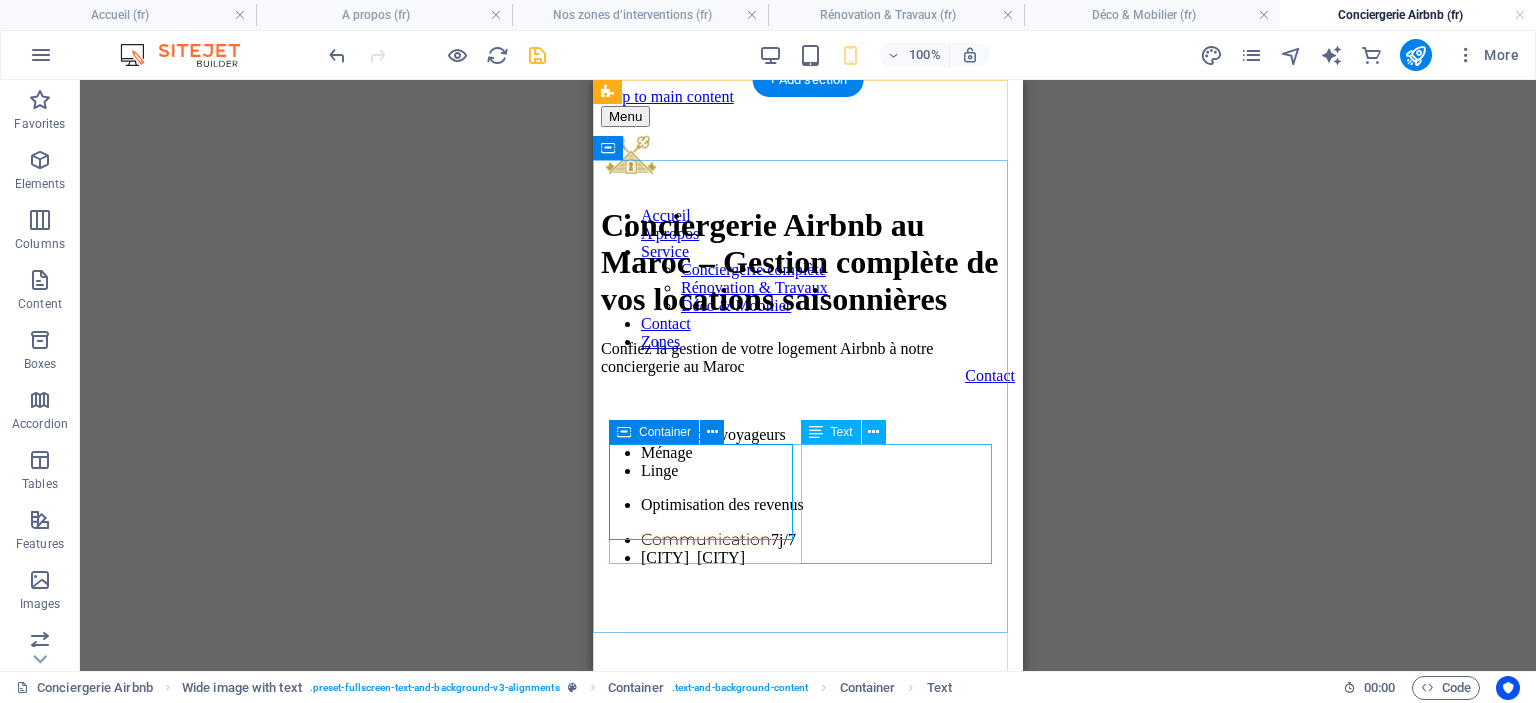 click on "Optimisation des revenus  Communication  7j/7 Casablanca & Marrakech" at bounding box center [808, 531] 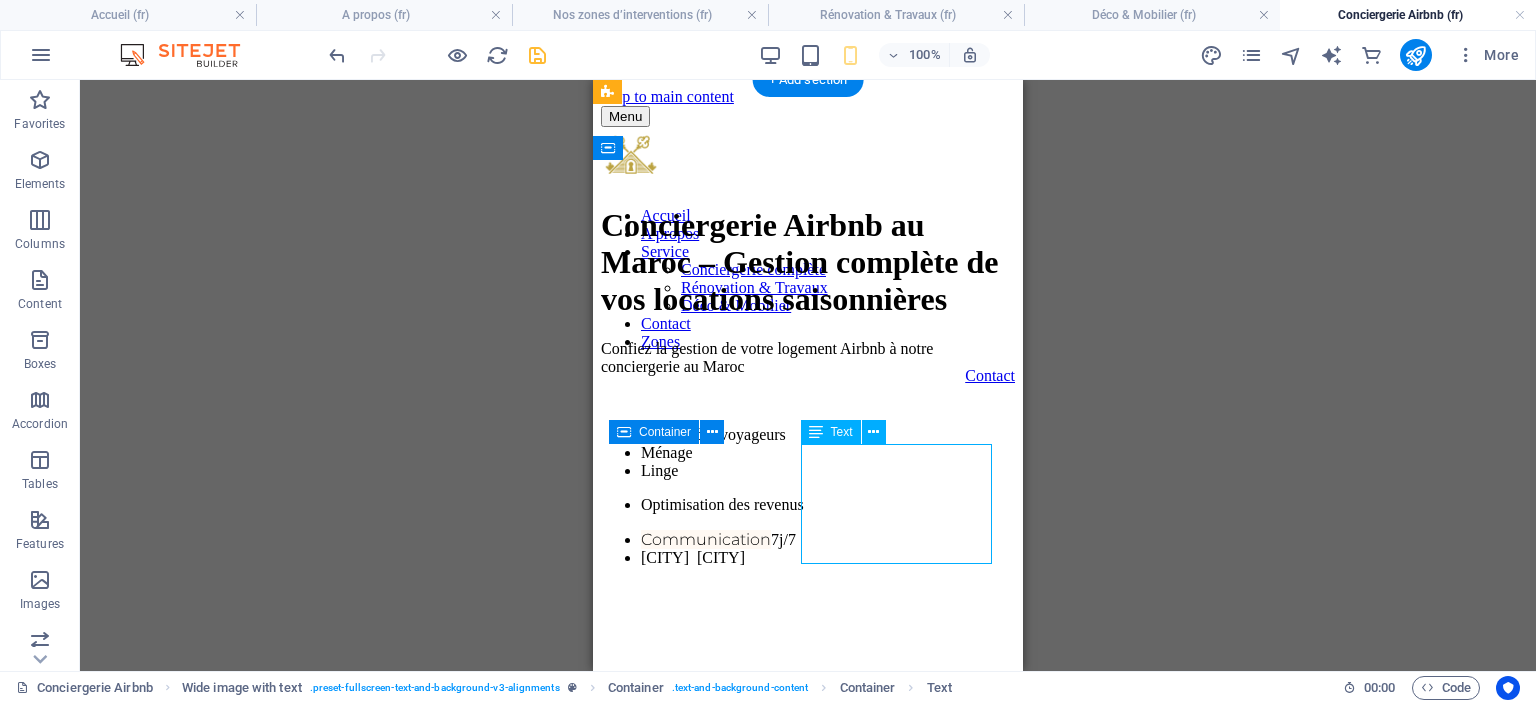 click on "Optimisation des revenus  Communication  7j/7 Casablanca & Marrakech" at bounding box center [808, 531] 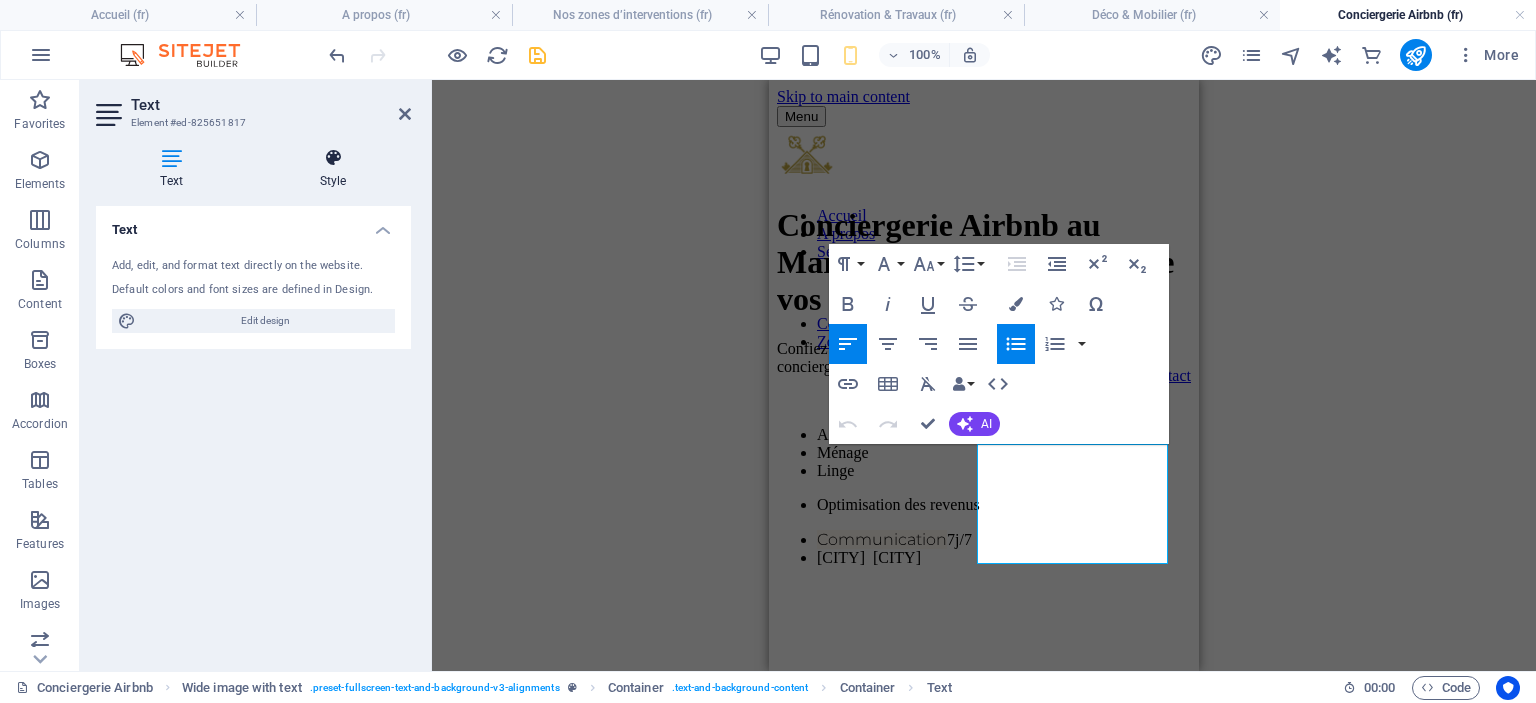 click at bounding box center (333, 158) 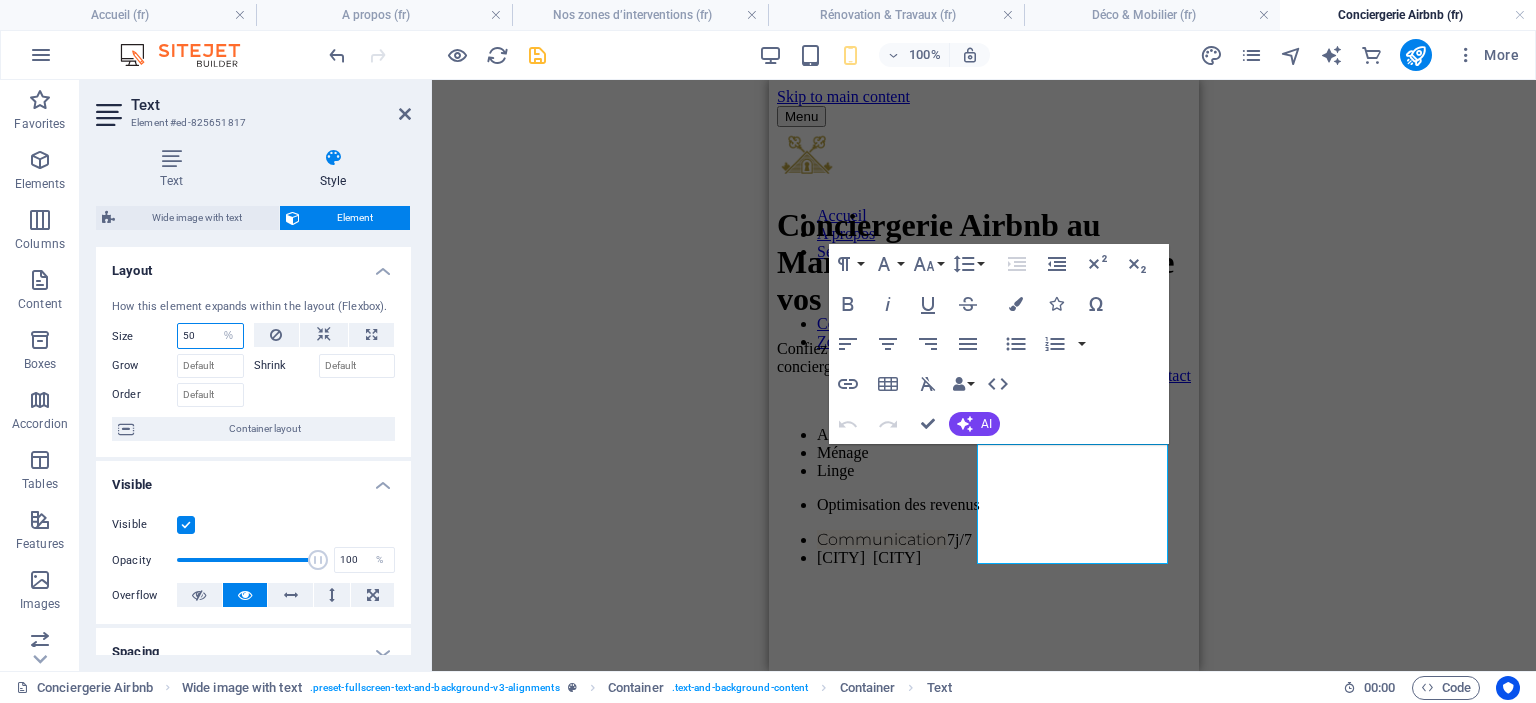 click on "50" at bounding box center [210, 336] 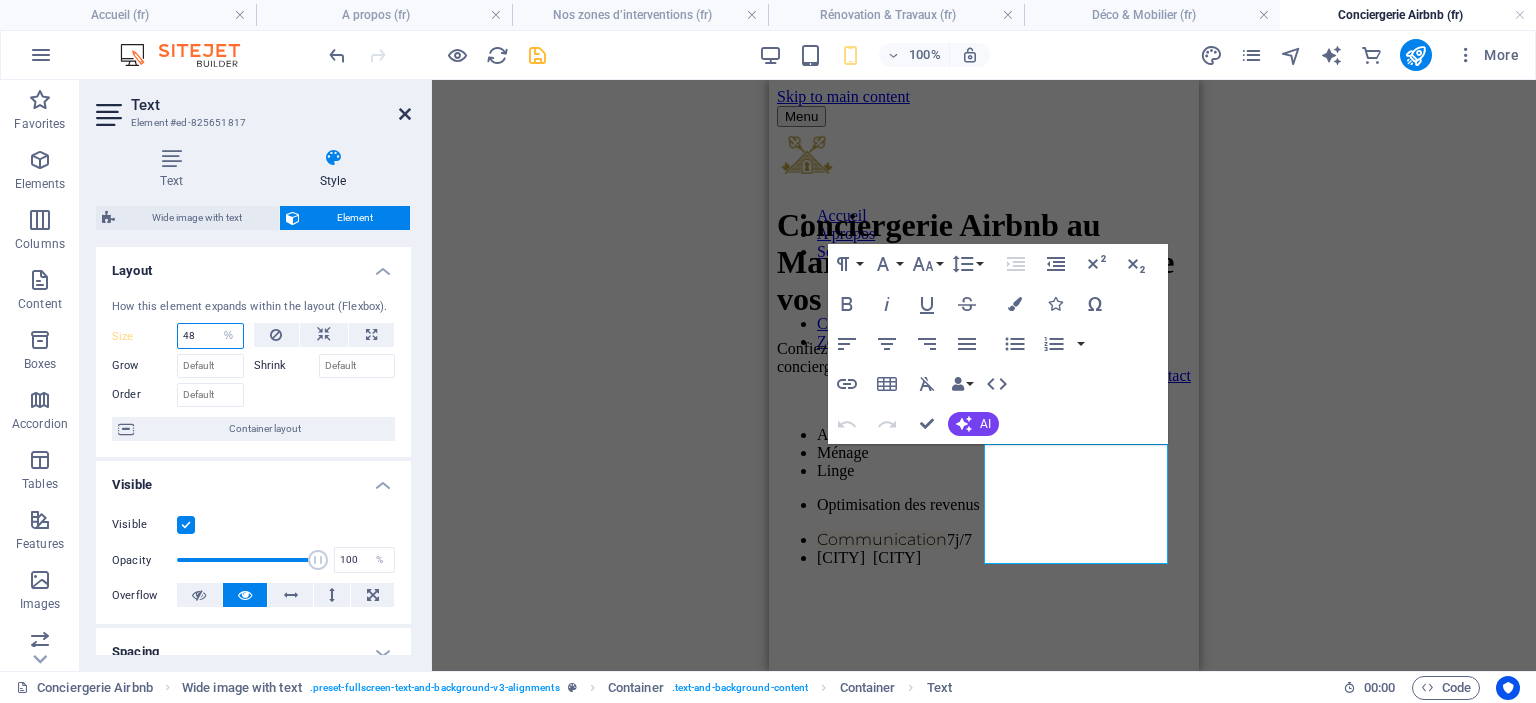 type on "48" 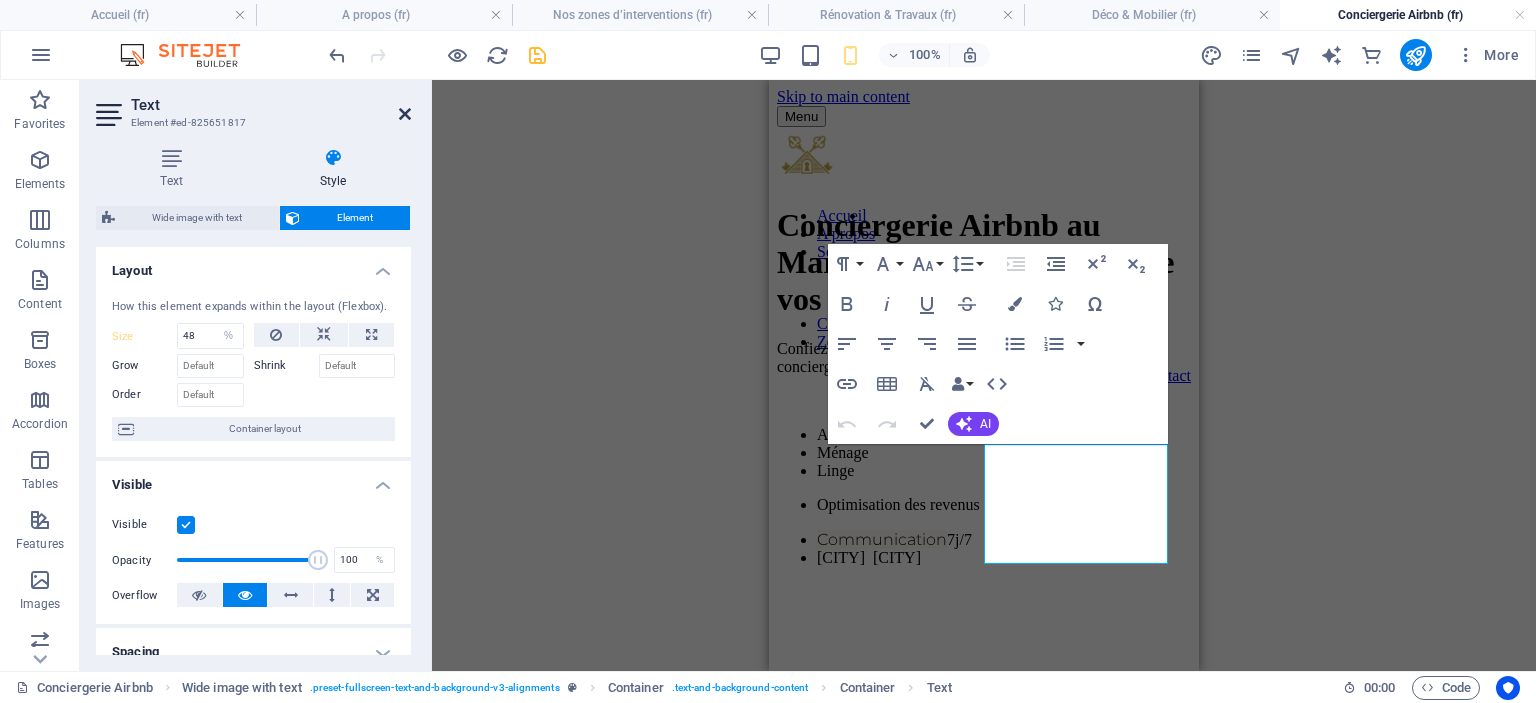 click at bounding box center (405, 114) 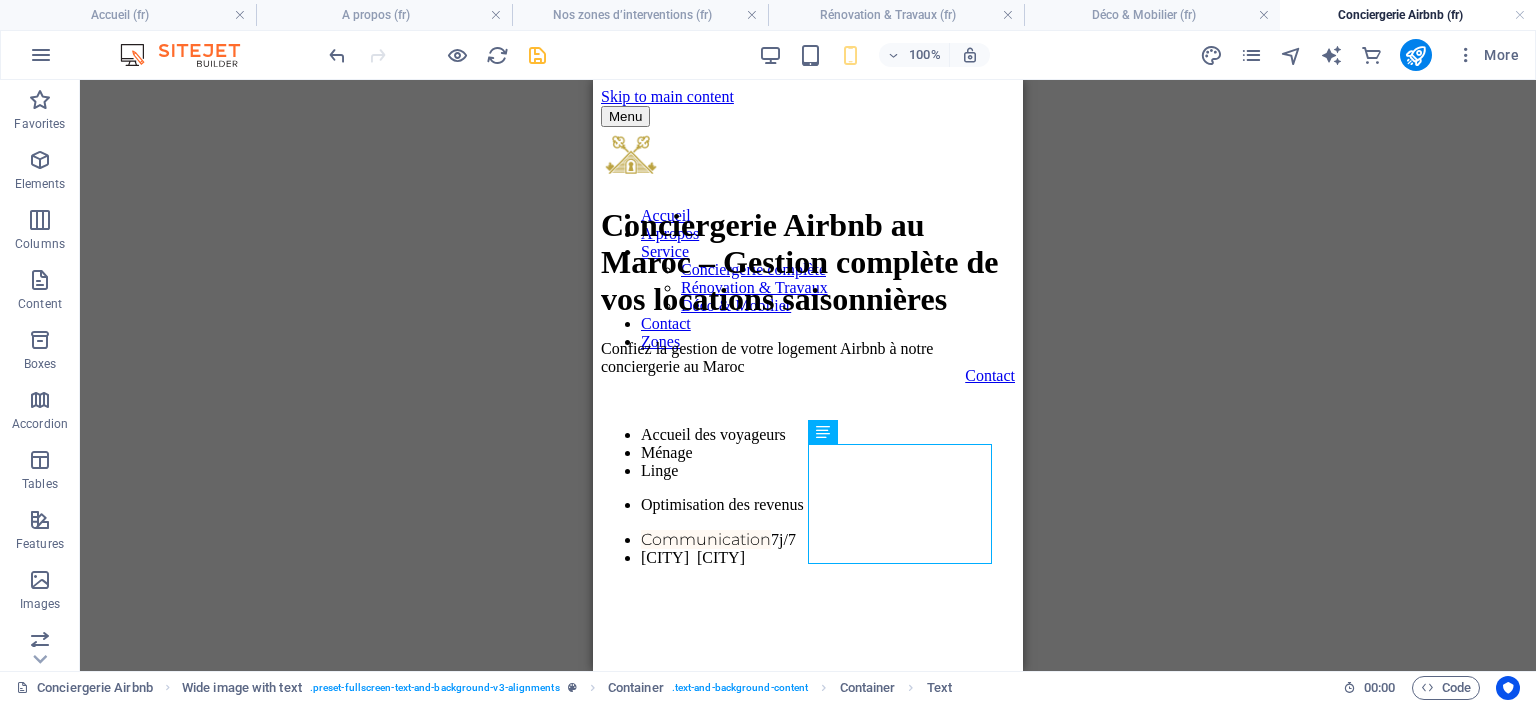click on "H1   Wide image with text   Container   Text   Placeholder   Wide image with text   Wide image with text   Container   Text   Reference   Container   Container   Placeholder   Text   Text   Container   Placeholder   Container   Container   Text   Container   Text" at bounding box center (808, 375) 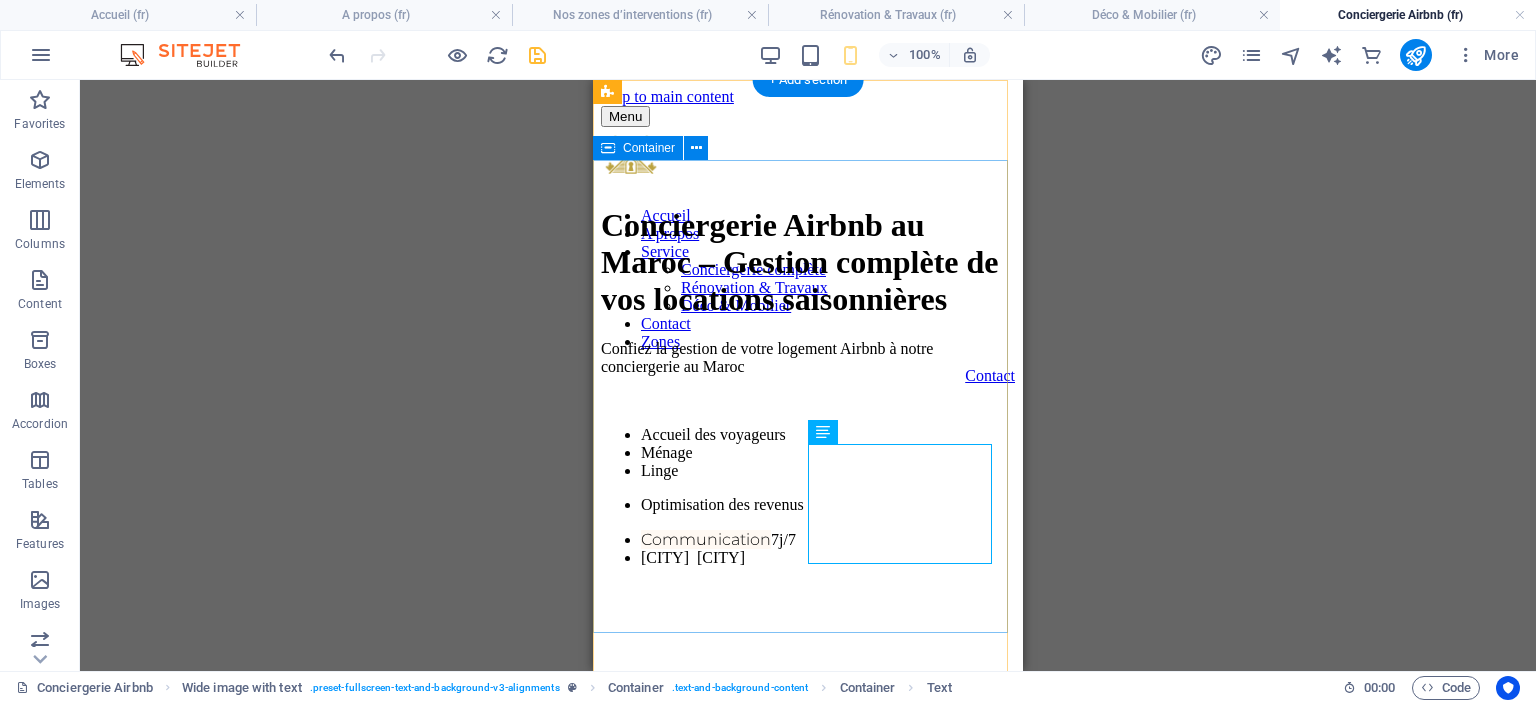 click on "H1   Wide image with text   Container   Text   Placeholder   Wide image with text   Wide image with text   Container   Text   Reference   Container   Container   Placeholder   Text   Text   Container   Placeholder   Container   Container   Text   Container   Text + Add section + Add section" at bounding box center [808, 375] 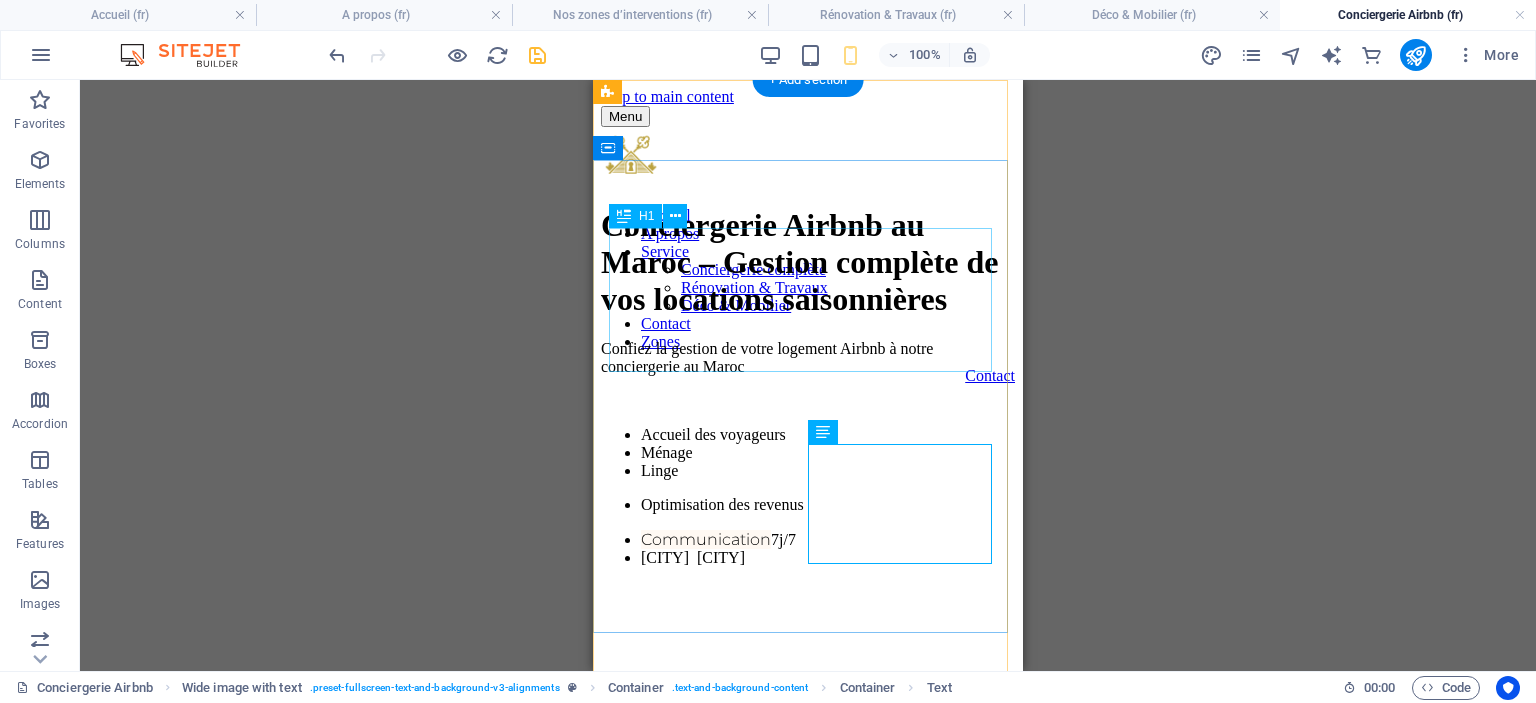 click on "Conciergerie Airbnb au Maroc – Gestion complète de vos locations saisonnières" at bounding box center (808, 262) 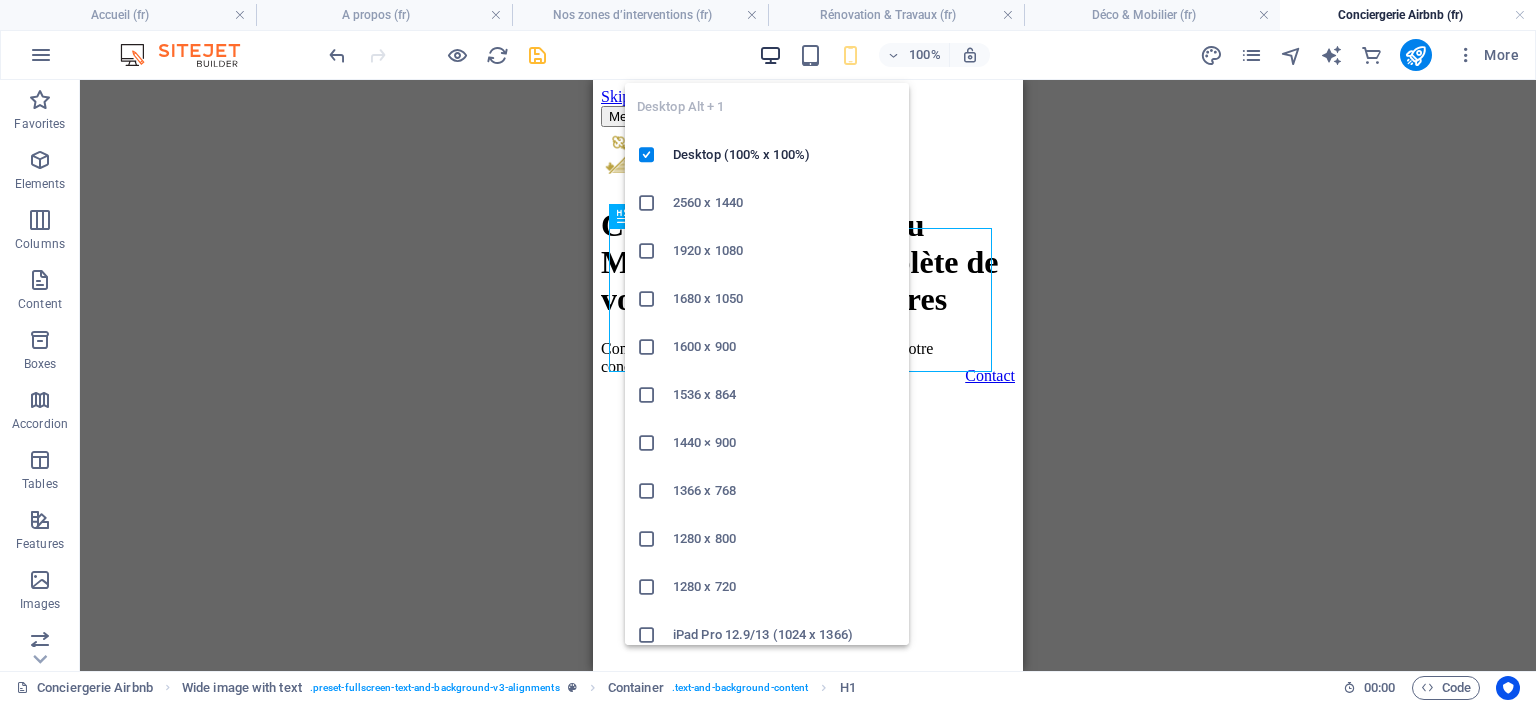 click at bounding box center [770, 55] 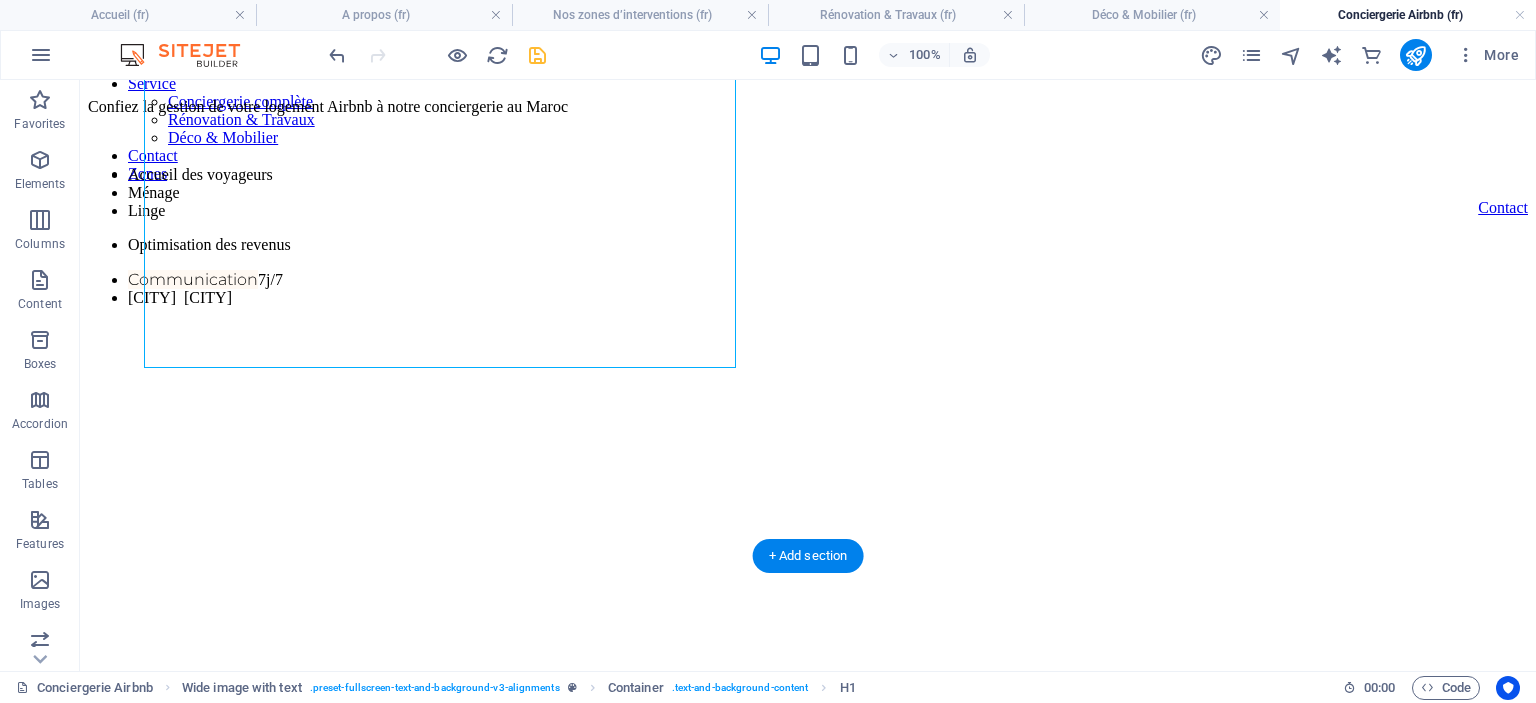 scroll, scrollTop: 200, scrollLeft: 0, axis: vertical 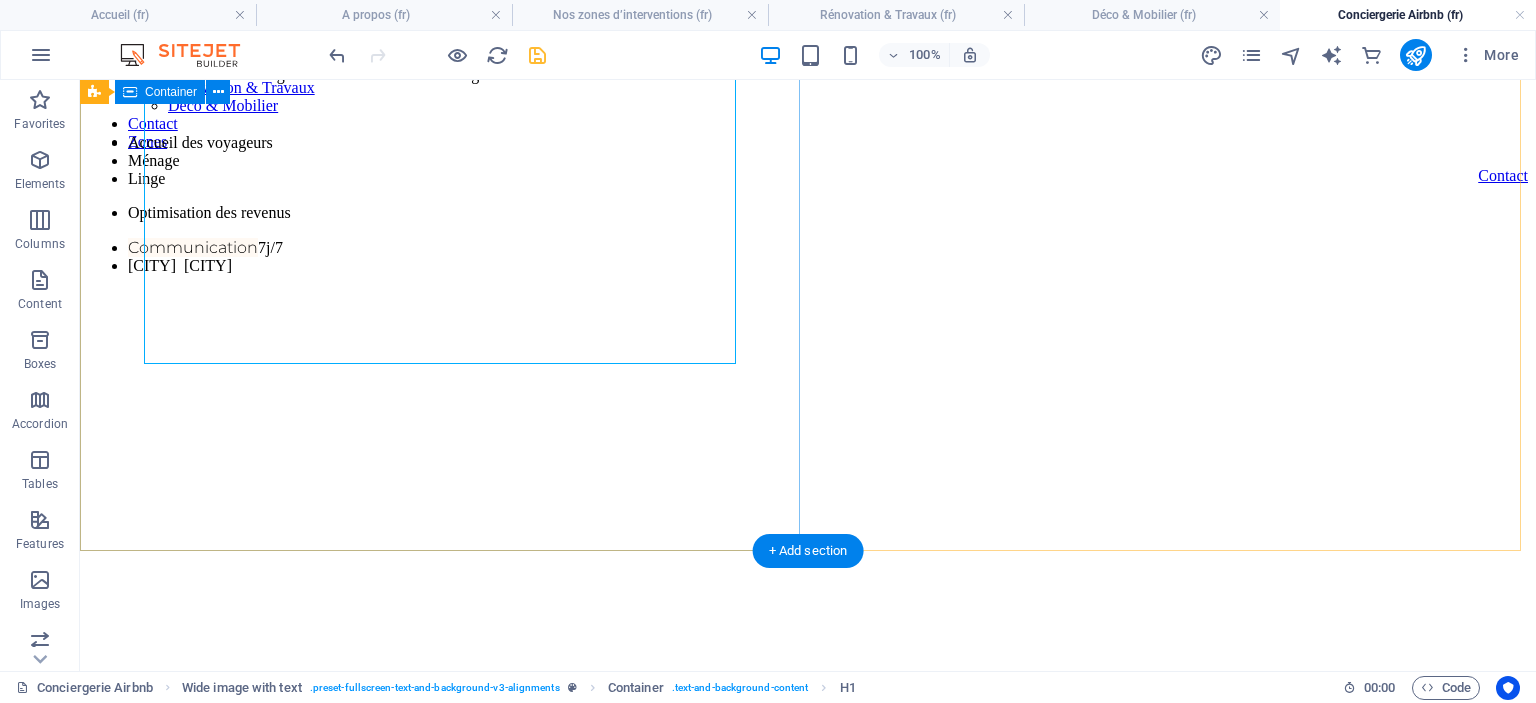click on "Conciergerie Airbnb au Maroc – Gestion complète de vos locations saisonnières Confiez la gestion de votre logement Airbnb à notre conciergerie au Maroc  Accueil des voyageurs Ménage Linge Optimisation des revenus  Communication  7j/7 Casablanca & Marrakech" at bounding box center (808, 281) 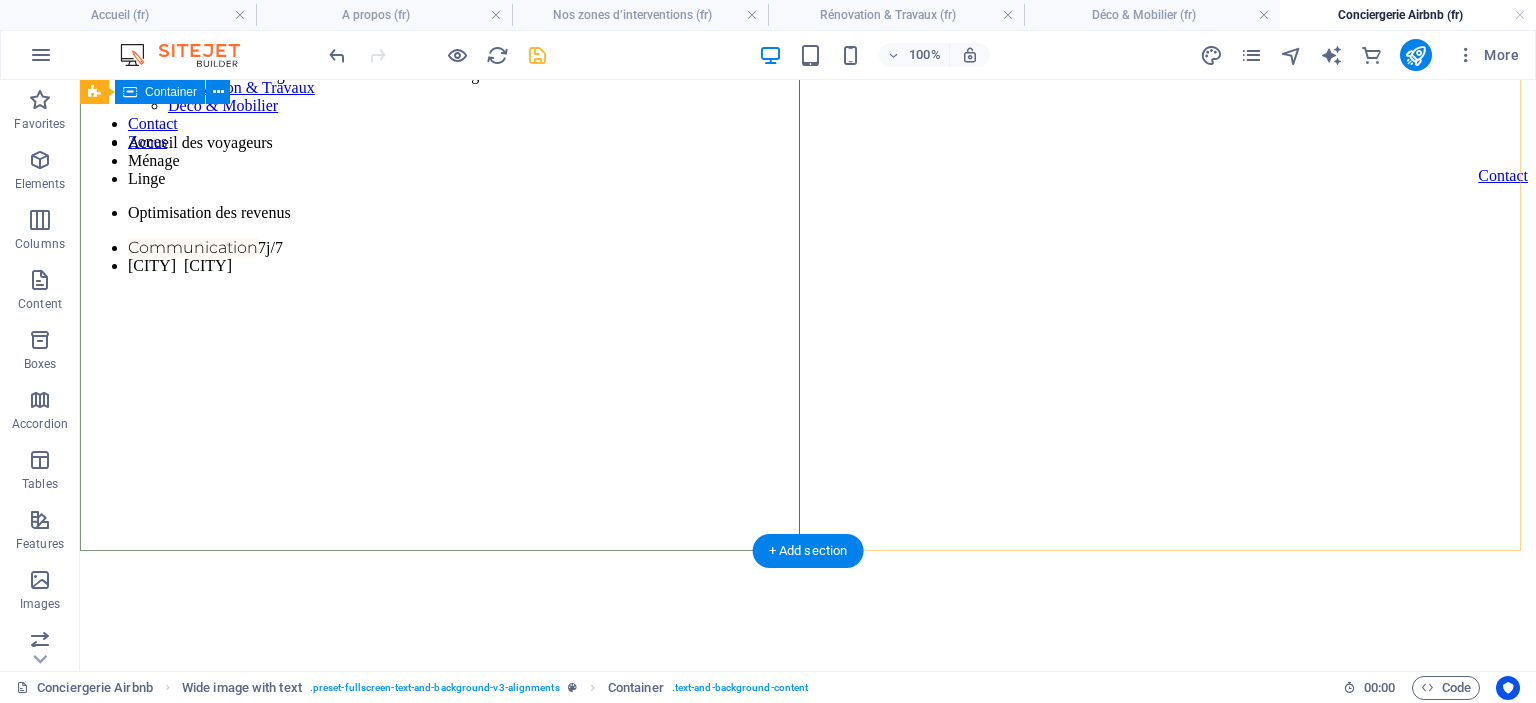 scroll, scrollTop: 0, scrollLeft: 0, axis: both 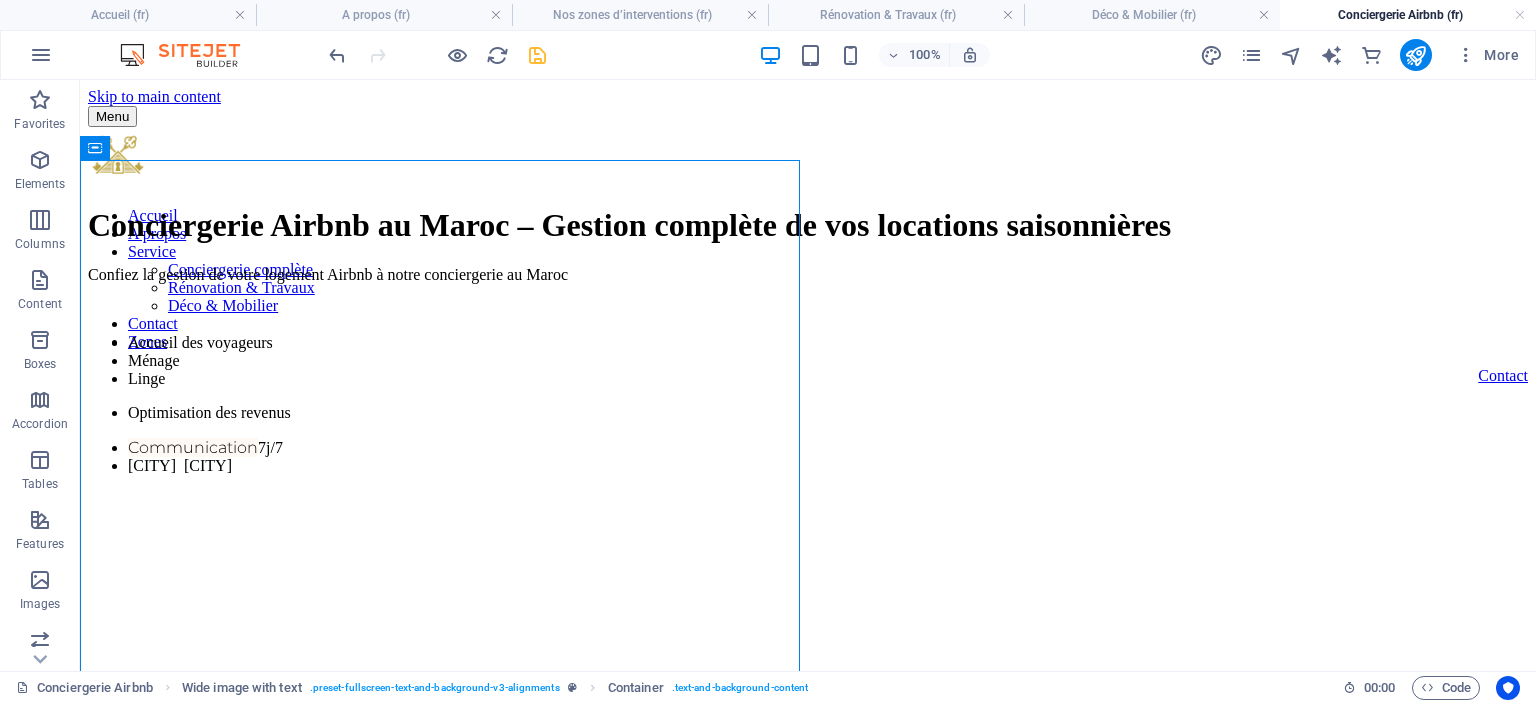 click at bounding box center [537, 55] 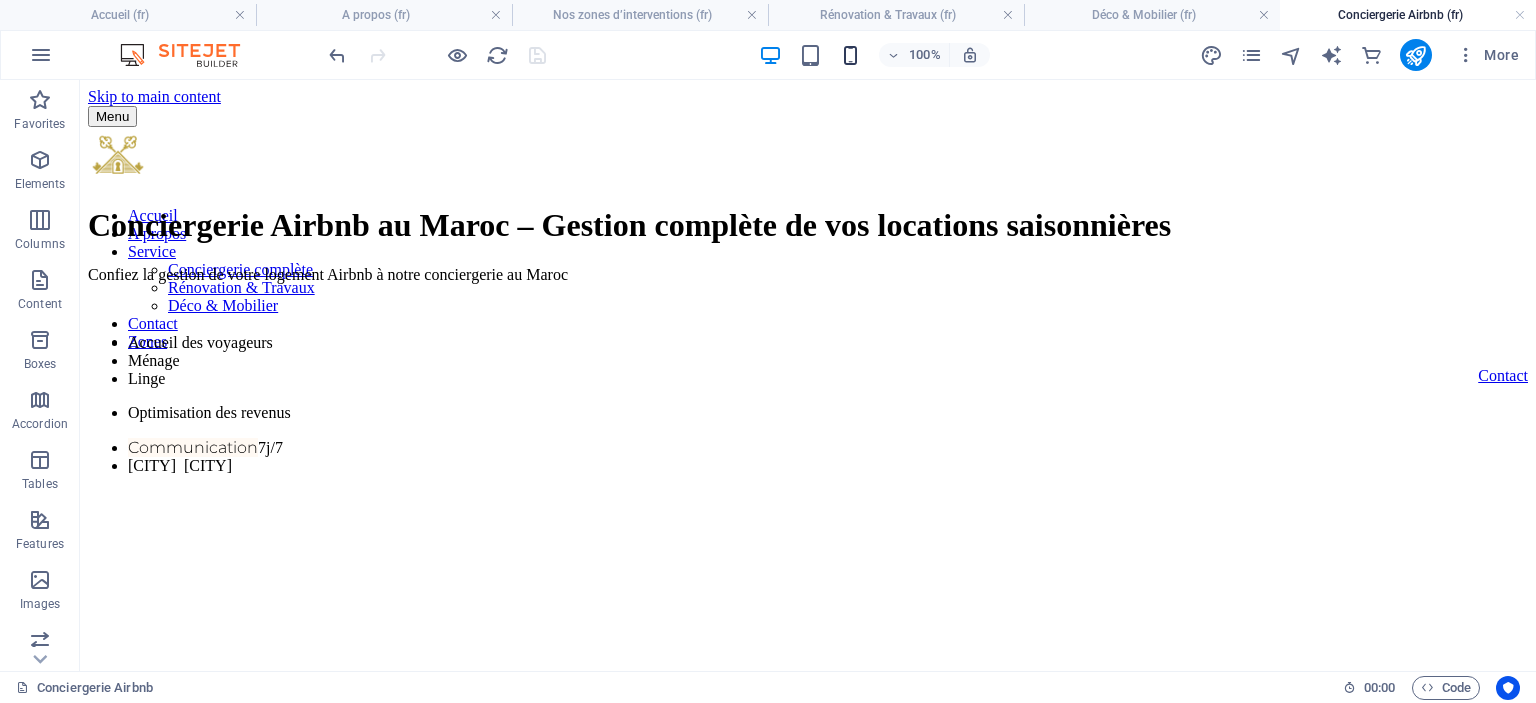 click at bounding box center [850, 55] 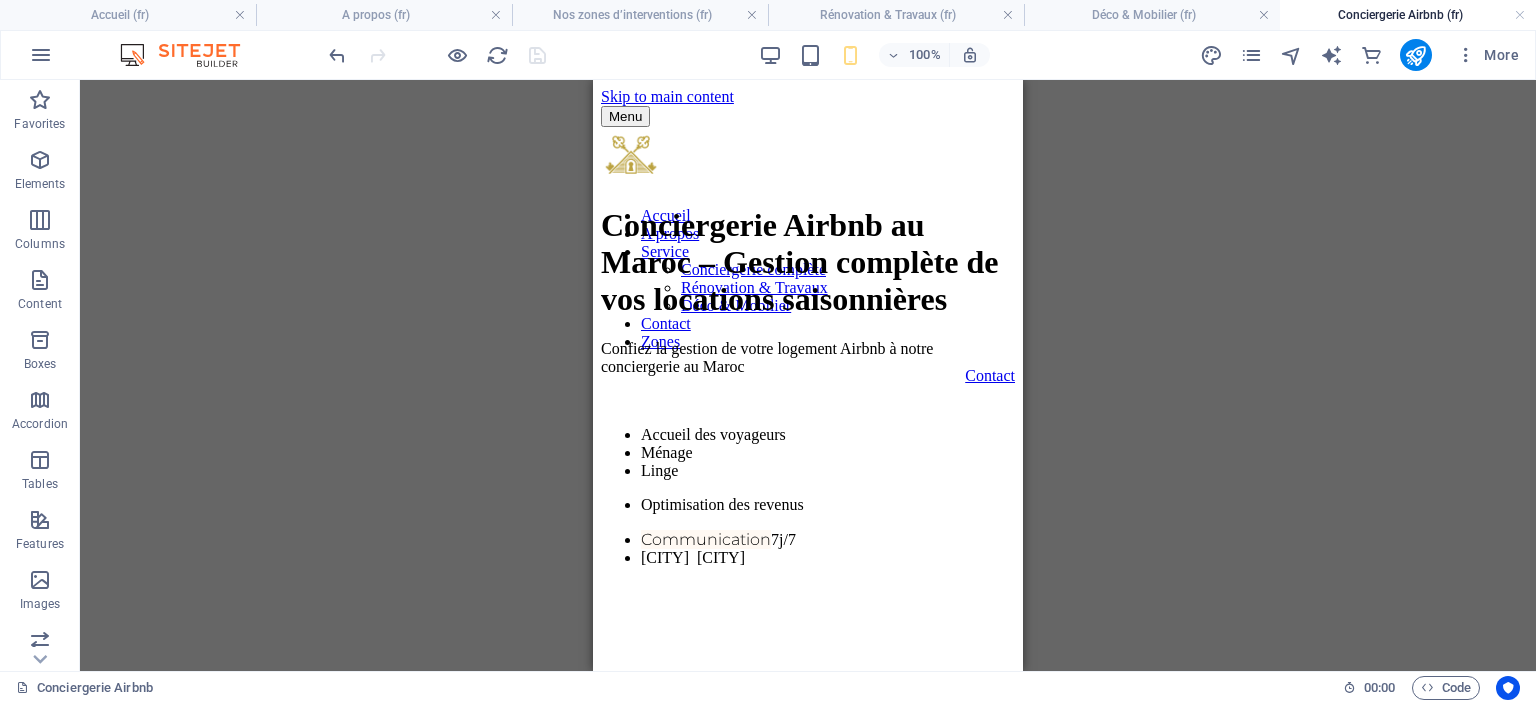 click on "H1   Wide image with text   Container   Text   Placeholder   Wide image with text   Wide image with text   Container   Text   Reference   Container   Container   Placeholder   Text   Text   Container   Placeholder   Container   Container   Text   Container   Text" at bounding box center [808, 375] 